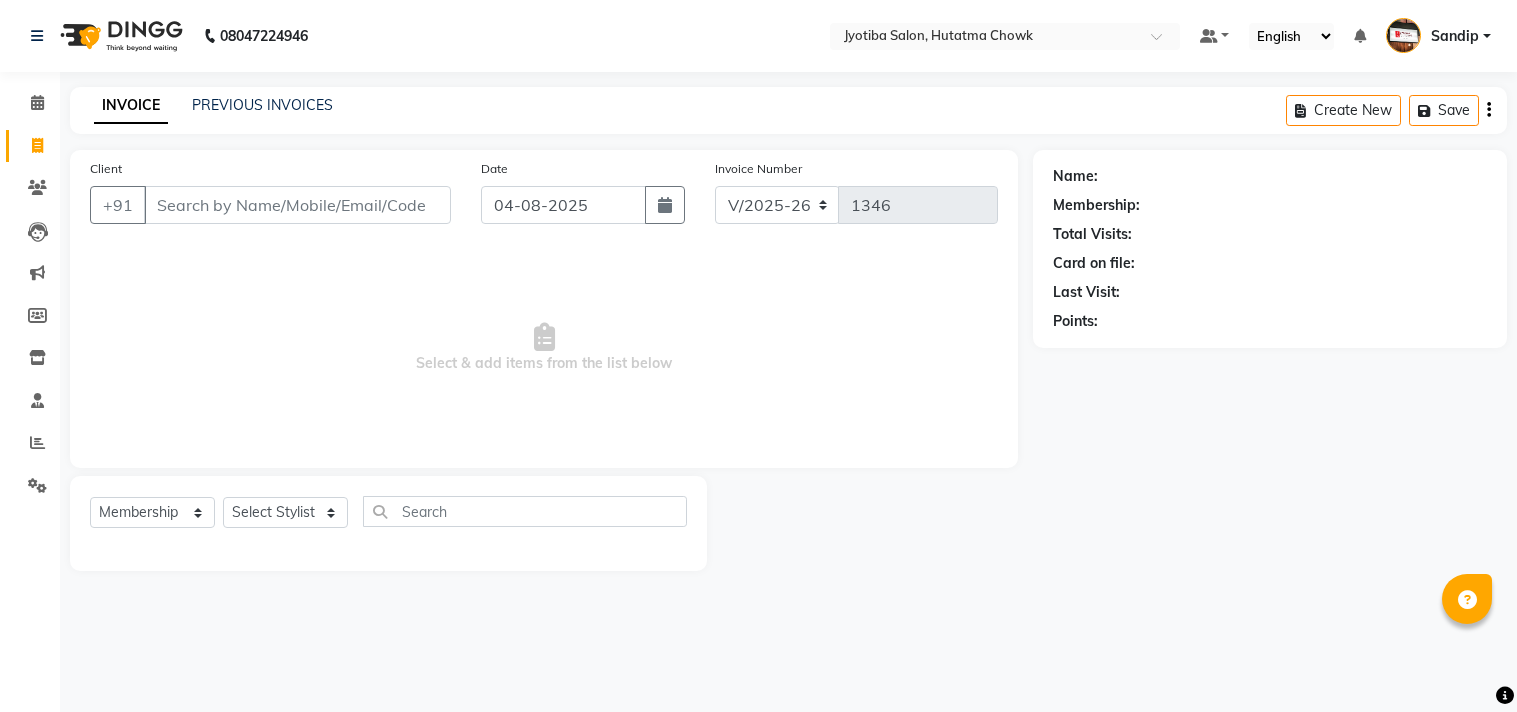 select on "556" 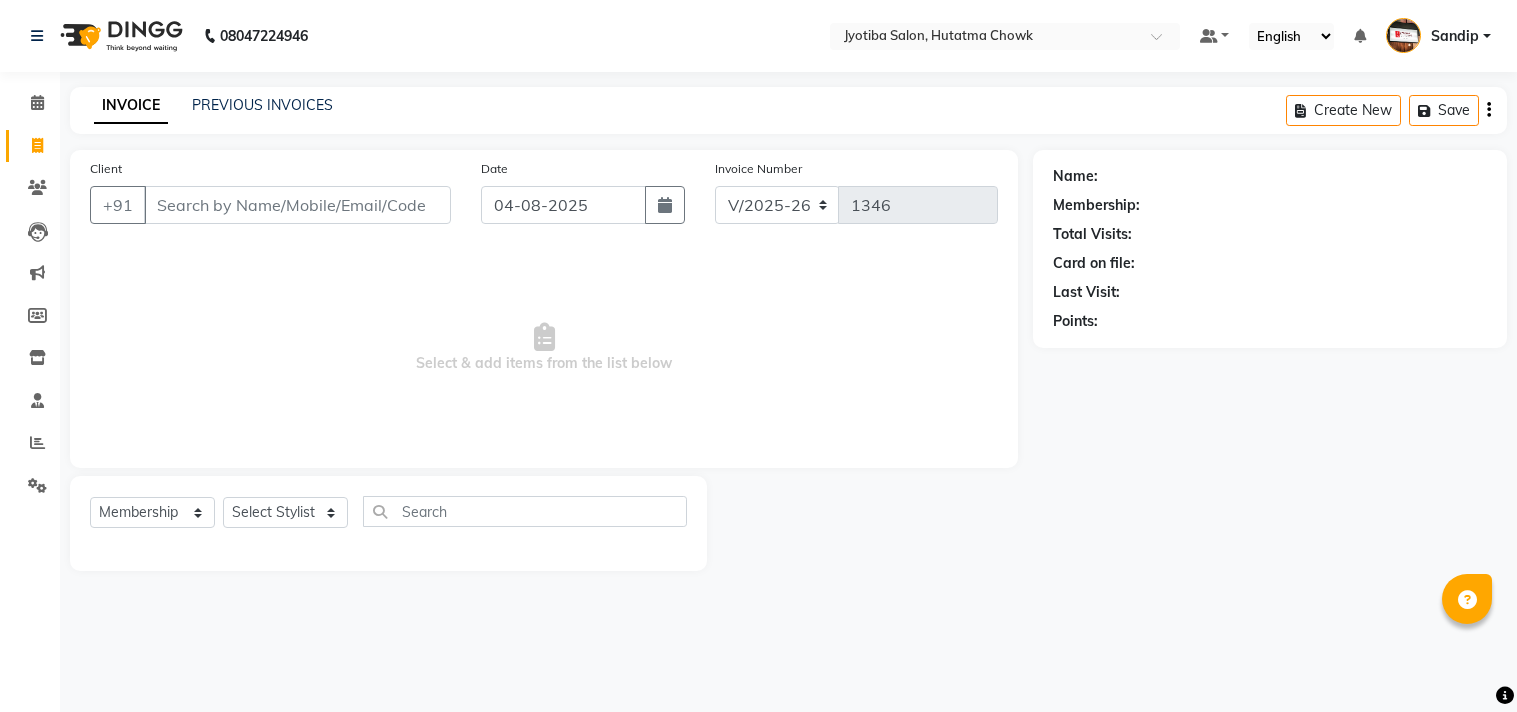 scroll, scrollTop: 0, scrollLeft: 0, axis: both 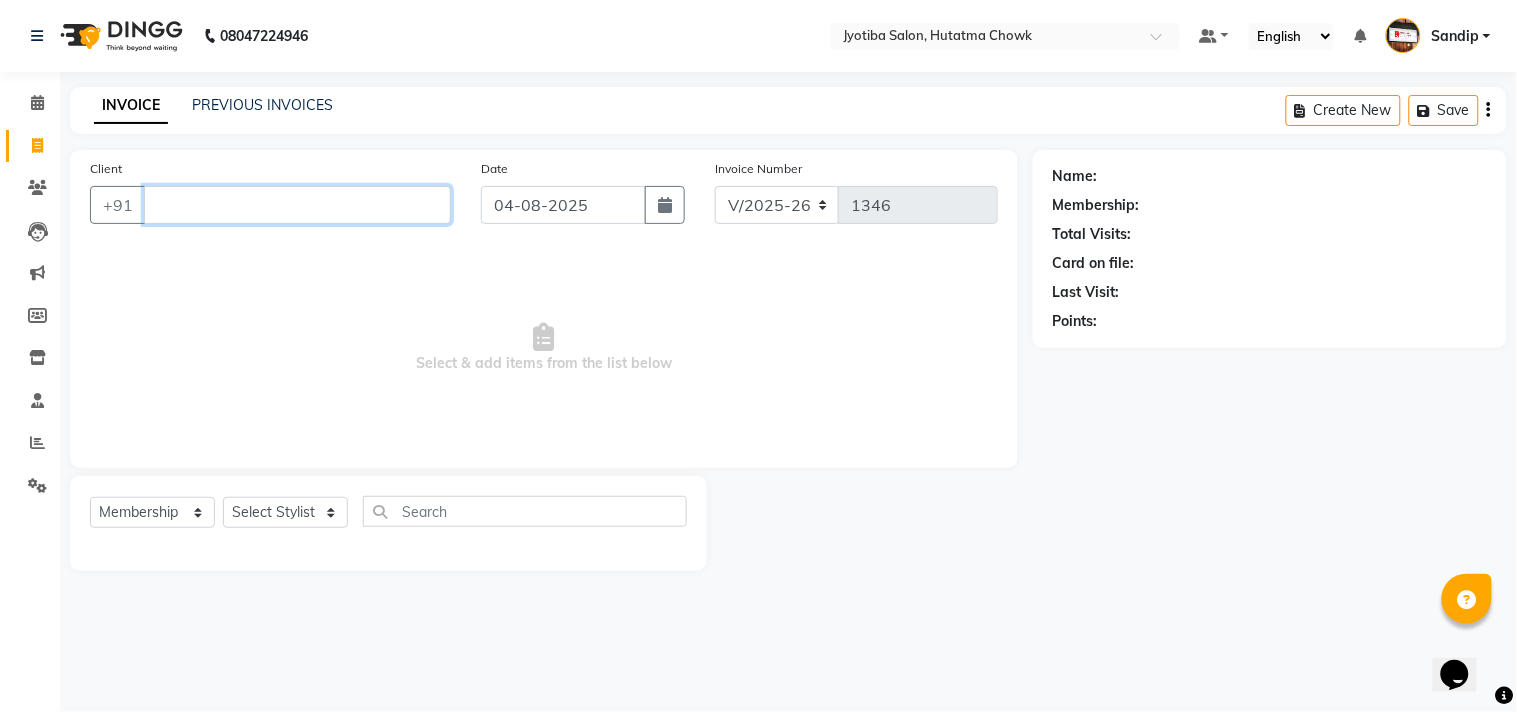 type 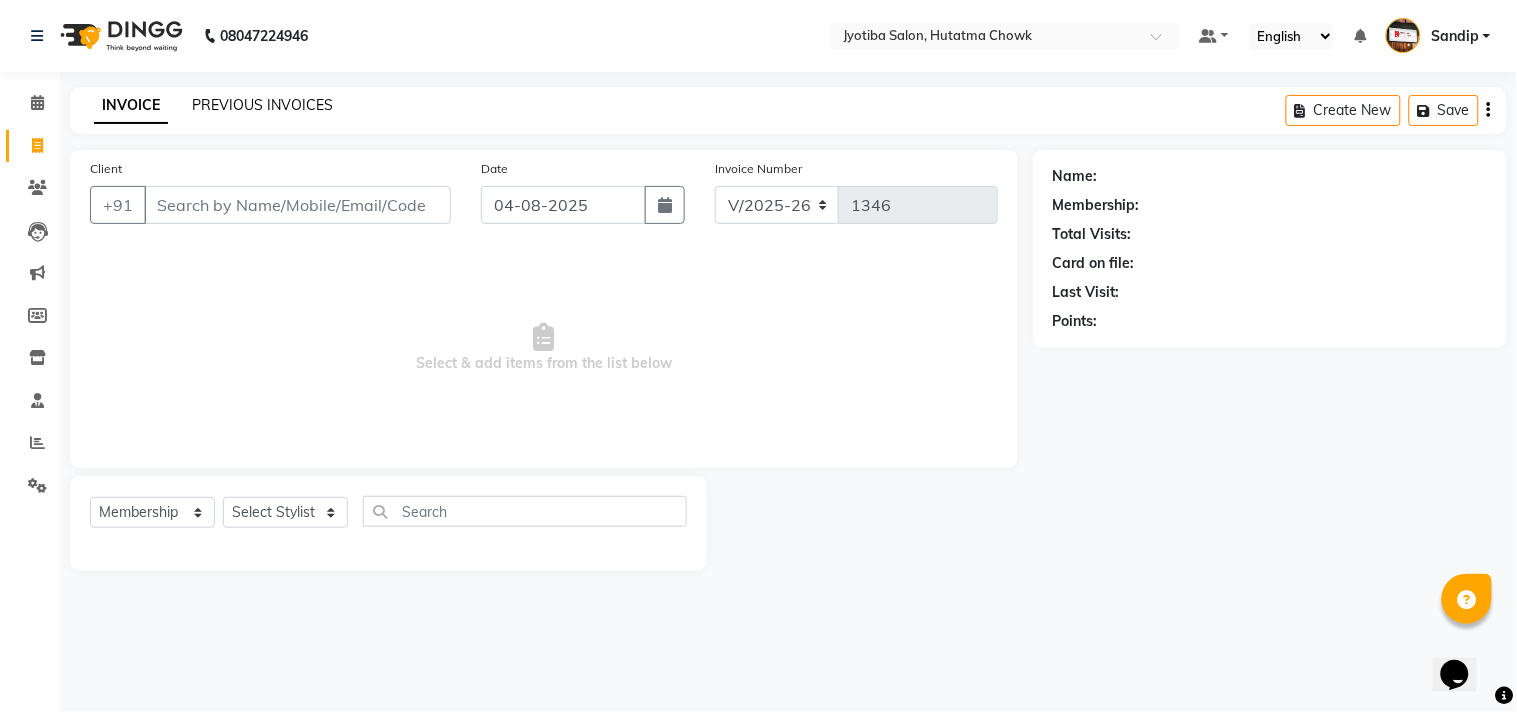 click on "PREVIOUS INVOICES" 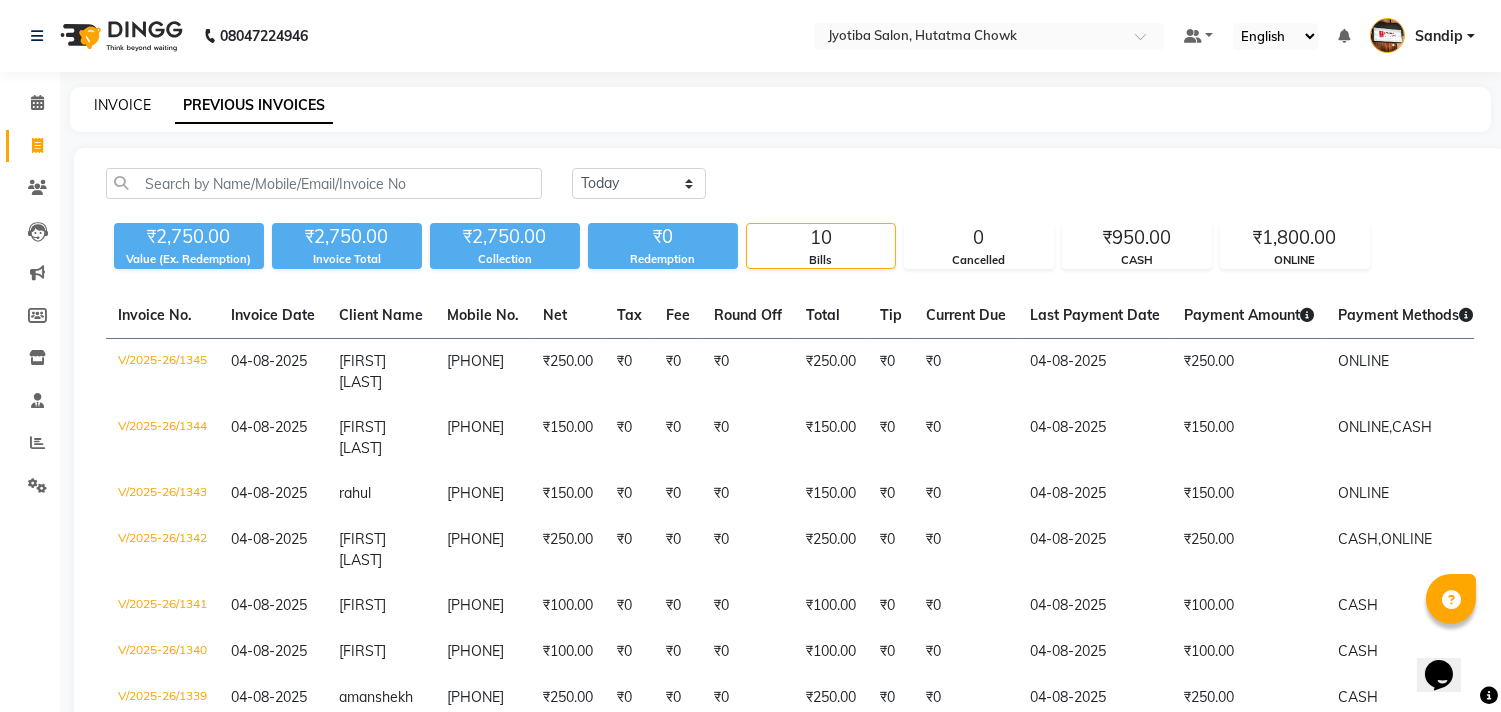 click on "INVOICE" 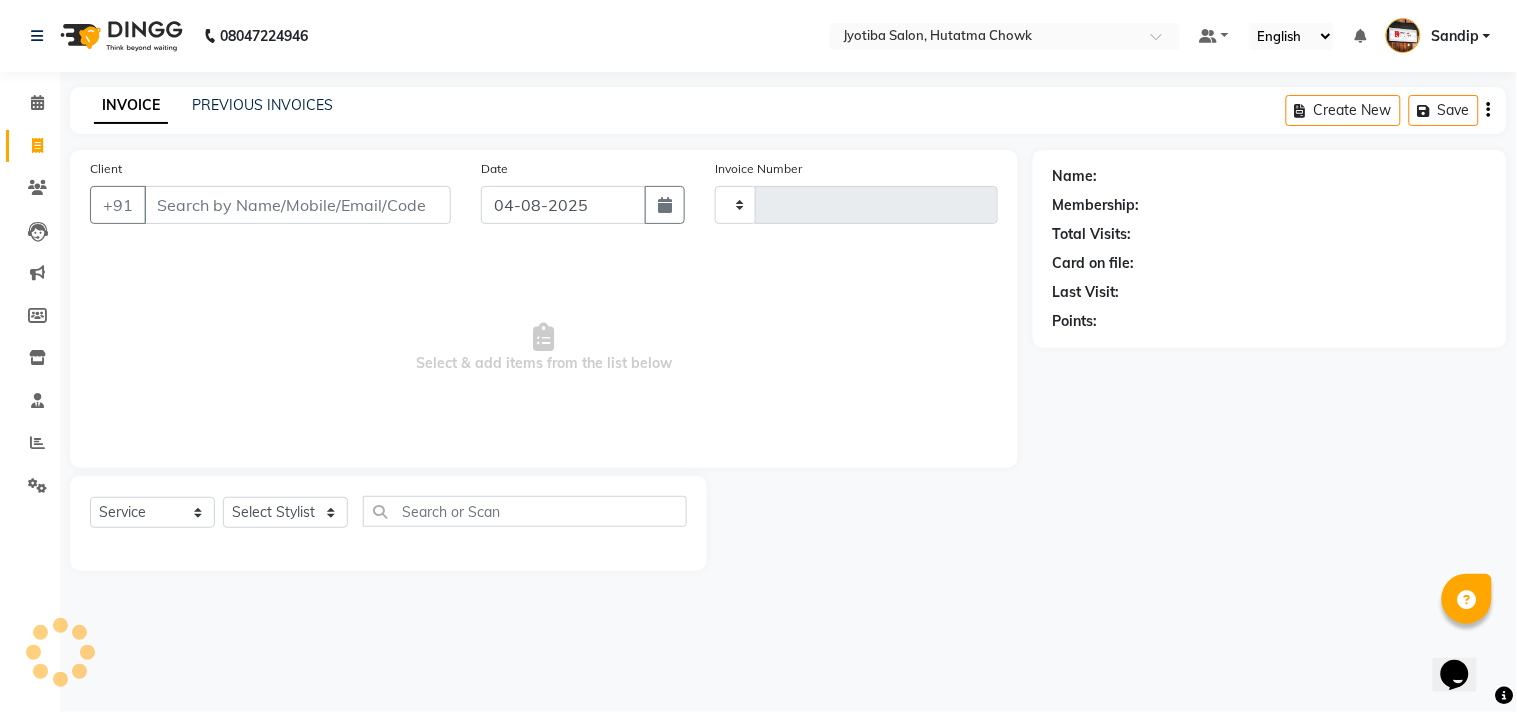 type on "1346" 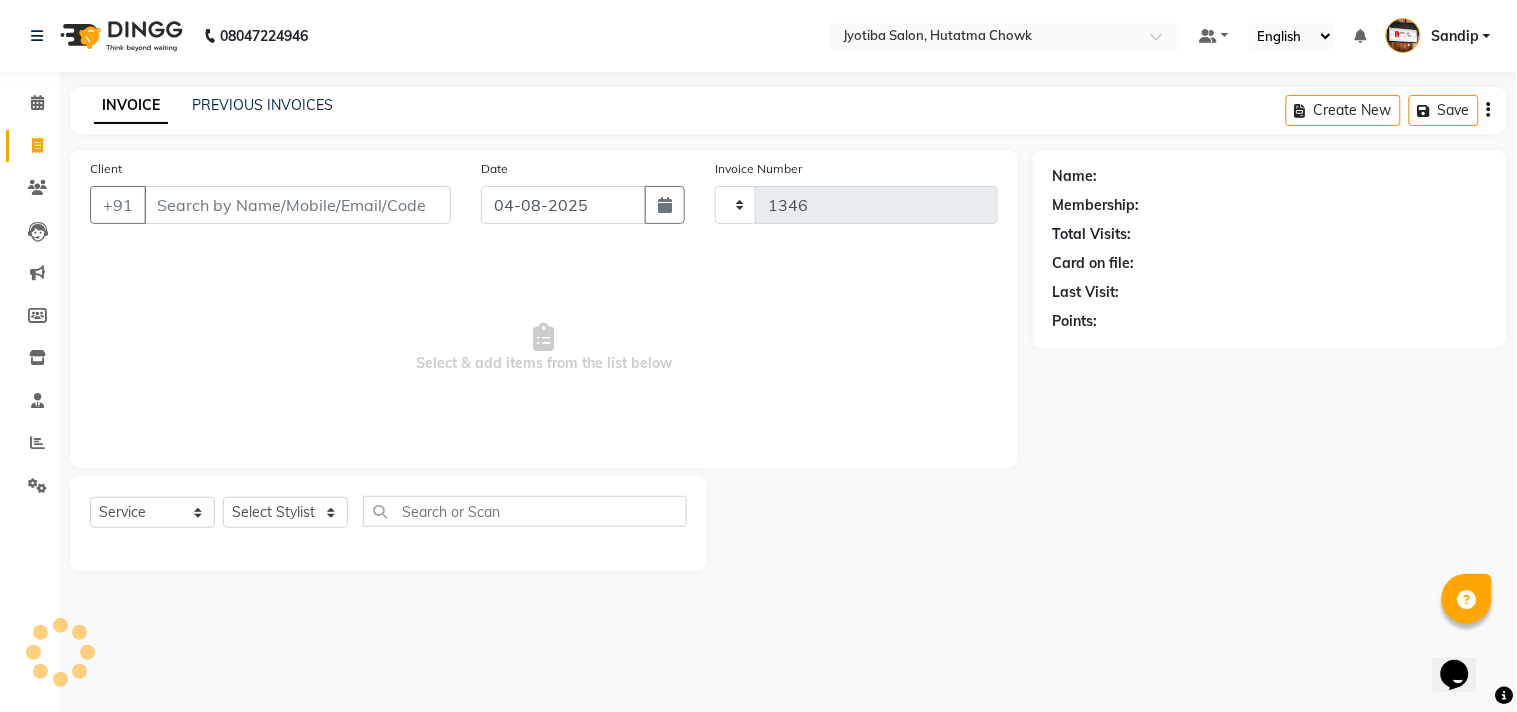 select on "556" 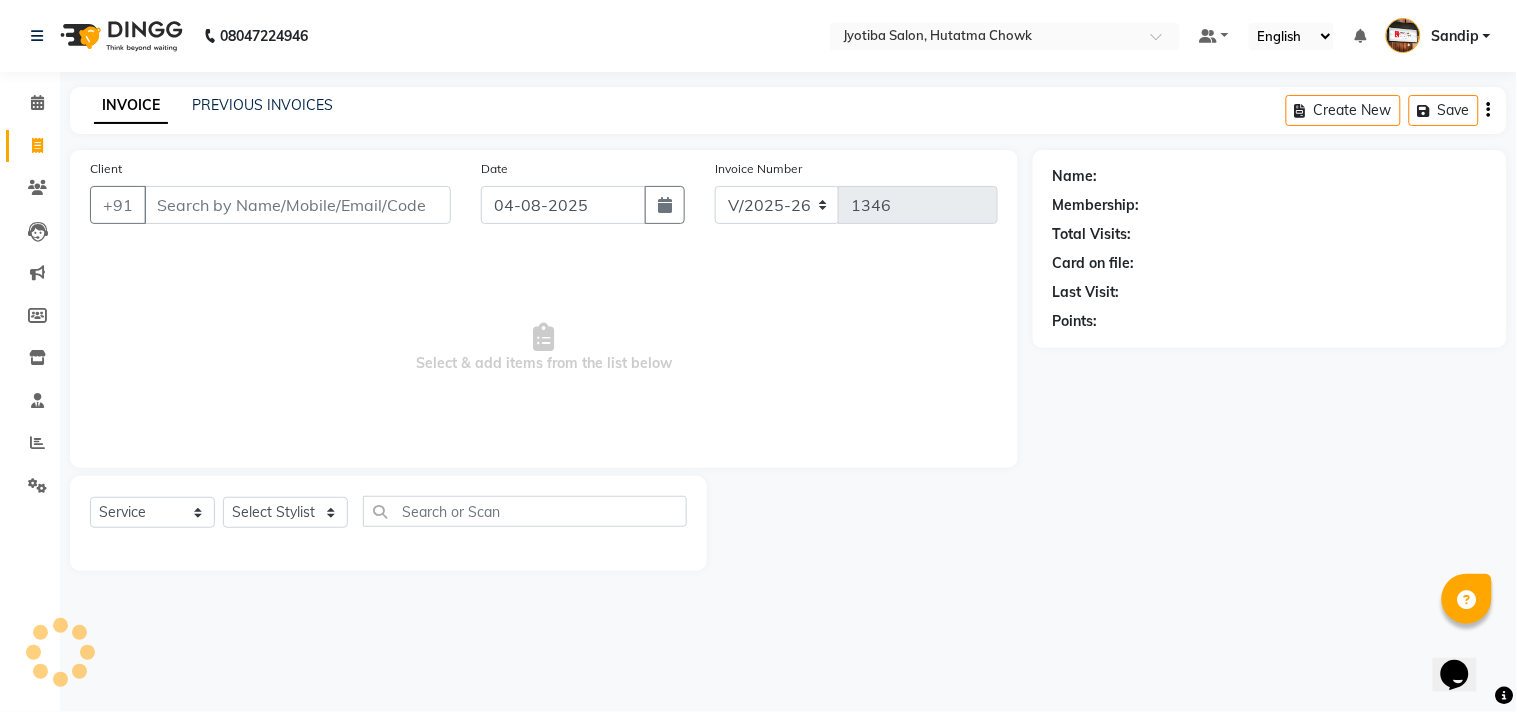 select on "membership" 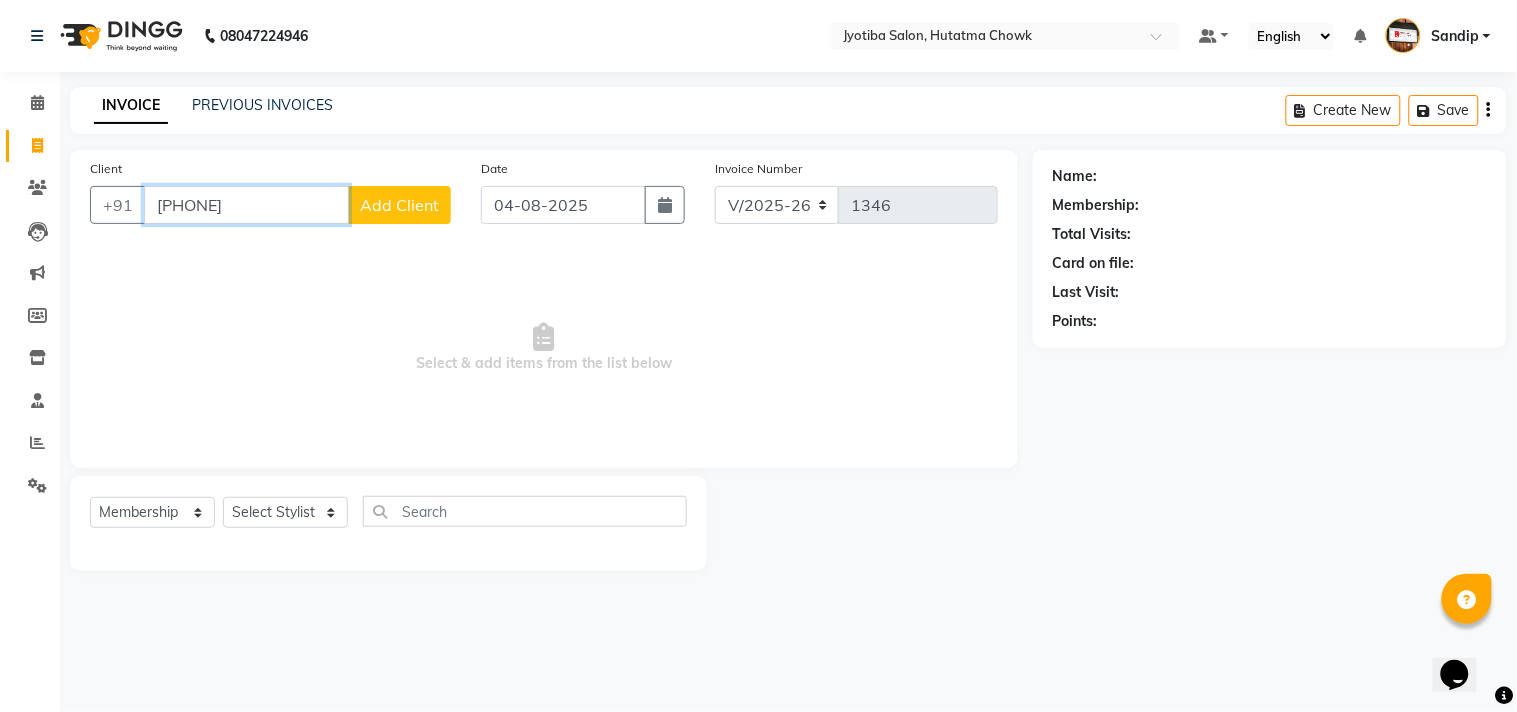 type on "[PHONE]" 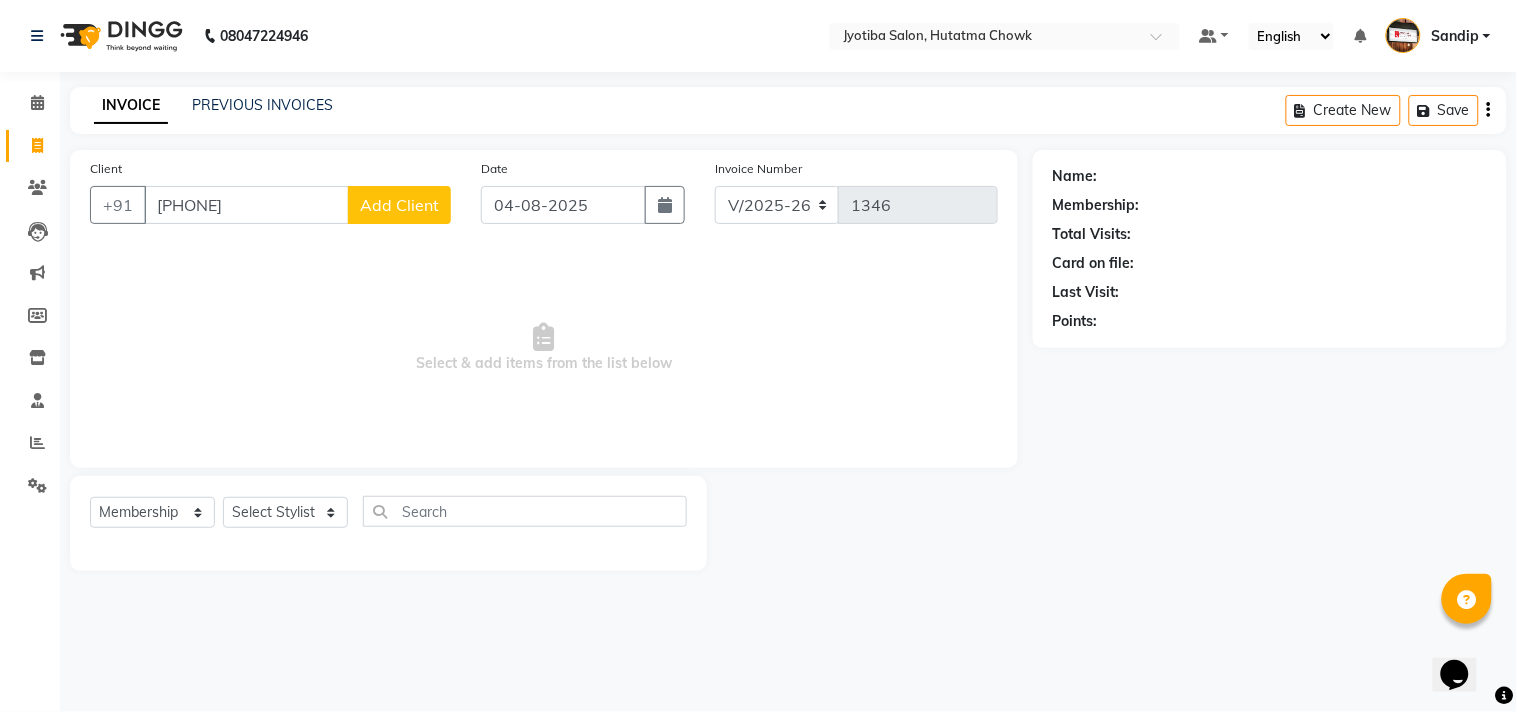 click on "Add Client" 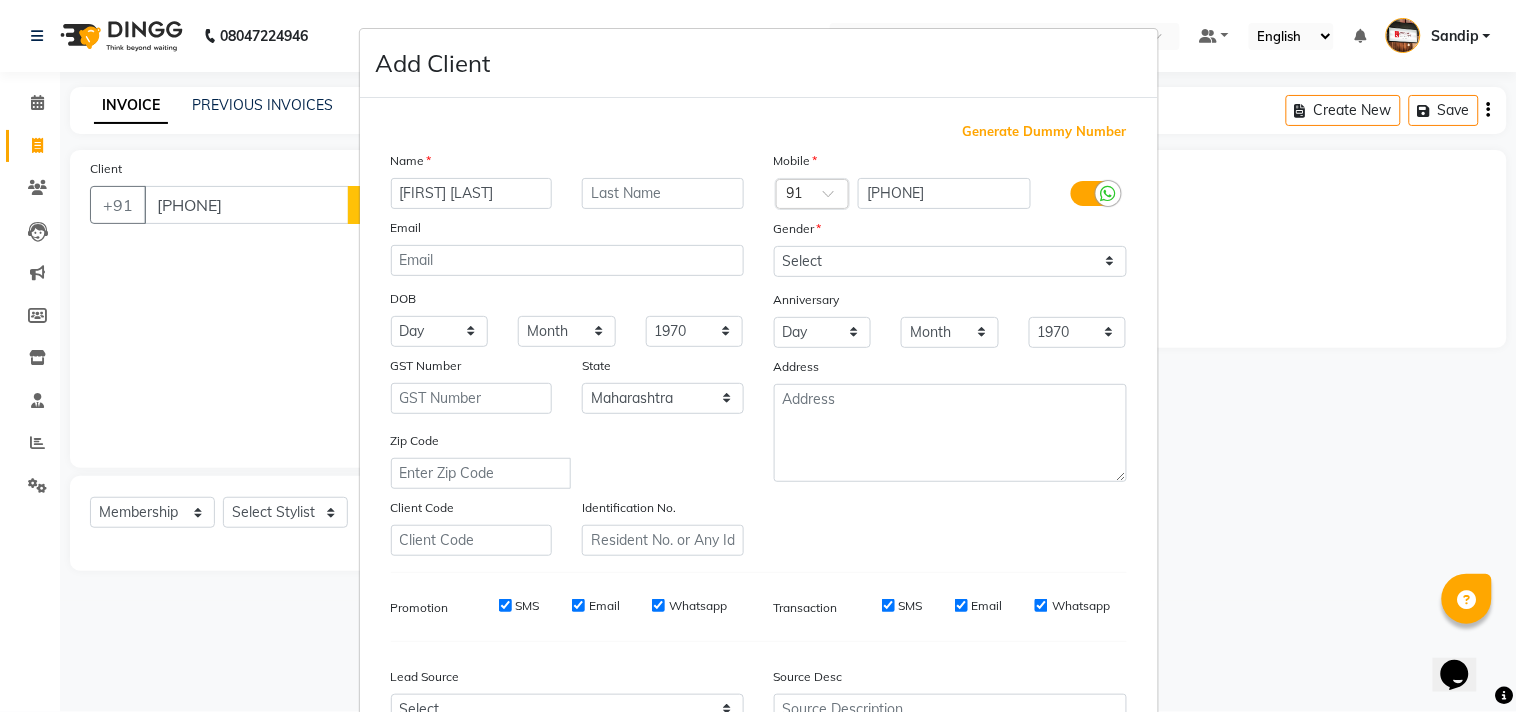 type on "[FIRST] [LAST]" 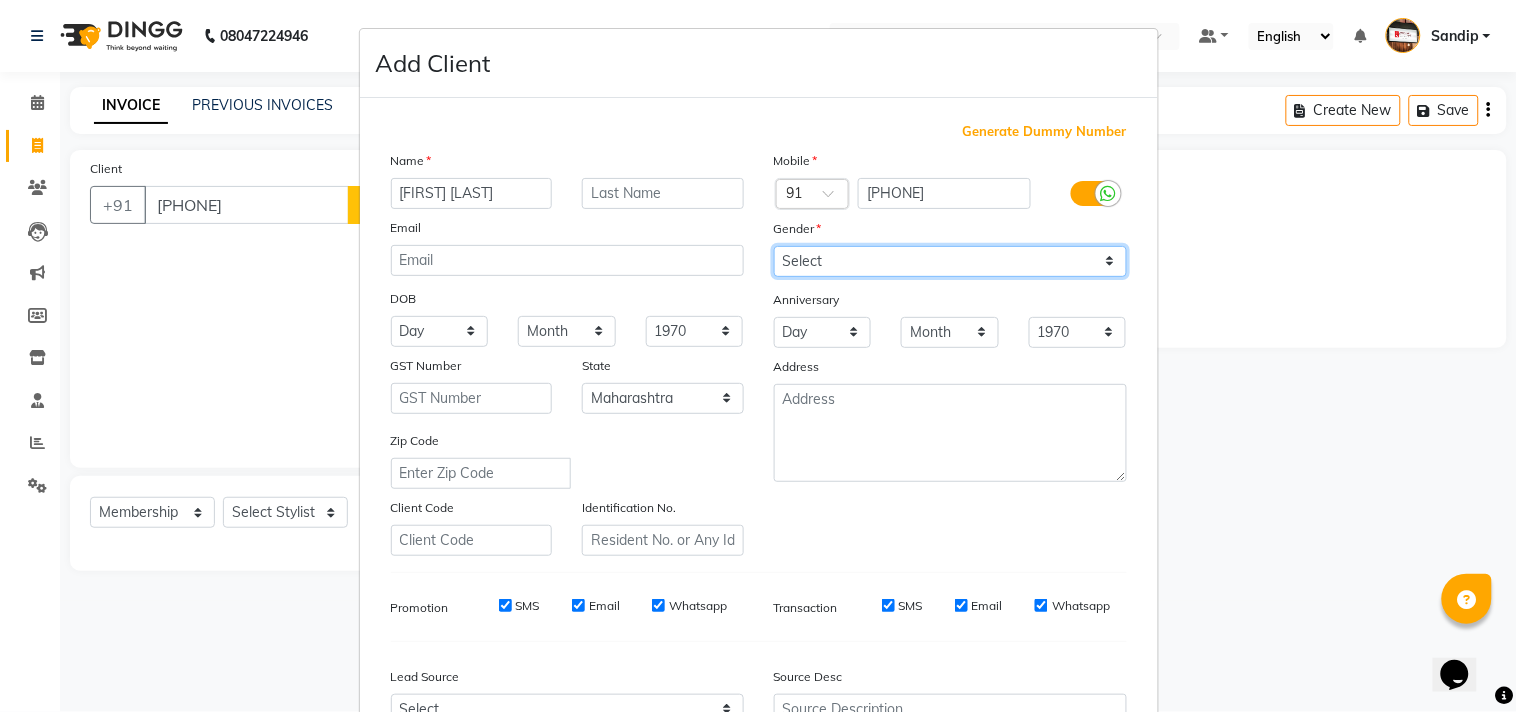 click on "Select Male Female Other Prefer Not To Say" at bounding box center [950, 261] 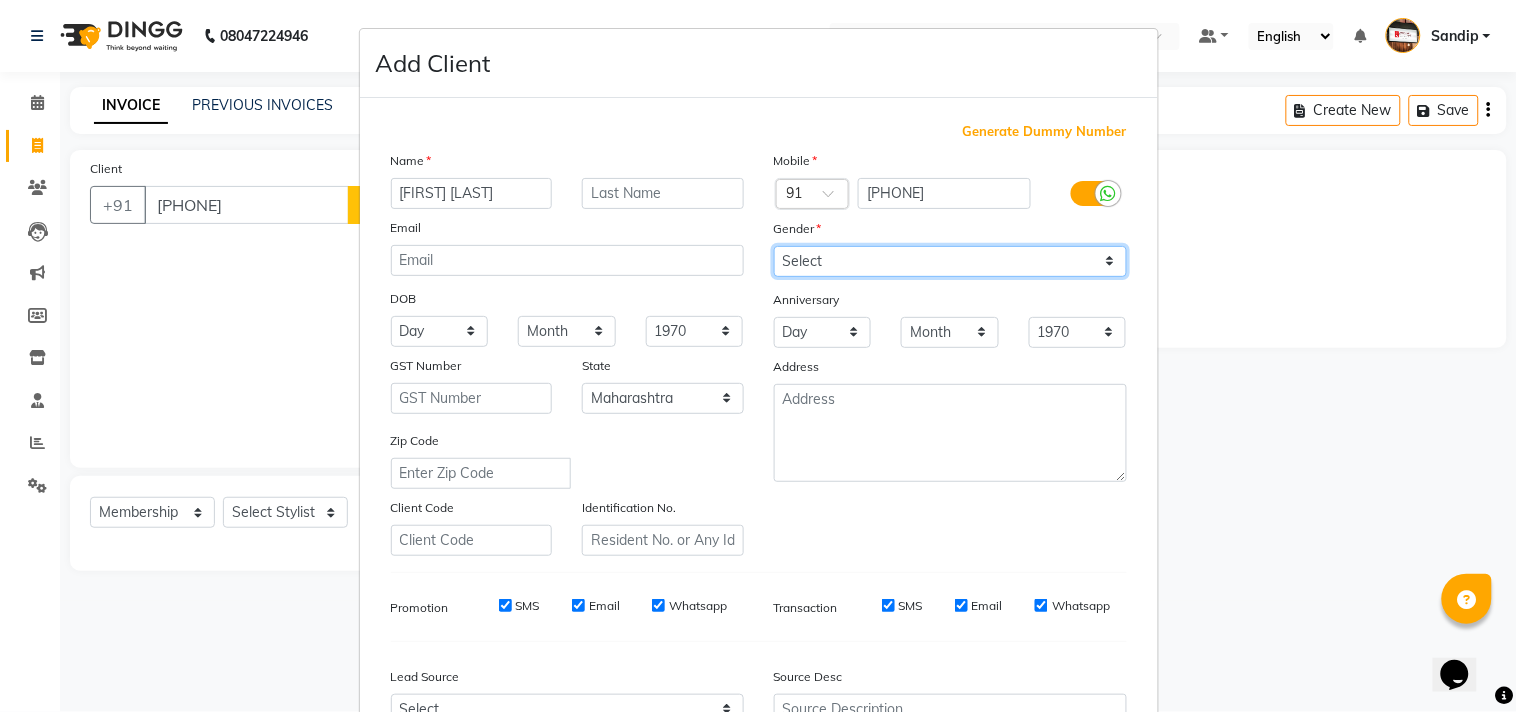 select on "male" 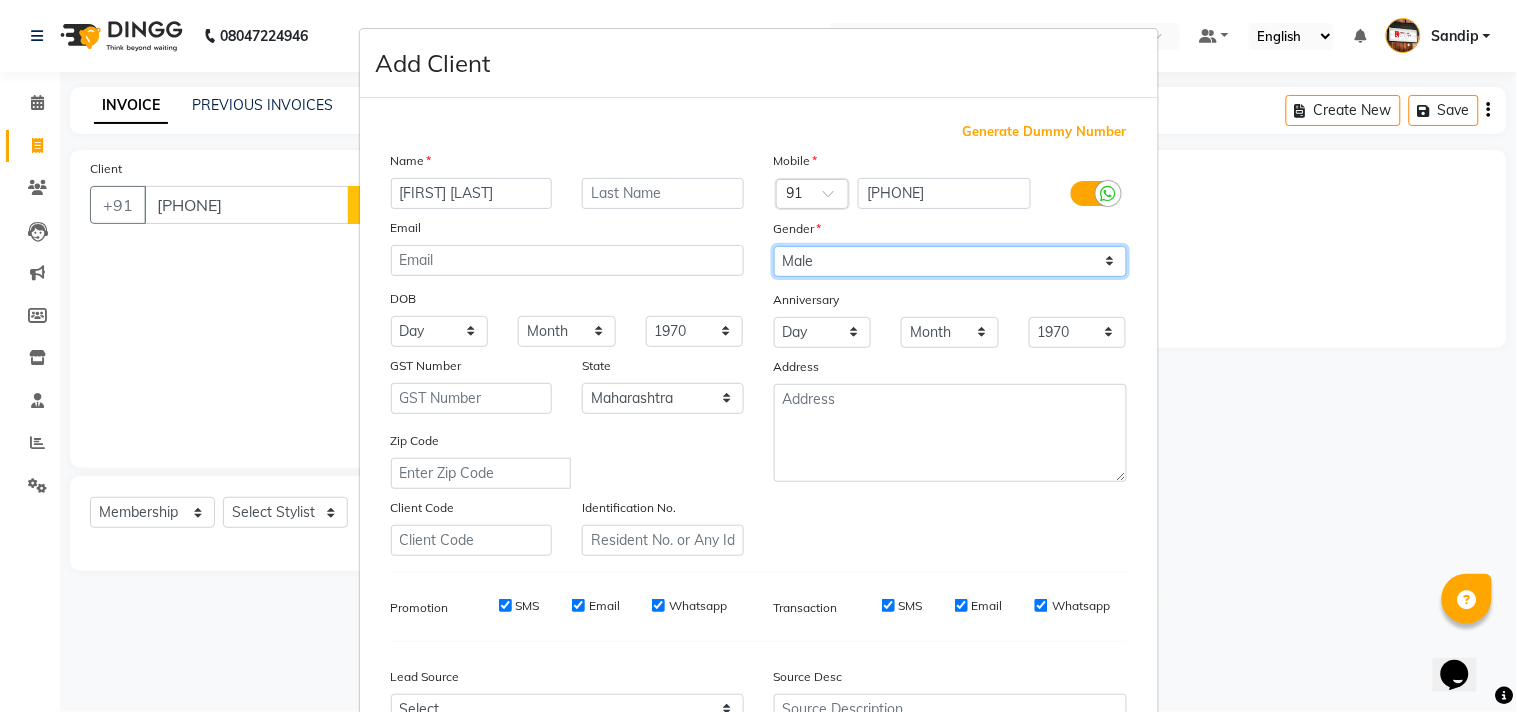 click on "Select Male Female Other Prefer Not To Say" at bounding box center (950, 261) 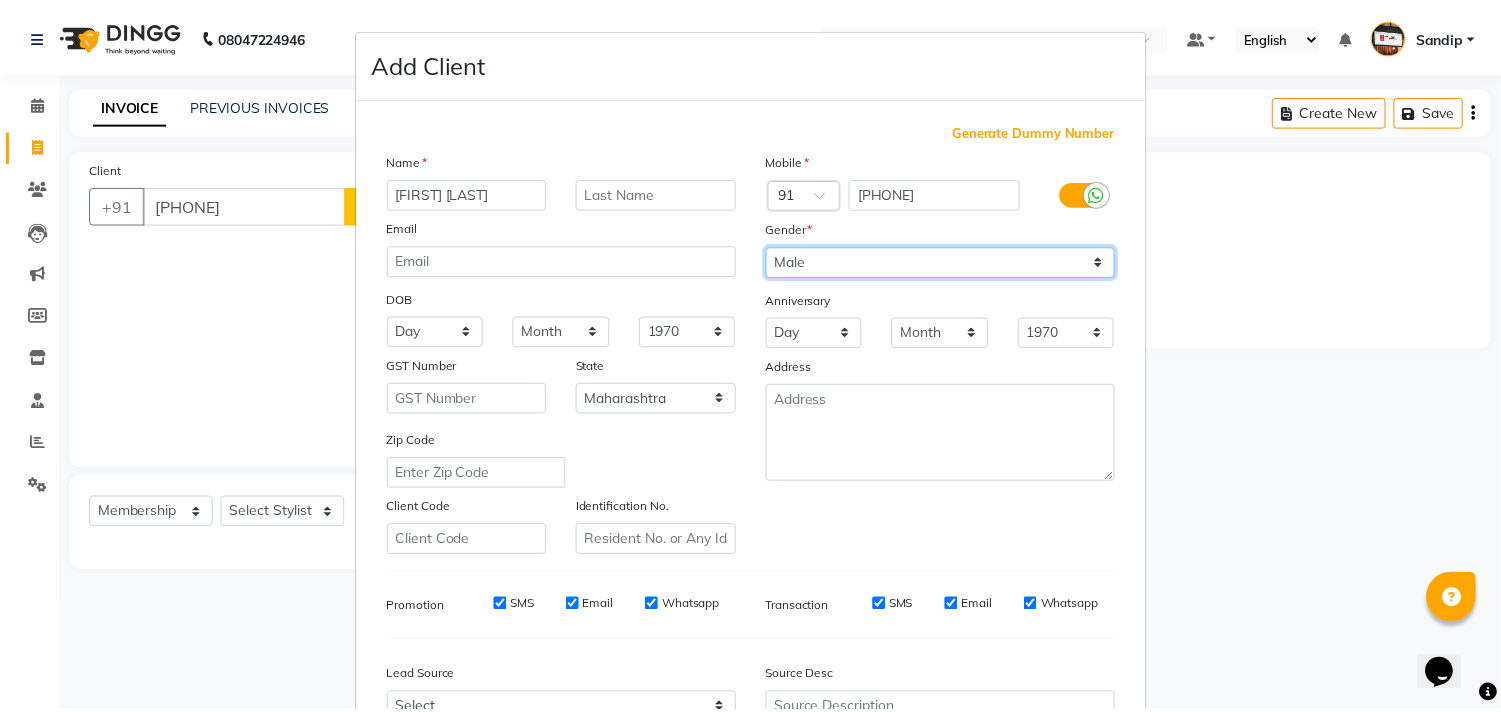 scroll, scrollTop: 212, scrollLeft: 0, axis: vertical 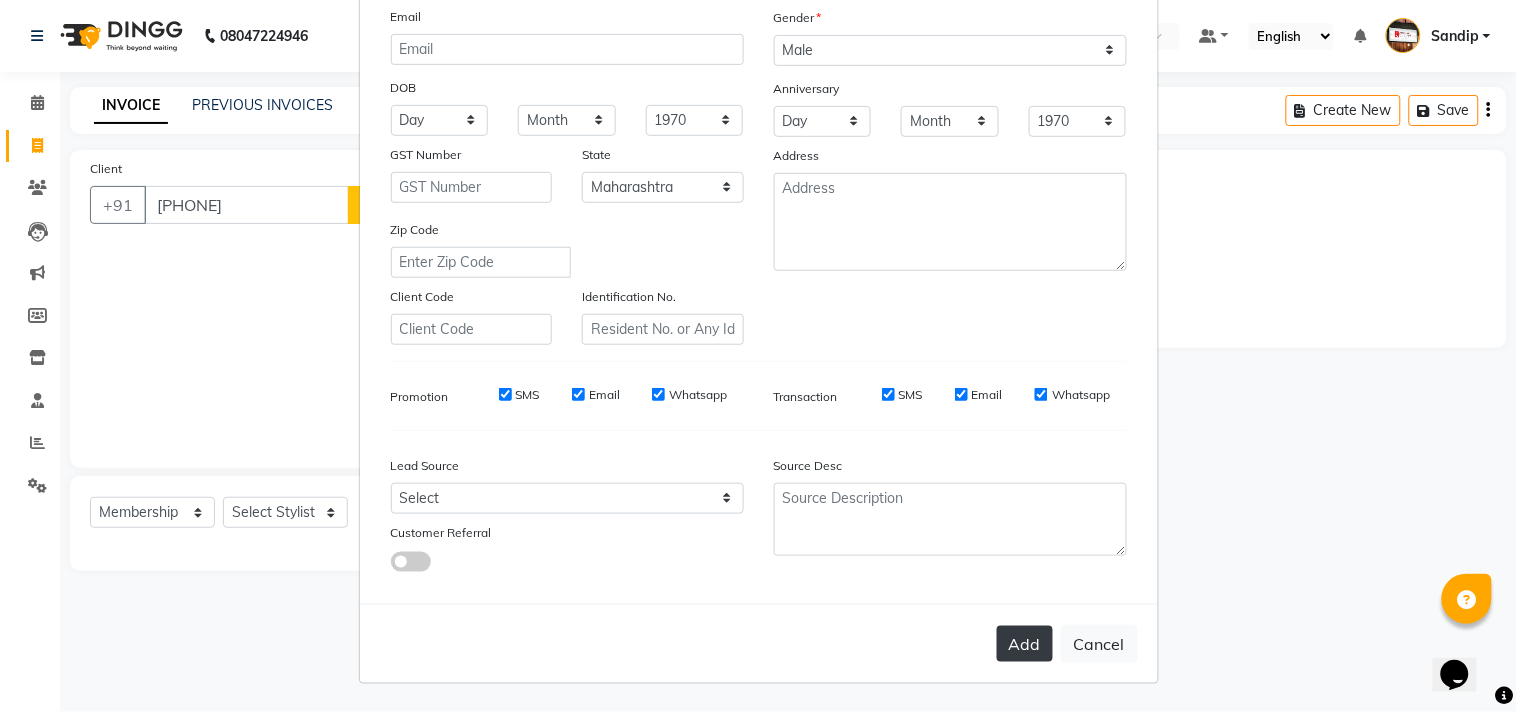 click on "Add" at bounding box center [1025, 644] 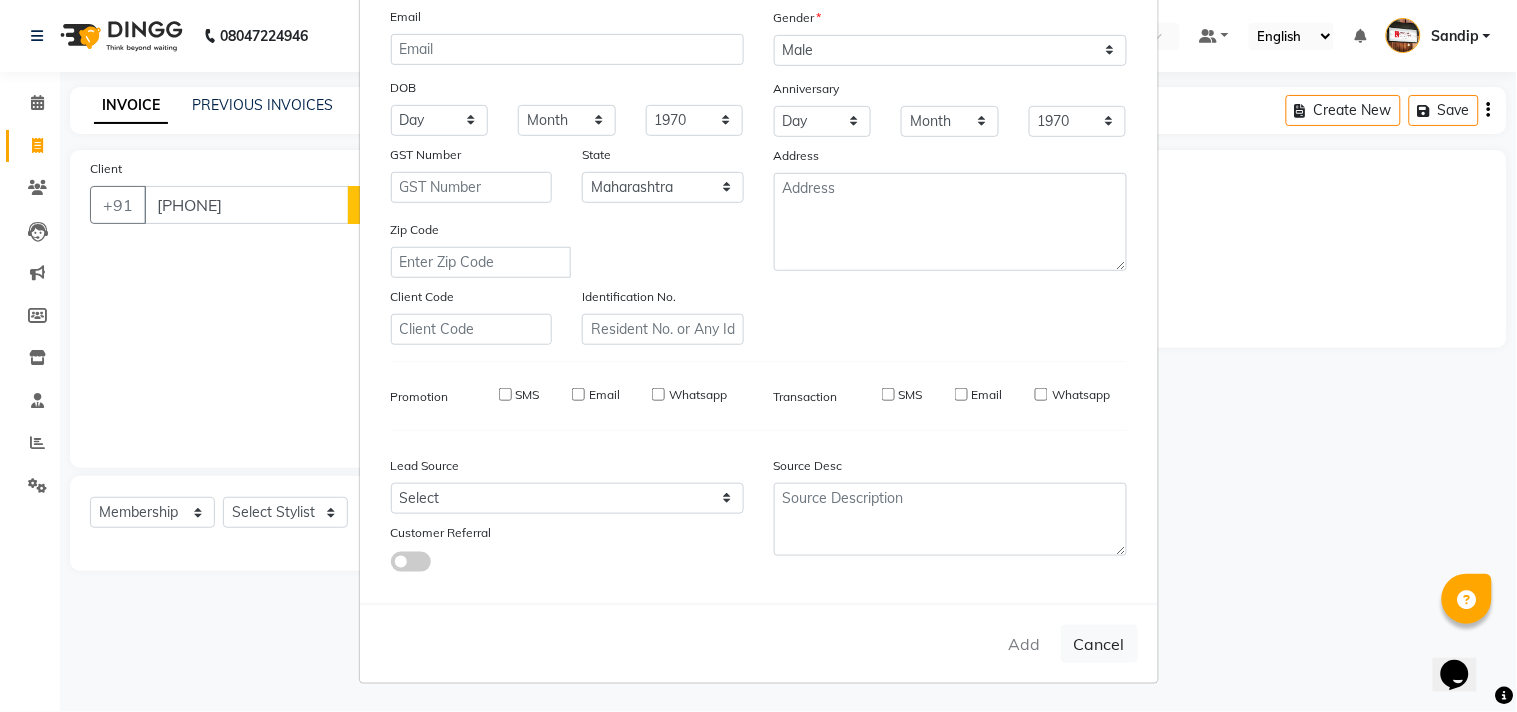 type 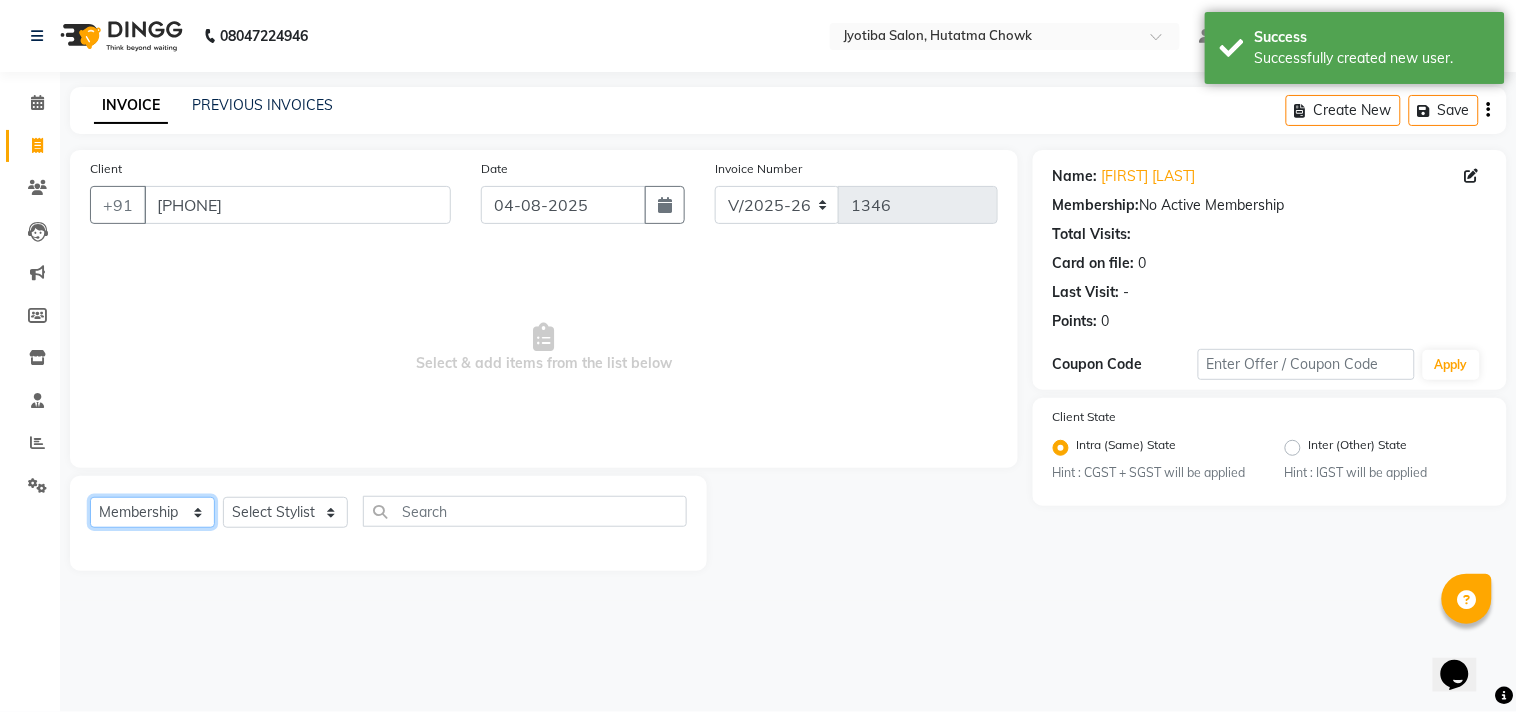 click on "Select  Service  Product  Membership  Package Voucher Prepaid Gift Card" 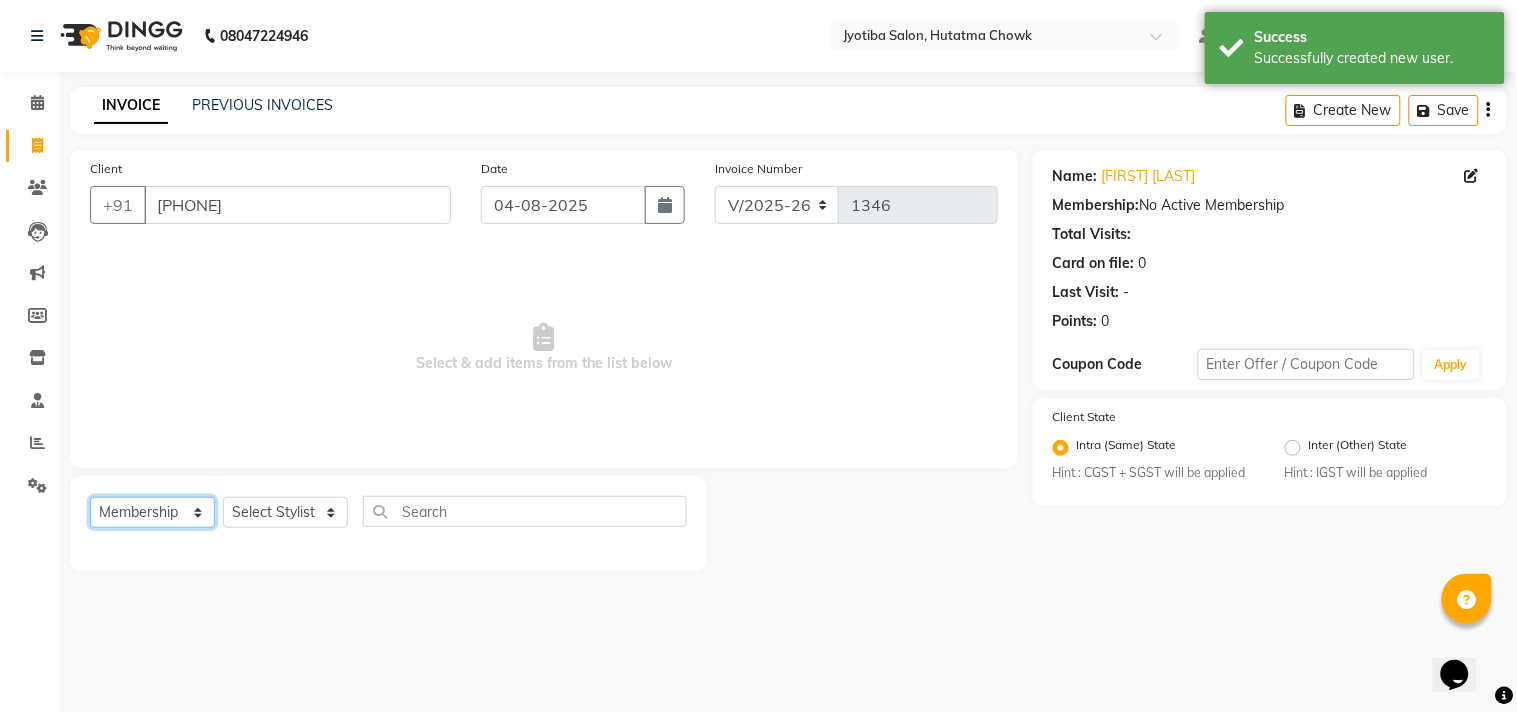 select on "service" 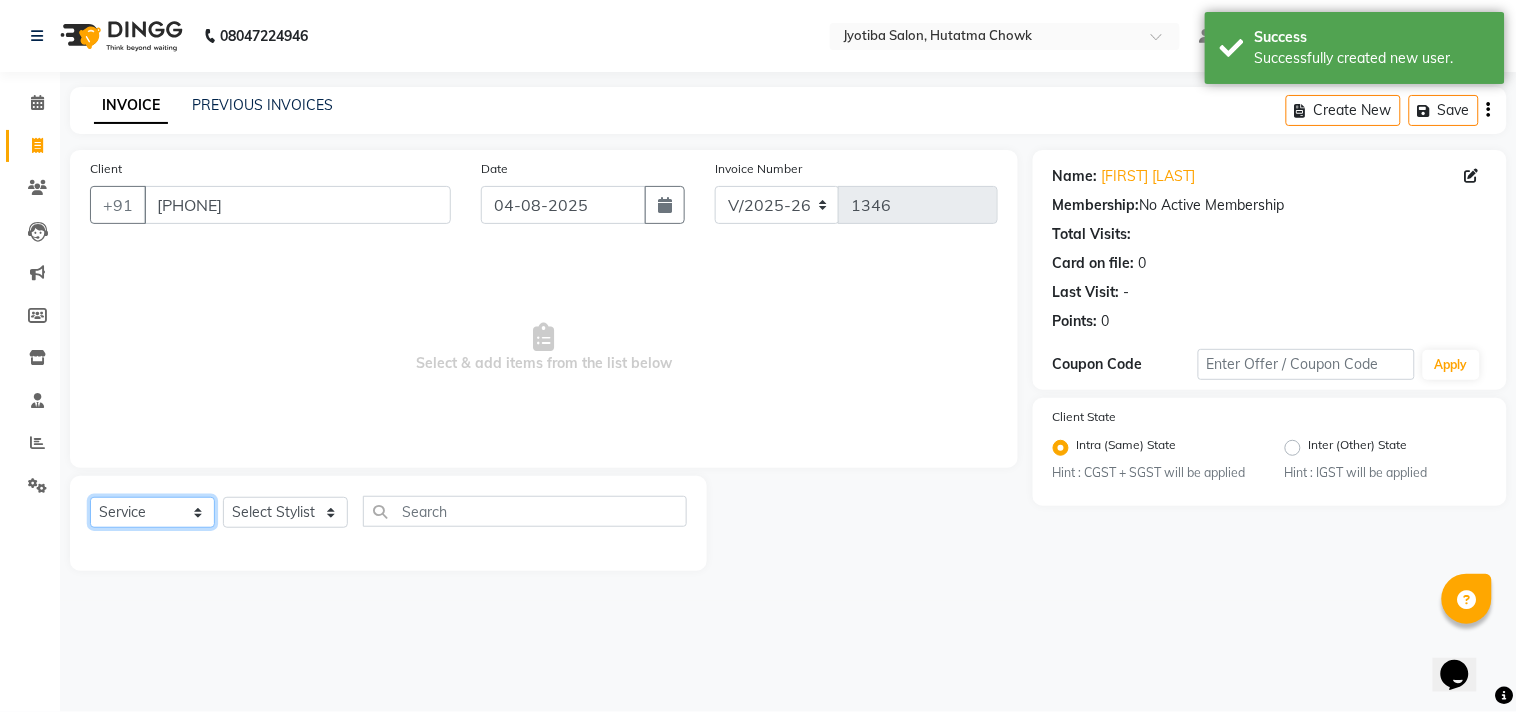 click on "Select  Service  Product  Membership  Package Voucher Prepaid Gift Card" 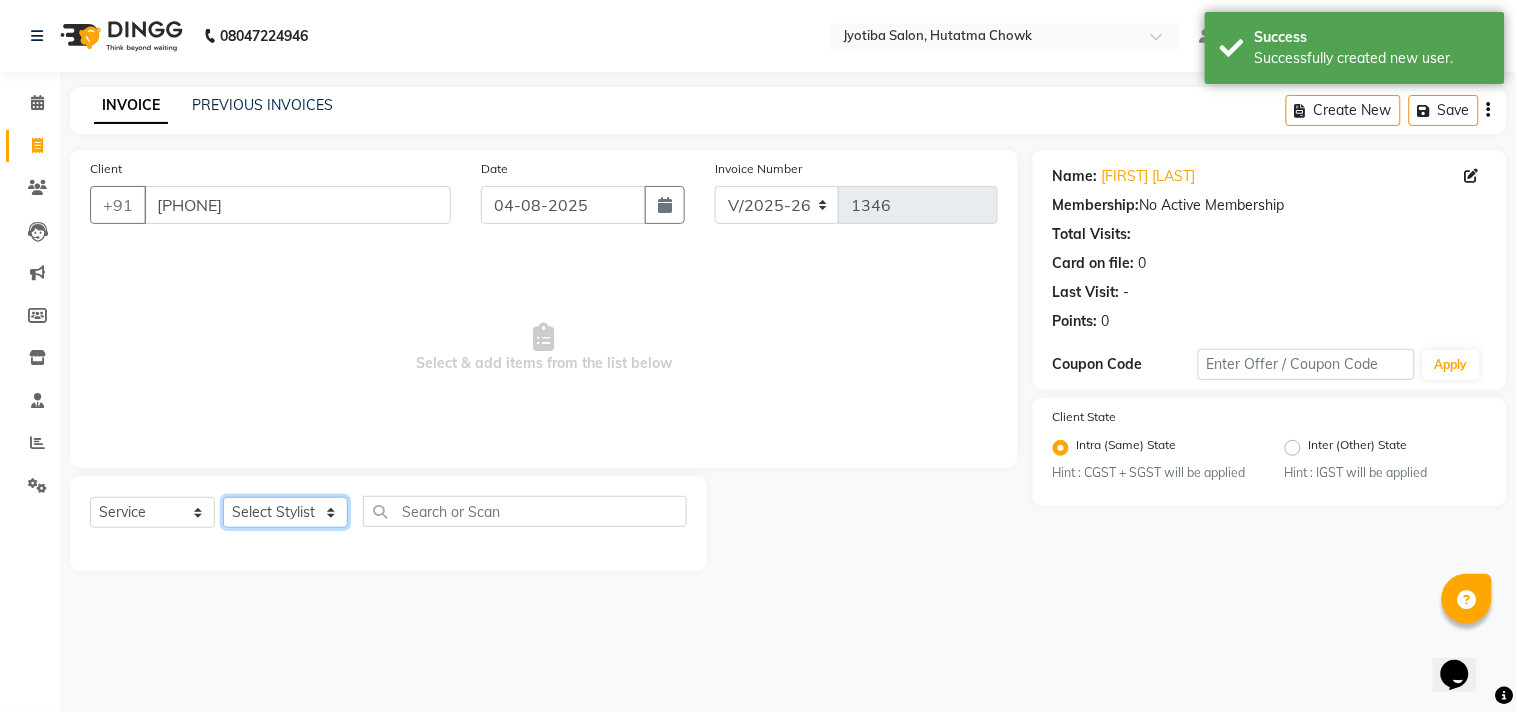 click on "Select Stylist Abdul Dinesh thakur Farman  Juned  mahadev Munna  prem RAHUL Sandip Suresh yasin" 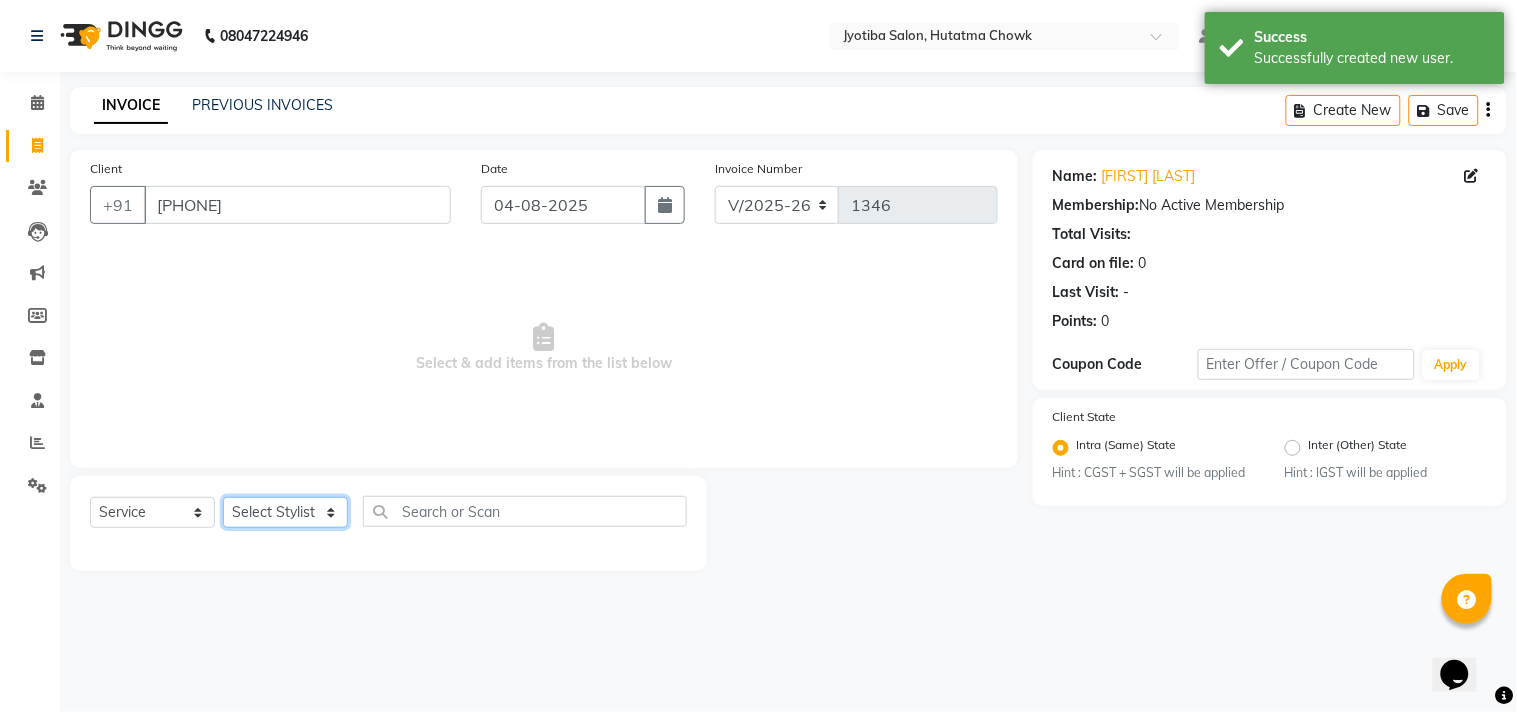 select on "84596" 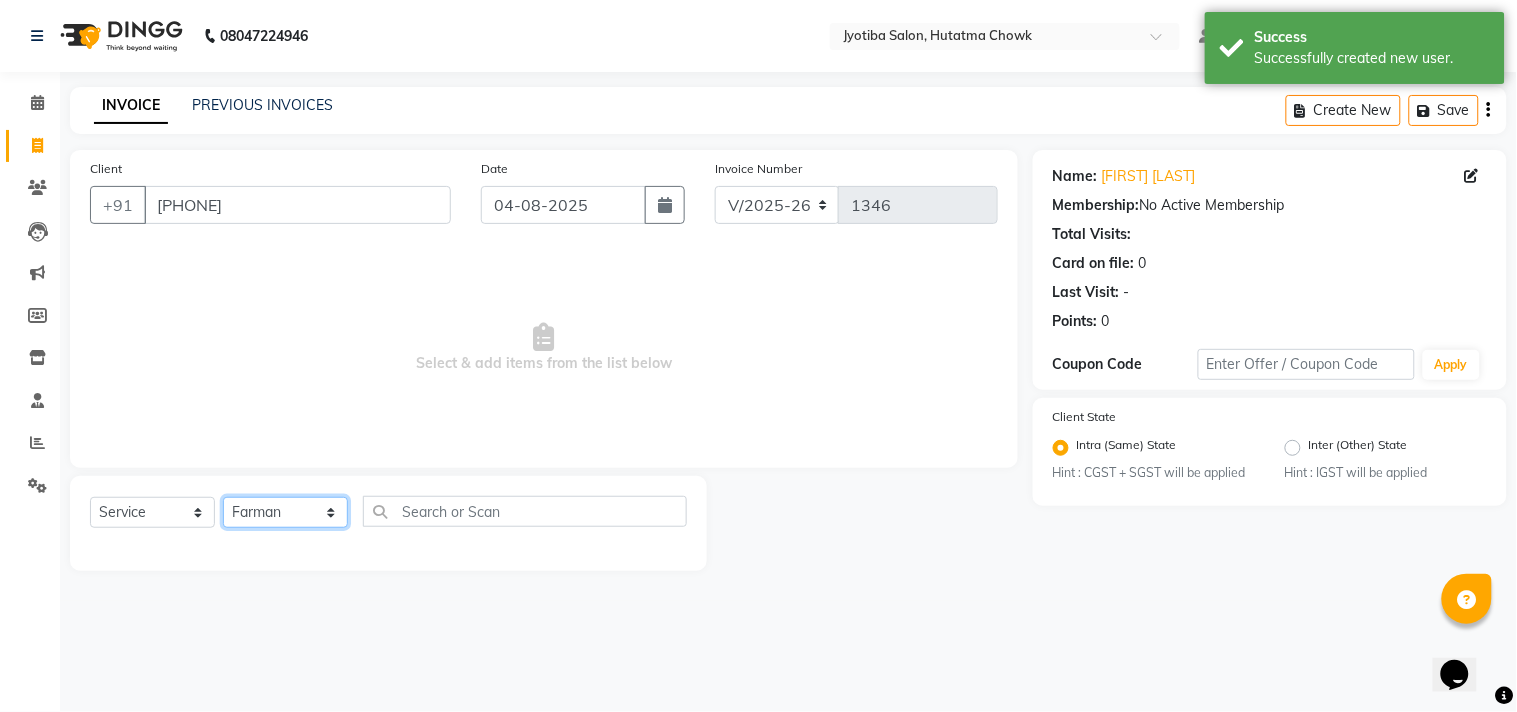 click on "Select Stylist Abdul Dinesh thakur Farman  Juned  mahadev Munna  prem RAHUL Sandip Suresh yasin" 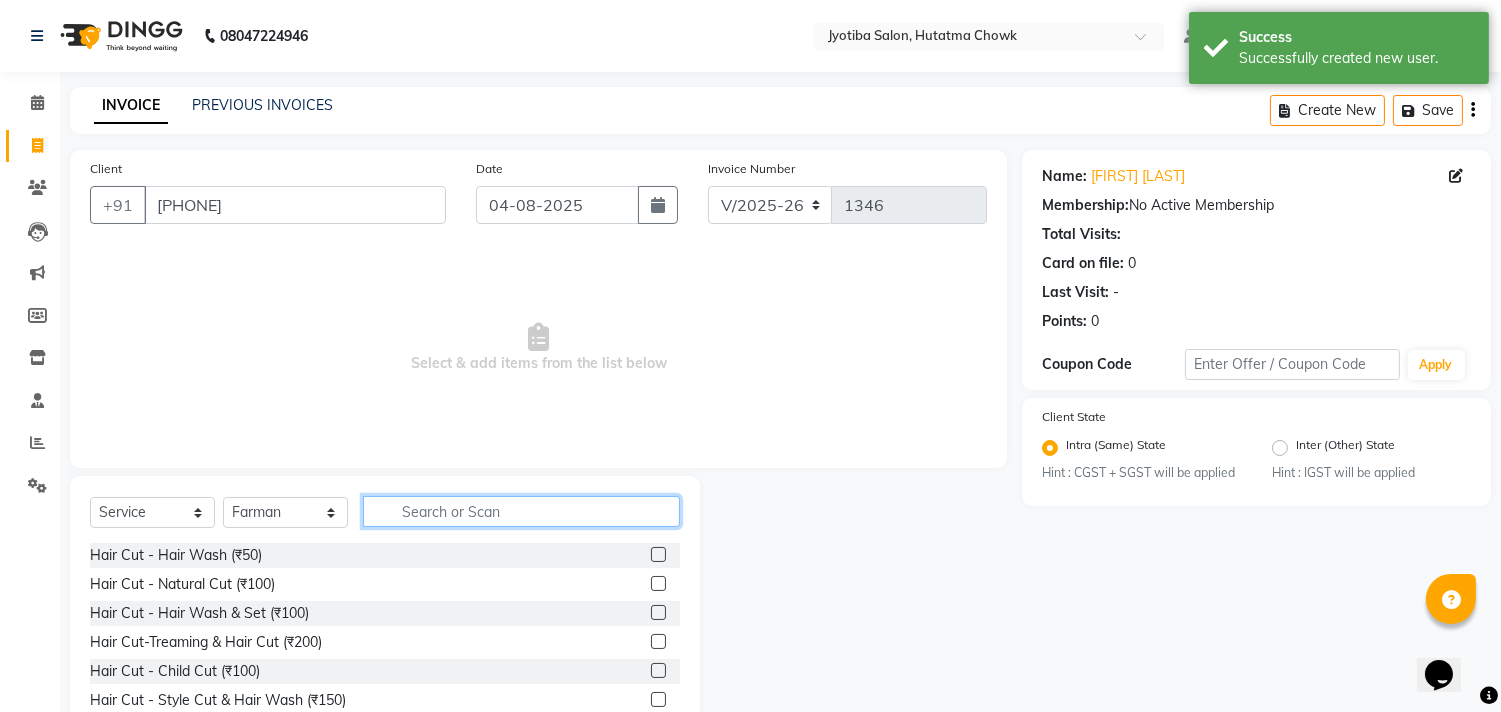 click 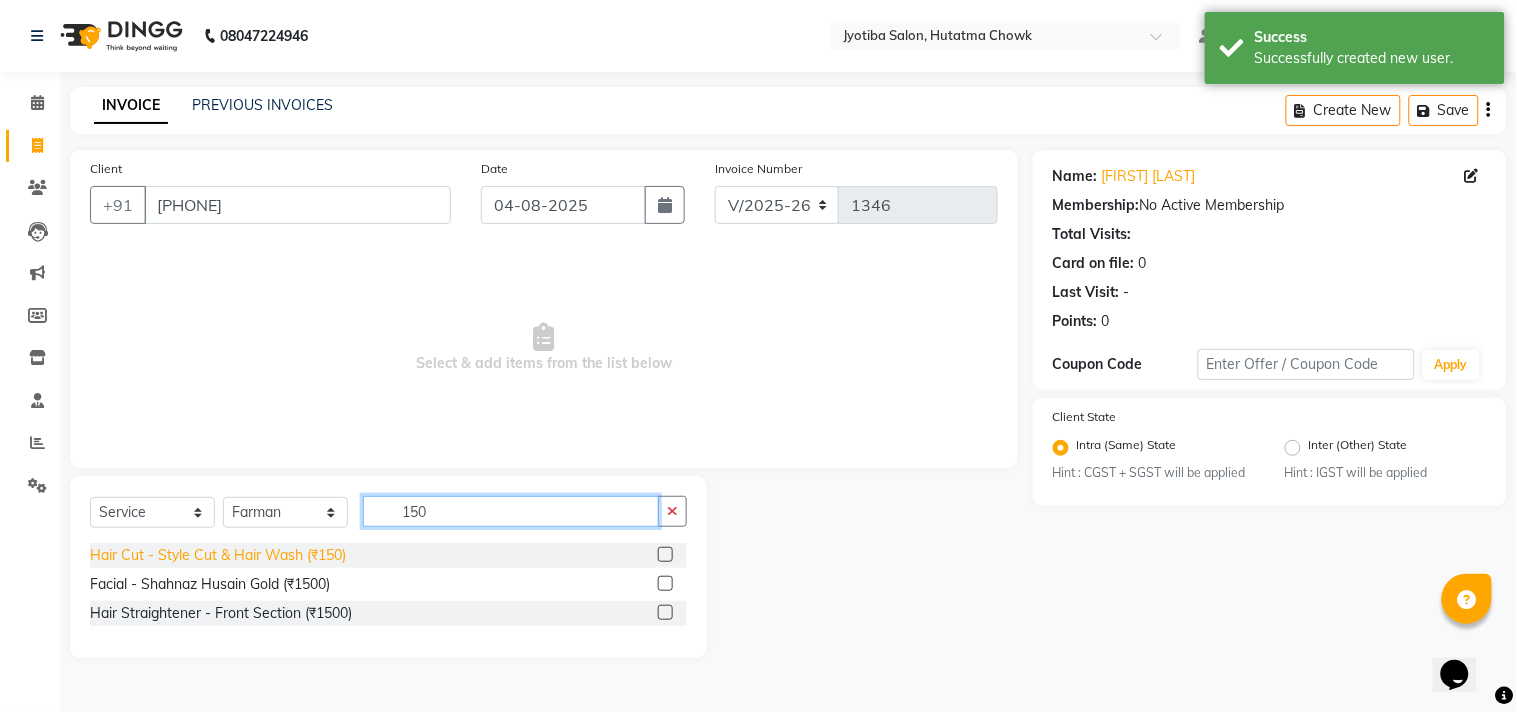 type on "150" 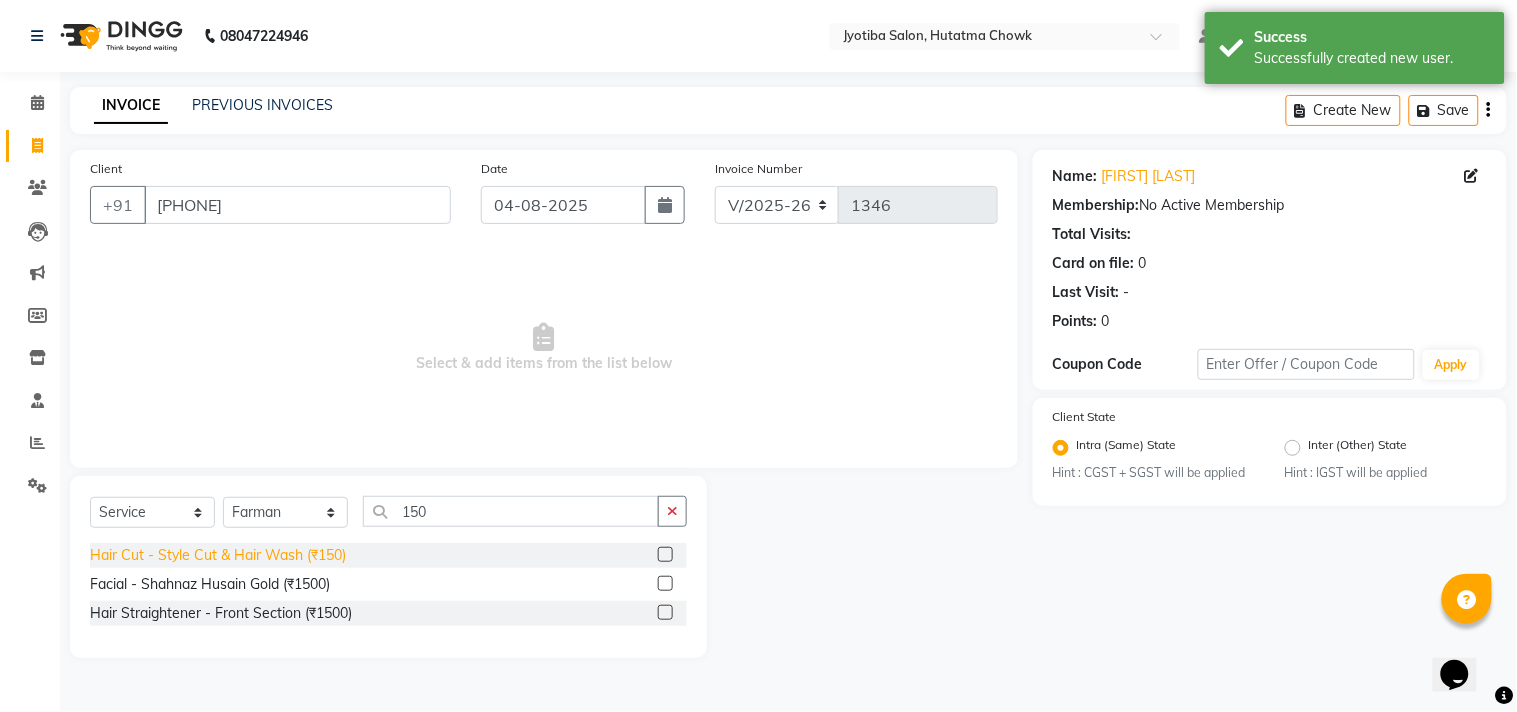 click on "Hair Cut - Style Cut & Hair Wash (₹150)" 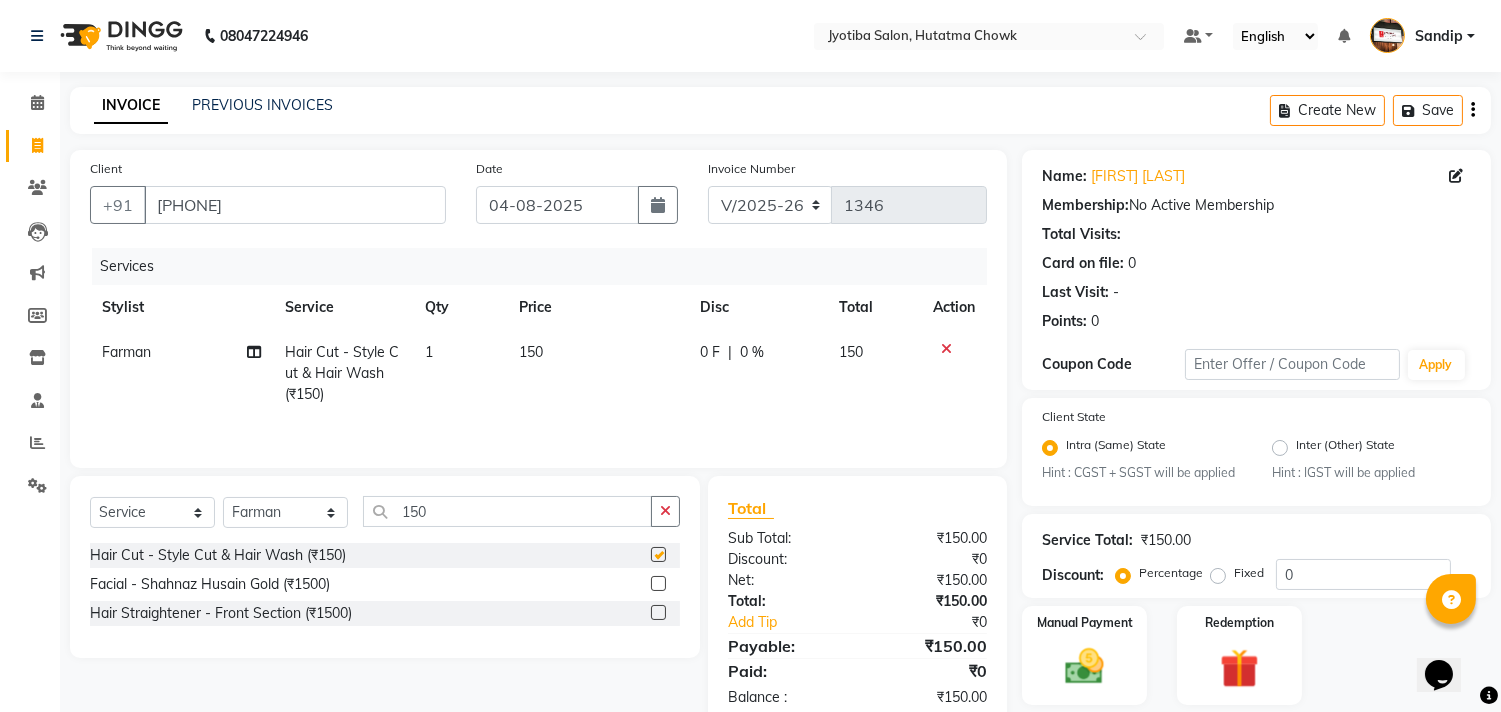 checkbox on "false" 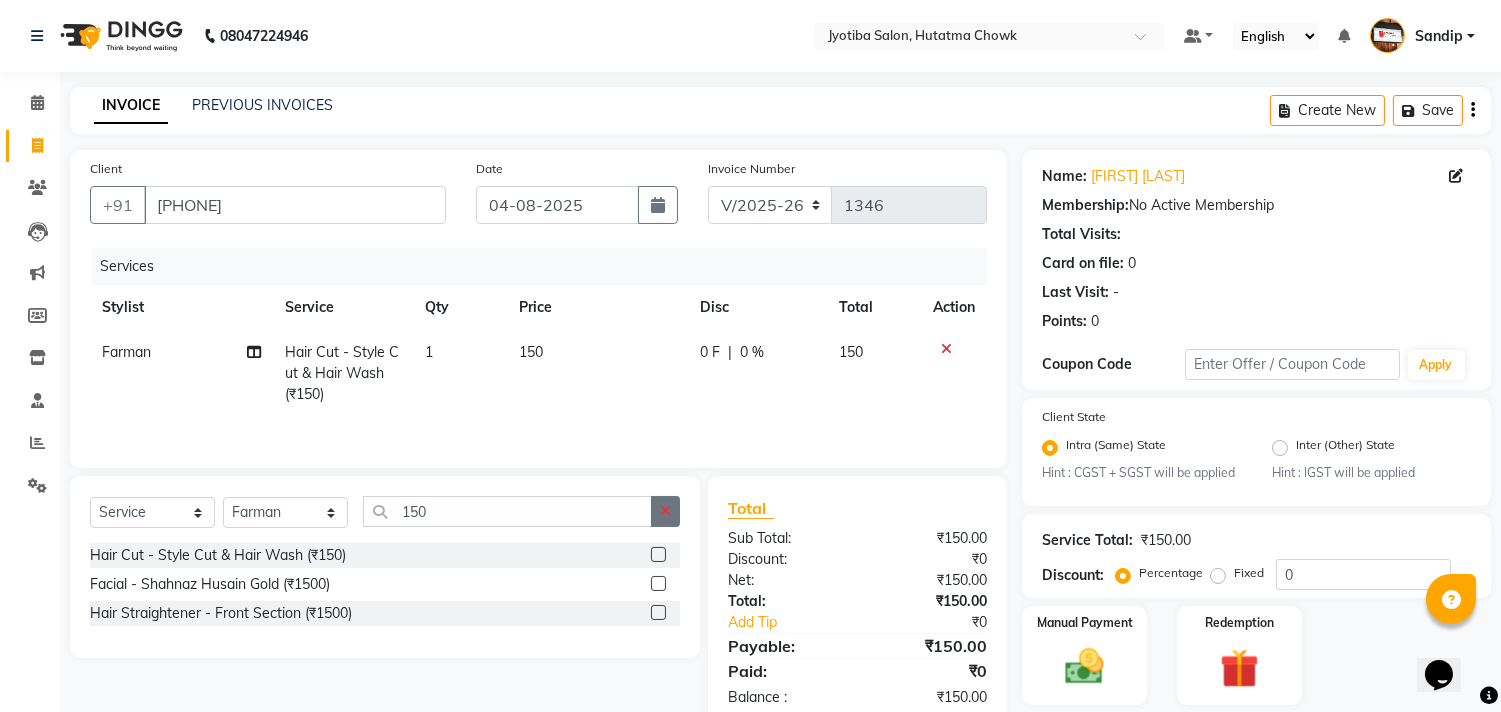 click 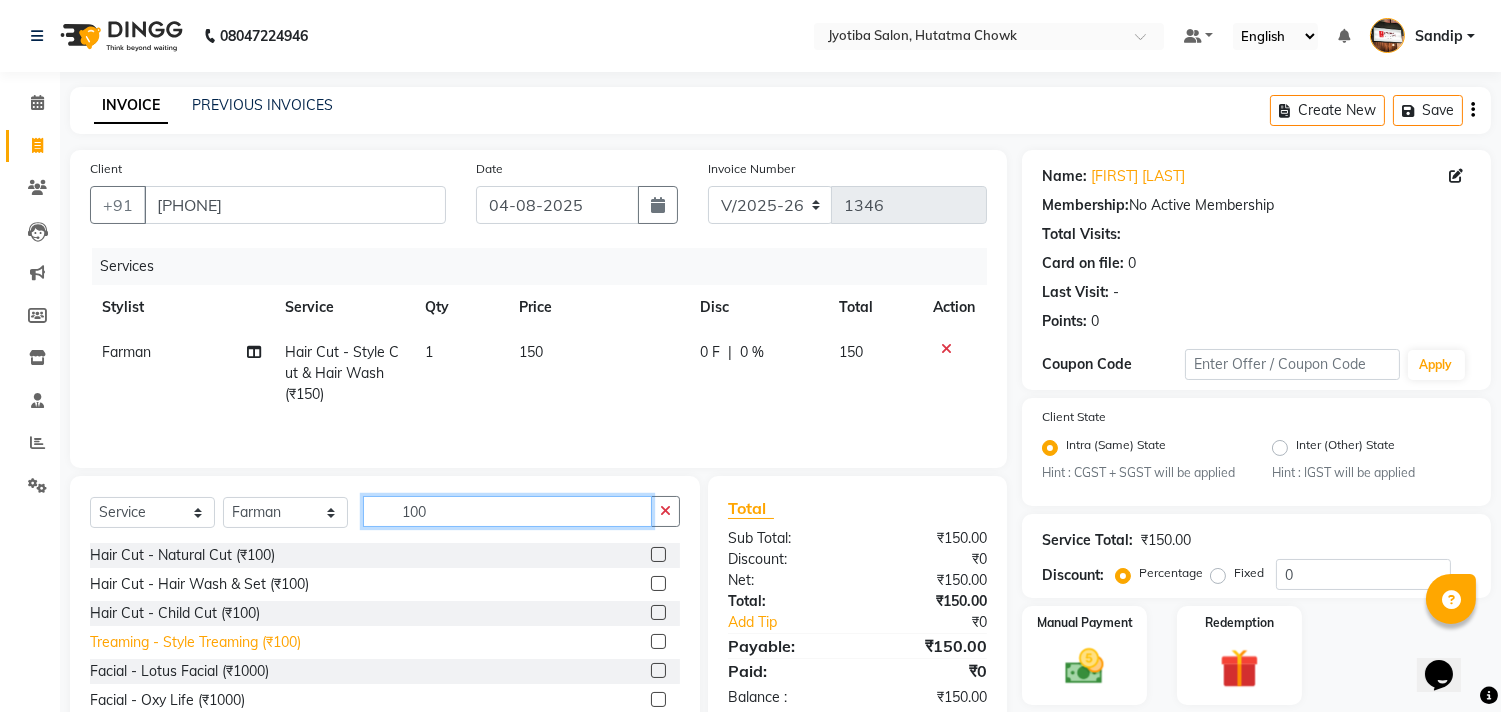 type on "100" 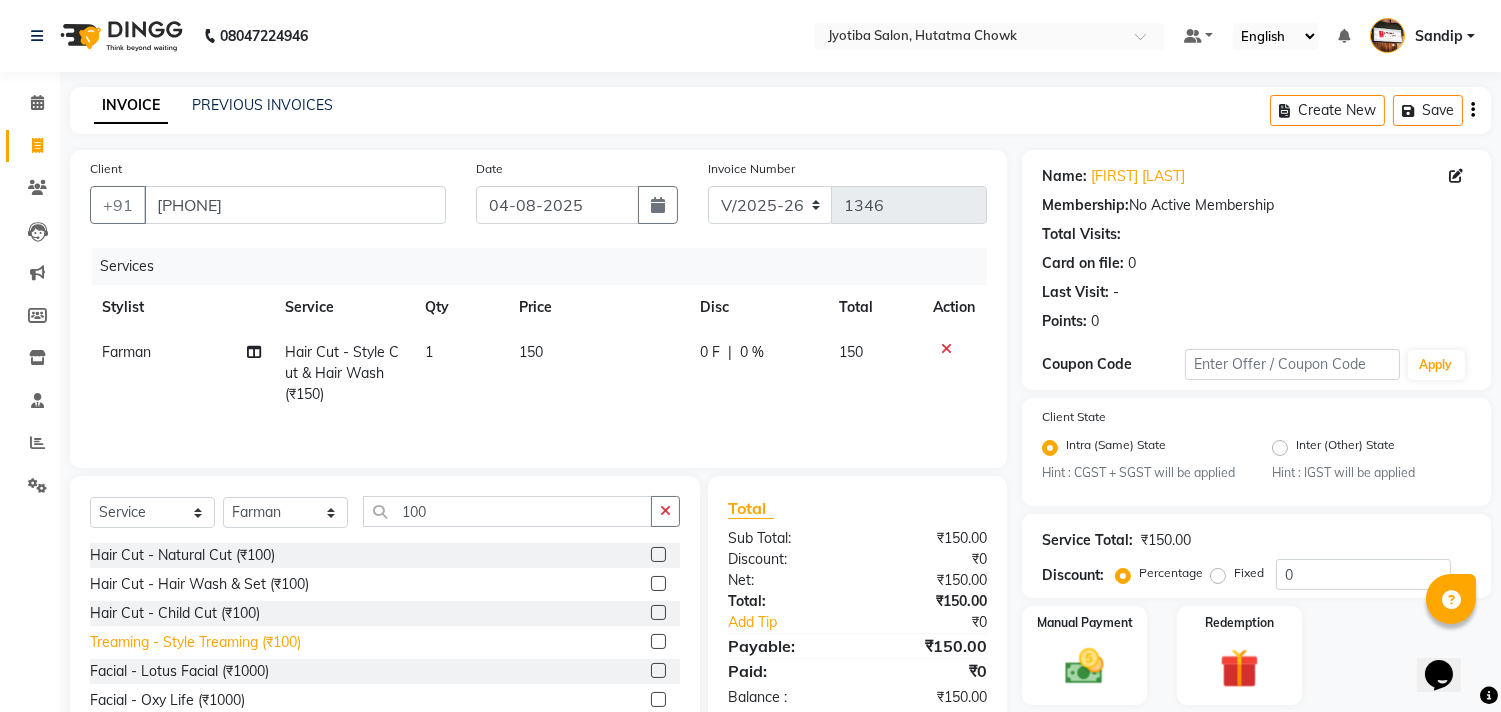 click on "Treaming - Style Treaming (₹100)" 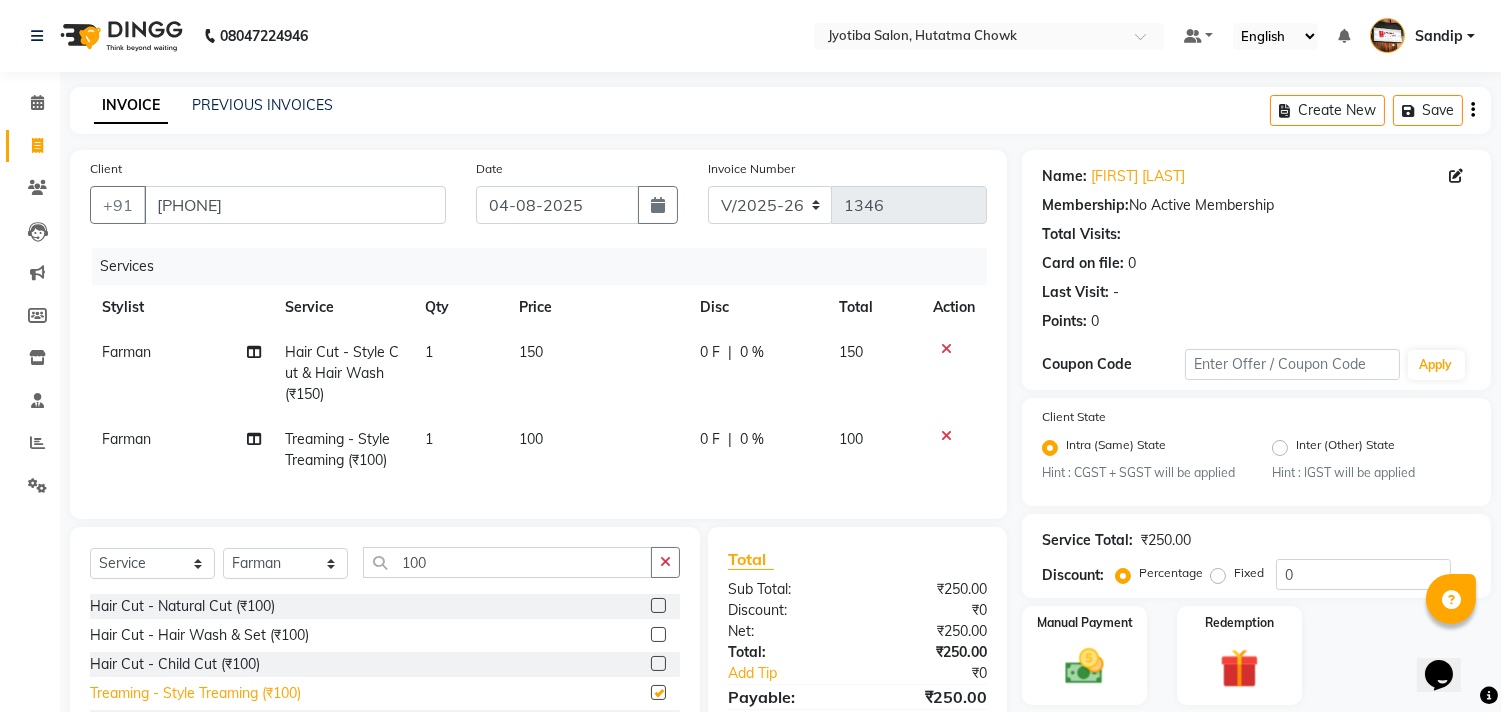 checkbox on "false" 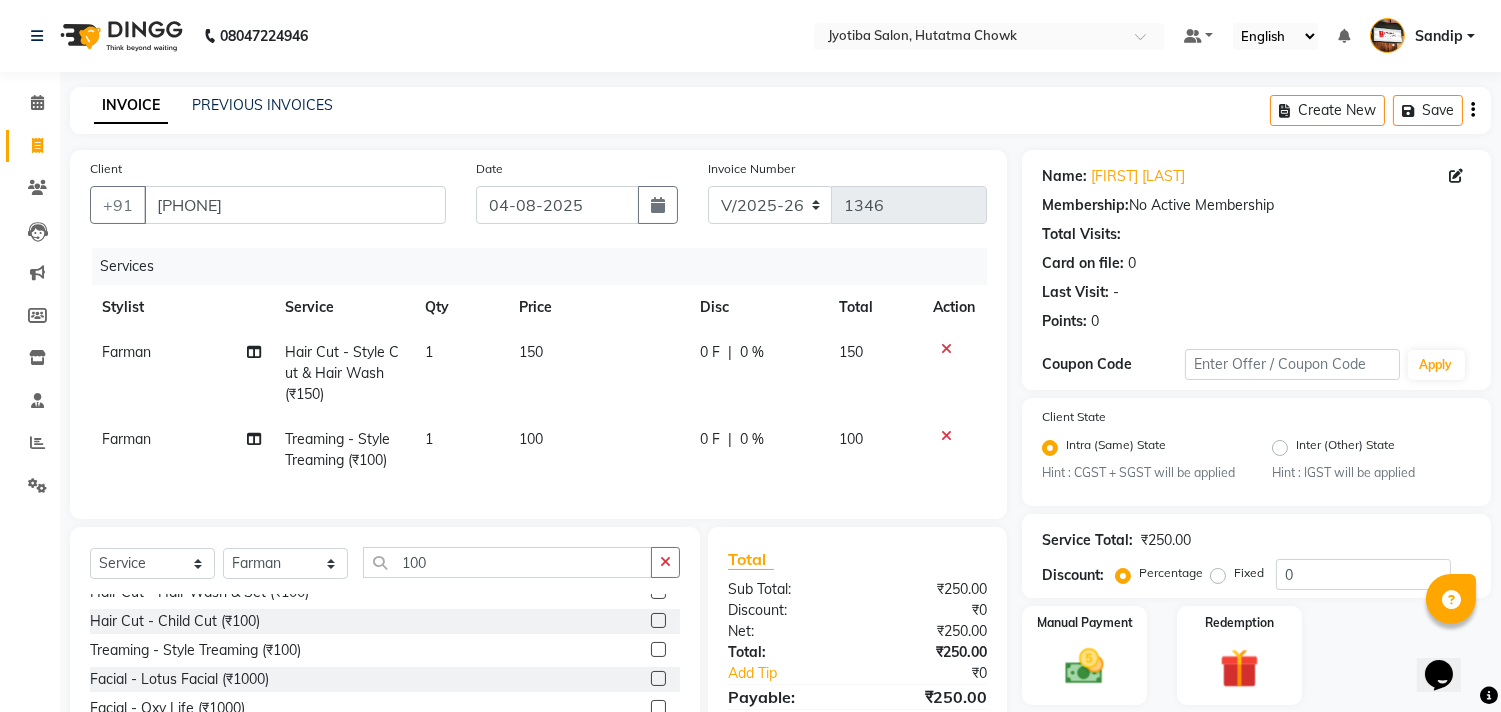 scroll, scrollTop: 61, scrollLeft: 0, axis: vertical 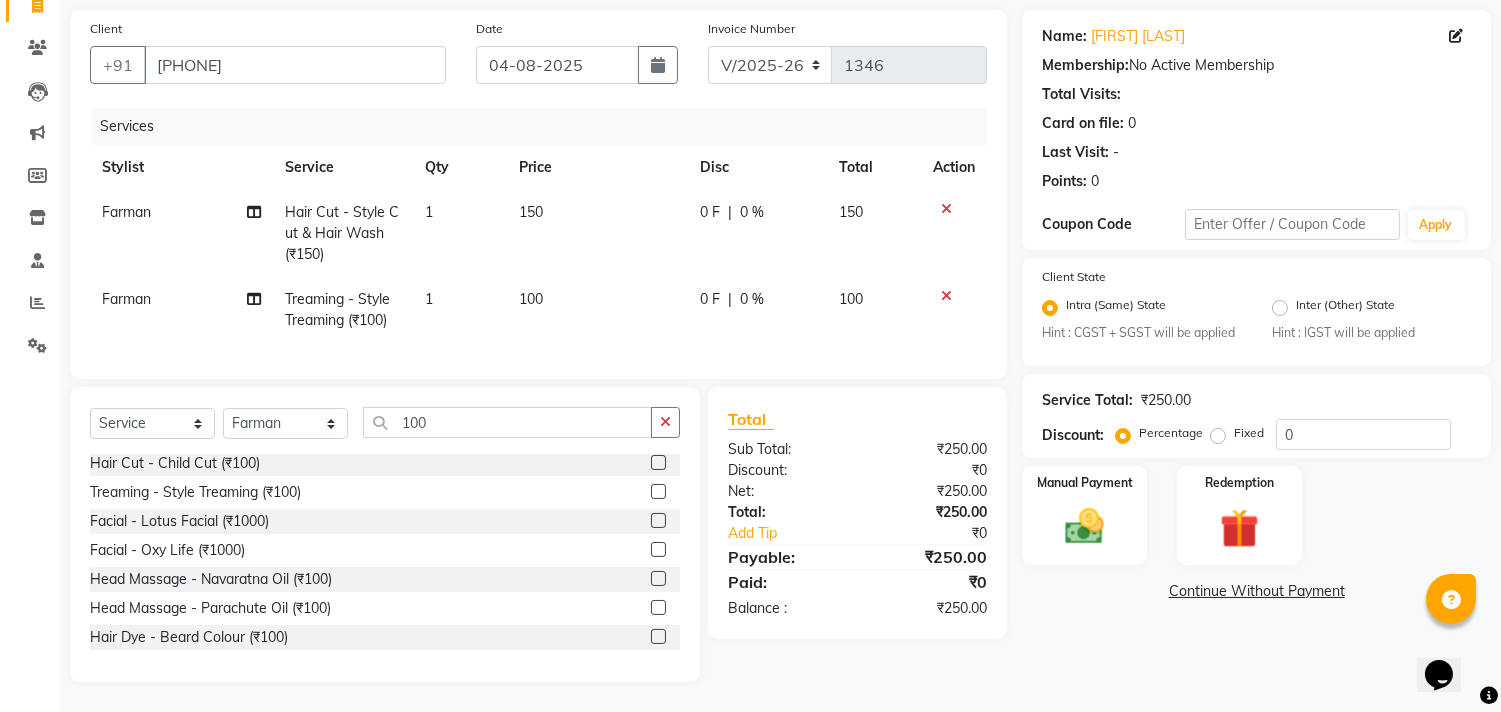 click on "Continue Without Payment" 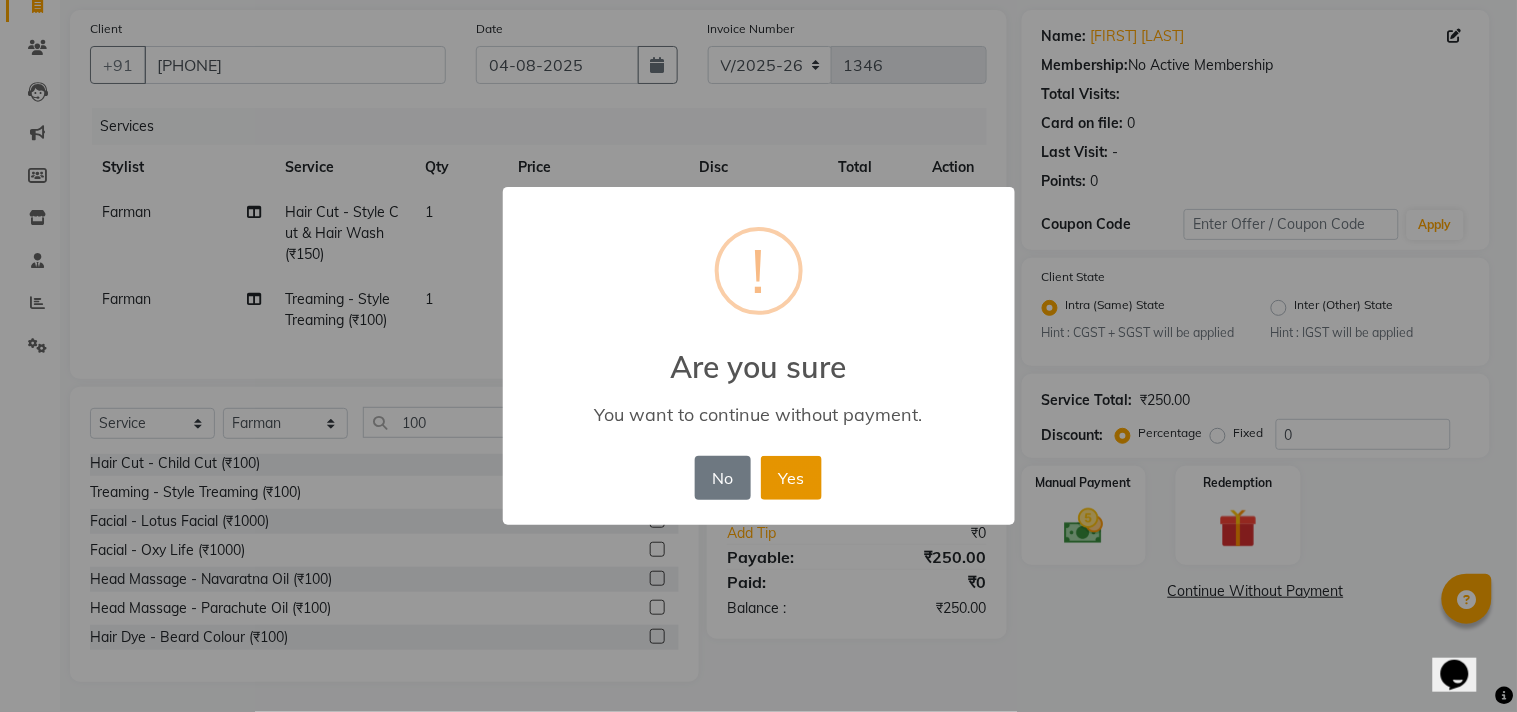click on "Yes" at bounding box center (791, 478) 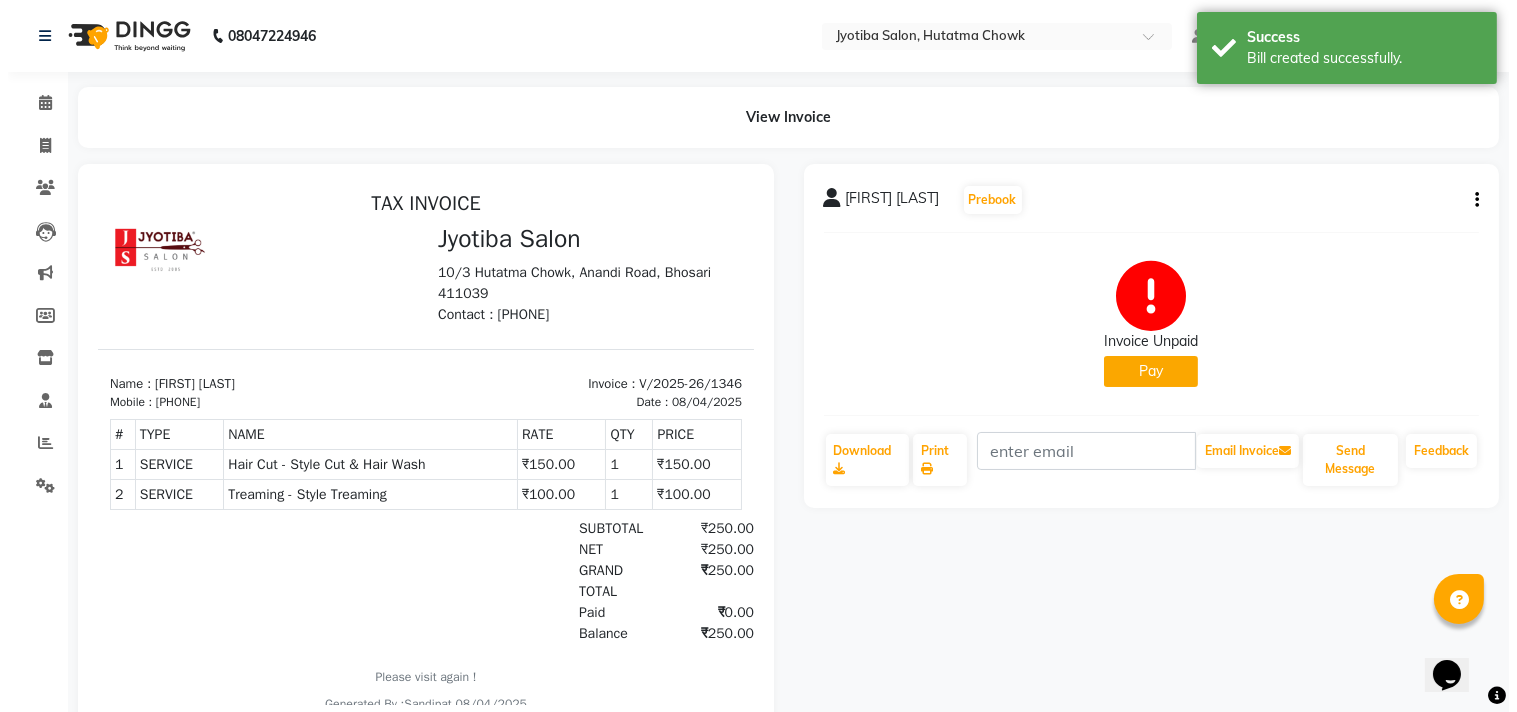 scroll, scrollTop: 0, scrollLeft: 0, axis: both 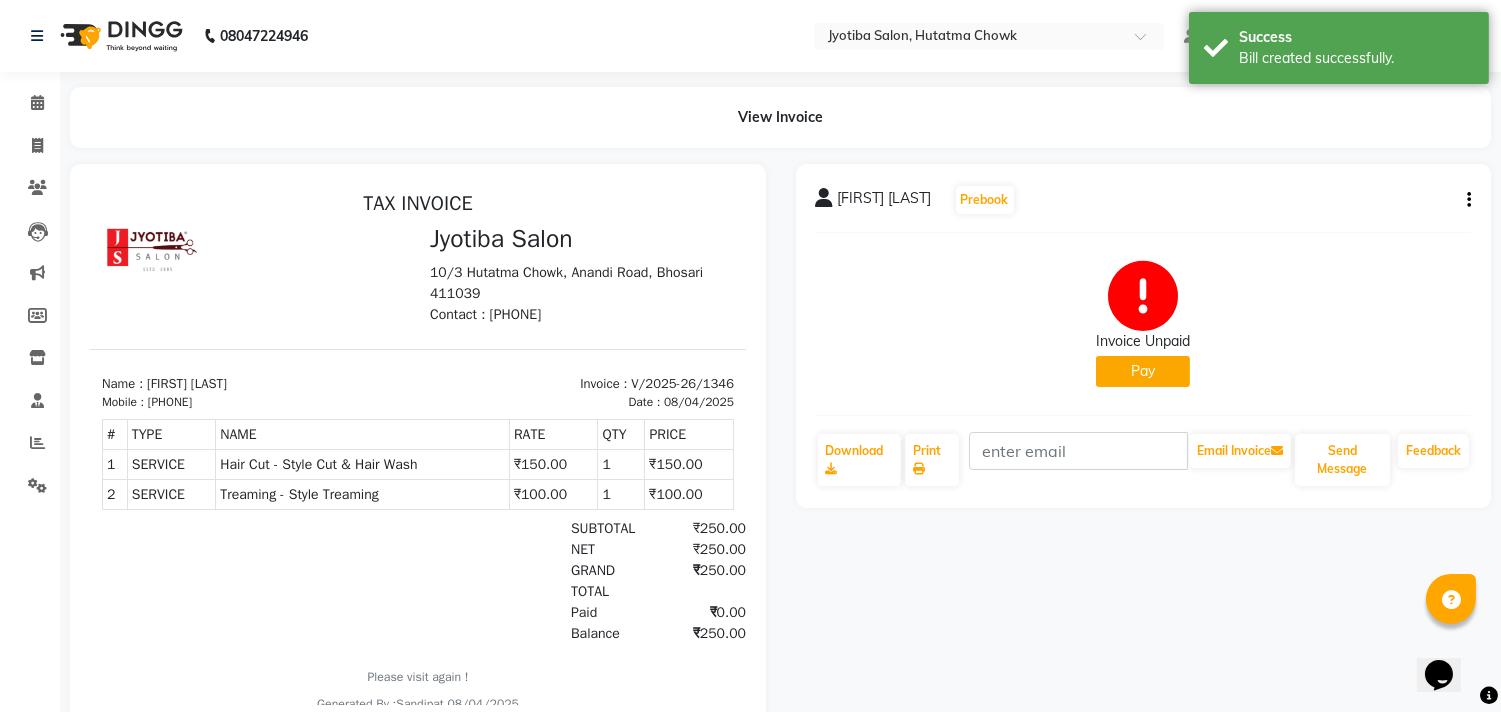 click on "Pay" 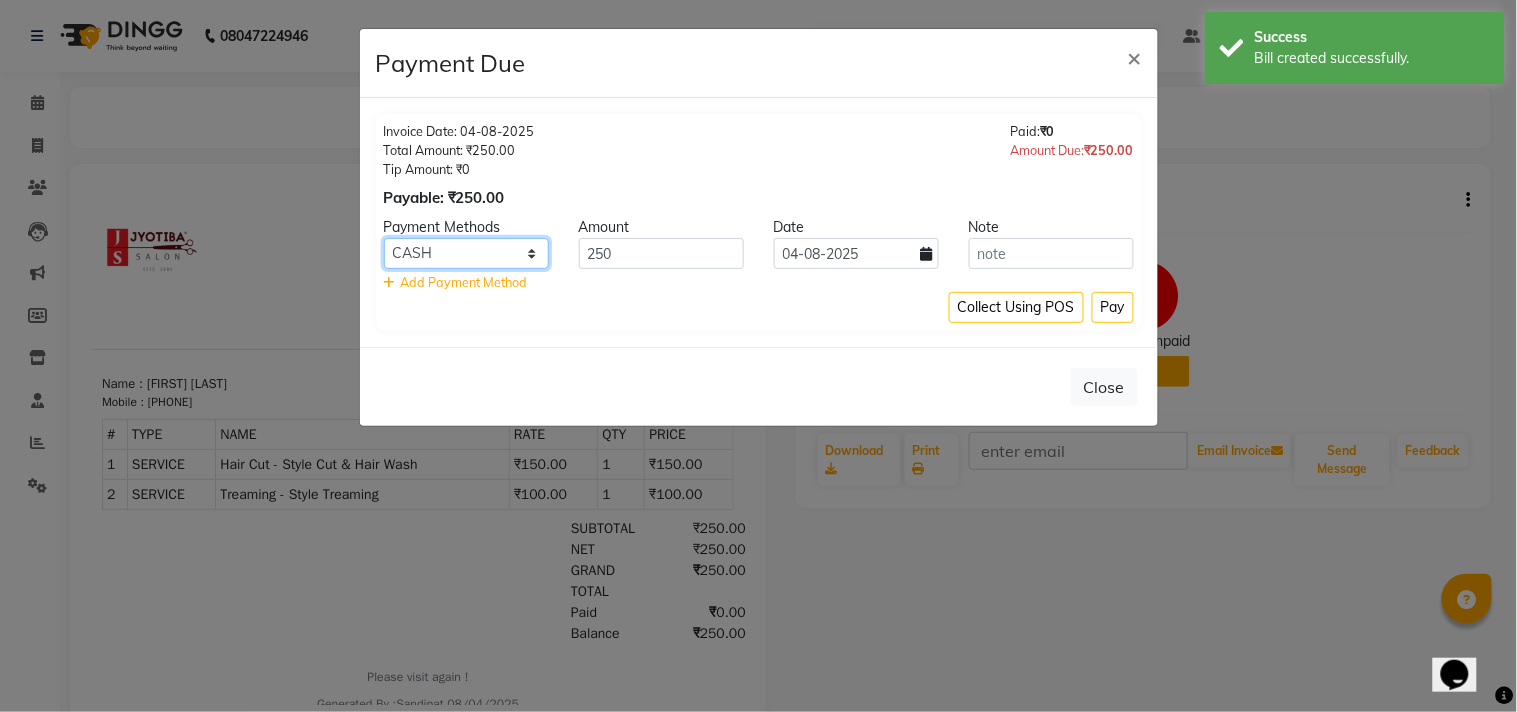 click on "CASH ONLINE CARD" 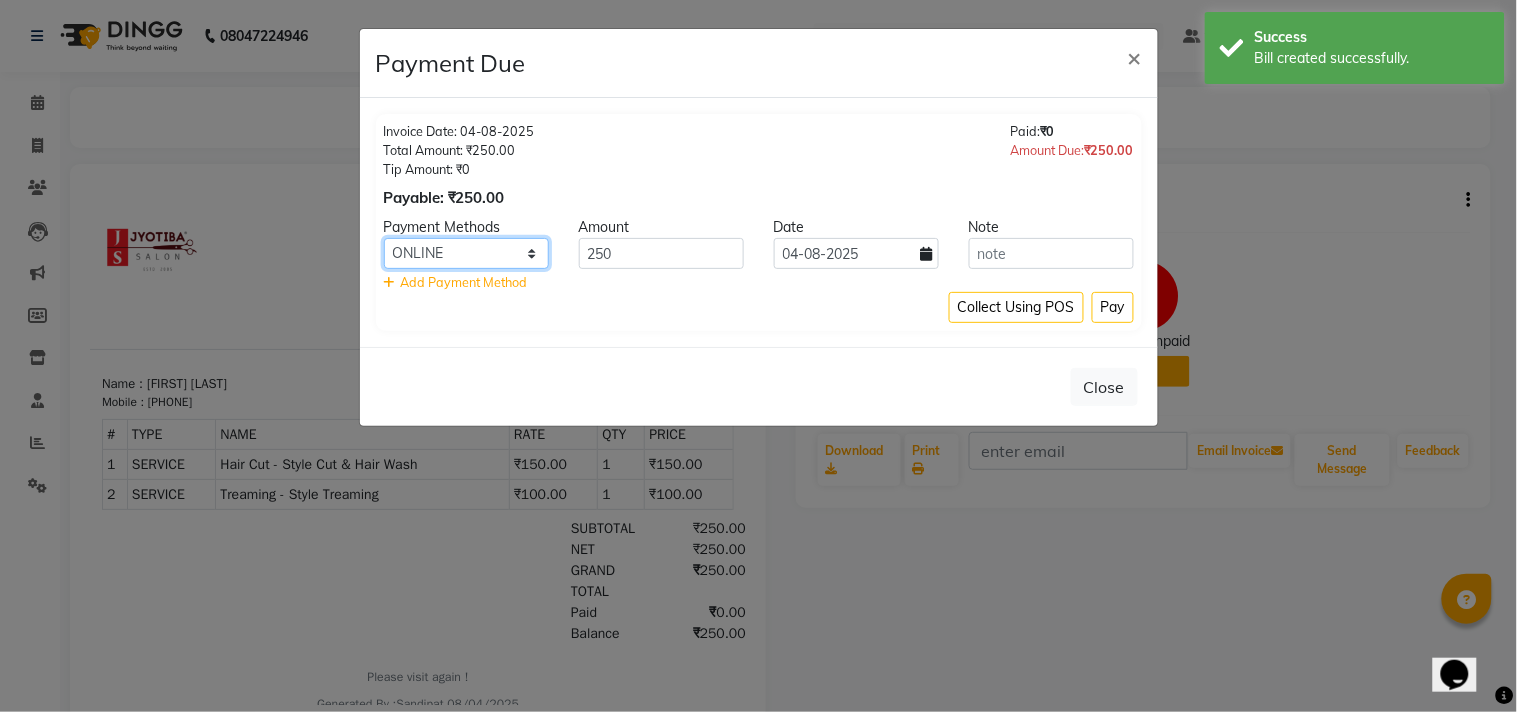 click on "CASH ONLINE CARD" 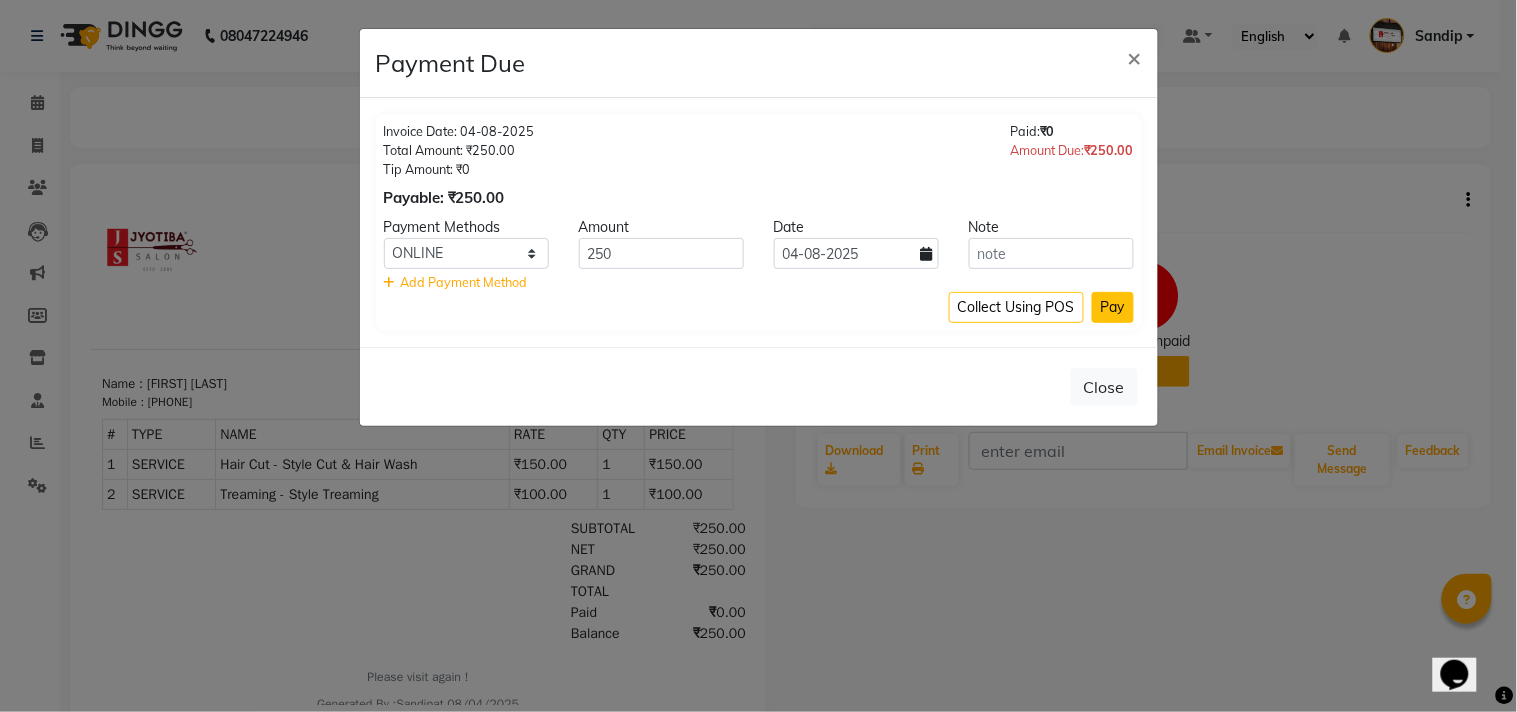 click on "Pay" 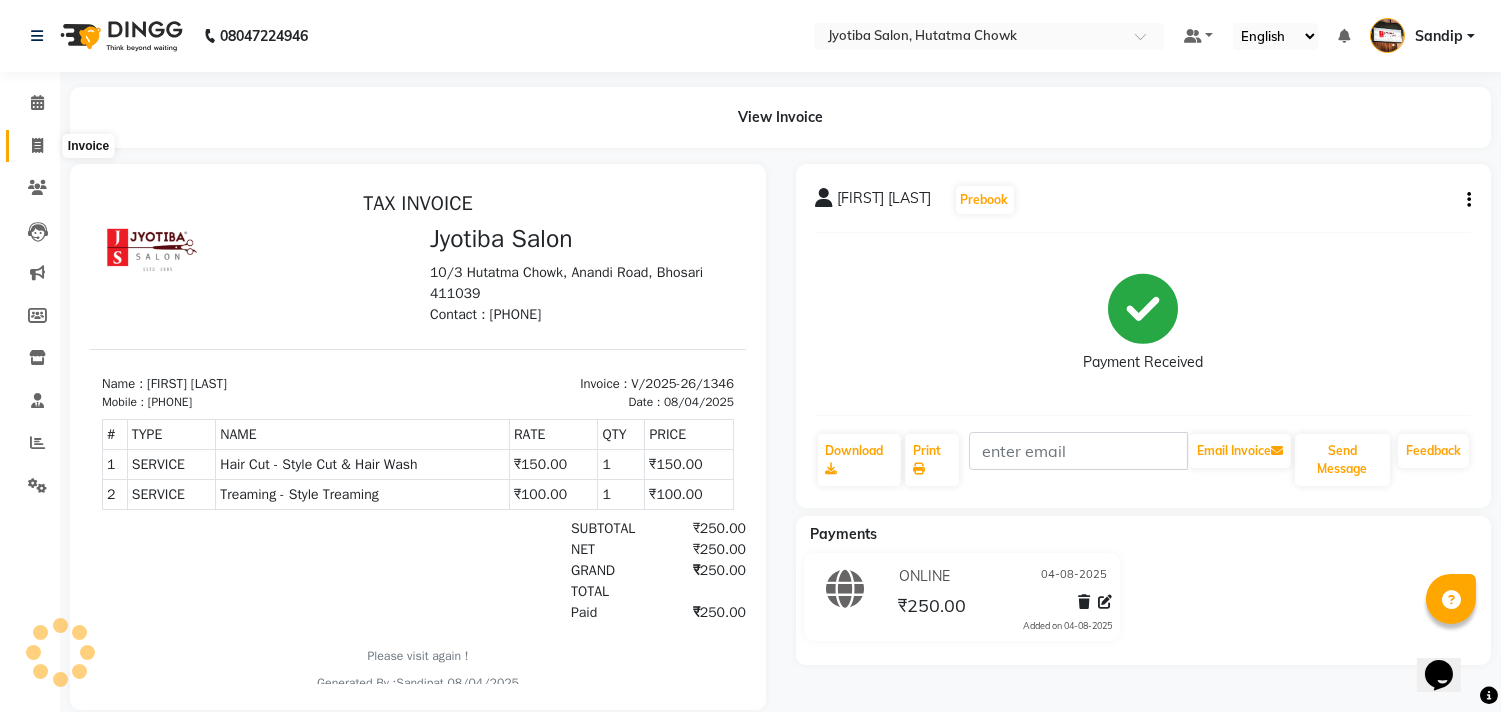 click 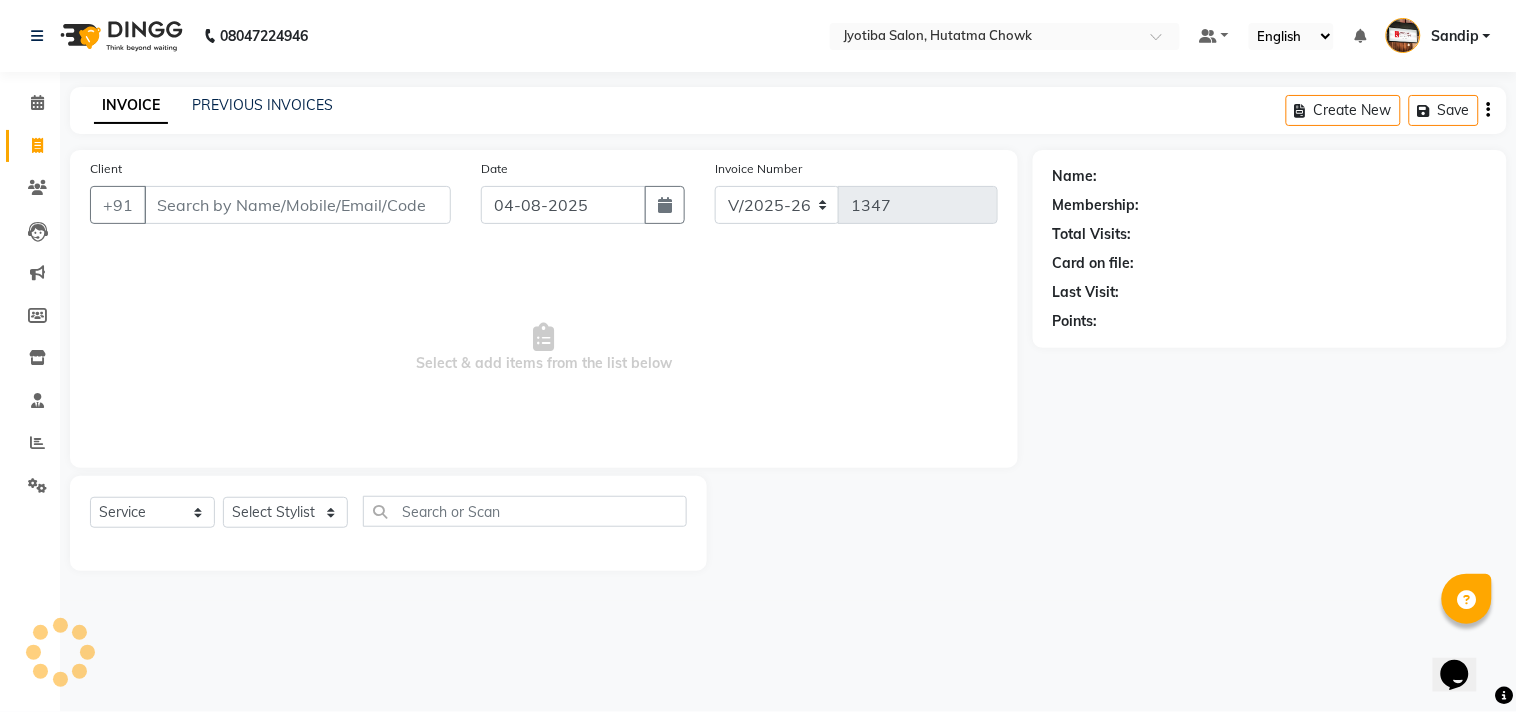 select on "membership" 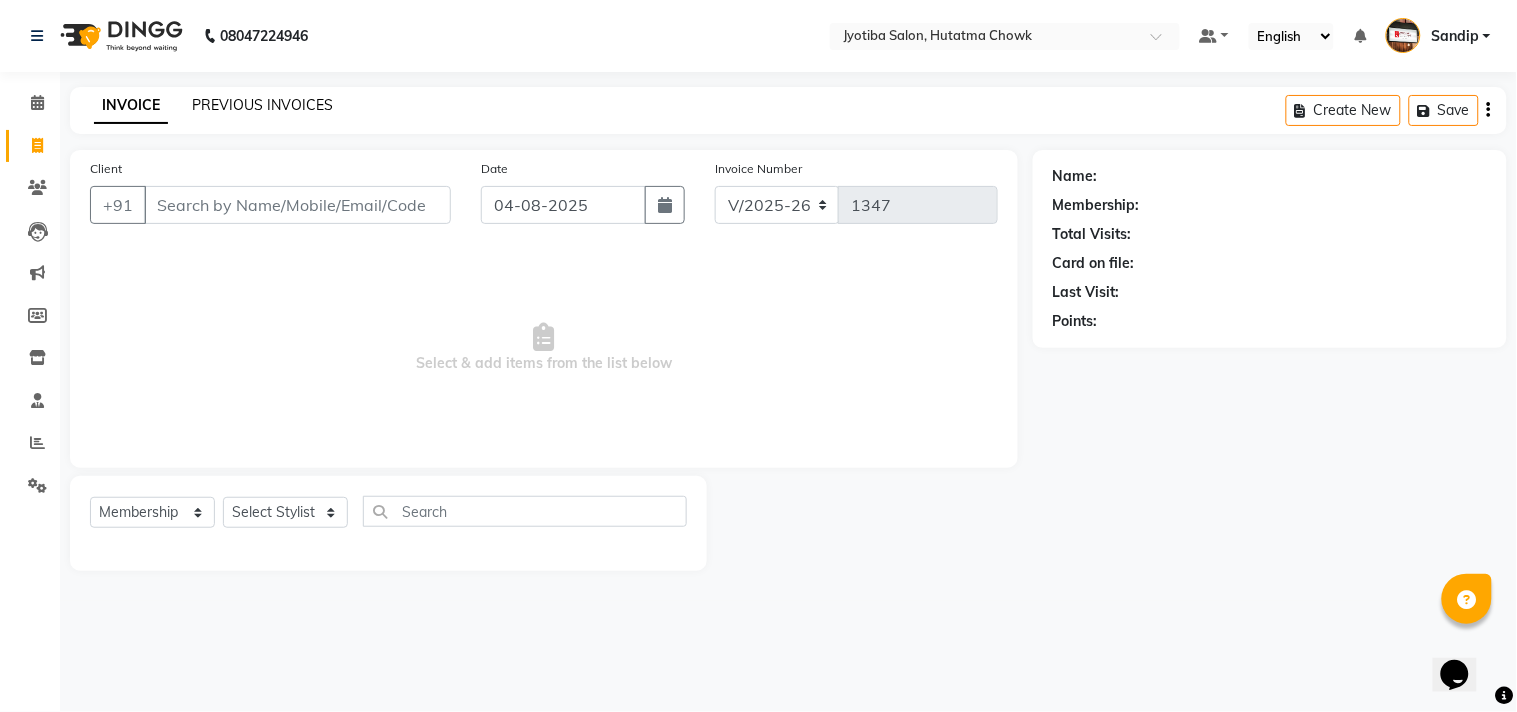 click on "PREVIOUS INVOICES" 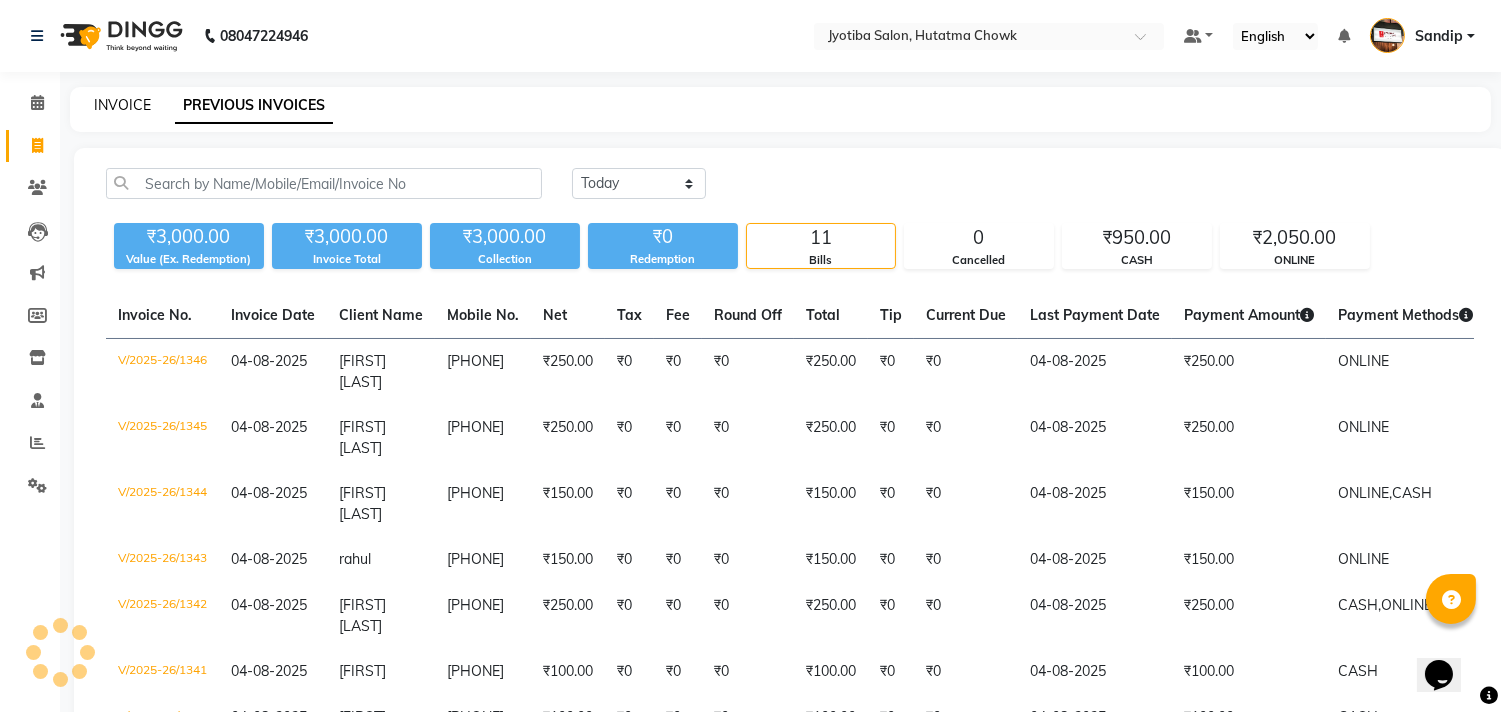 click on "INVOICE" 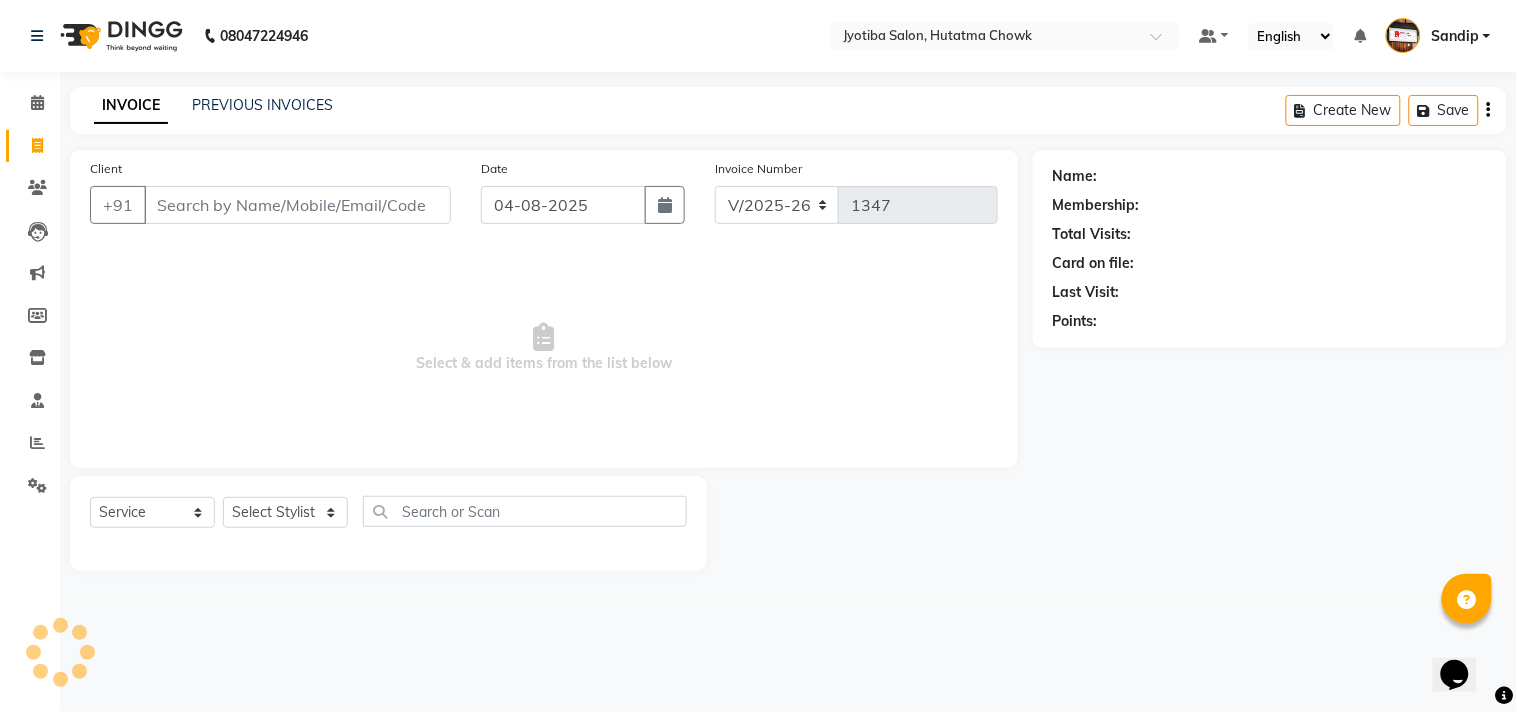 select on "membership" 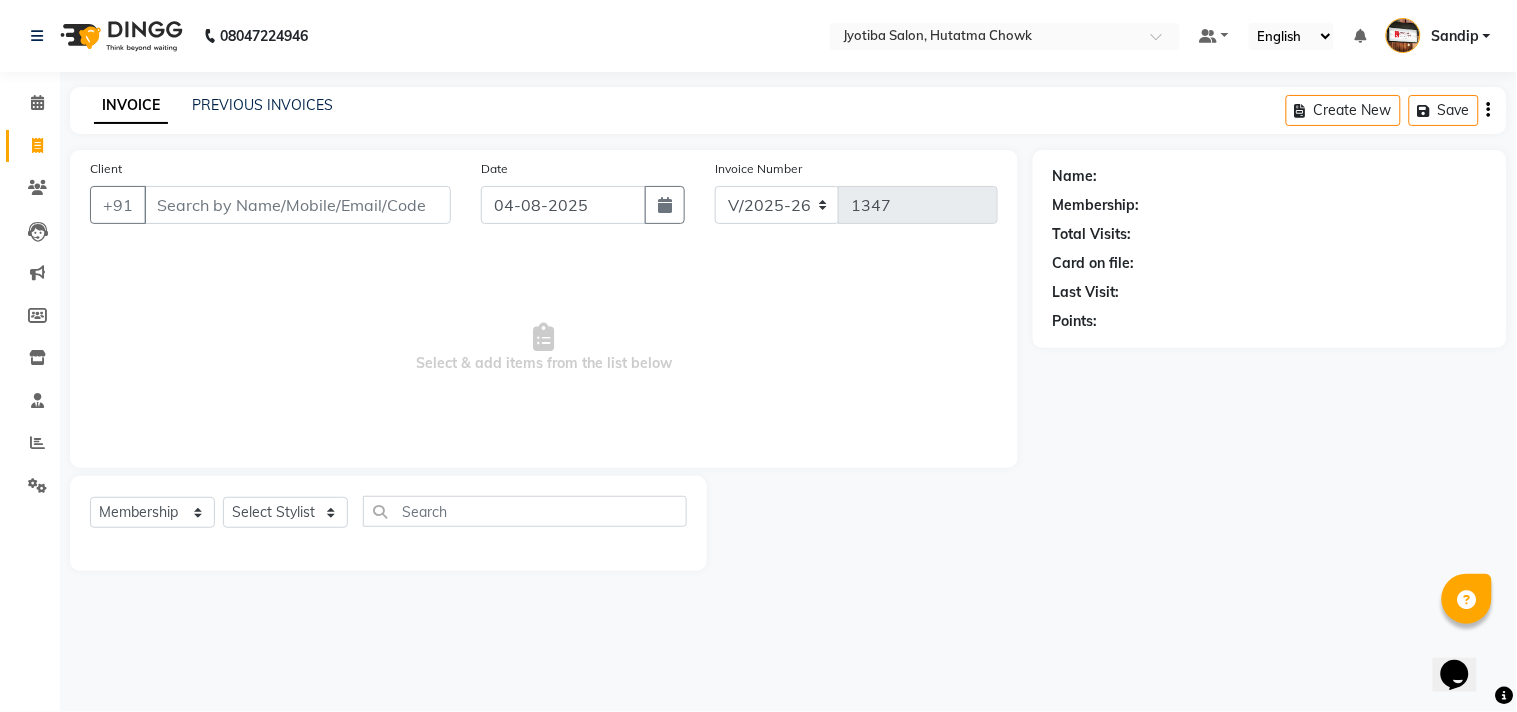 type 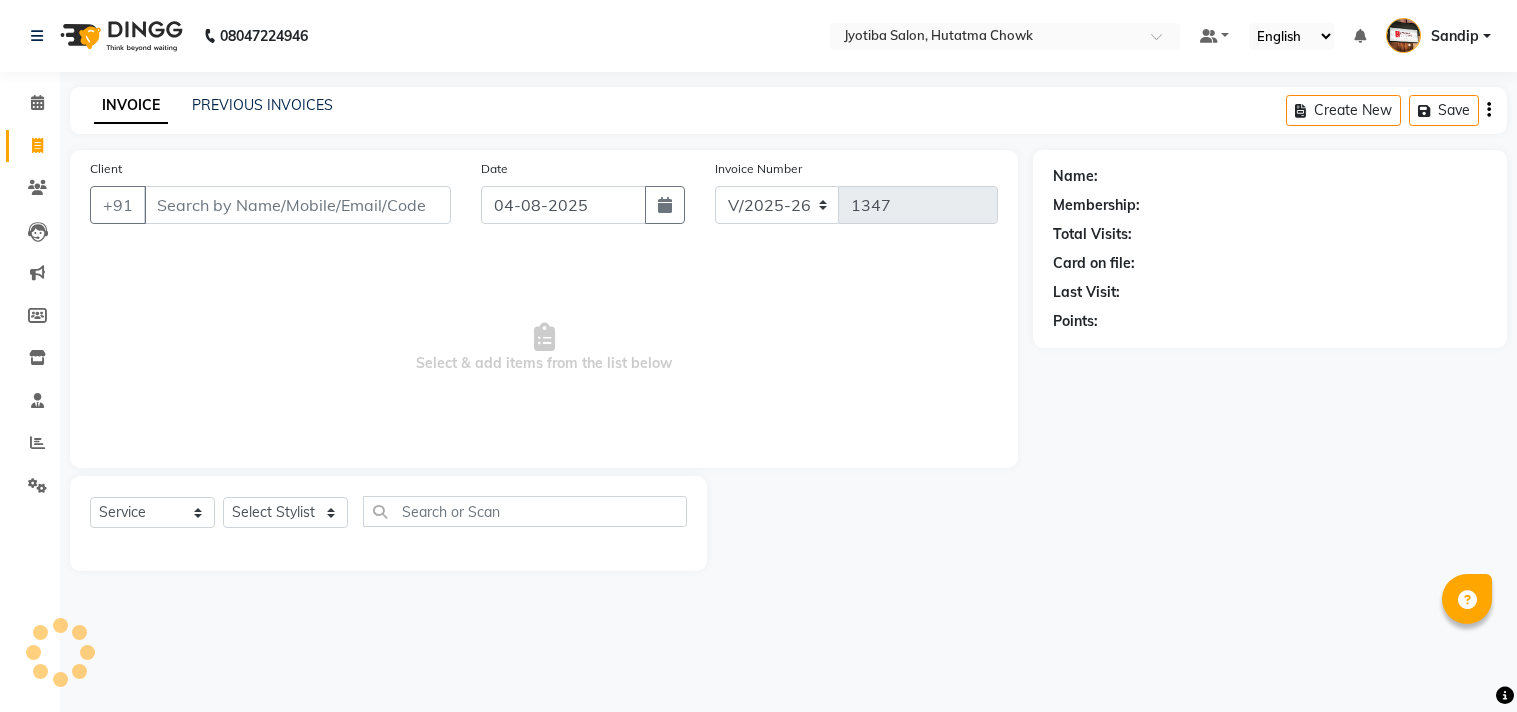 select on "556" 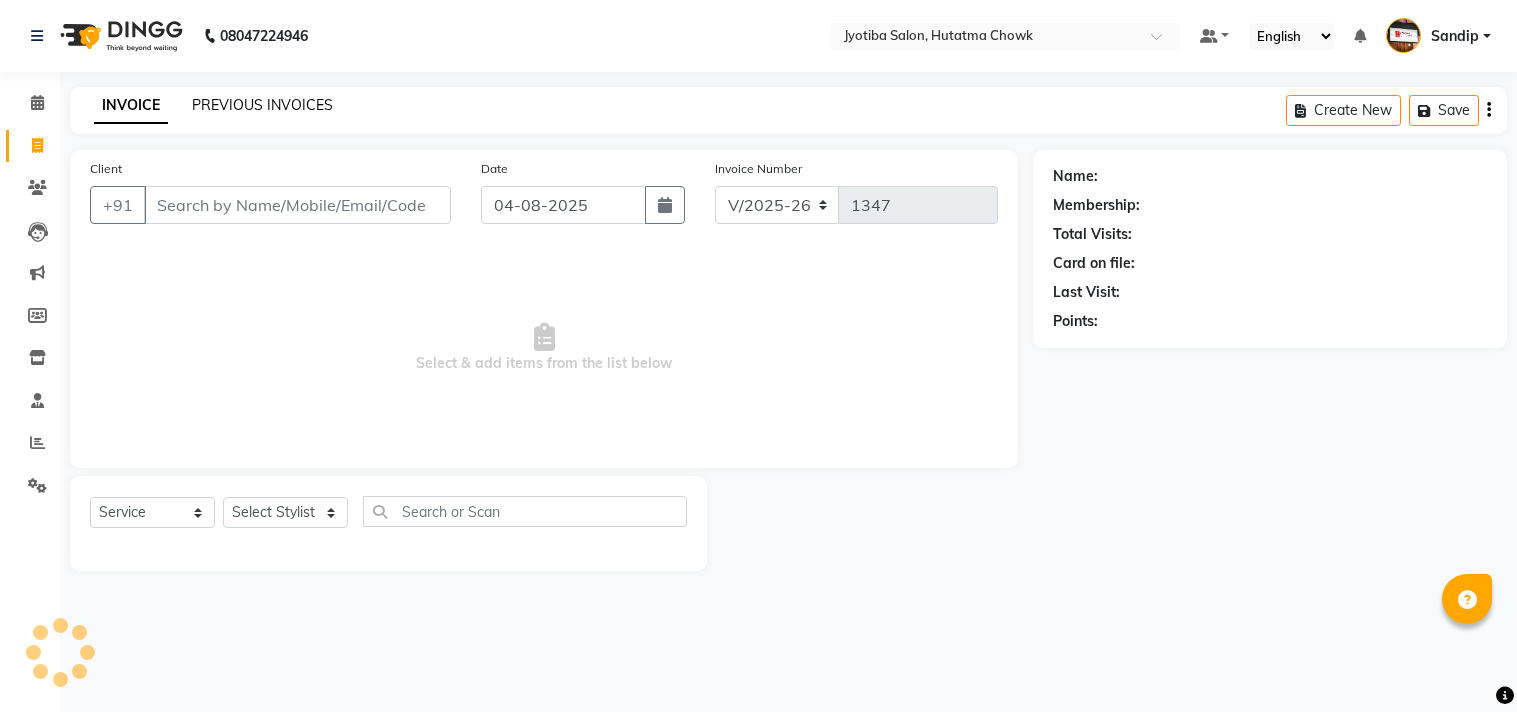 scroll, scrollTop: 0, scrollLeft: 0, axis: both 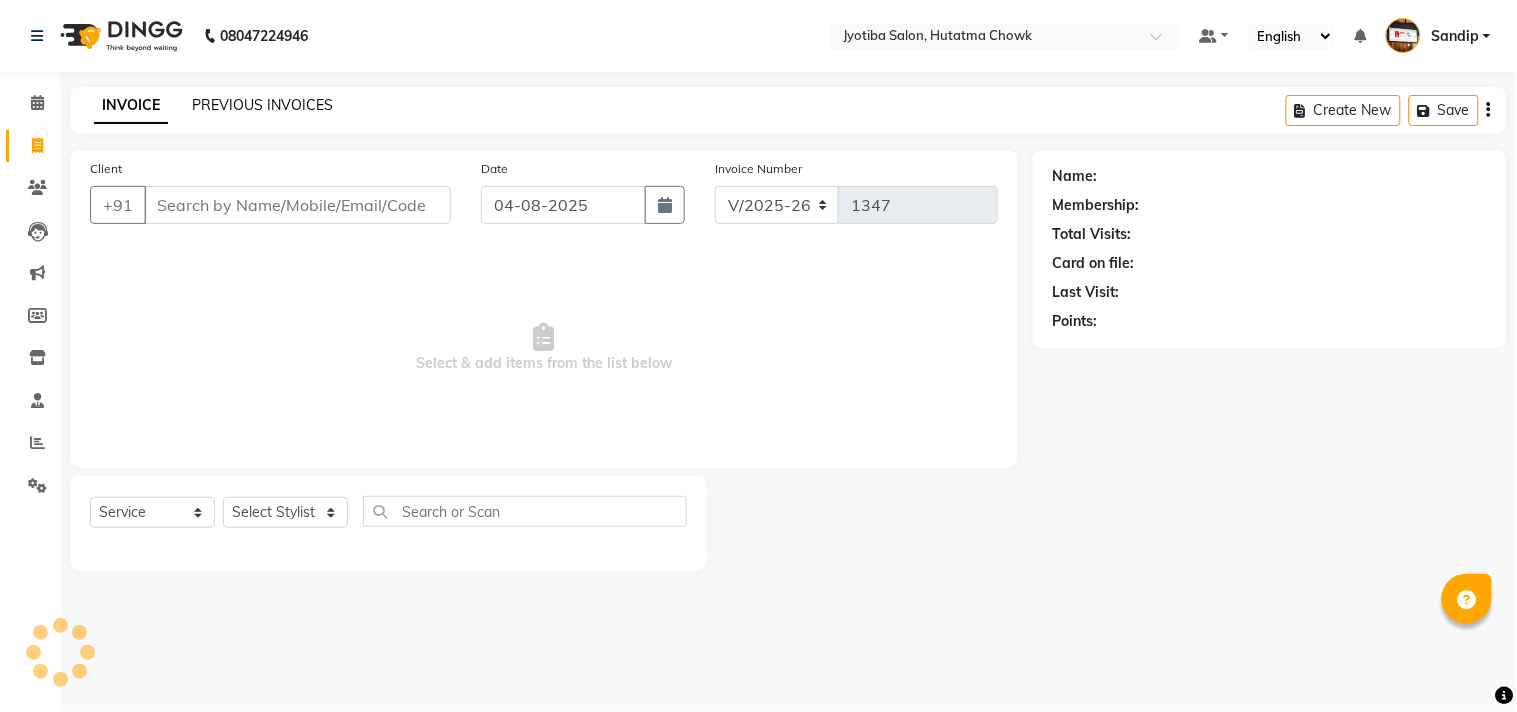 select on "membership" 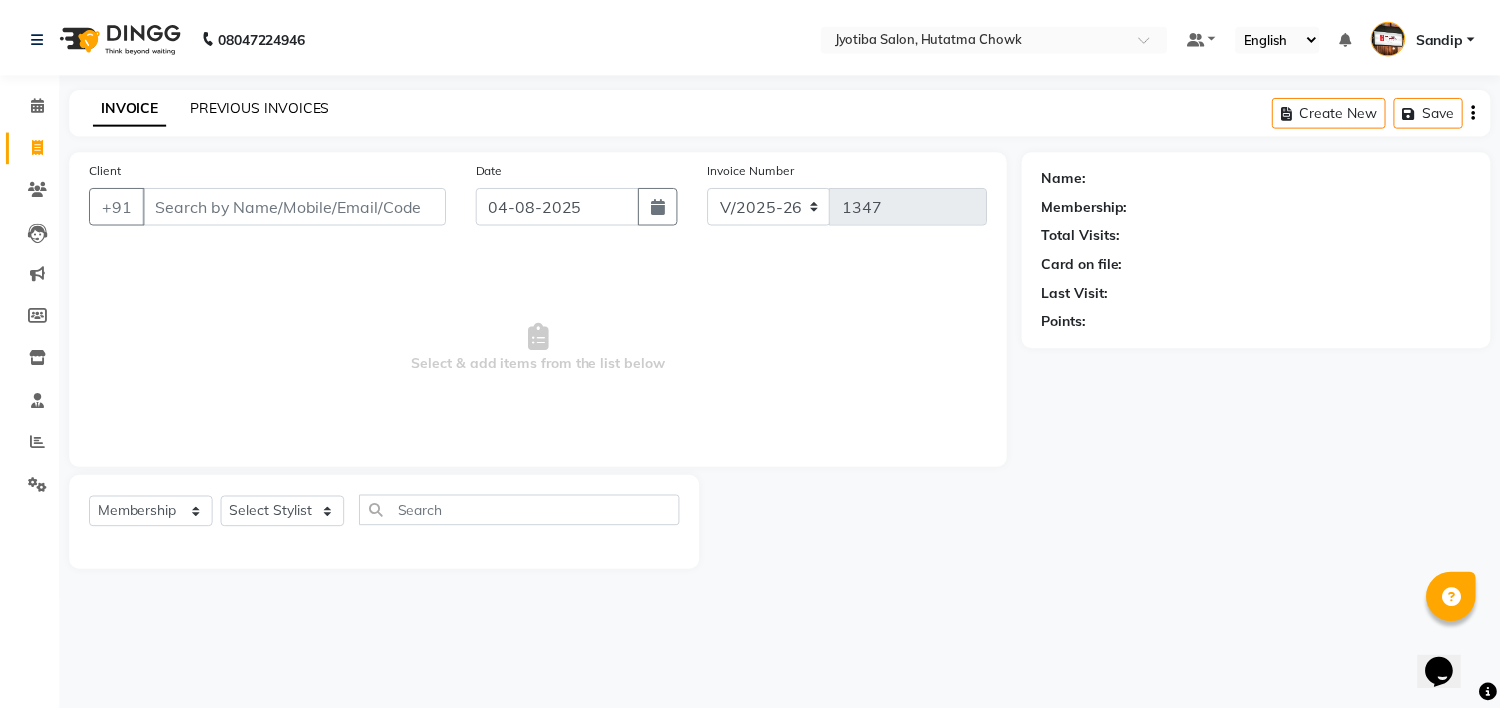 scroll, scrollTop: 0, scrollLeft: 0, axis: both 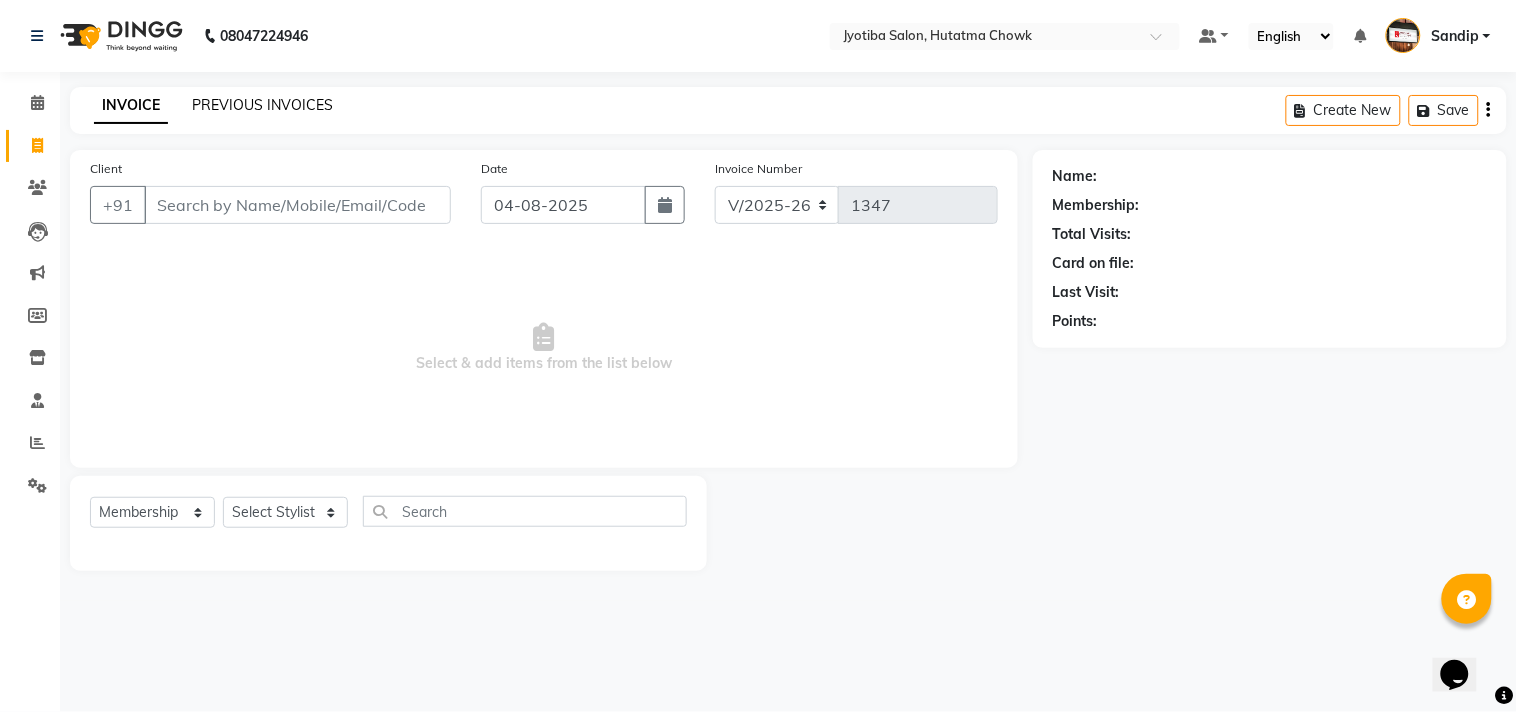 click on "PREVIOUS INVOICES" 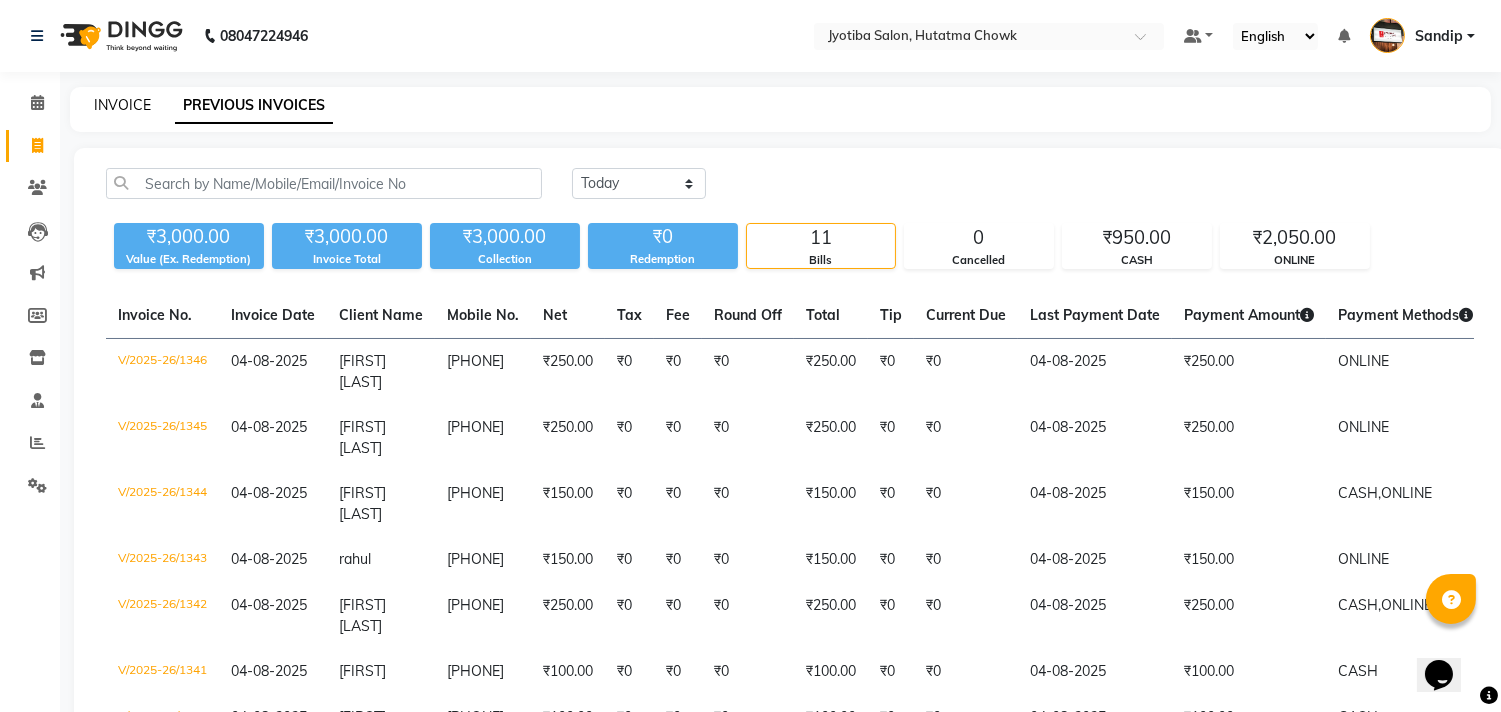 click on "INVOICE" 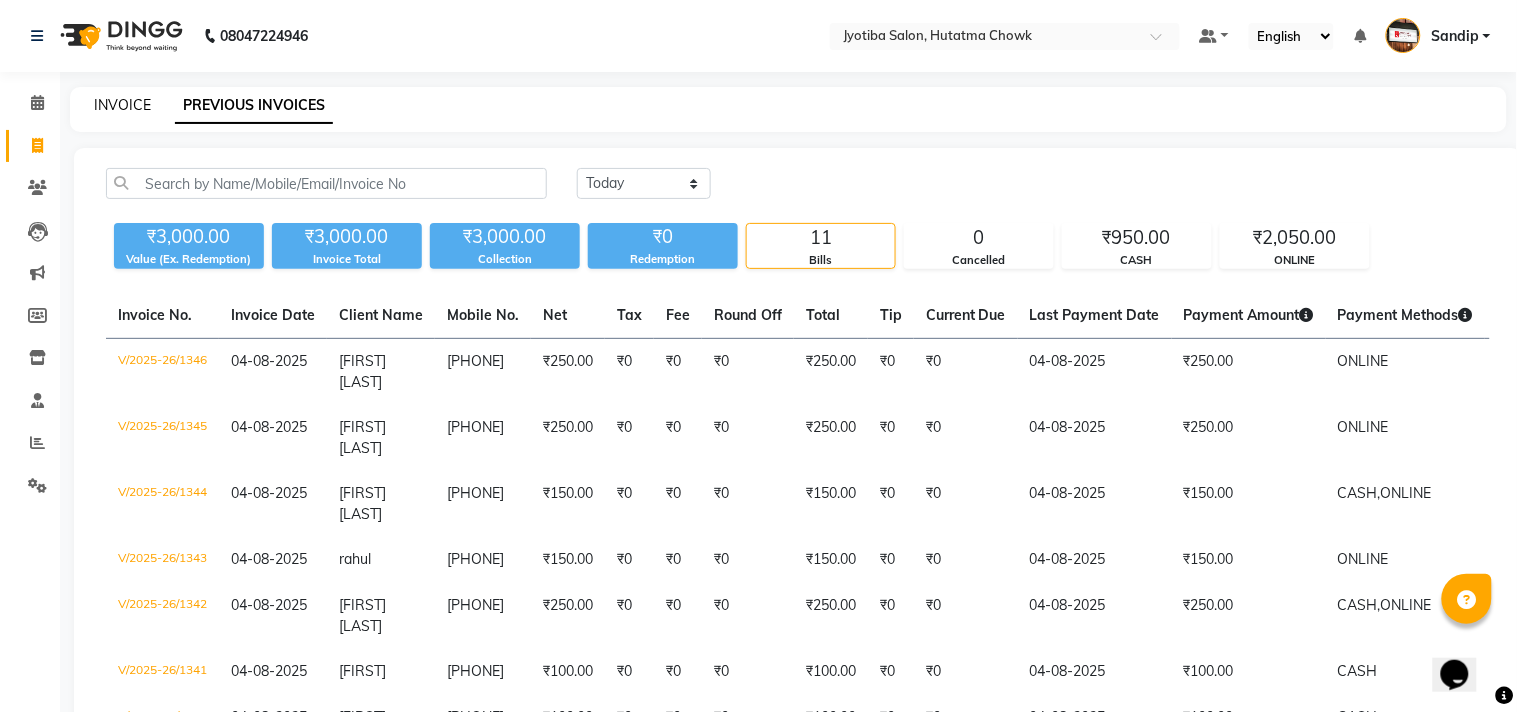 select on "556" 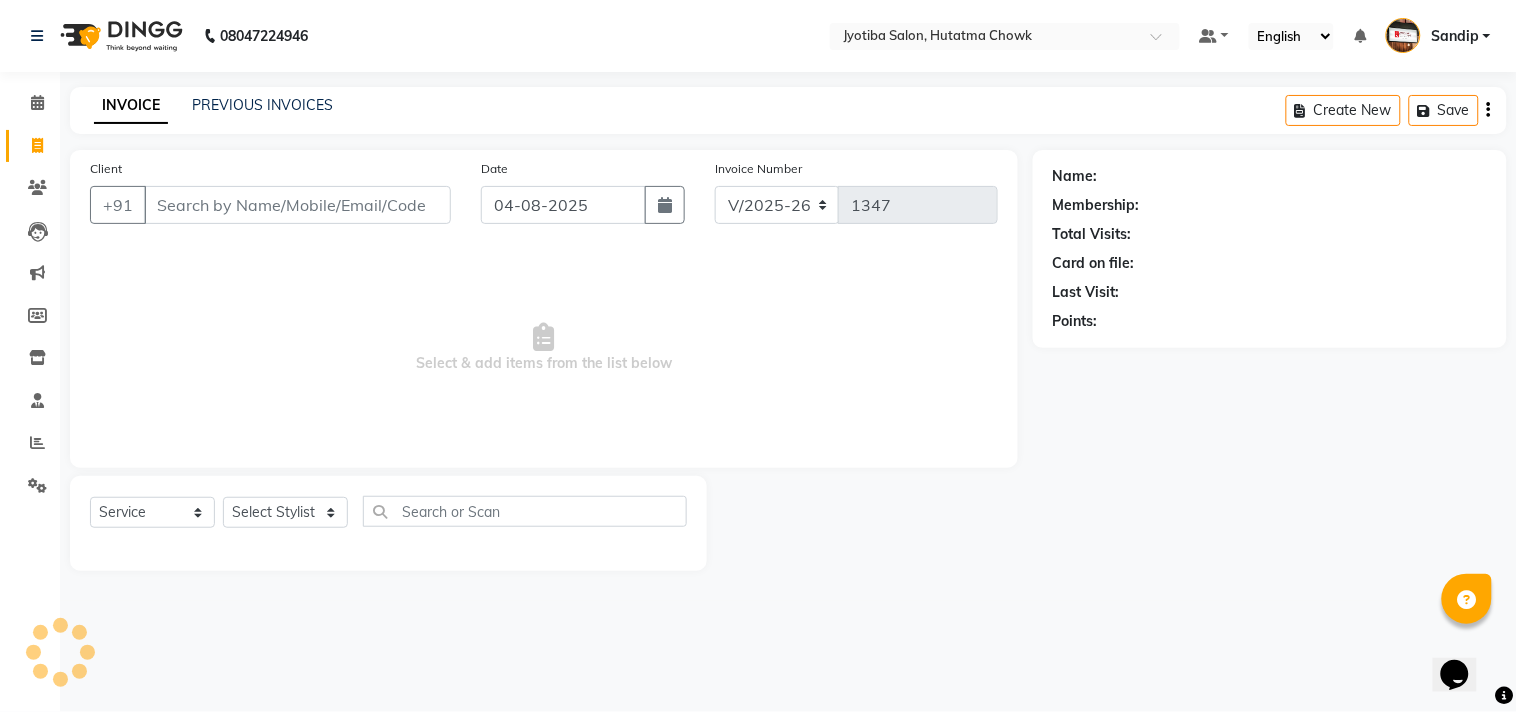 select on "membership" 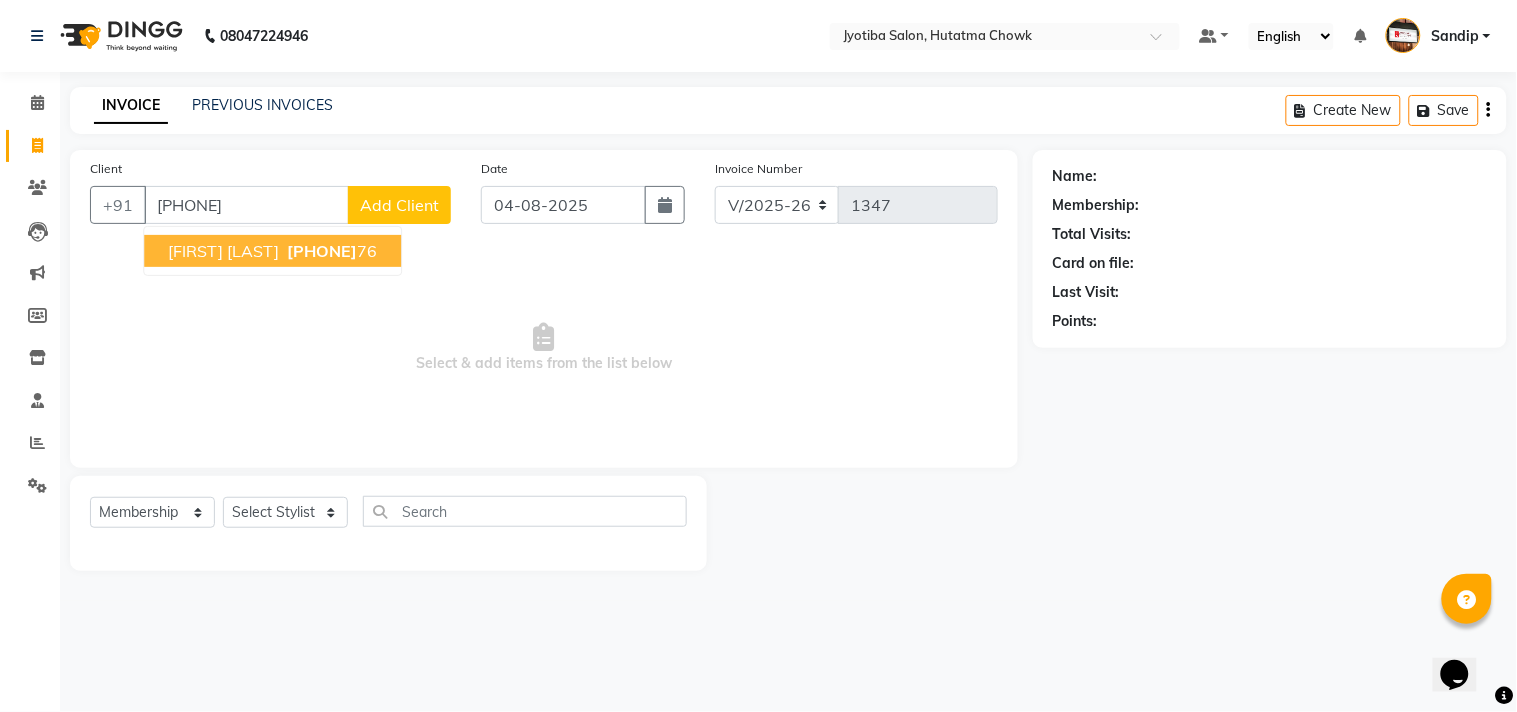 click on "[FIRST] [LAST]" at bounding box center [223, 251] 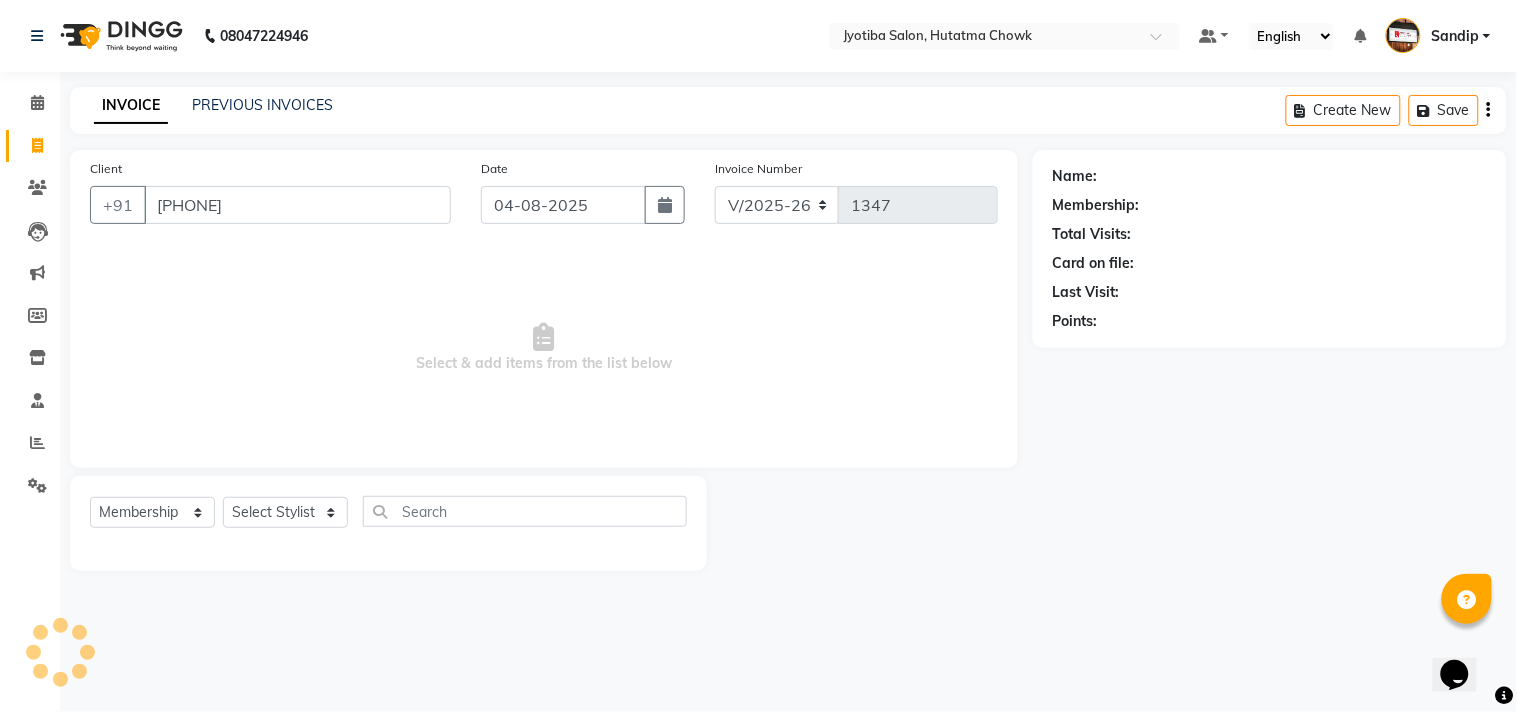 type on "[PHONE]" 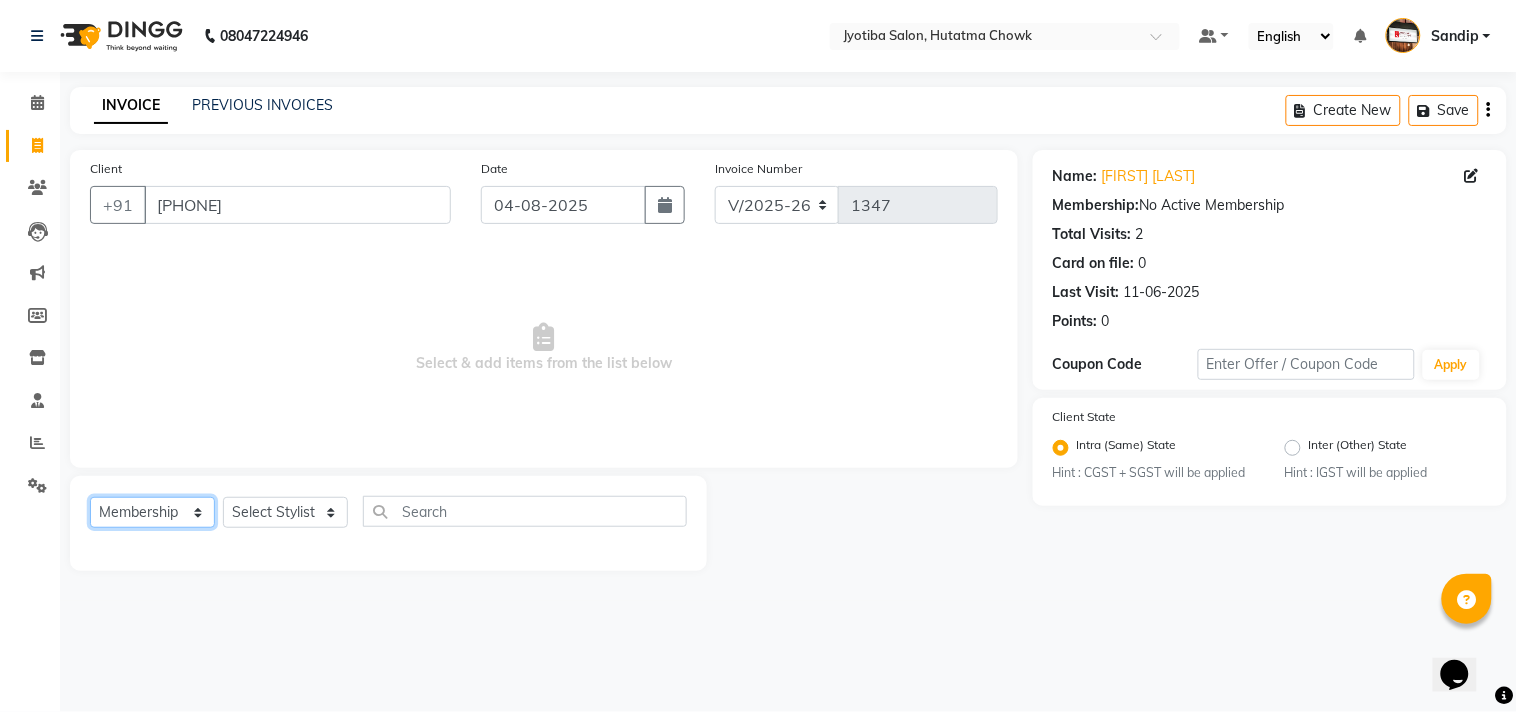 click on "Select  Service  Product  Membership  Package Voucher Prepaid Gift Card" 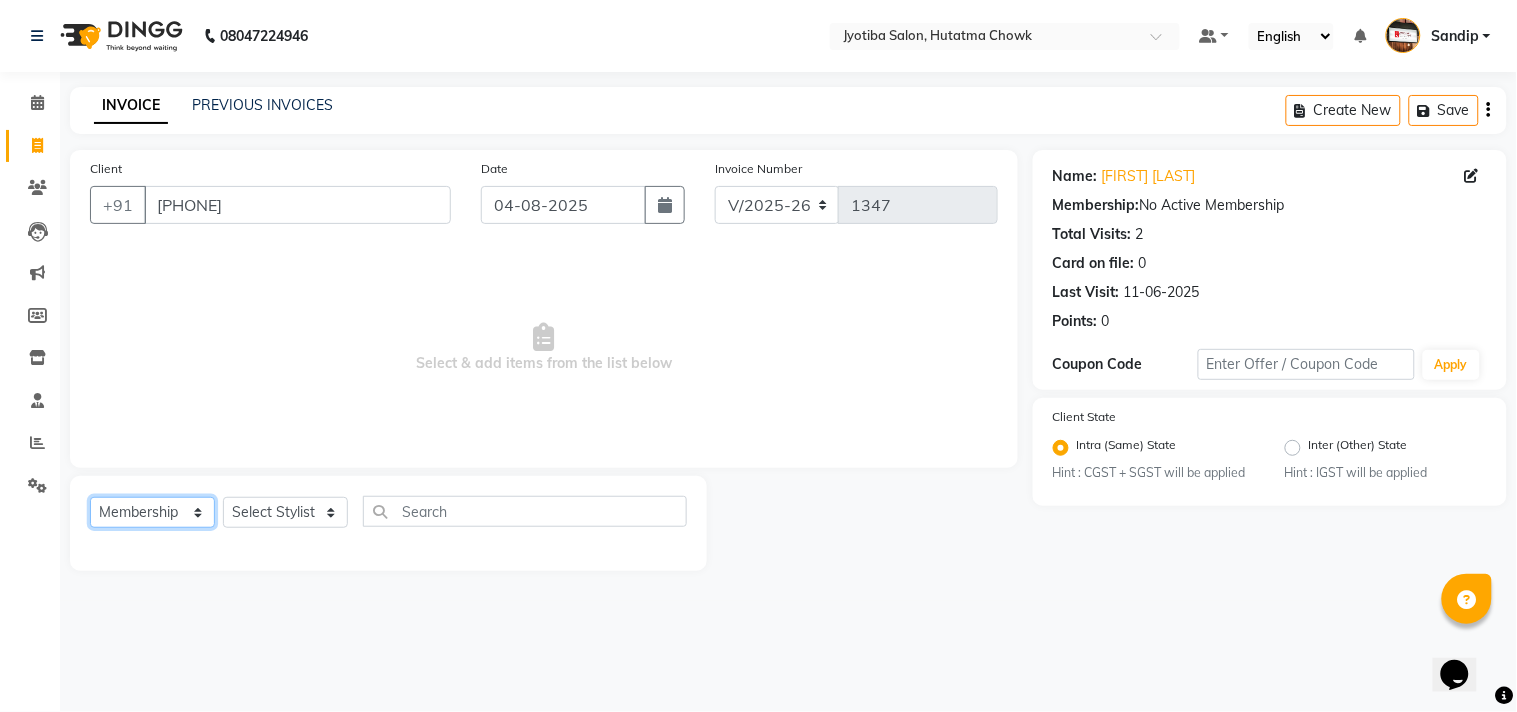 select on "service" 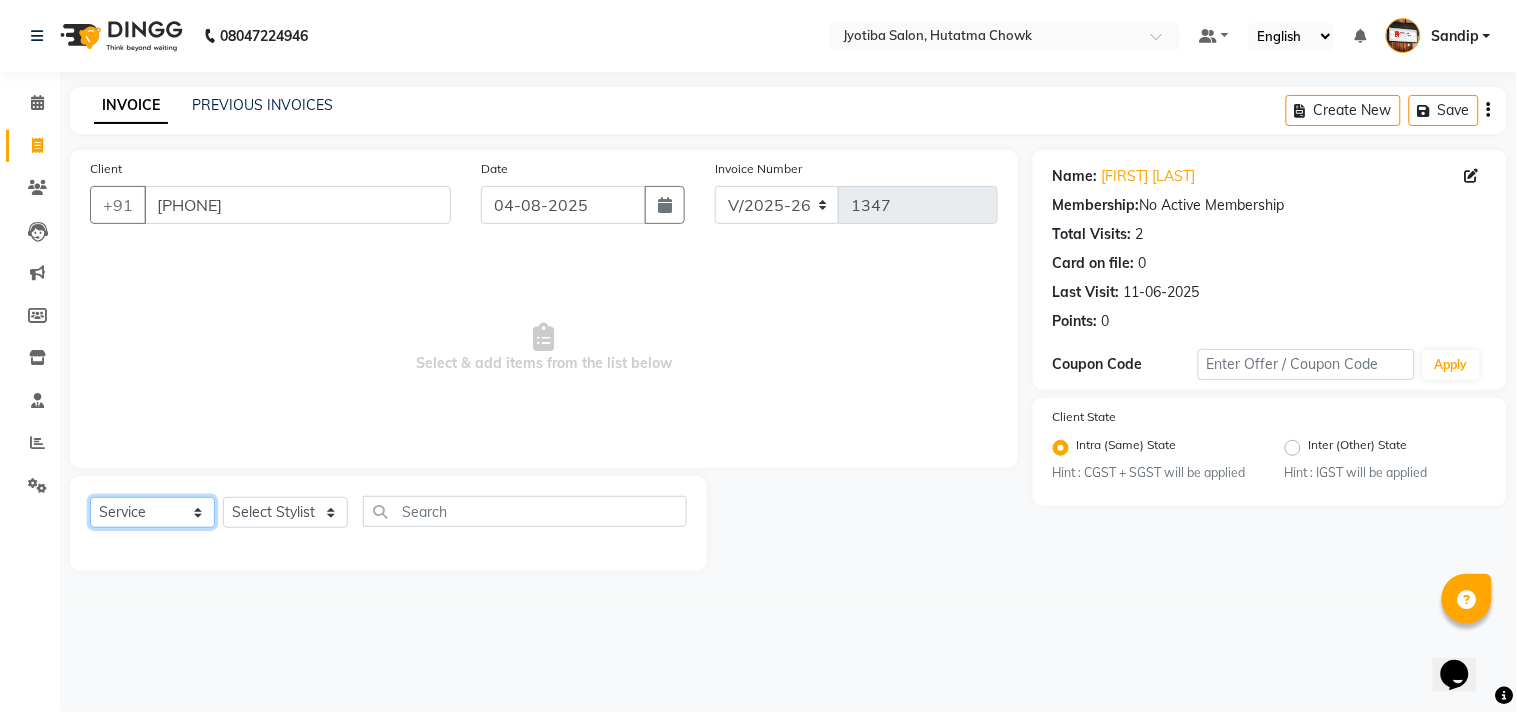 click on "Select  Service  Product  Membership  Package Voucher Prepaid Gift Card" 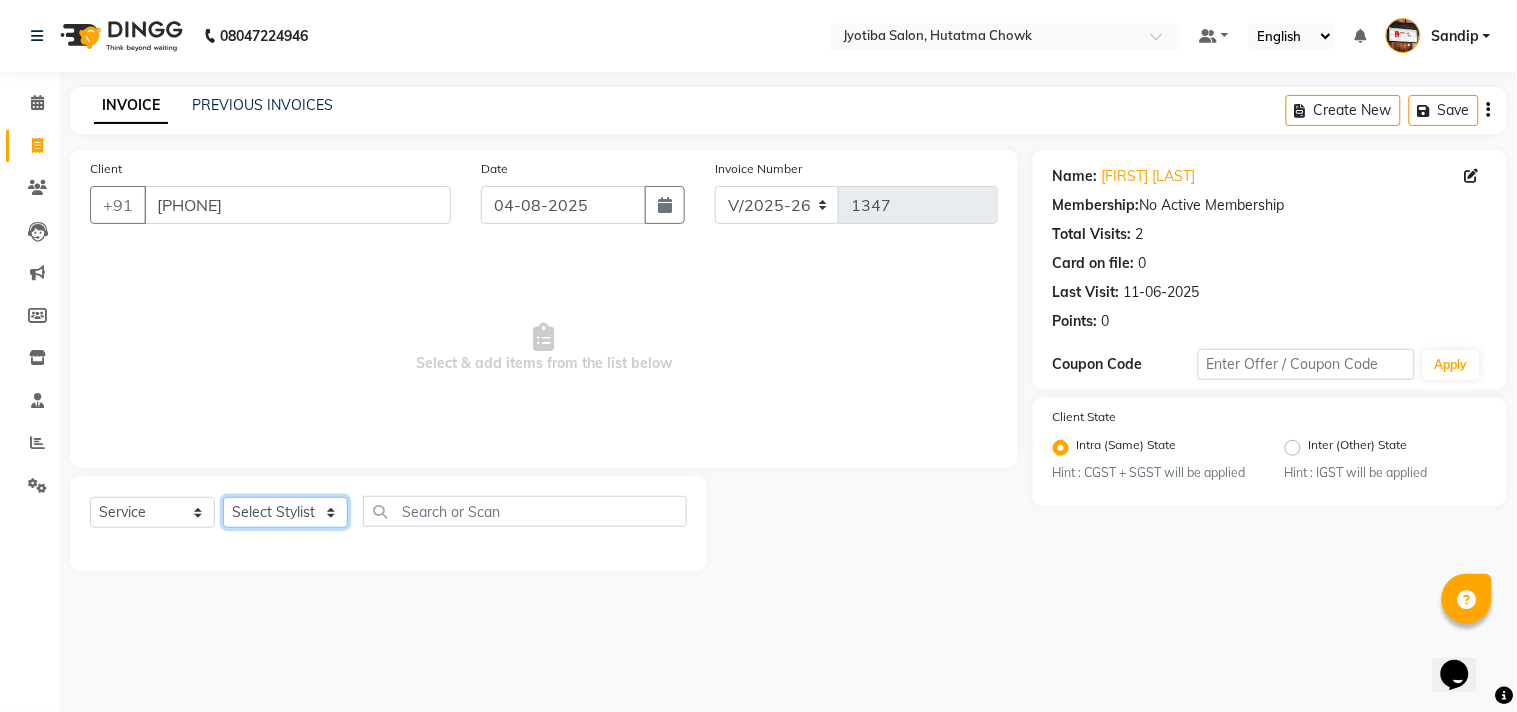 click on "Select Stylist Abdul Dinesh thakur Farman  Juned  mahadev Munna  prem RAHUL Sandip Suresh yasin" 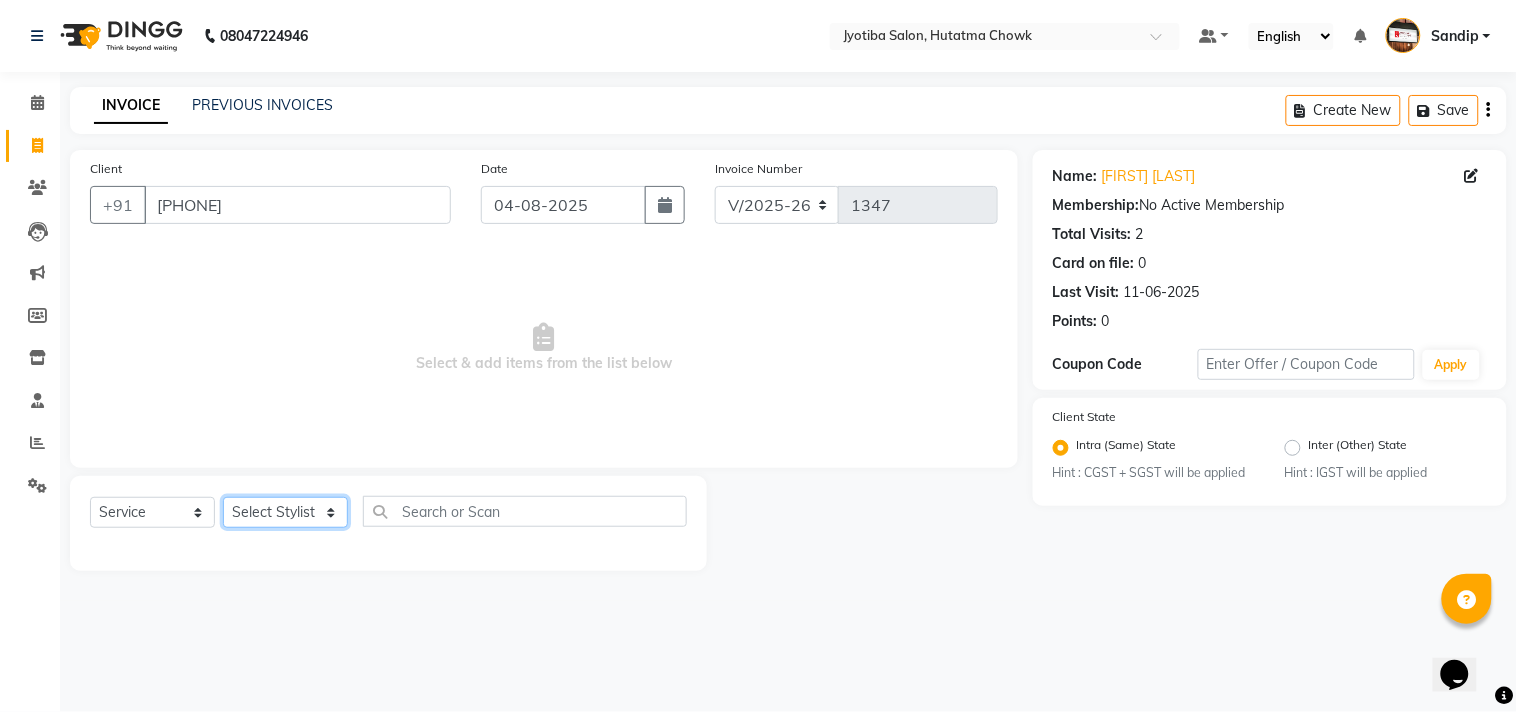 select on "36046" 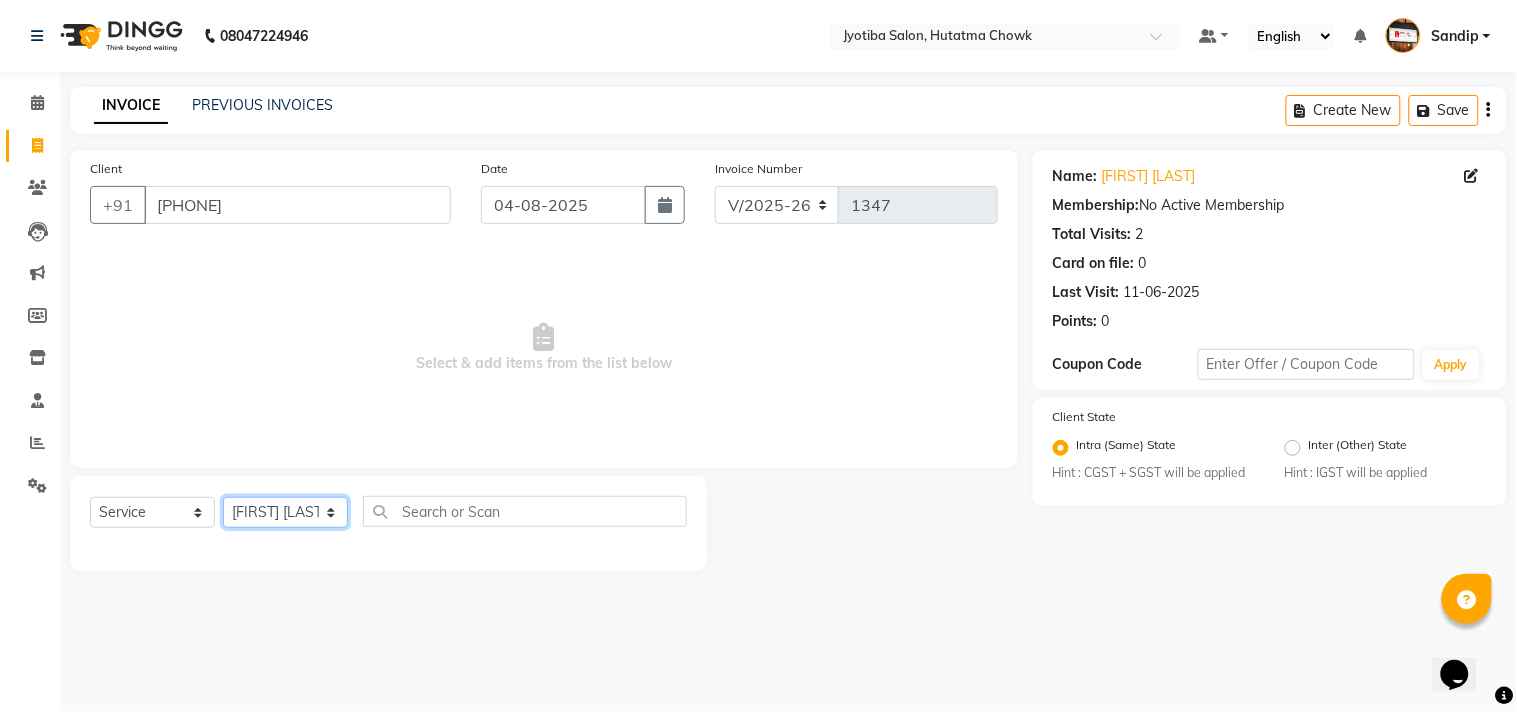 click on "Select Stylist Abdul Dinesh thakur Farman  Juned  mahadev Munna  prem RAHUL Sandip Suresh yasin" 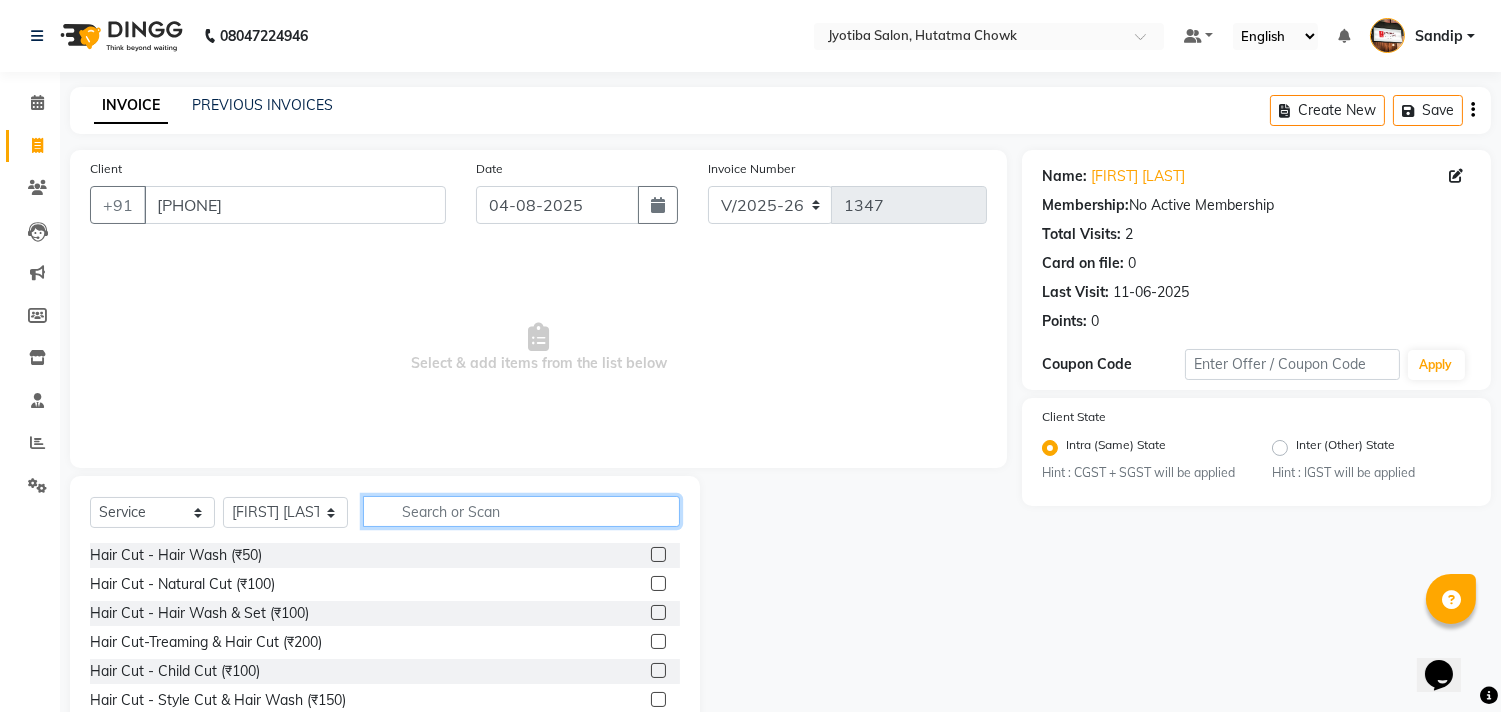 click 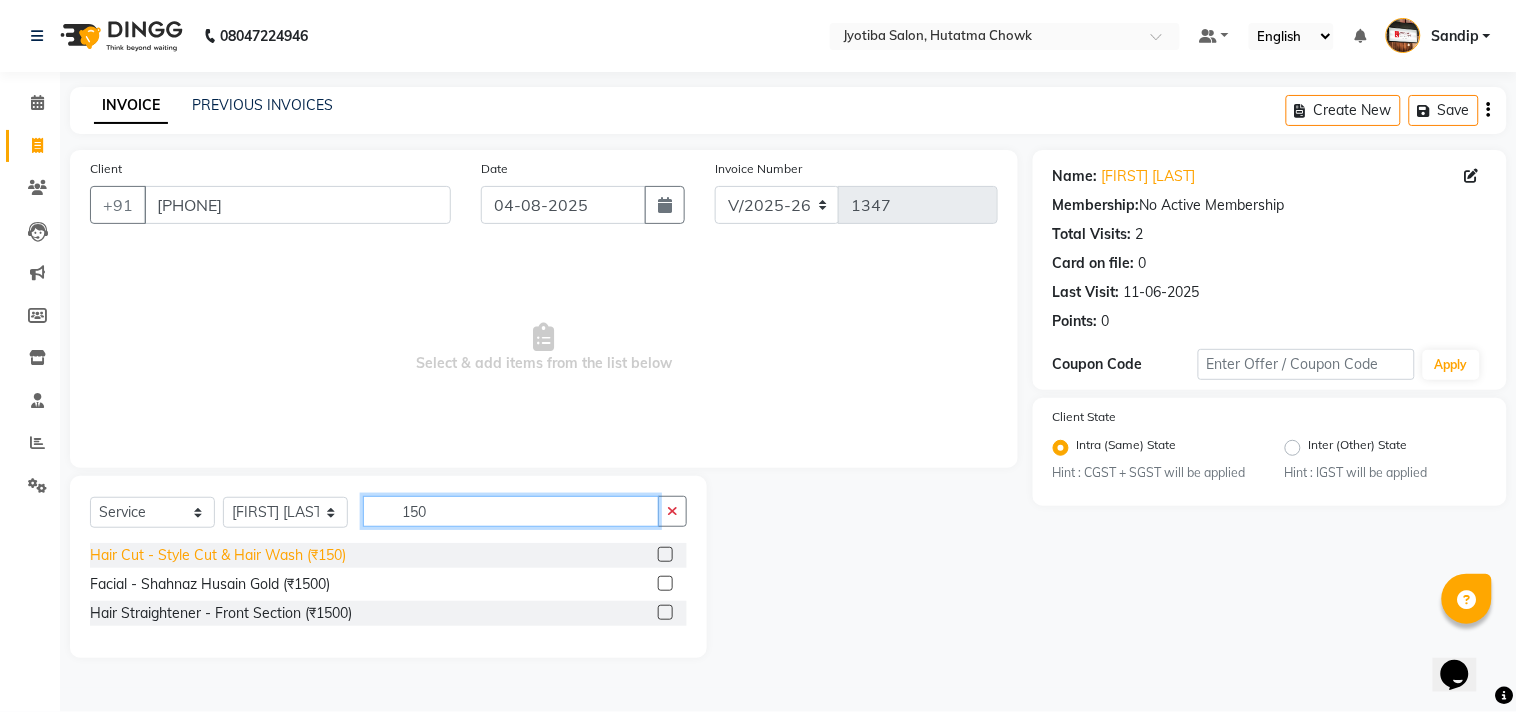 type on "150" 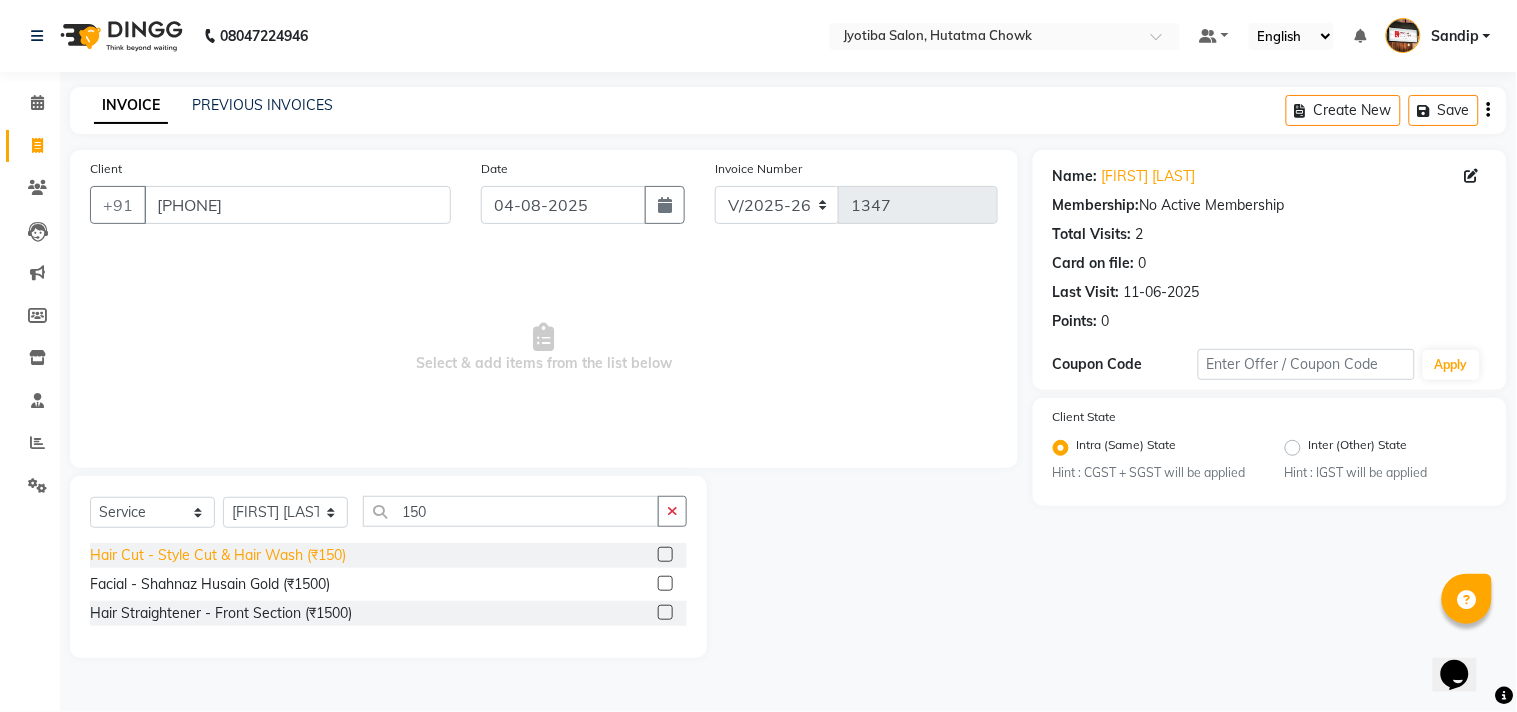 click on "Hair Cut - Style Cut & Hair Wash (₹150)" 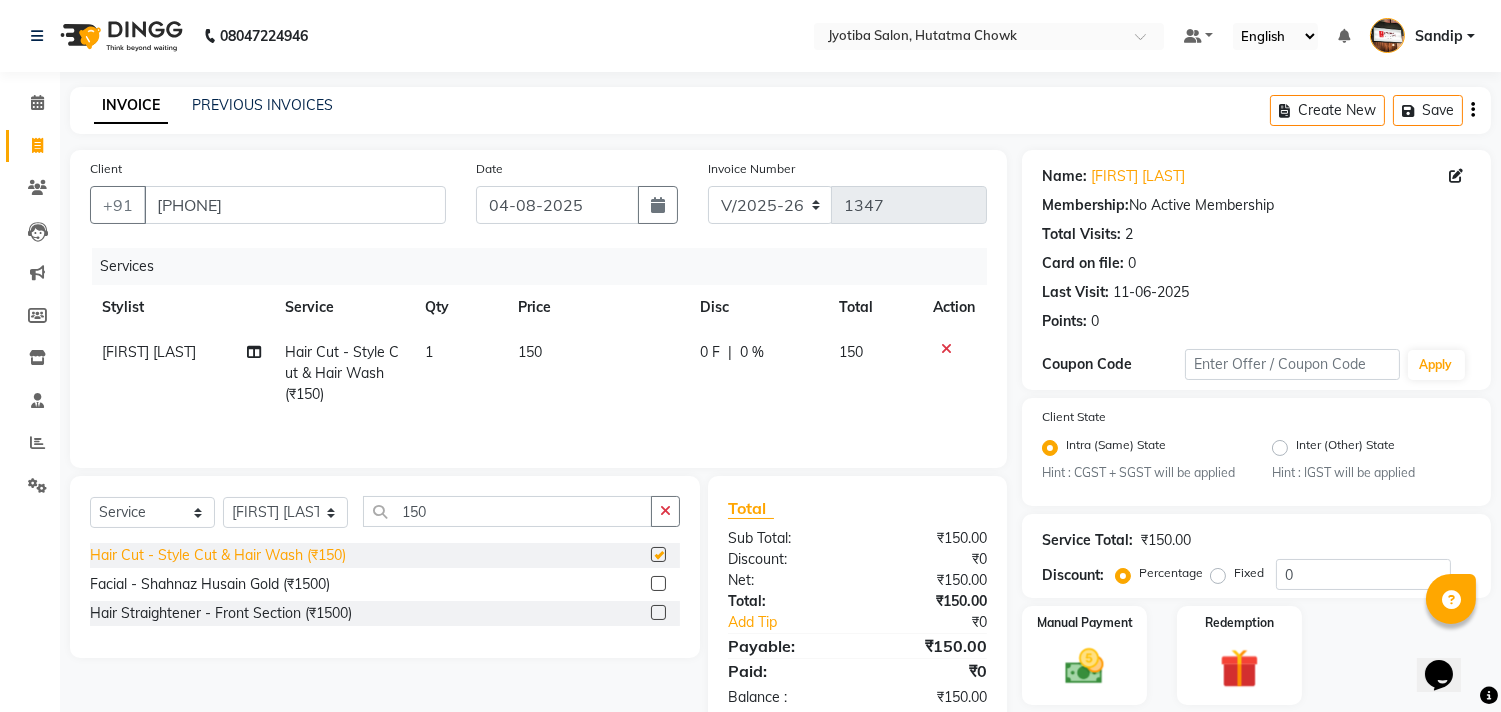 checkbox on "false" 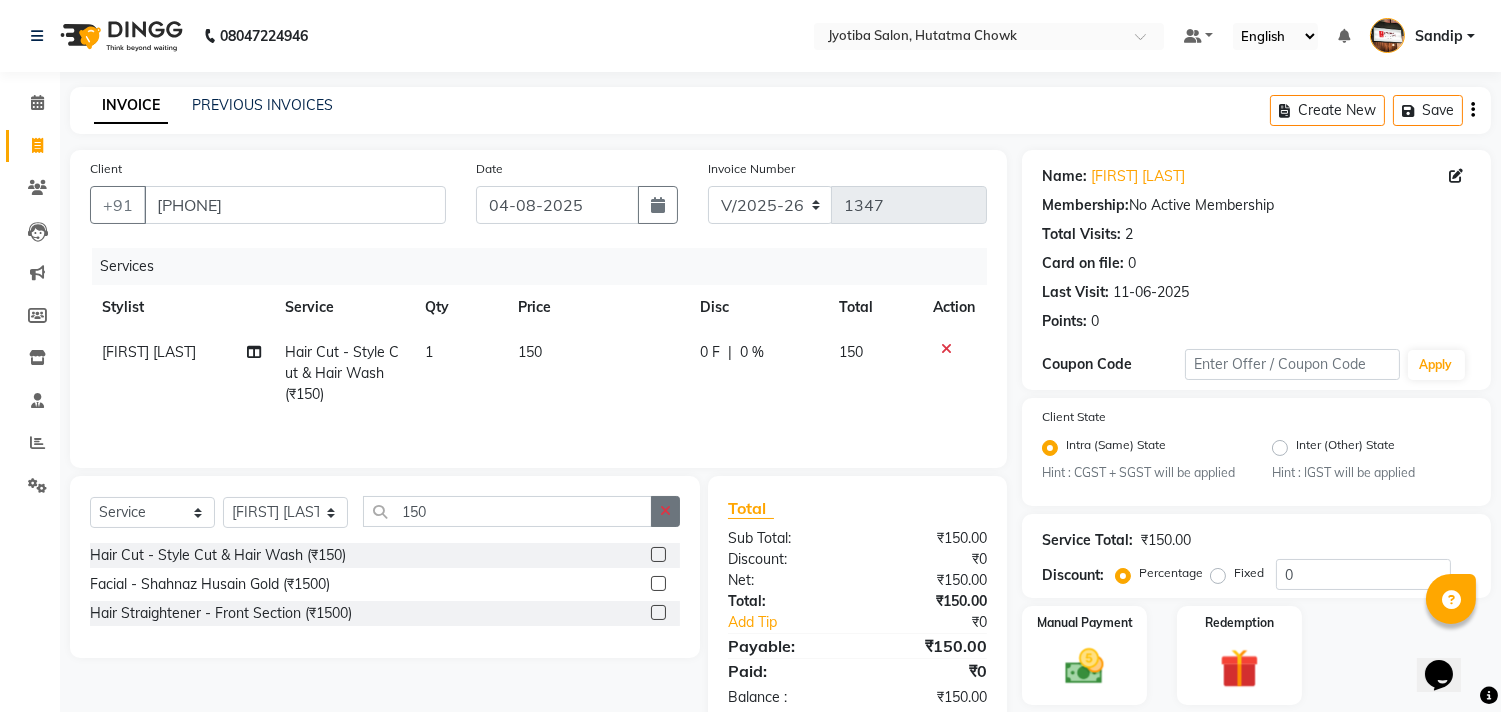 click 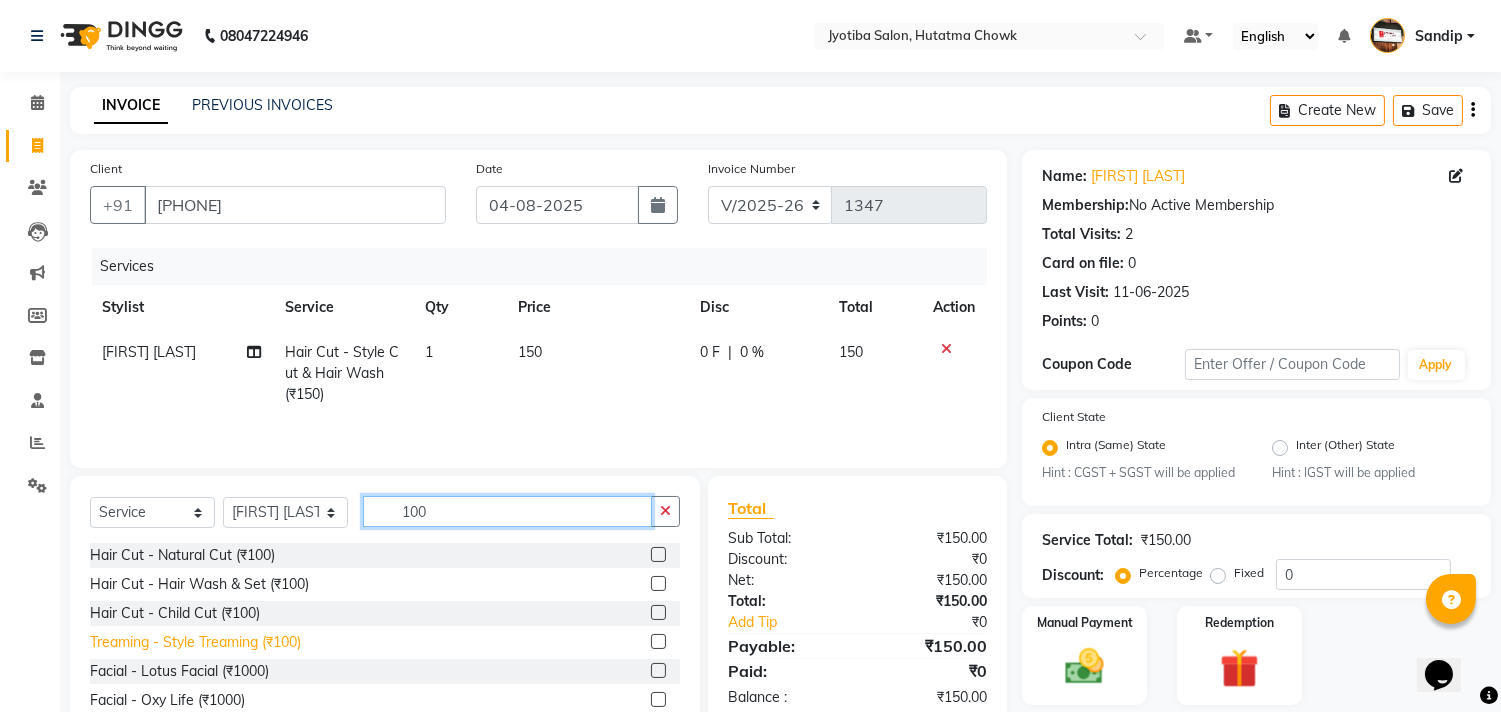 type on "100" 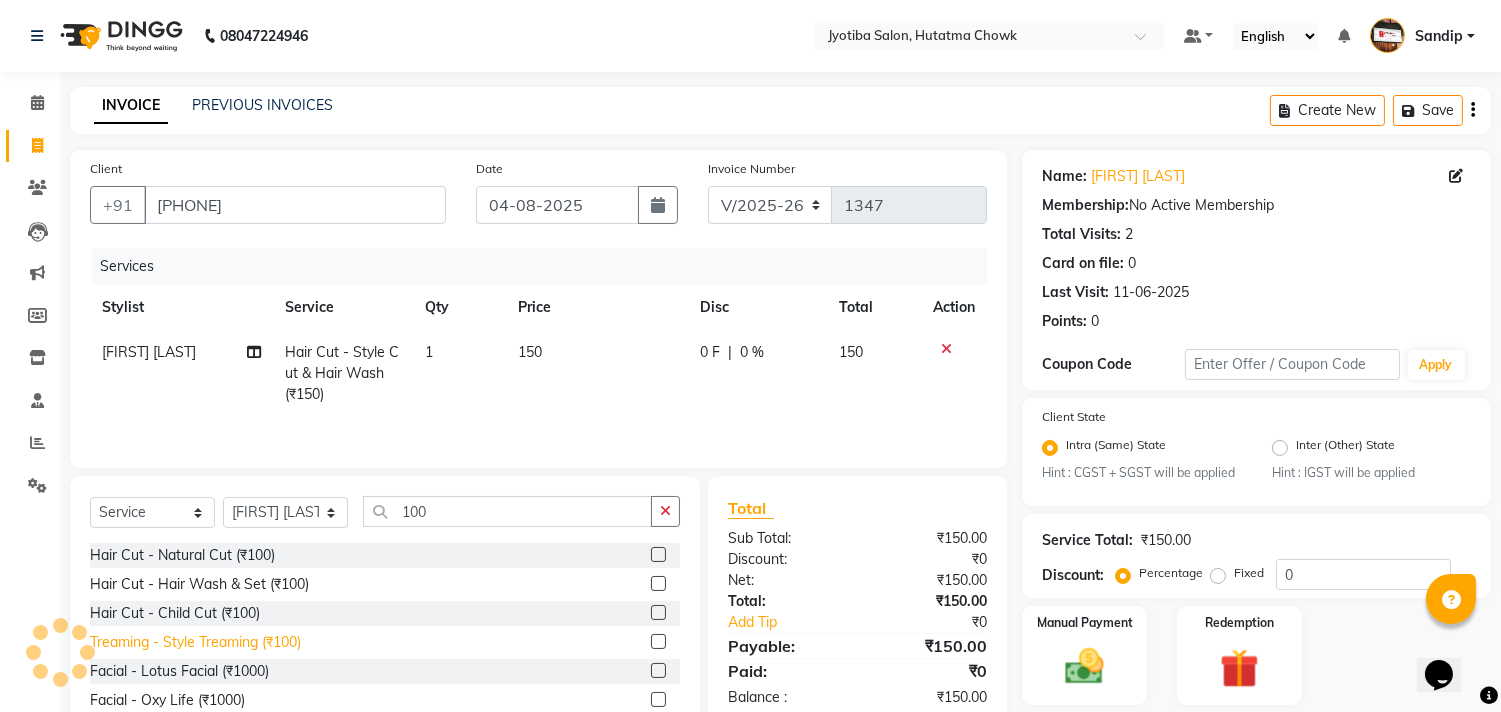click on "Treaming - Style Treaming (₹100)" 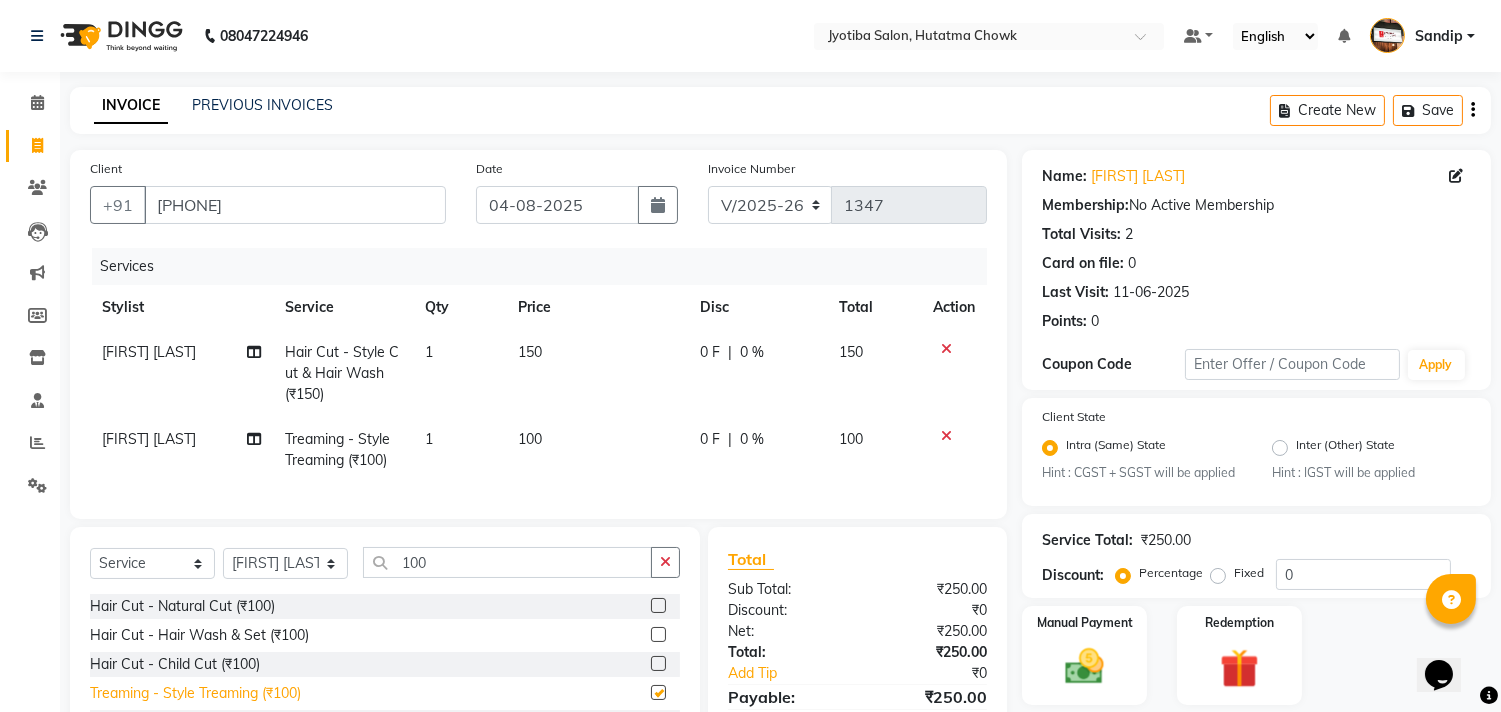 checkbox on "false" 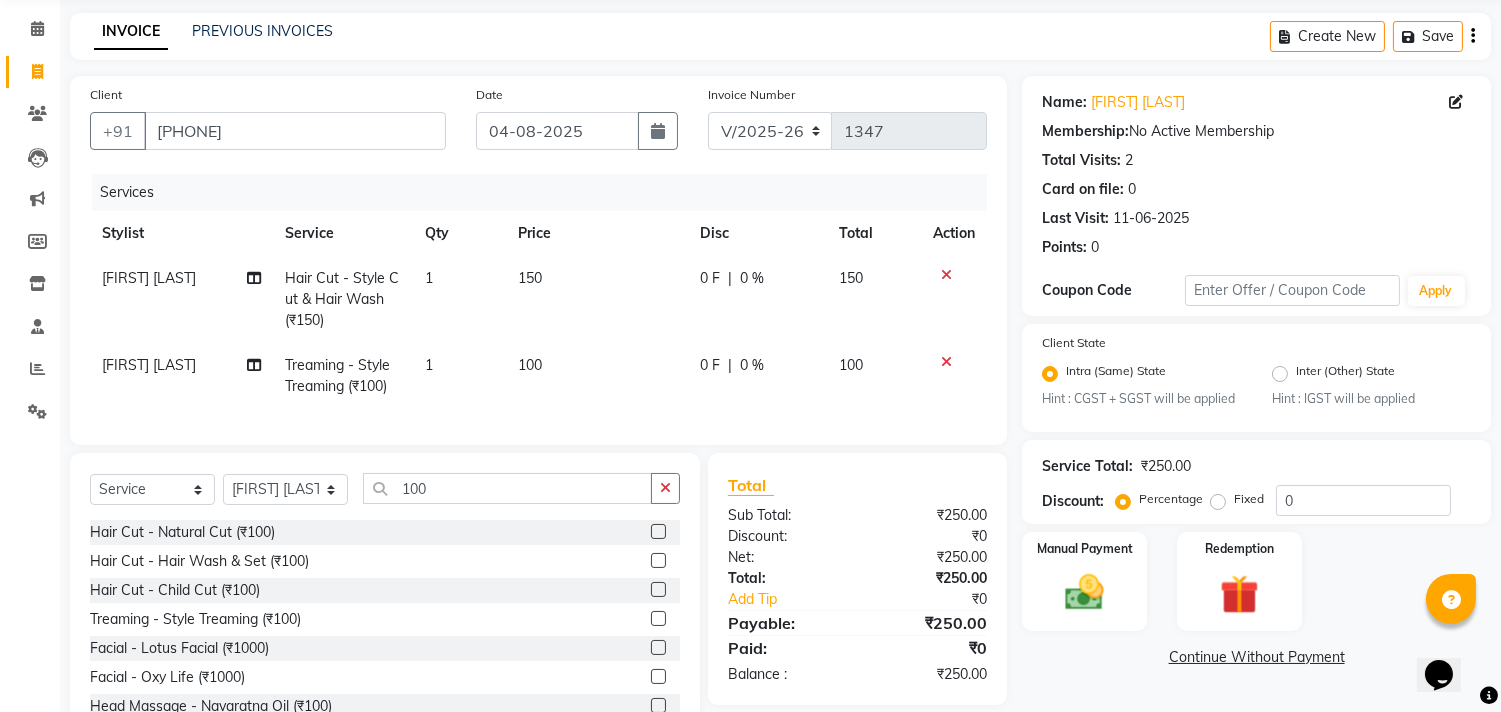 scroll, scrollTop: 156, scrollLeft: 0, axis: vertical 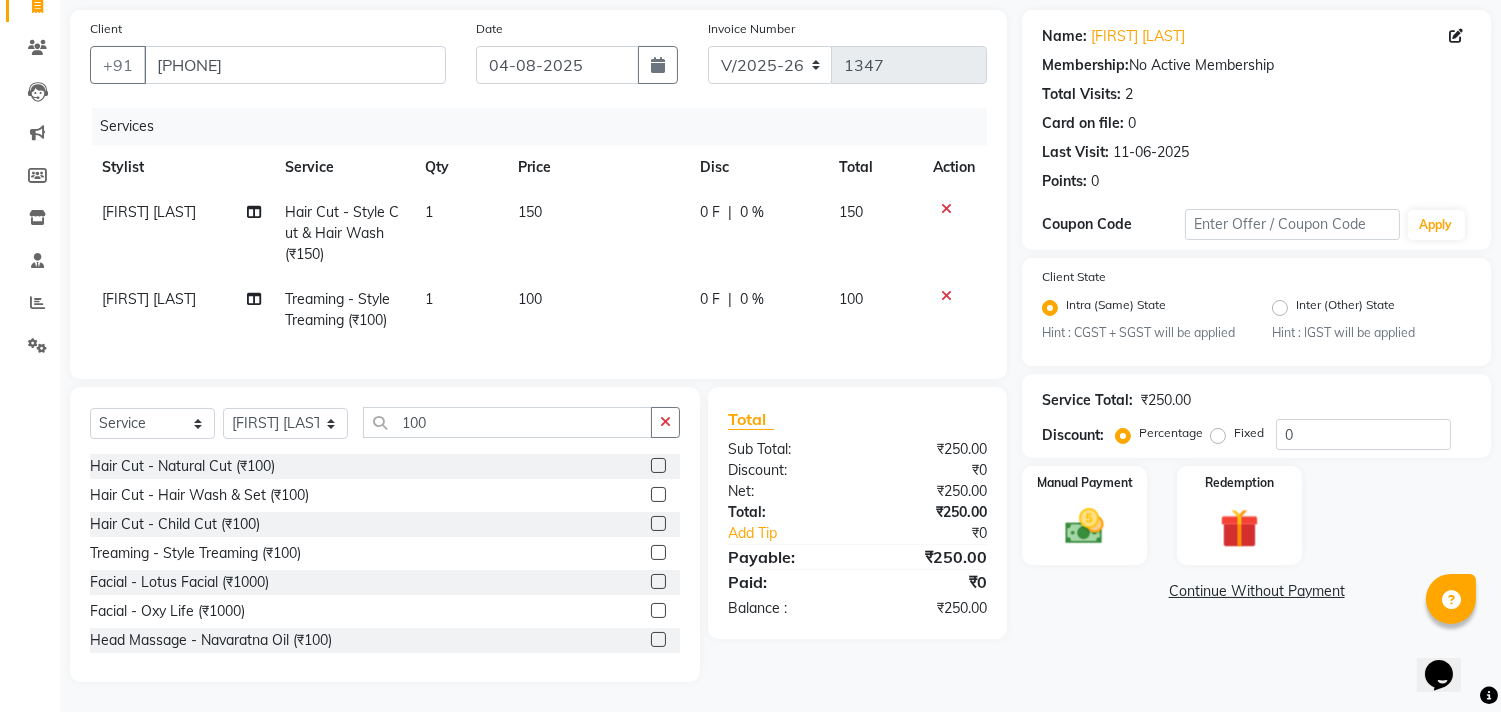 click on "Continue Without Payment" 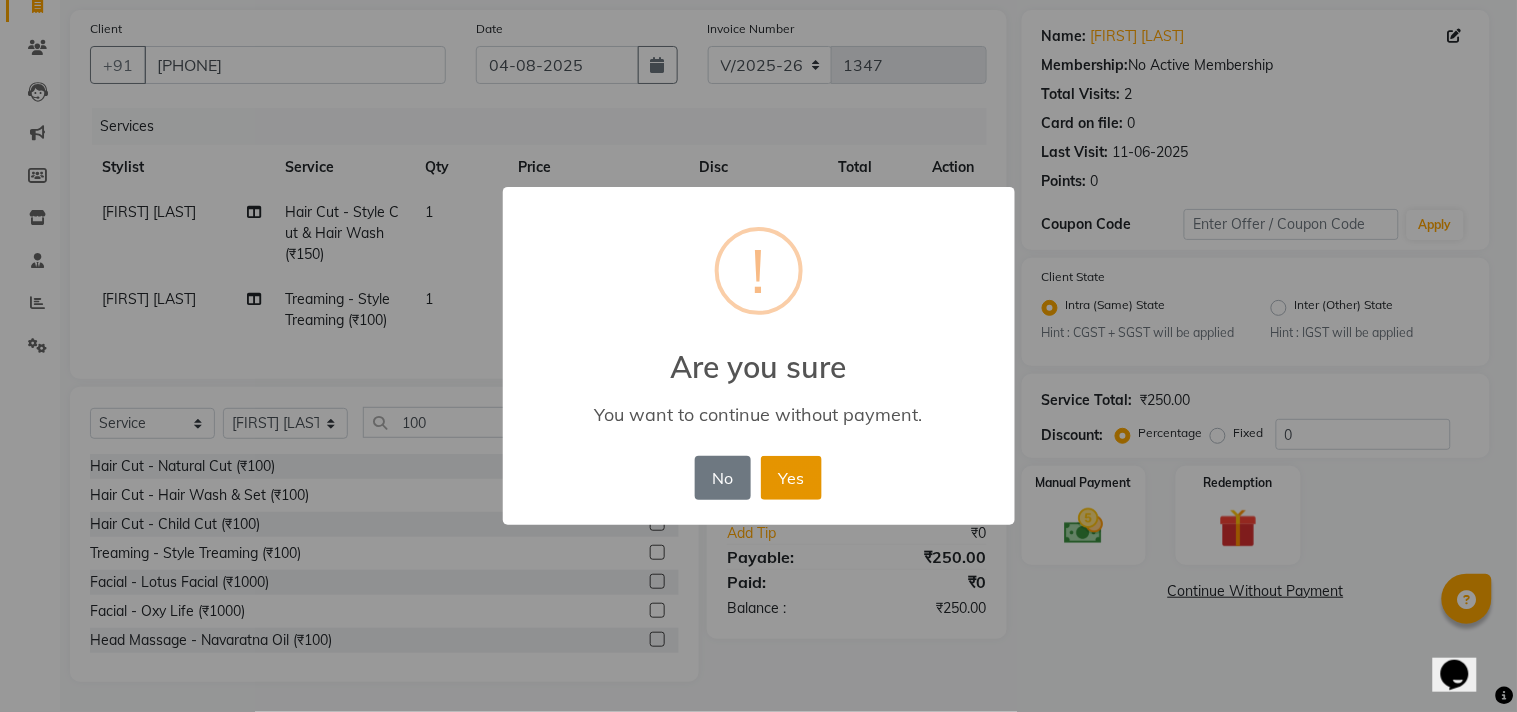 click on "Yes" at bounding box center [791, 478] 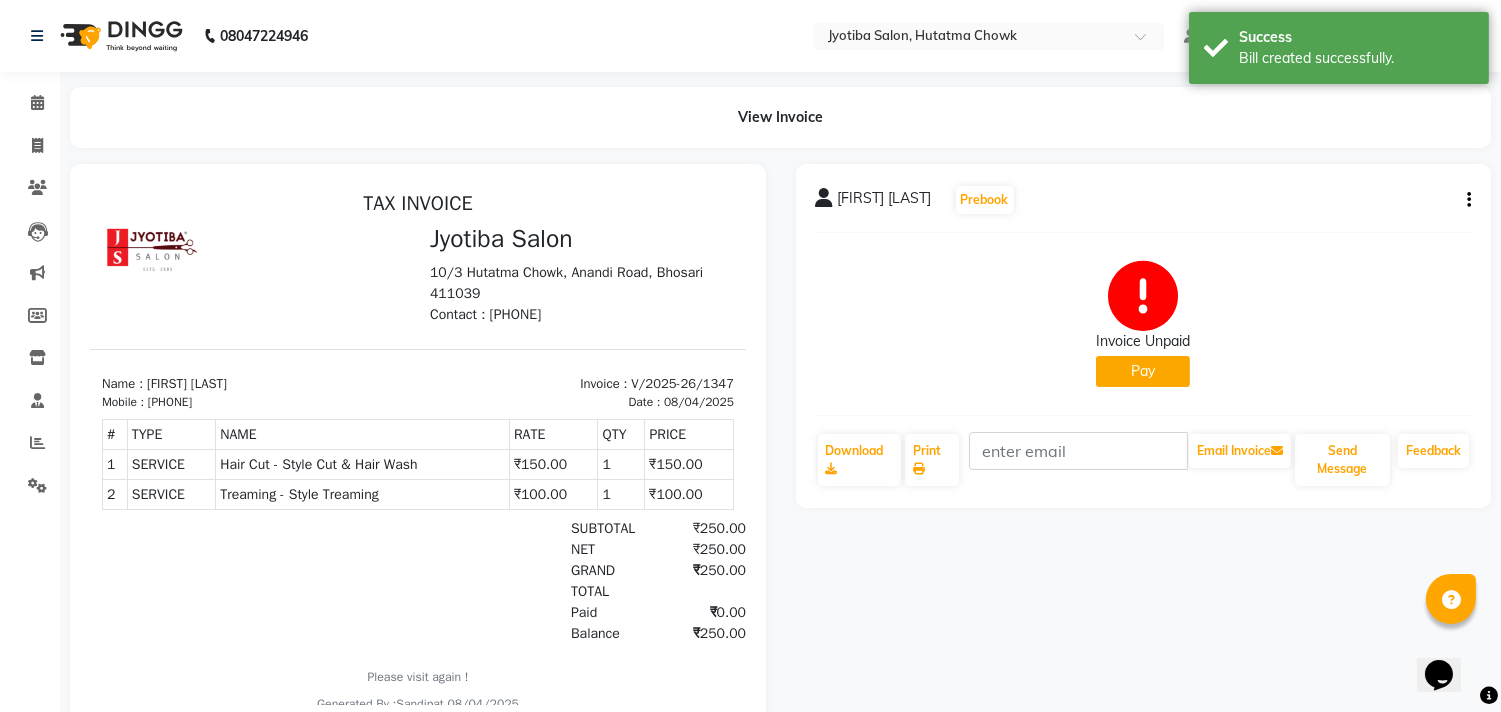 scroll, scrollTop: 0, scrollLeft: 0, axis: both 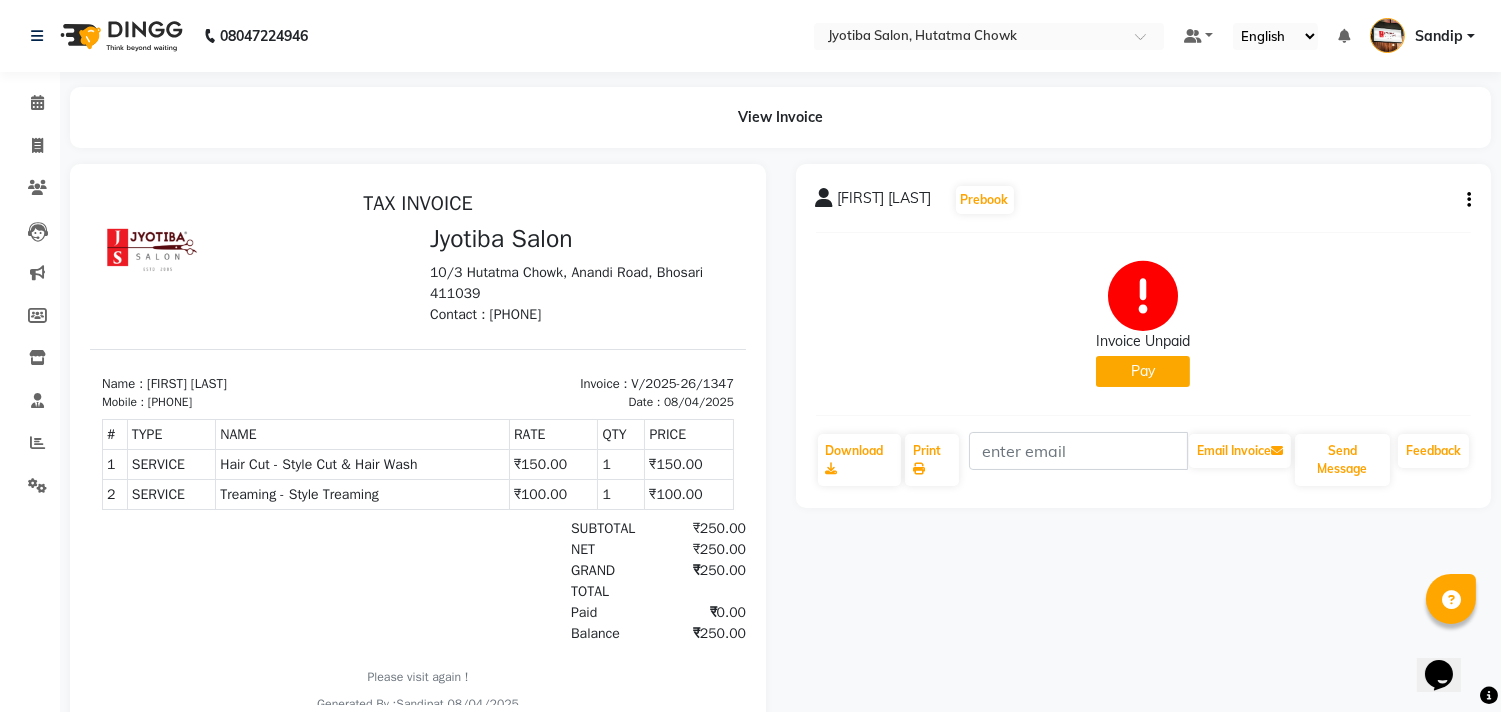 click on "Pay" 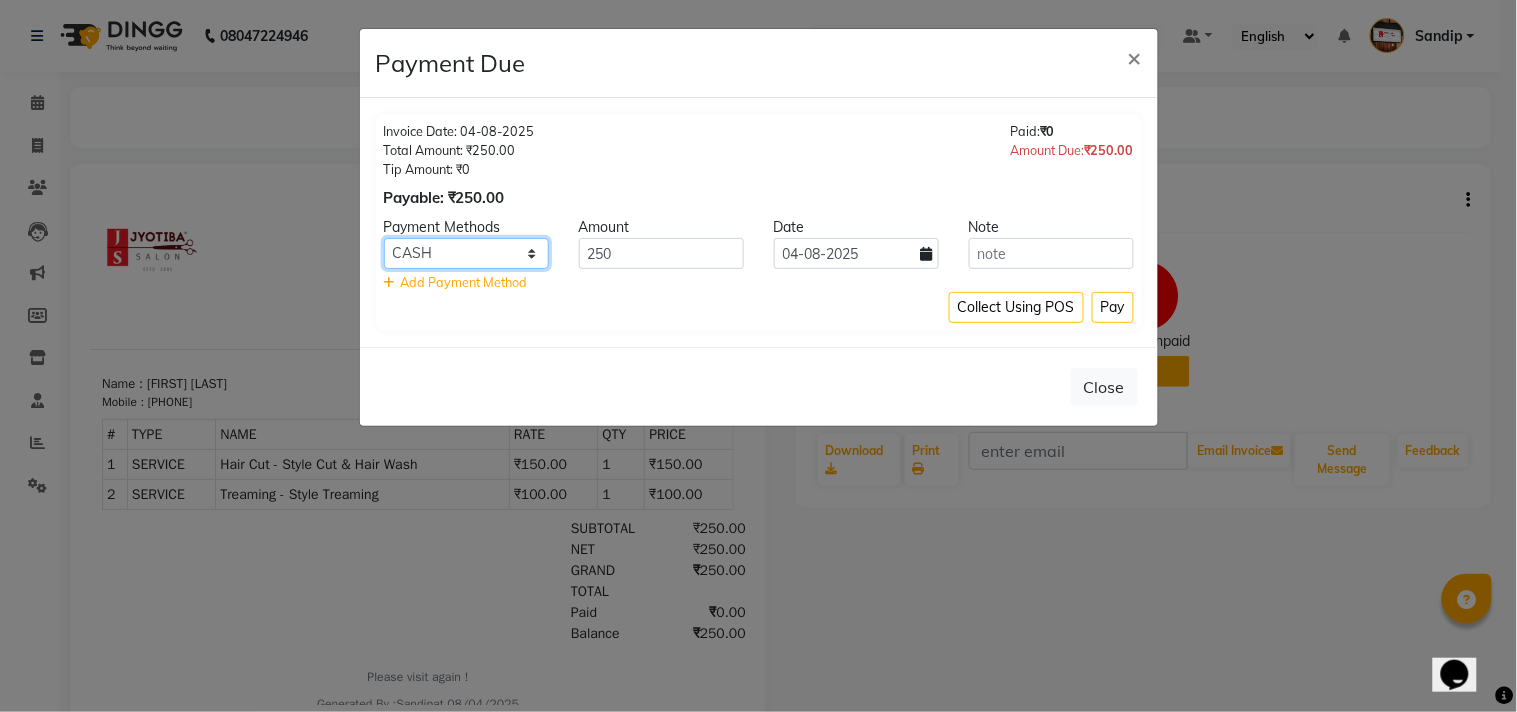 click on "CASH ONLINE CARD" 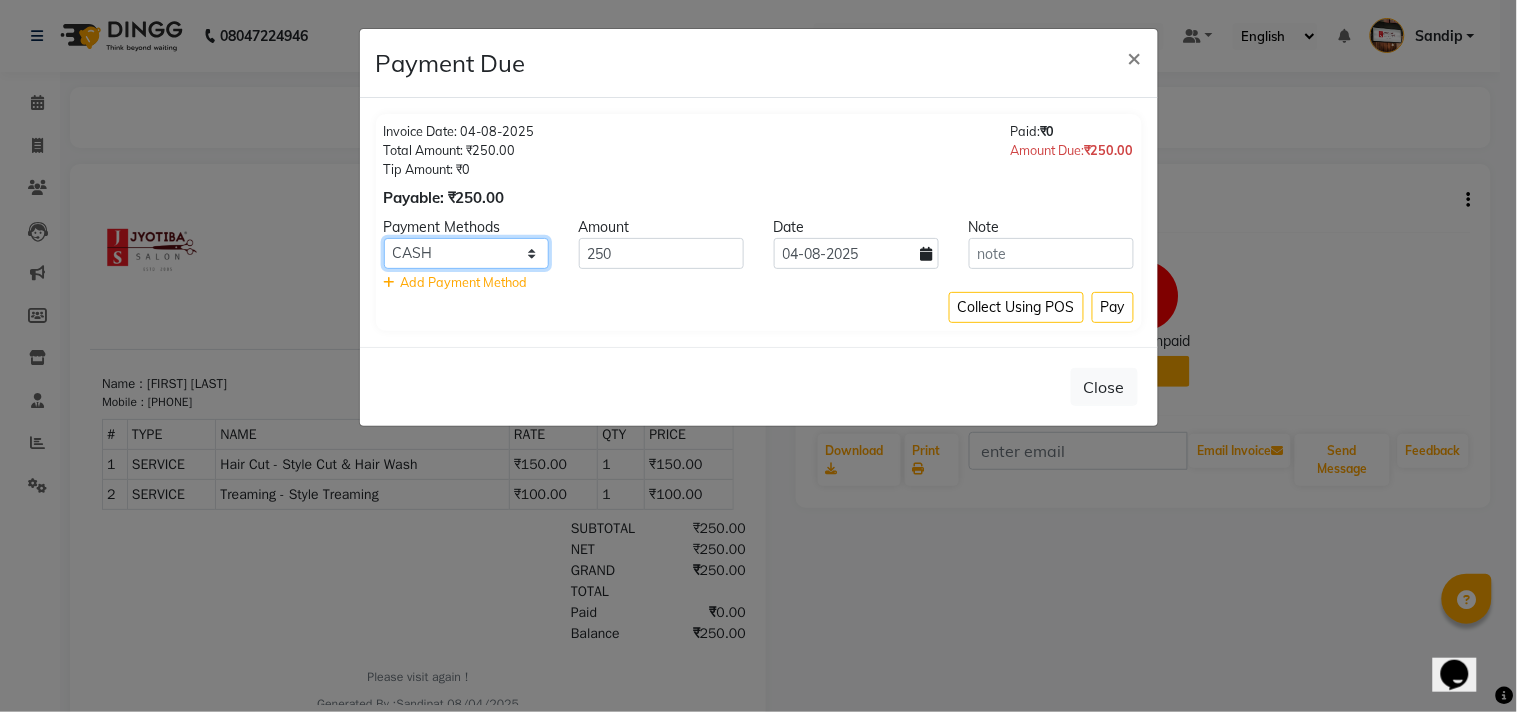 select on "3" 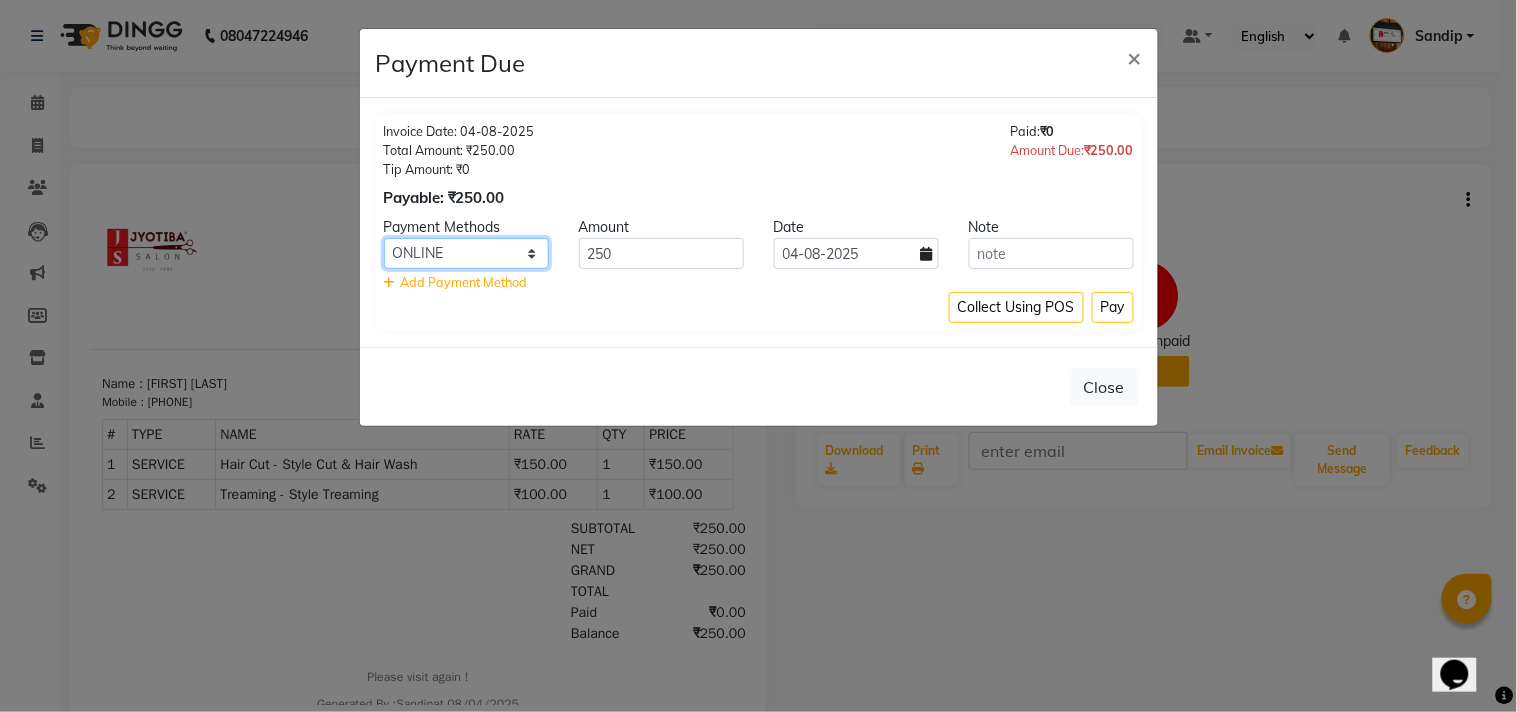 click on "CASH ONLINE CARD" 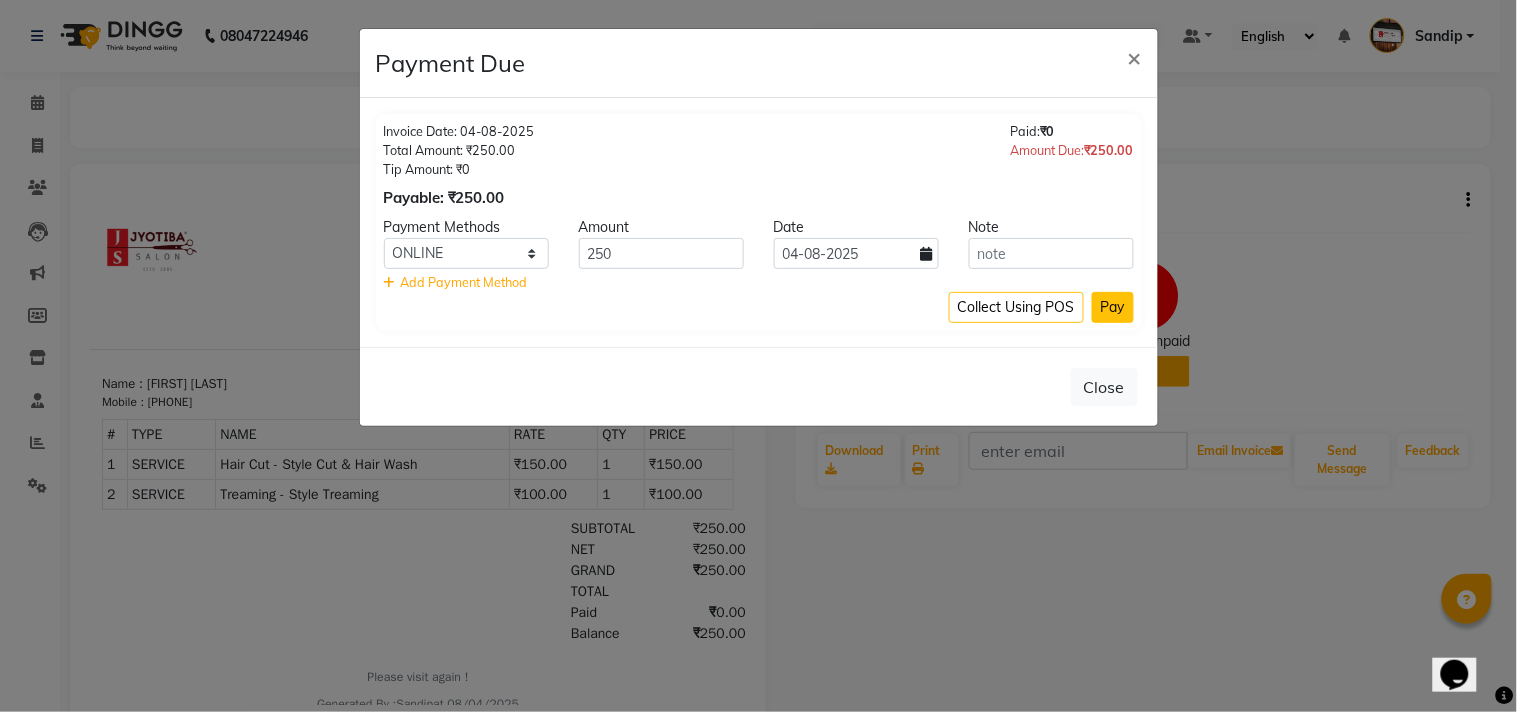 click on "Pay" 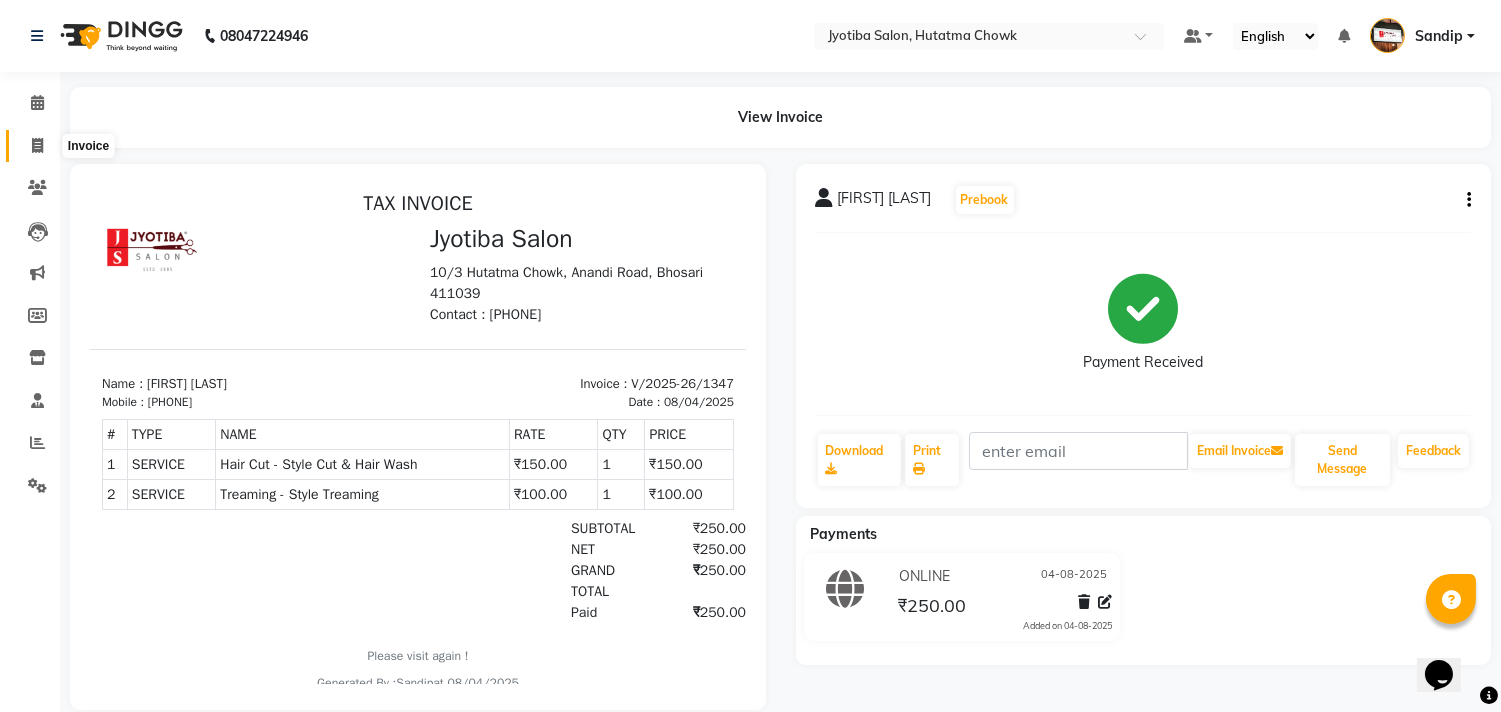 click 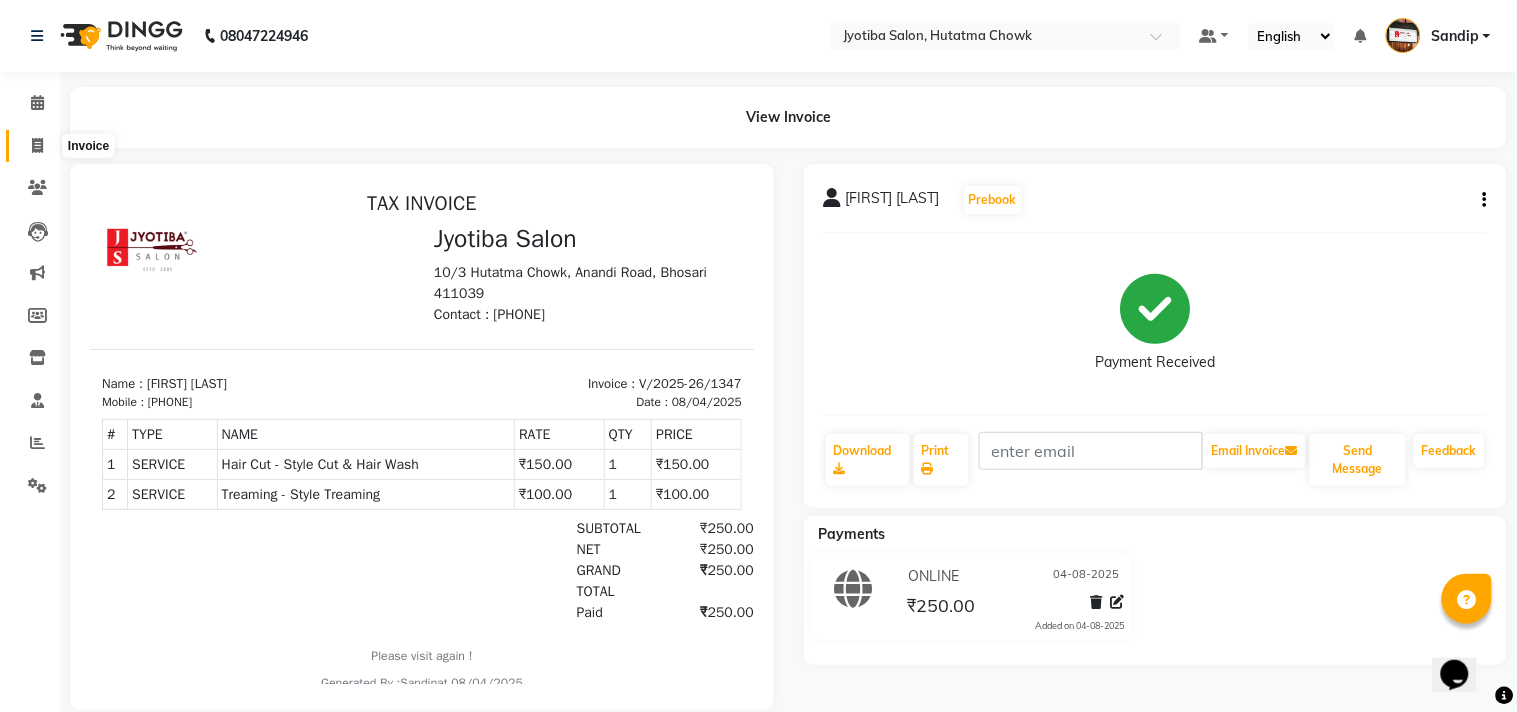 select on "556" 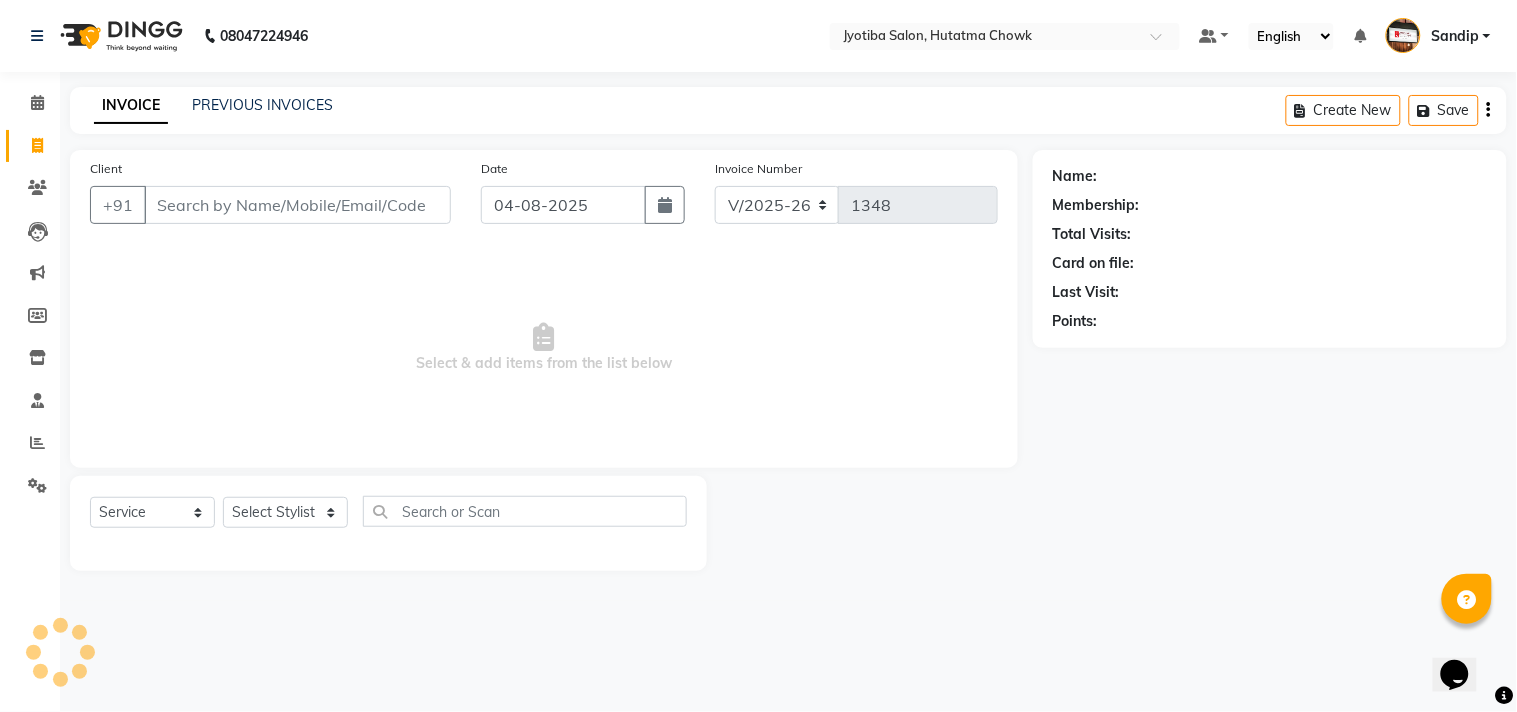 select on "membership" 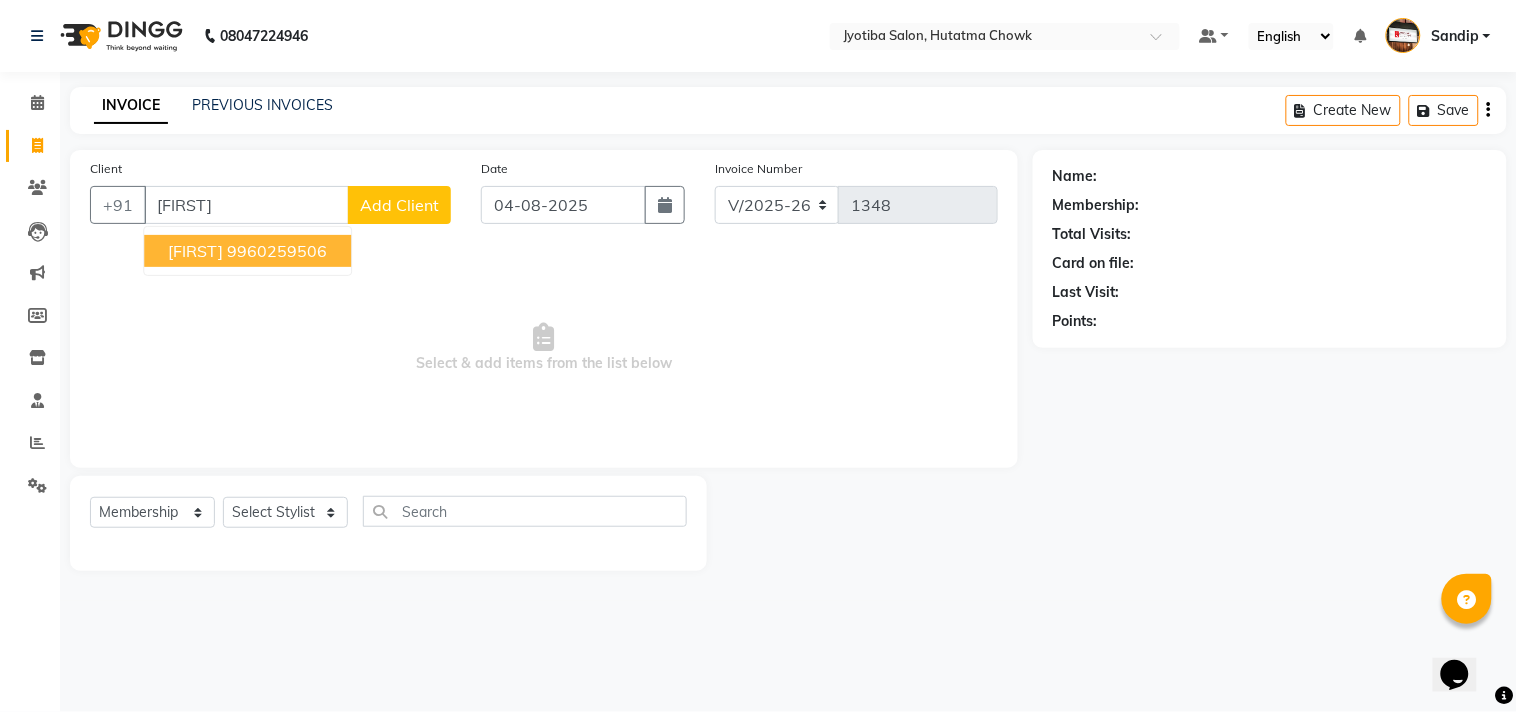 click on "[FIRST] [PHONE]" at bounding box center (247, 251) 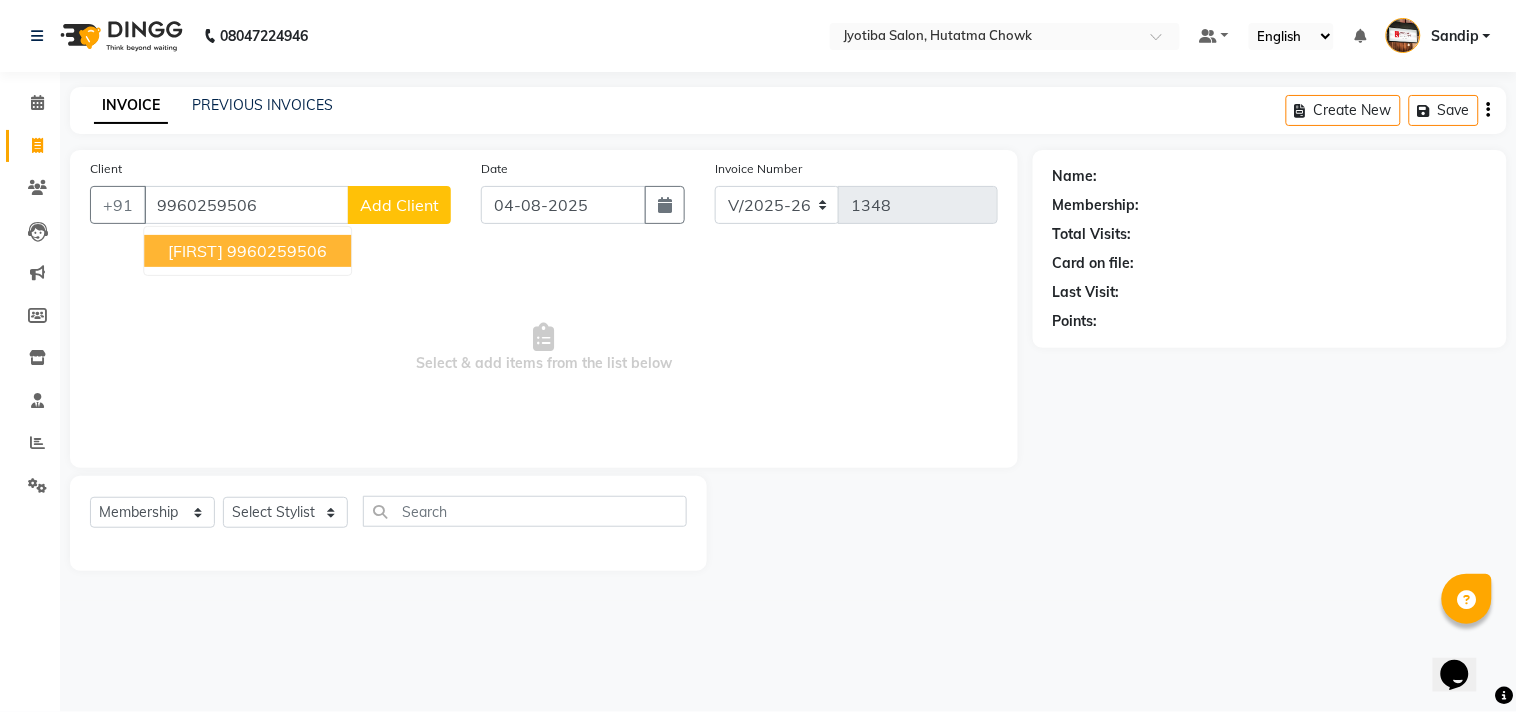 type on "9960259506" 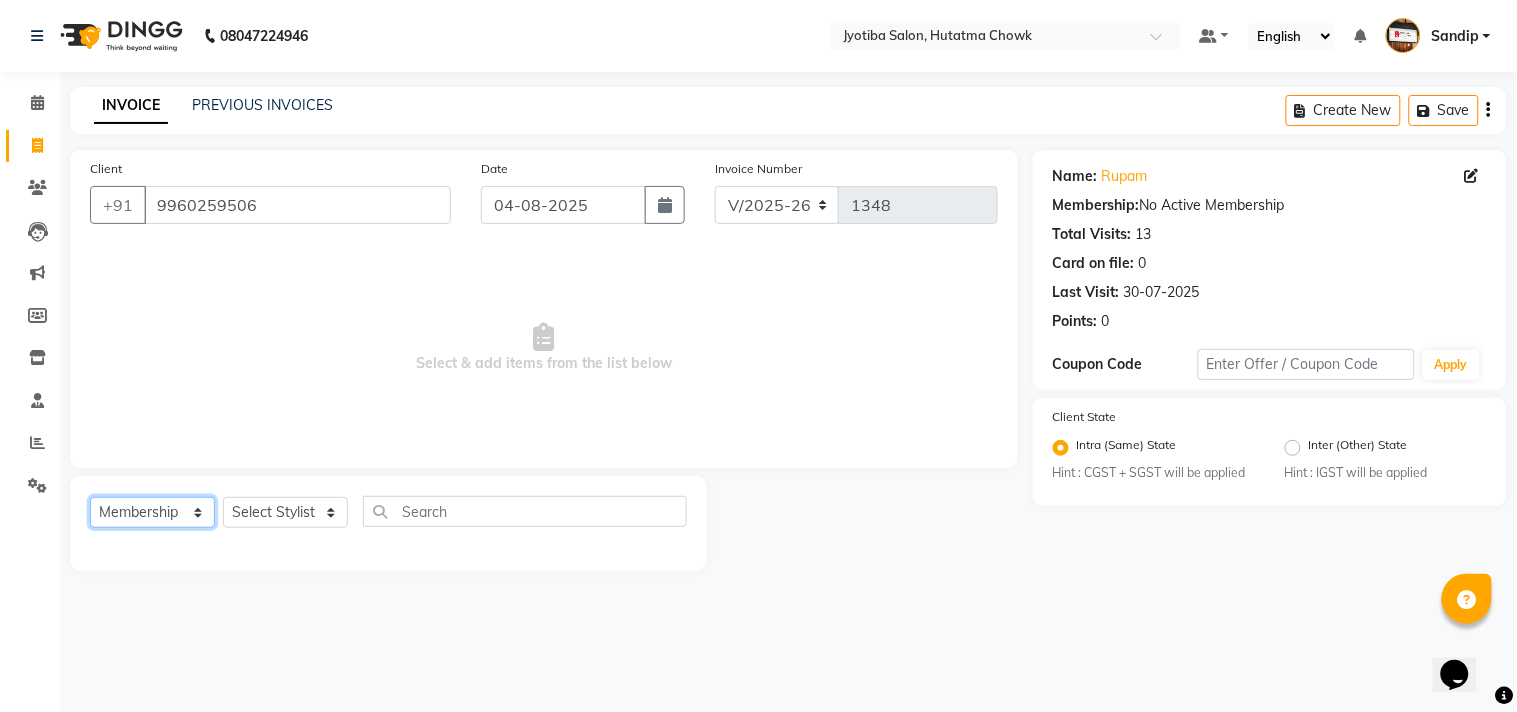 click on "Select  Service  Product  Membership  Package Voucher Prepaid Gift Card" 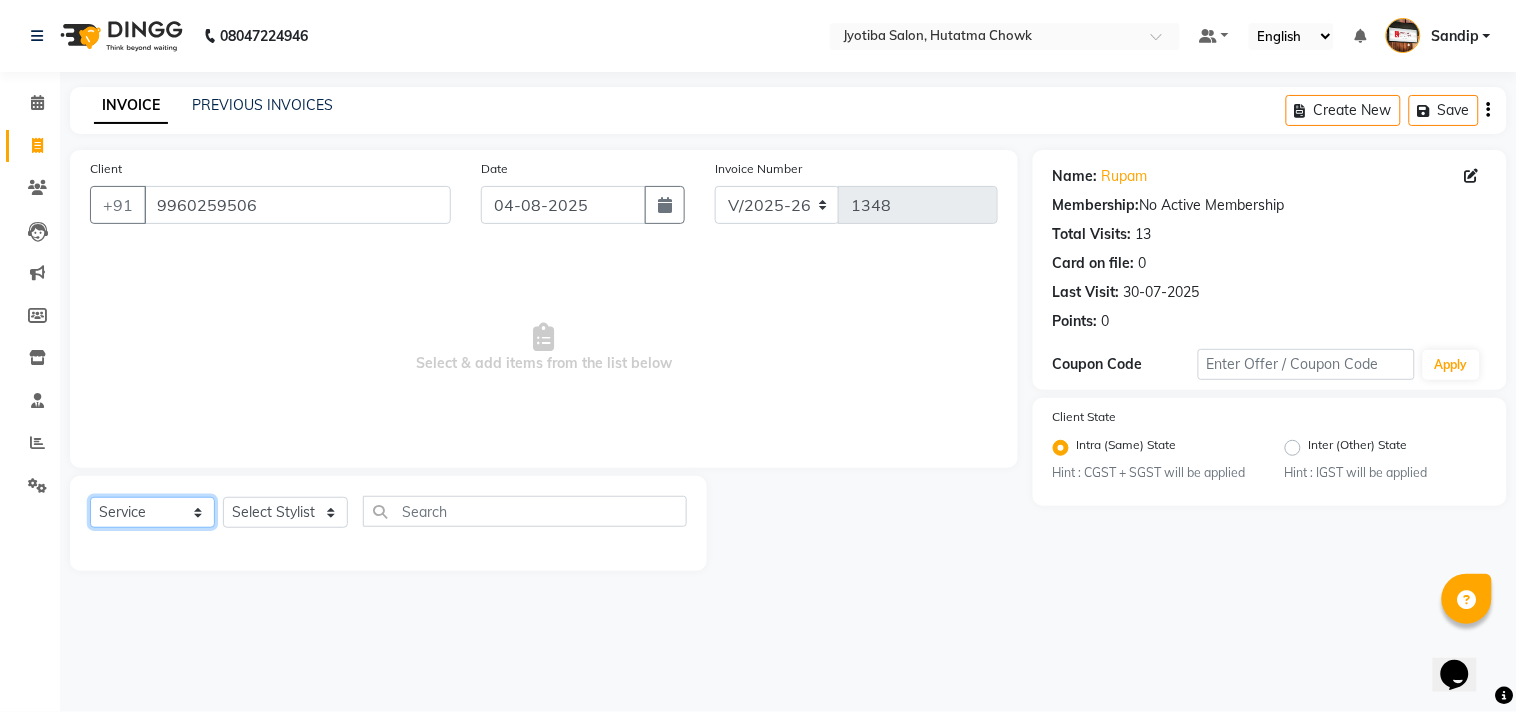 click on "Select  Service  Product  Membership  Package Voucher Prepaid Gift Card" 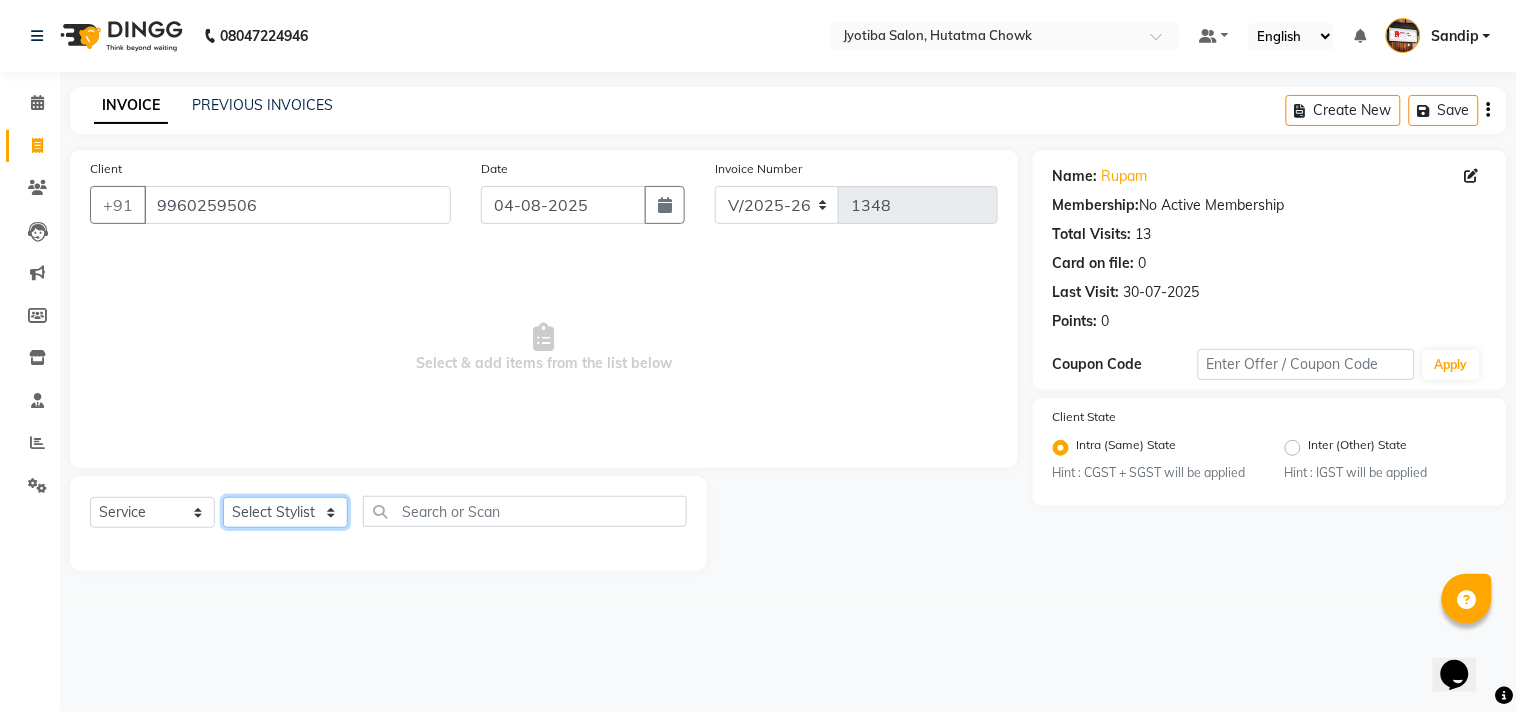 click on "Select Stylist Abdul Dinesh thakur Farman  Juned  mahadev Munna  prem RAHUL Sandip Suresh yasin" 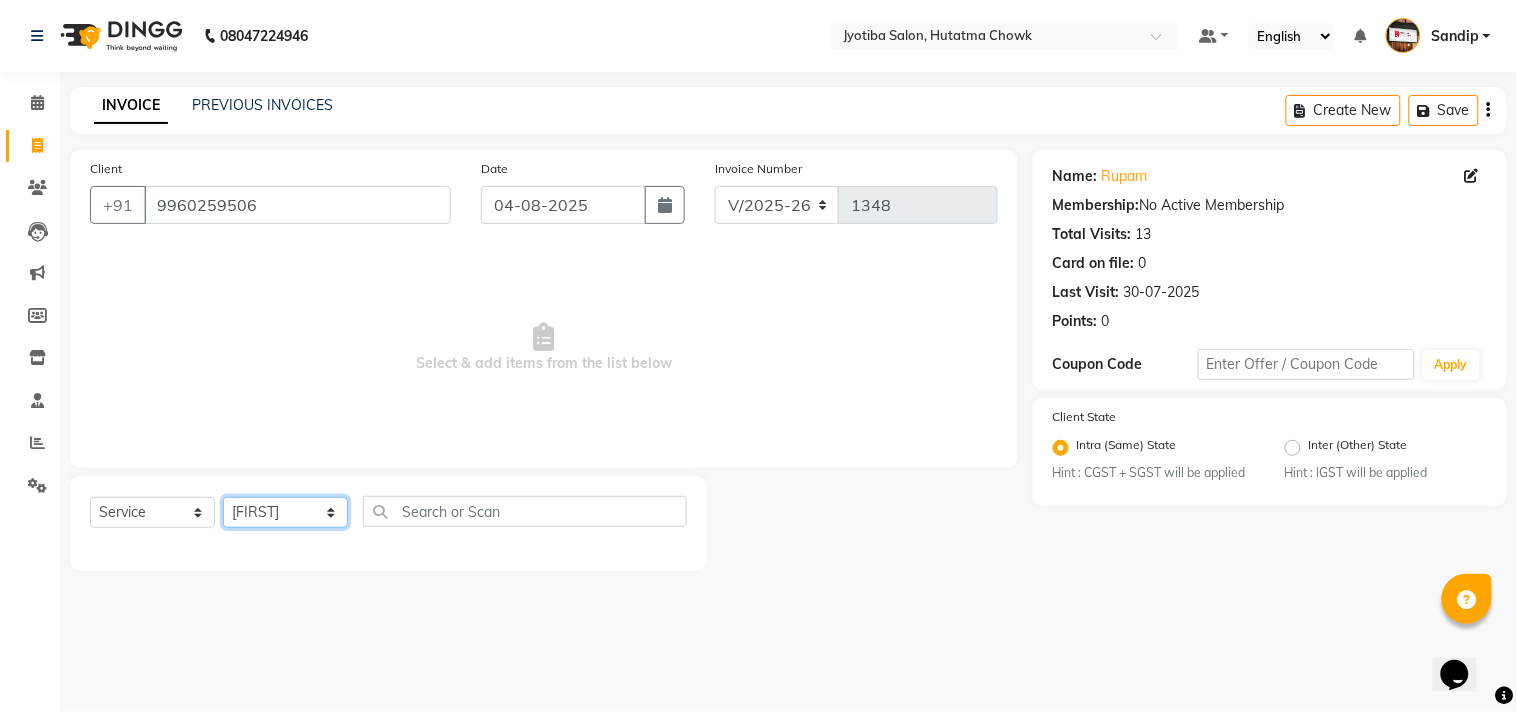 click on "Select Stylist Abdul Dinesh thakur Farman  Juned  mahadev Munna  prem RAHUL Sandip Suresh yasin" 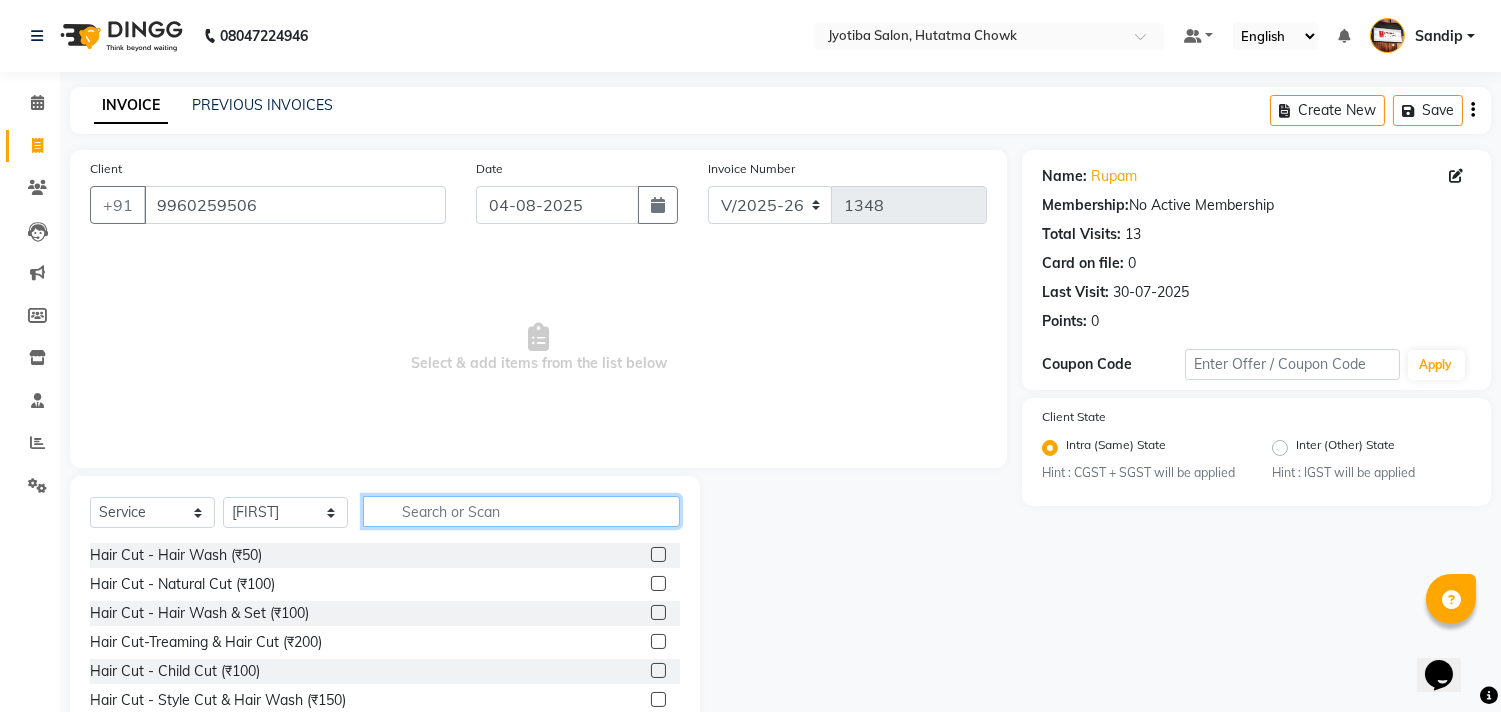click 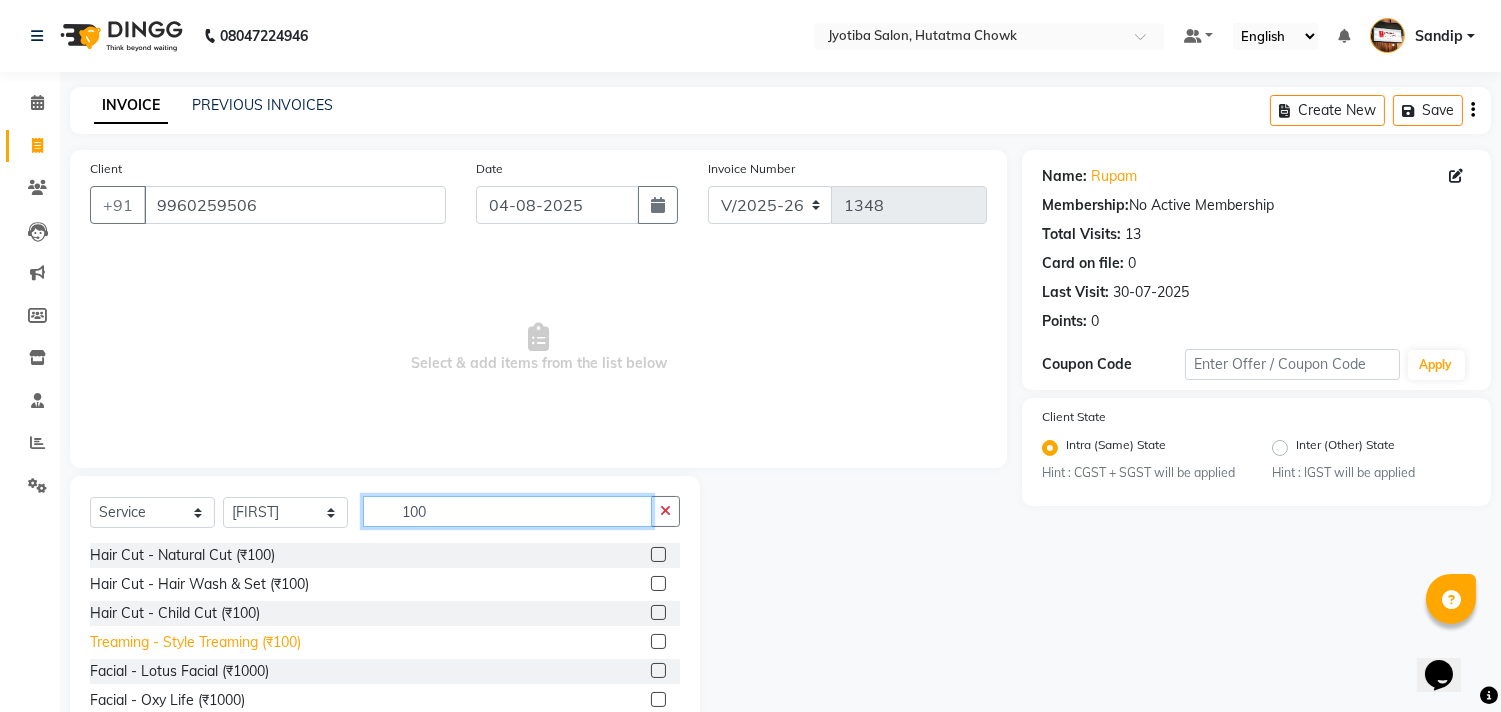 type on "100" 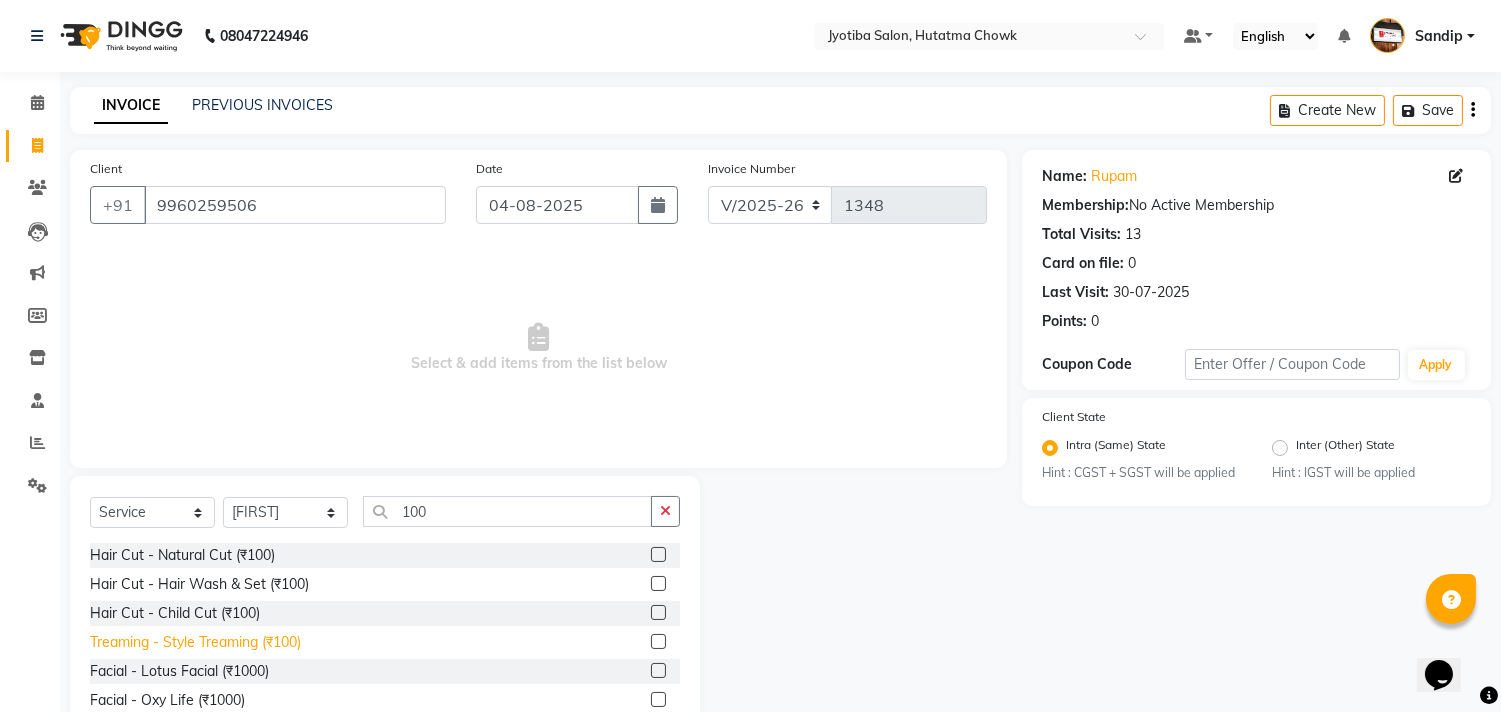 click on "Treaming - Style Treaming (₹100)" 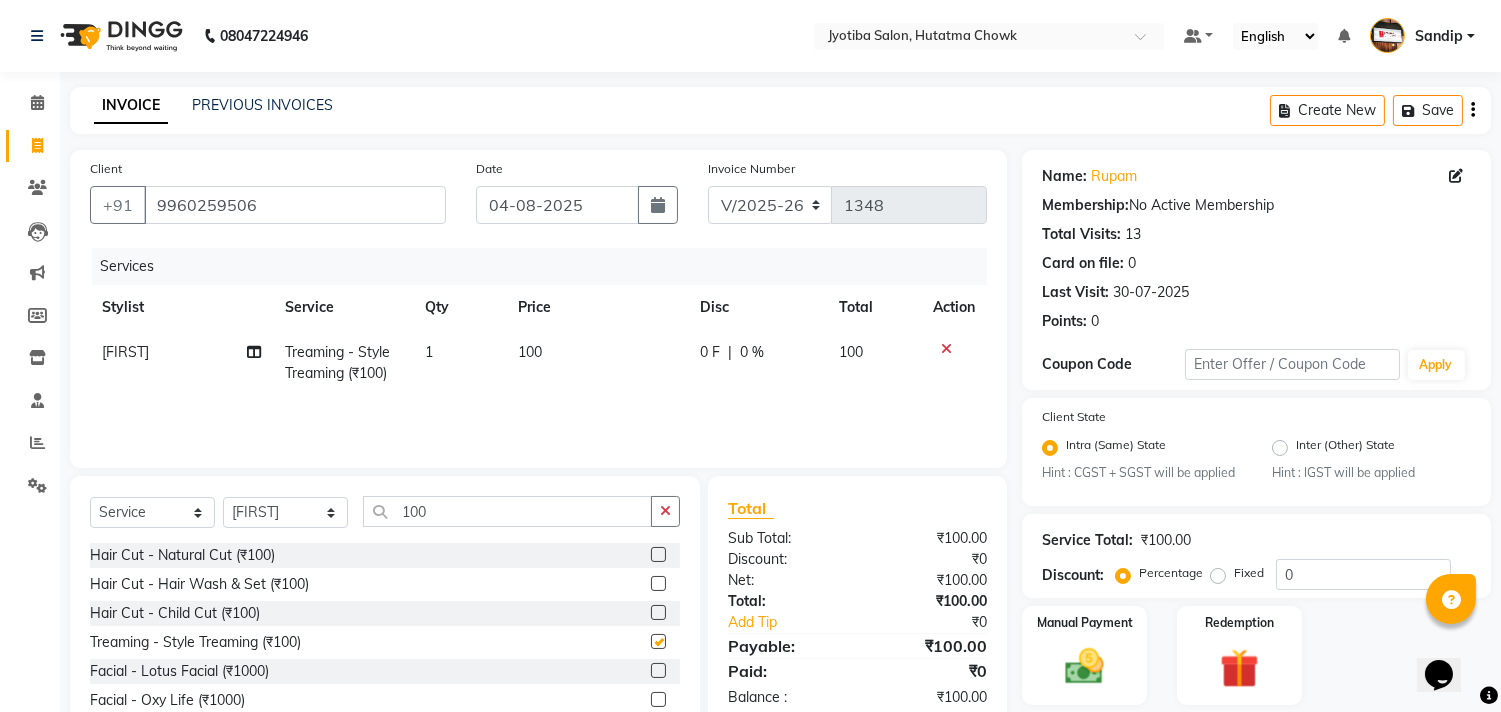 checkbox on "false" 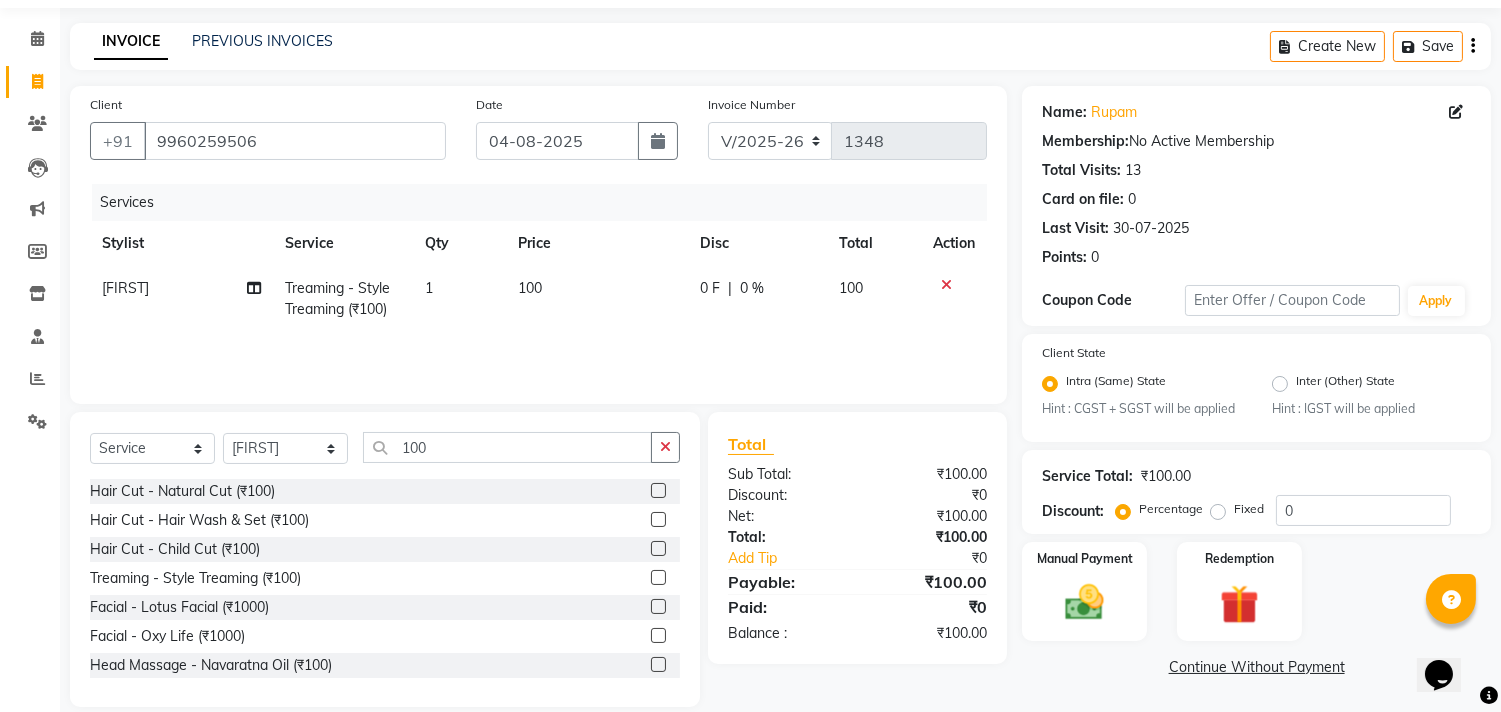 scroll, scrollTop: 88, scrollLeft: 0, axis: vertical 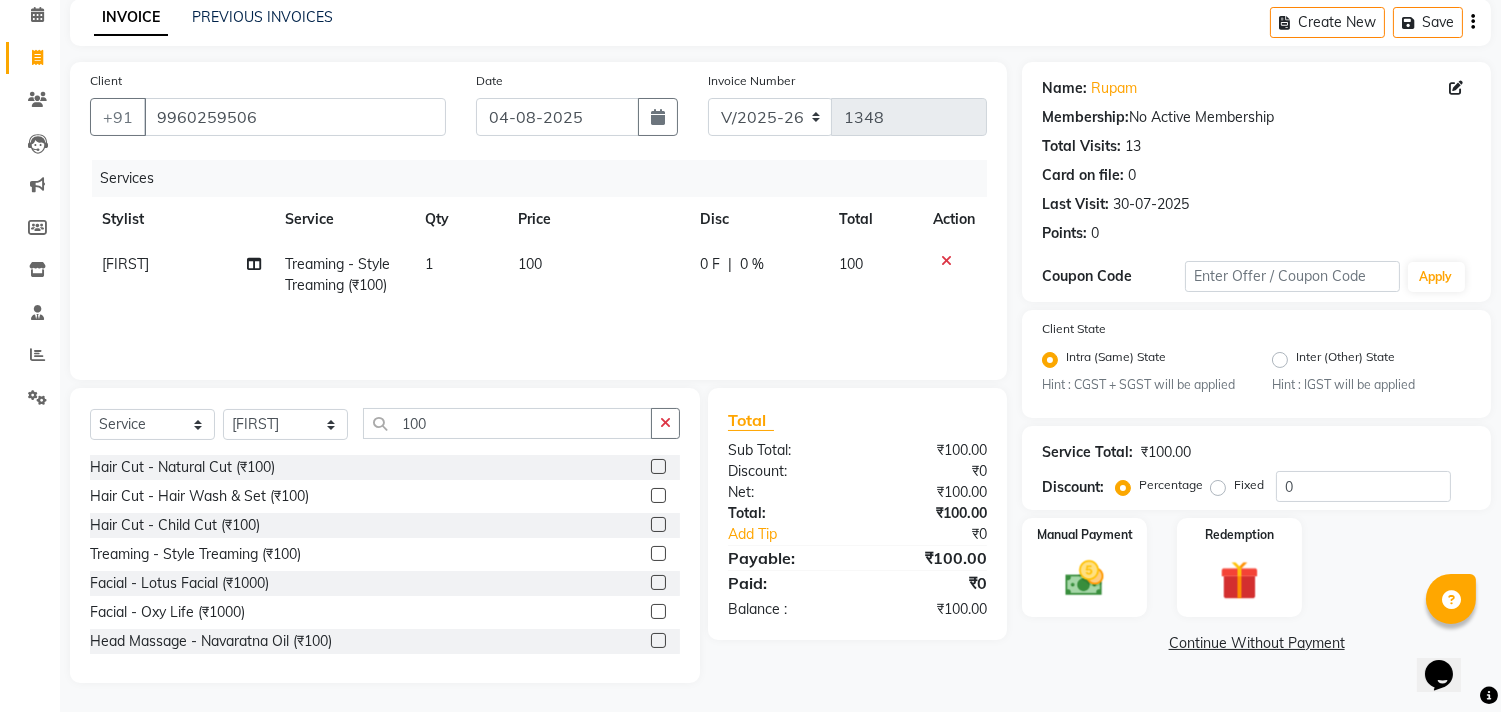 click on "Continue Without Payment" 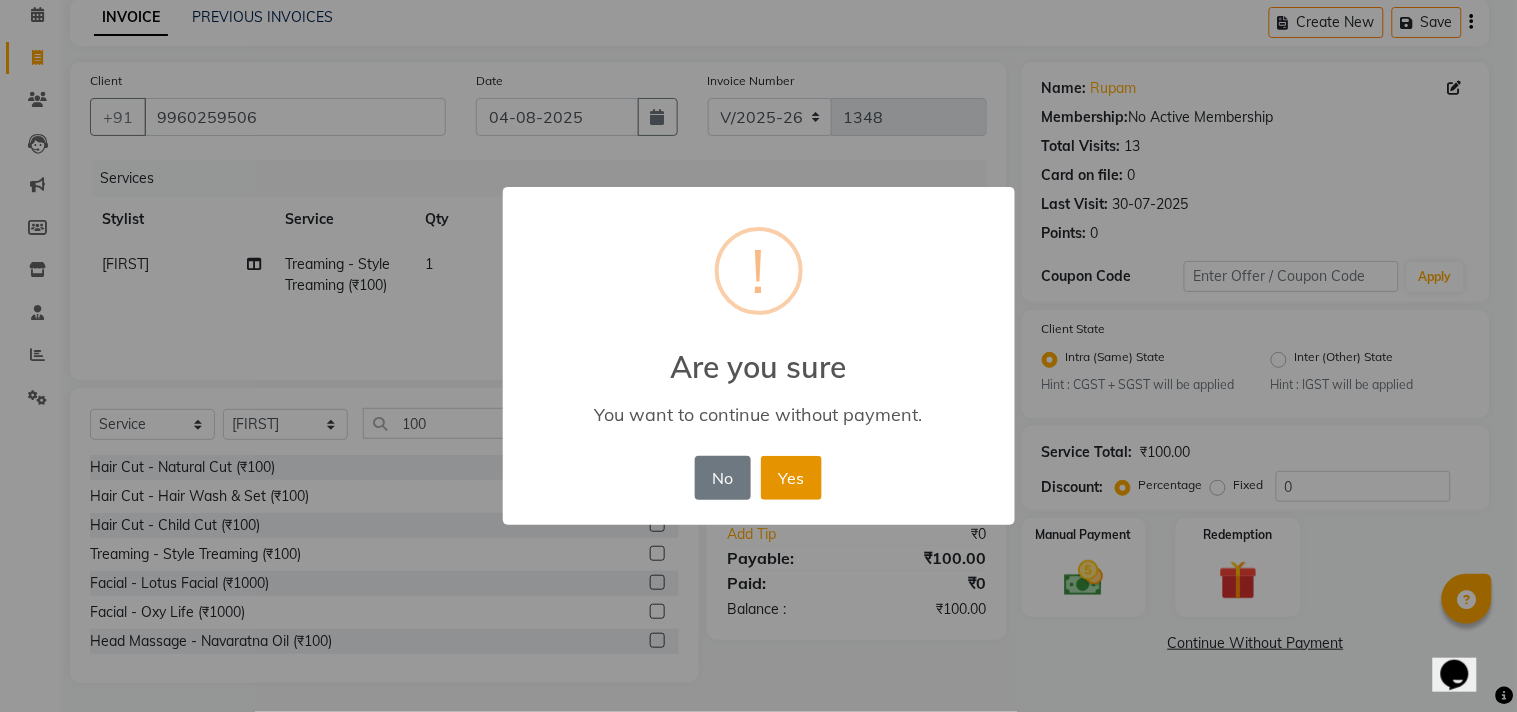 click on "Yes" at bounding box center [791, 478] 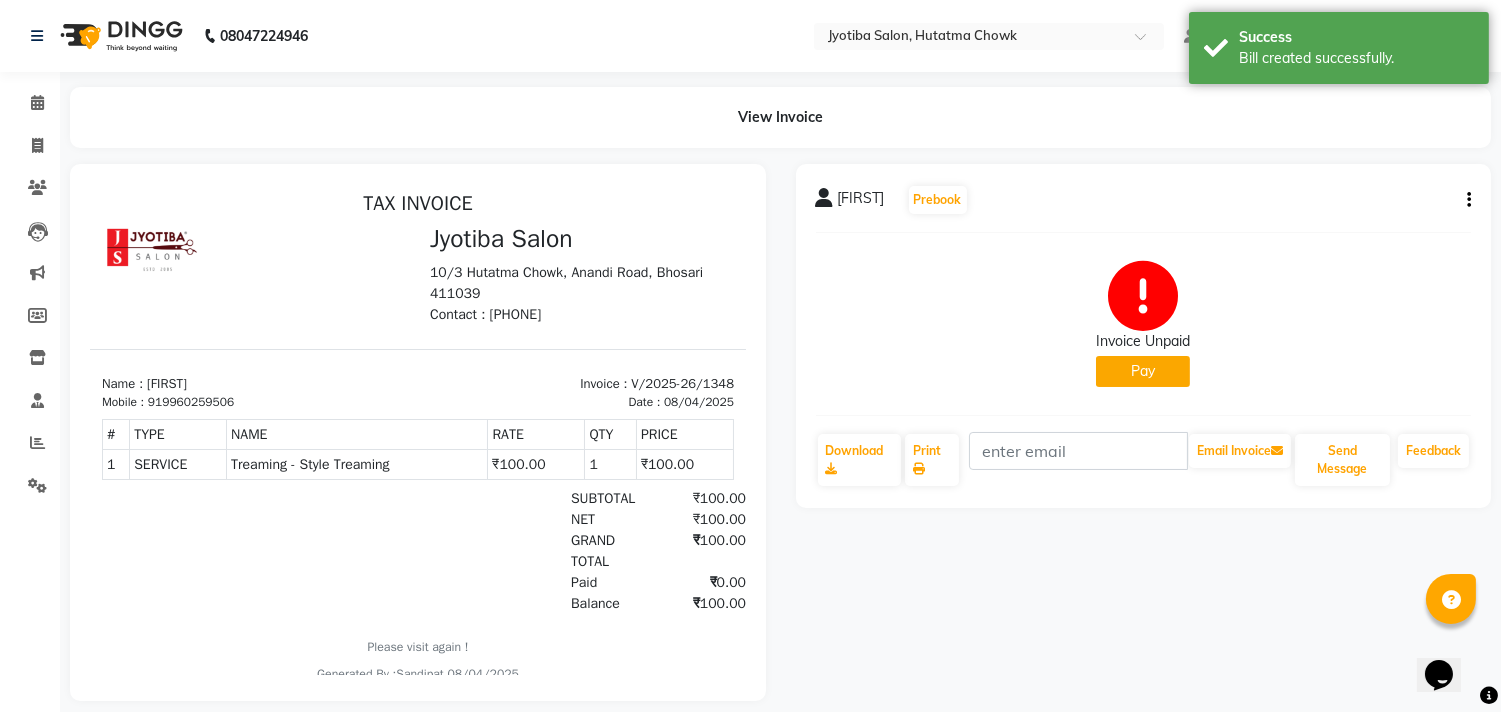 scroll, scrollTop: 0, scrollLeft: 0, axis: both 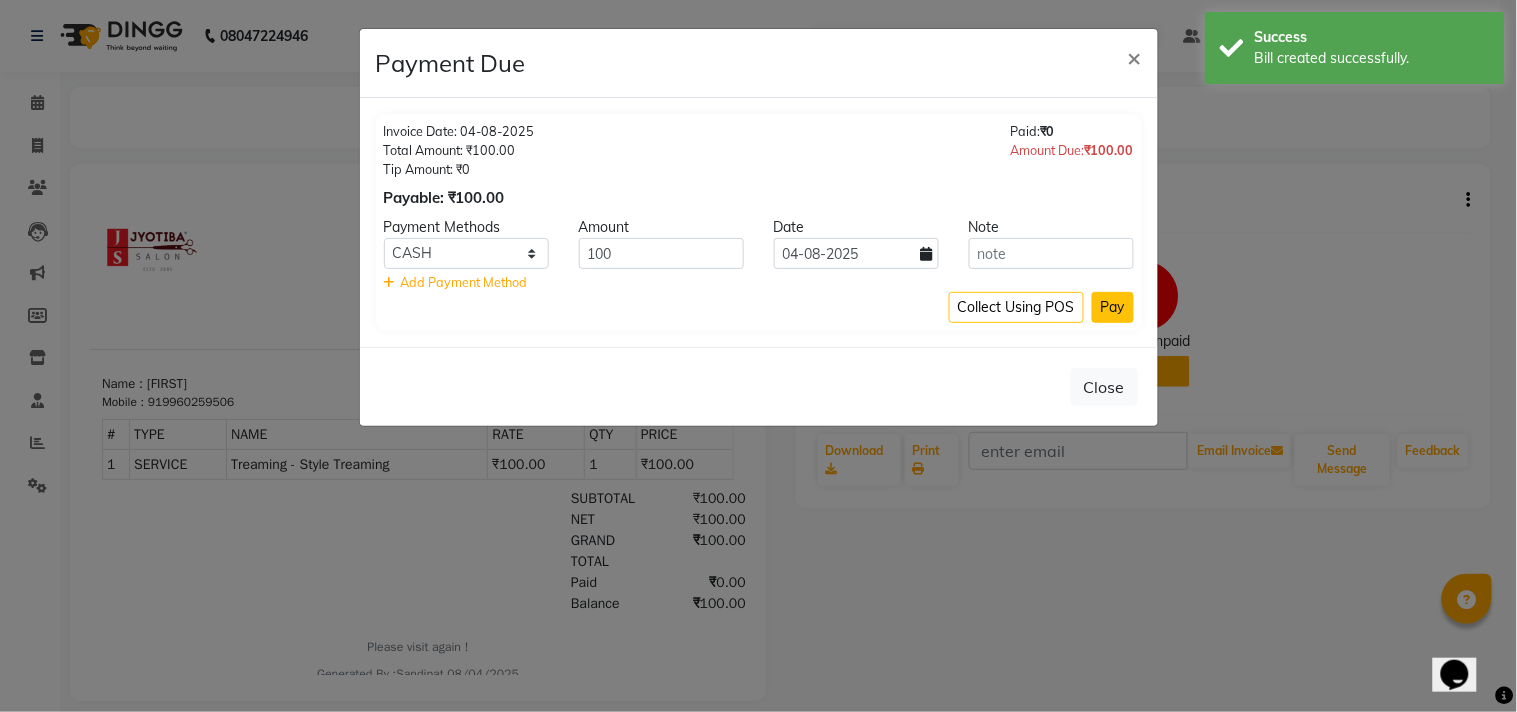 click on "Pay" 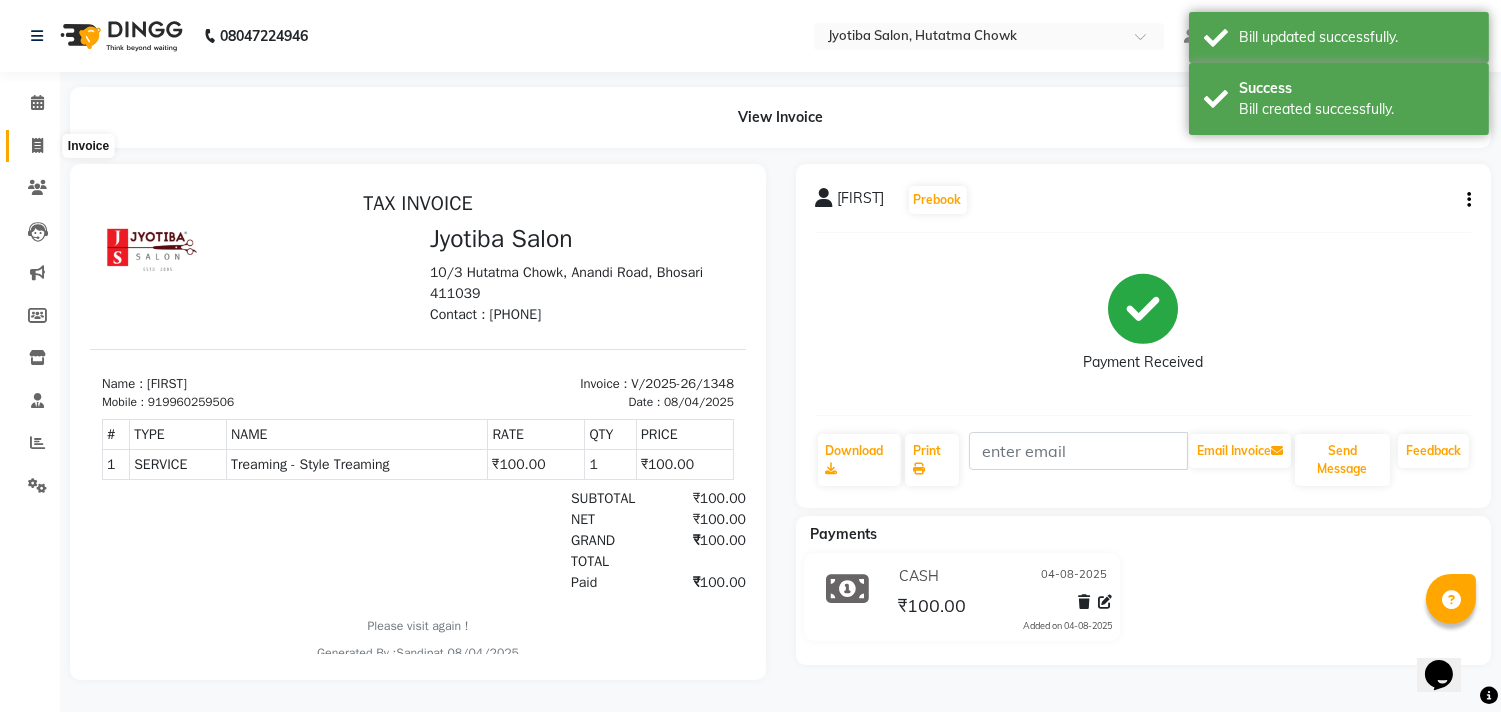 click 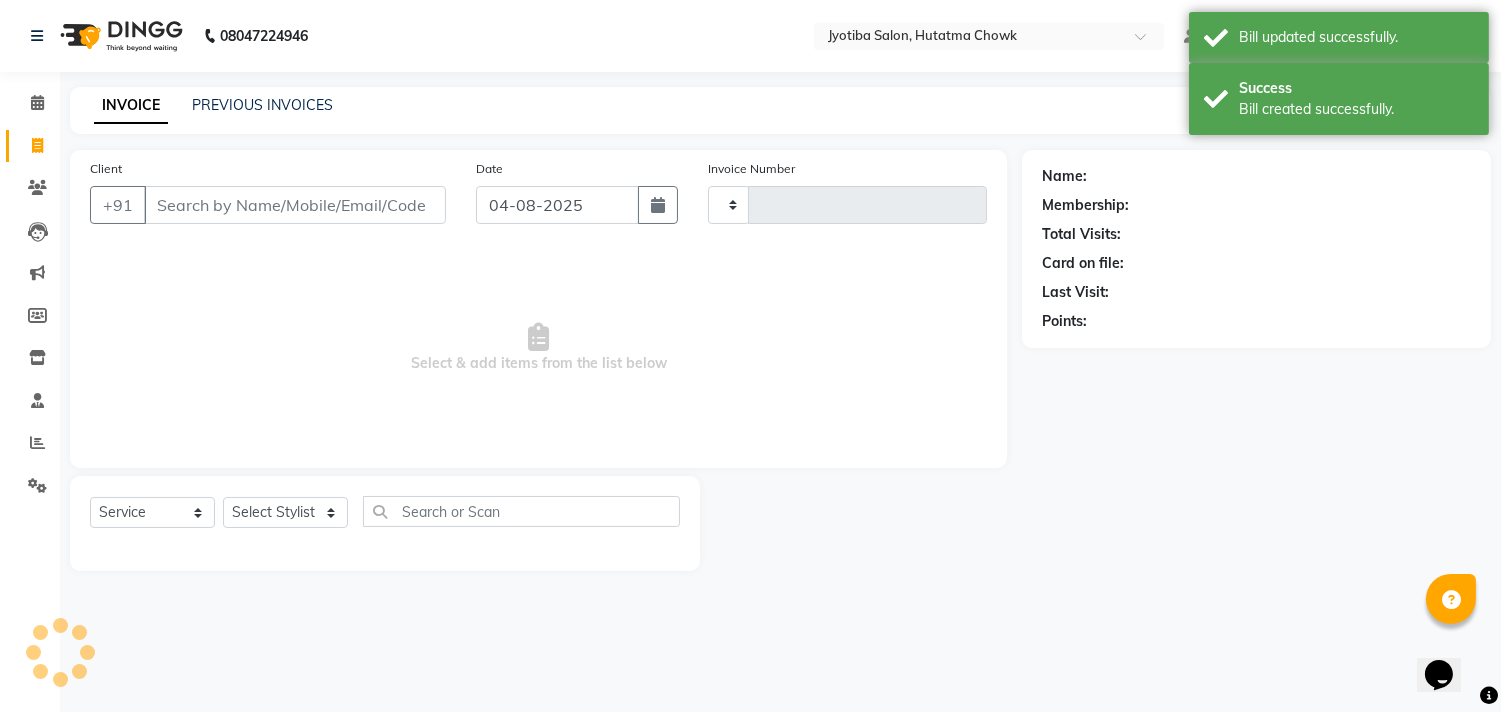 type on "1349" 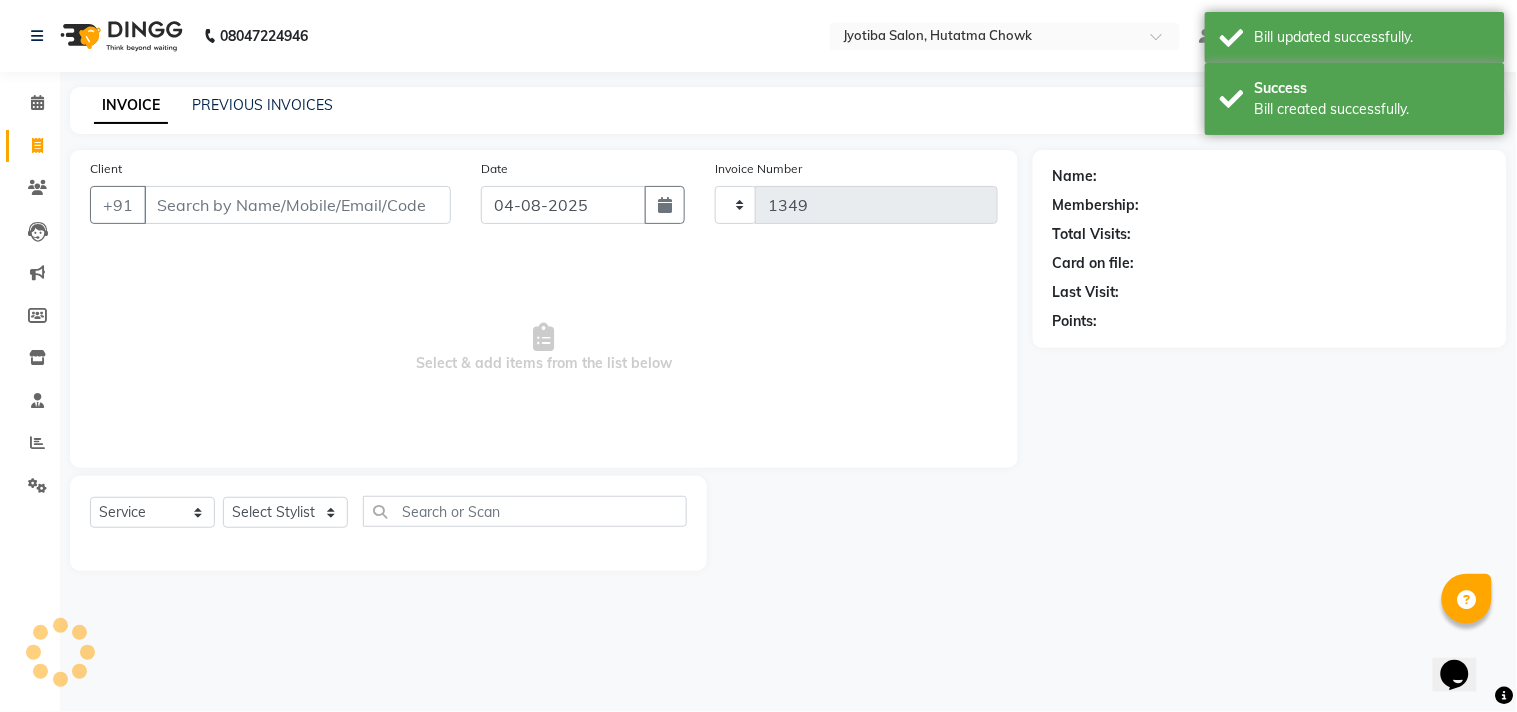 select on "556" 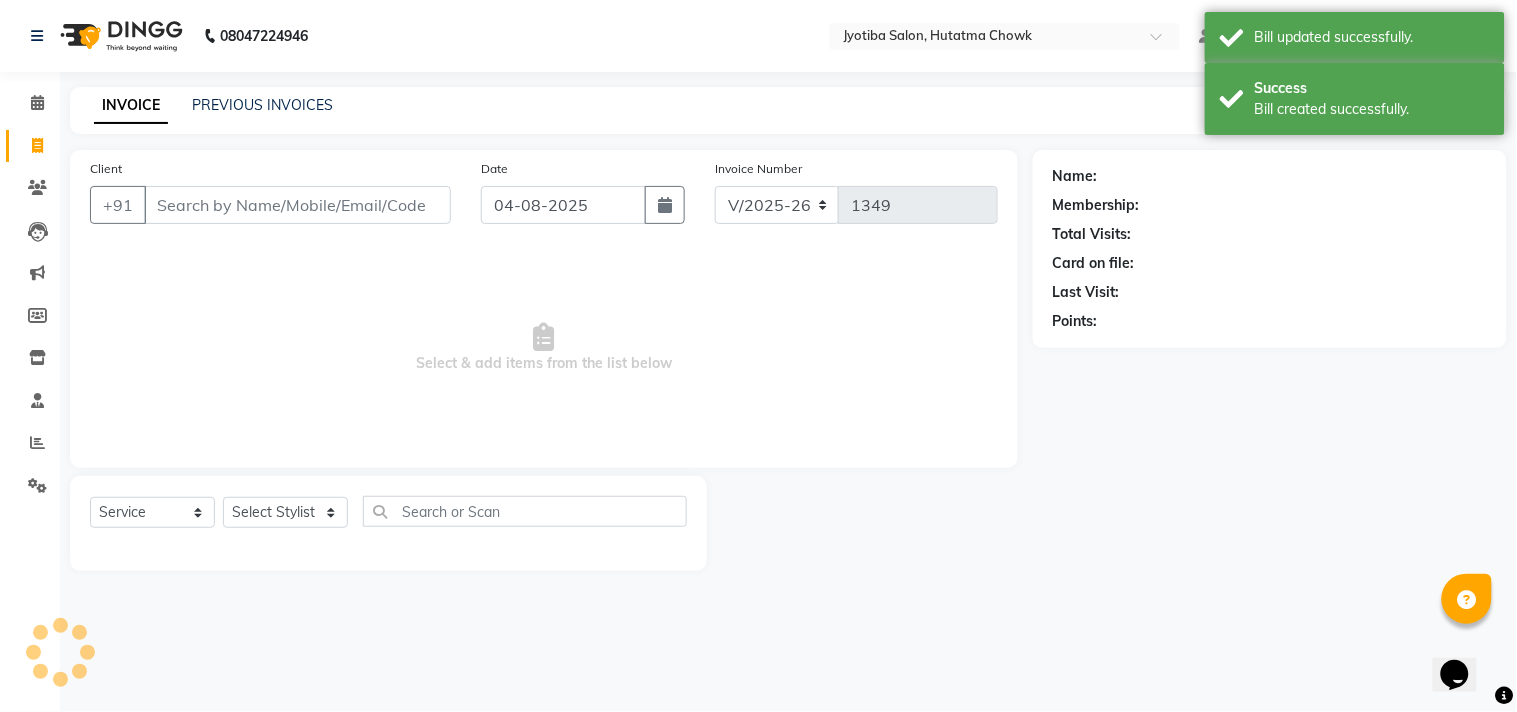 select on "membership" 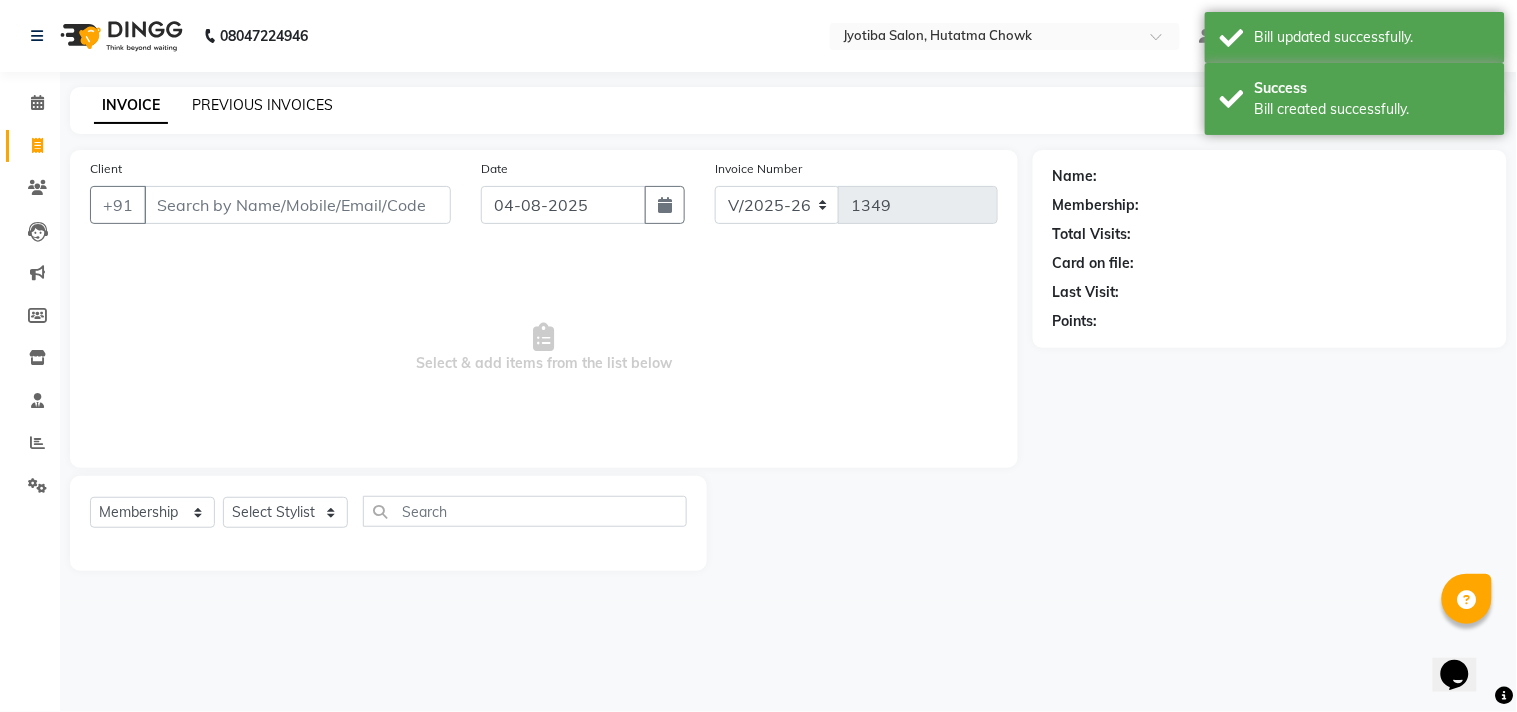 click on "PREVIOUS INVOICES" 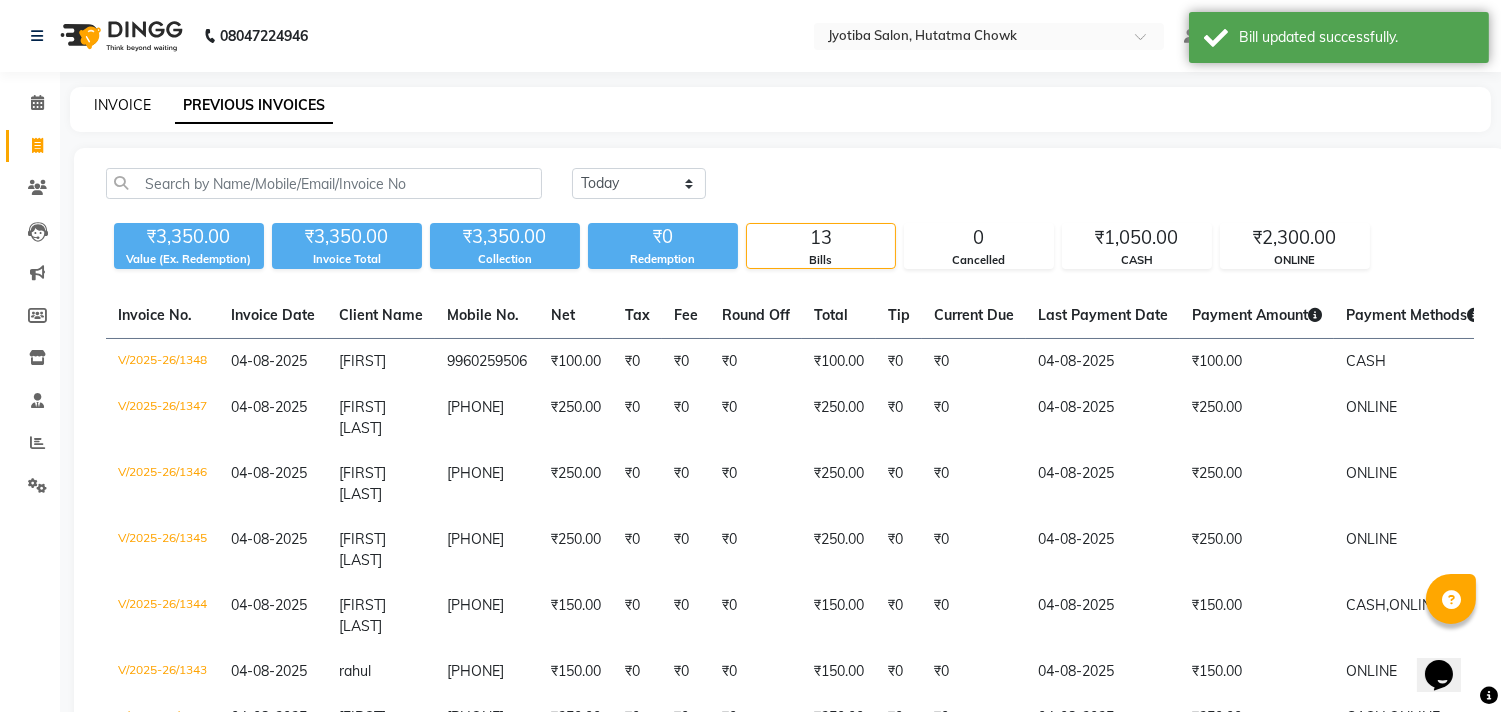 click on "INVOICE" 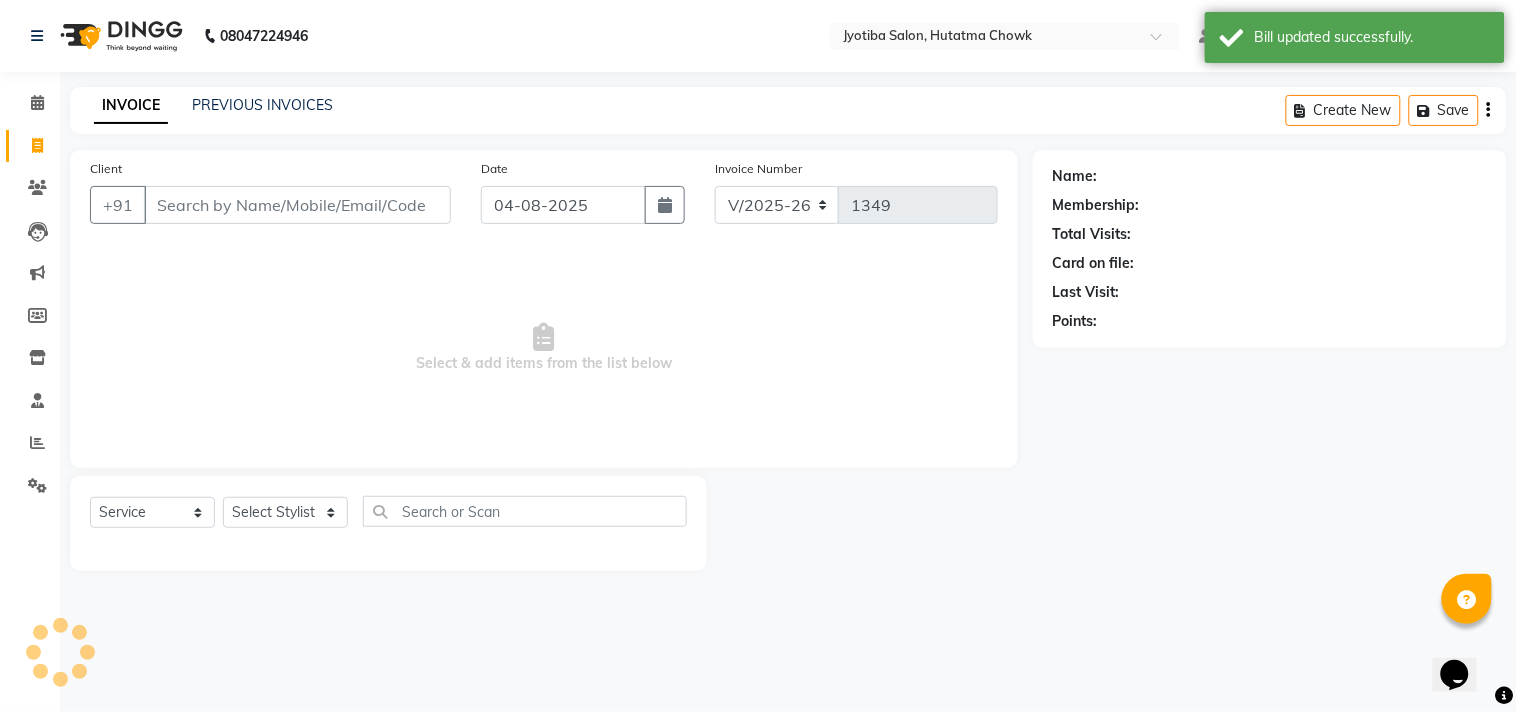 select on "membership" 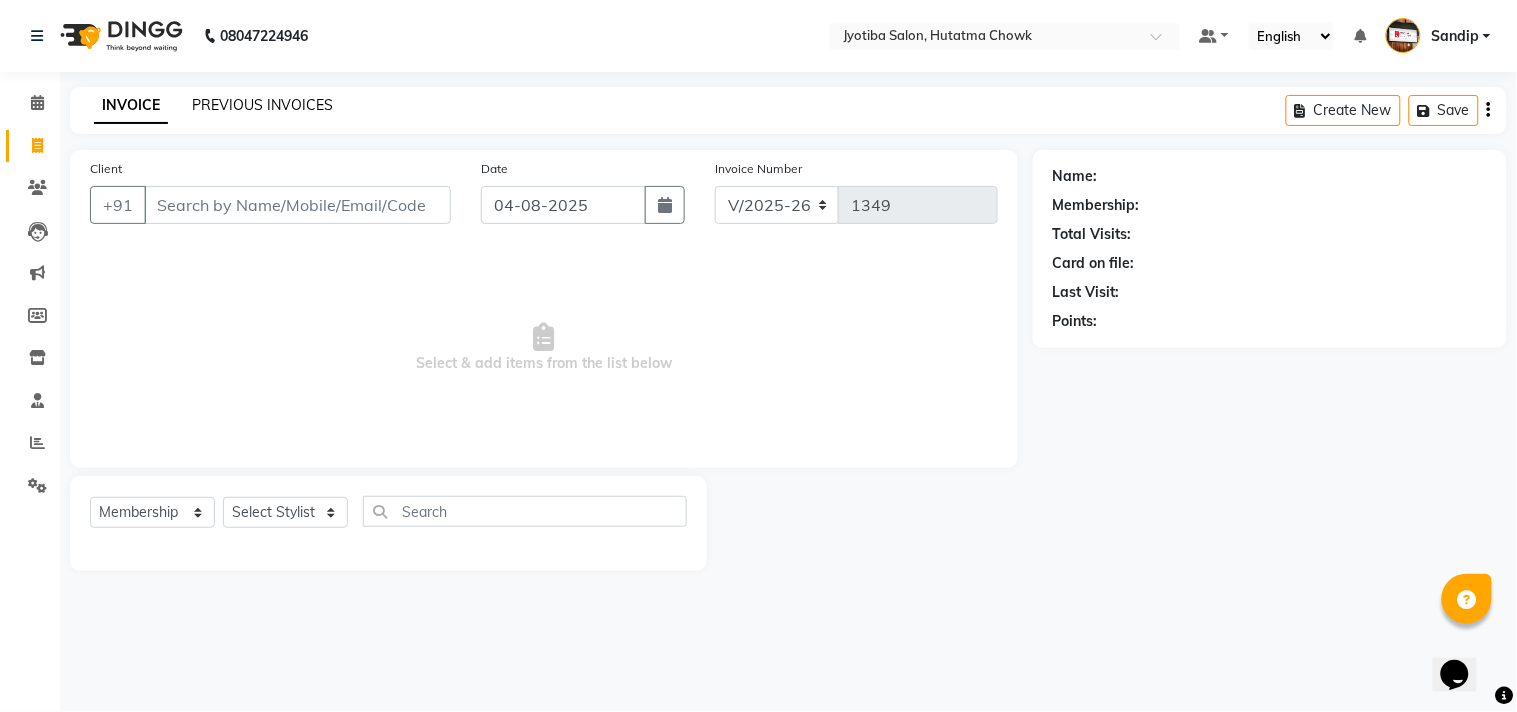 click on "PREVIOUS INVOICES" 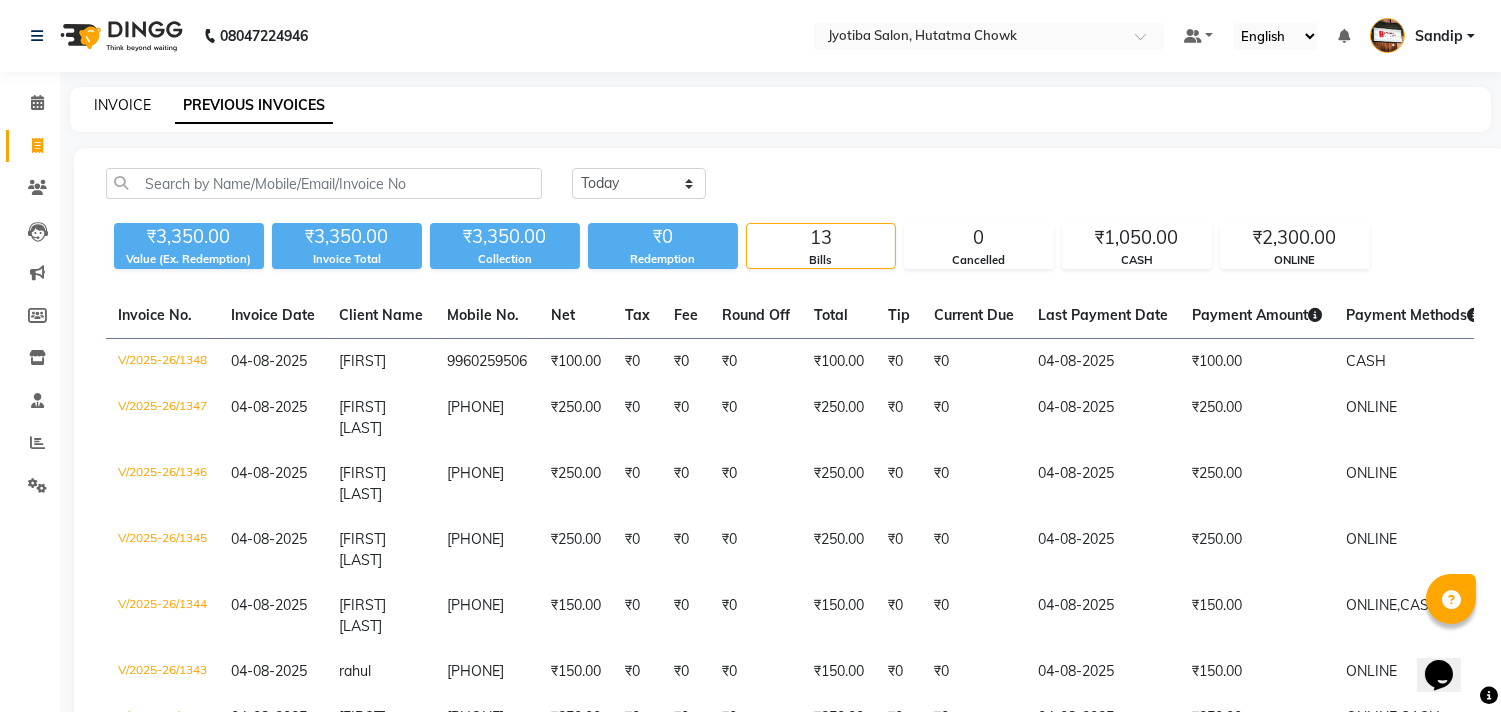click on "INVOICE" 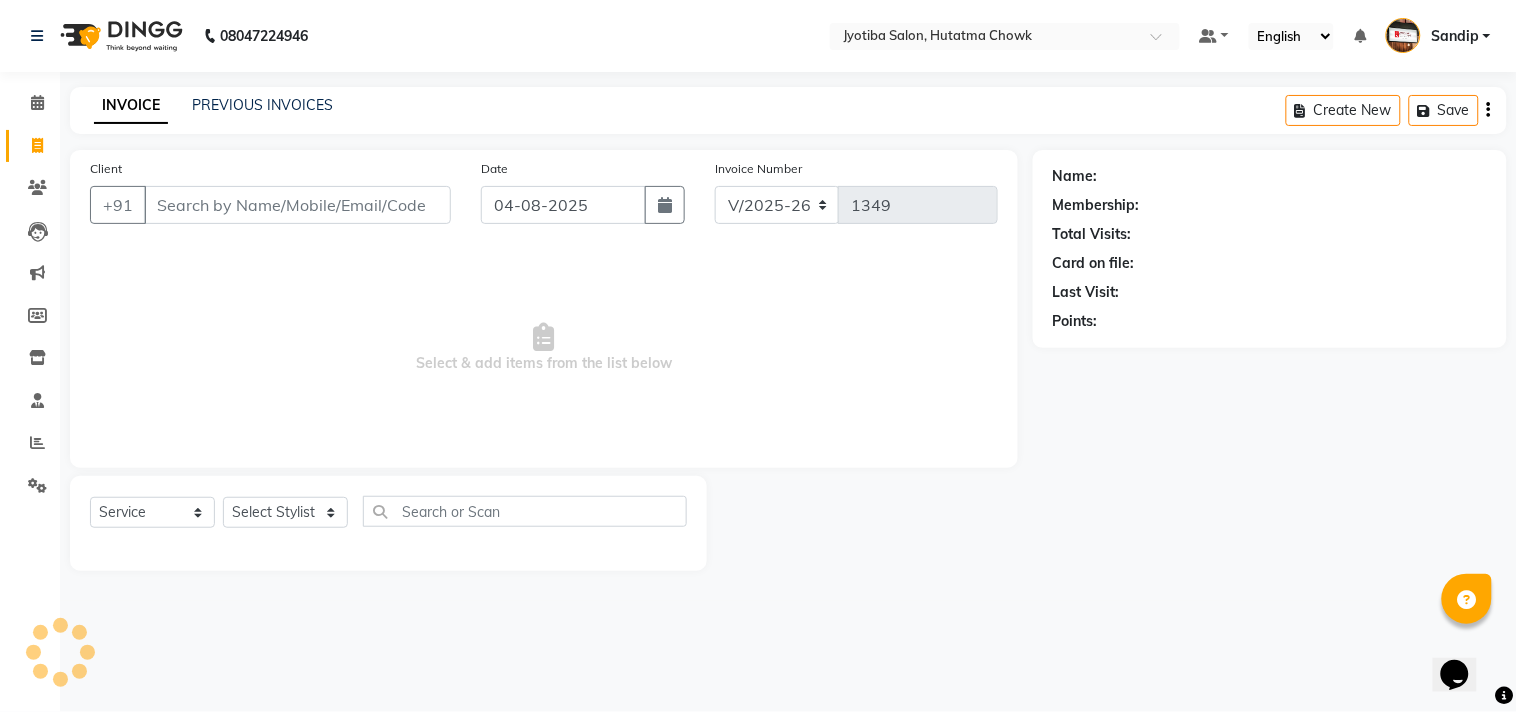 select on "membership" 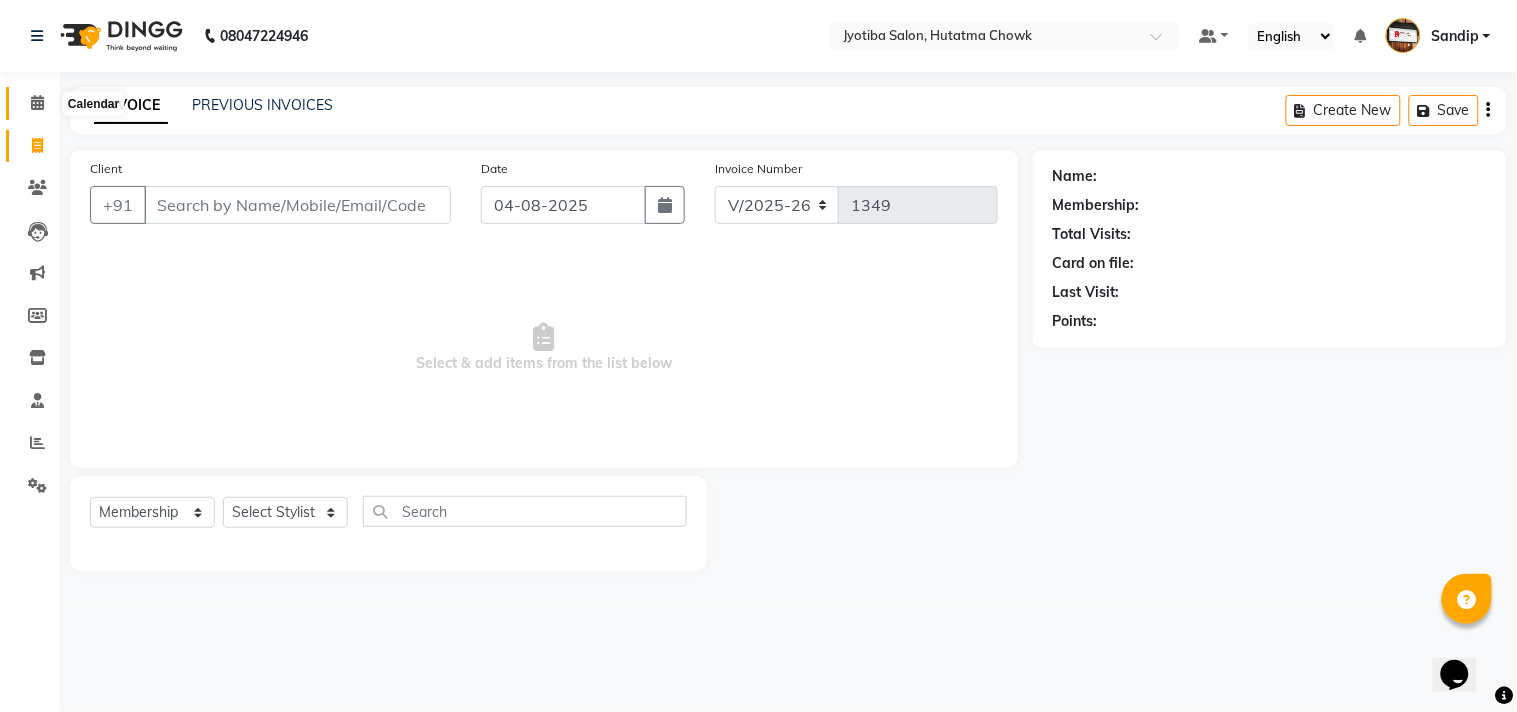 click 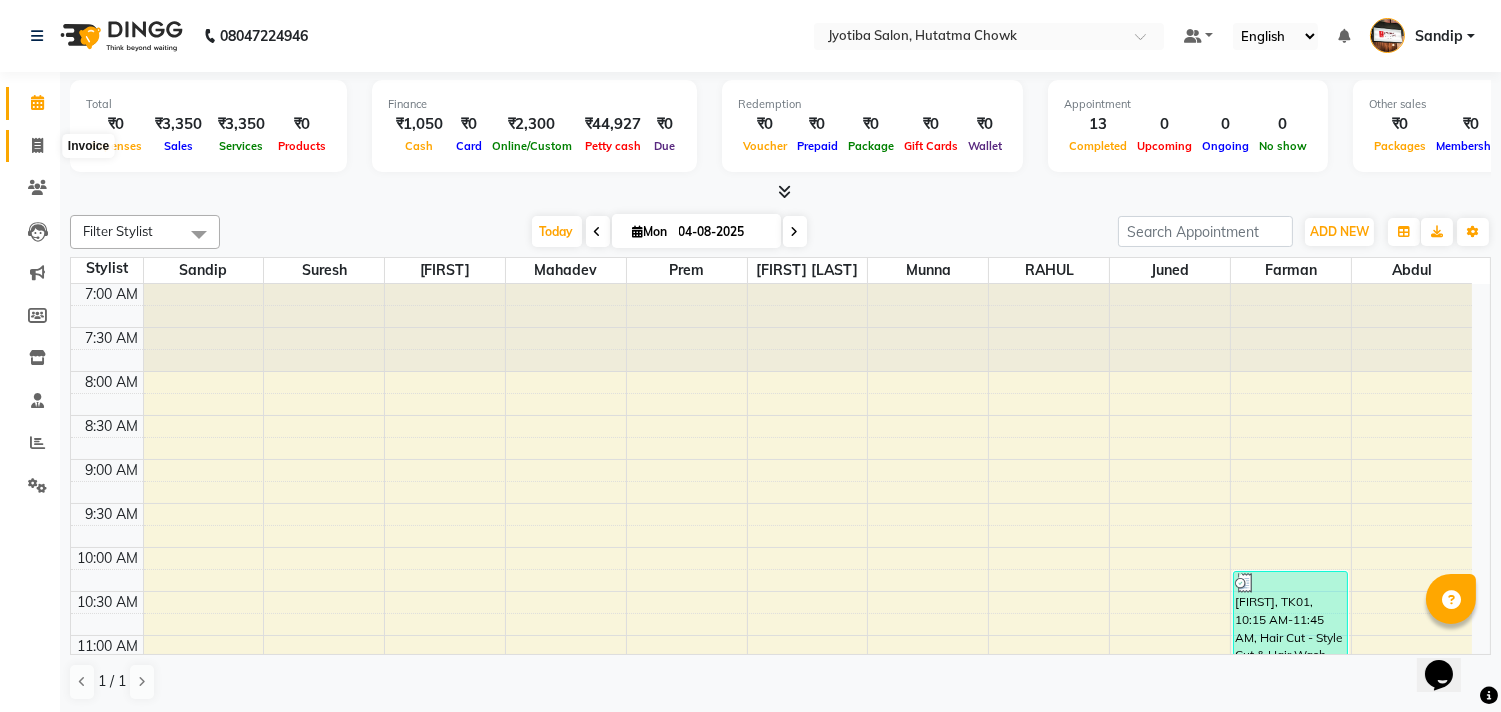 click 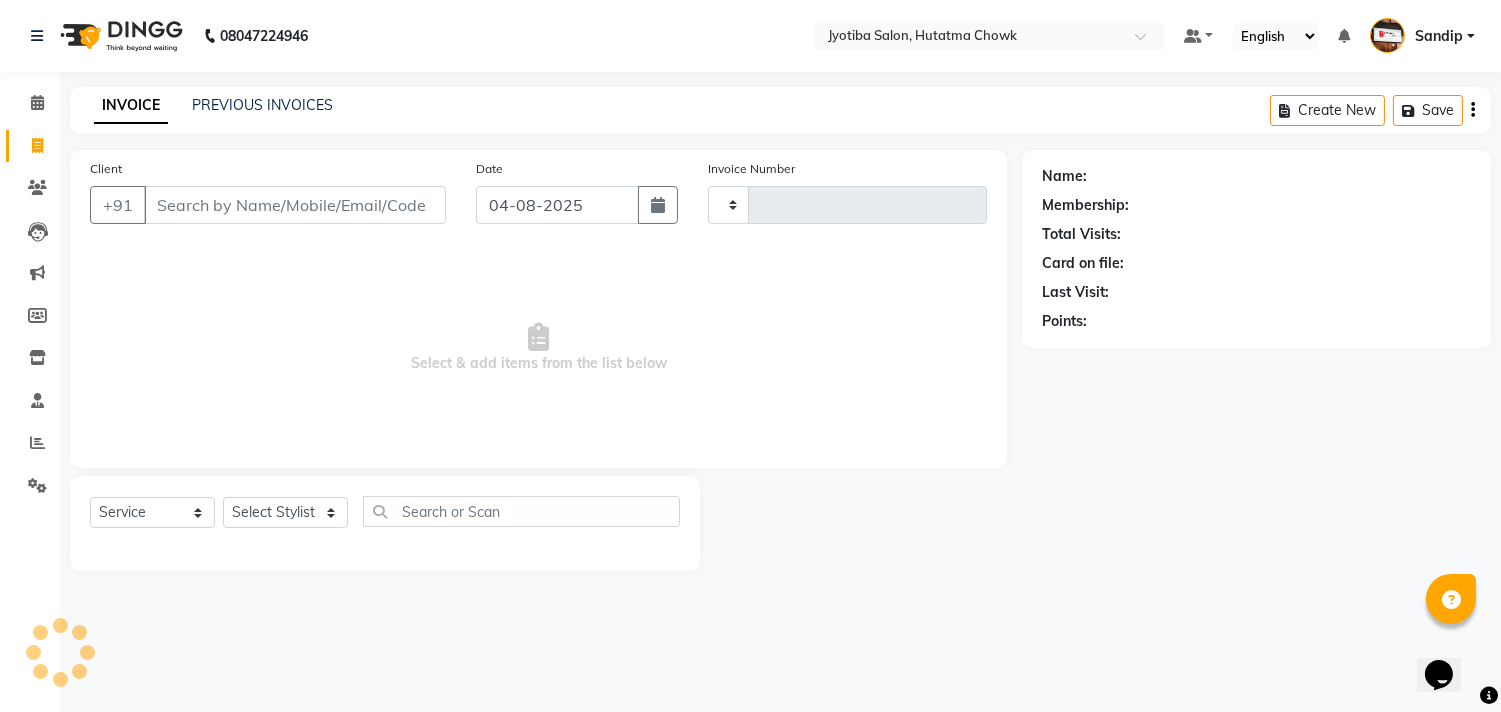 type on "1349" 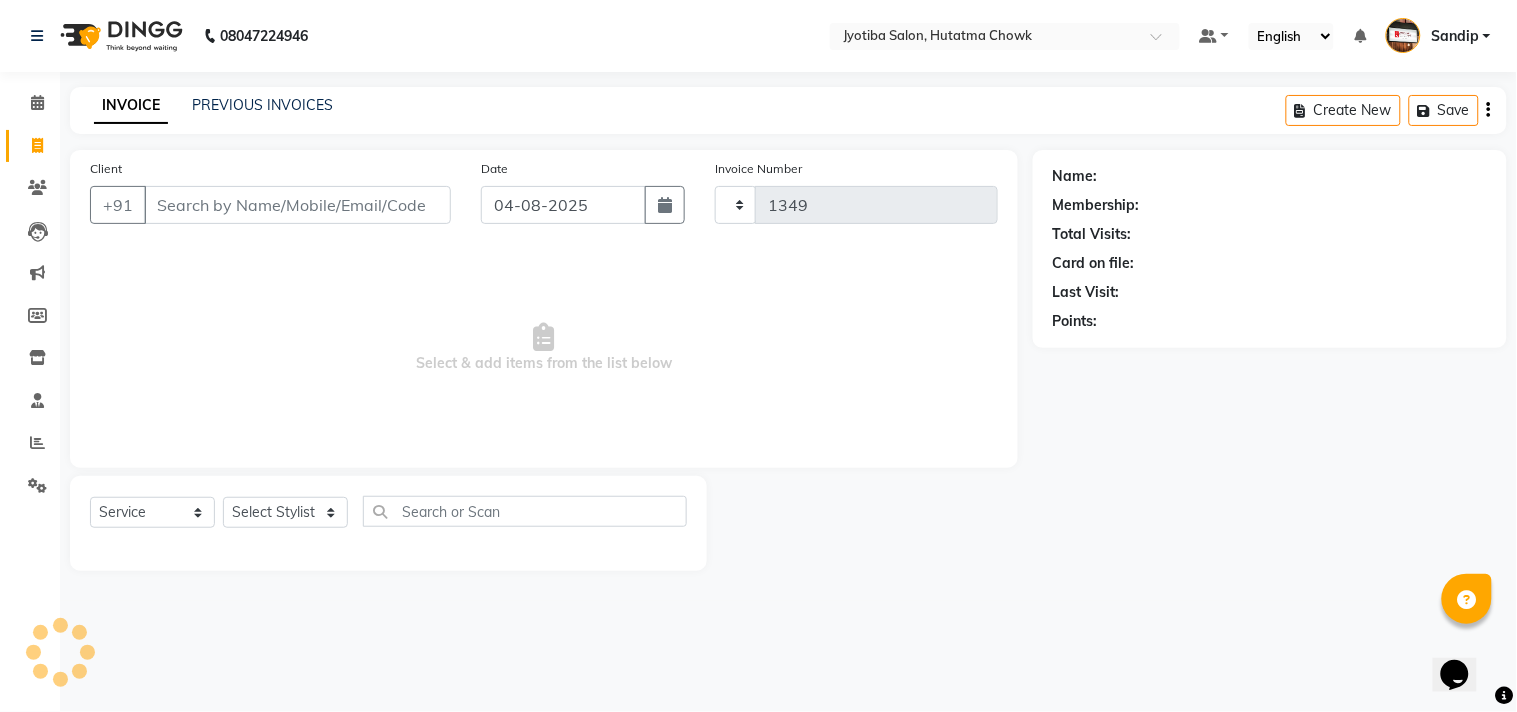 select on "556" 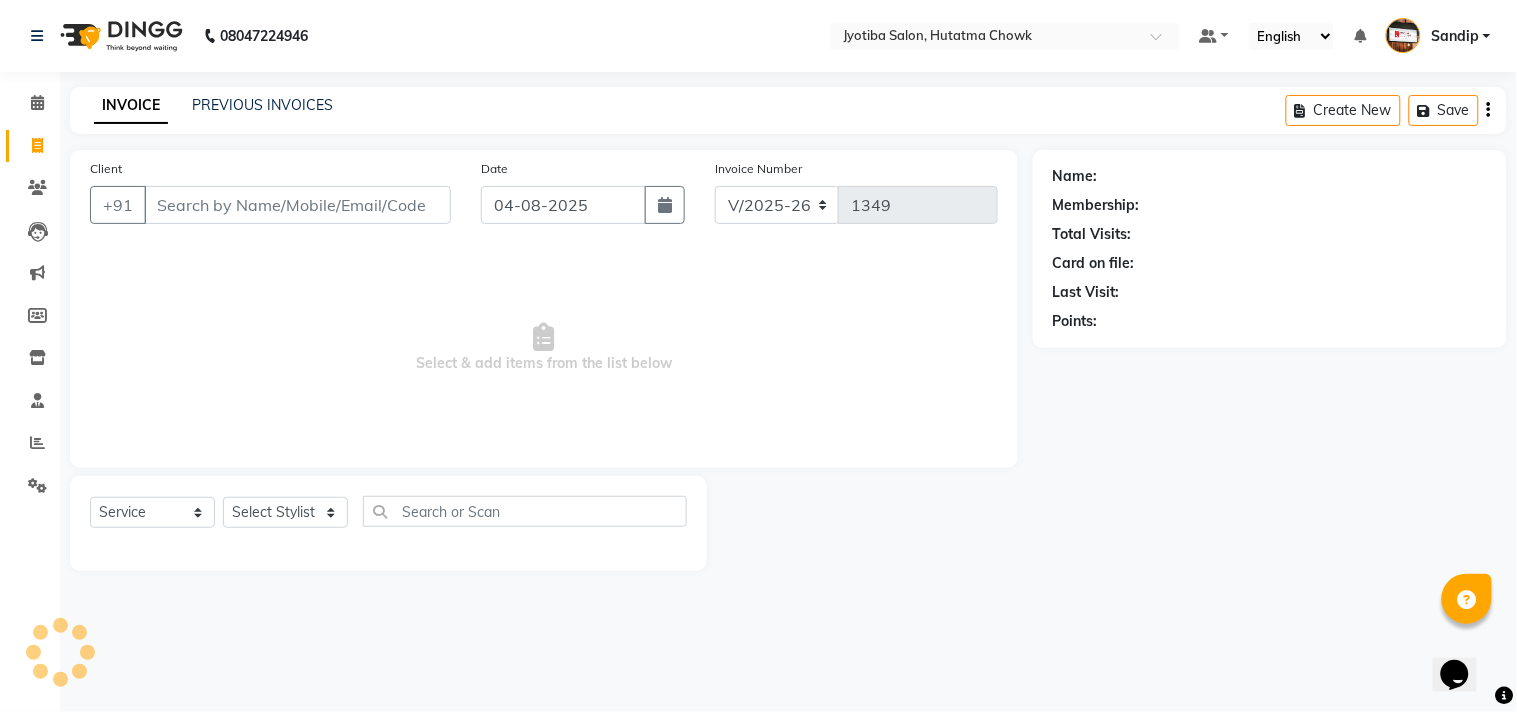 select on "membership" 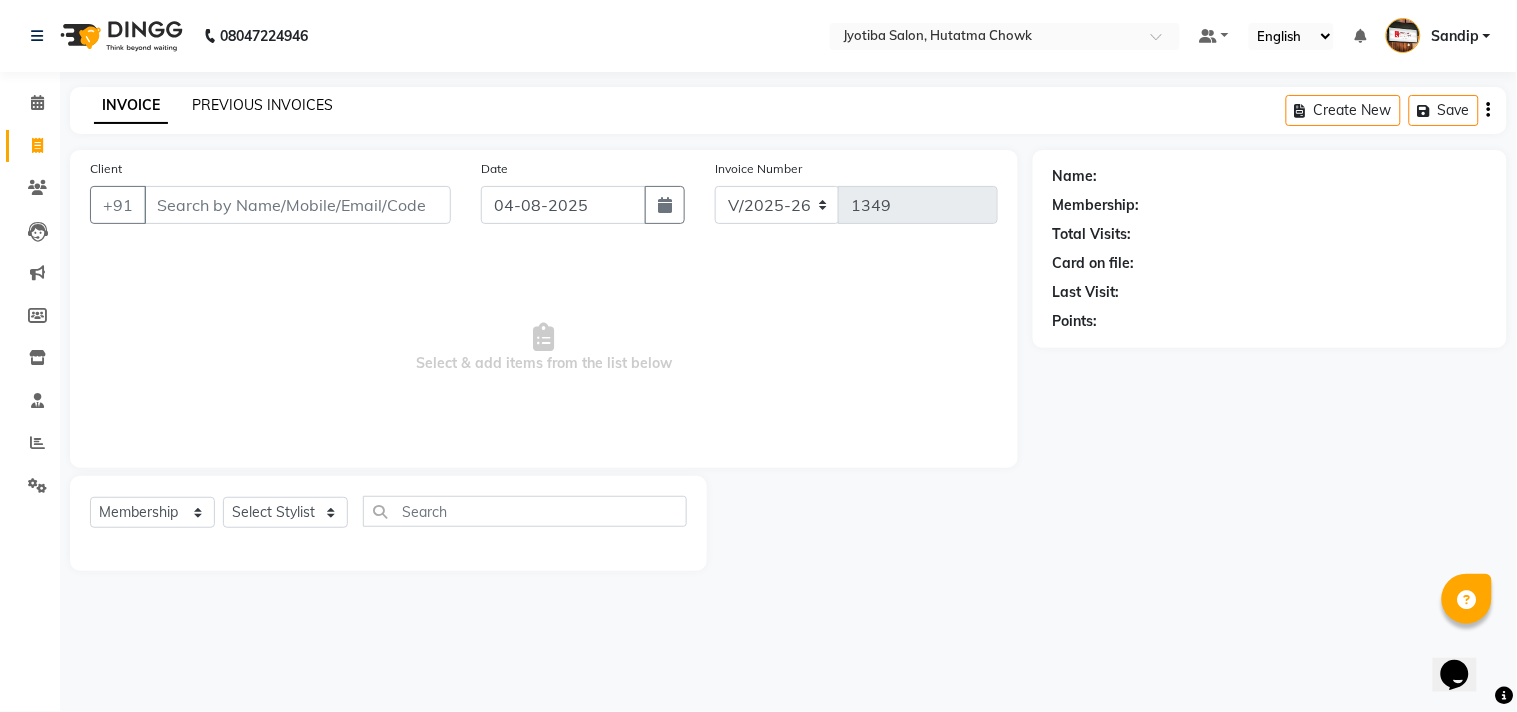 click on "PREVIOUS INVOICES" 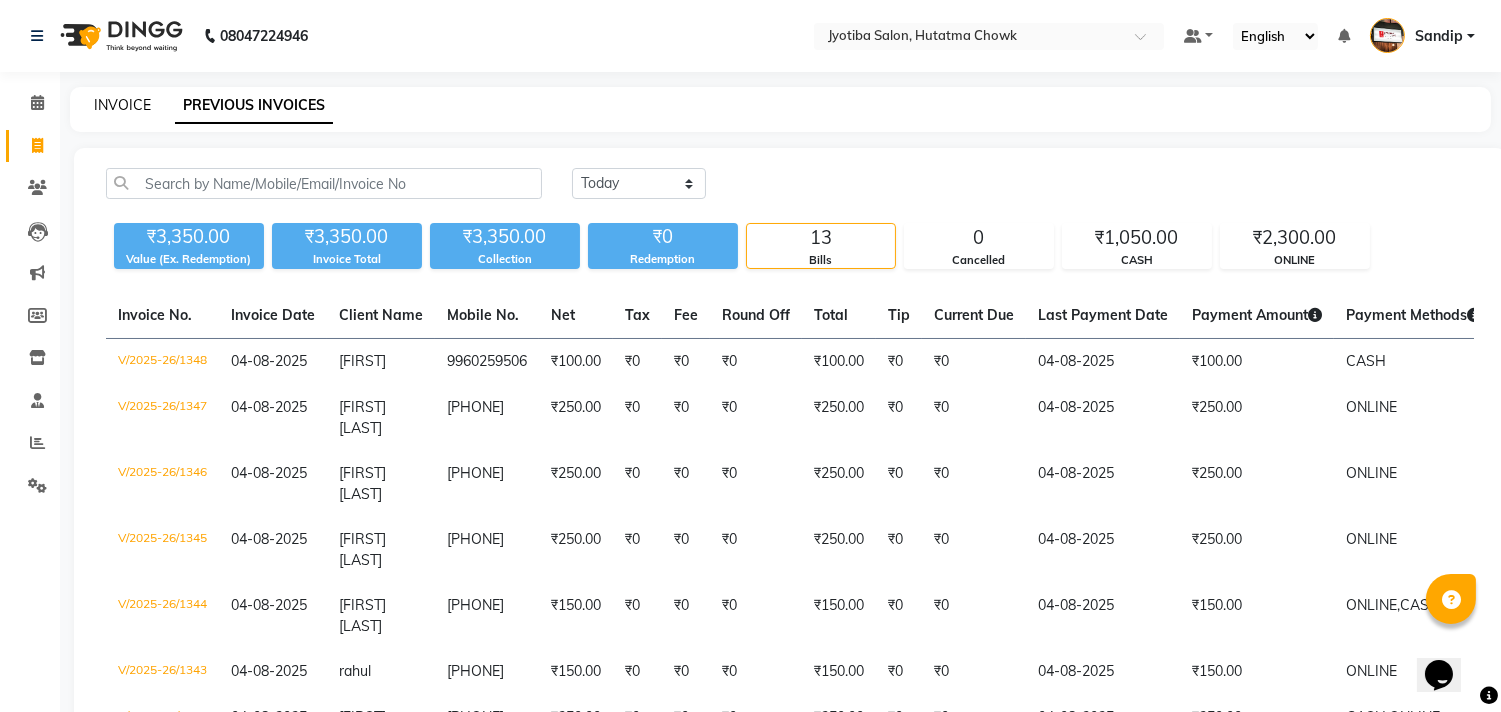 click on "INVOICE" 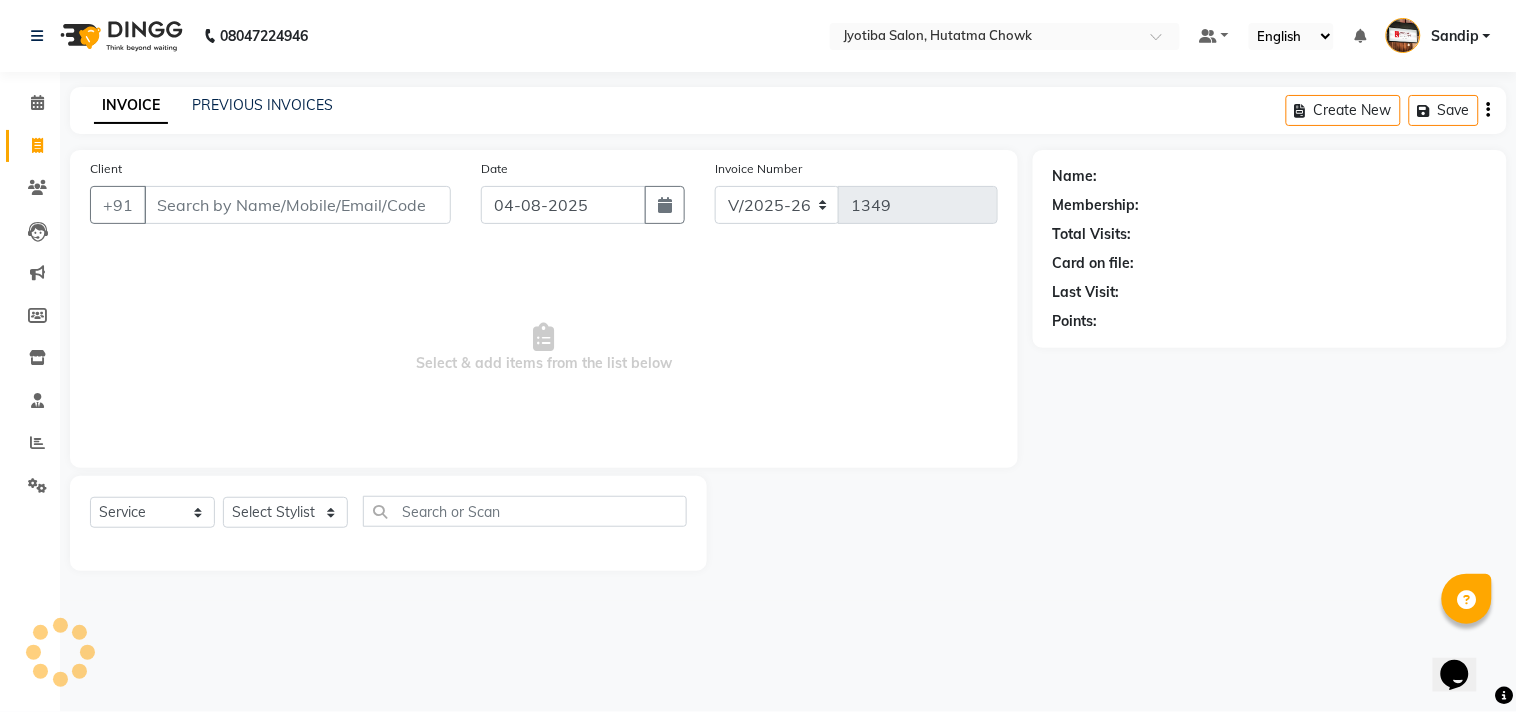 select on "membership" 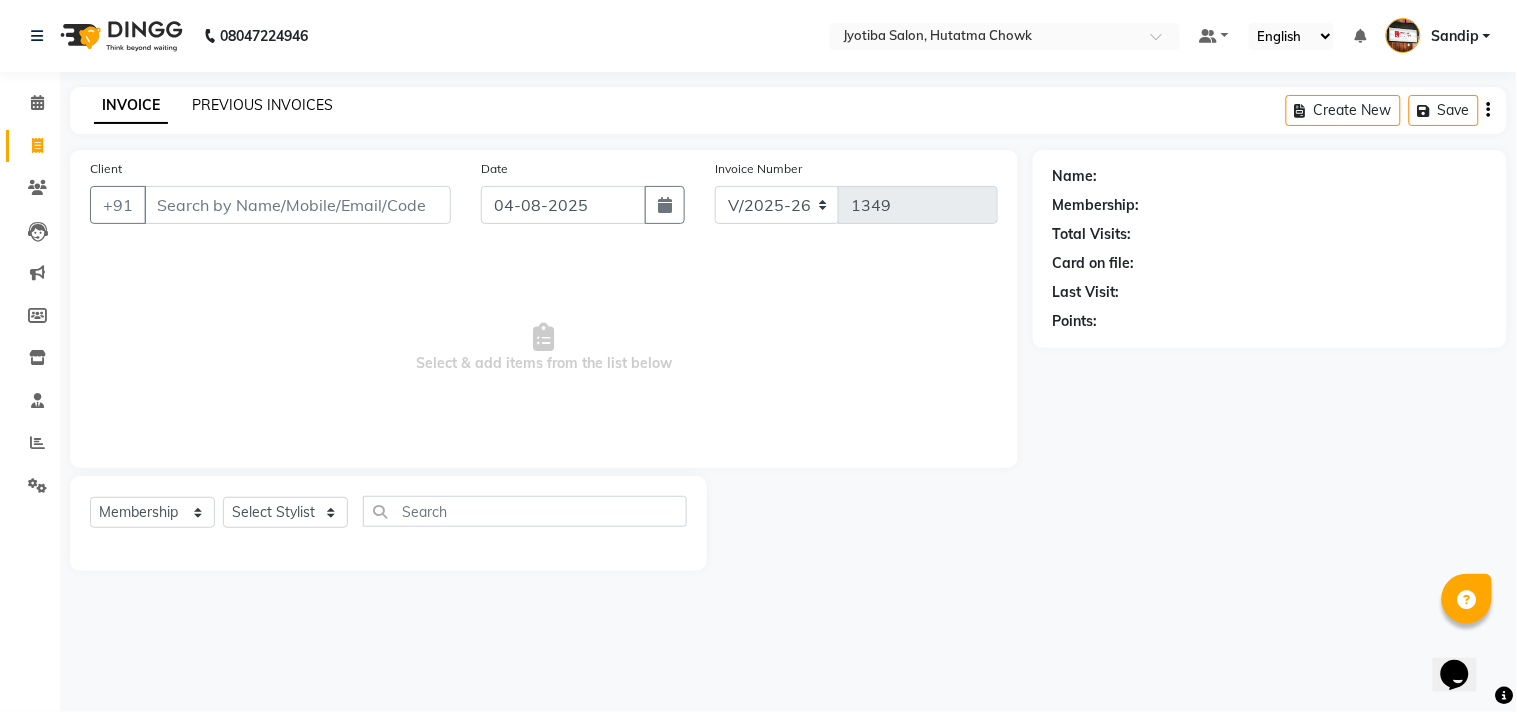 click on "PREVIOUS INVOICES" 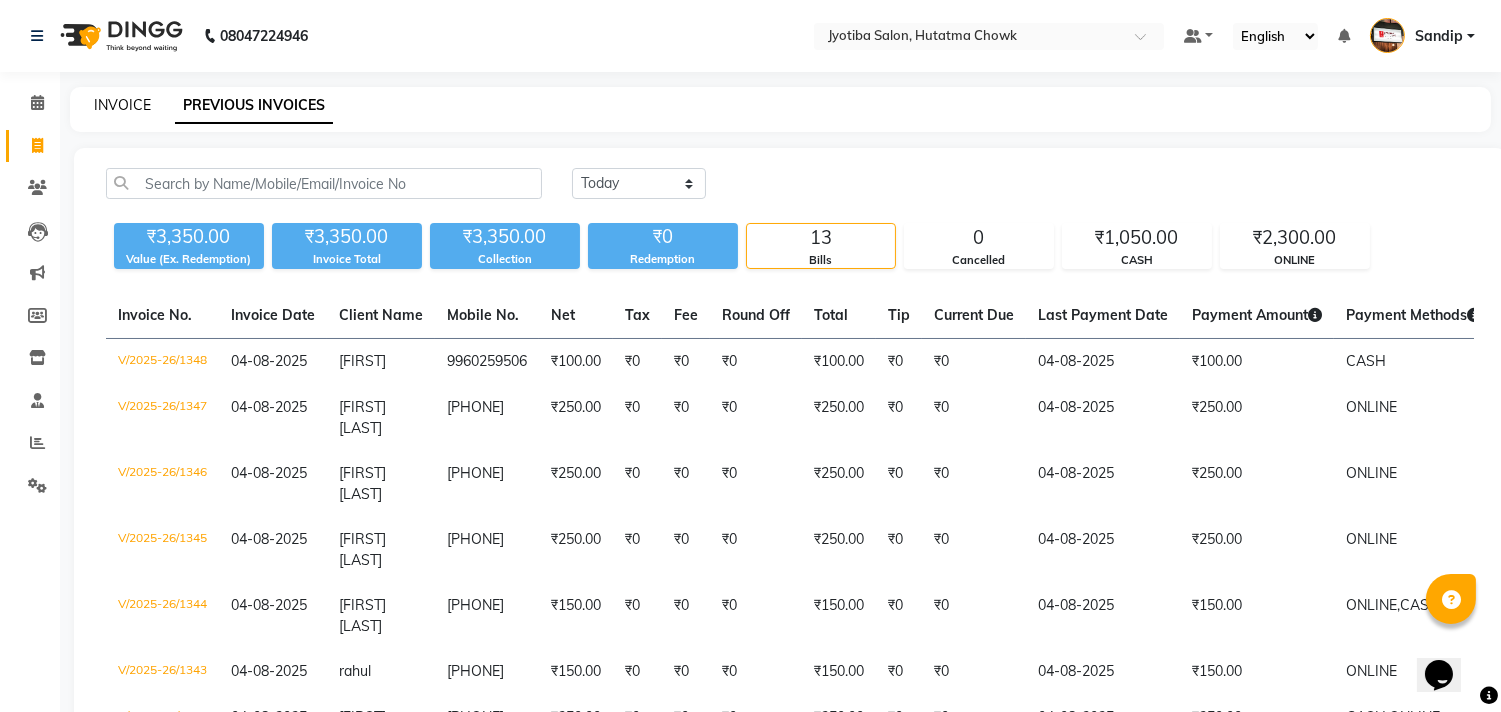 click on "INVOICE" 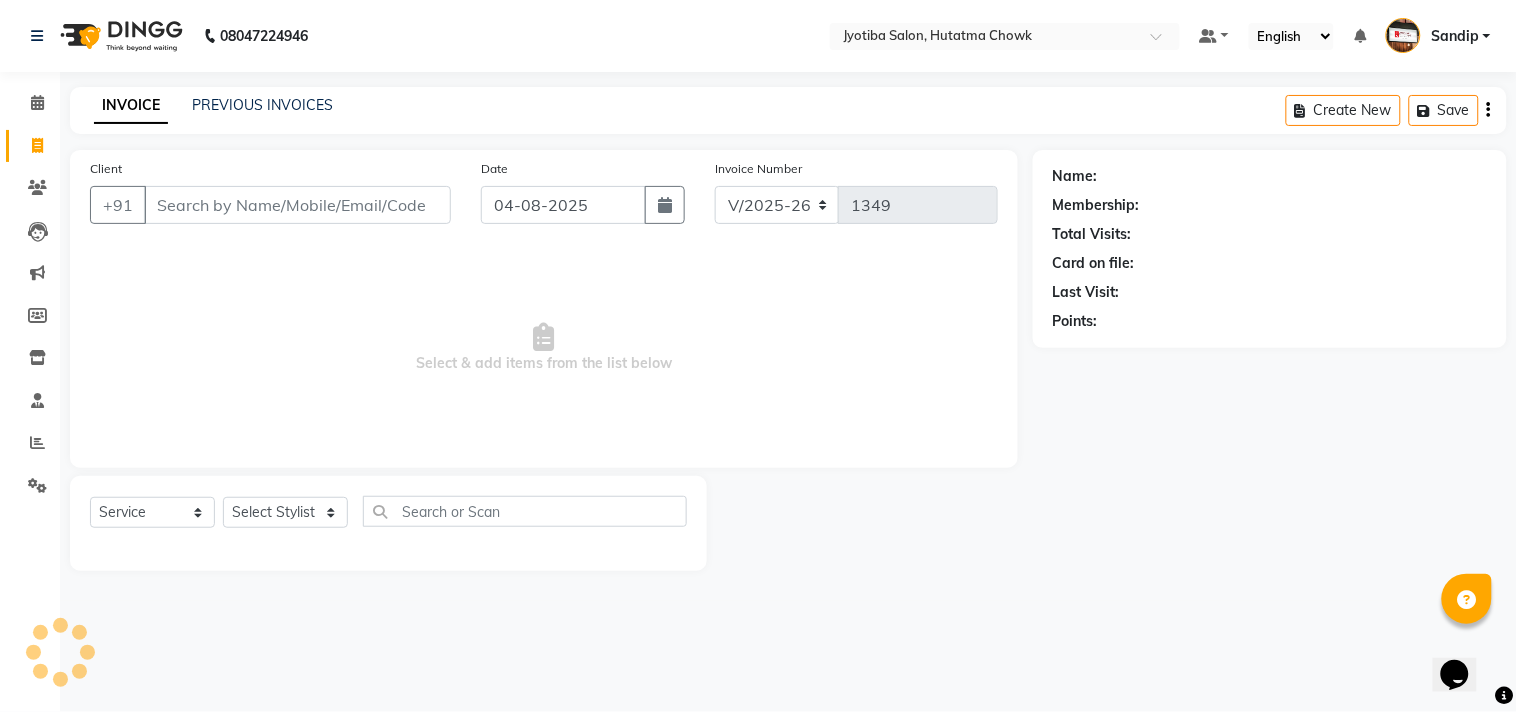 select on "membership" 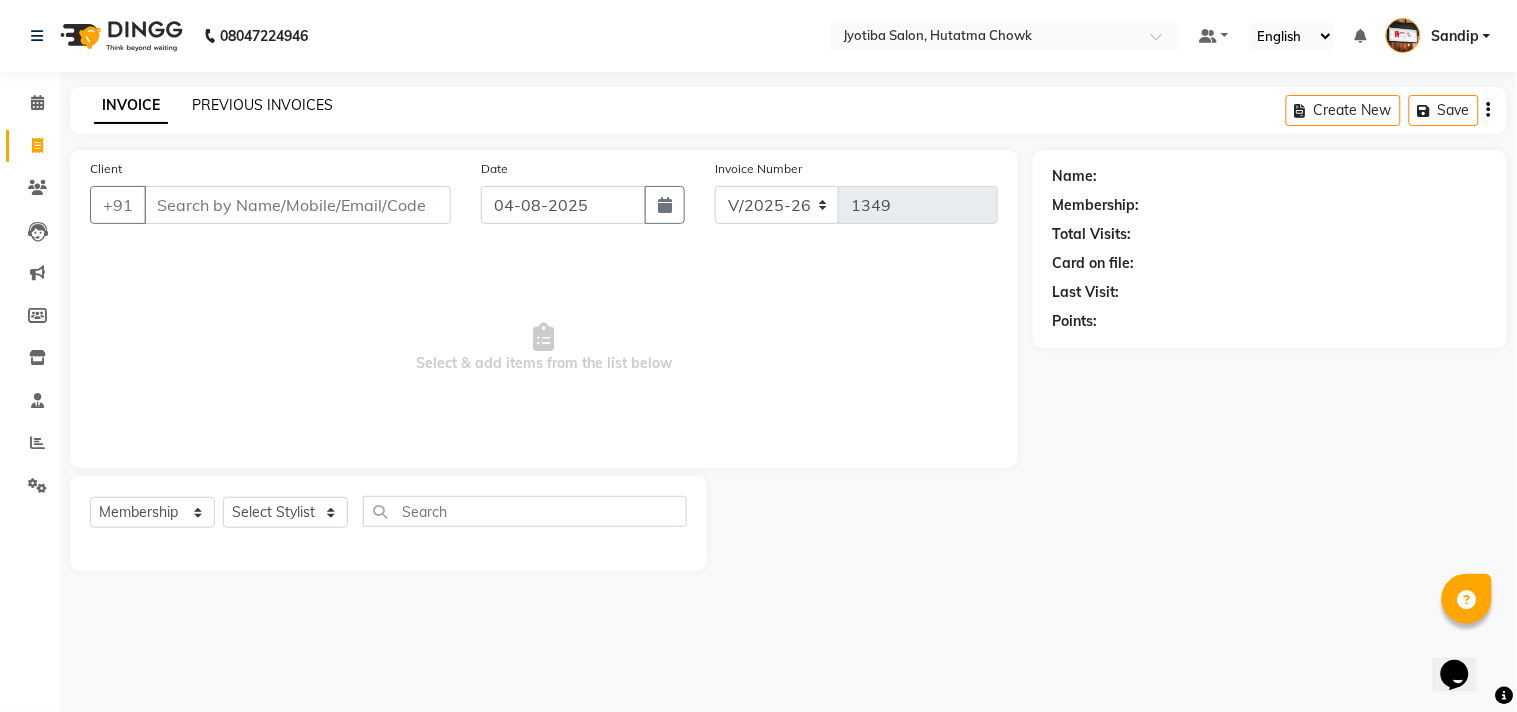 click on "PREVIOUS INVOICES" 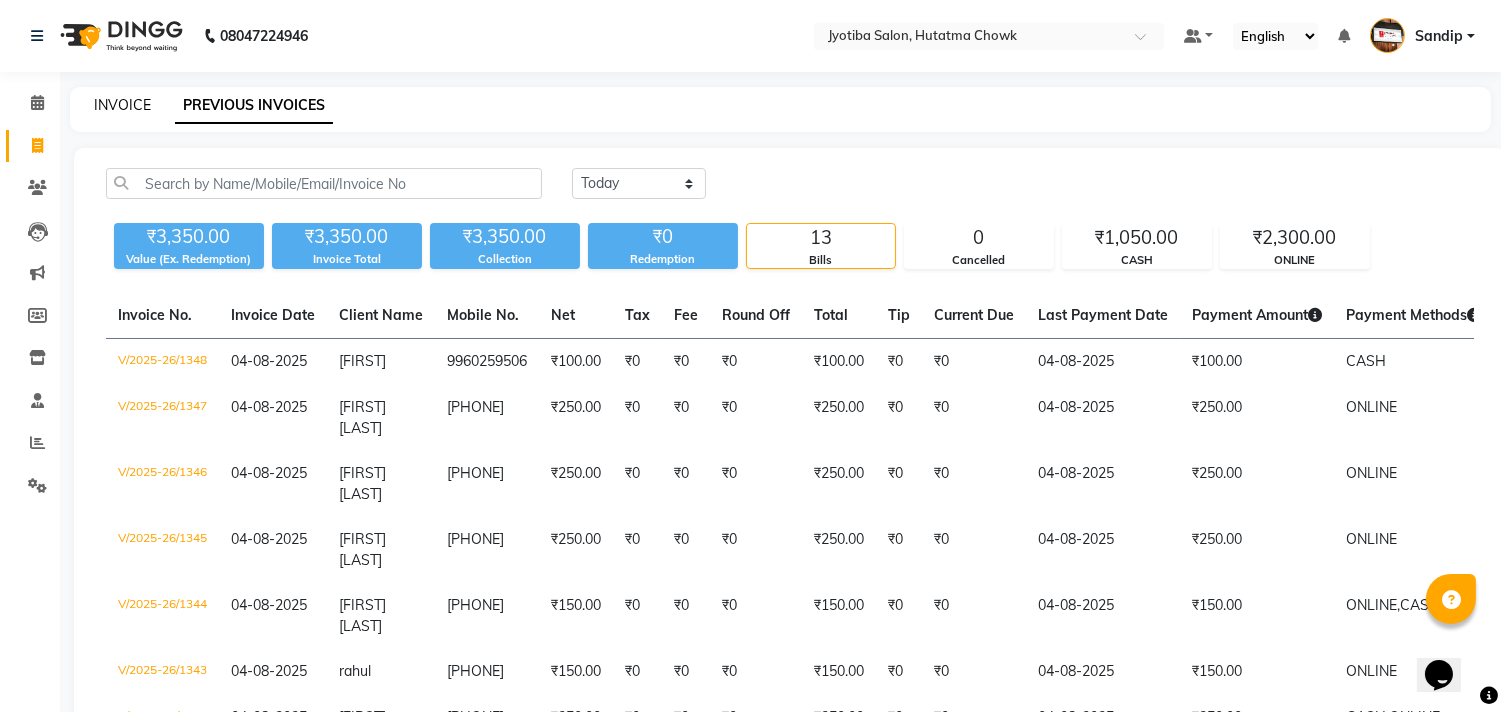 click on "INVOICE" 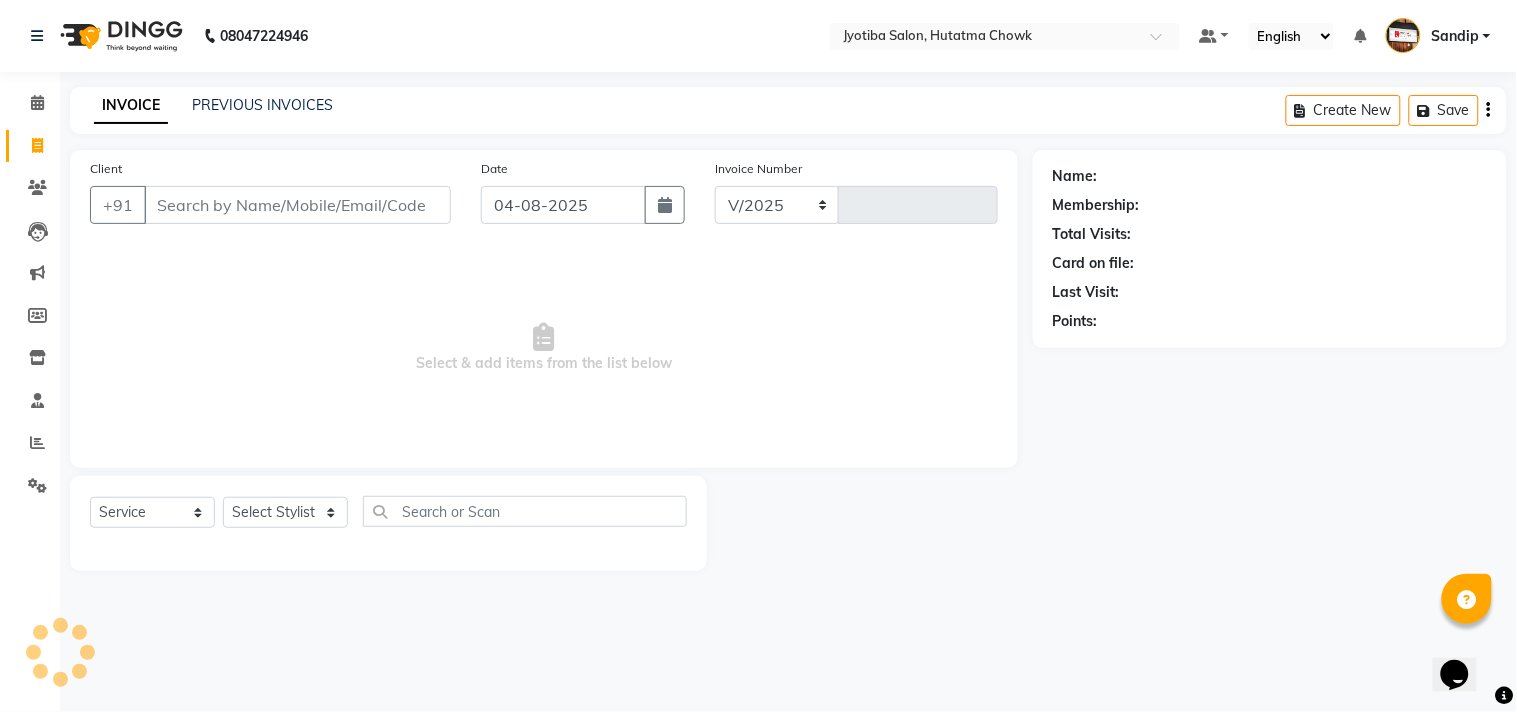 select on "556" 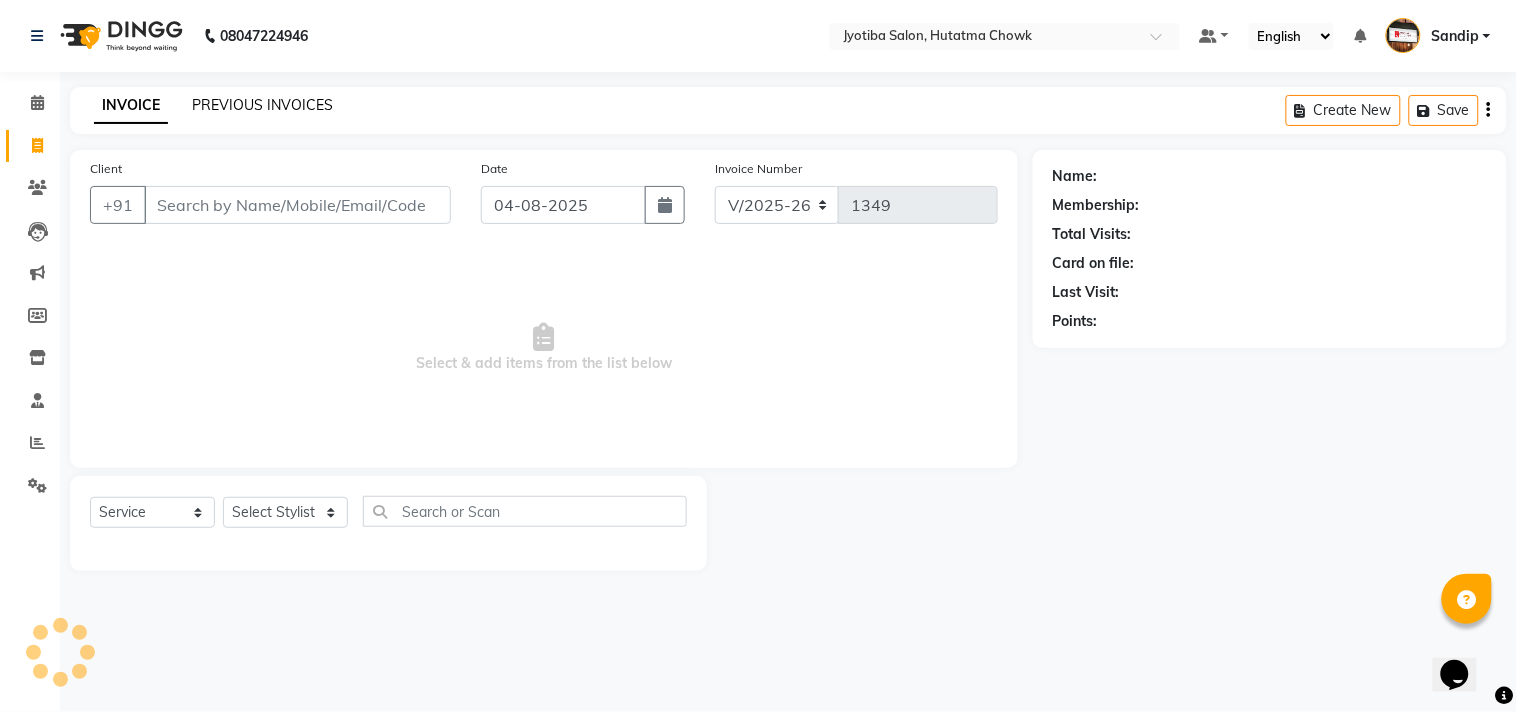select on "membership" 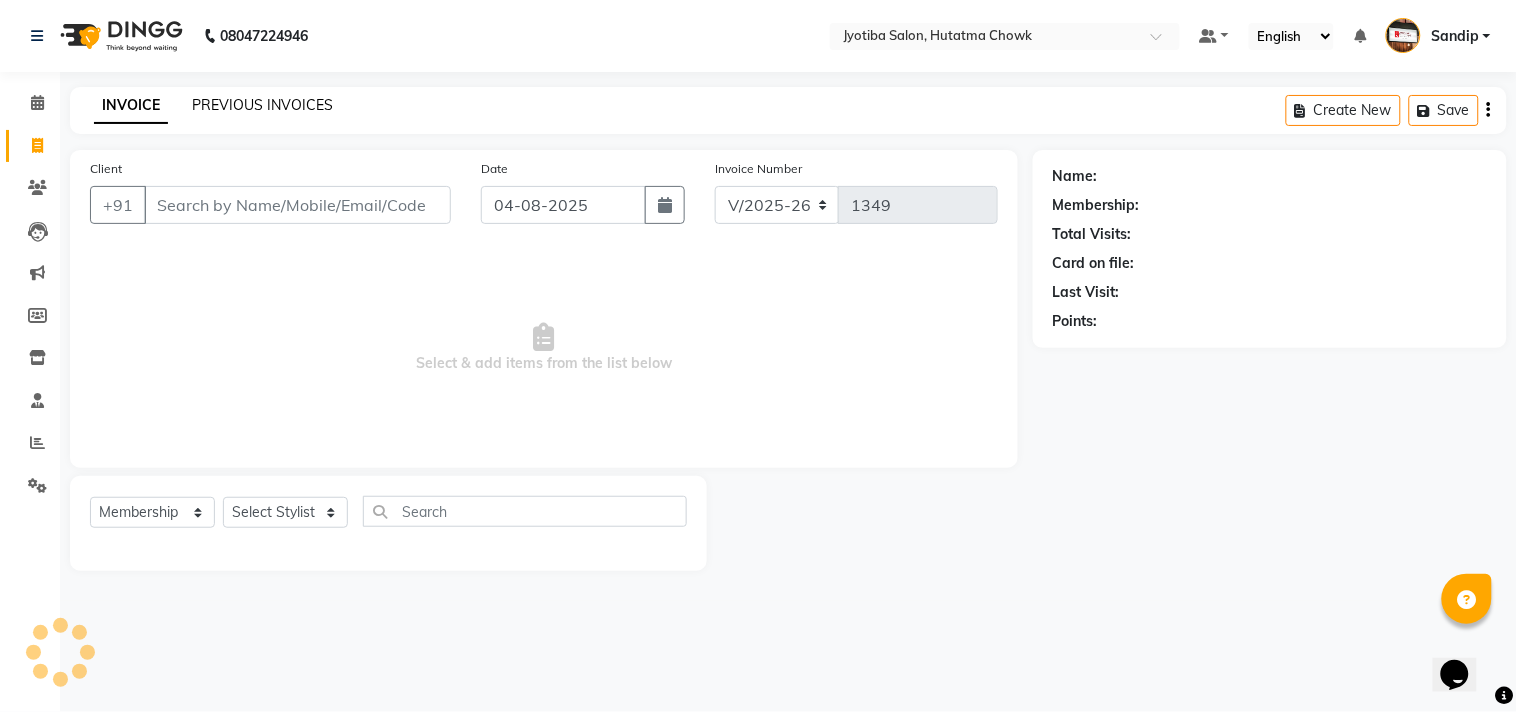 click on "PREVIOUS INVOICES" 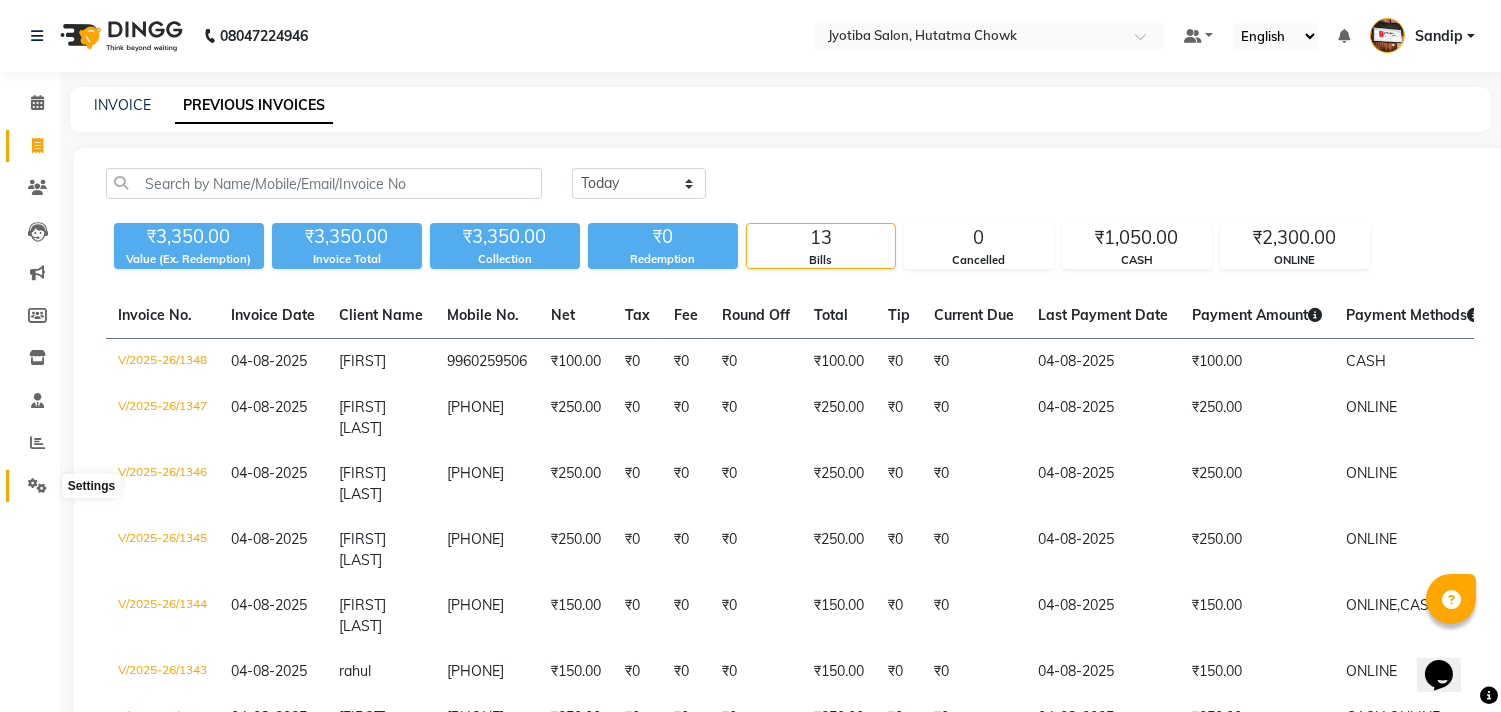 click 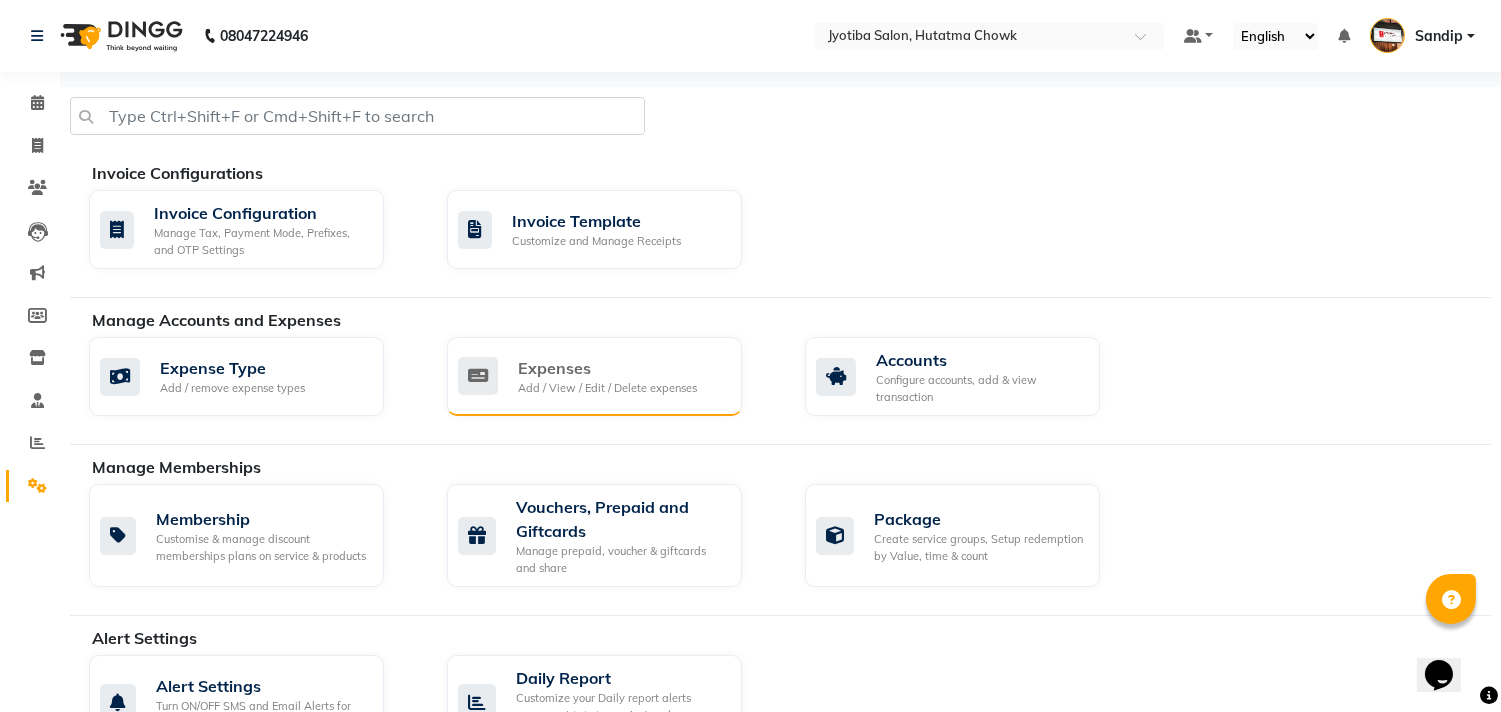 click on "Expenses Add / View / Edit / Delete expenses" 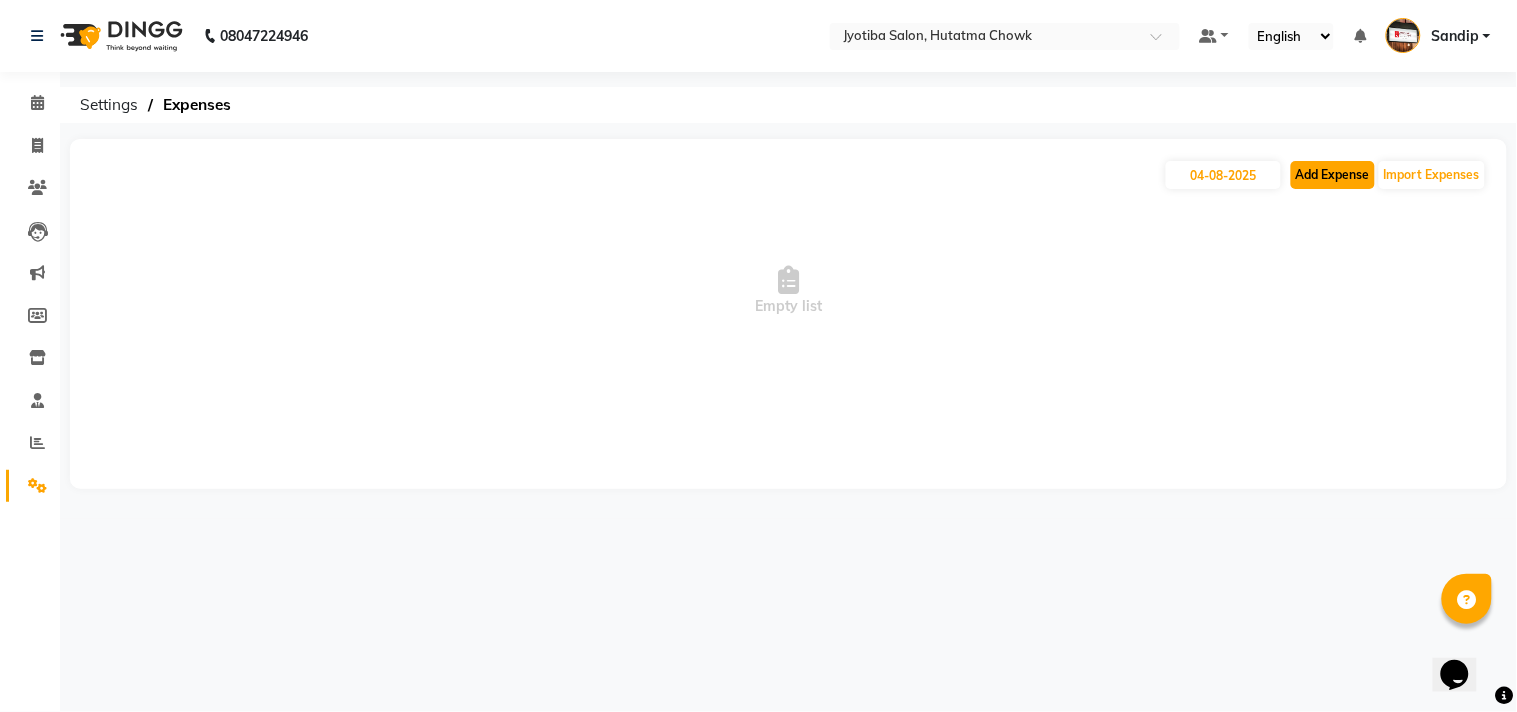 click on "Add Expense" 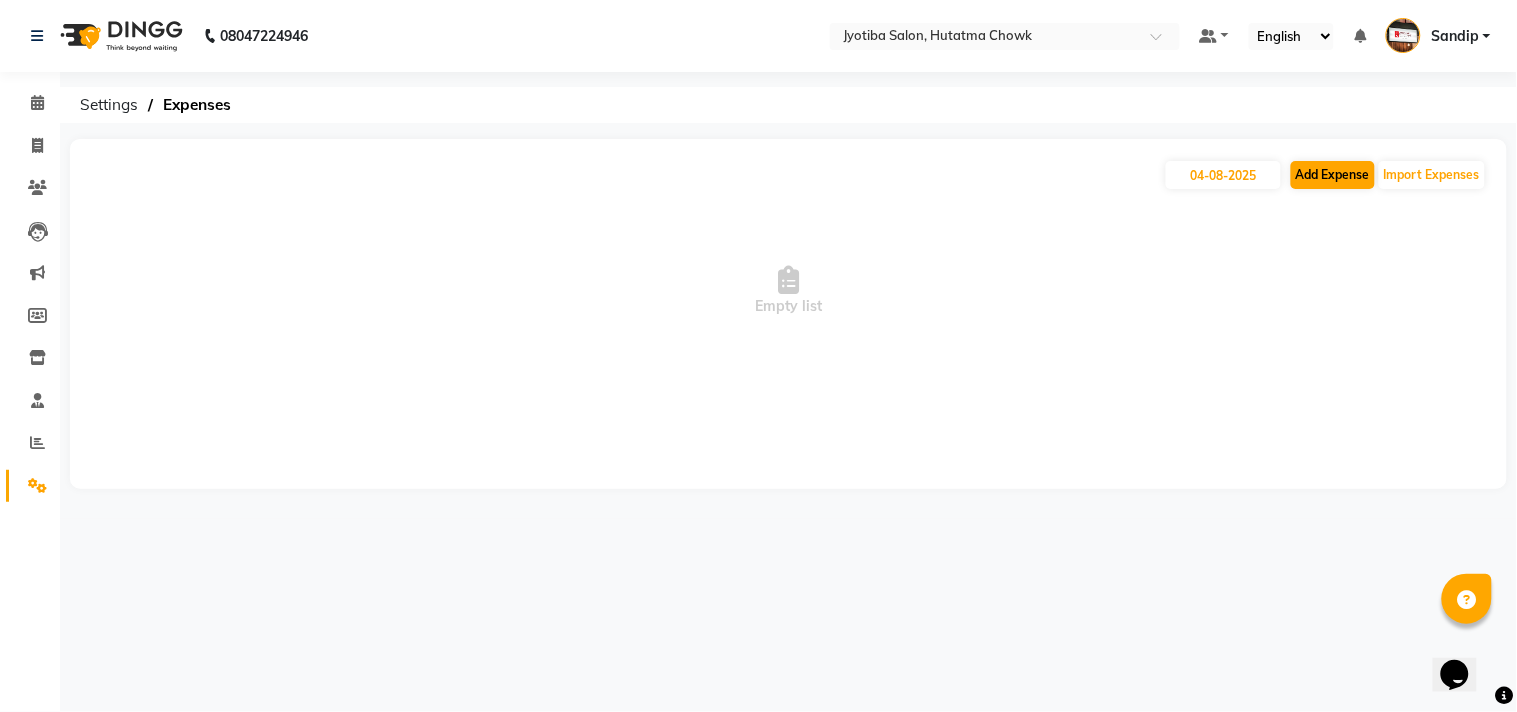 select on "1" 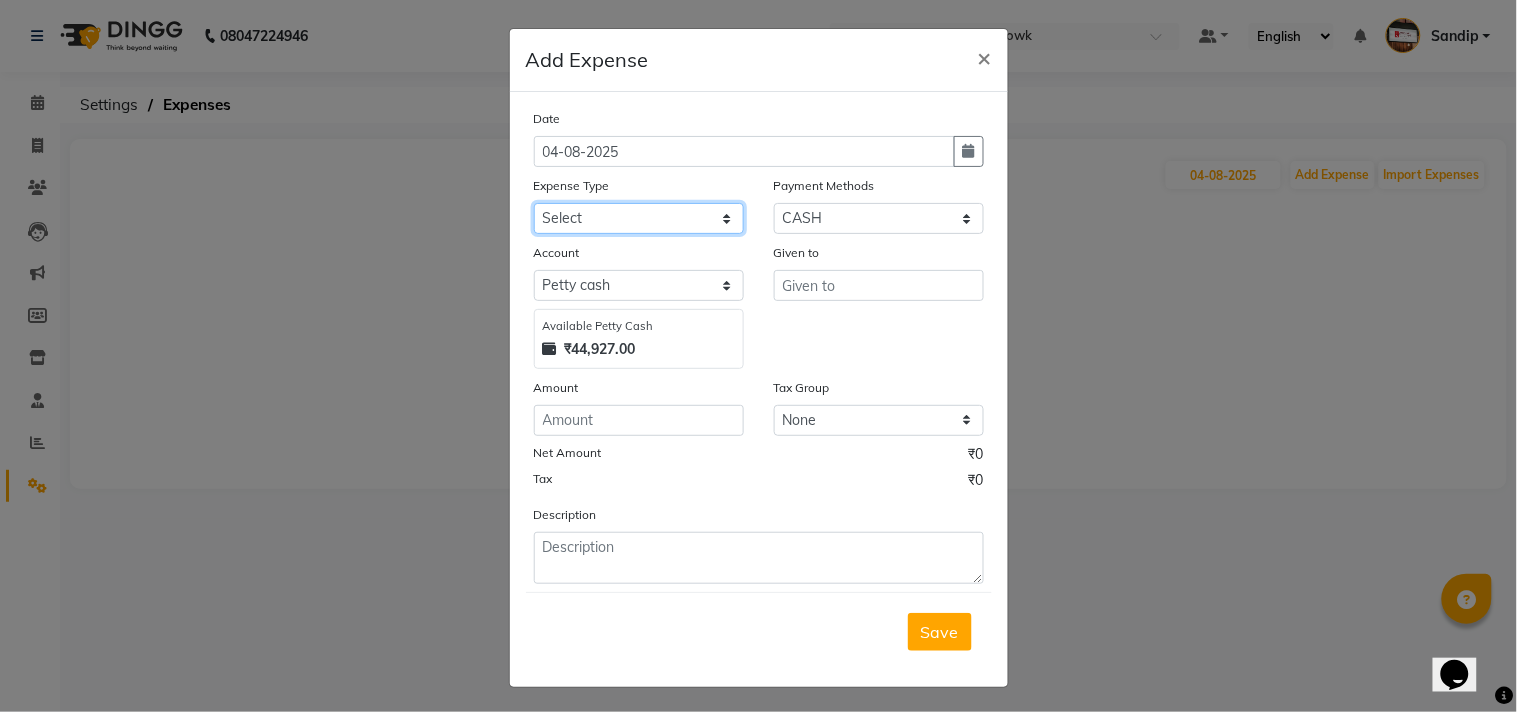 click on "Select Advance salary Advance salary ajaj Bank charges Car maintenance  Cash transfer to bank Cash transfer to hub Client Snacks Clinical charges Equipment Fuel Govt fee home Incentive Insurance International purchase Loan Repayment Maintenance Marketing Miscellaneous MRA Other Over times Pantry Product Rent Salary shop shop Staff Snacks Tax Tea & Refreshment TIP Utilities Wifi recharge" 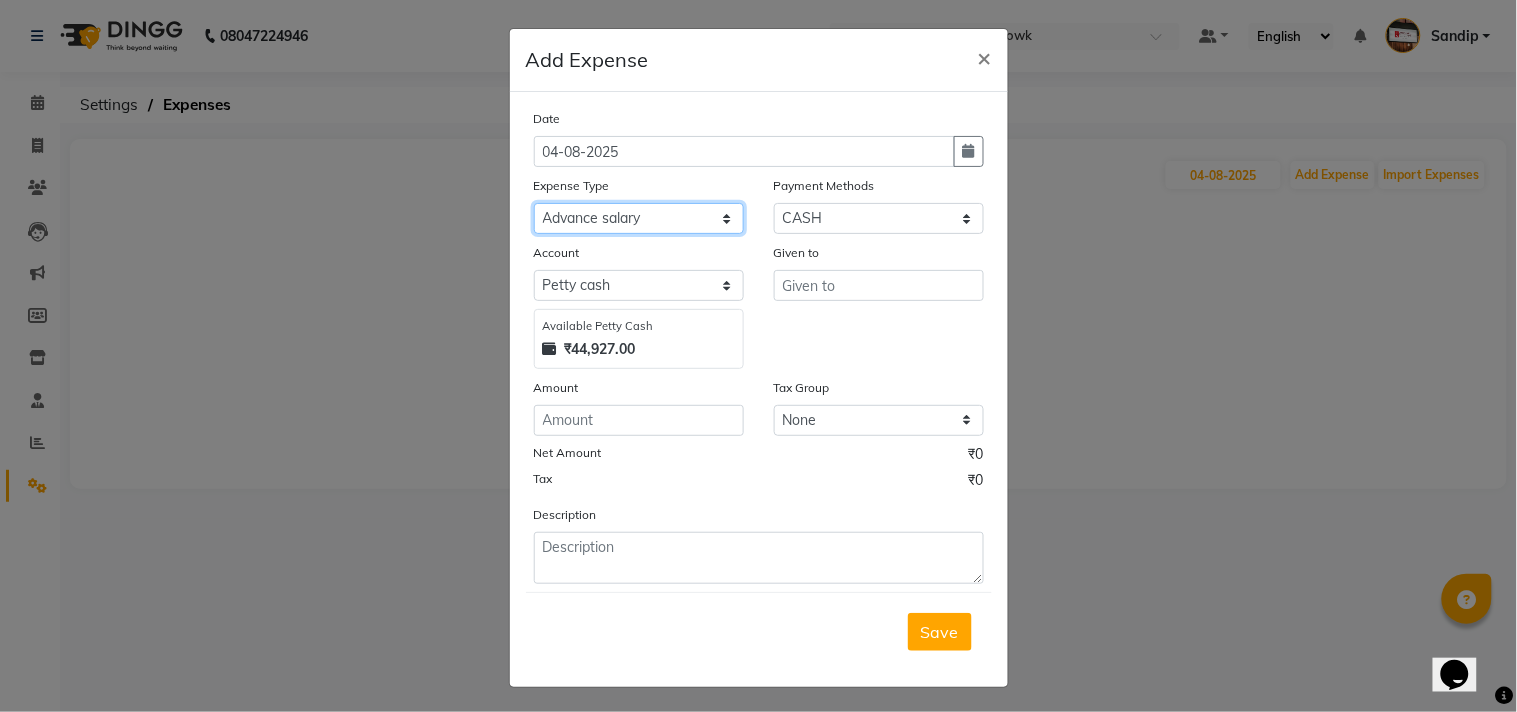 click on "Select Advance salary Advance salary ajaj Bank charges Car maintenance  Cash transfer to bank Cash transfer to hub Client Snacks Clinical charges Equipment Fuel Govt fee home Incentive Insurance International purchase Loan Repayment Maintenance Marketing Miscellaneous MRA Other Over times Pantry Product Rent Salary shop shop Staff Snacks Tax Tea & Refreshment TIP Utilities Wifi recharge" 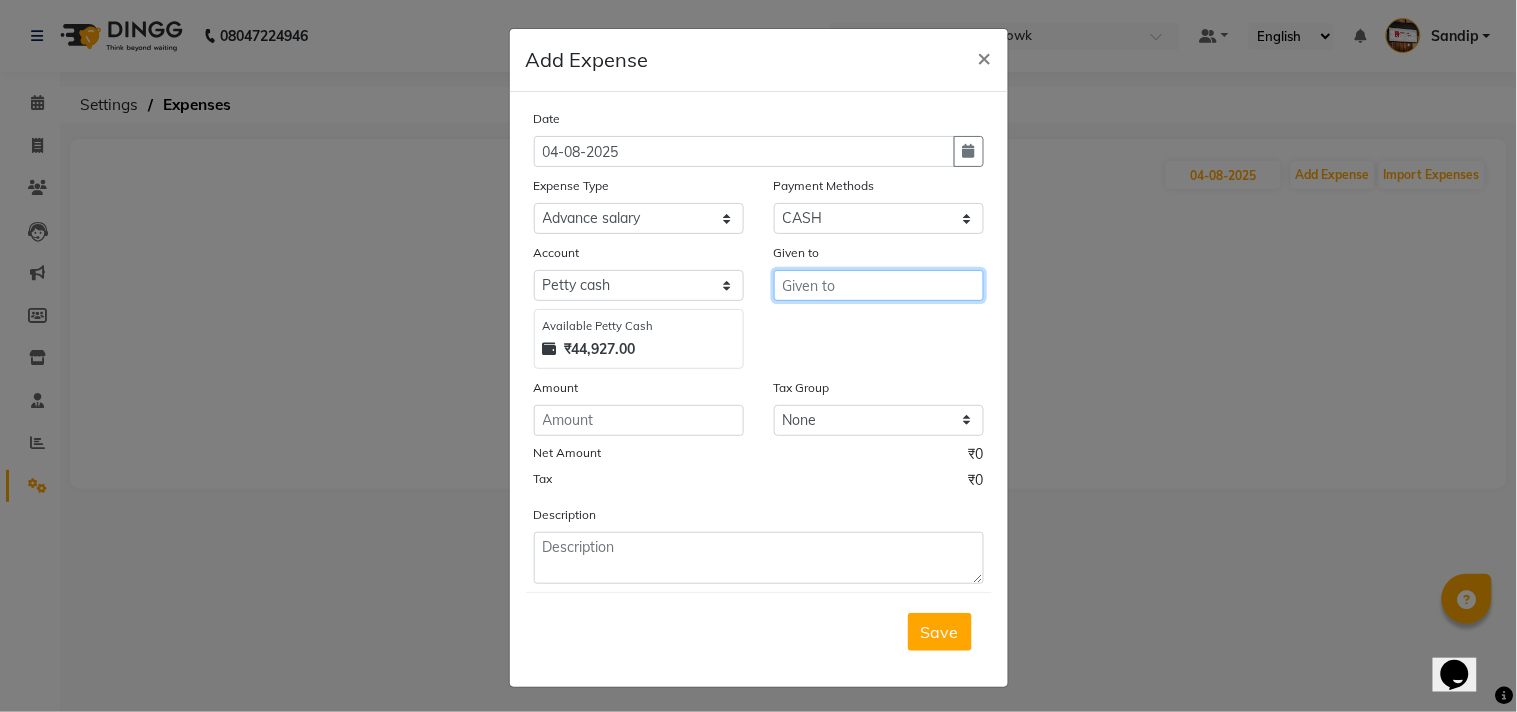 click at bounding box center [879, 285] 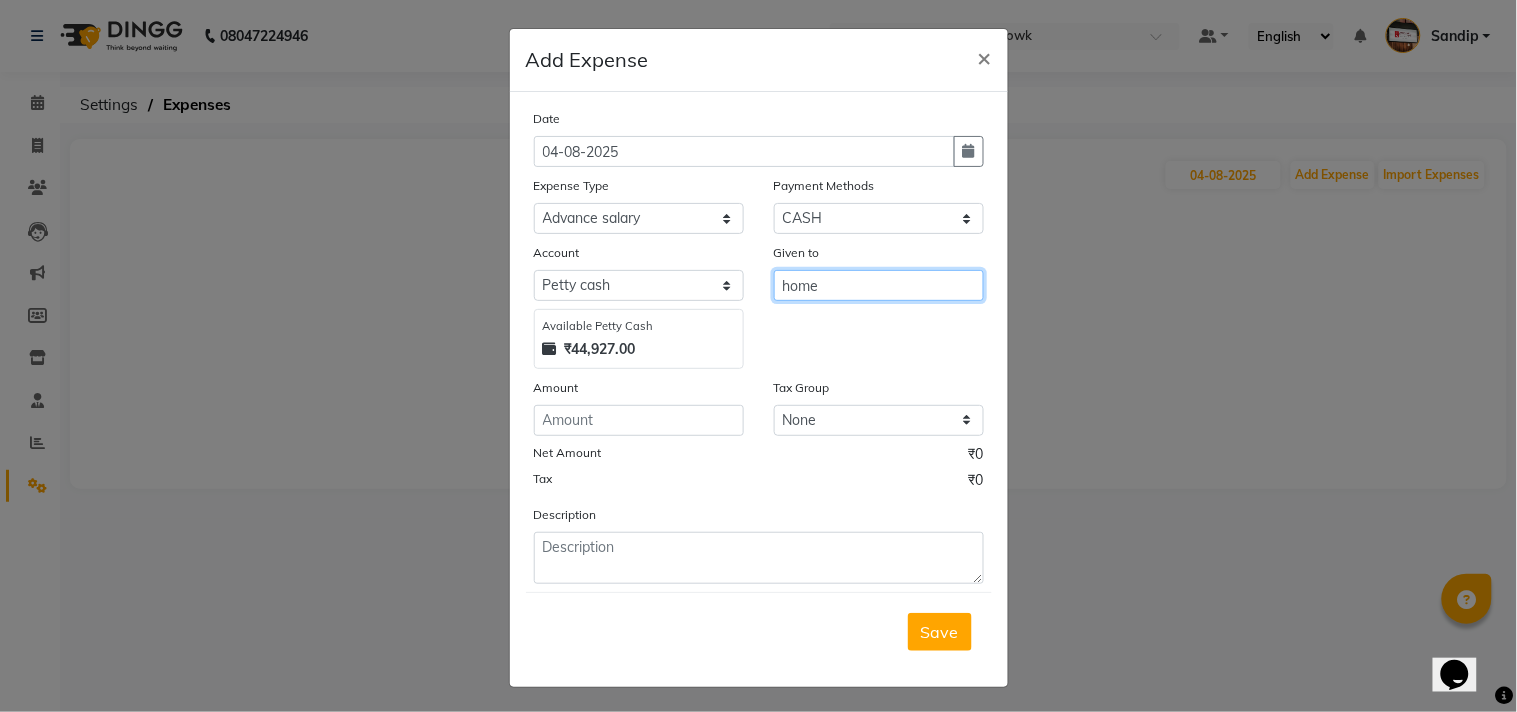 type on "home" 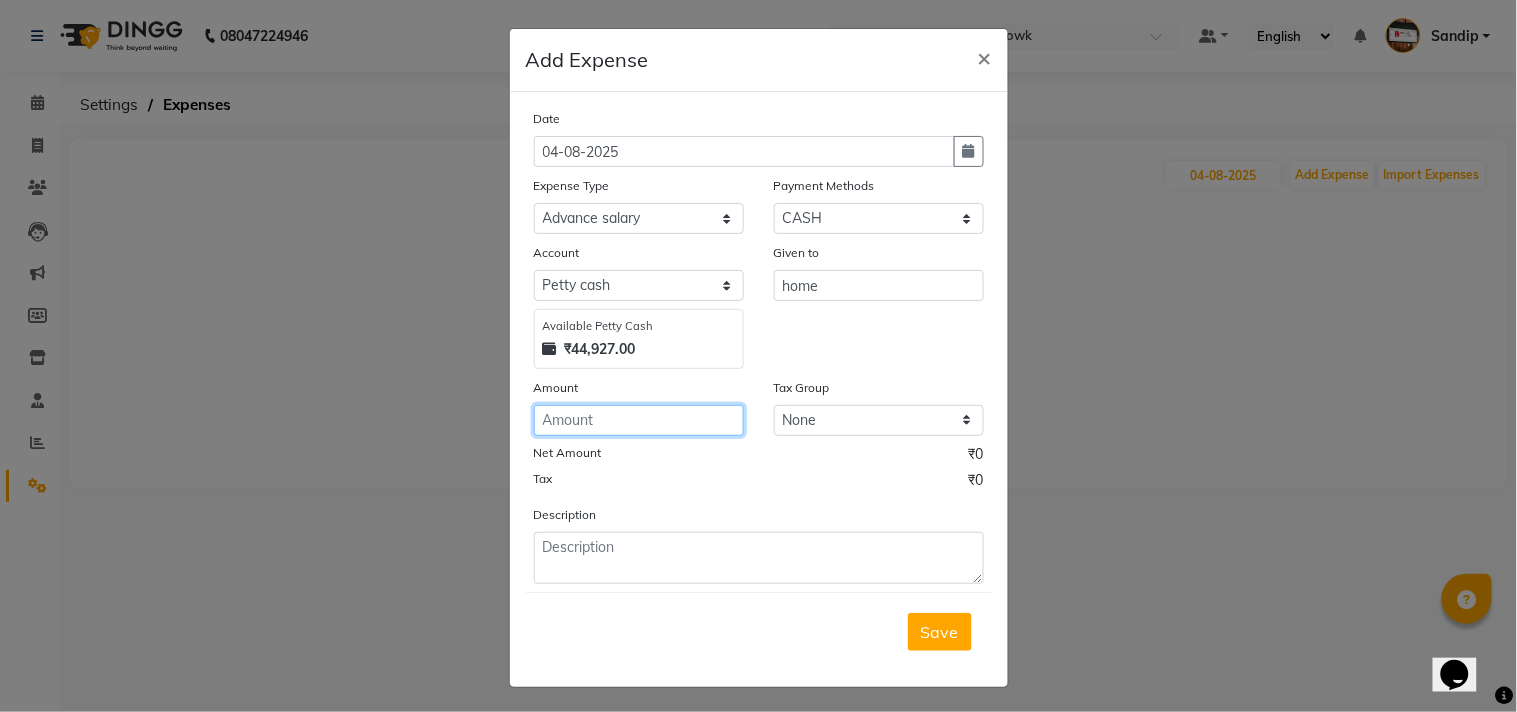 click 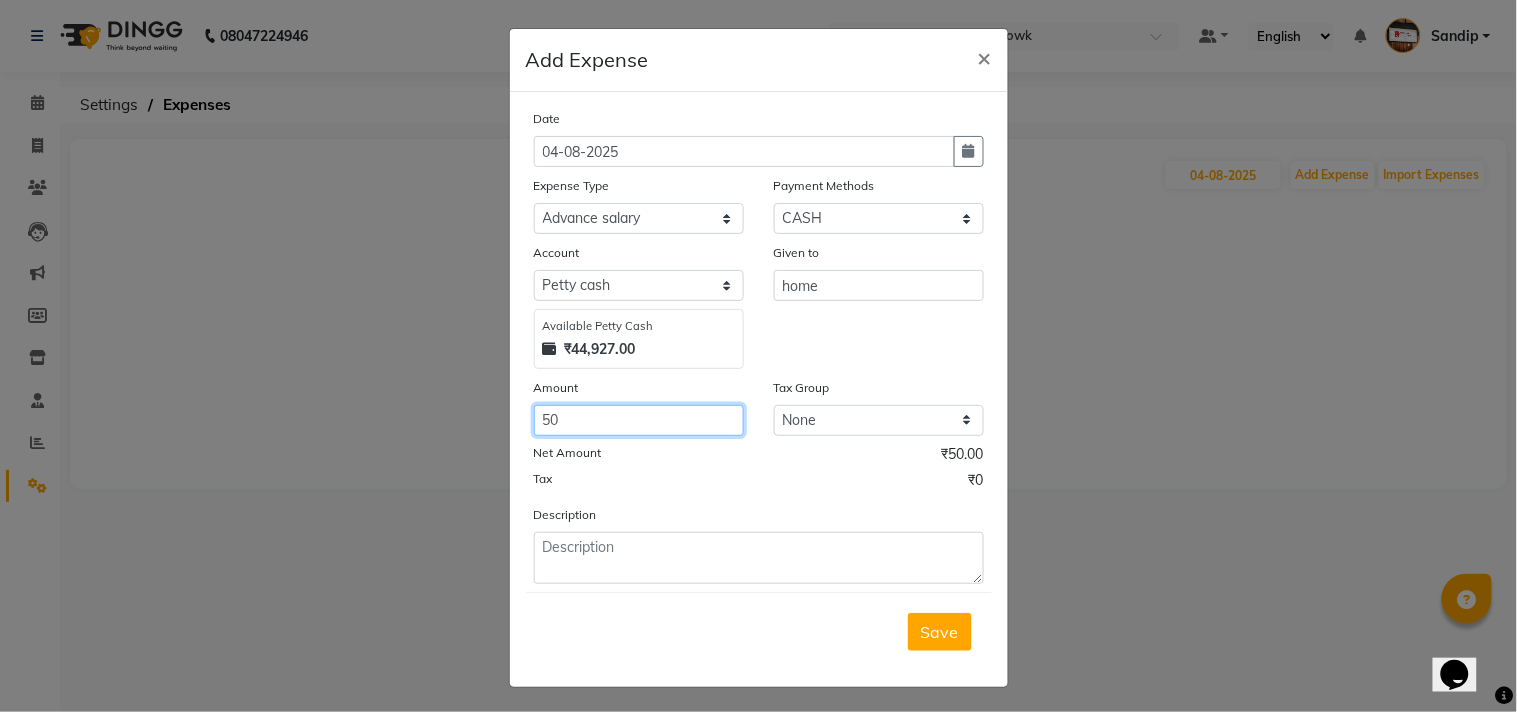 type on "50" 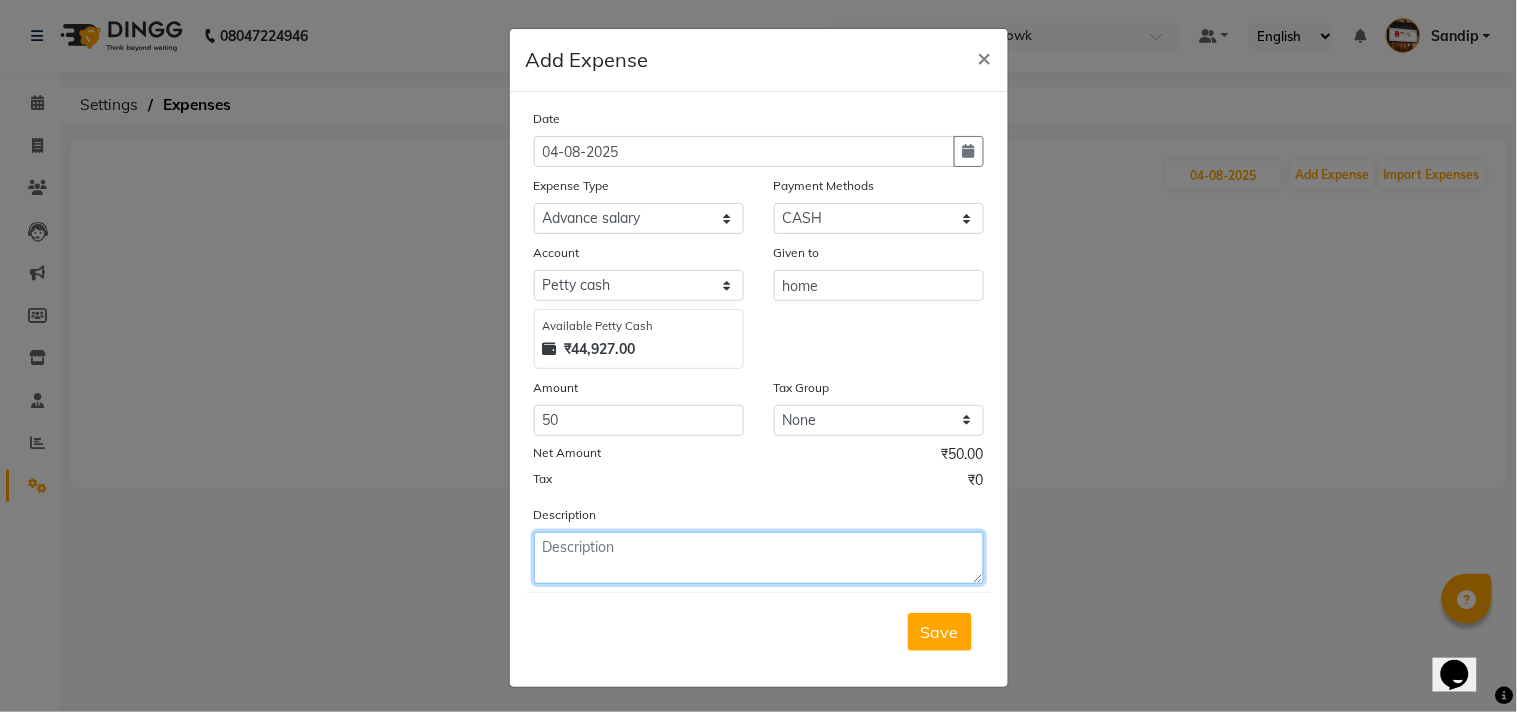 click 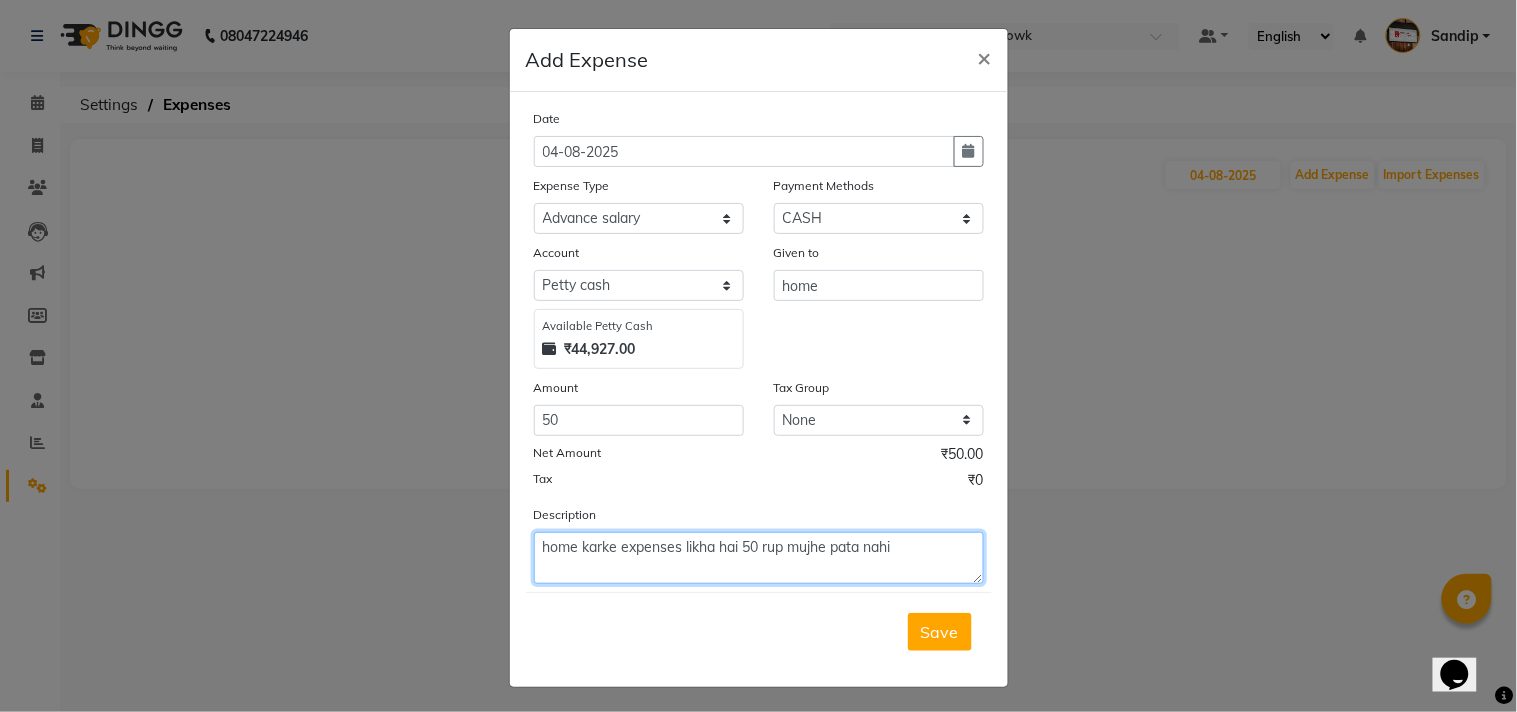 click on "home karke expenses likha hai 50 rup mujhe pata nahi" 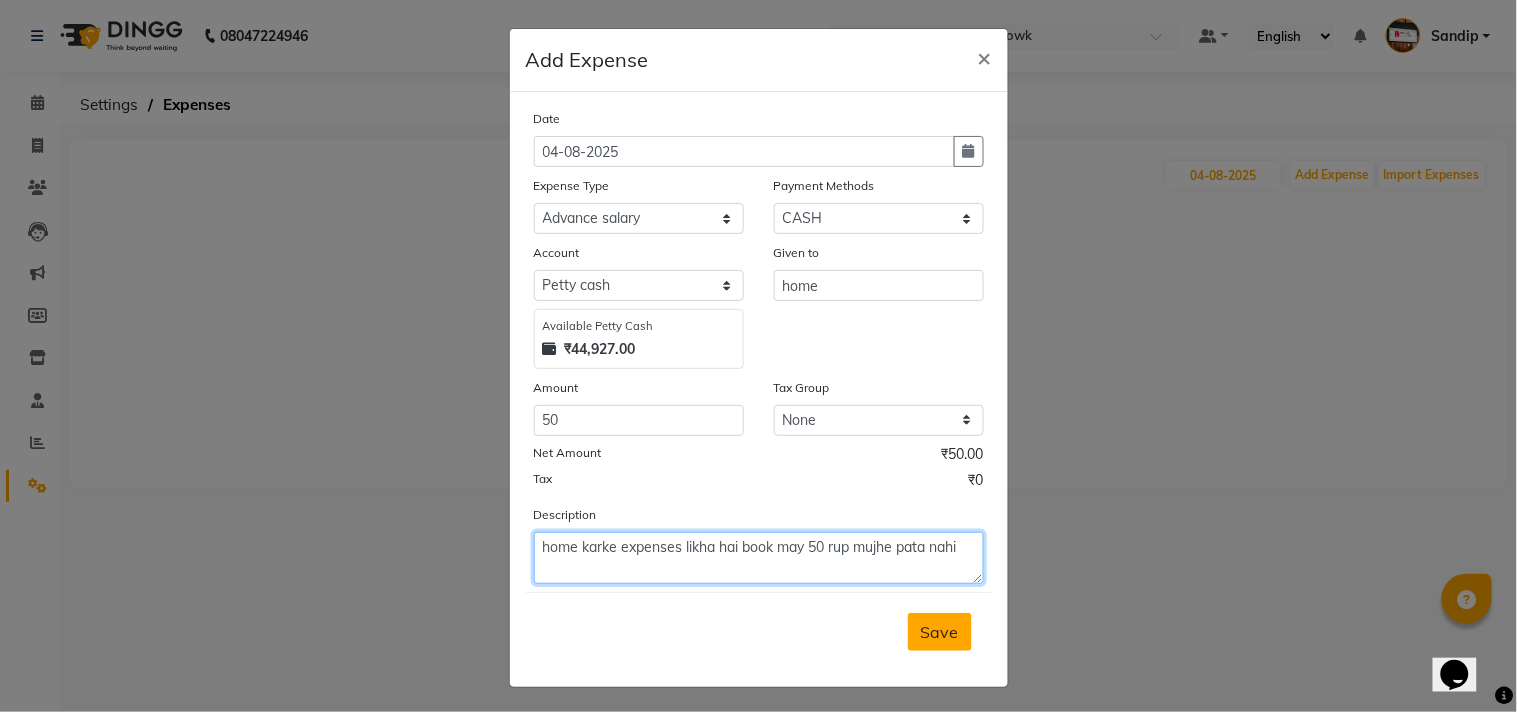 type on "home karke expenses likha hai book may 50 rup mujhe pata nahi" 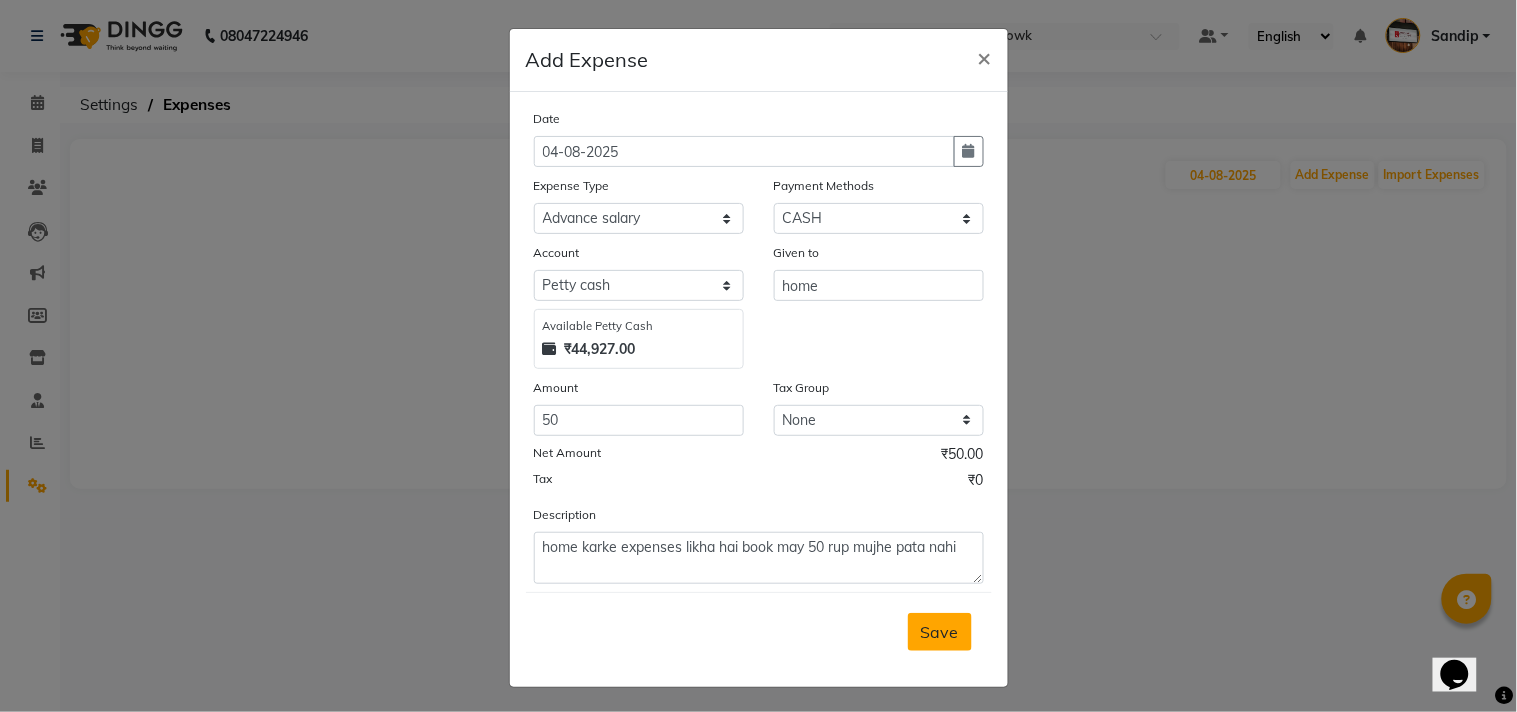 click on "Save" at bounding box center [940, 632] 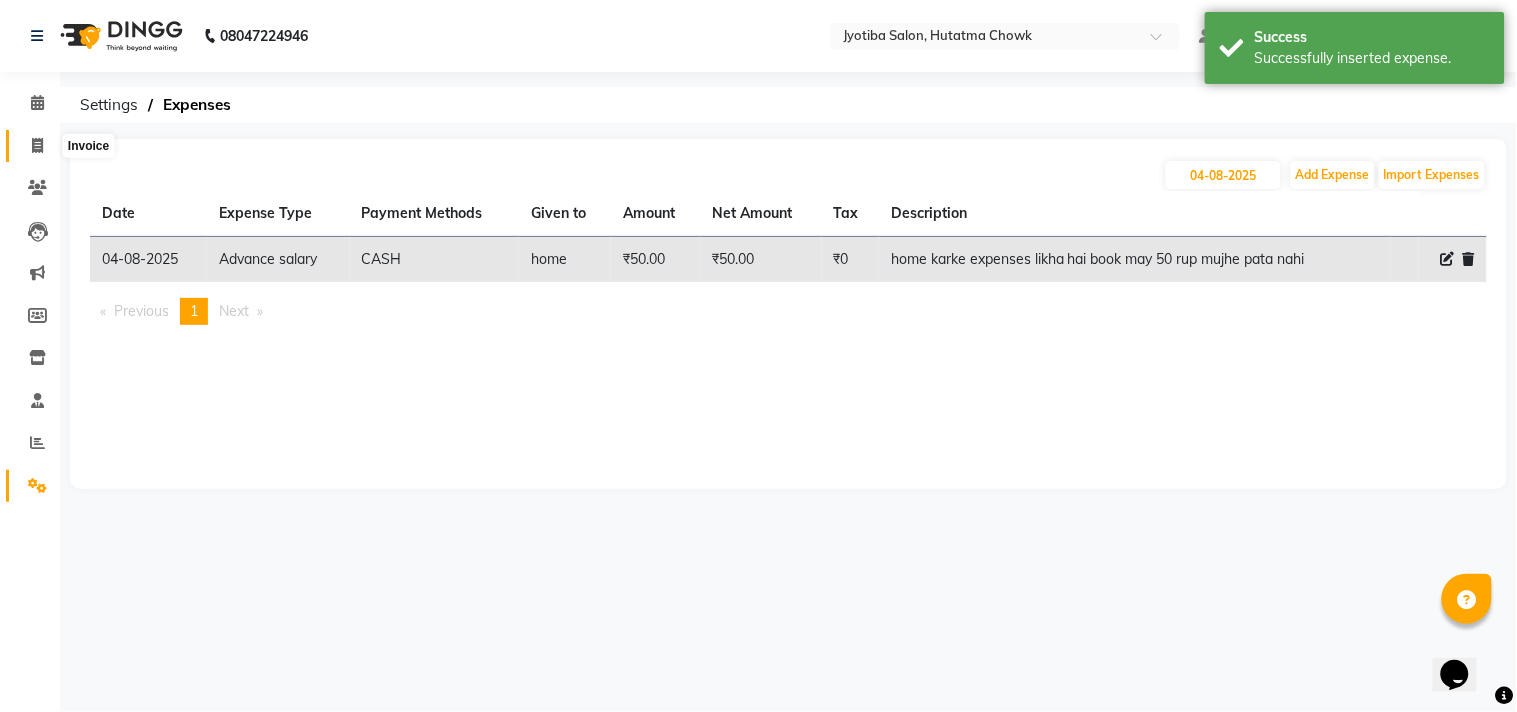 click 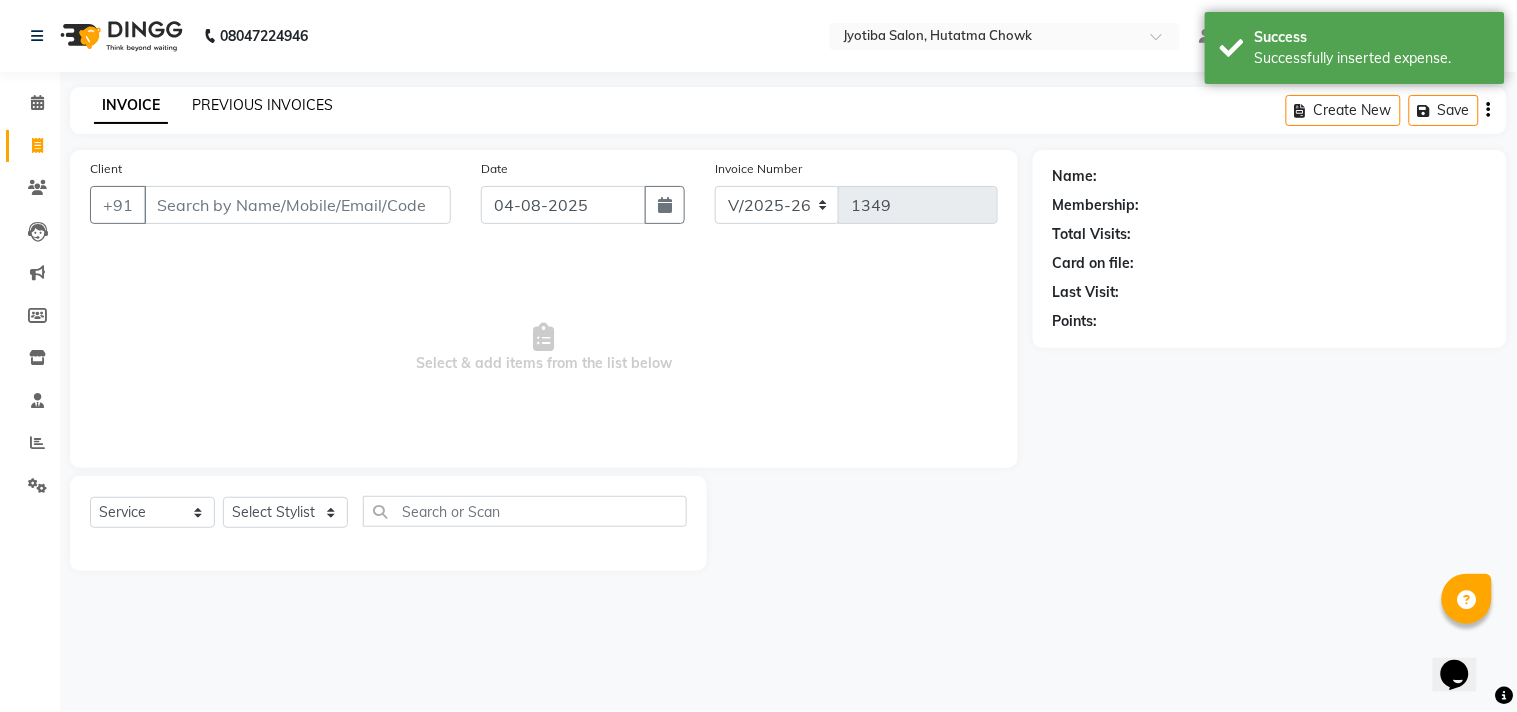 select on "membership" 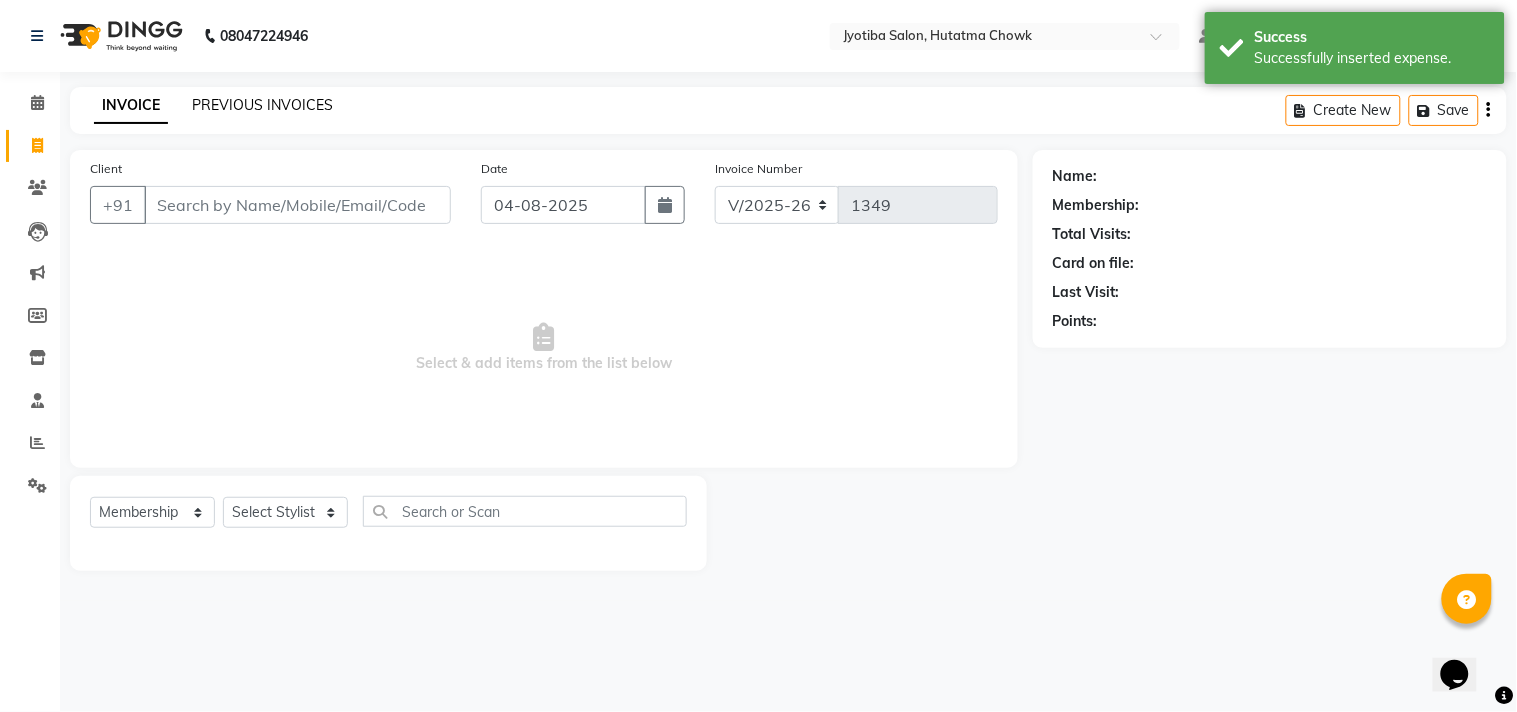 click on "PREVIOUS INVOICES" 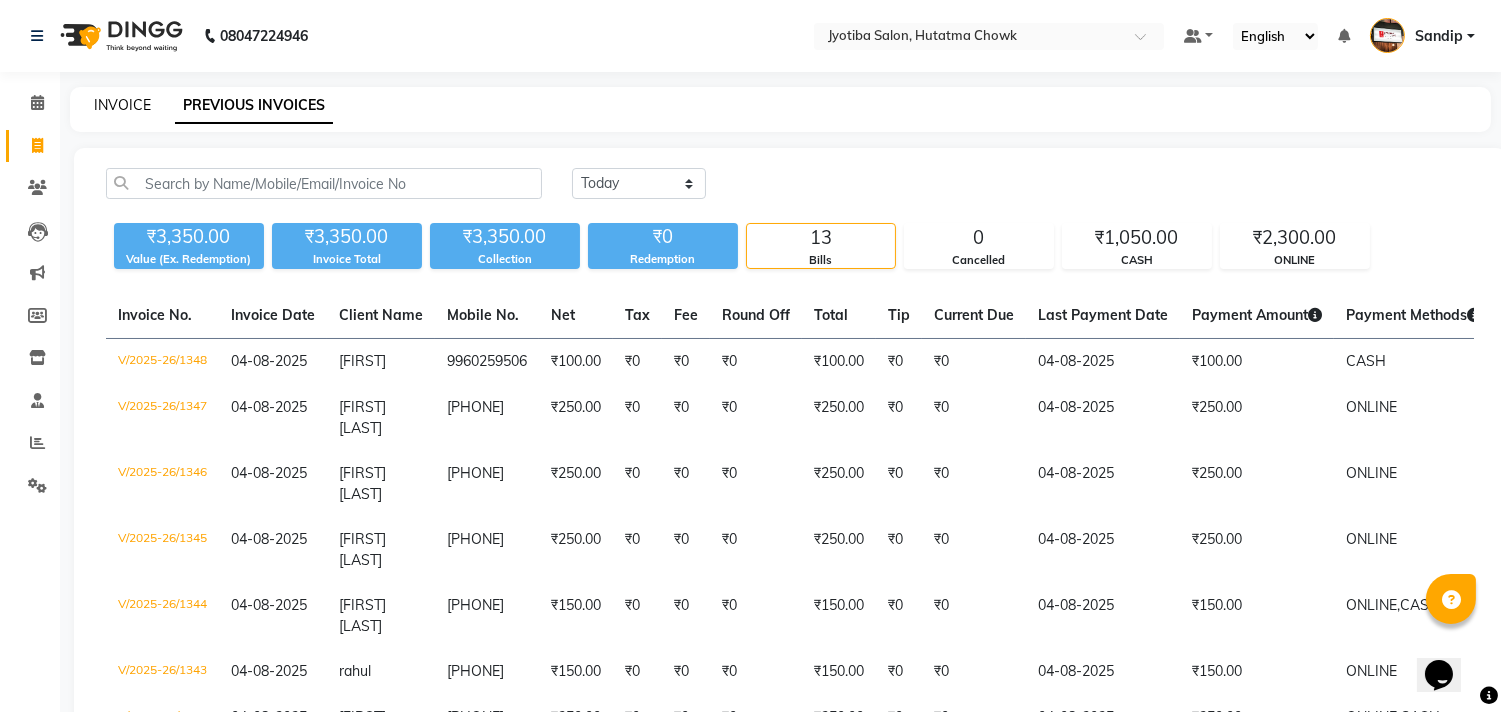 click on "INVOICE" 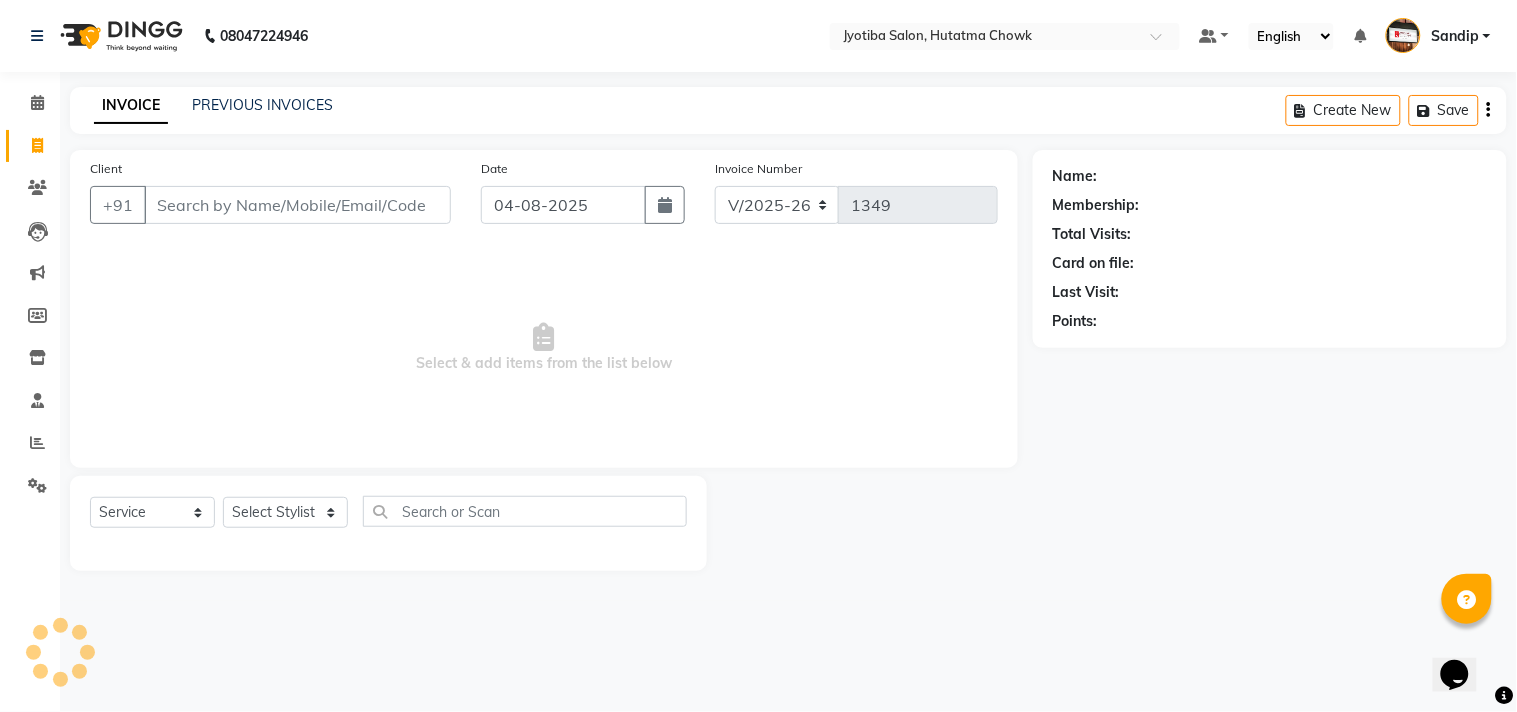 select on "membership" 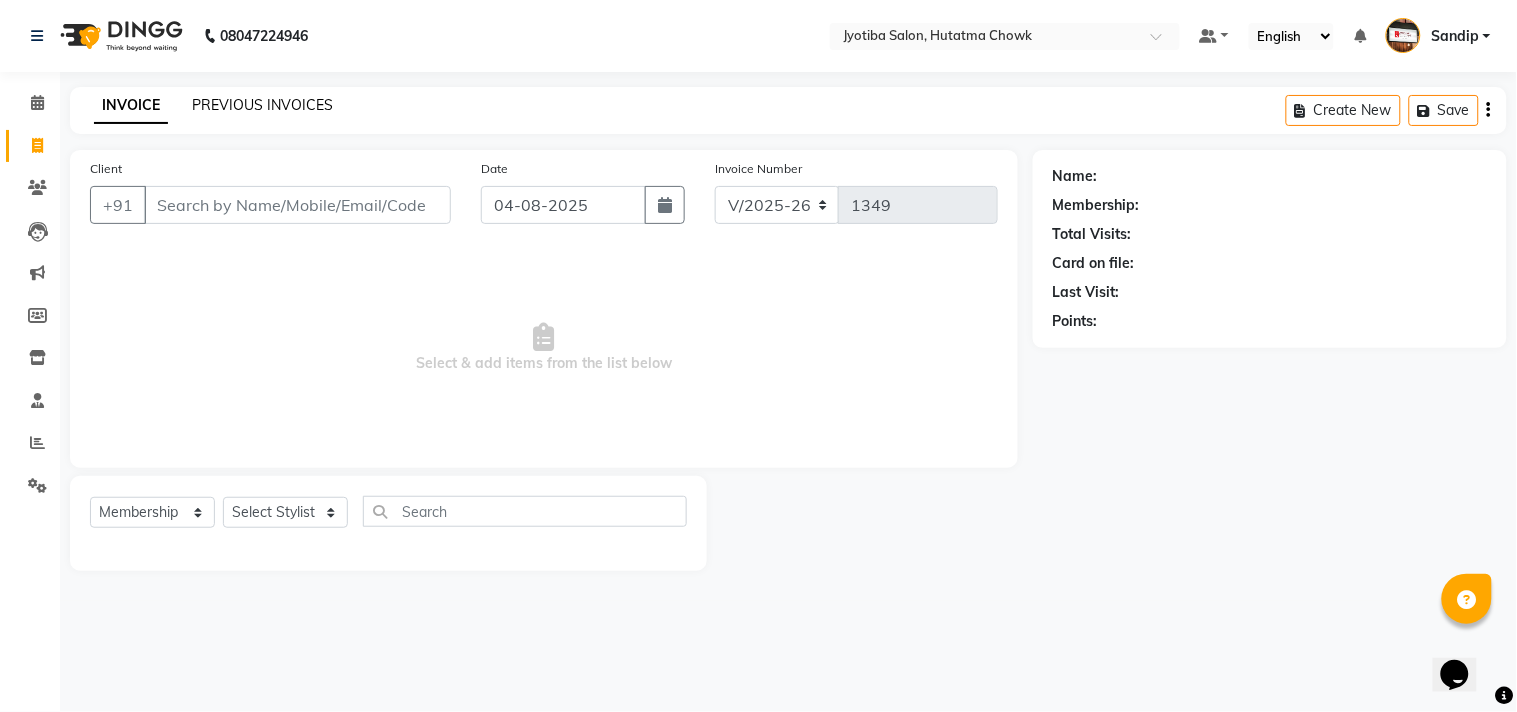 click on "PREVIOUS INVOICES" 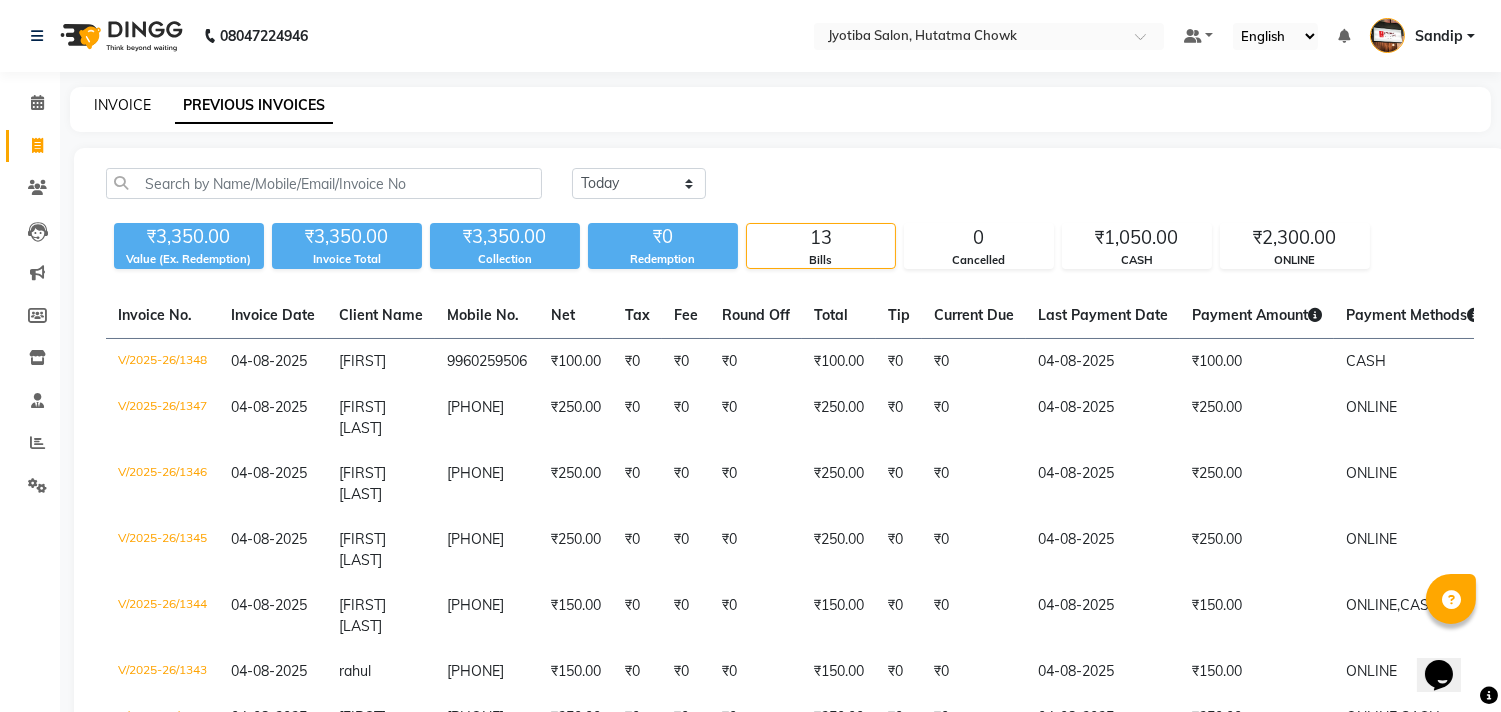 click on "INVOICE" 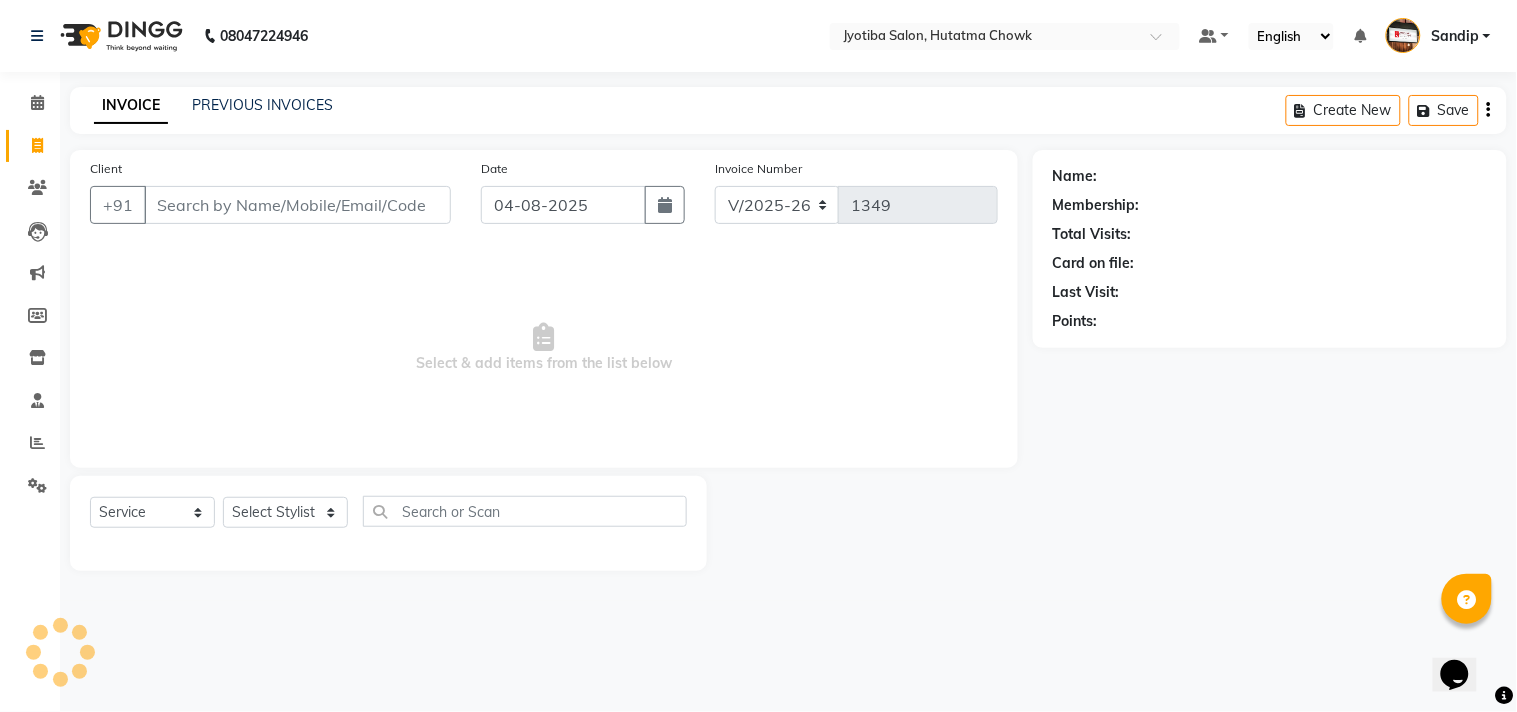select on "membership" 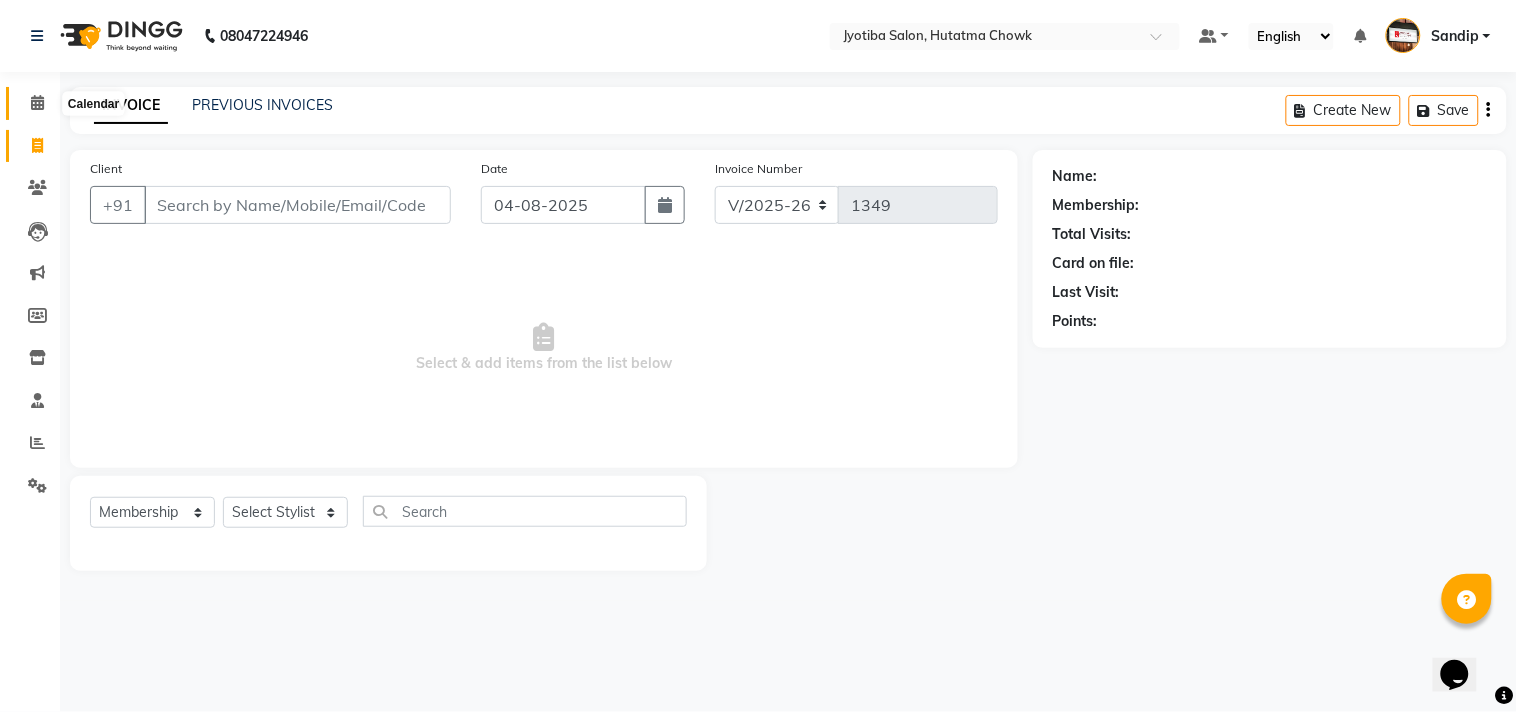 click 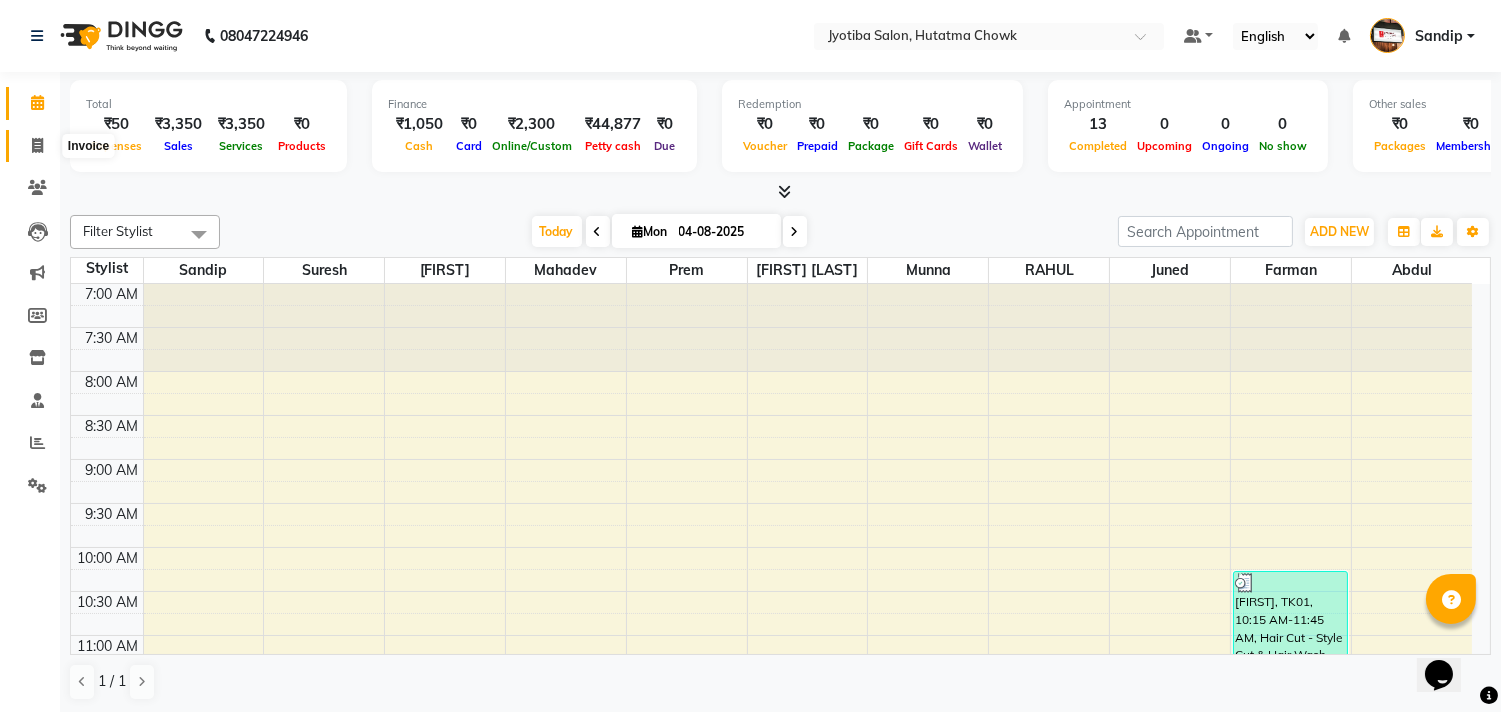 click 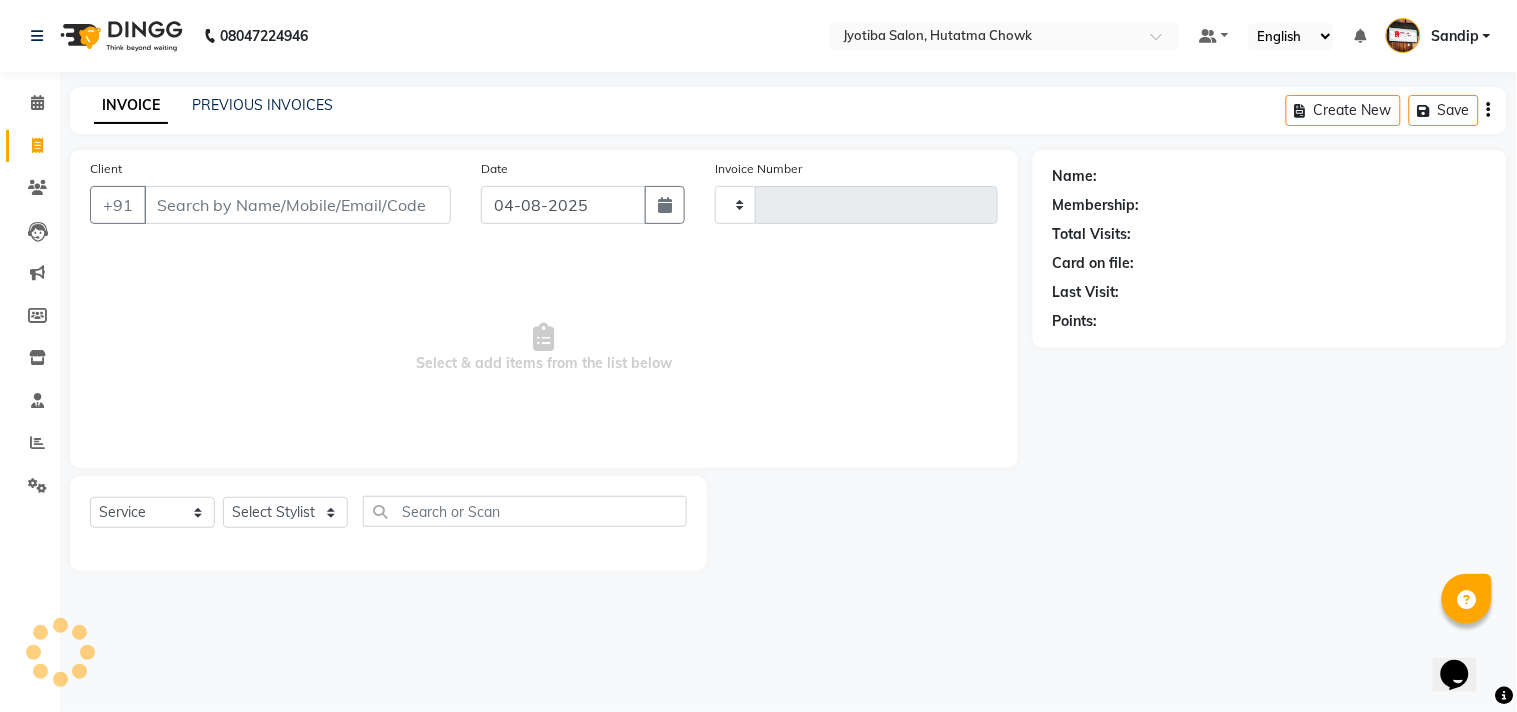 type on "1349" 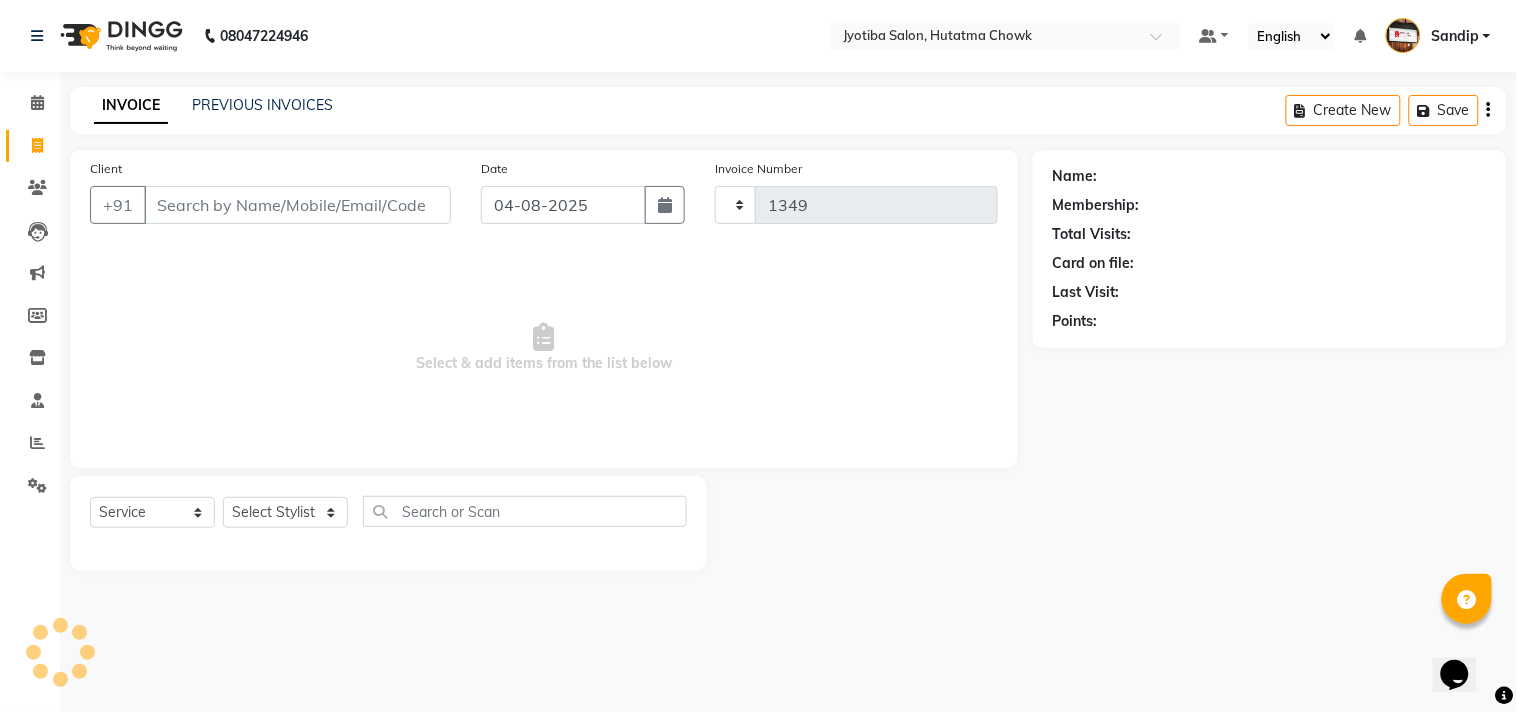 select on "556" 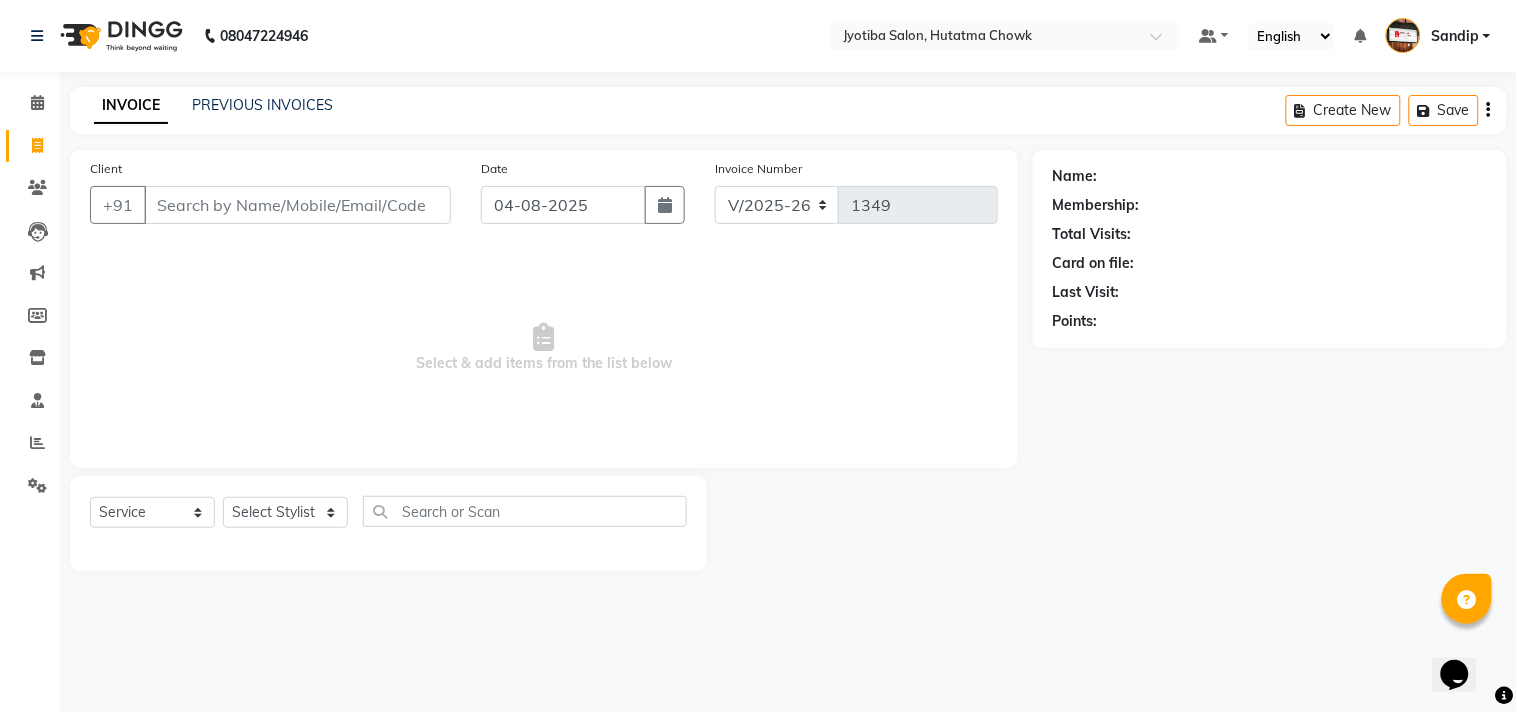 select on "membership" 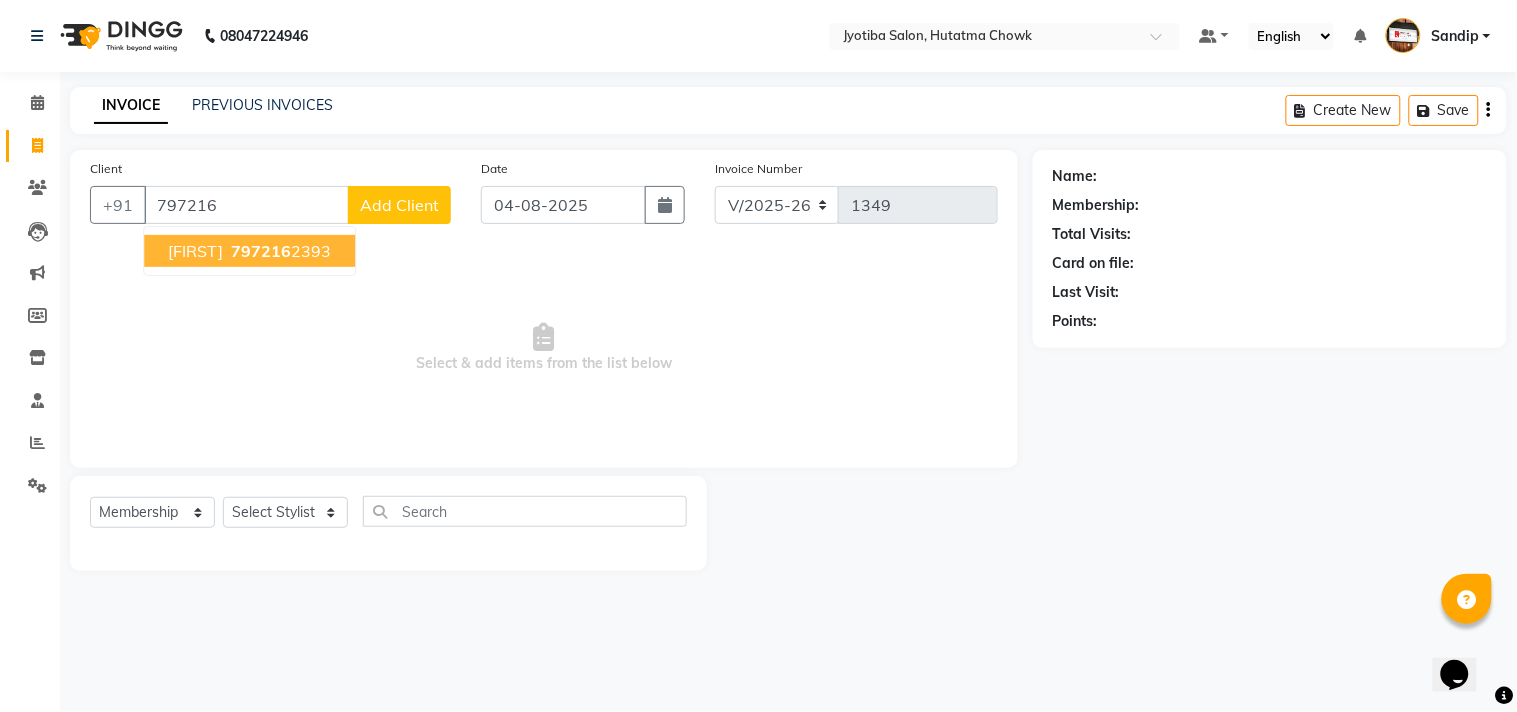 click on "[FIRST]" at bounding box center [195, 251] 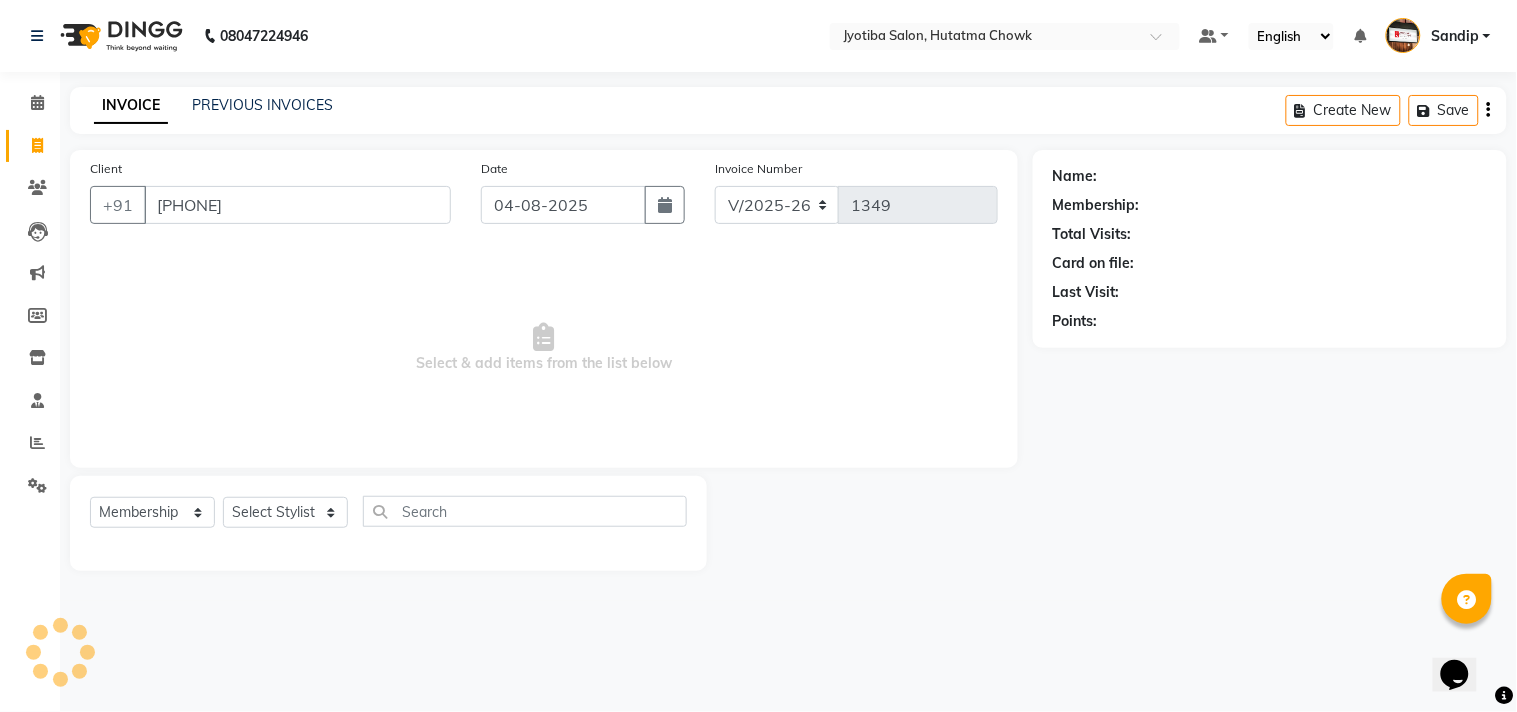 type on "[PHONE]" 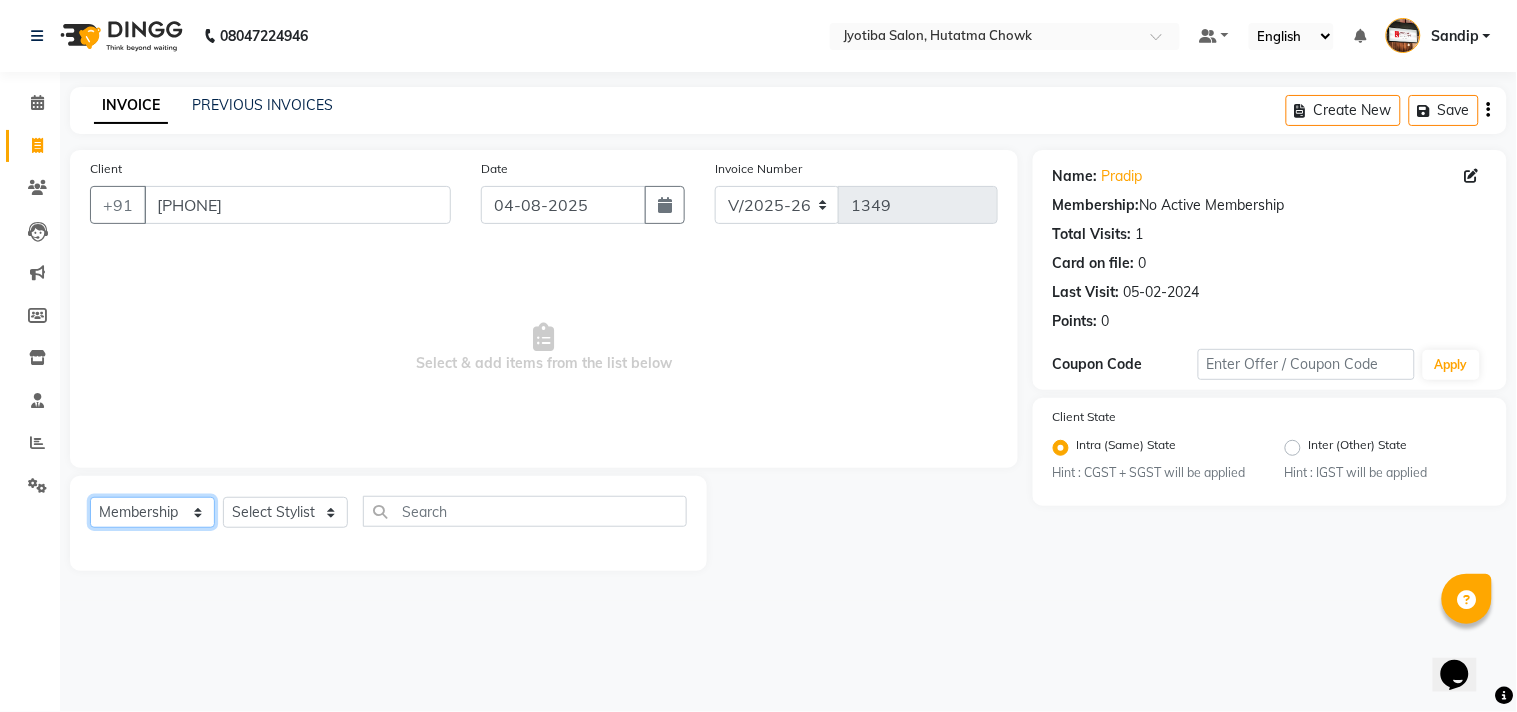 click on "Select  Service  Product  Membership  Package Voucher Prepaid Gift Card" 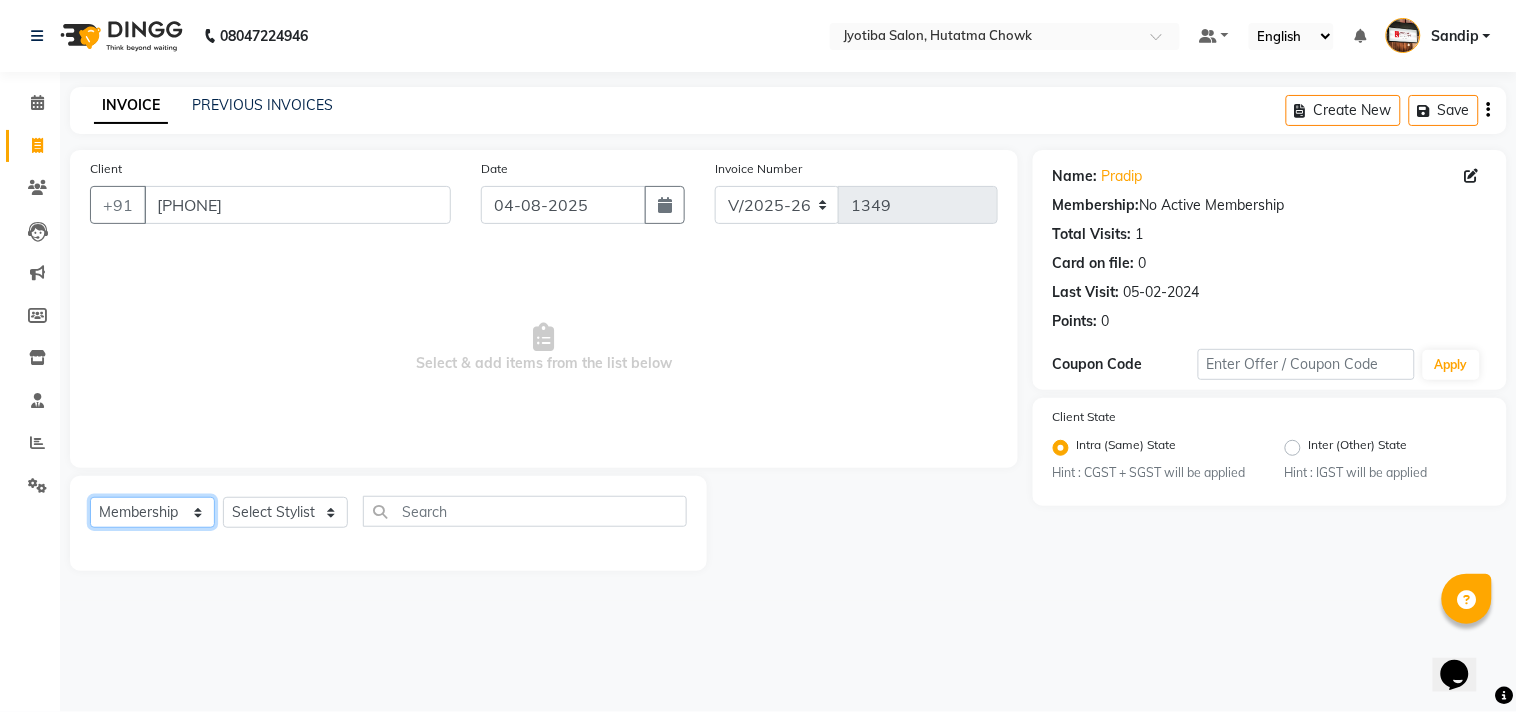 select on "service" 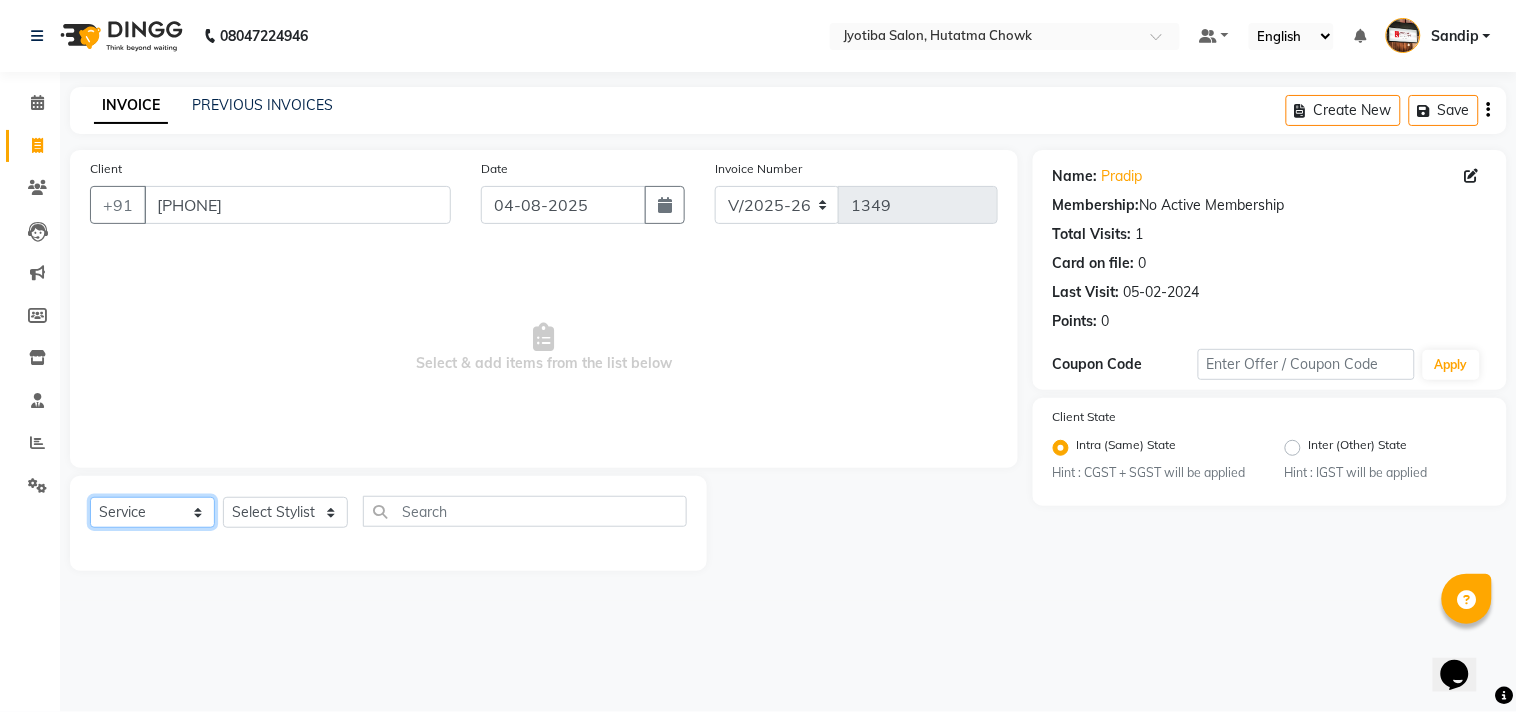 click on "Select  Service  Product  Membership  Package Voucher Prepaid Gift Card" 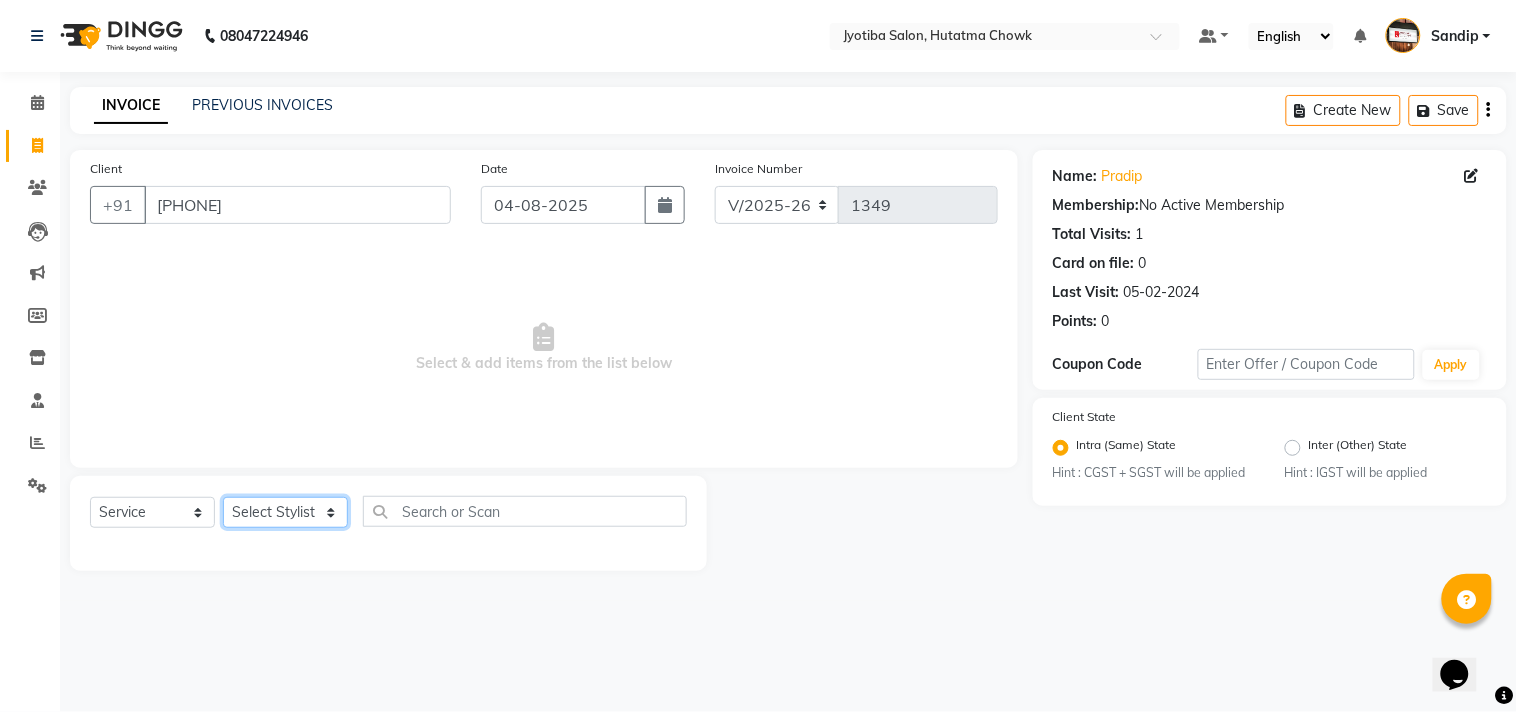 click on "Select Stylist Abdul Dinesh thakur Farman  Juned  mahadev Munna  prem RAHUL Sandip Suresh yasin" 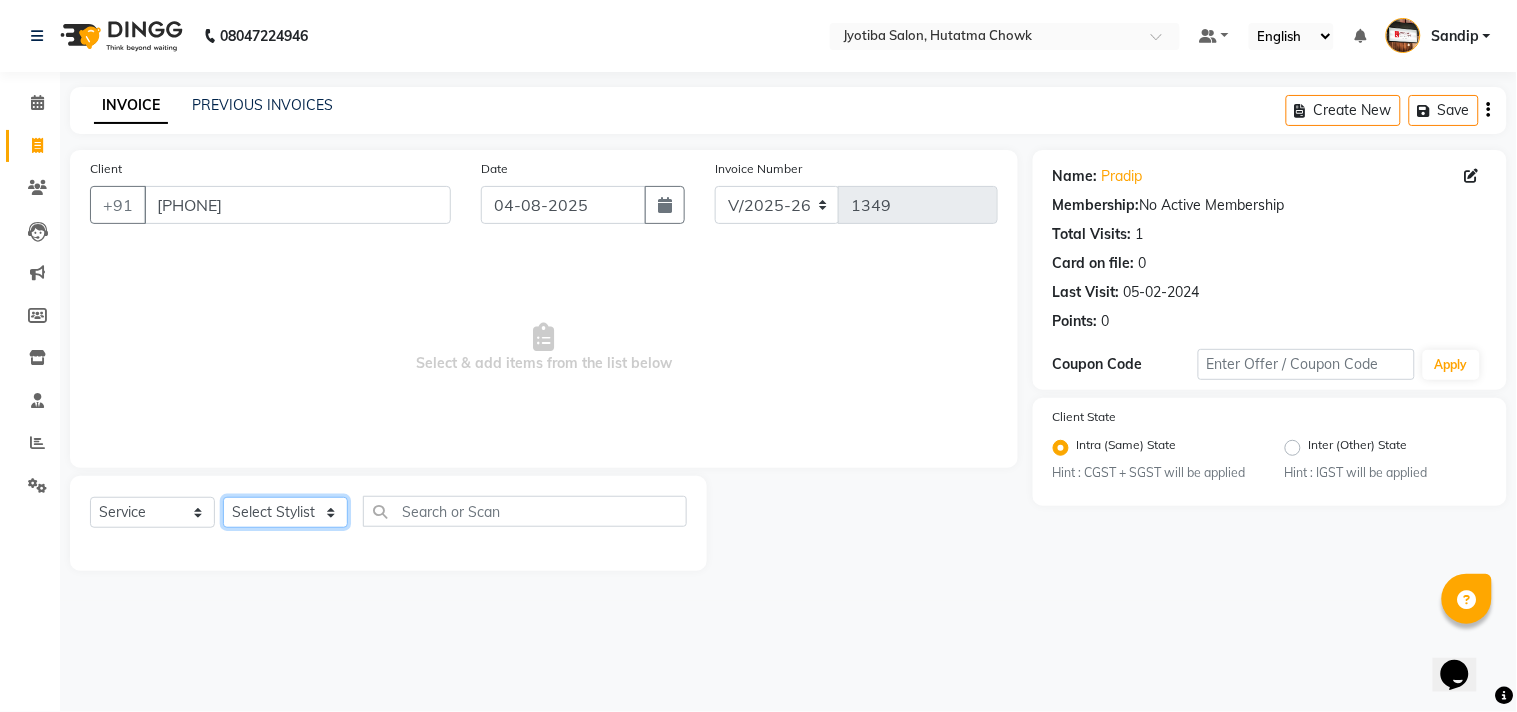select on "36046" 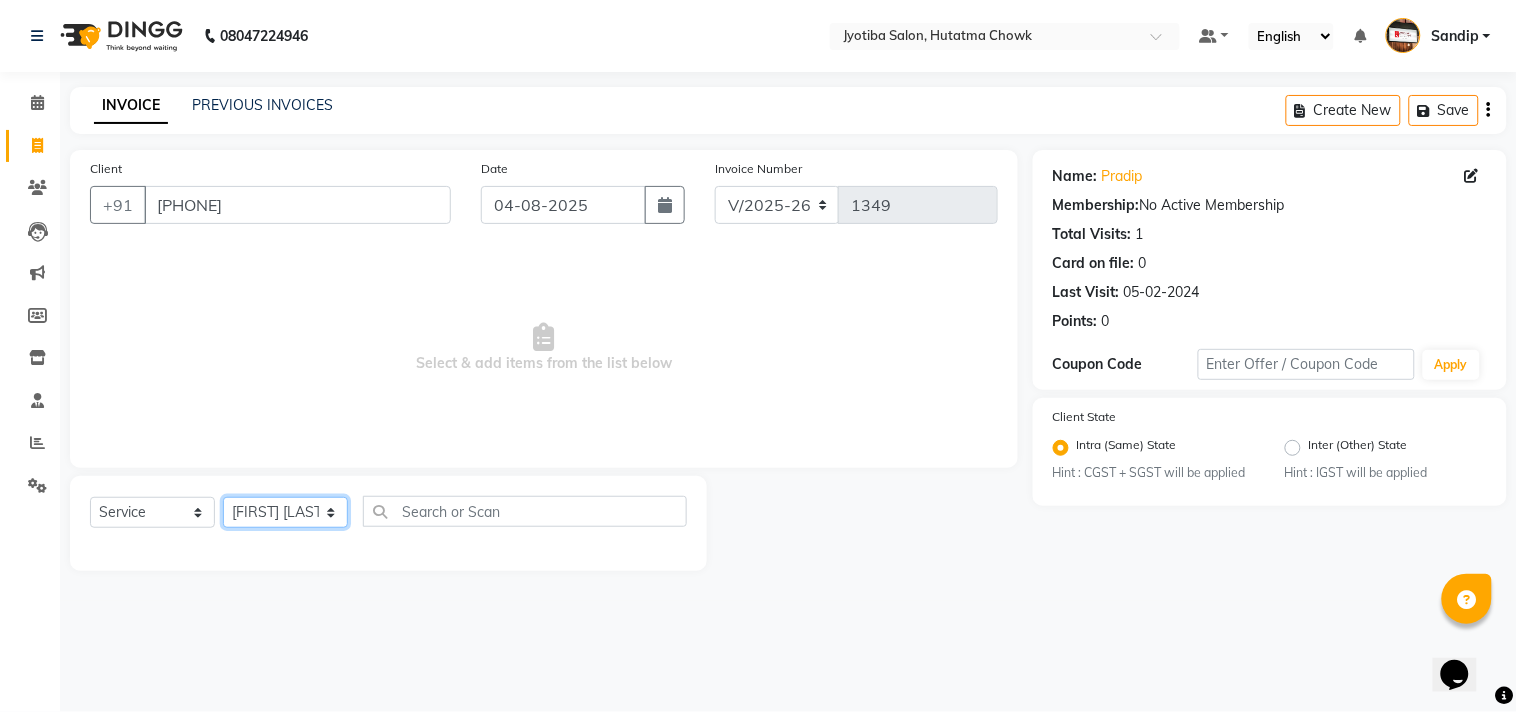 click on "Select Stylist Abdul Dinesh thakur Farman  Juned  mahadev Munna  prem RAHUL Sandip Suresh yasin" 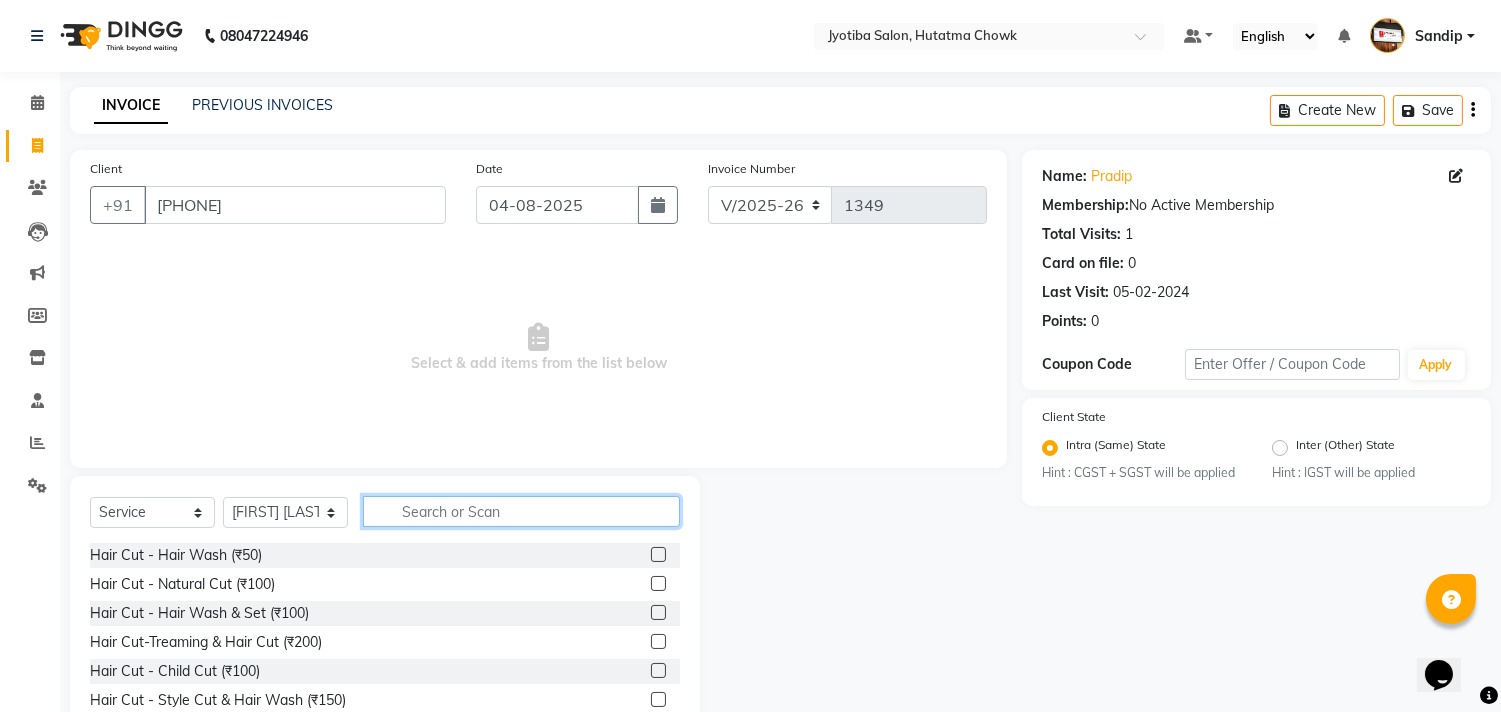 click 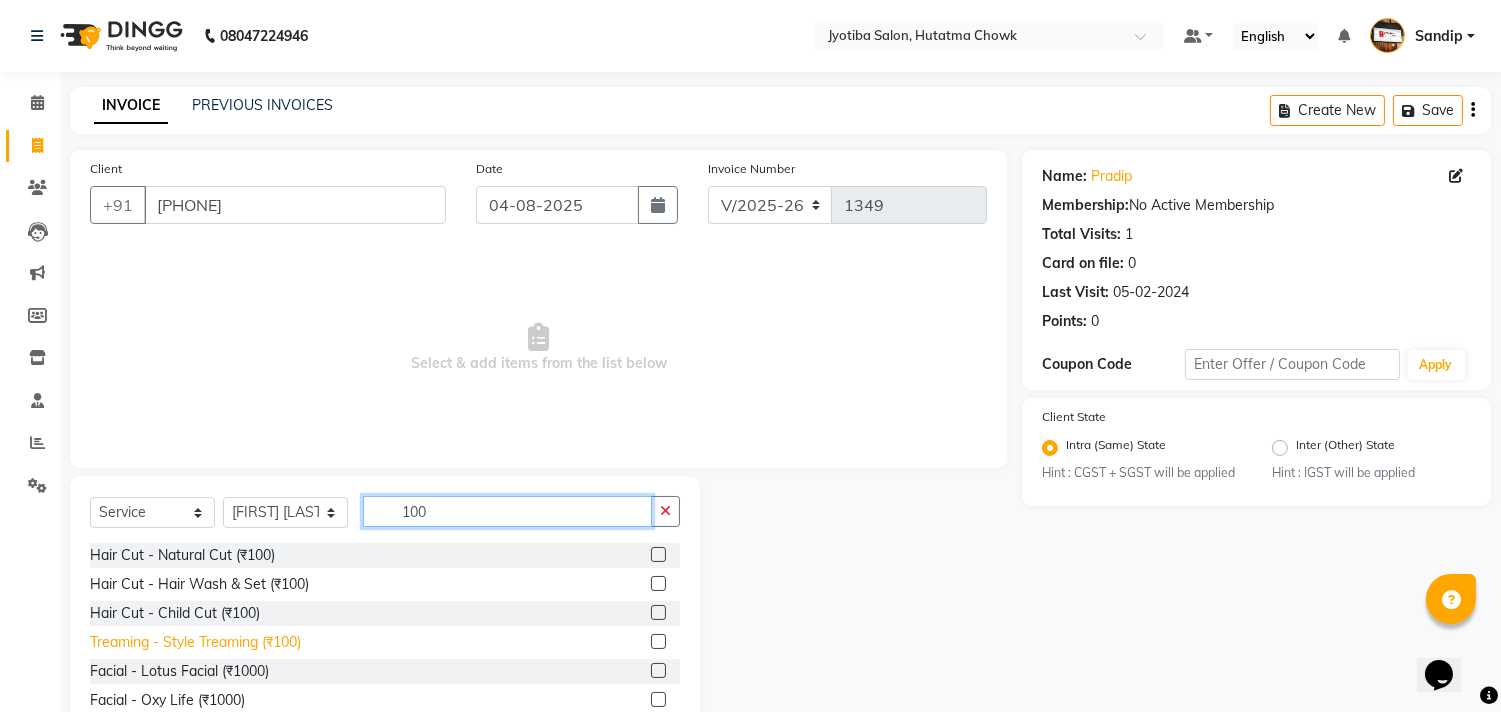 type on "100" 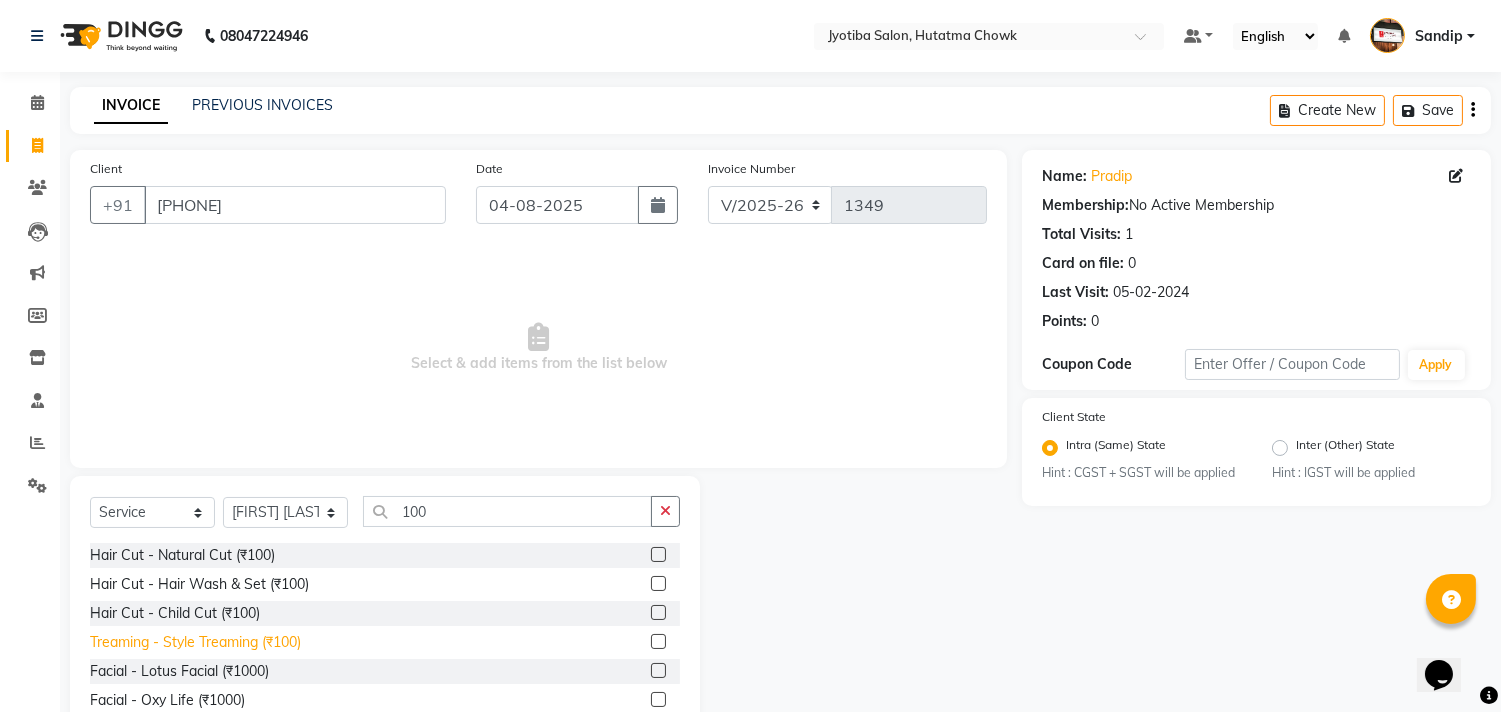 click on "Treaming - Style Treaming (₹100)" 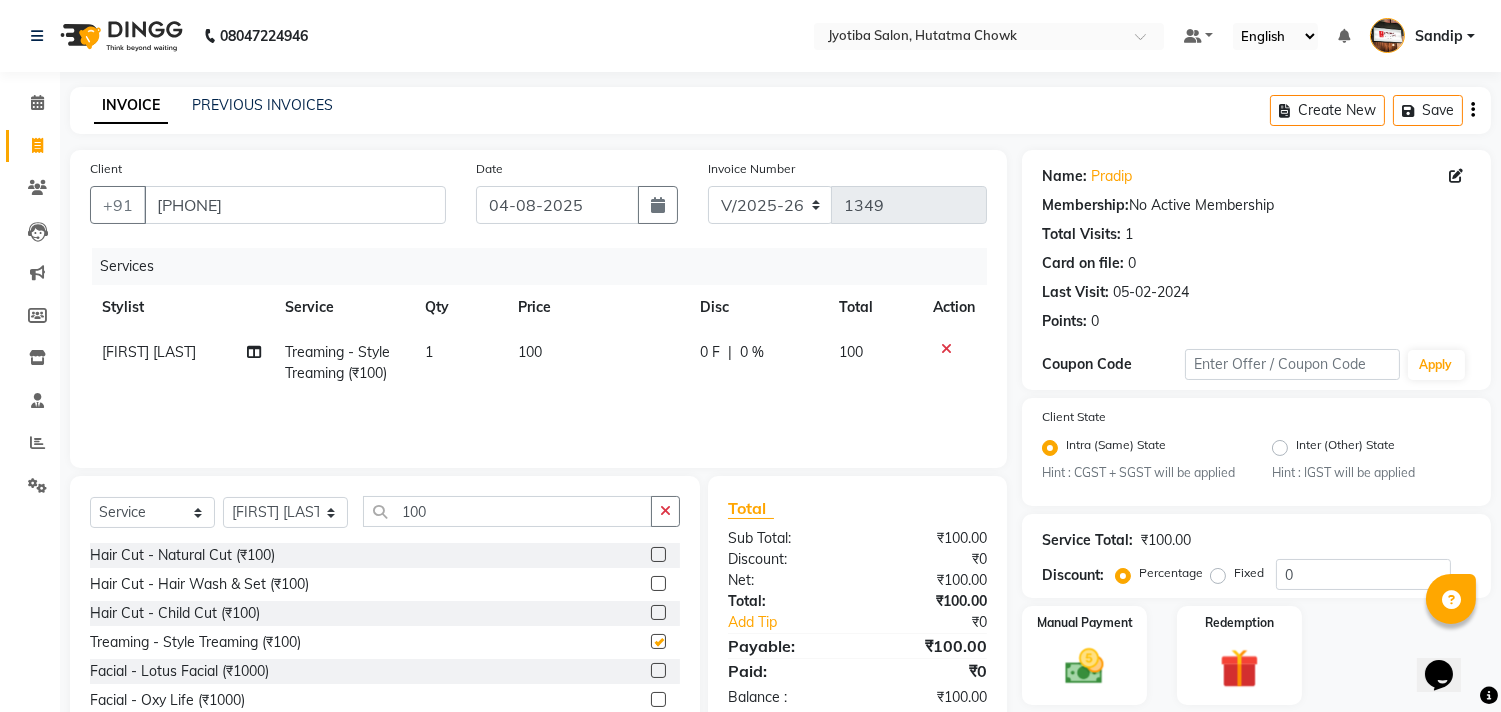 checkbox on "false" 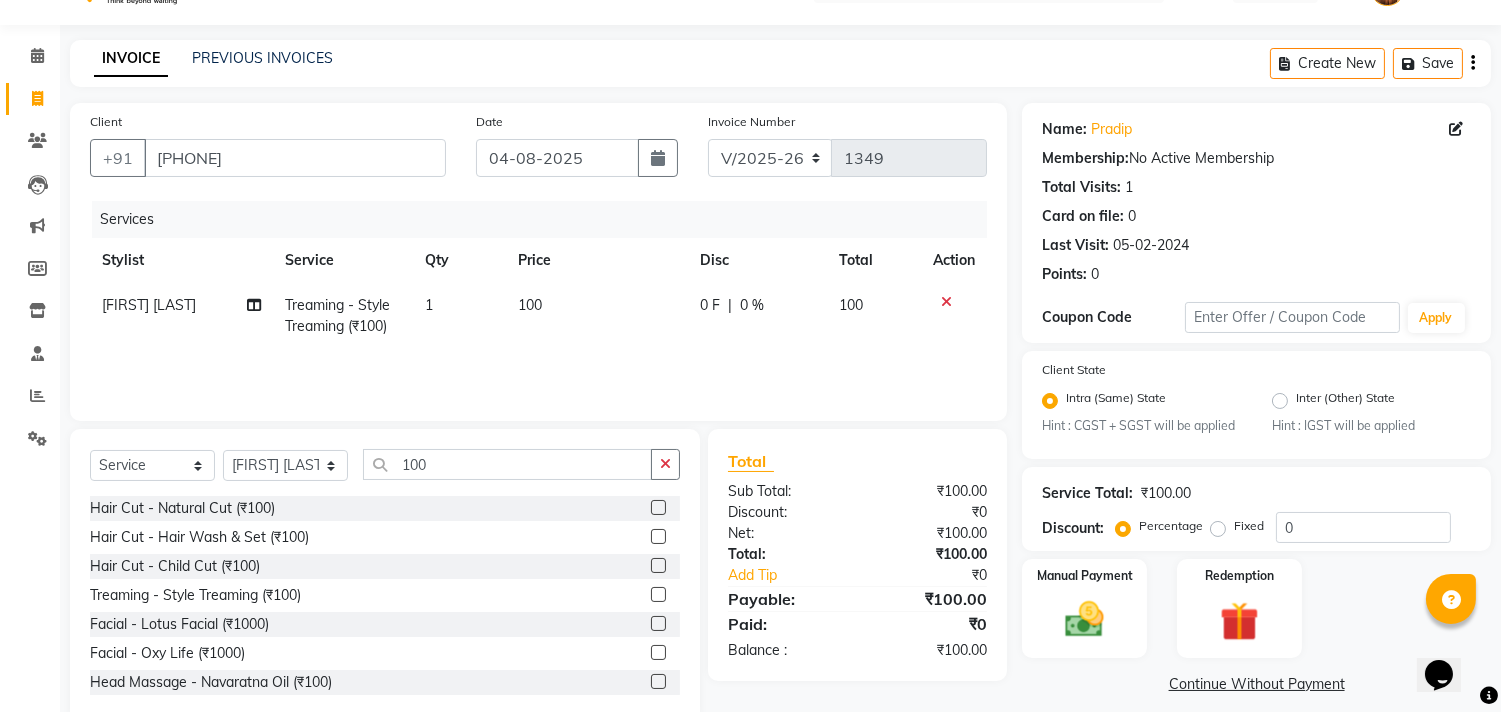 scroll, scrollTop: 88, scrollLeft: 0, axis: vertical 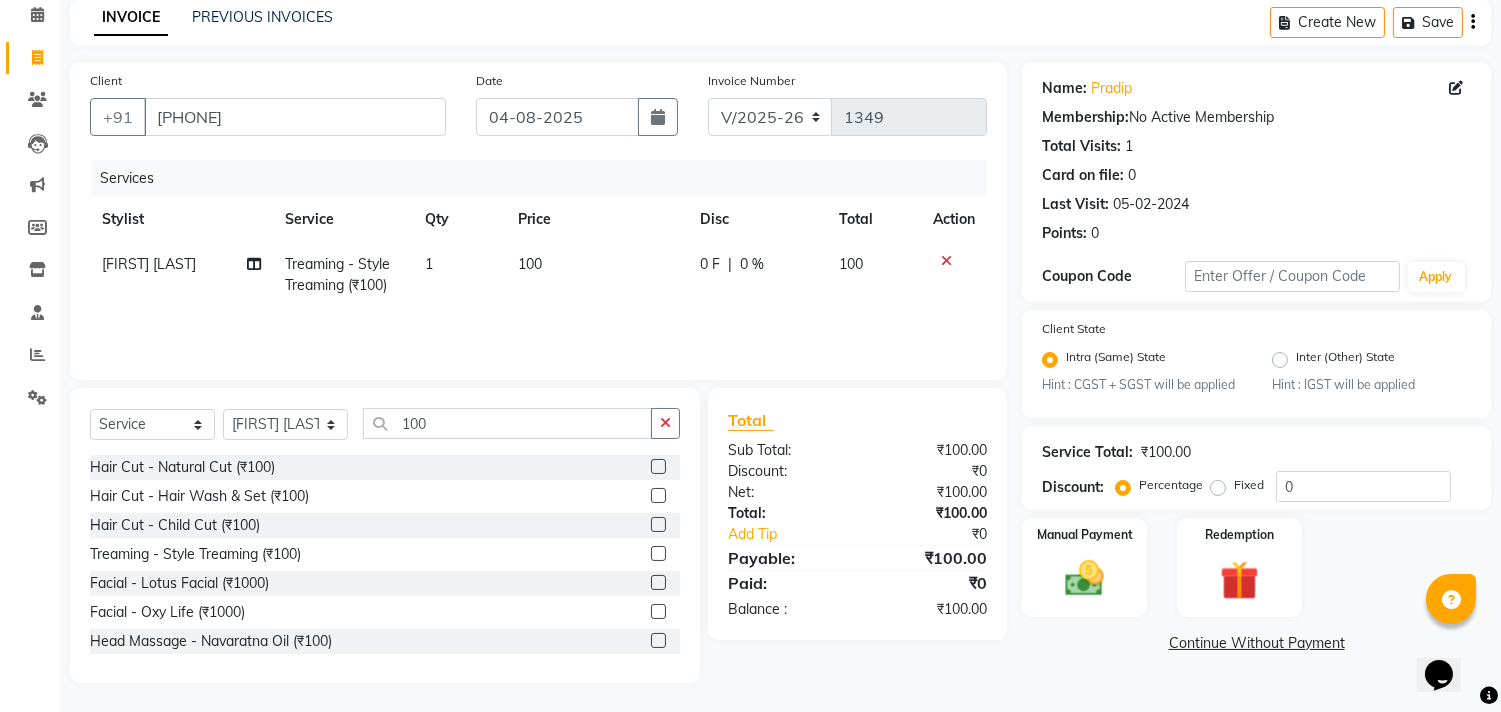 drag, startPoint x: 1201, startPoint y: 665, endPoint x: 1196, endPoint y: 654, distance: 12.083046 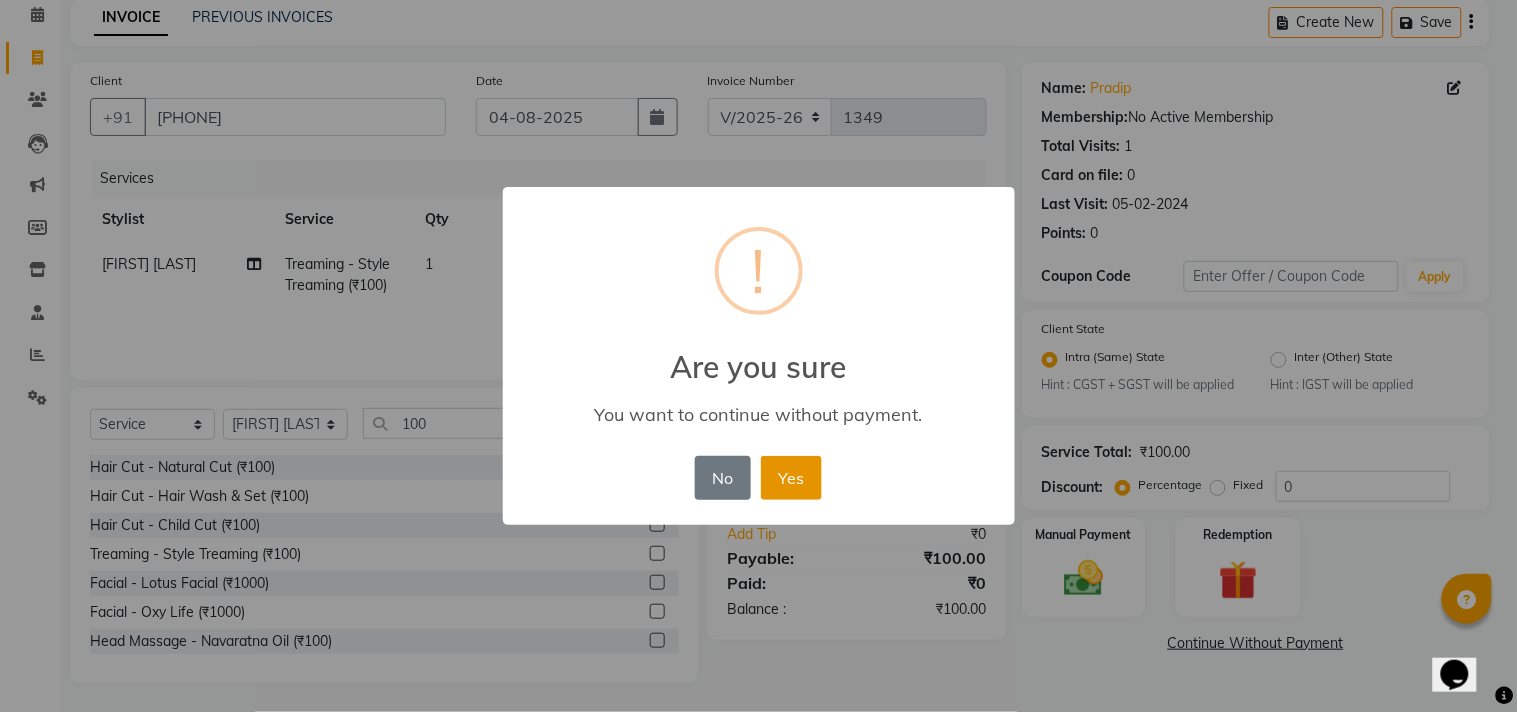 click on "Yes" at bounding box center (791, 478) 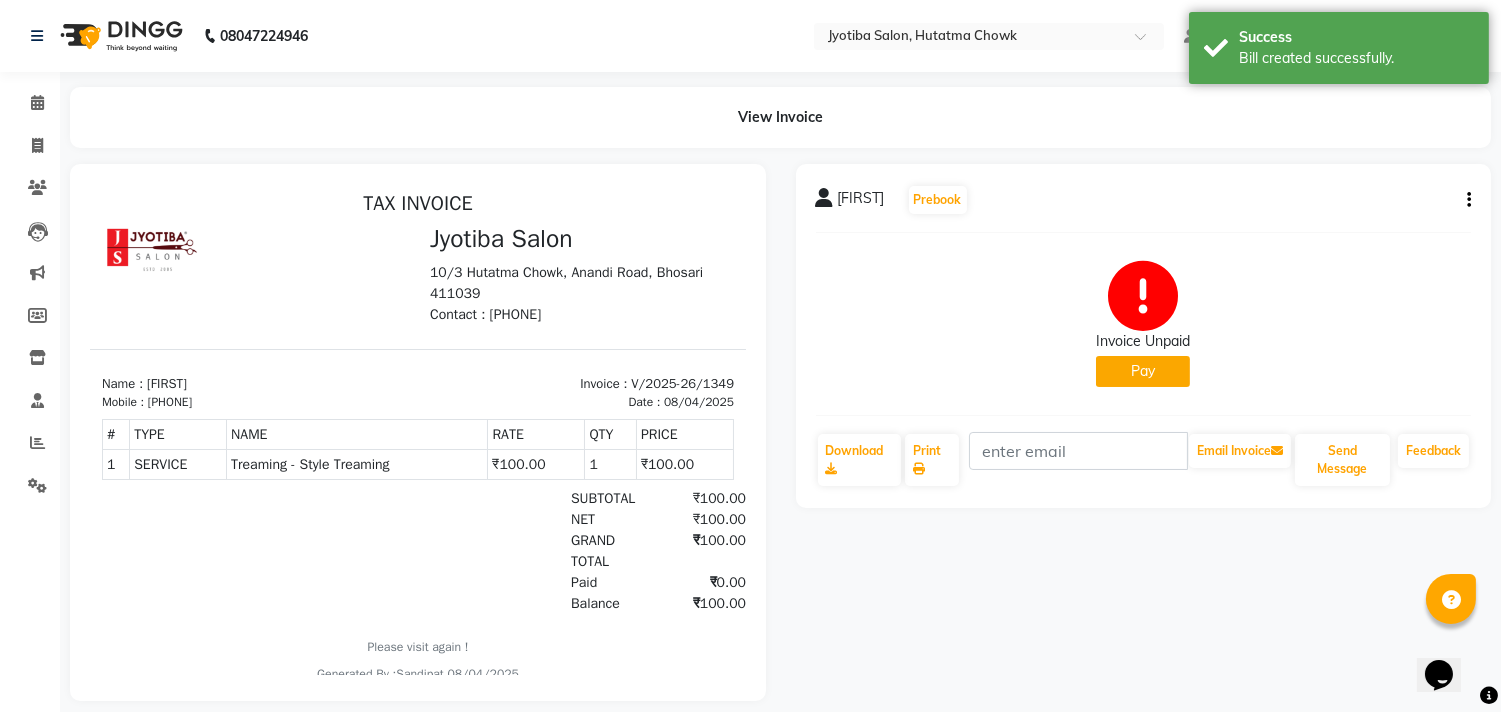 scroll, scrollTop: 0, scrollLeft: 0, axis: both 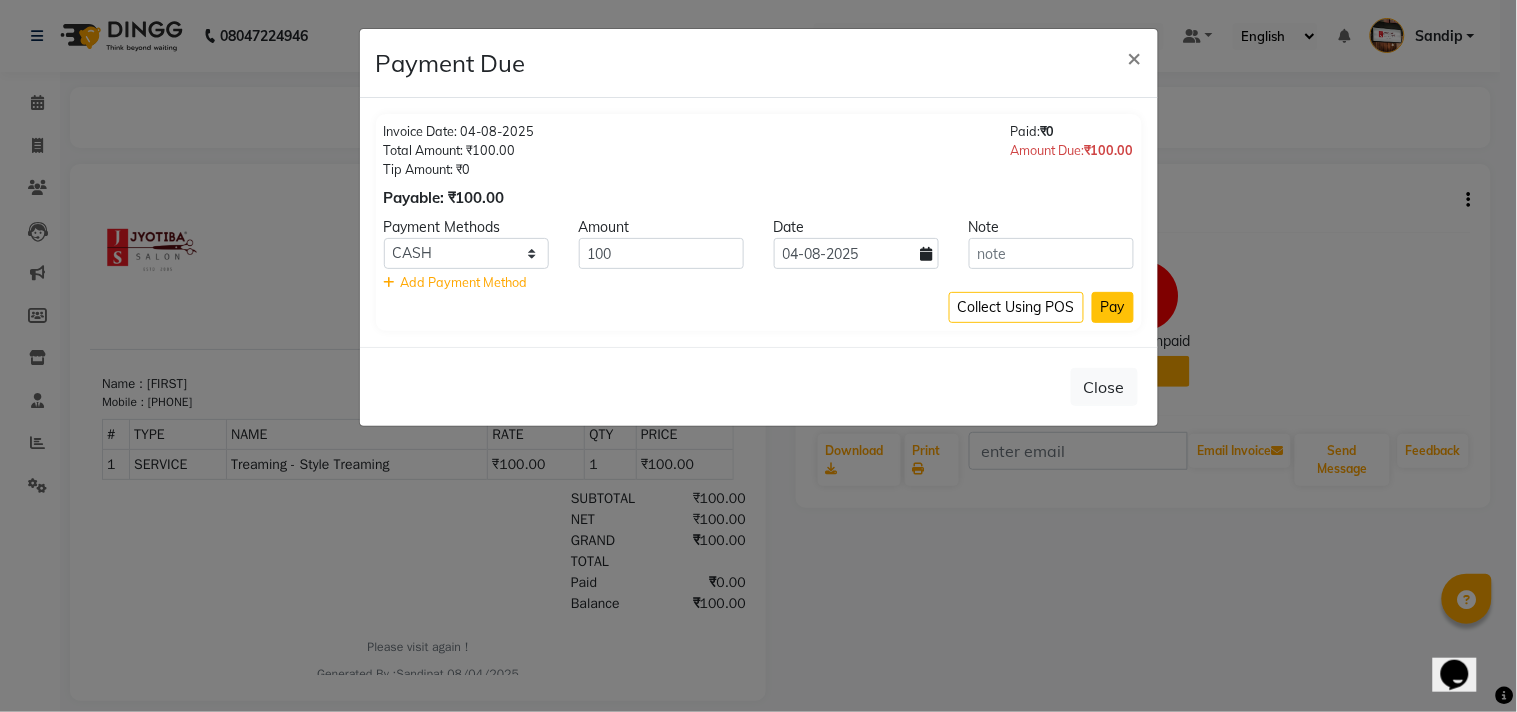 click on "Pay" 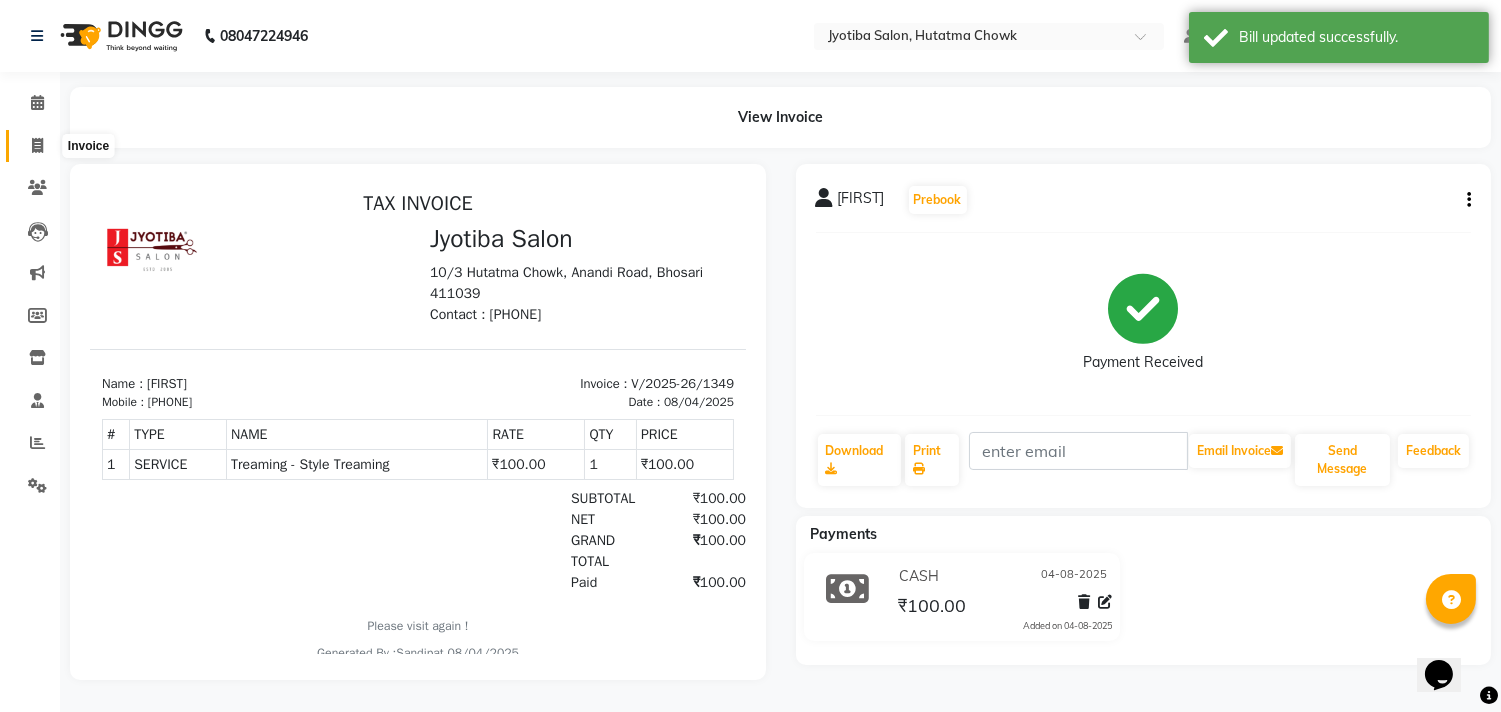 click 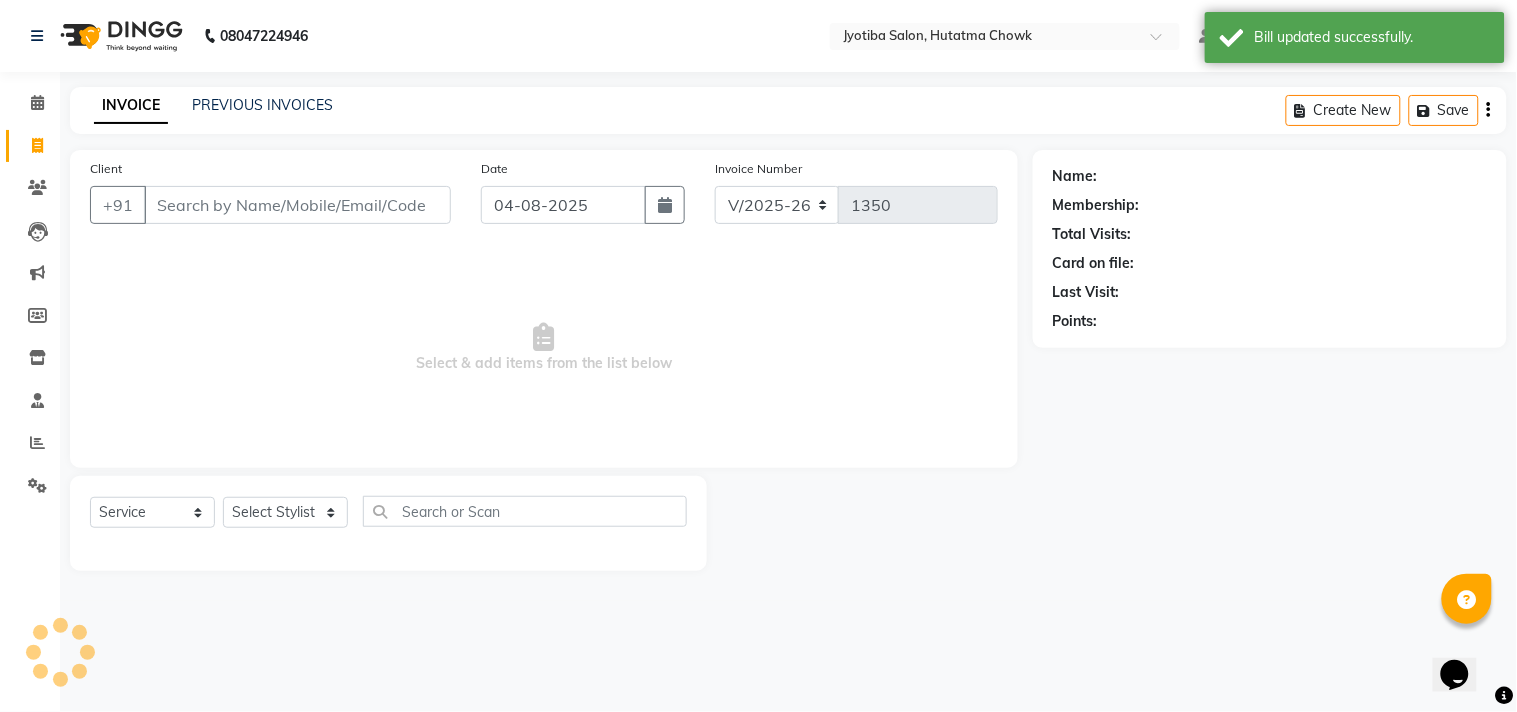 select on "membership" 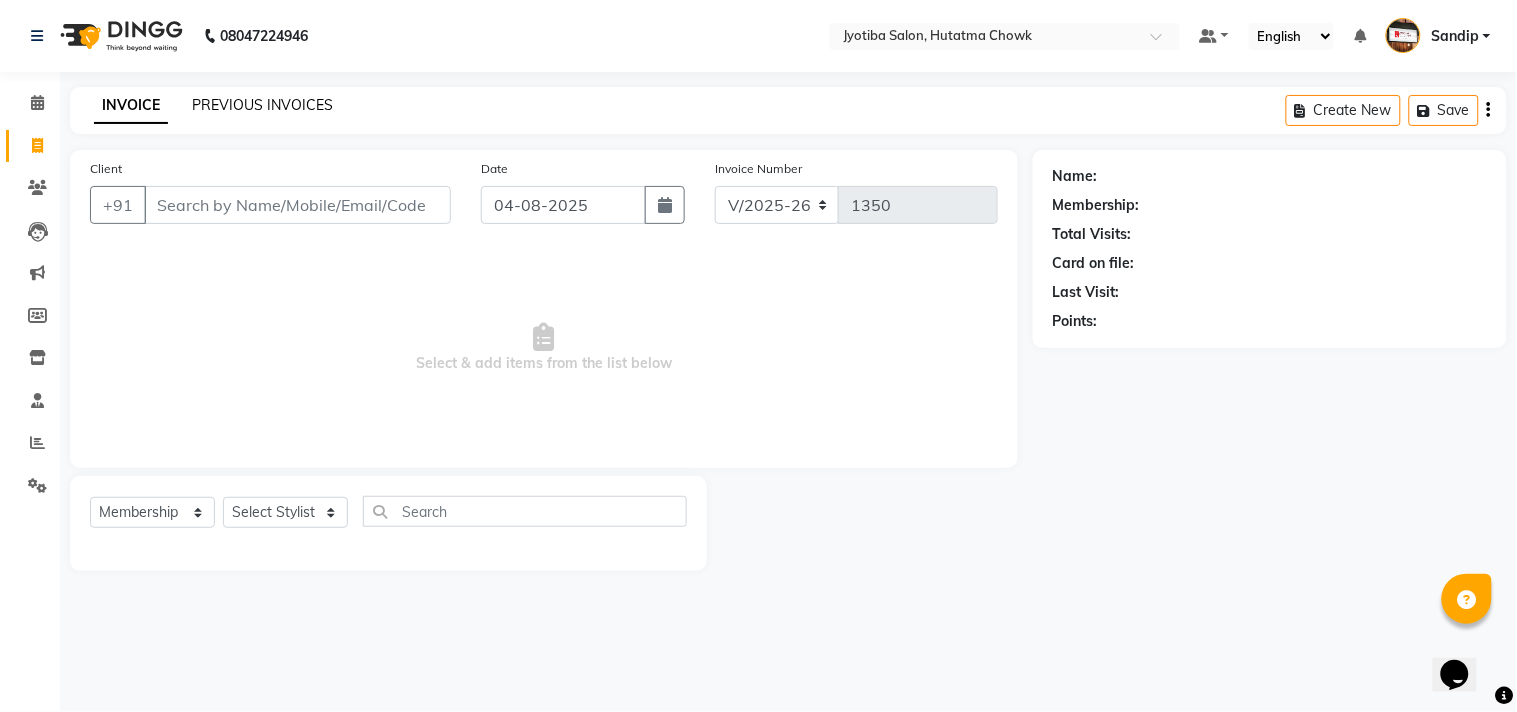 click on "PREVIOUS INVOICES" 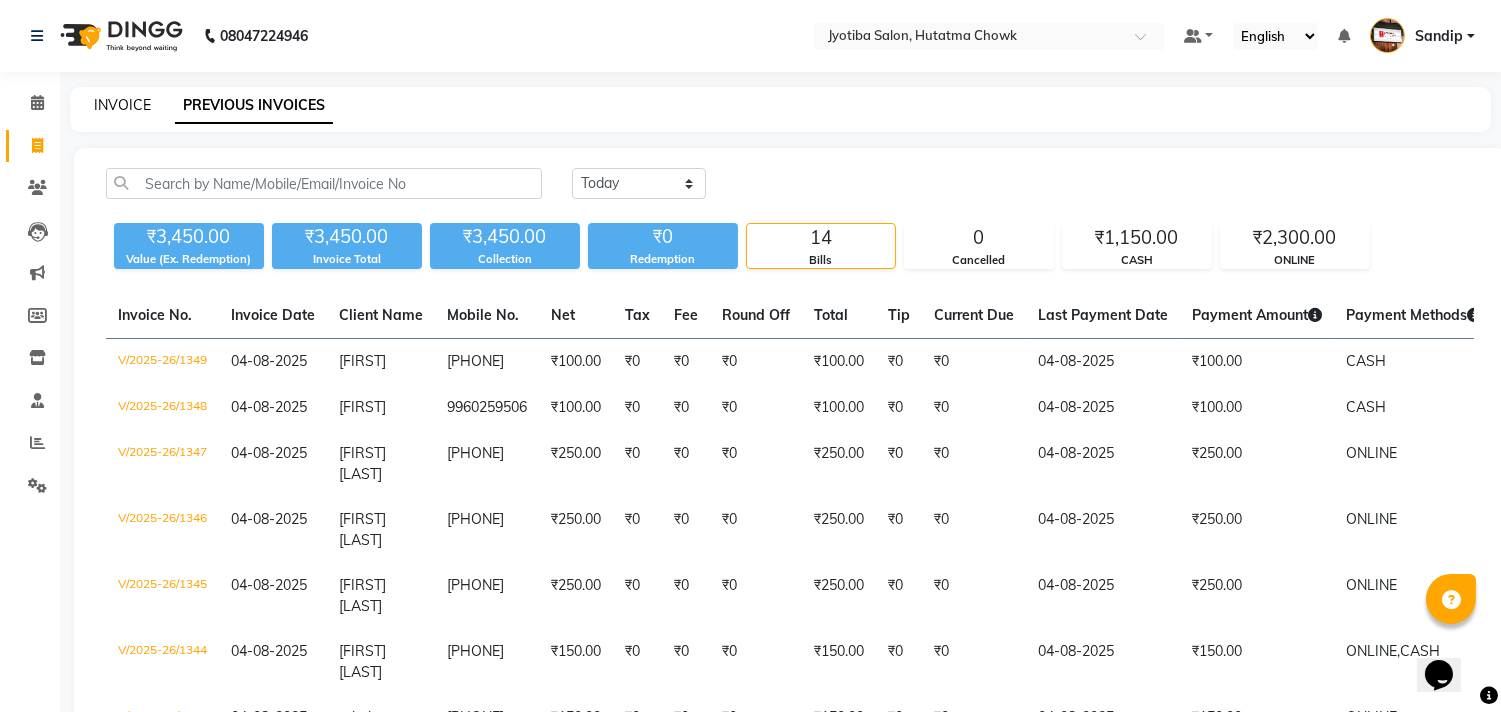 click on "INVOICE" 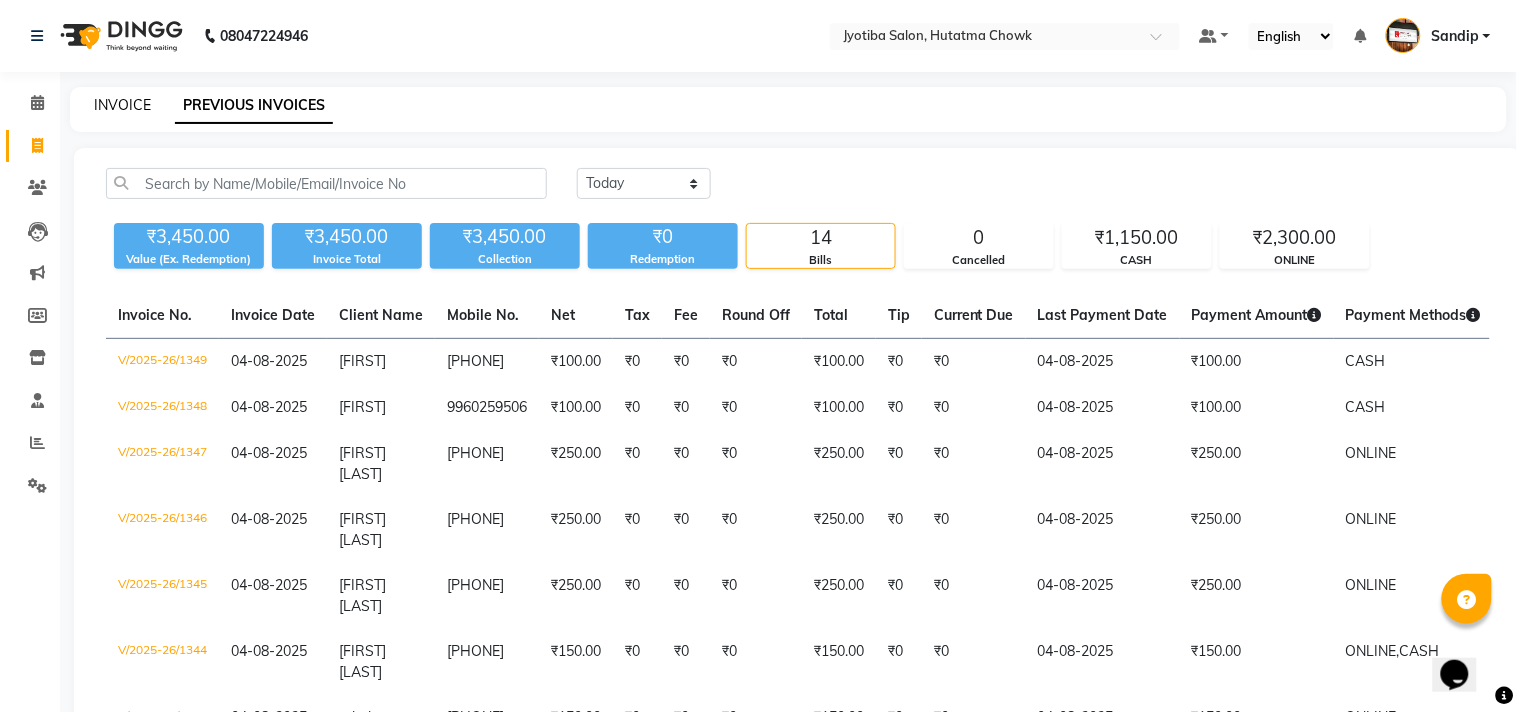 select on "556" 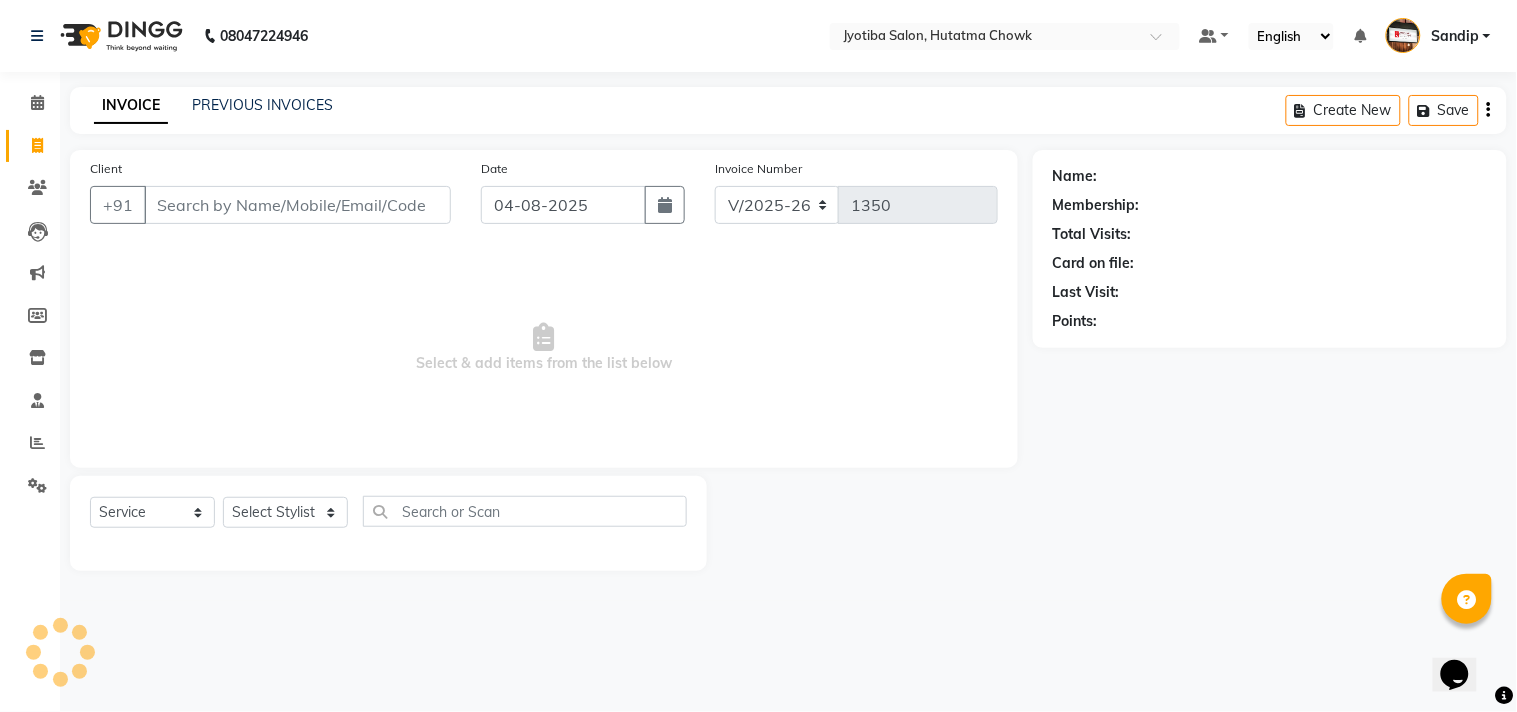 select on "membership" 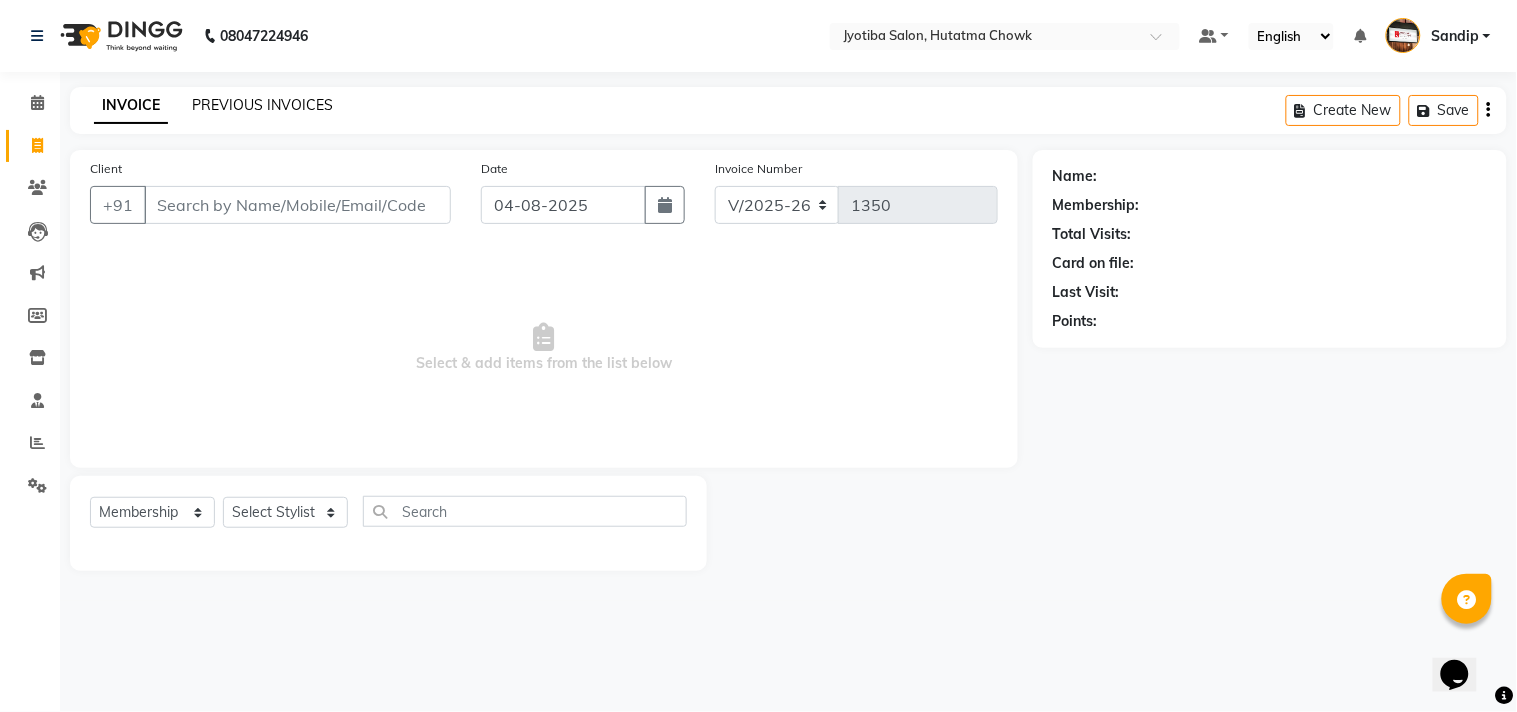 click on "PREVIOUS INVOICES" 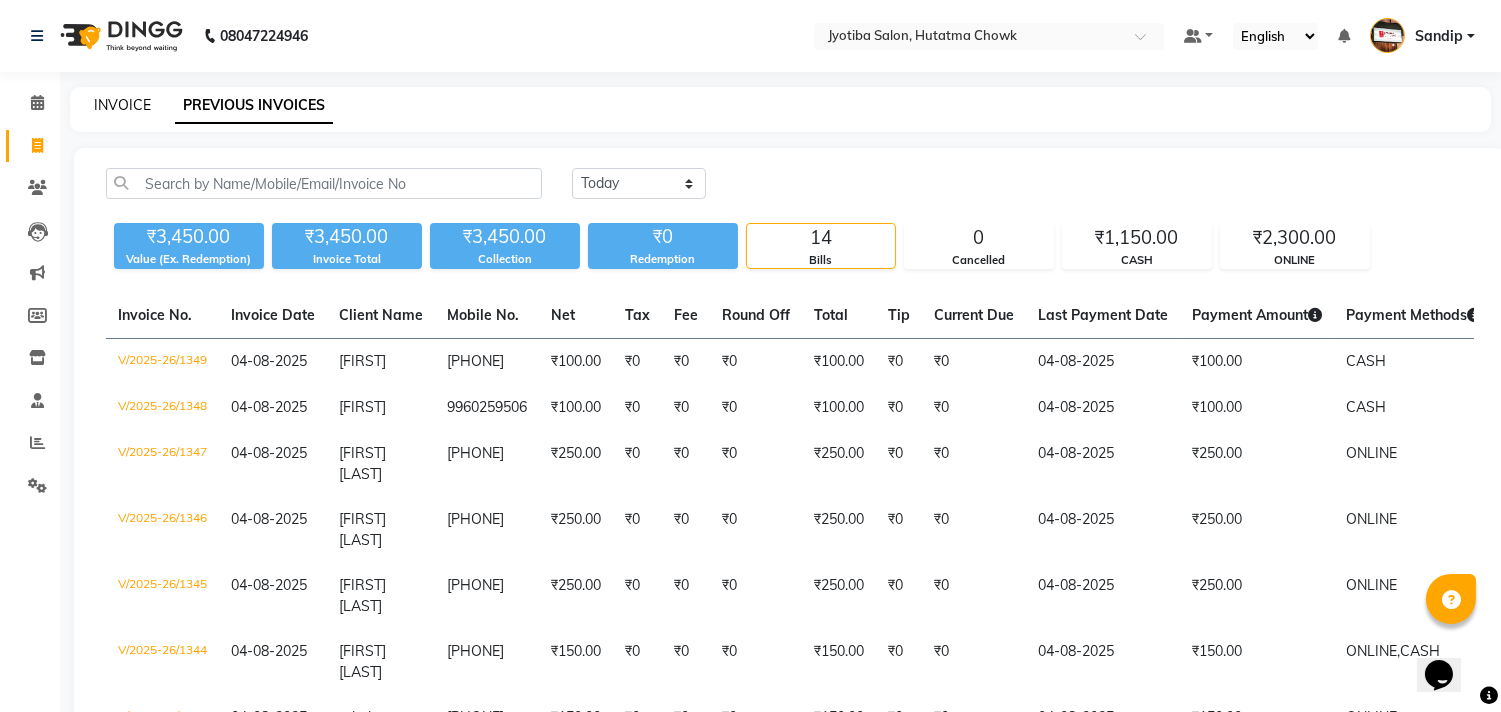 click on "INVOICE" 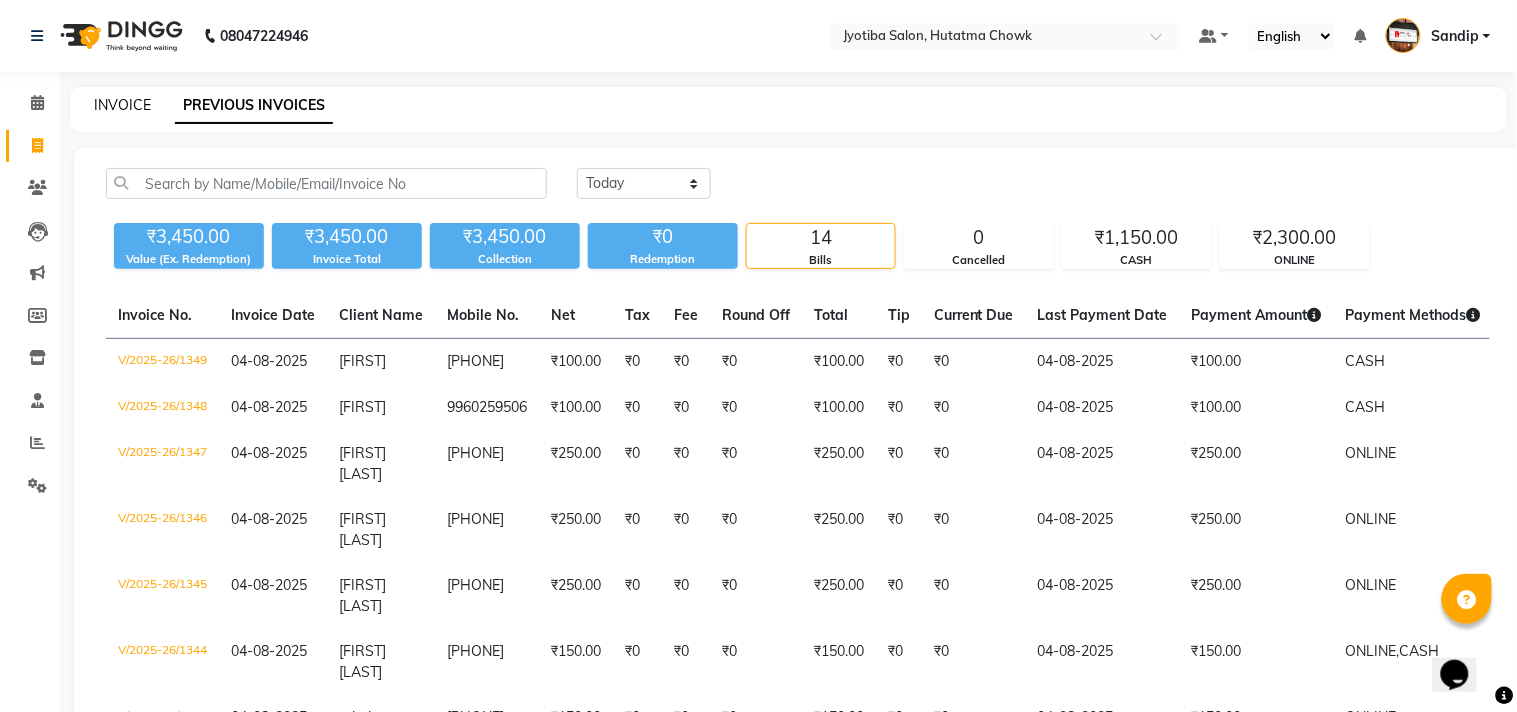 select on "556" 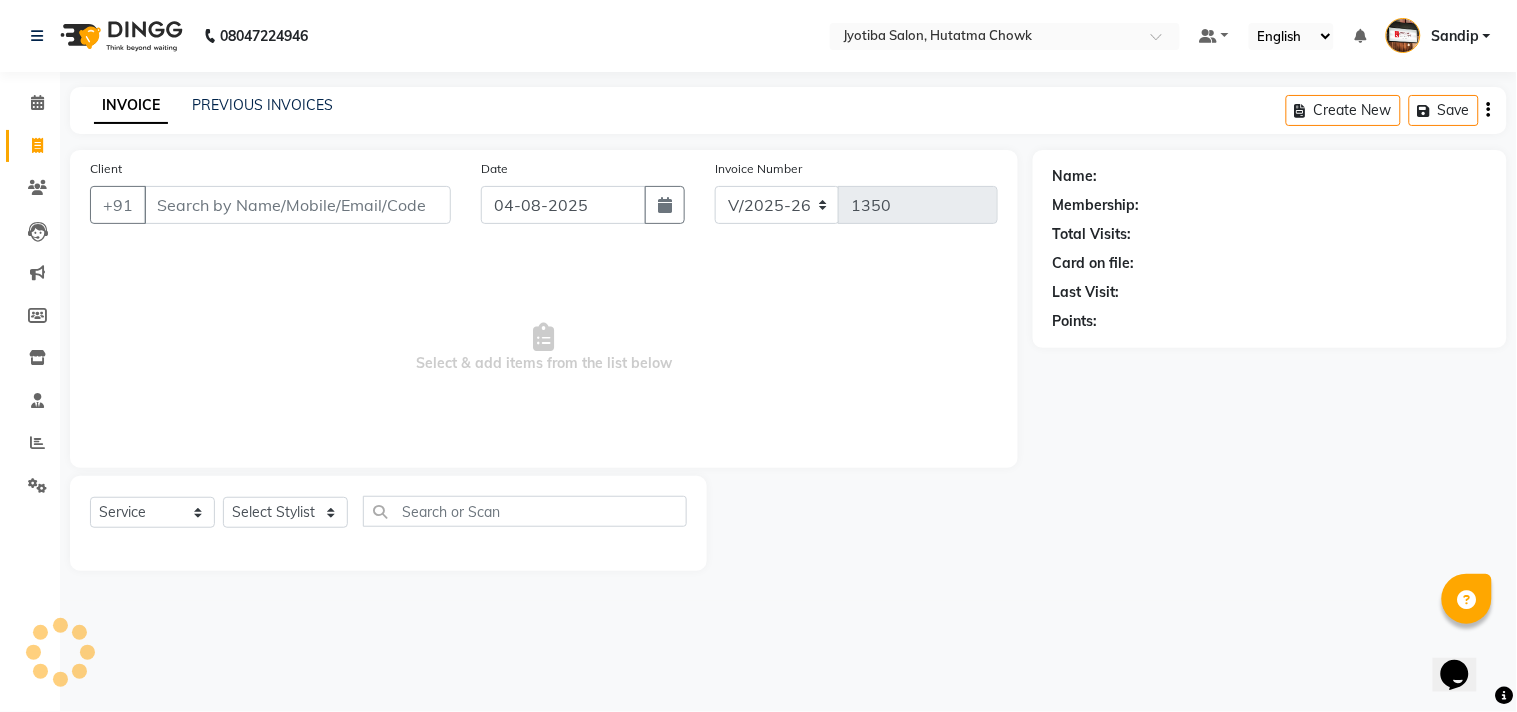 select on "membership" 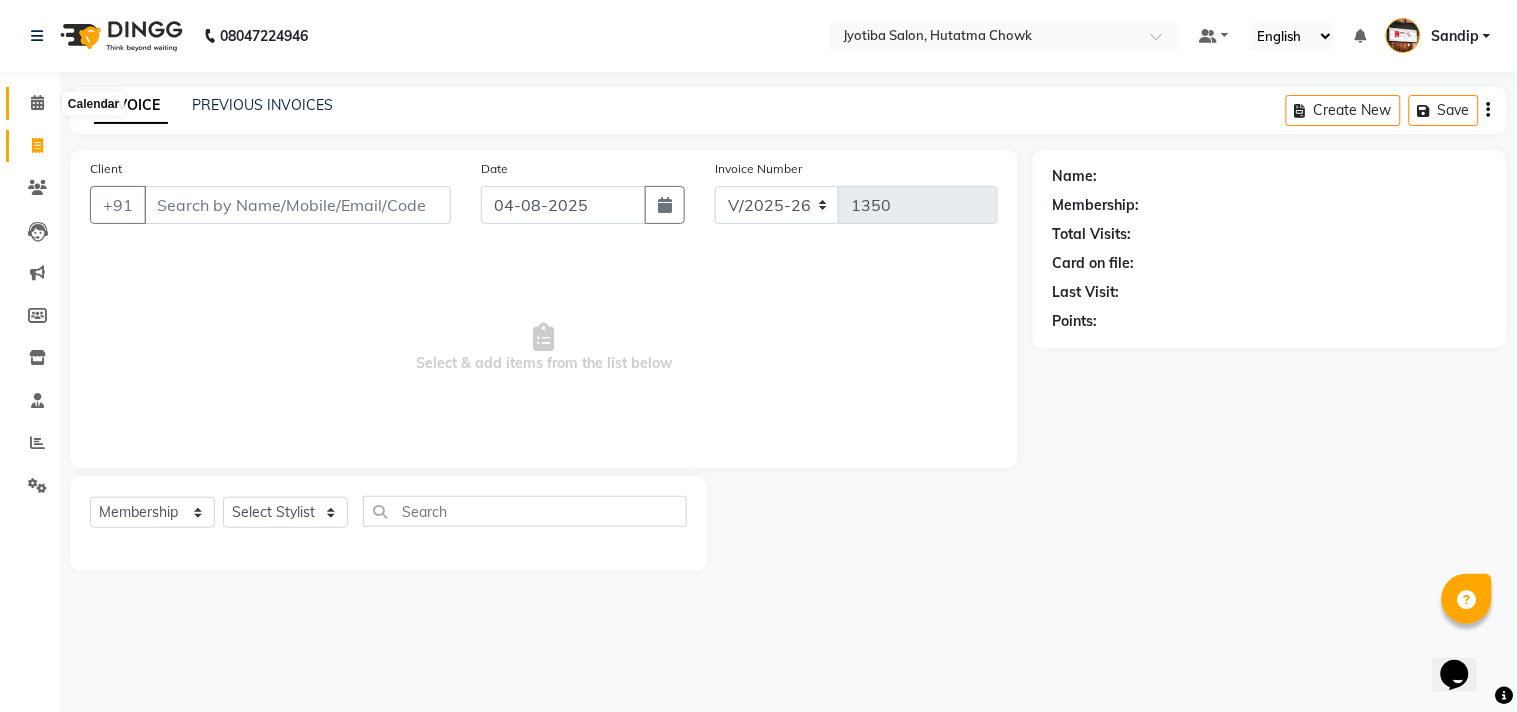 click 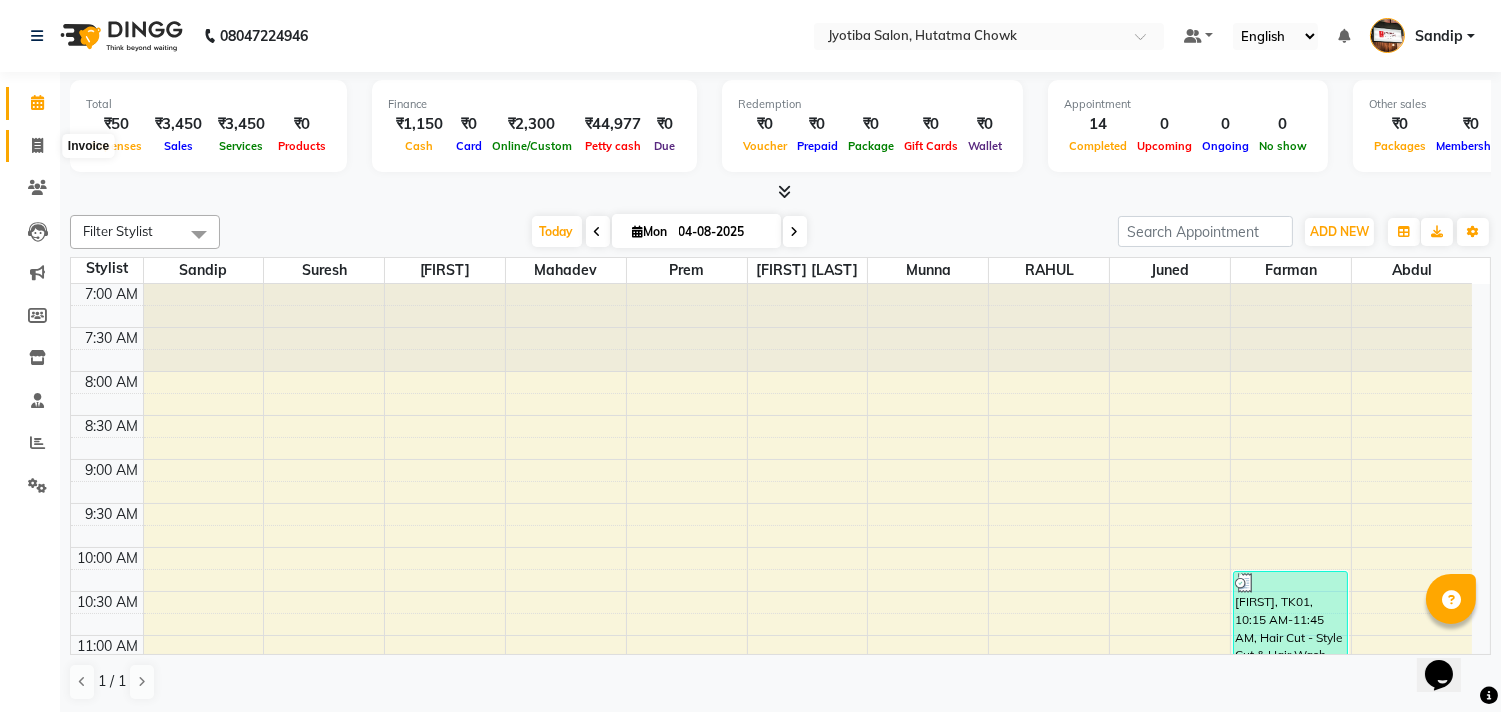 click 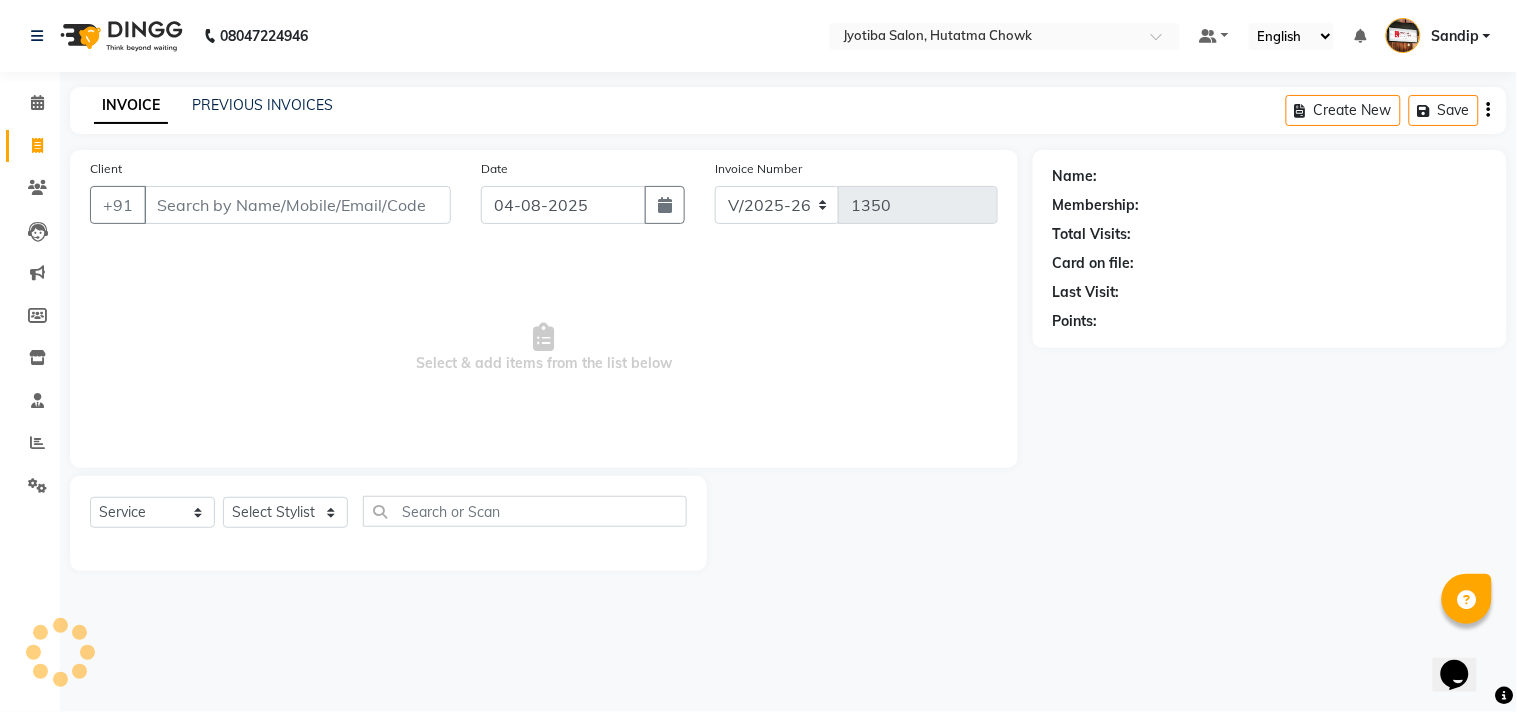 select on "membership" 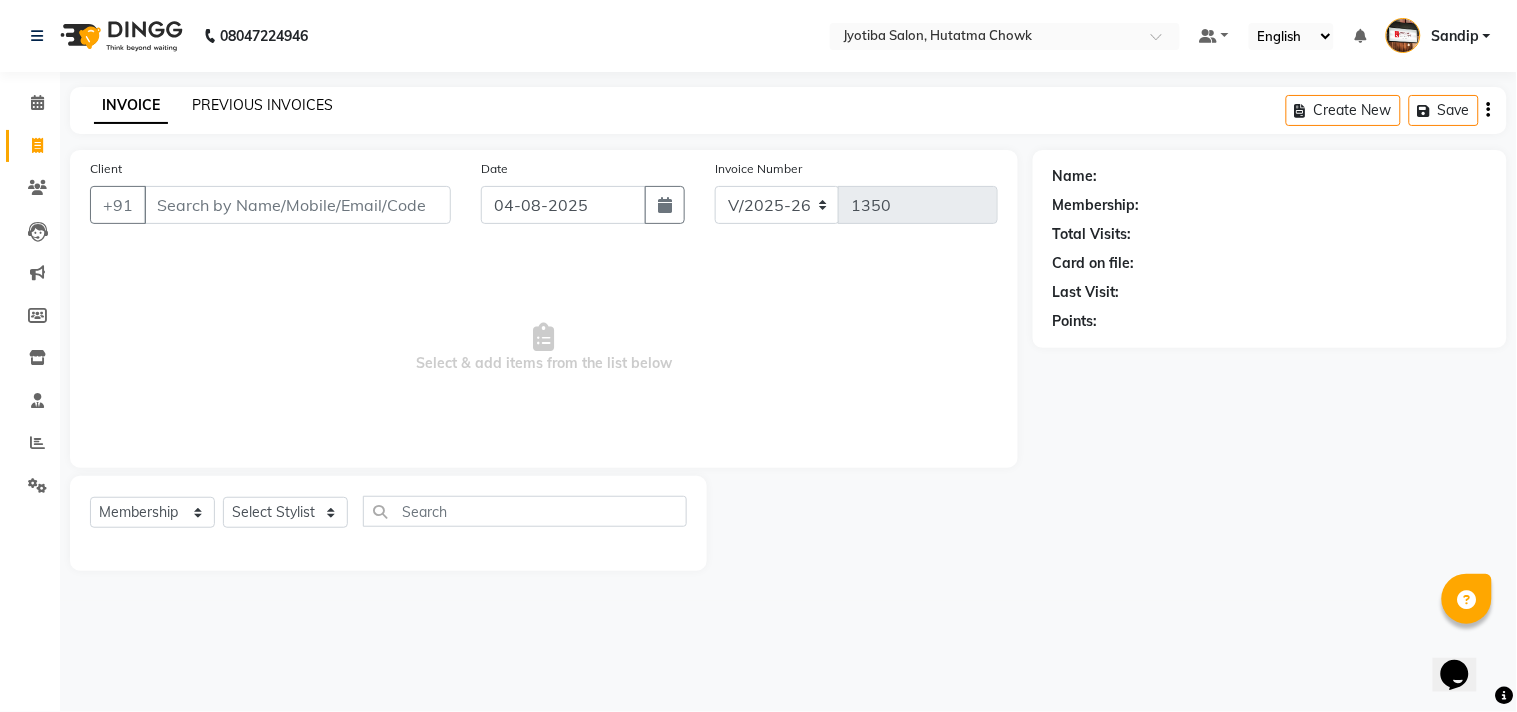 click on "PREVIOUS INVOICES" 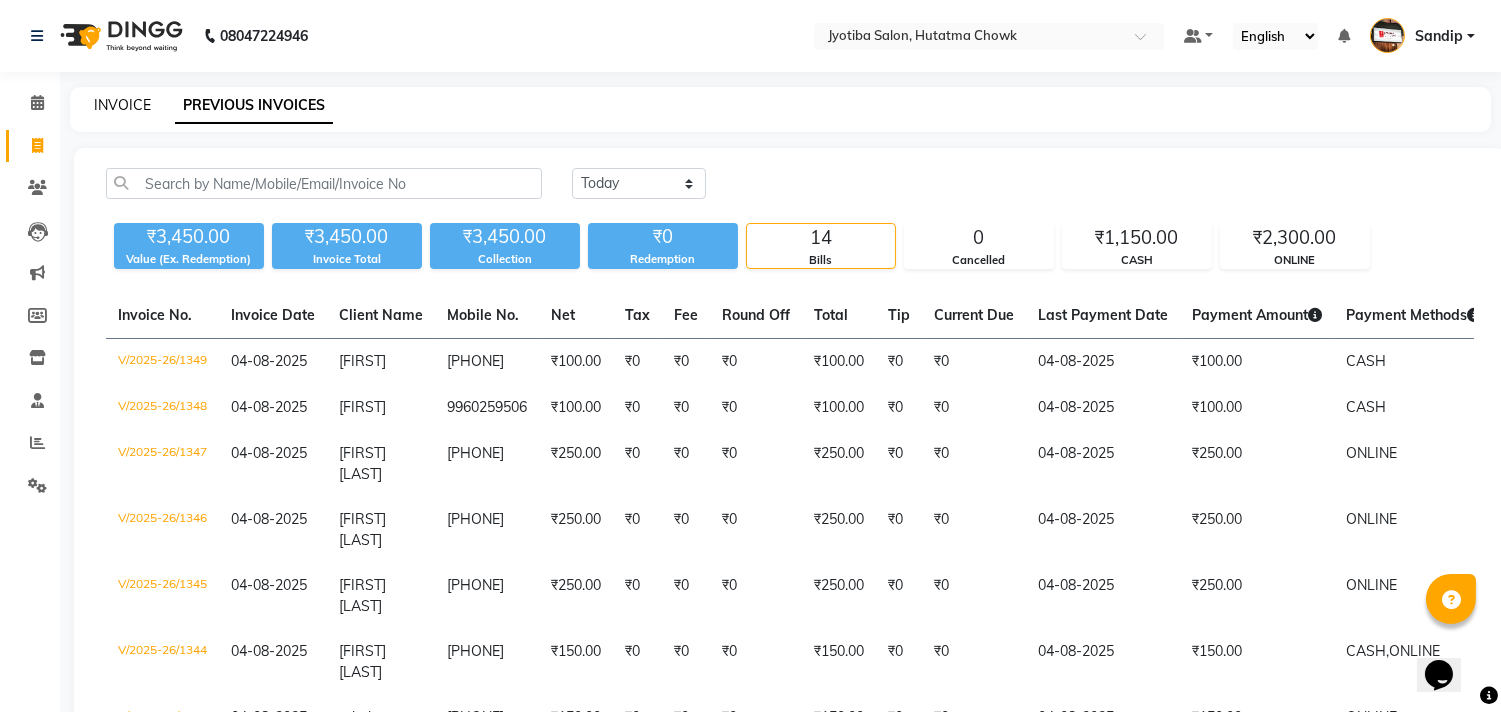 click on "INVOICE" 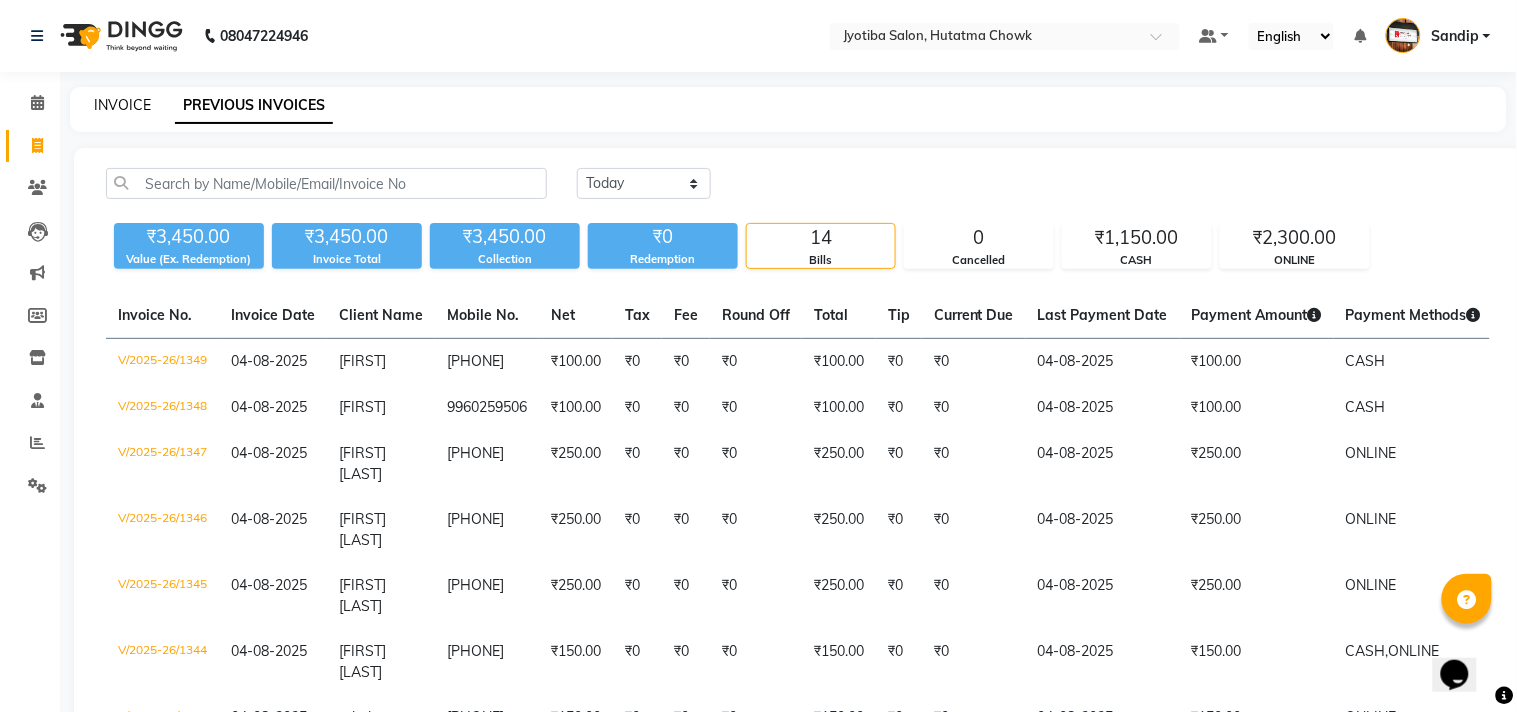 select on "556" 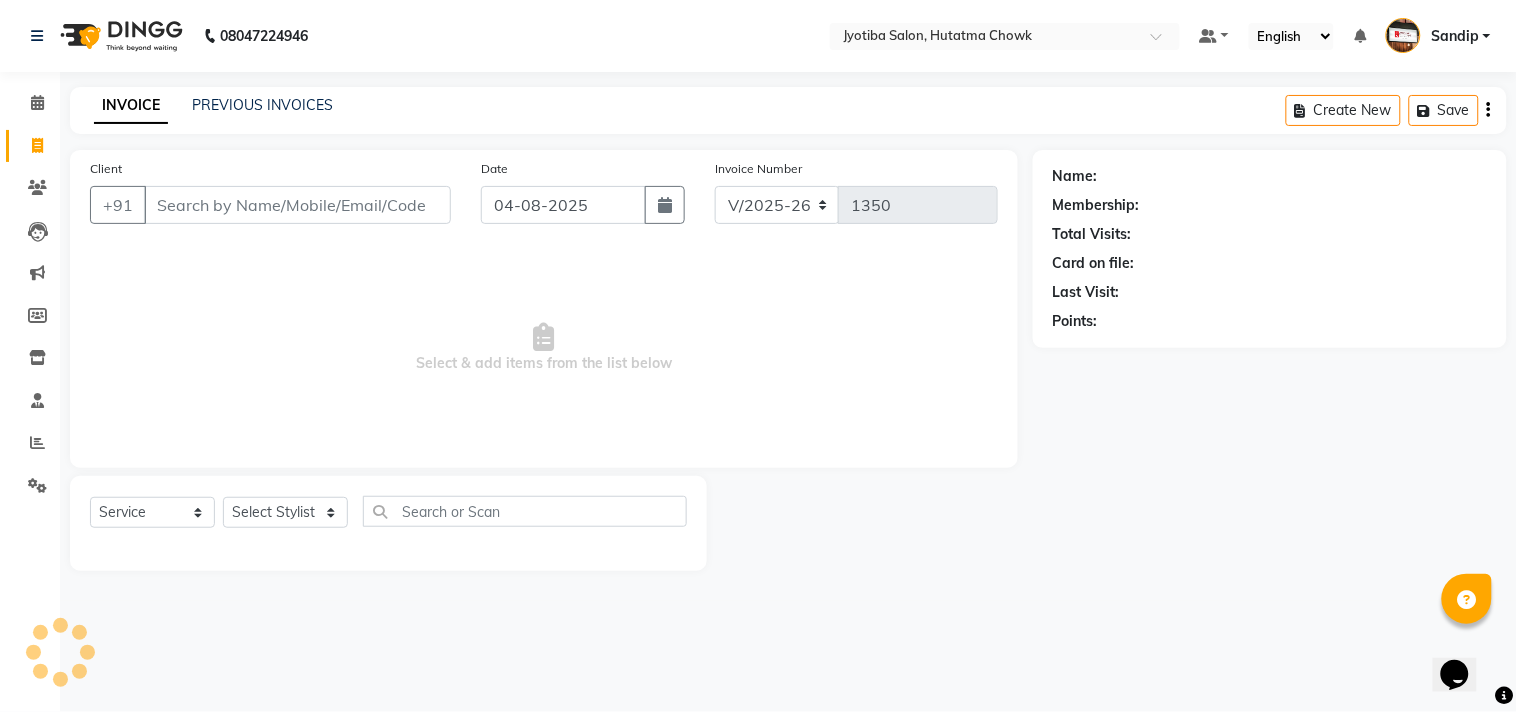 select on "membership" 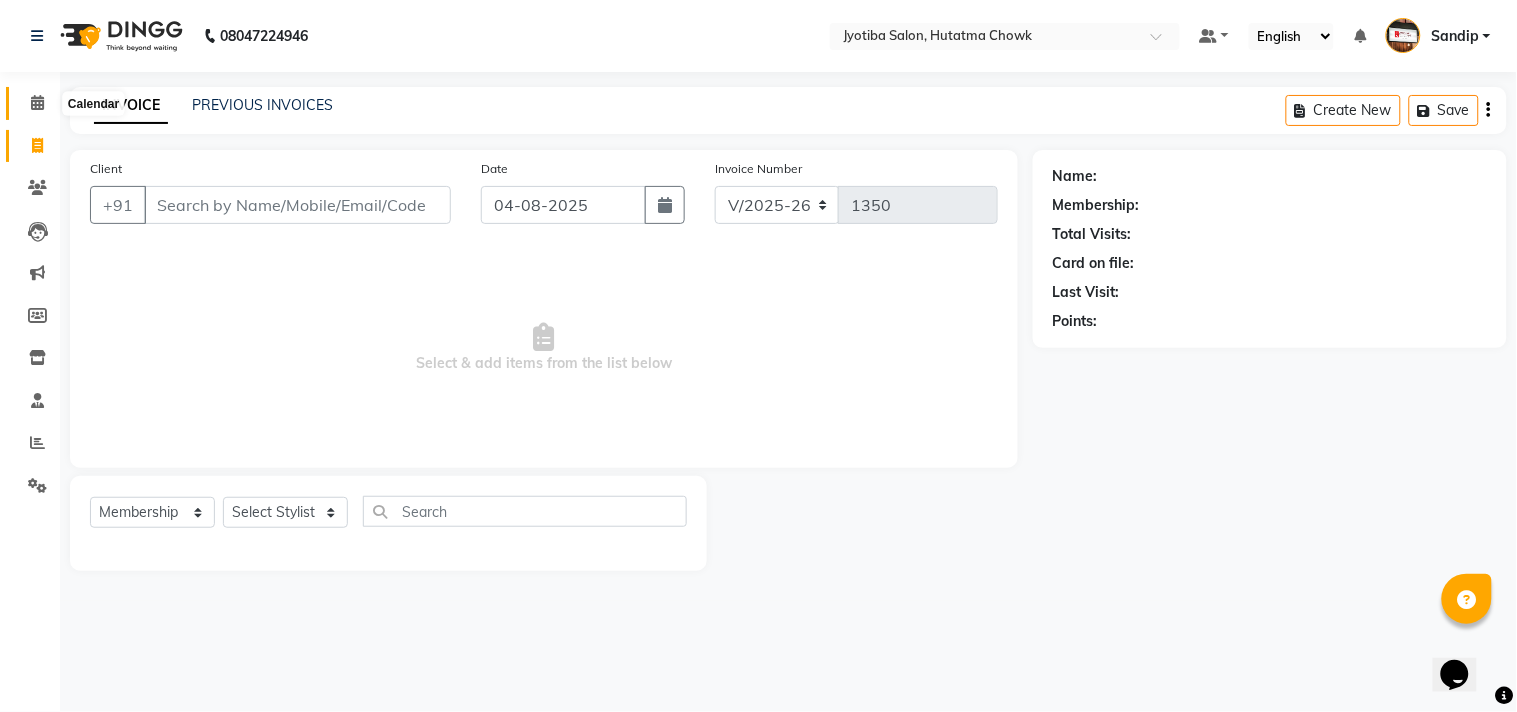 click 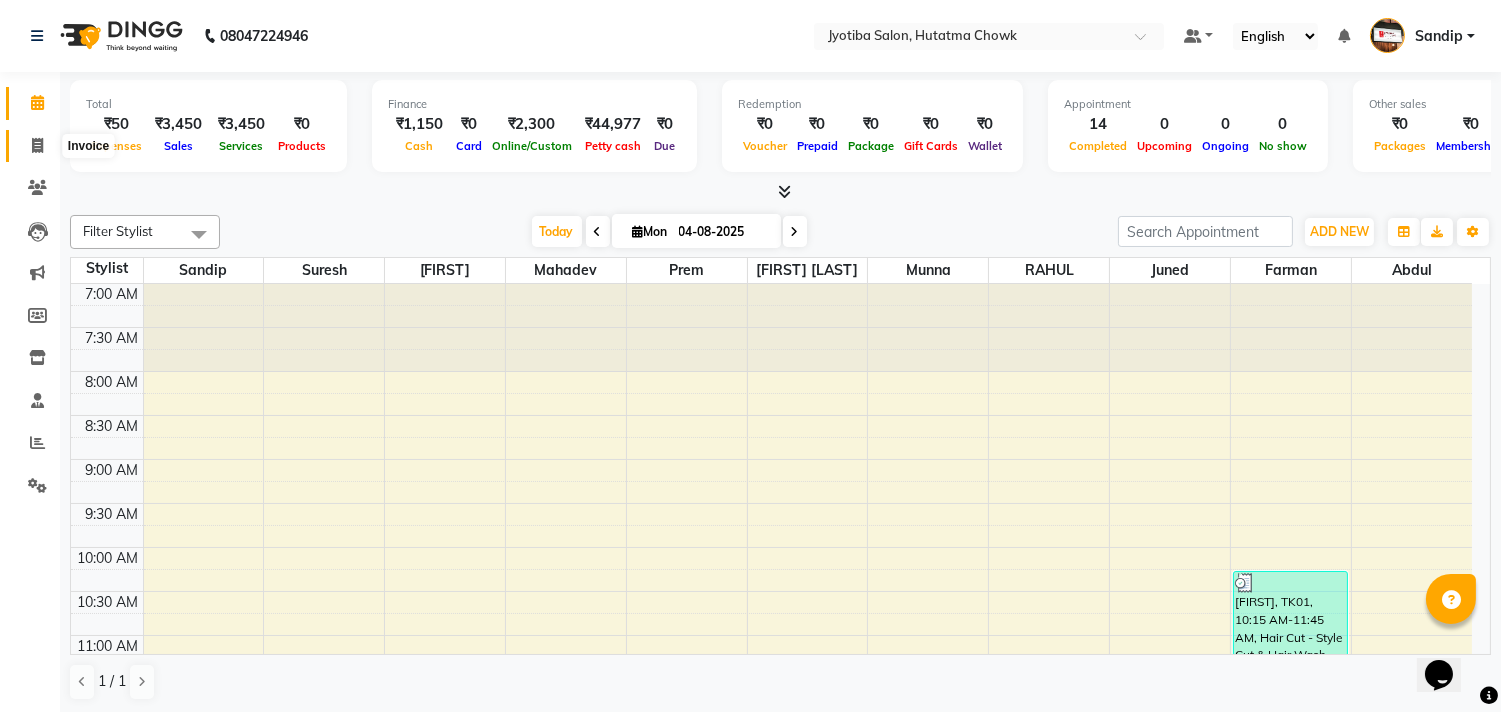 click 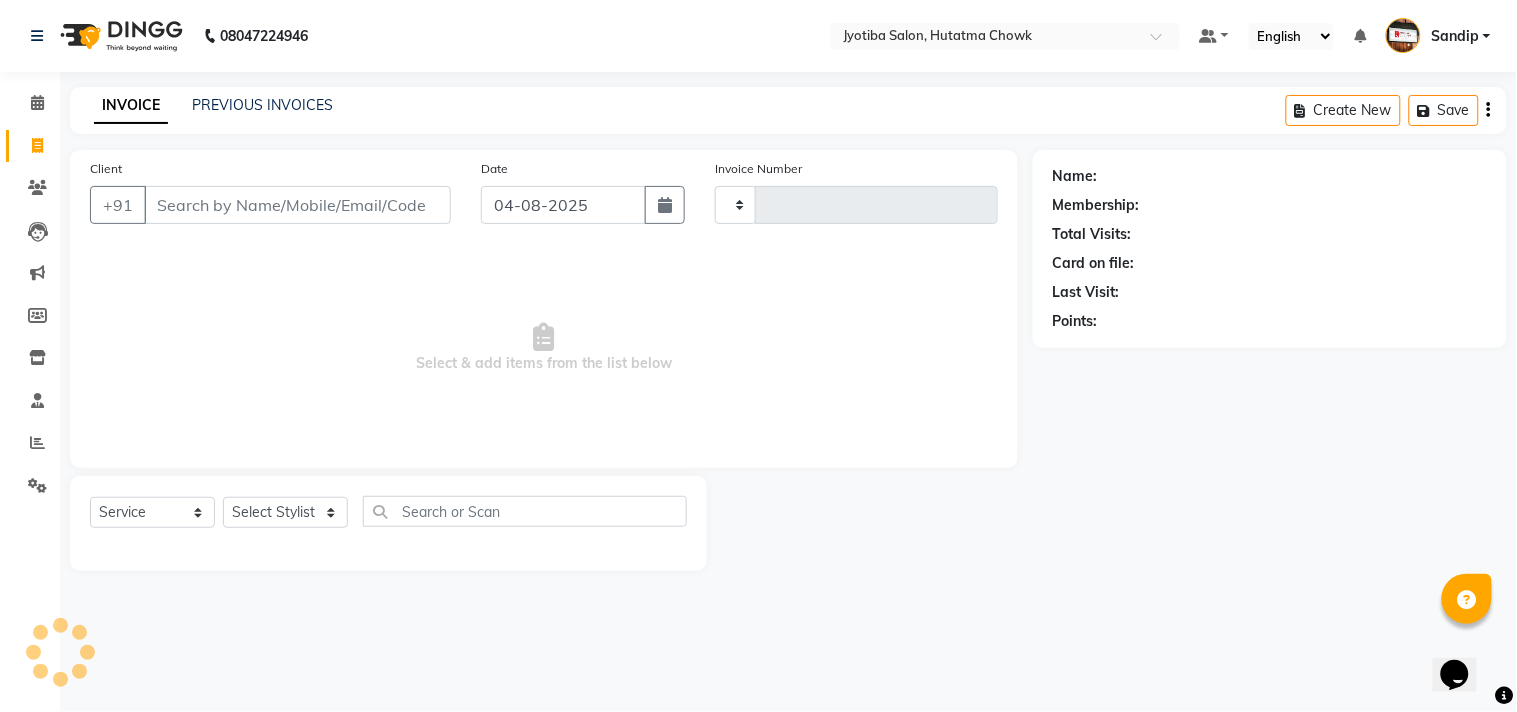 type on "1350" 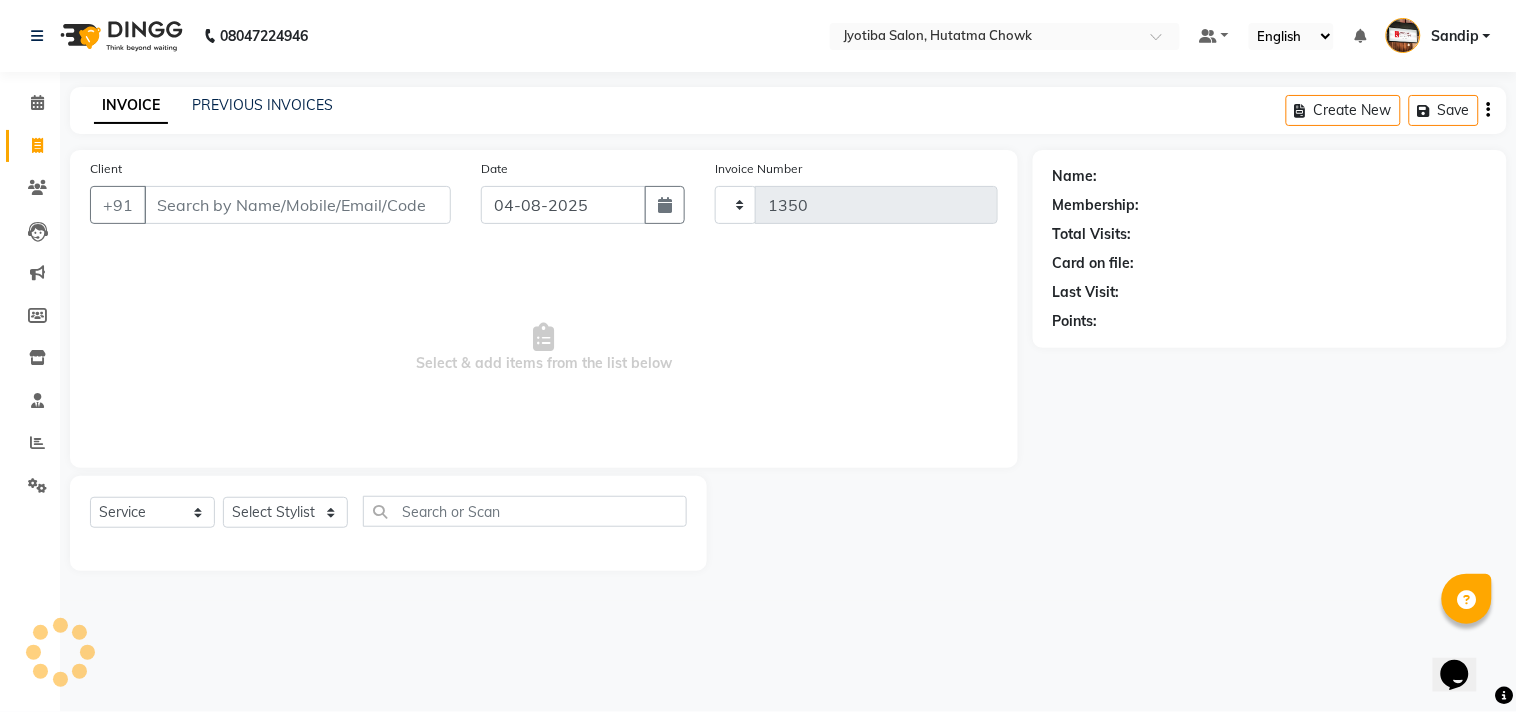 select on "membership" 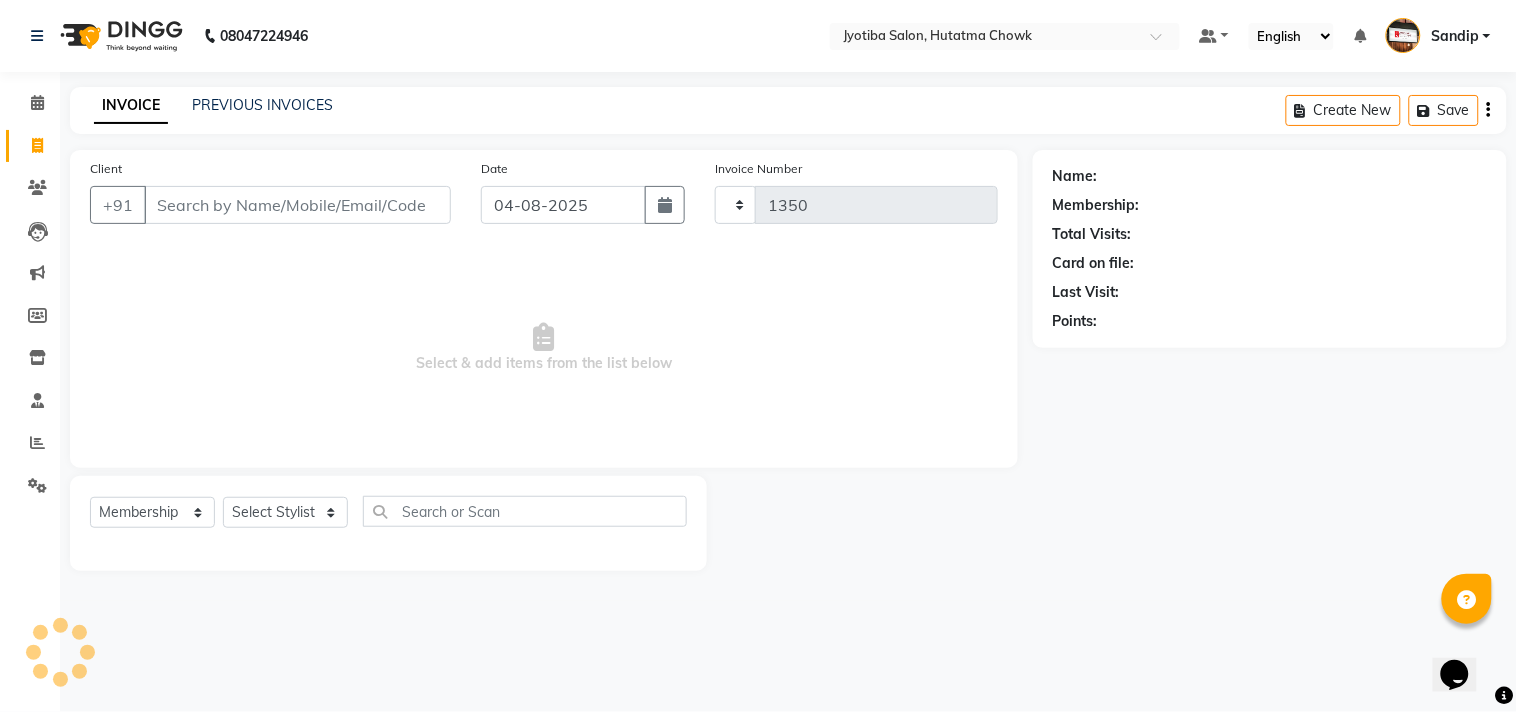 select on "556" 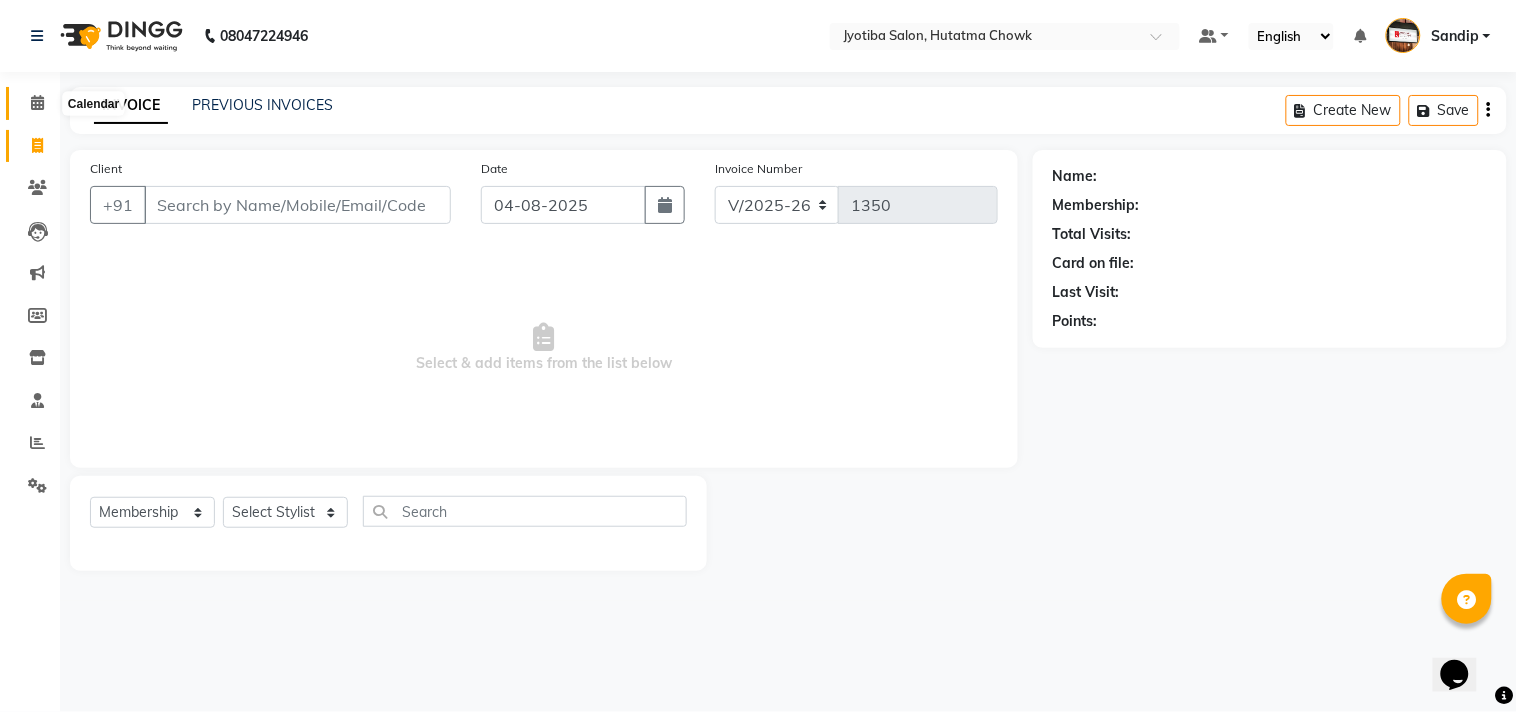 click 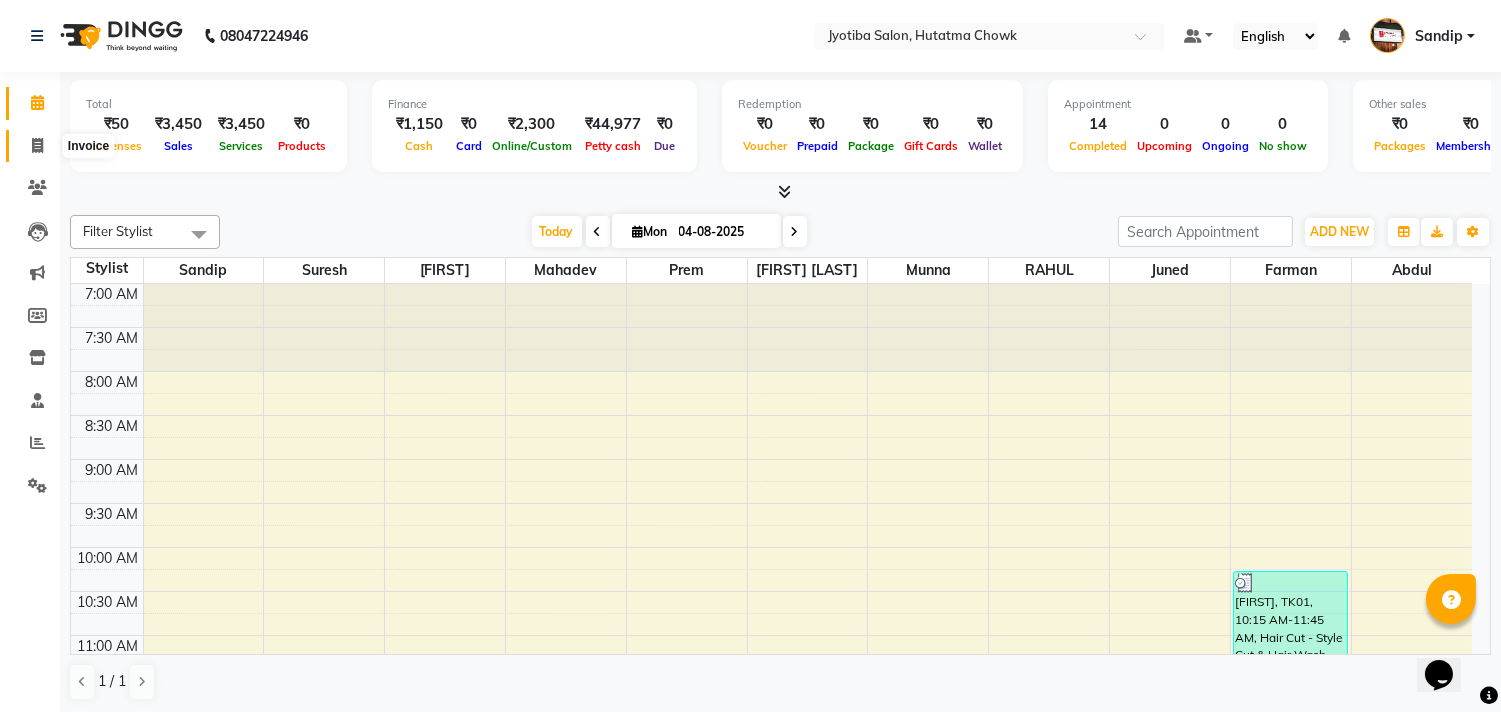 click 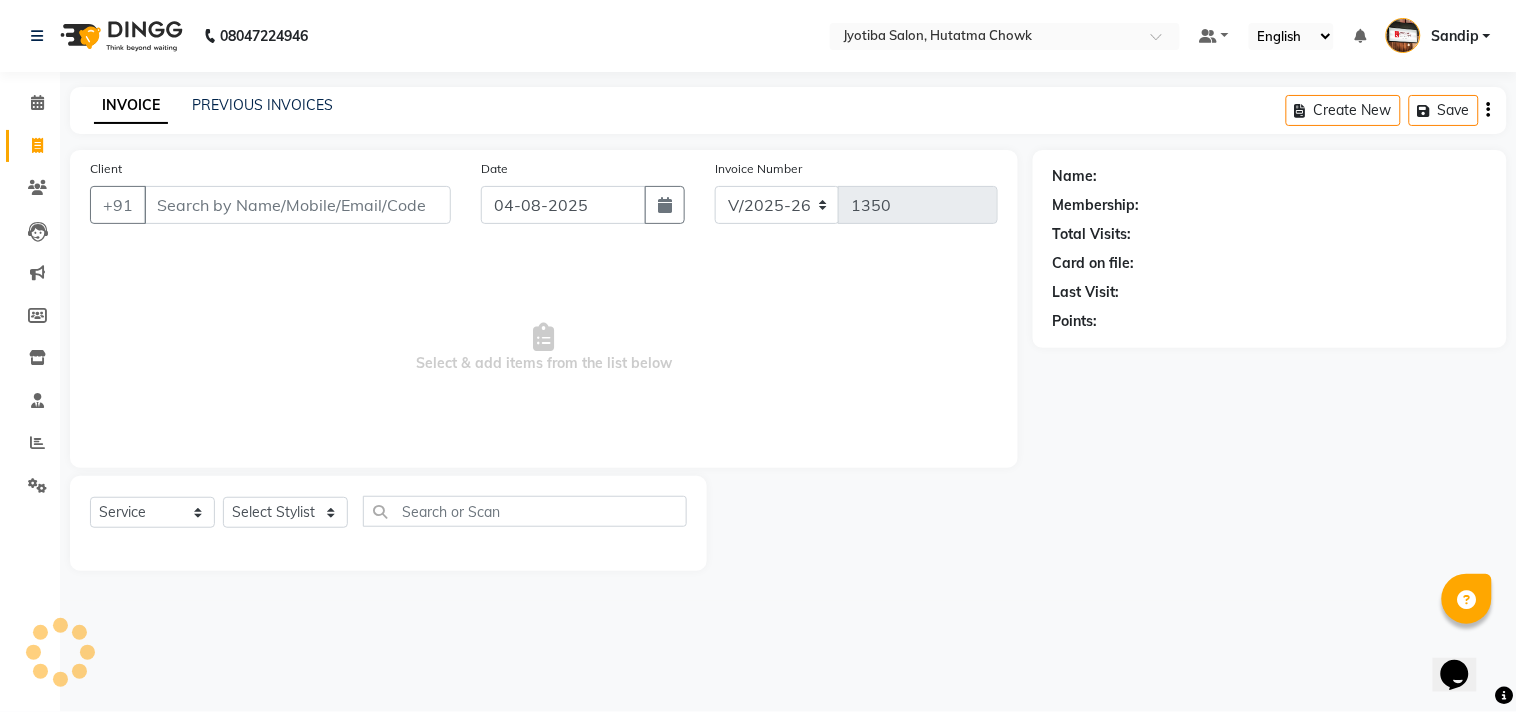 select on "membership" 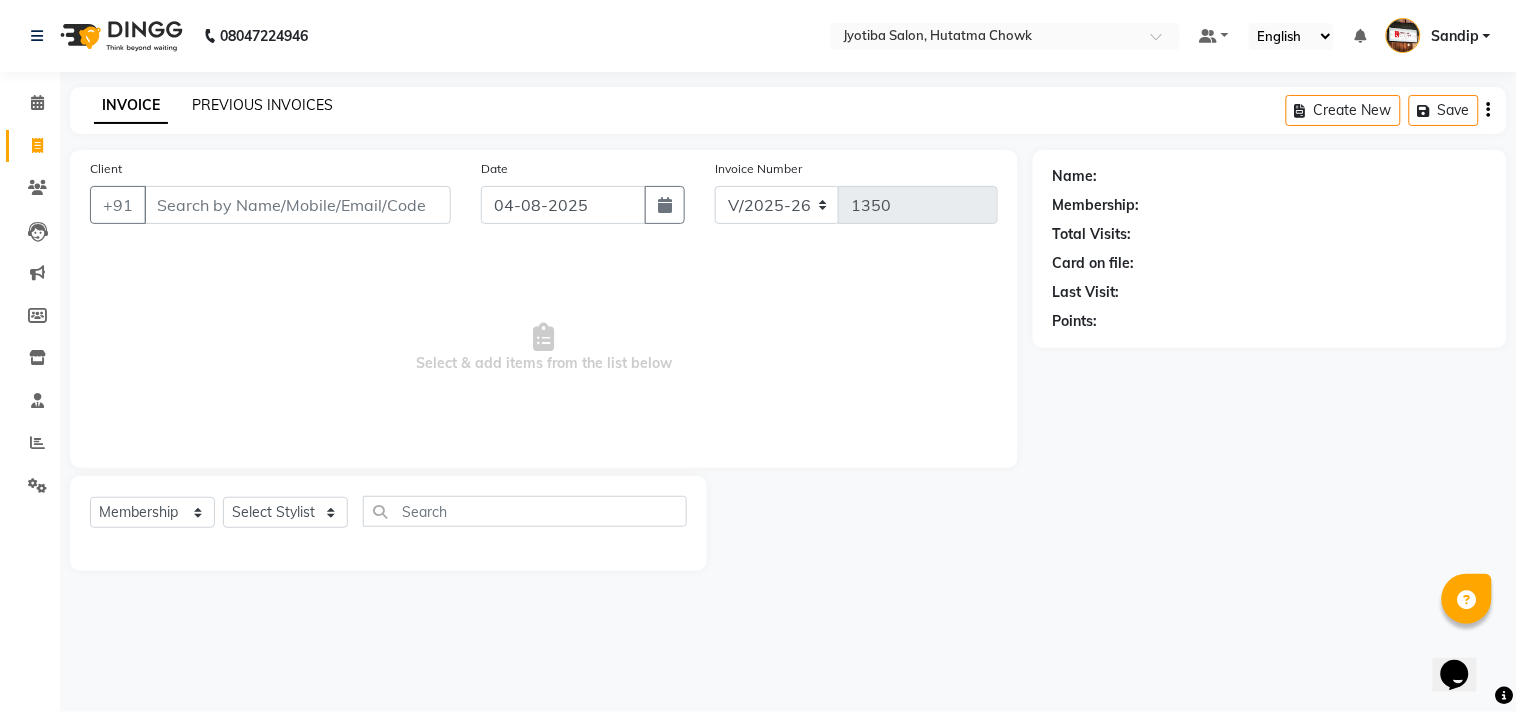 click on "PREVIOUS INVOICES" 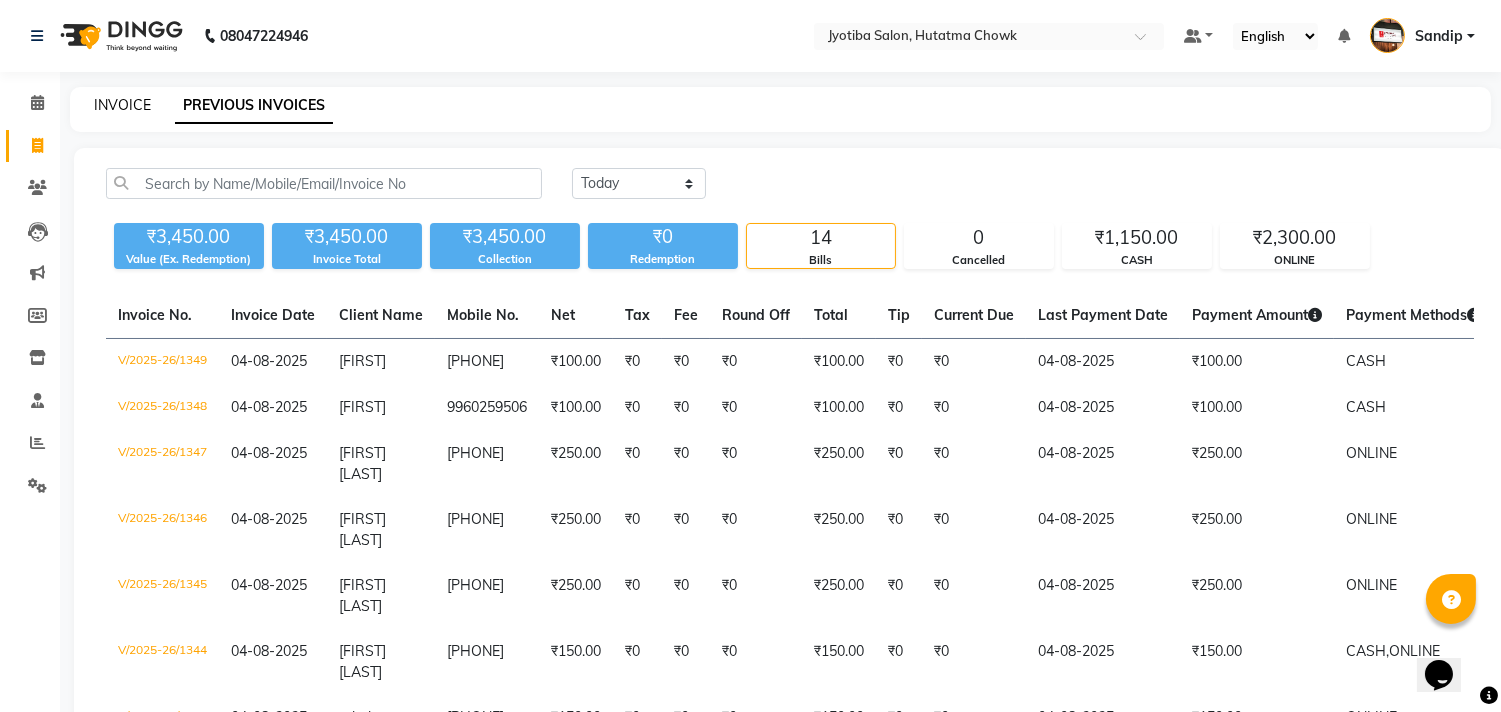 click on "INVOICE" 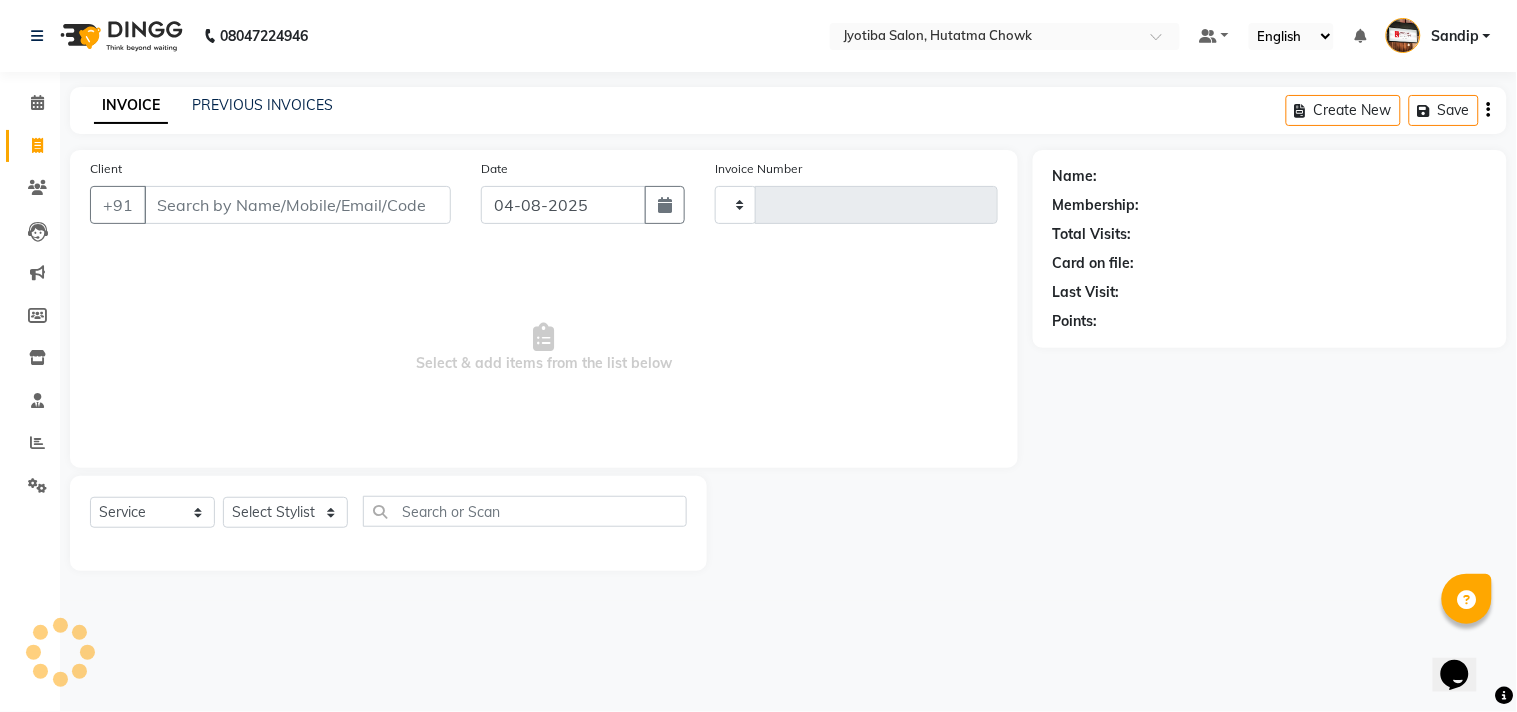 type on "1350" 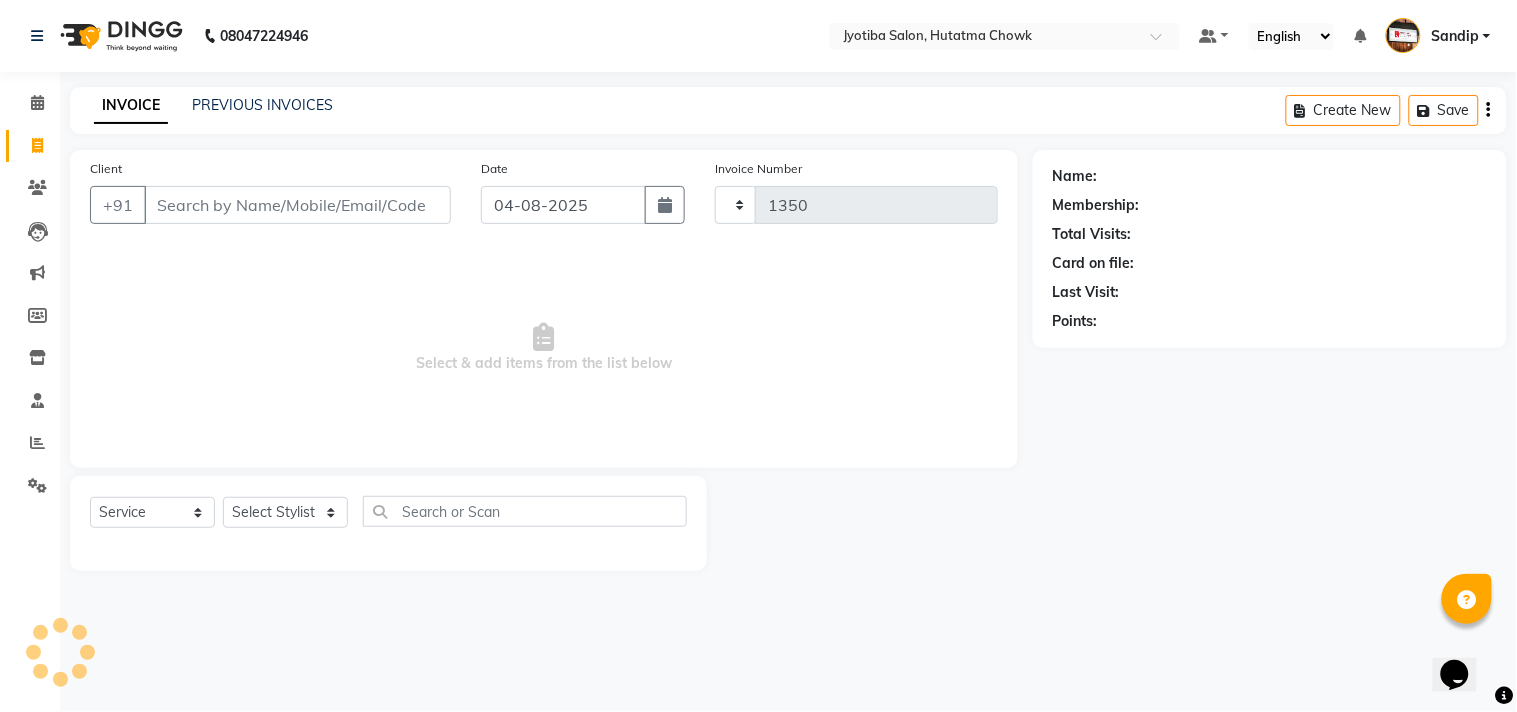 select on "556" 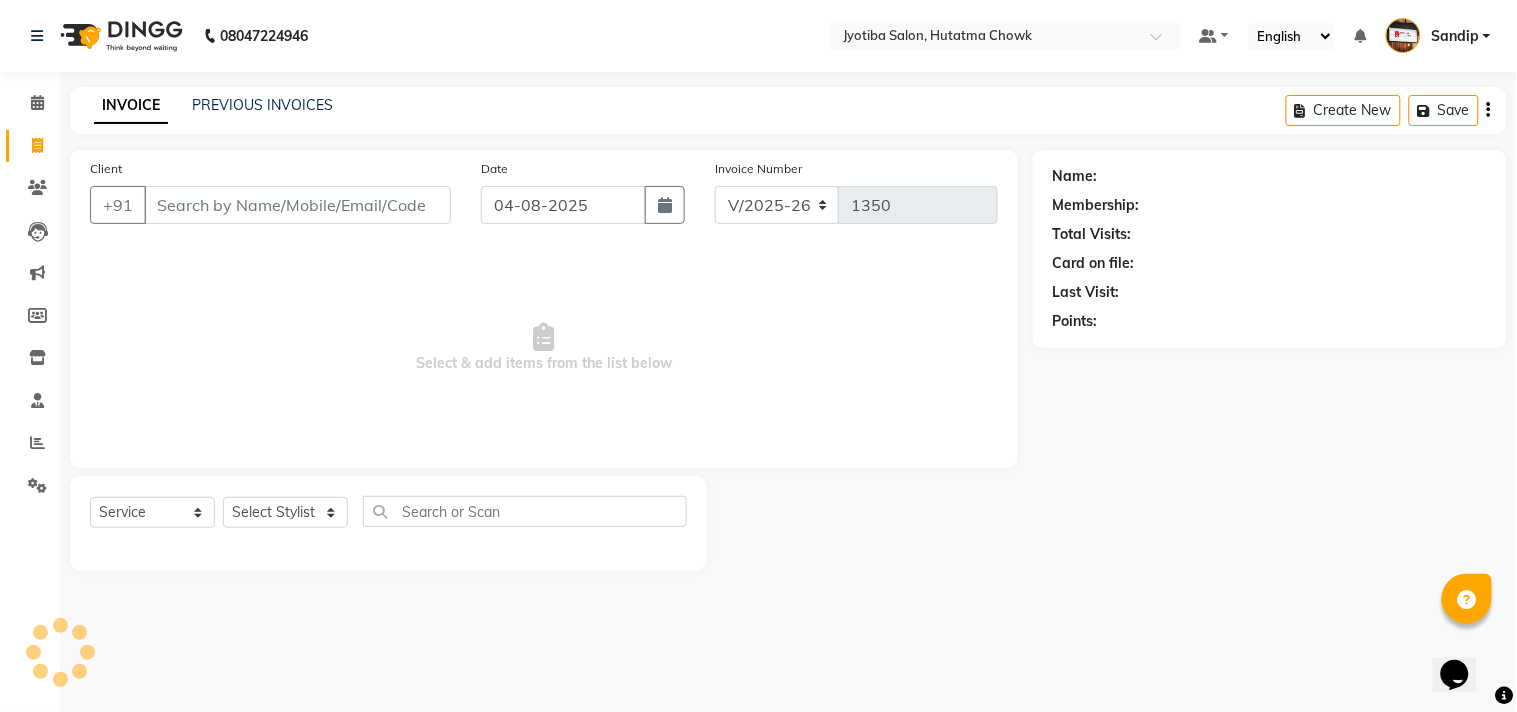 select on "membership" 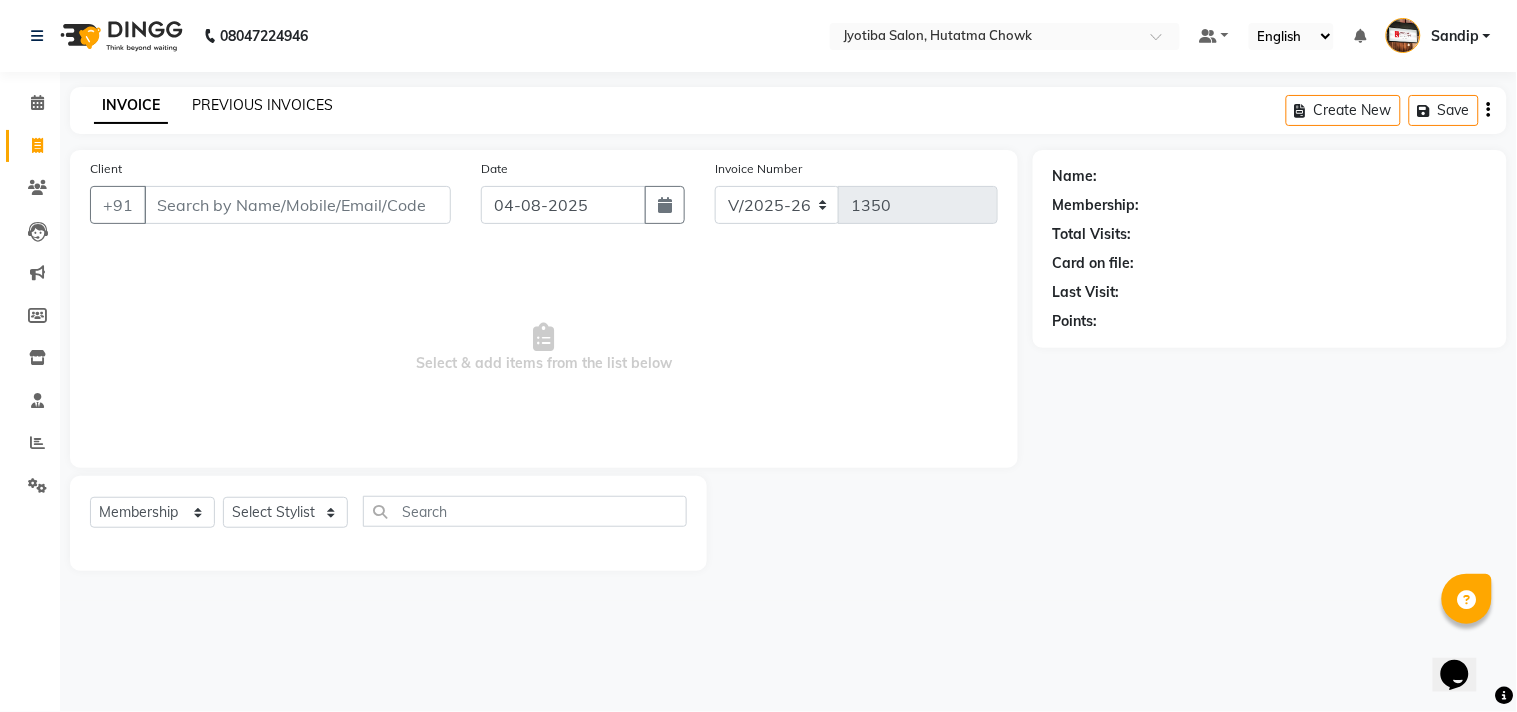 click on "PREVIOUS INVOICES" 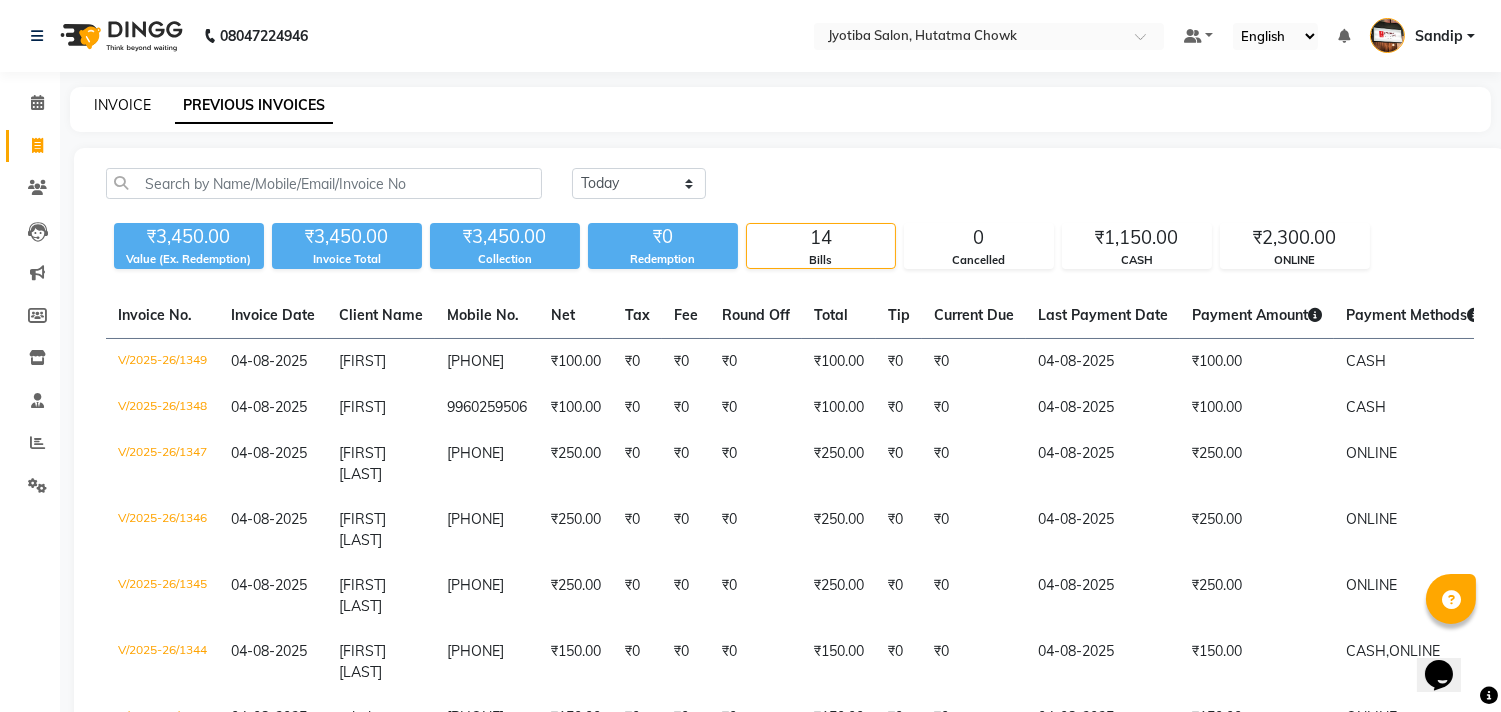click on "INVOICE" 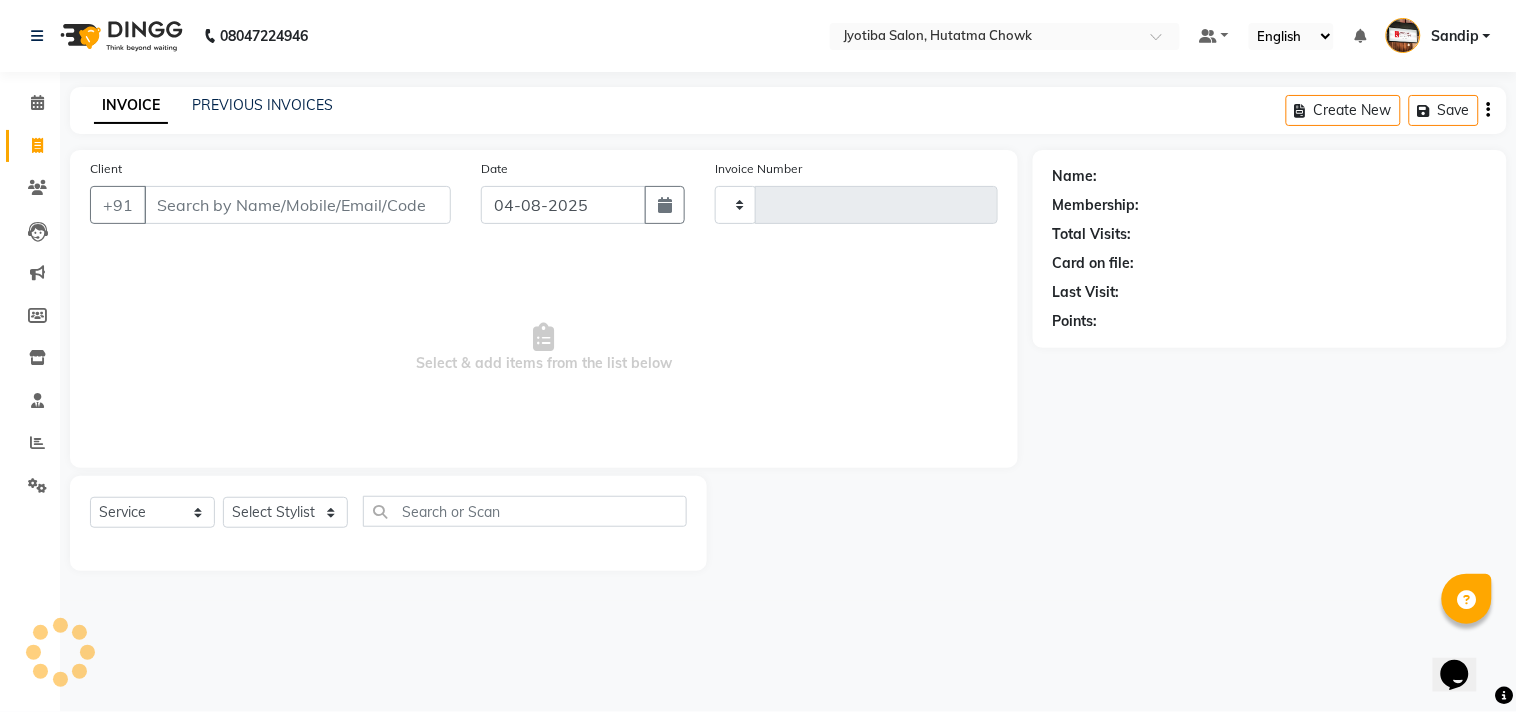 type on "1350" 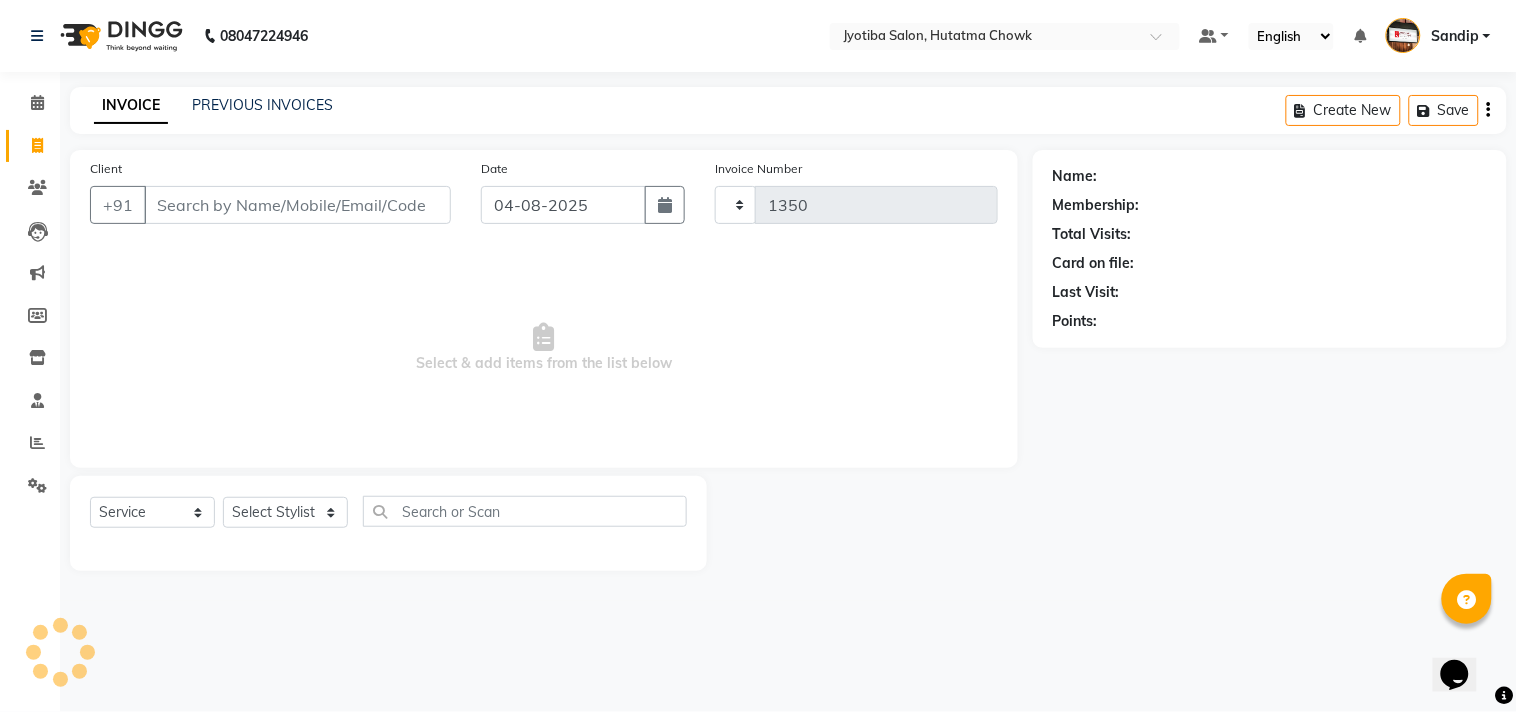 select on "556" 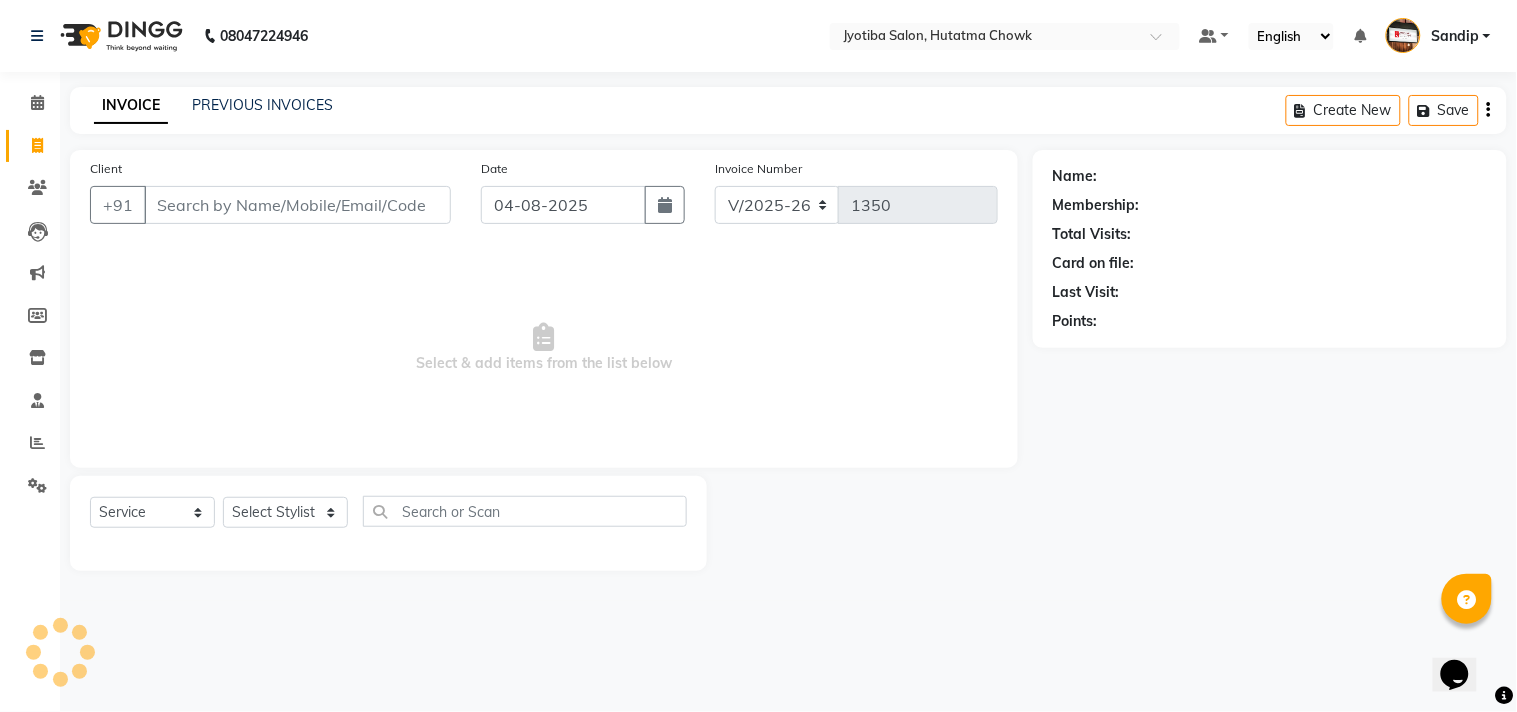 select on "membership" 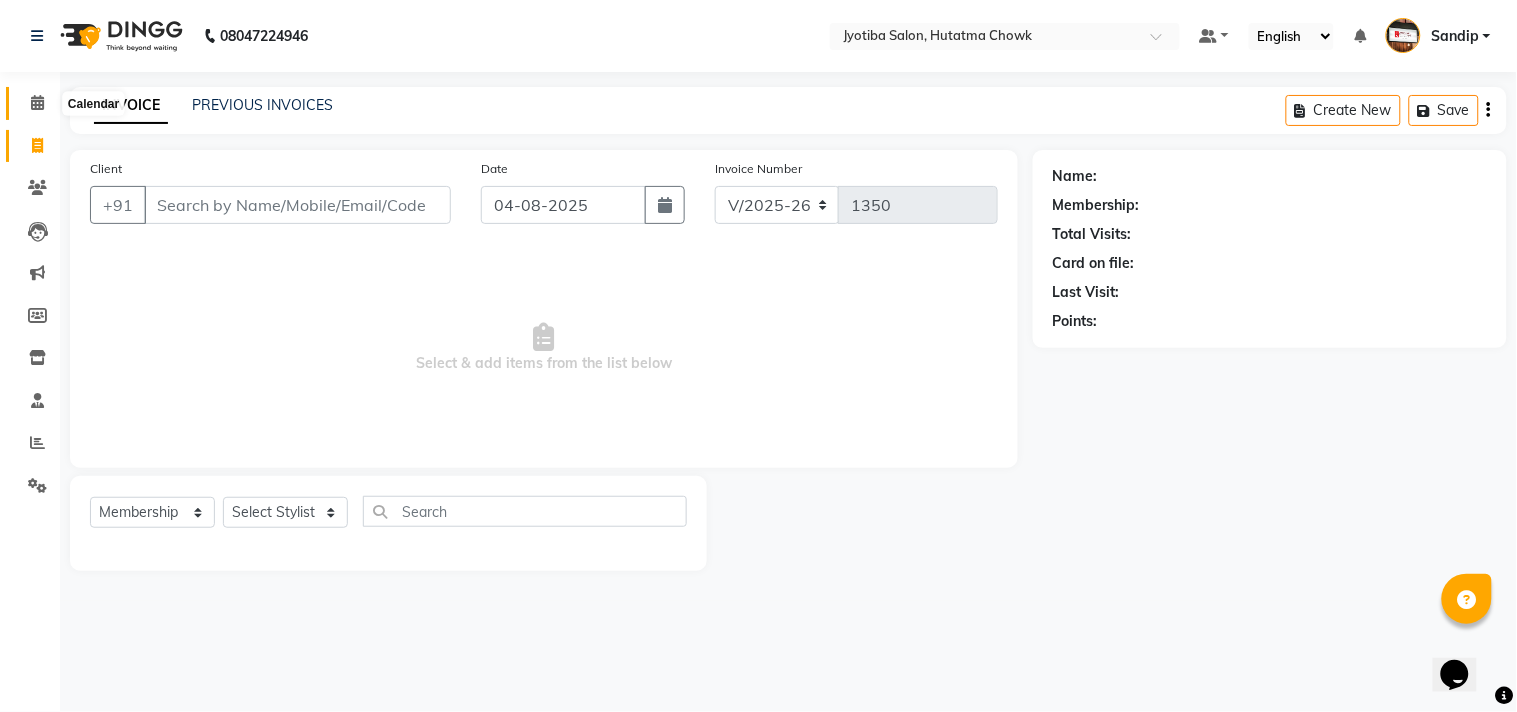 click 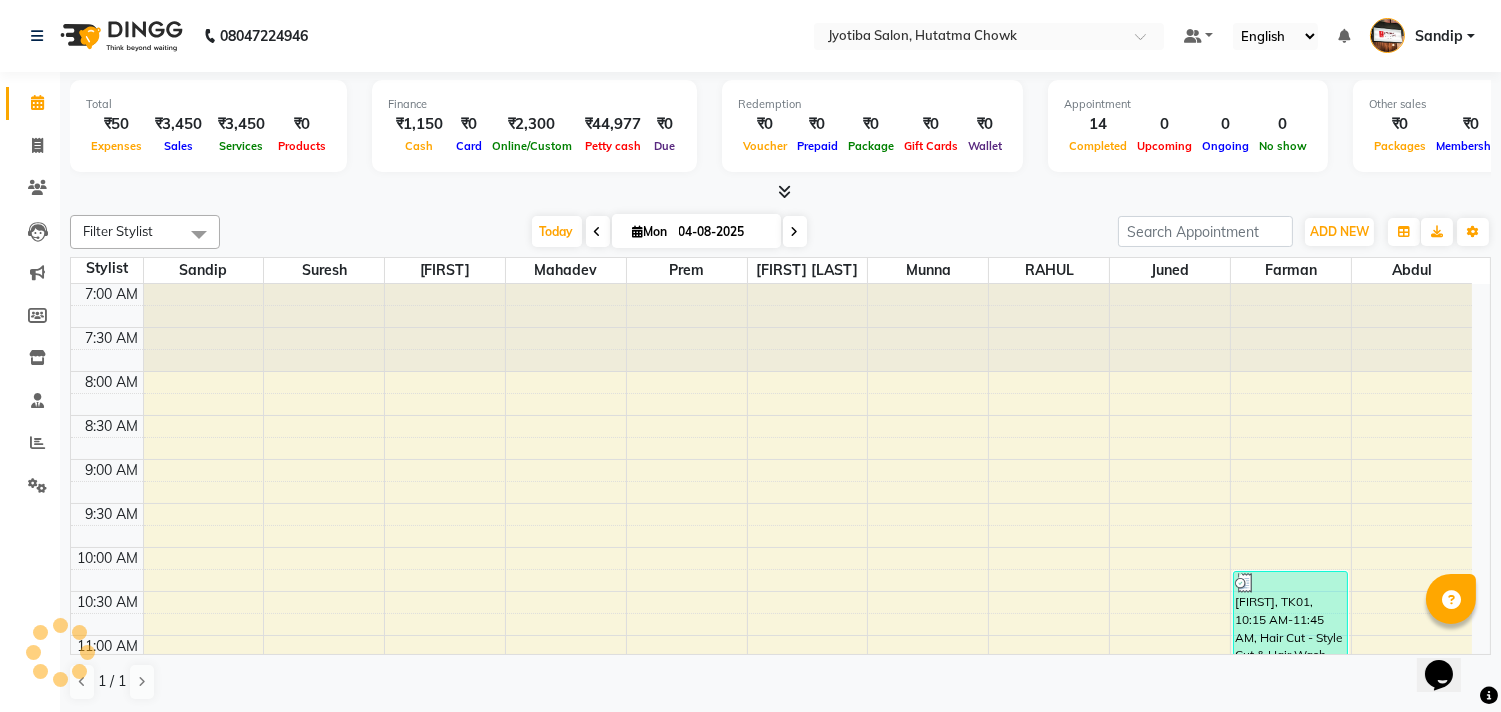 scroll, scrollTop: 0, scrollLeft: 0, axis: both 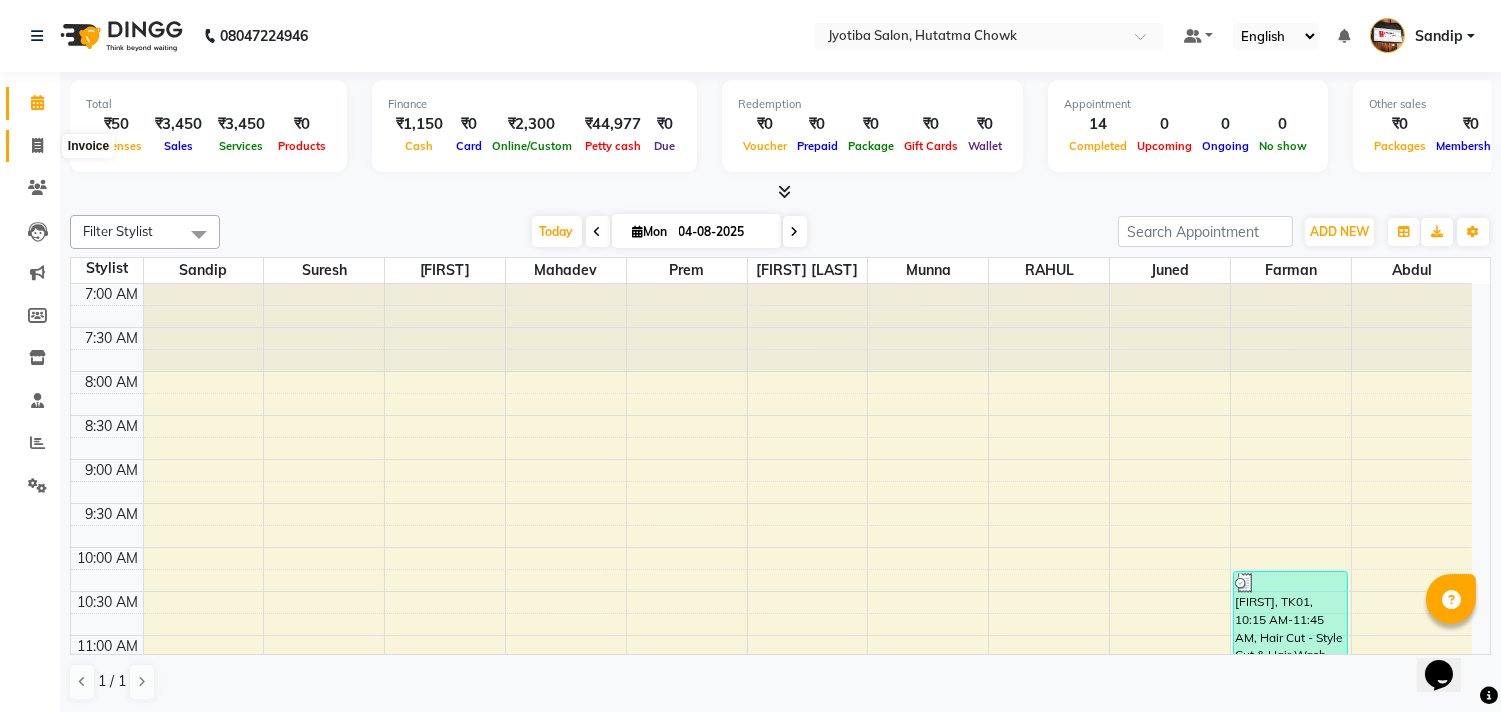 click 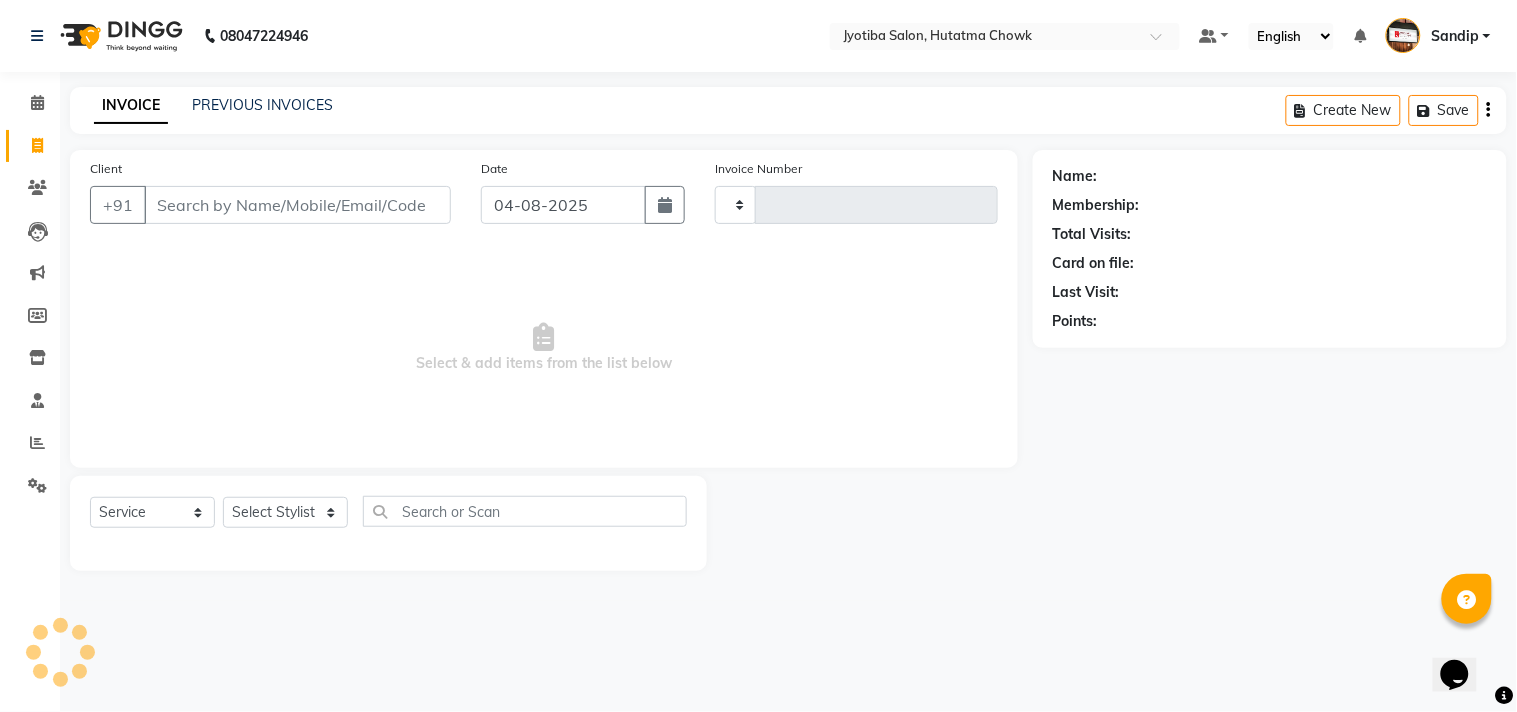 type on "1350" 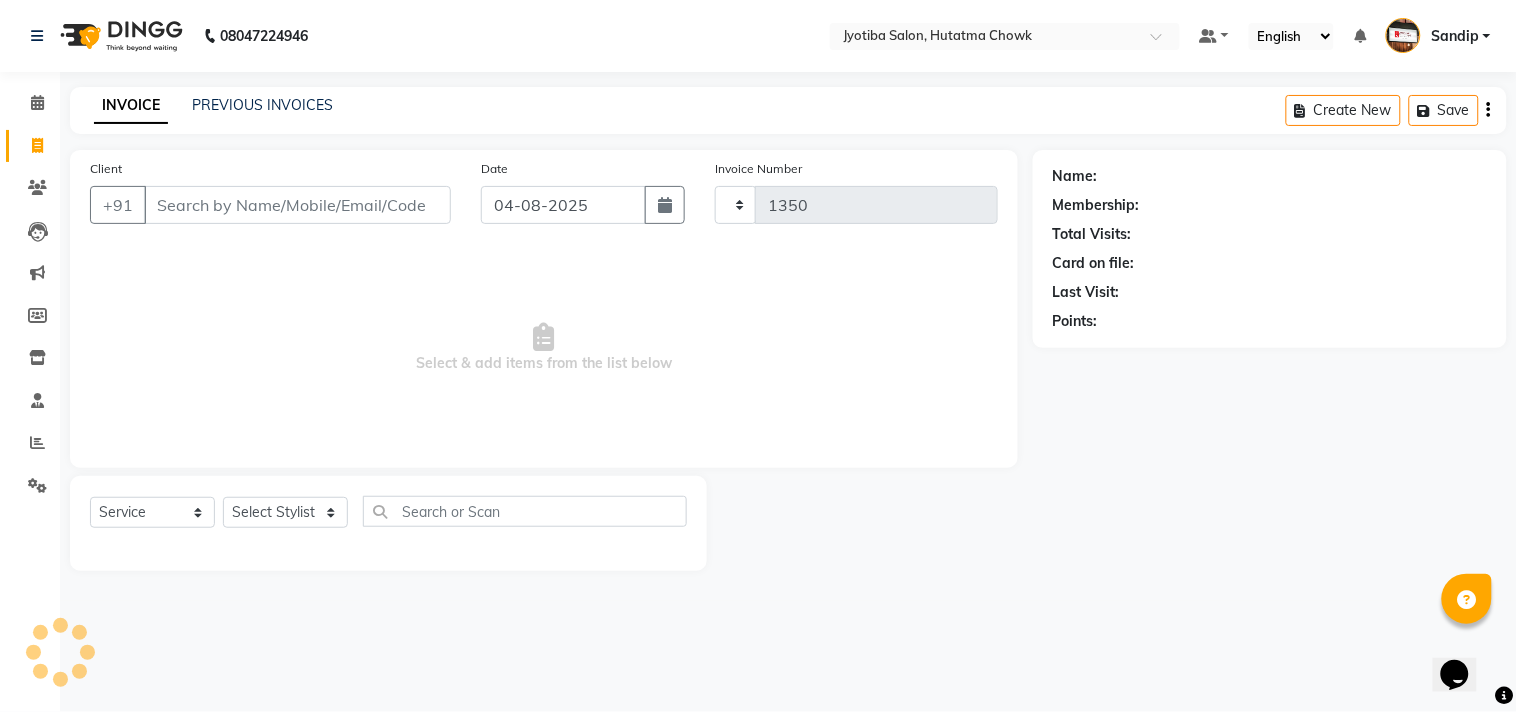 select on "556" 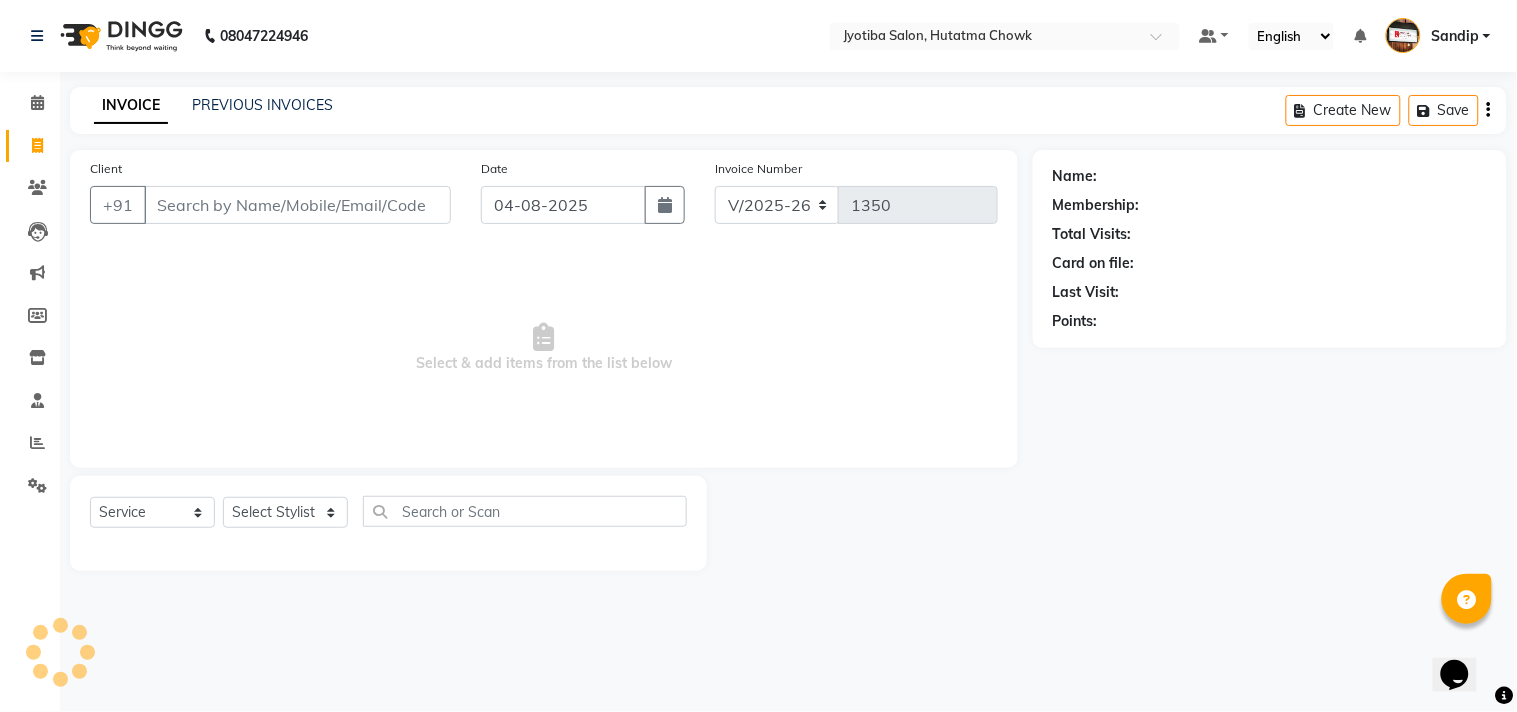 select on "membership" 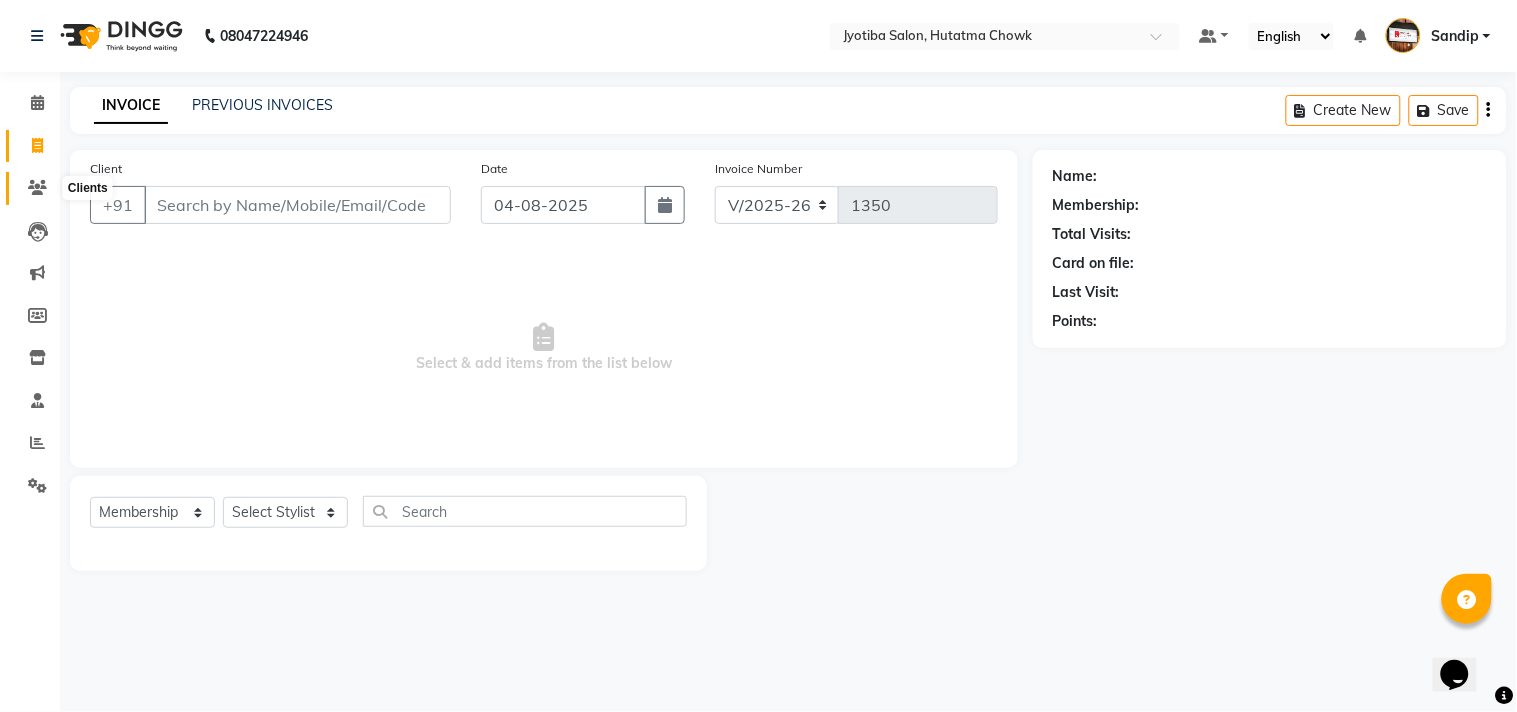 click 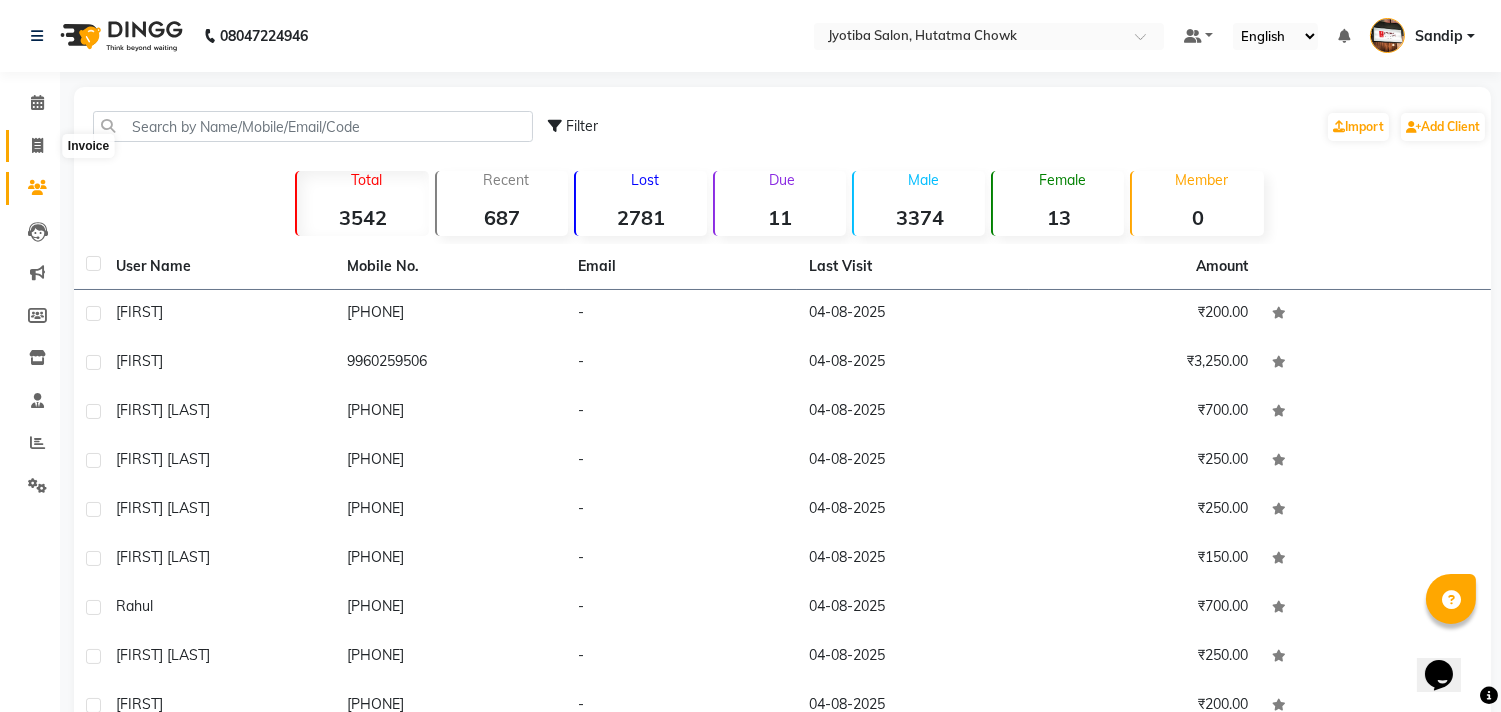 click 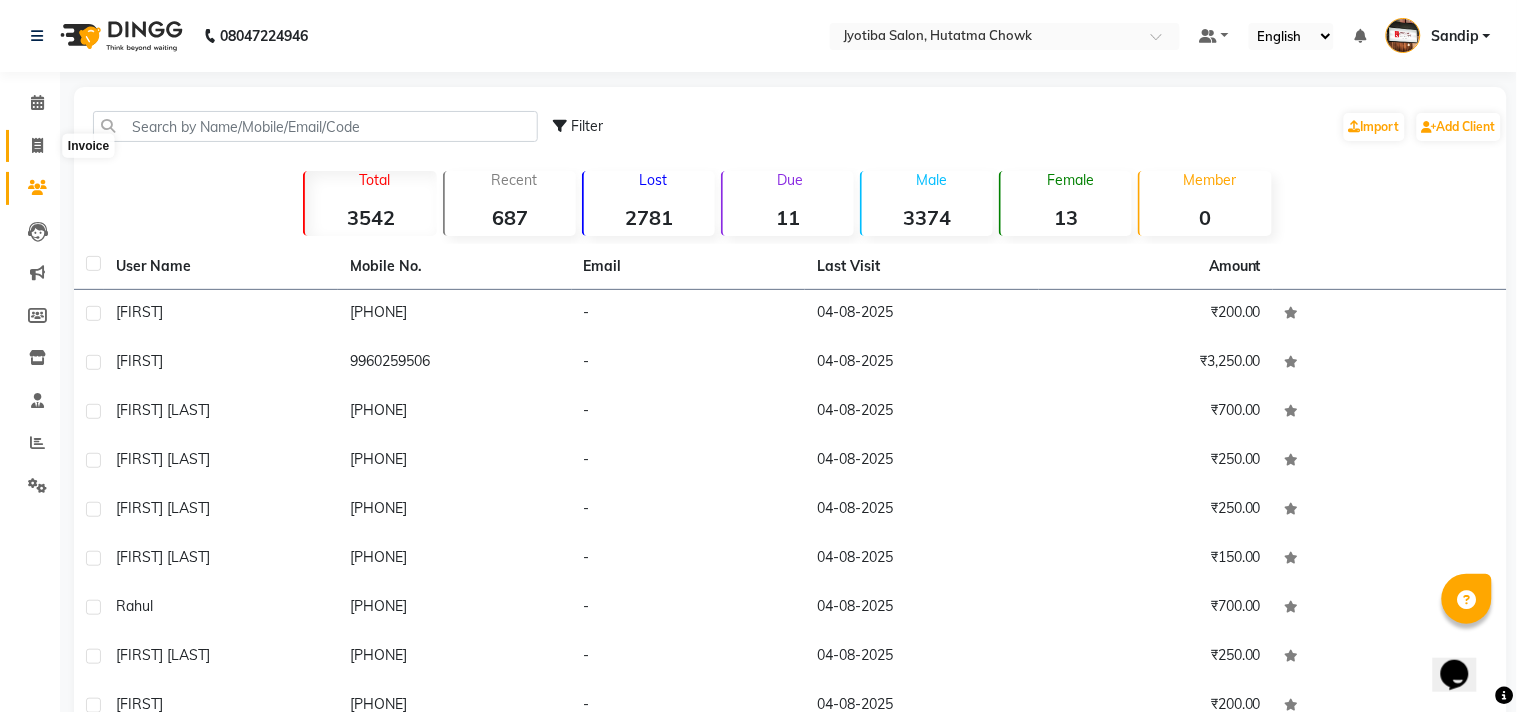 select on "556" 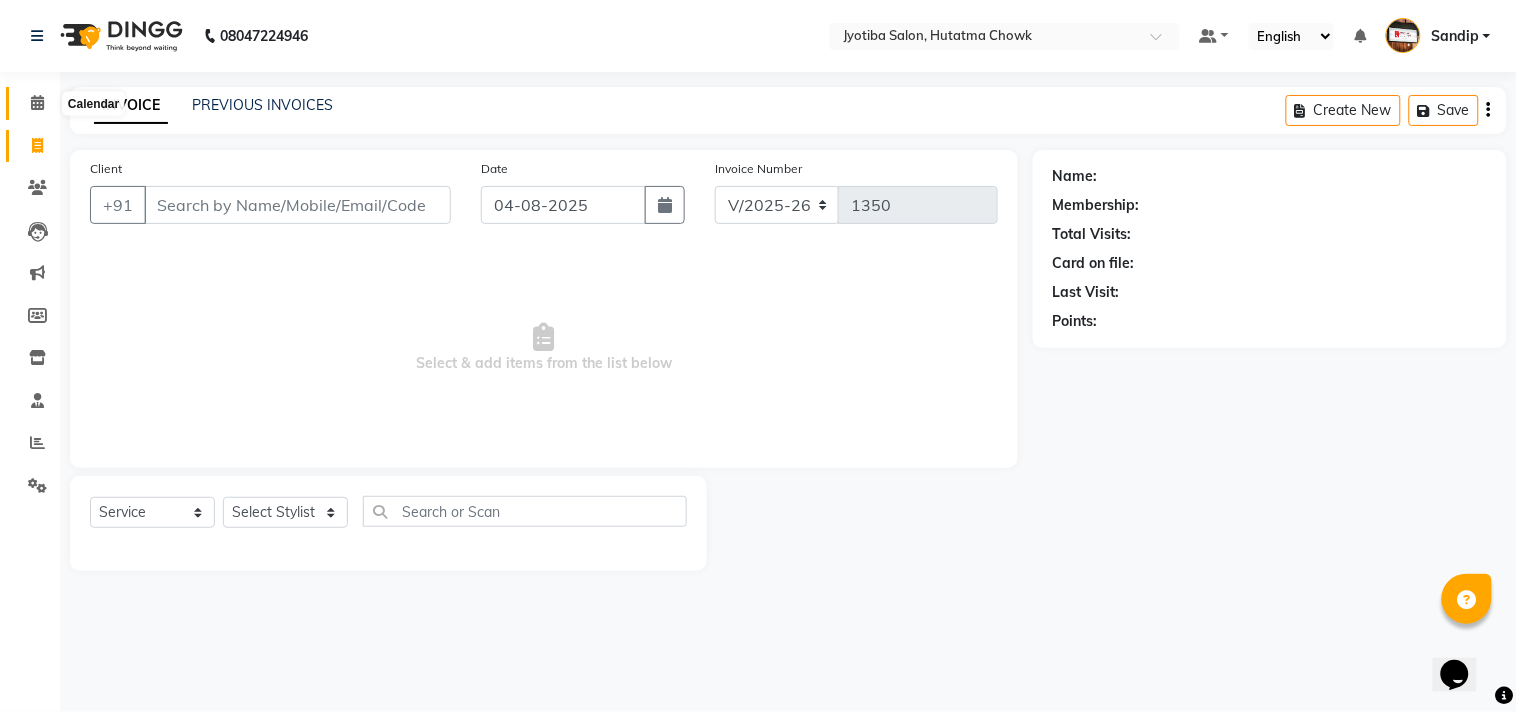 select on "membership" 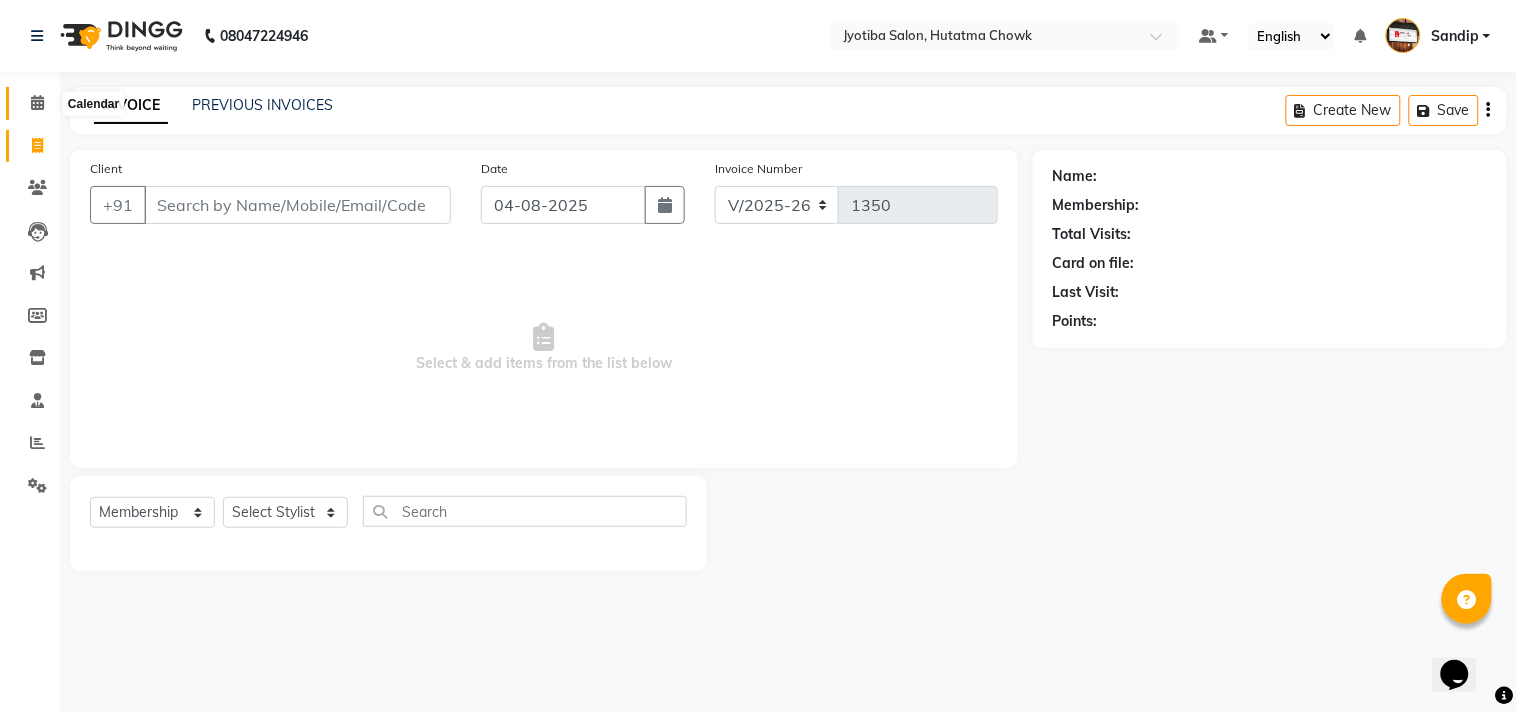 click 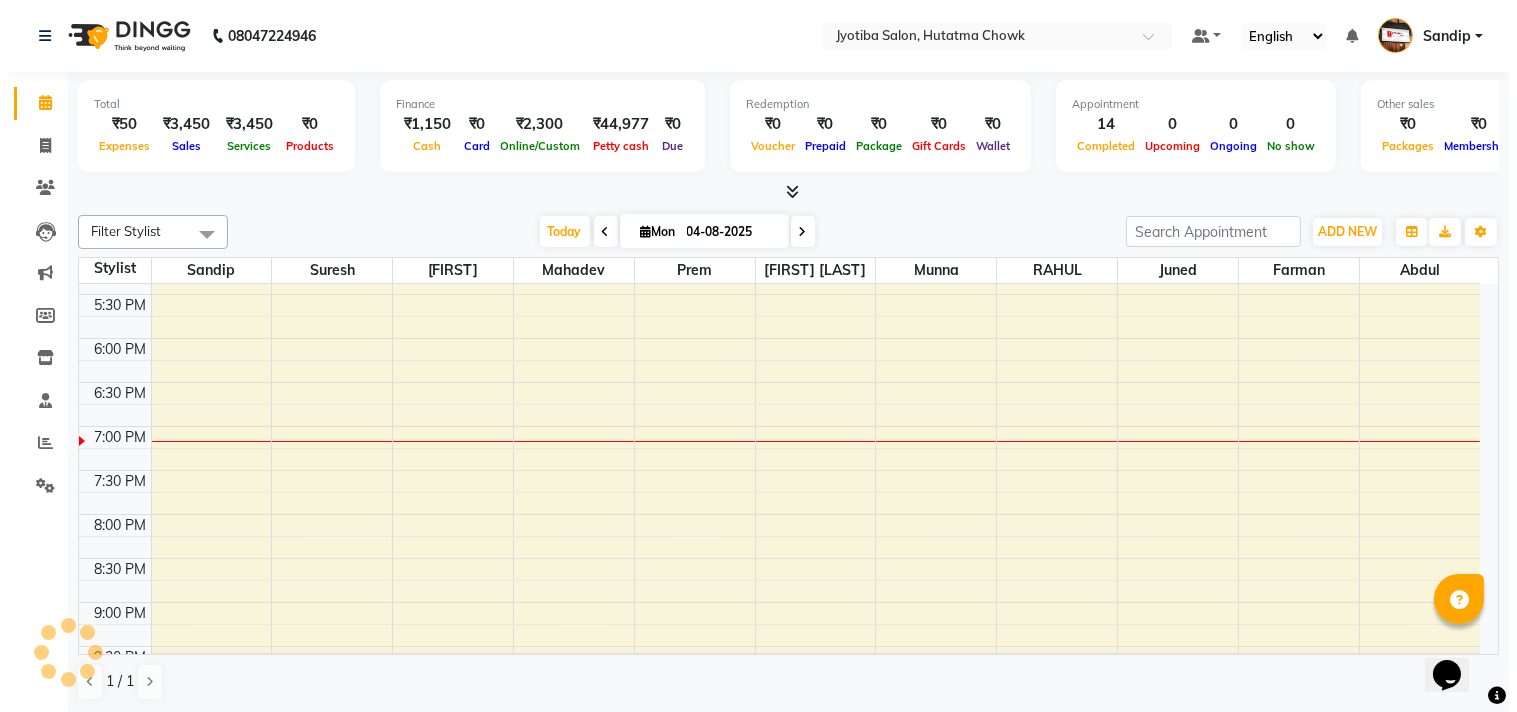 scroll, scrollTop: 0, scrollLeft: 0, axis: both 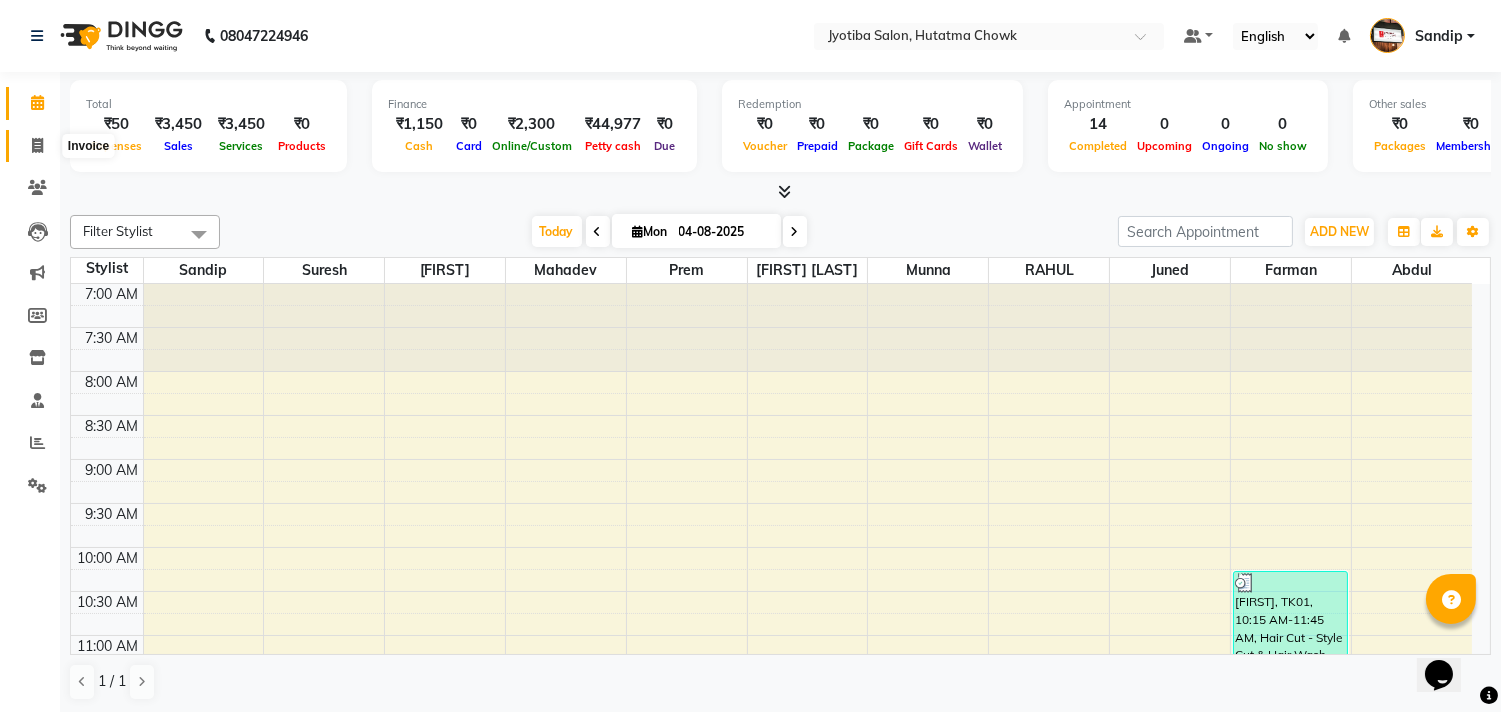 click 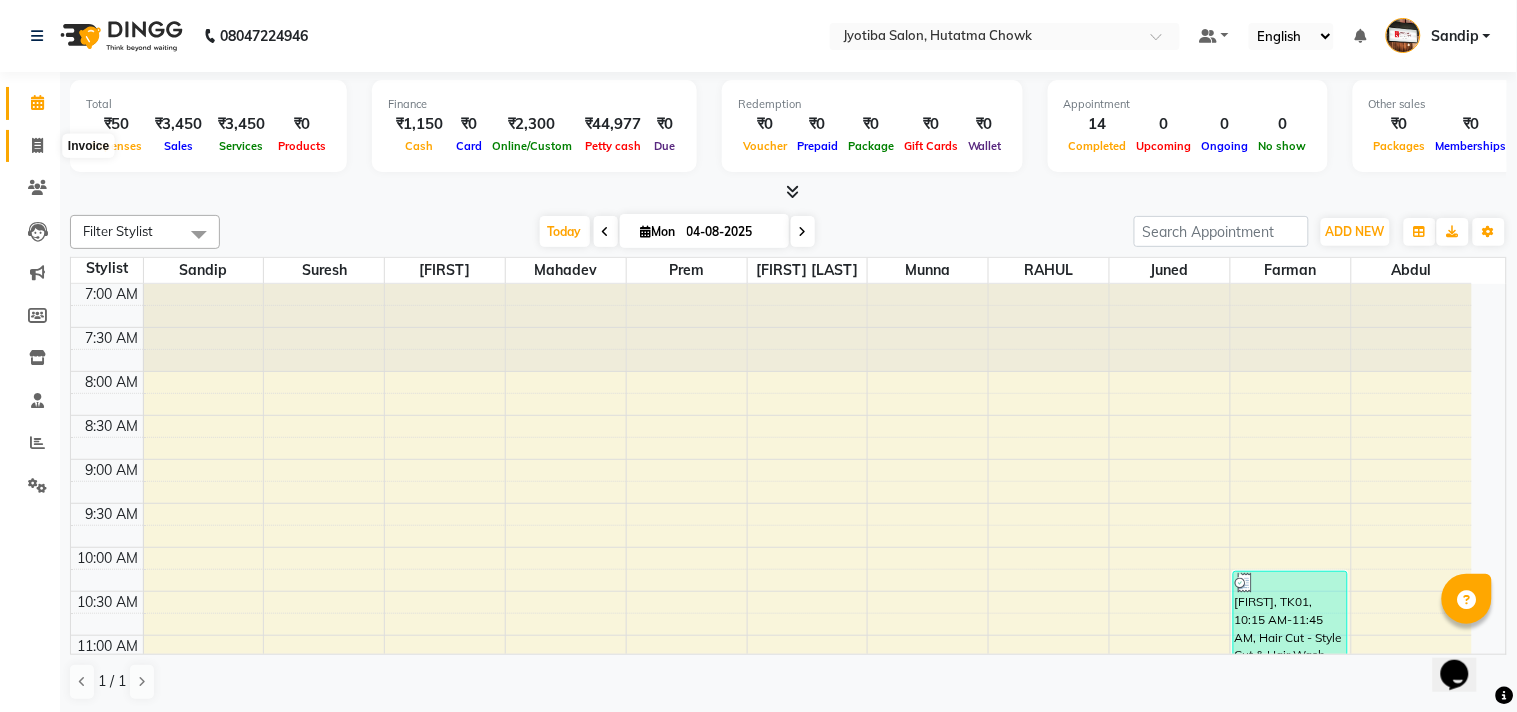 select on "service" 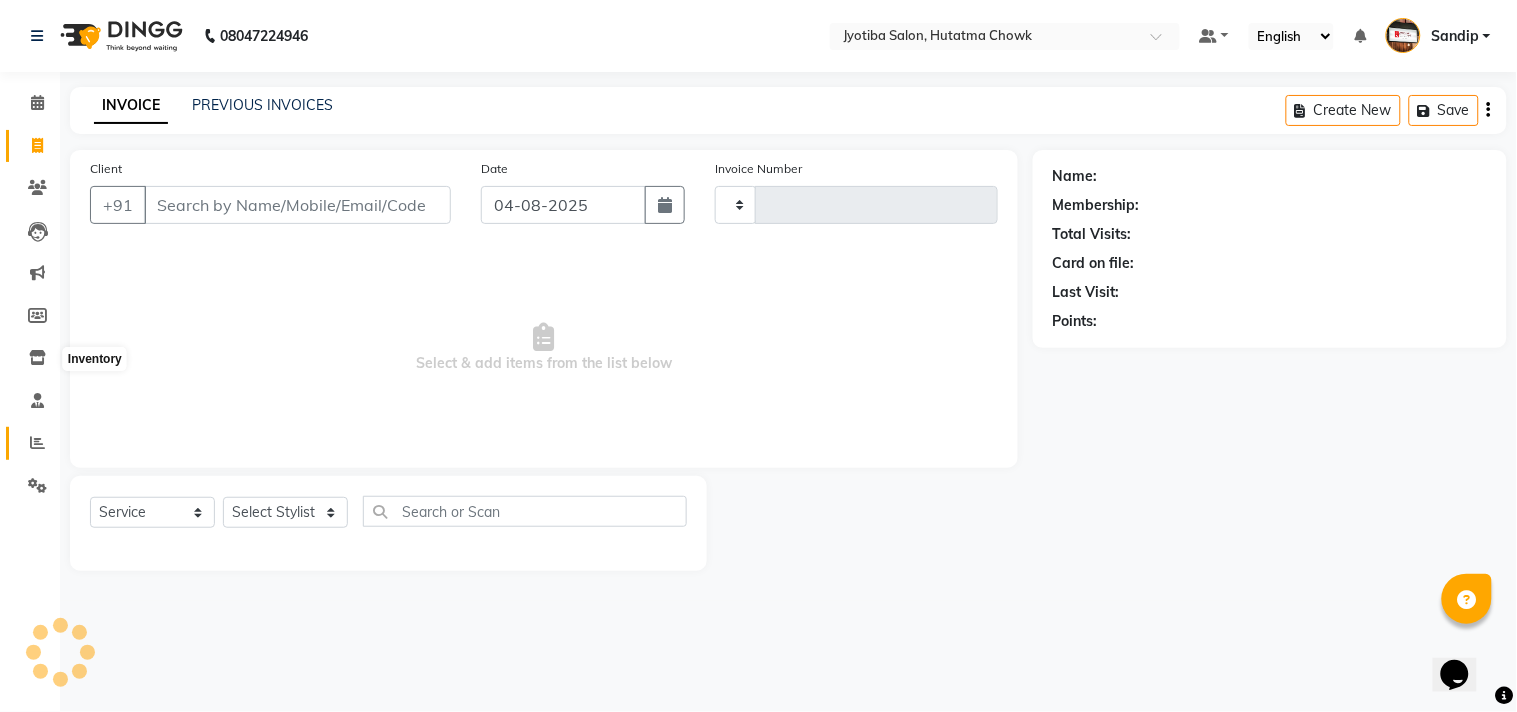 type on "1350" 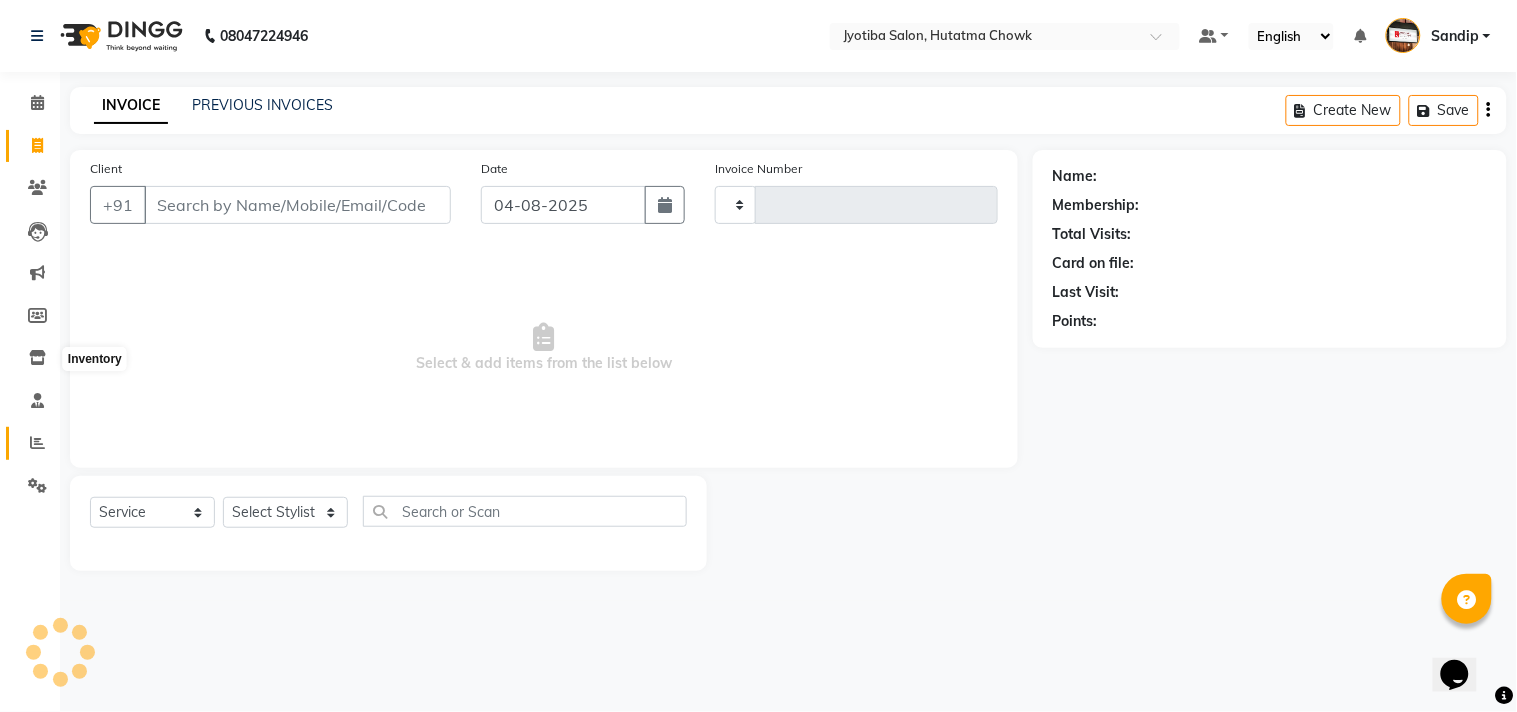 select on "membership" 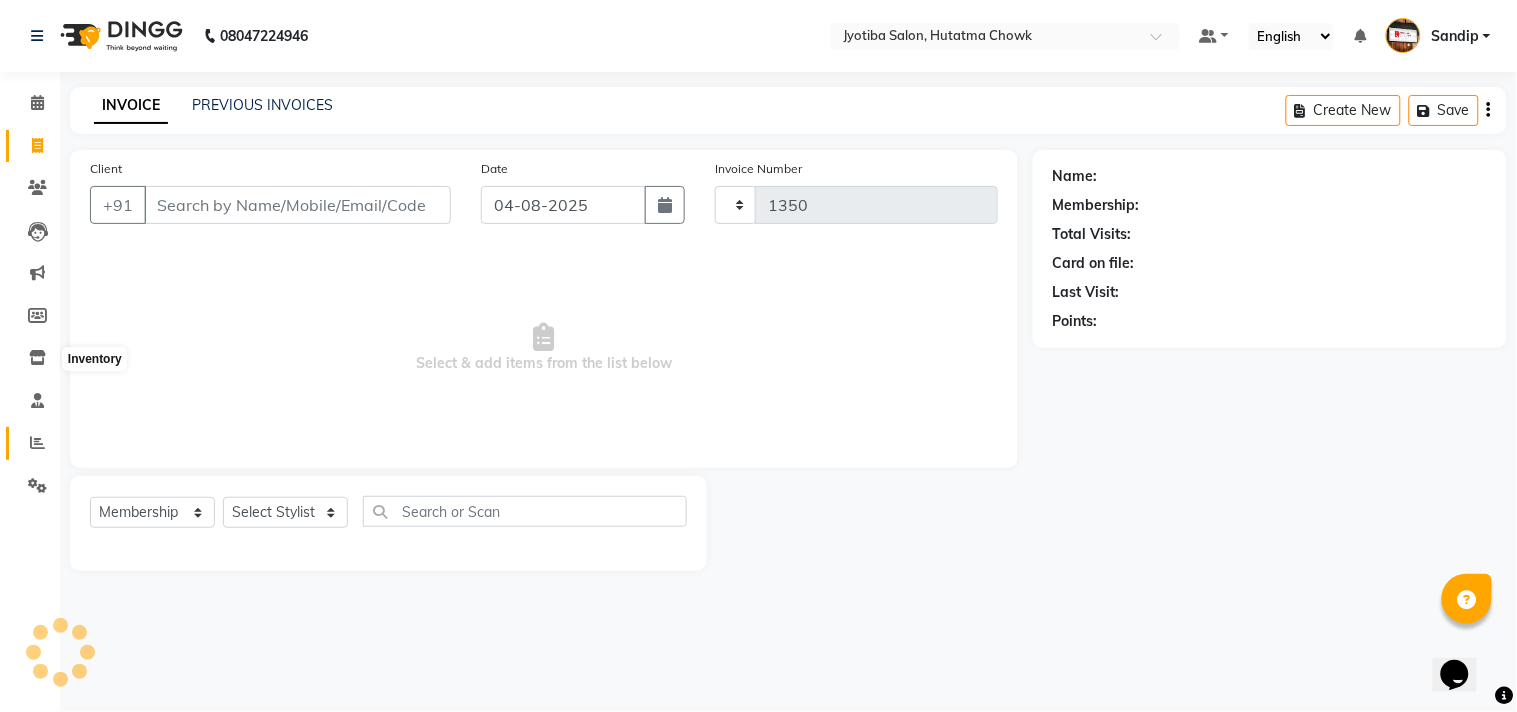 select on "556" 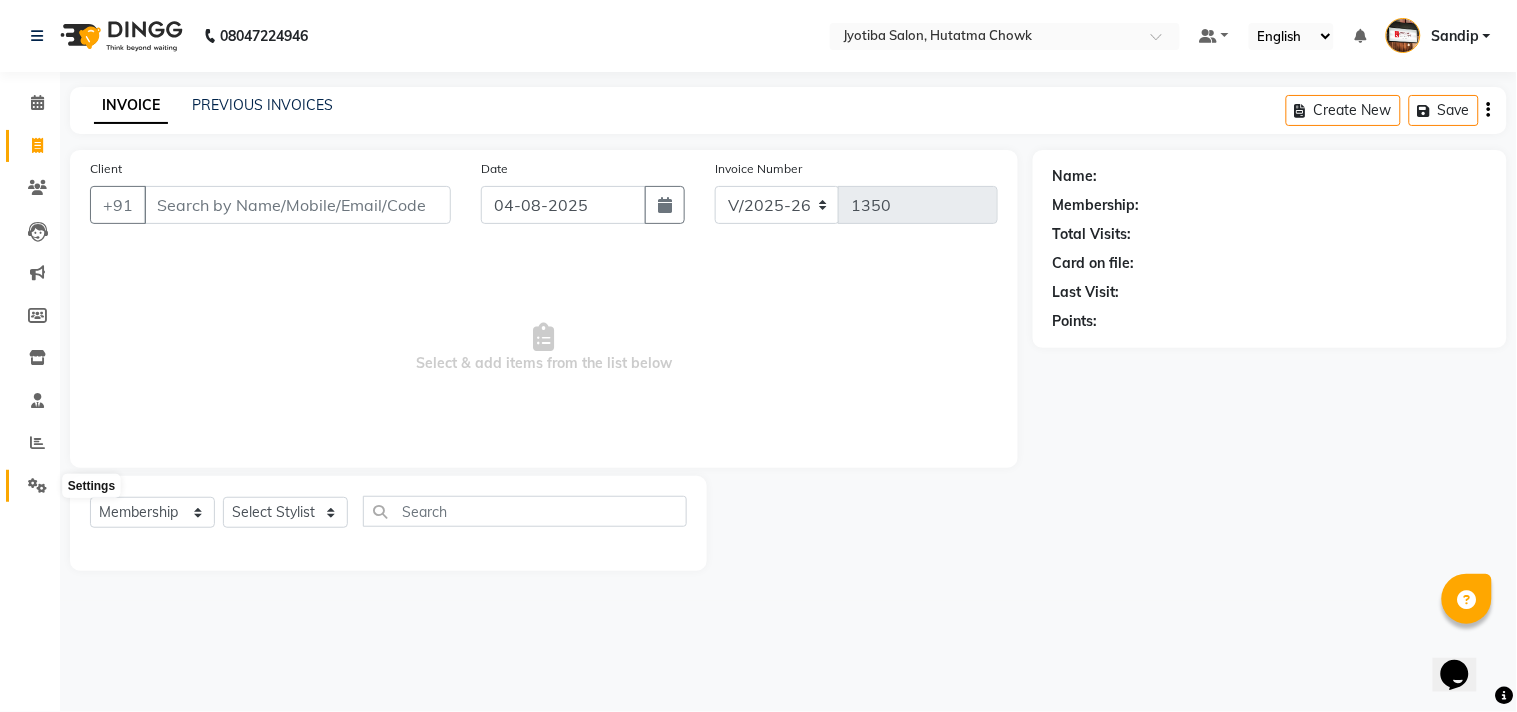 click 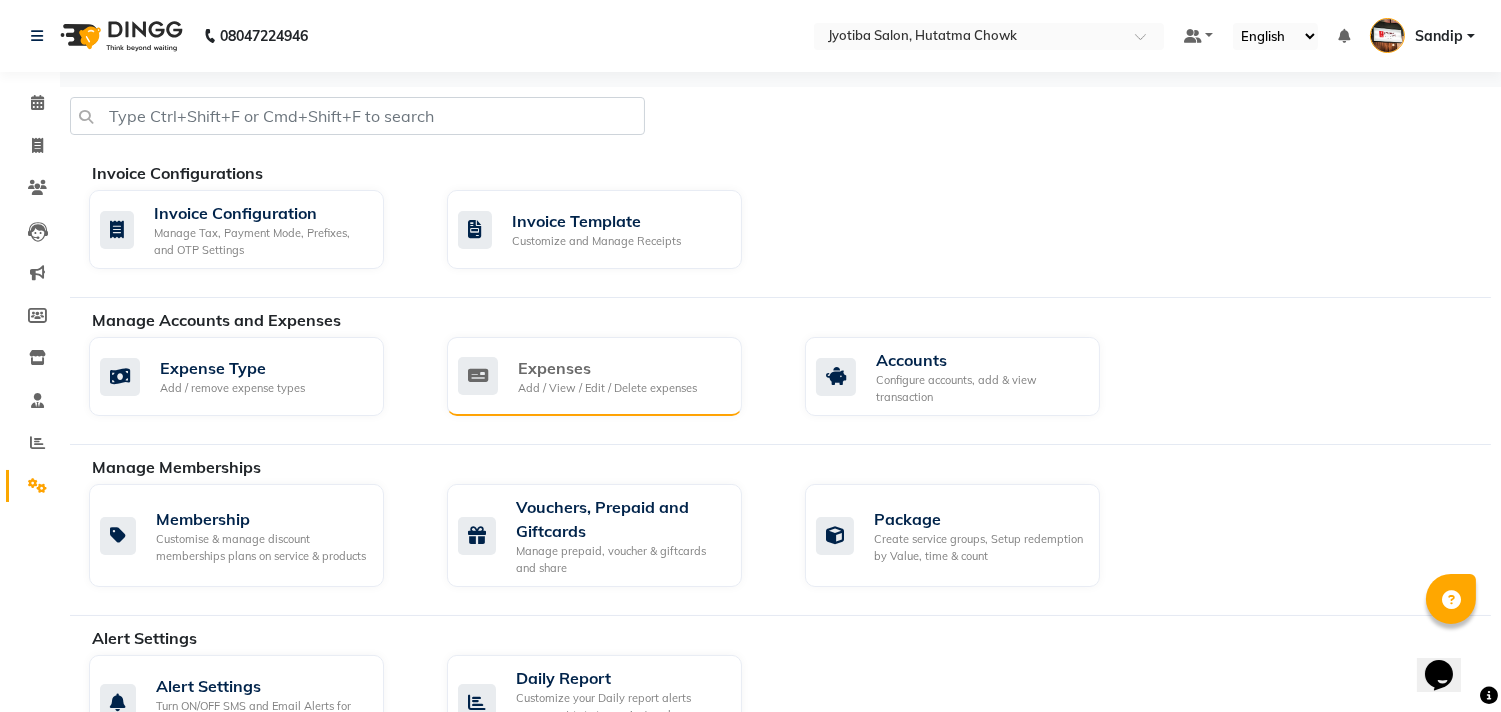 click on "Expenses Add / View / Edit / Delete expenses" 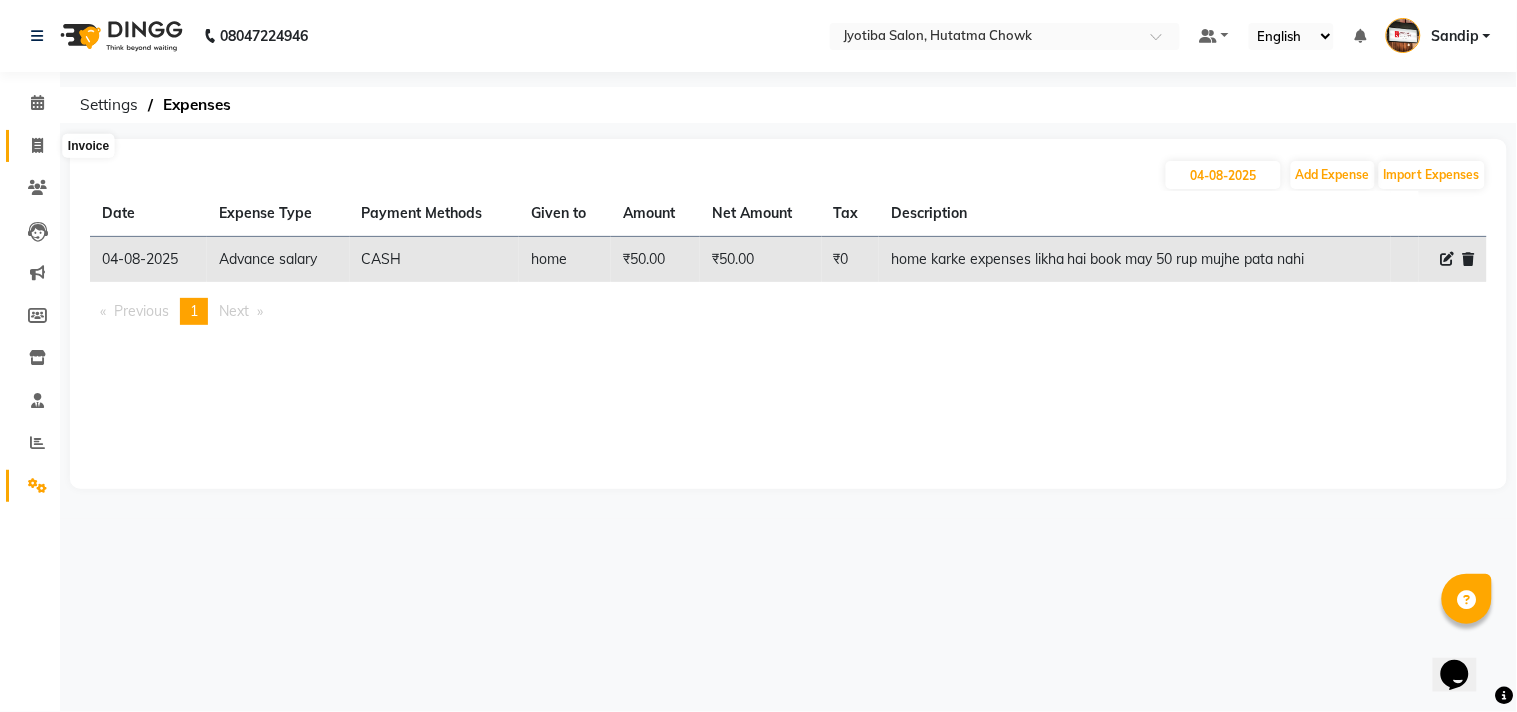 click 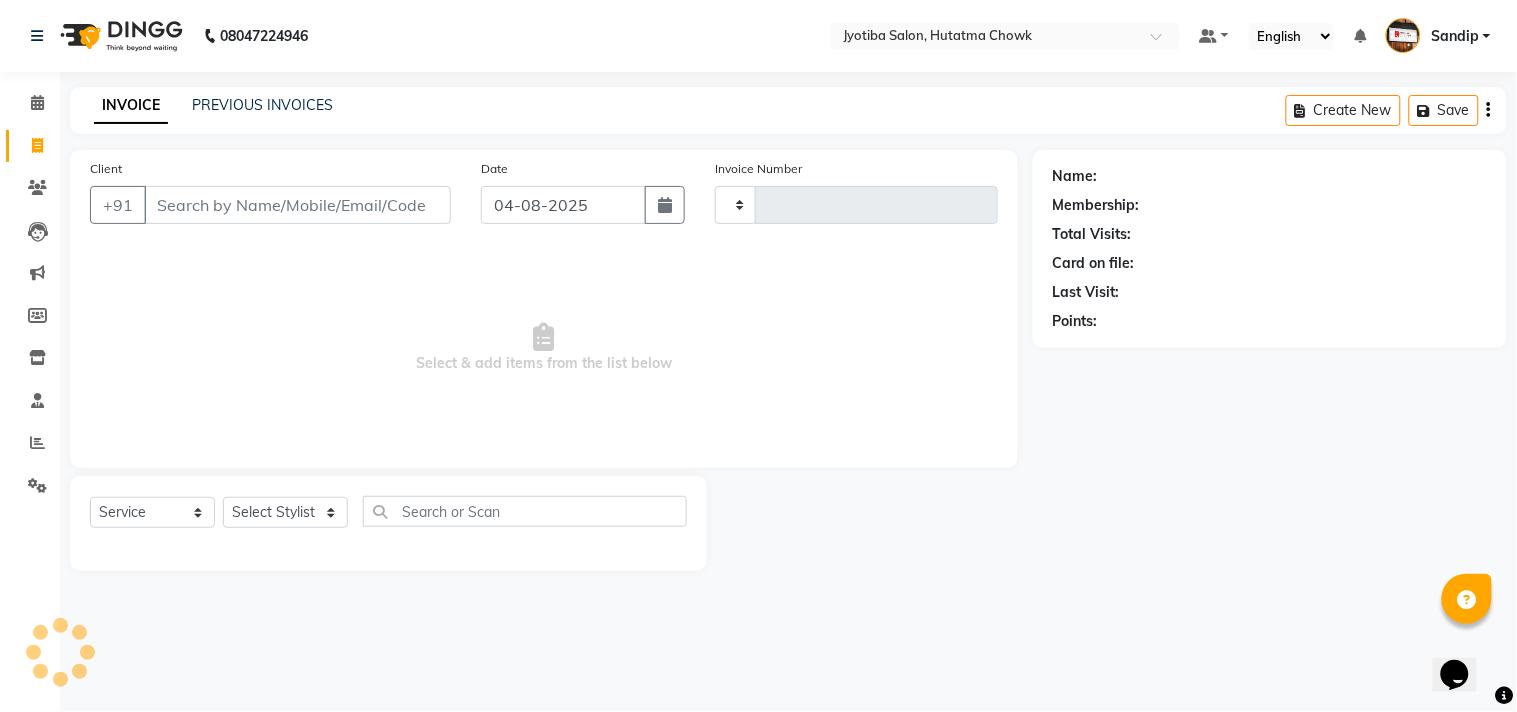 type on "1350" 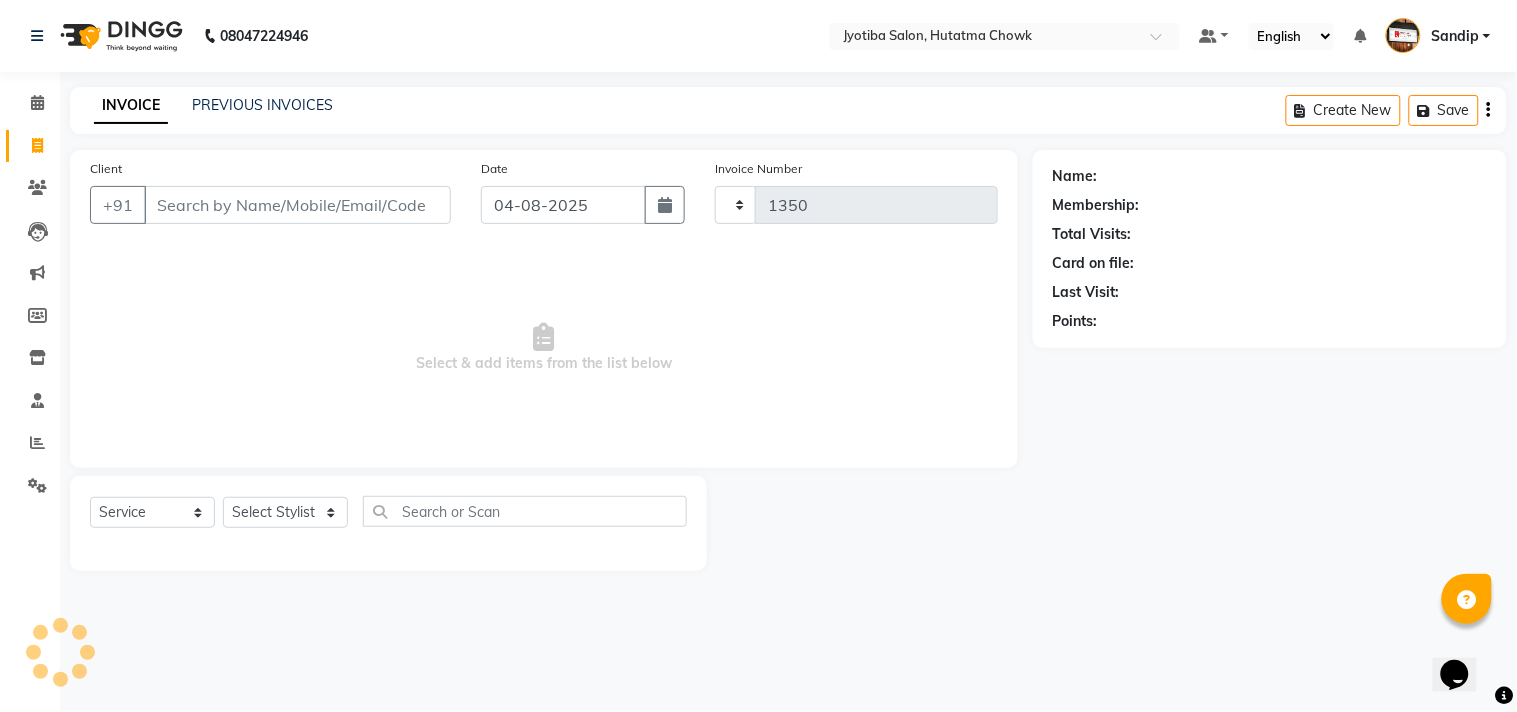 select on "556" 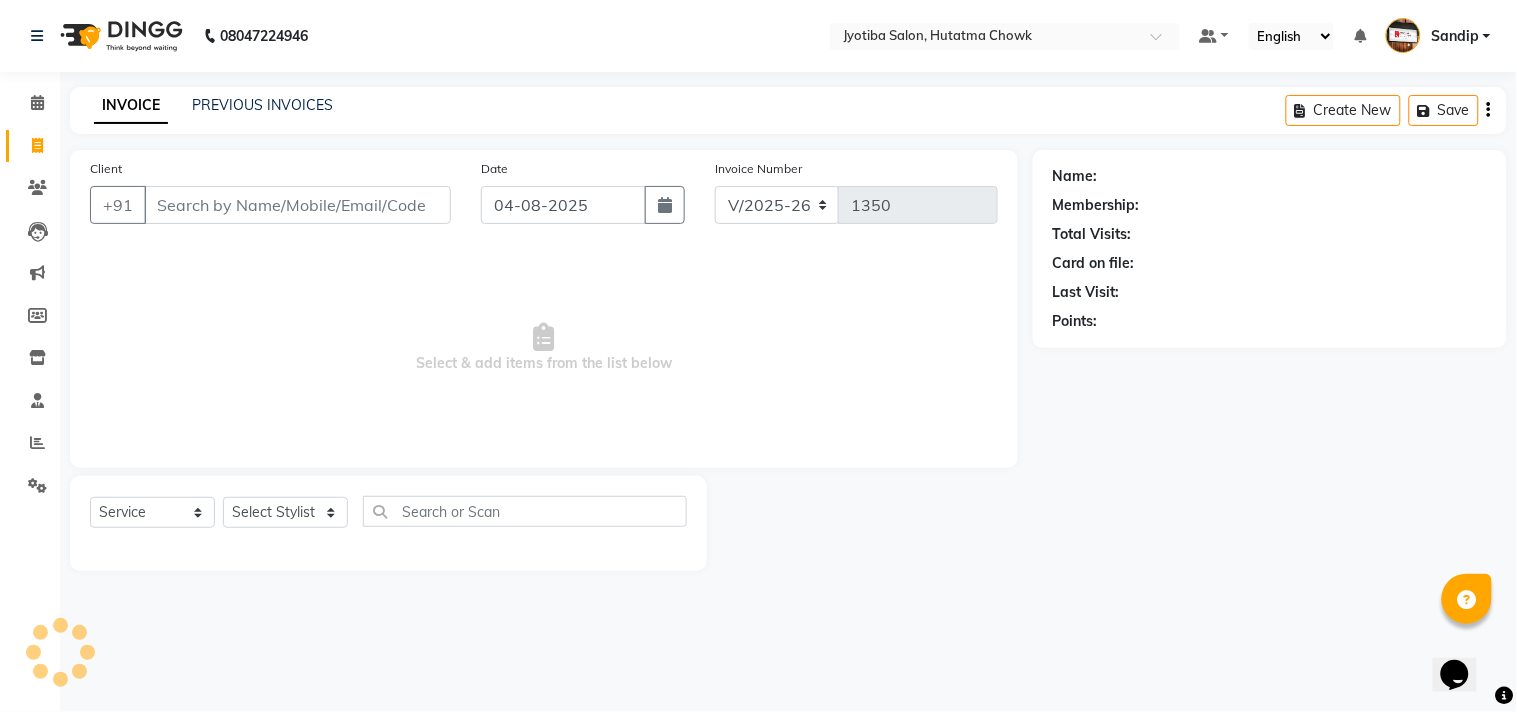 select on "membership" 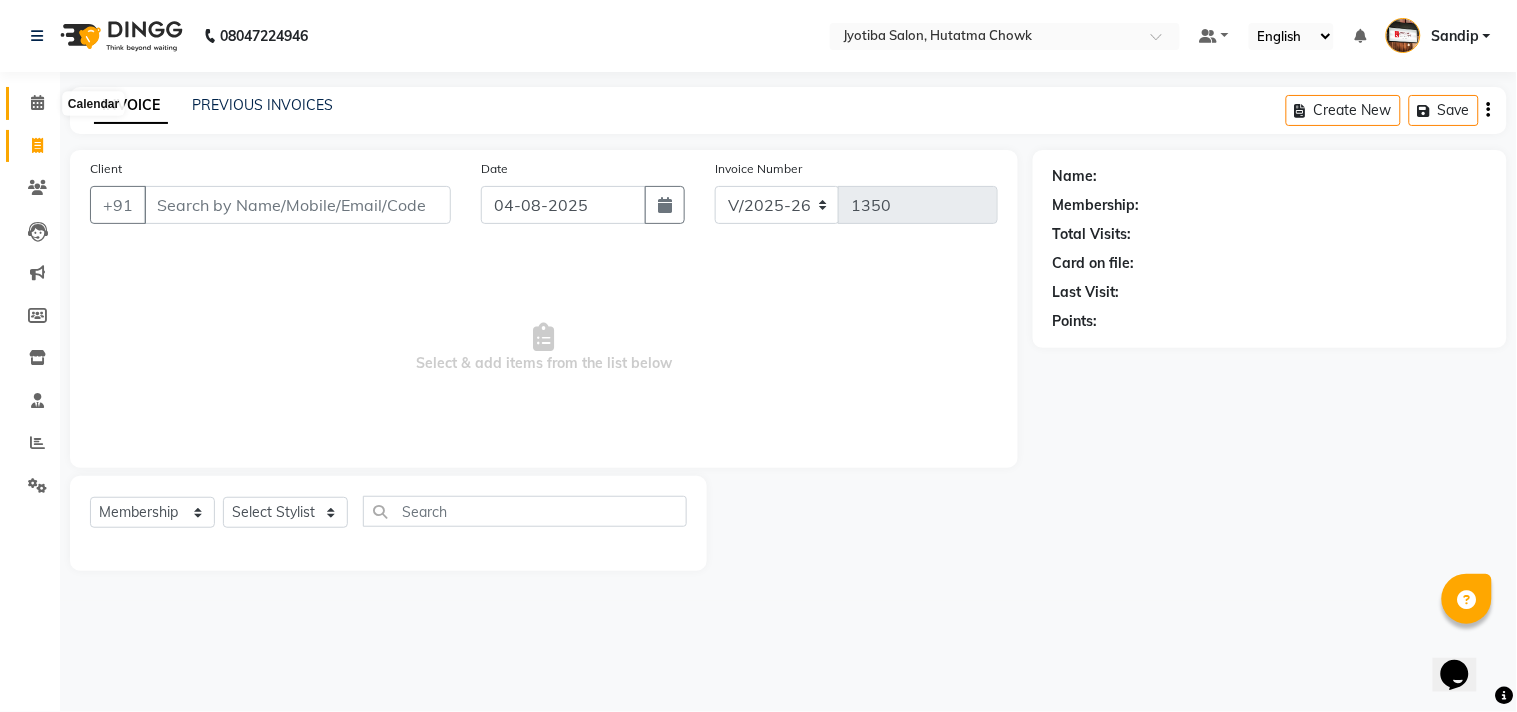 click 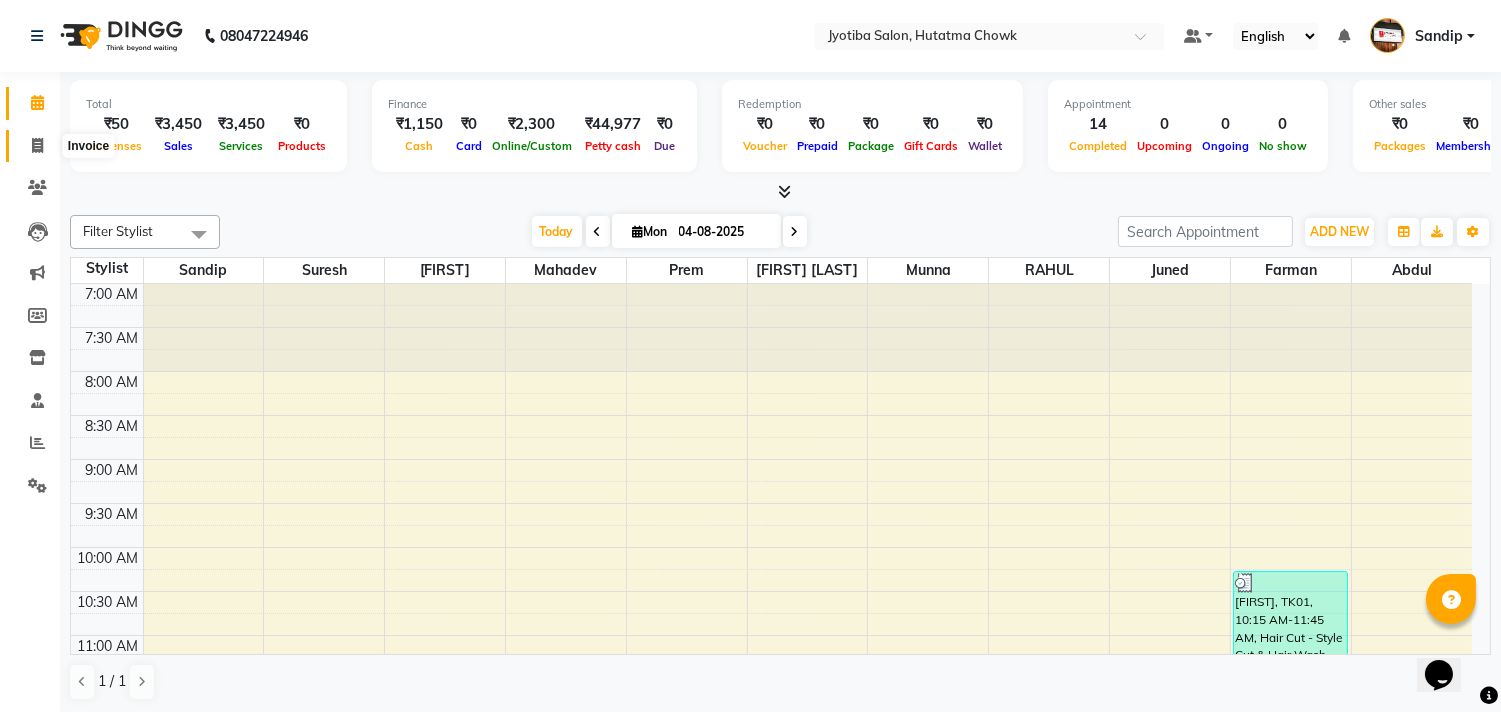 click 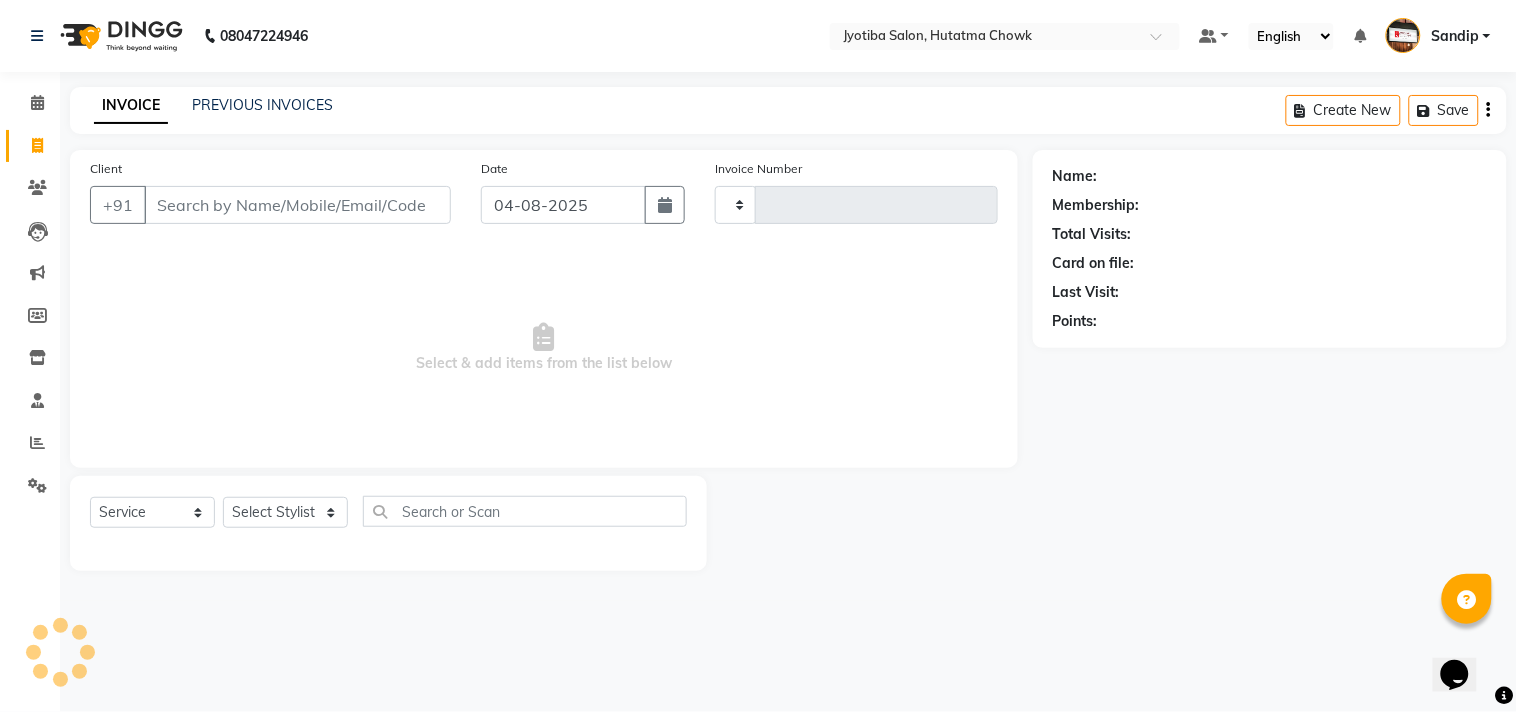 type on "1350" 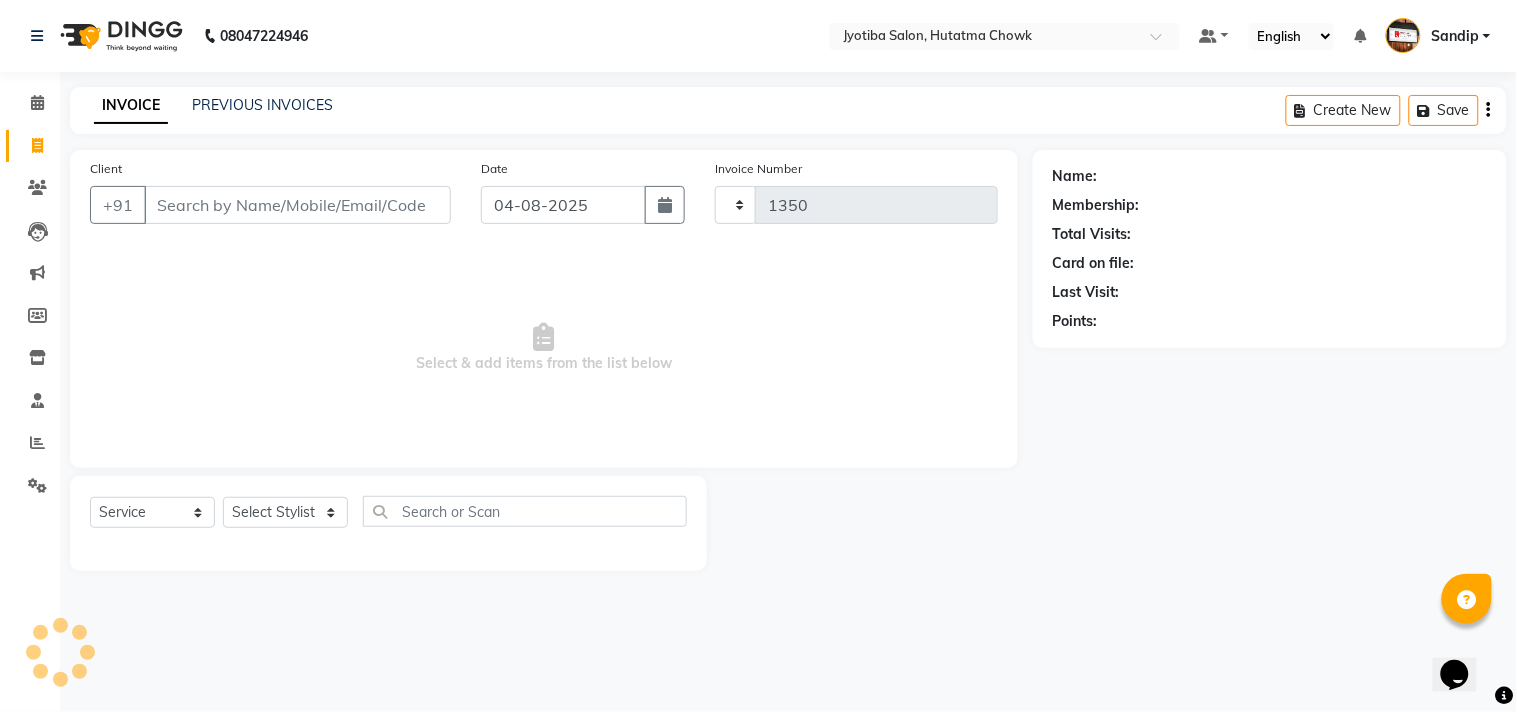 select on "556" 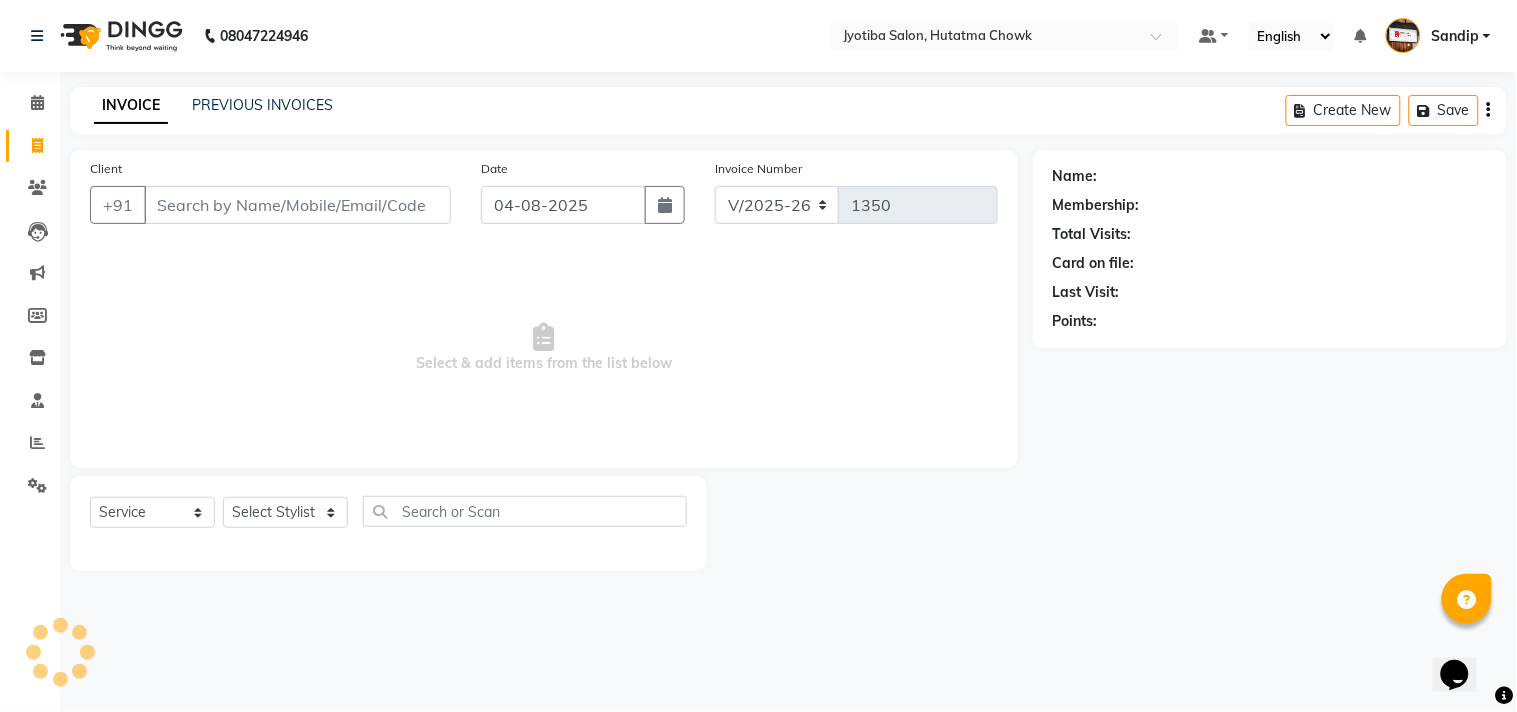 select on "membership" 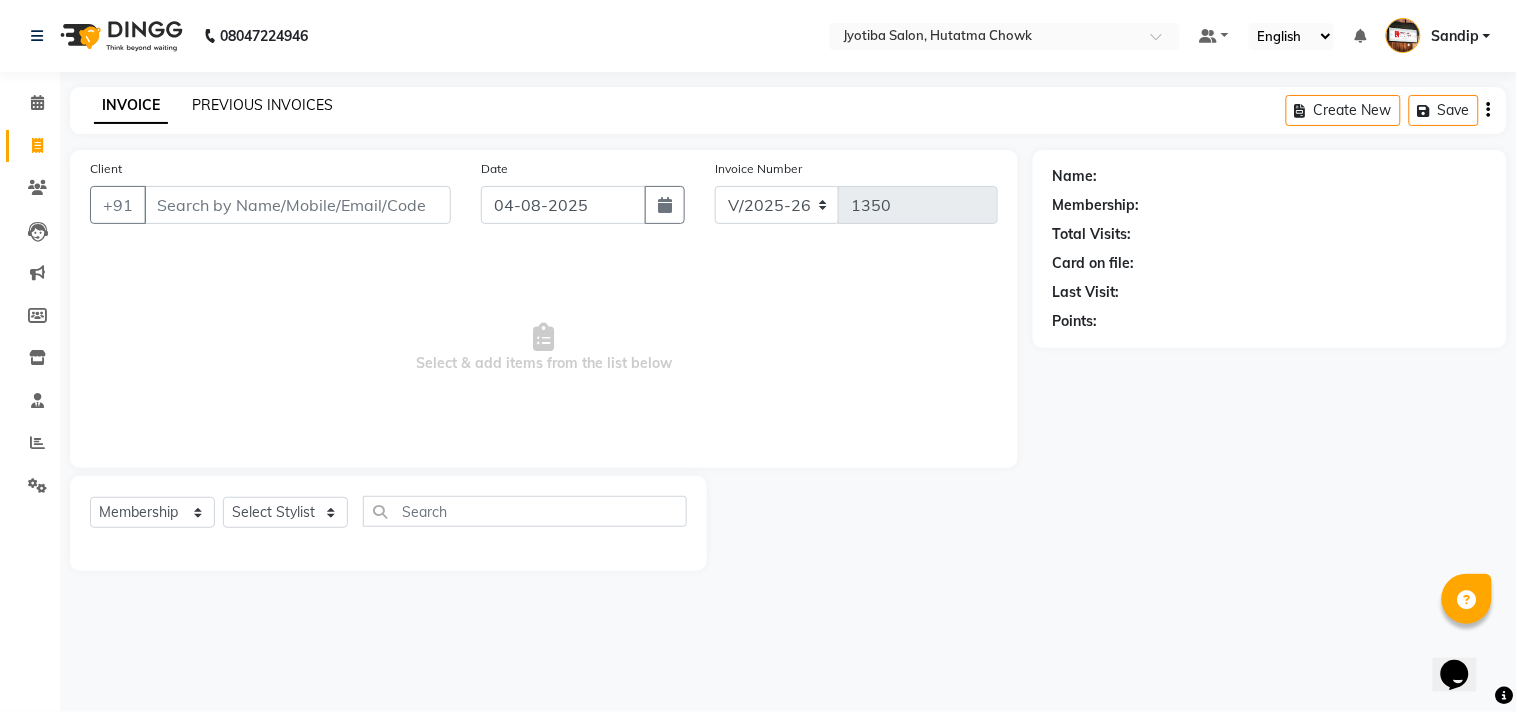 click on "PREVIOUS INVOICES" 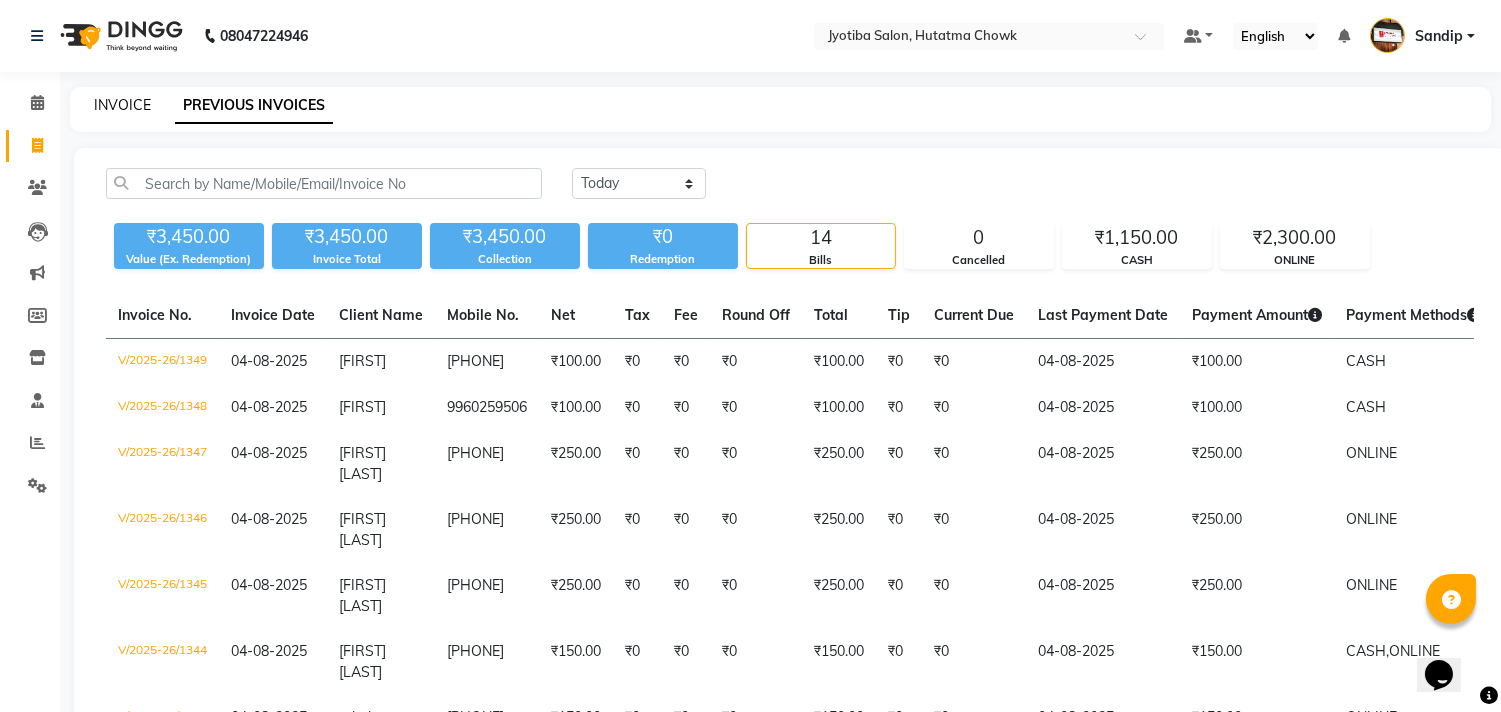 click on "INVOICE" 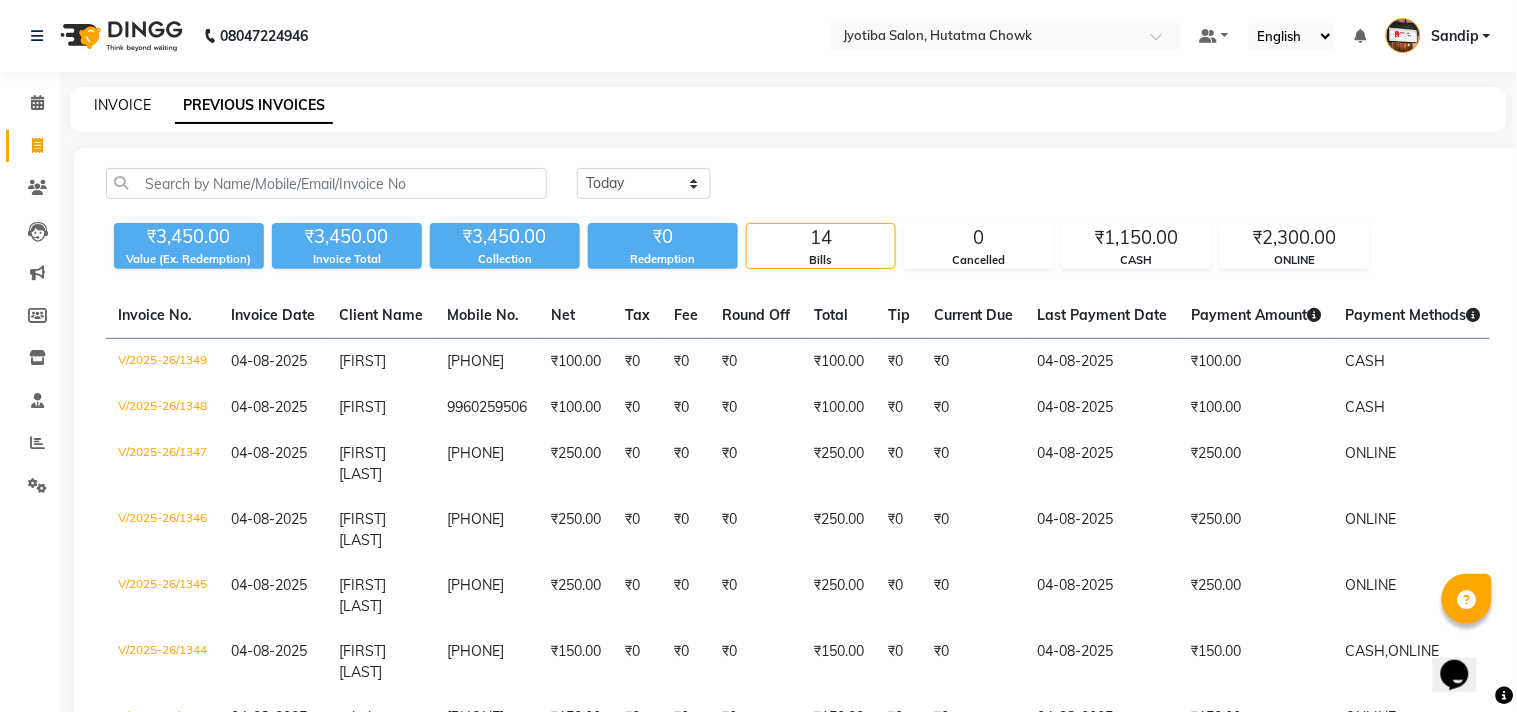 select on "556" 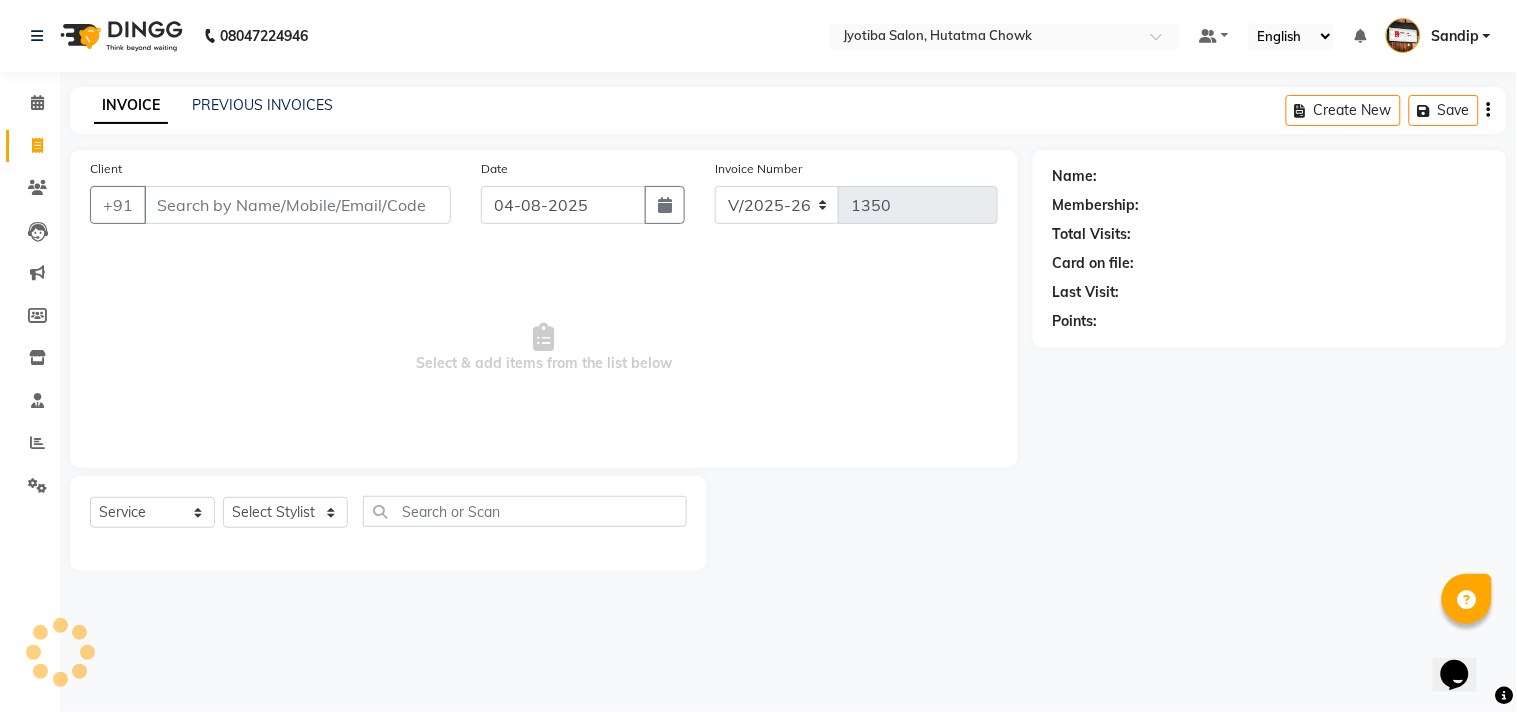 select on "membership" 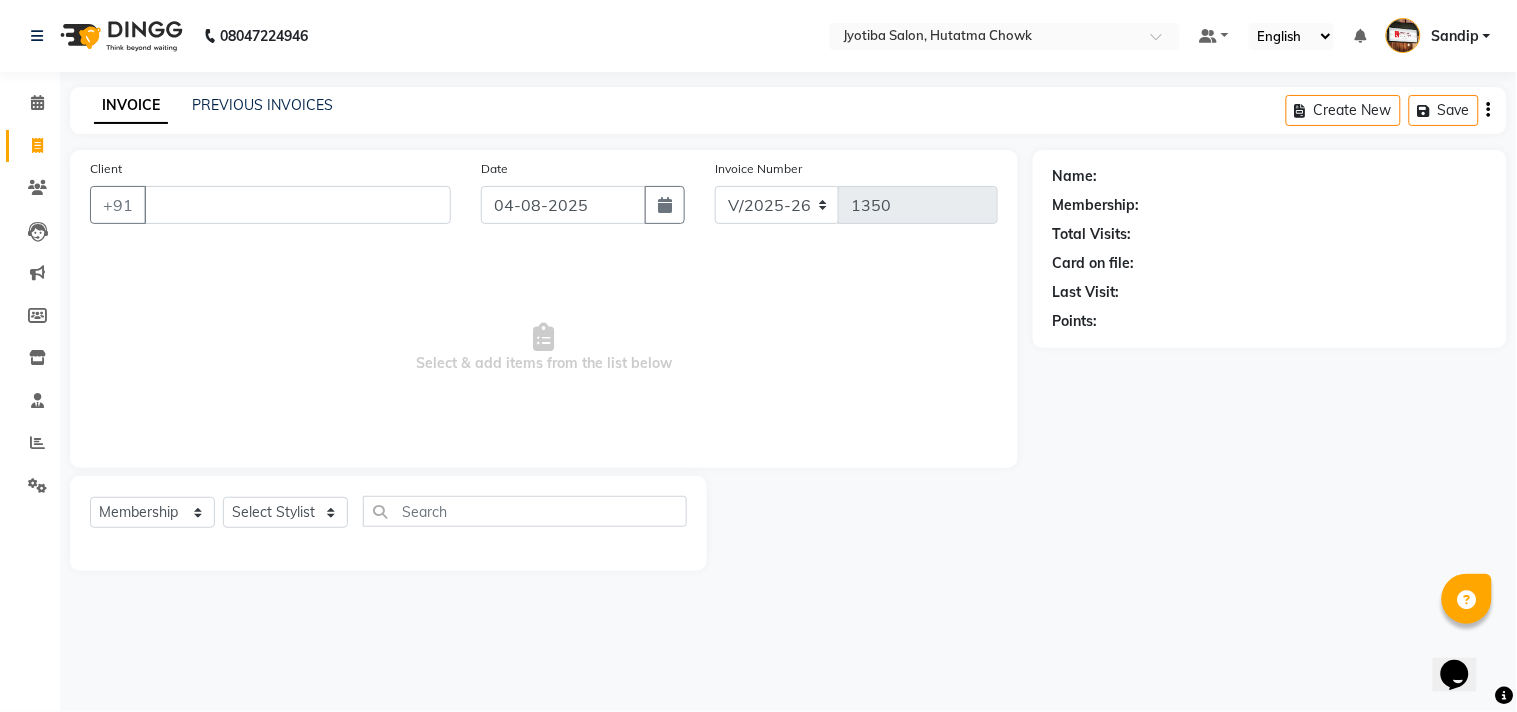 type 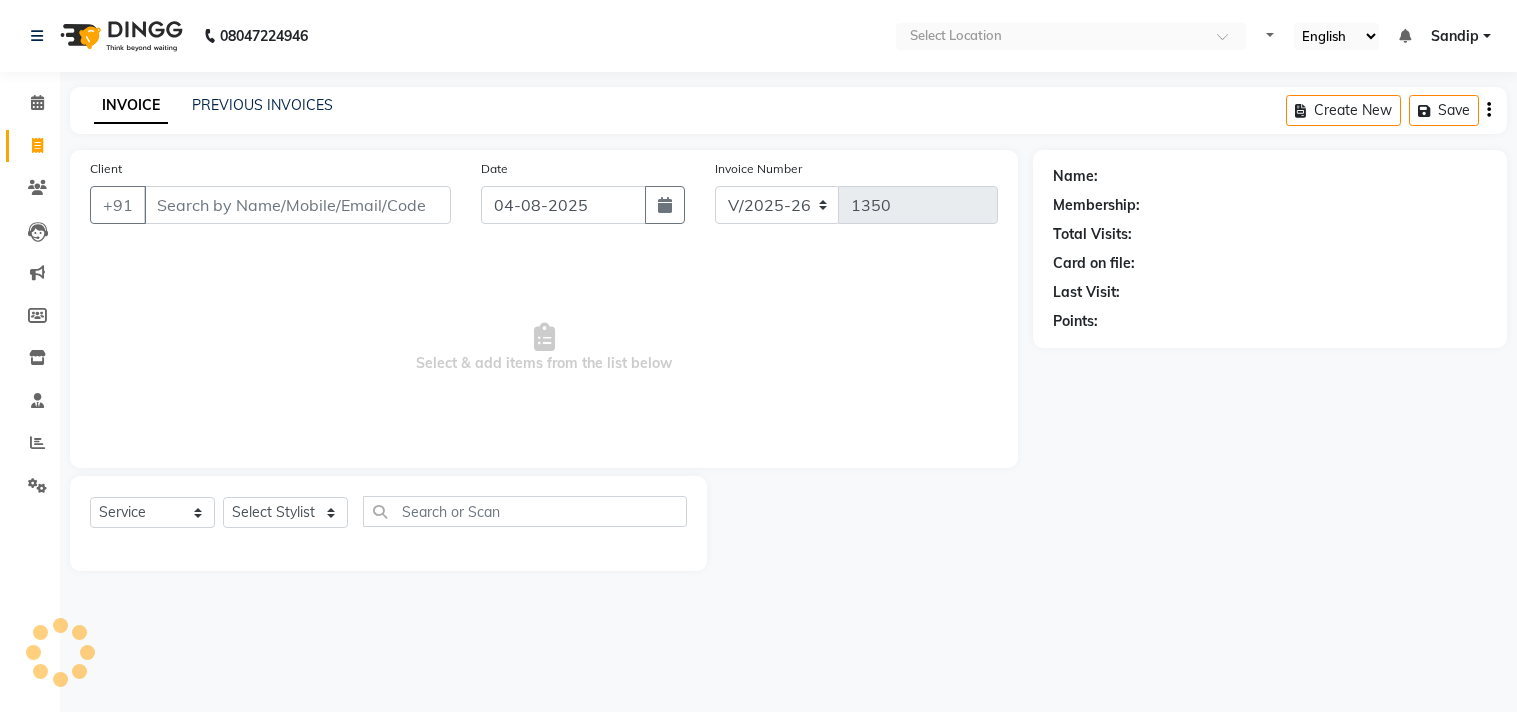 select on "556" 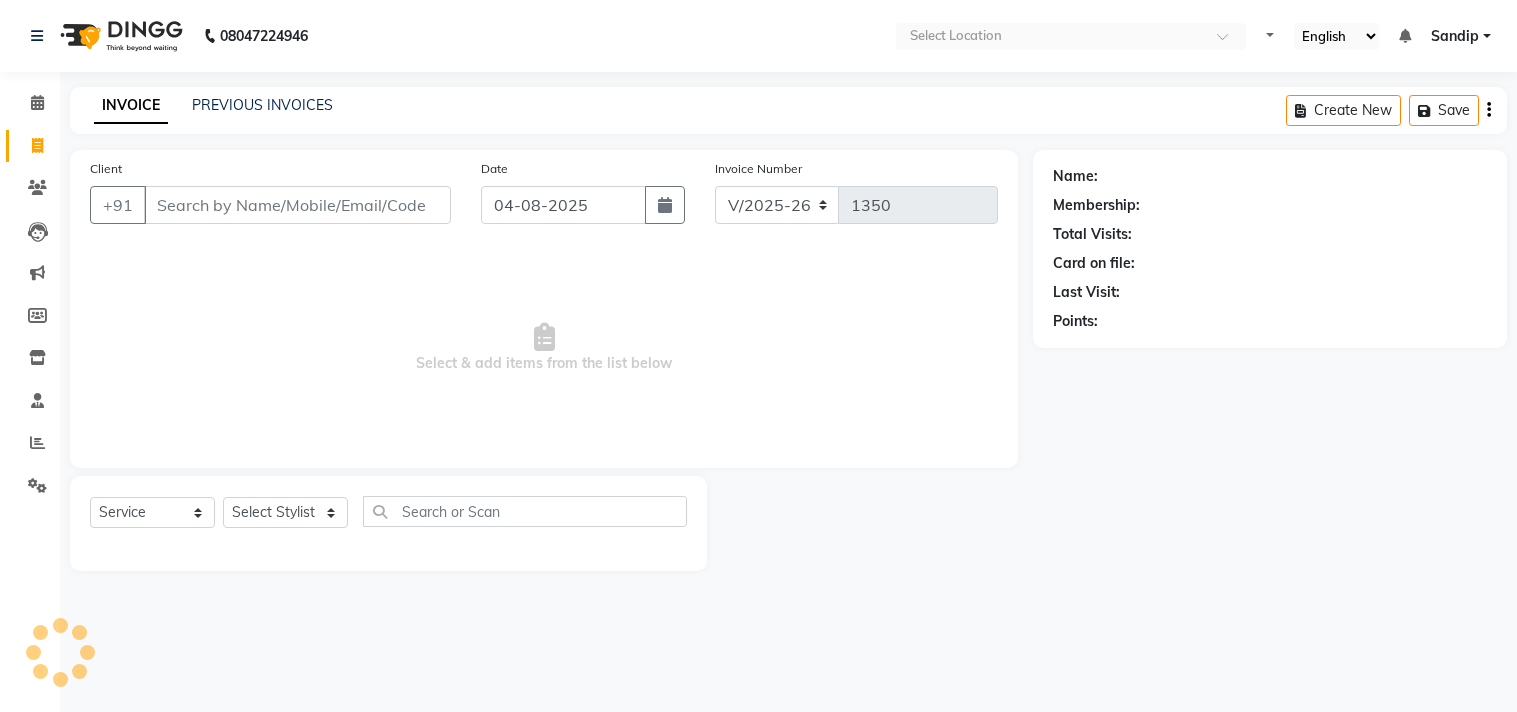 scroll, scrollTop: 0, scrollLeft: 0, axis: both 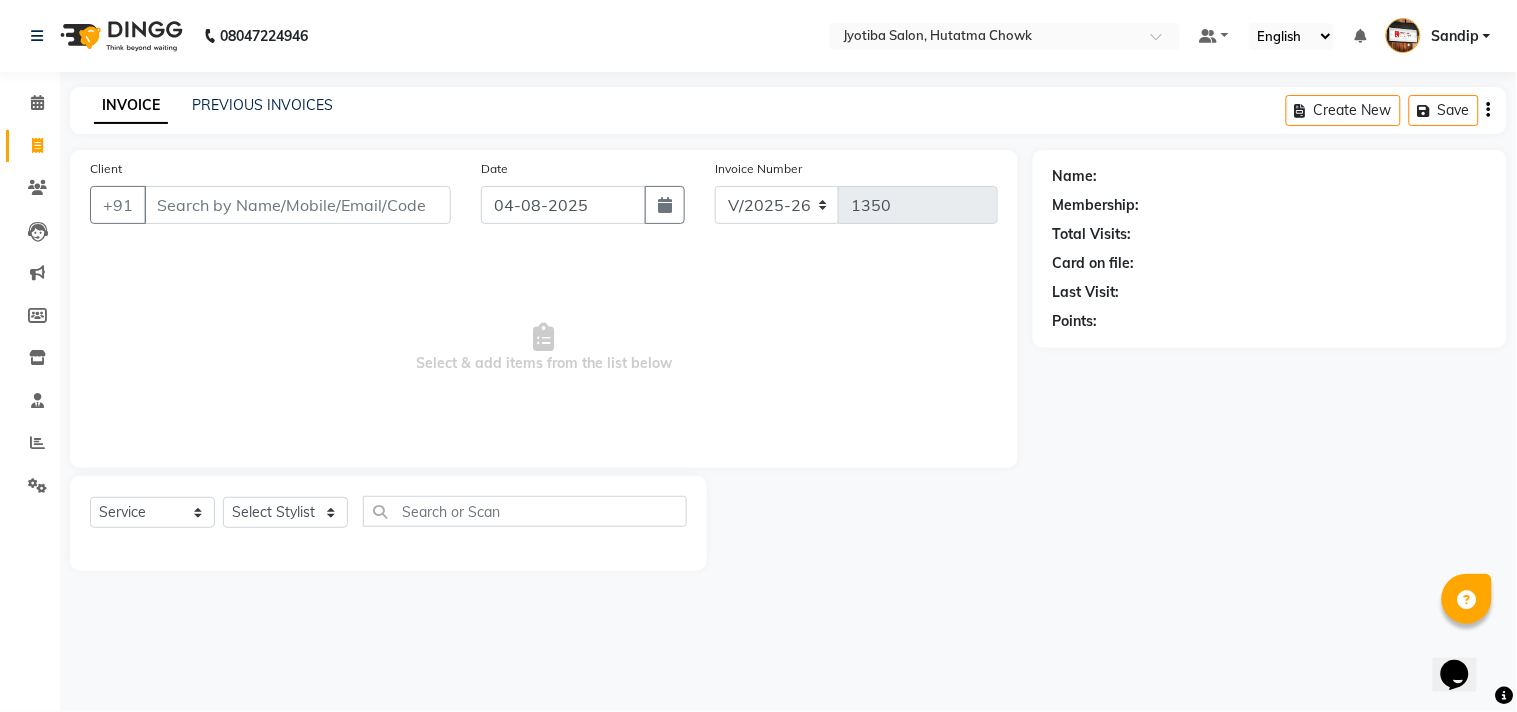 click on "Select & add items from the list below" at bounding box center [544, 348] 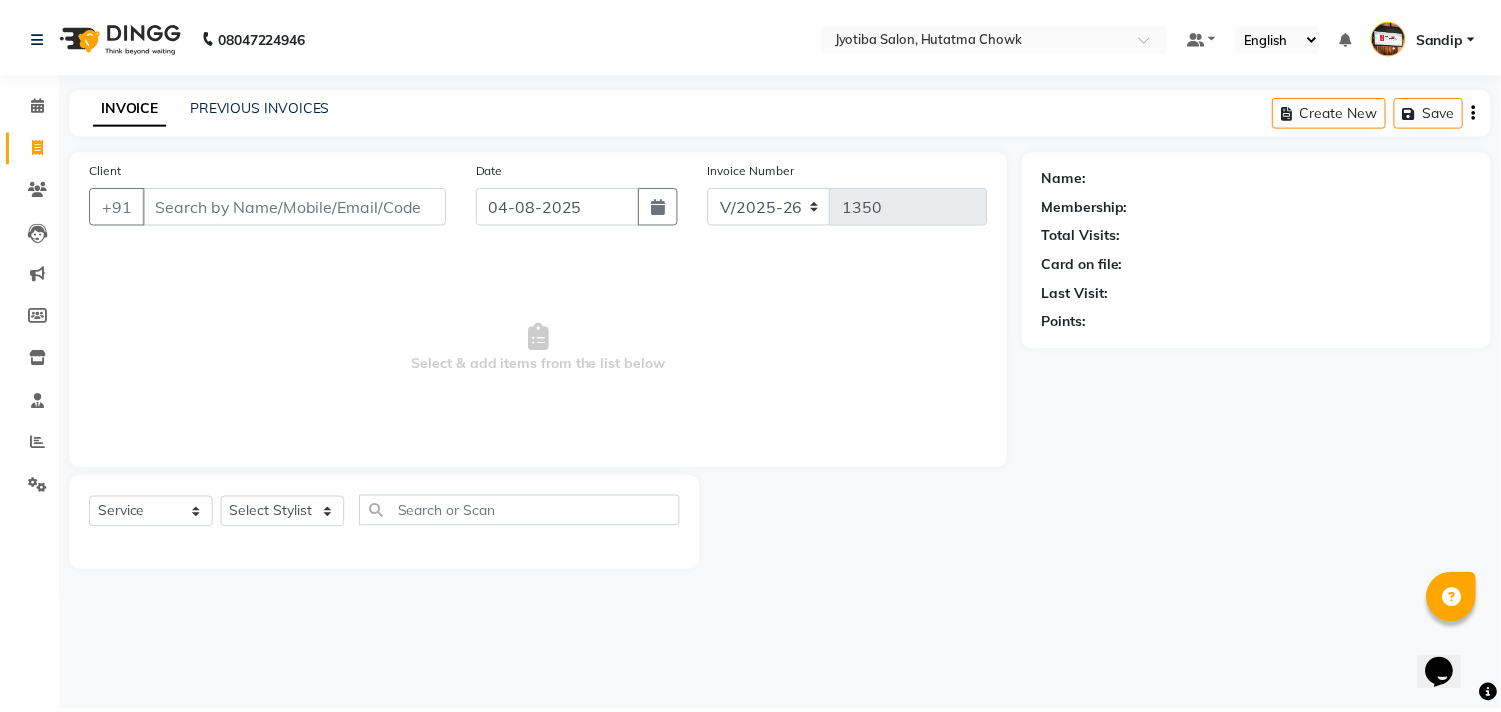 scroll, scrollTop: 0, scrollLeft: 0, axis: both 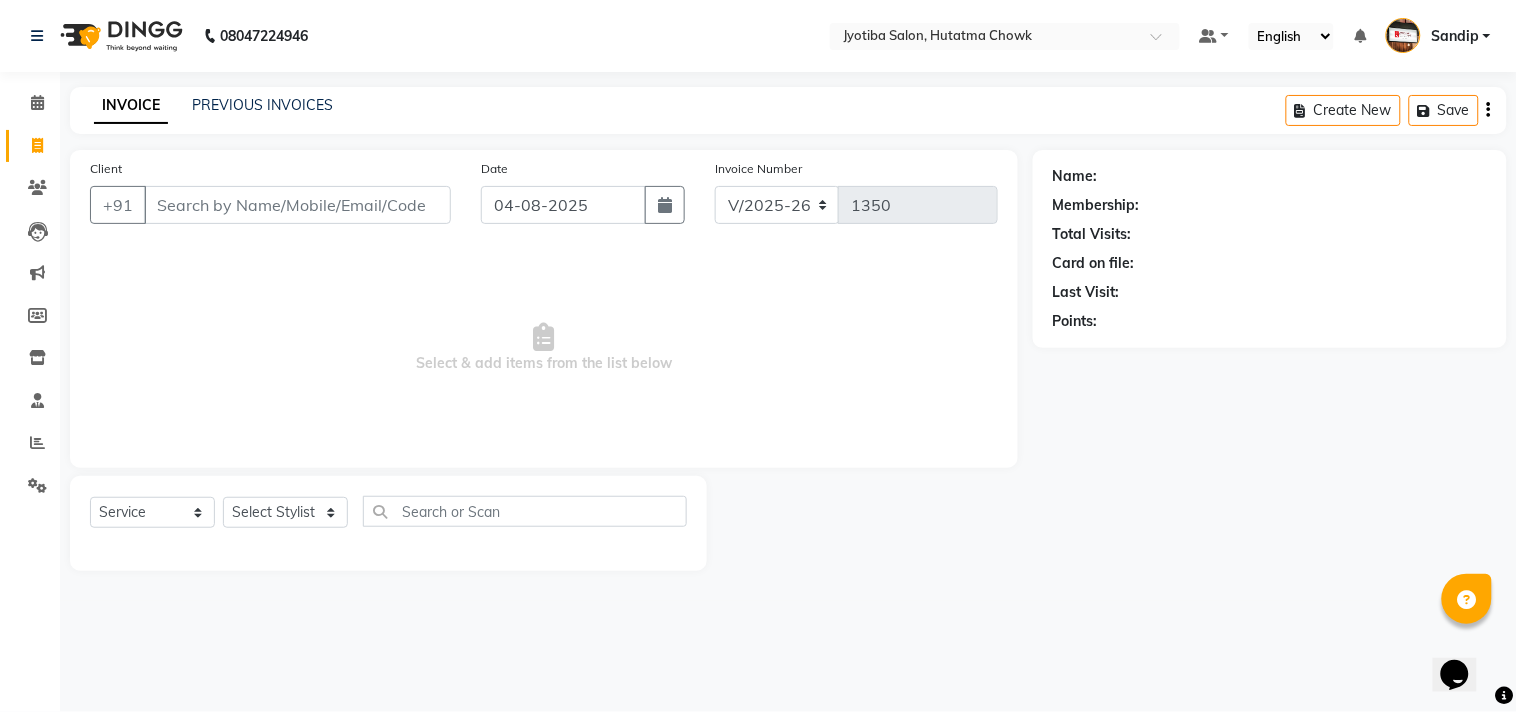 select on "membership" 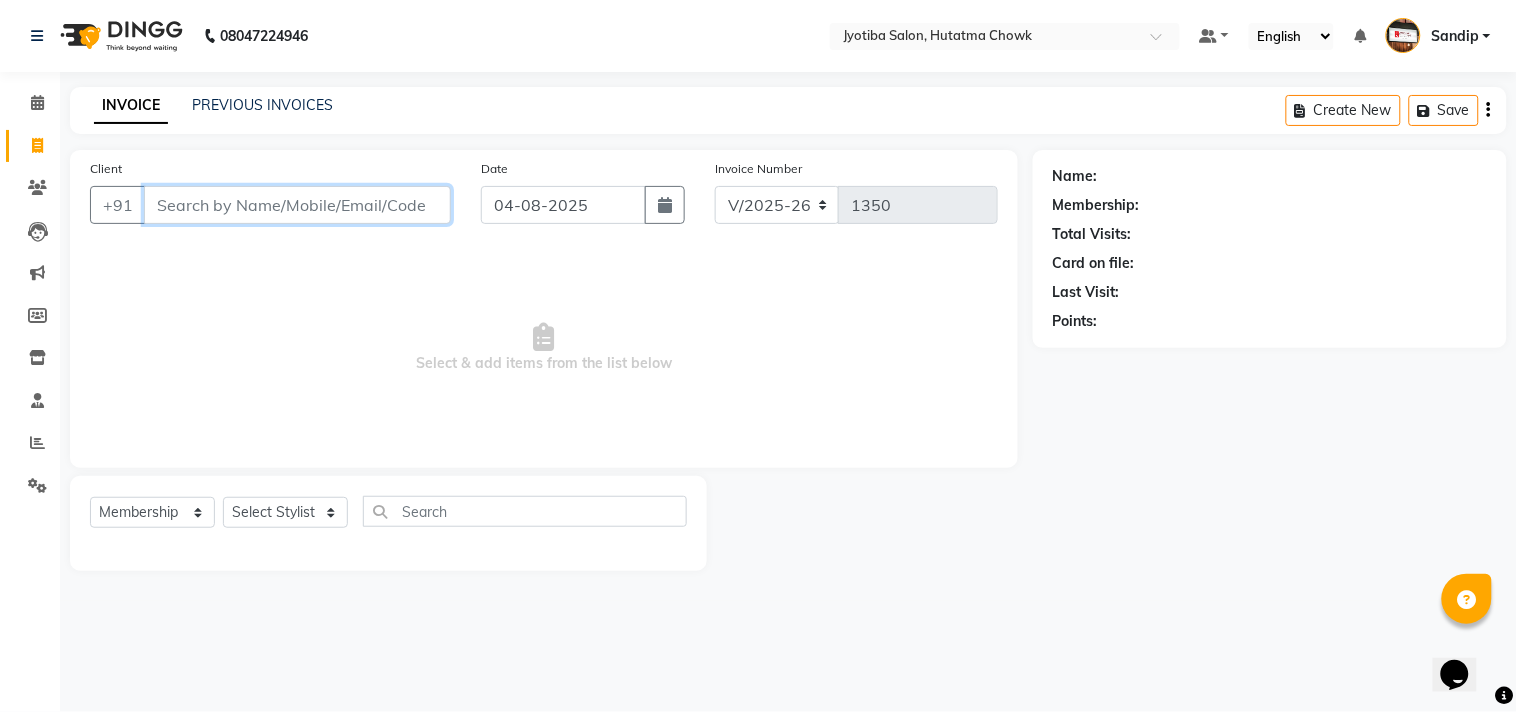 click on "Client" at bounding box center [297, 205] 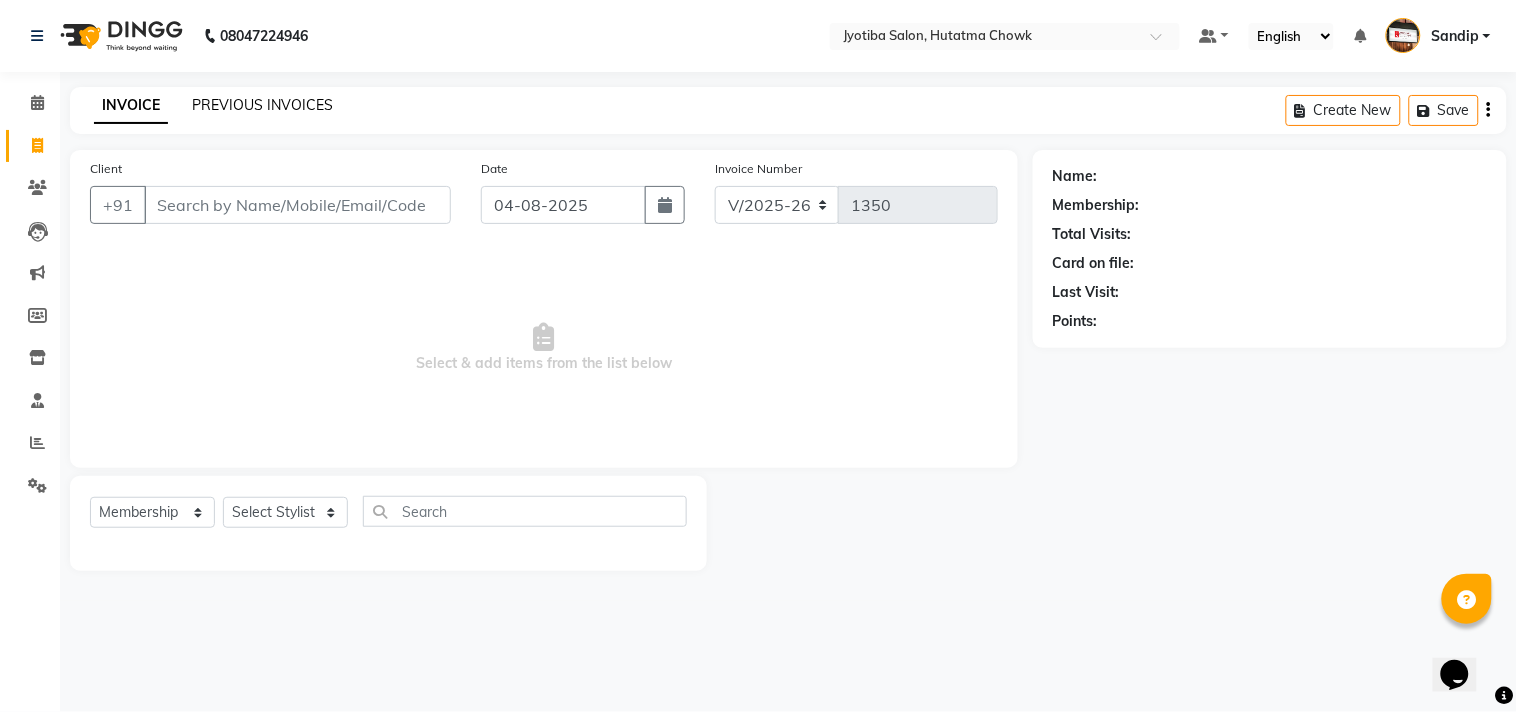 click on "PREVIOUS INVOICES" 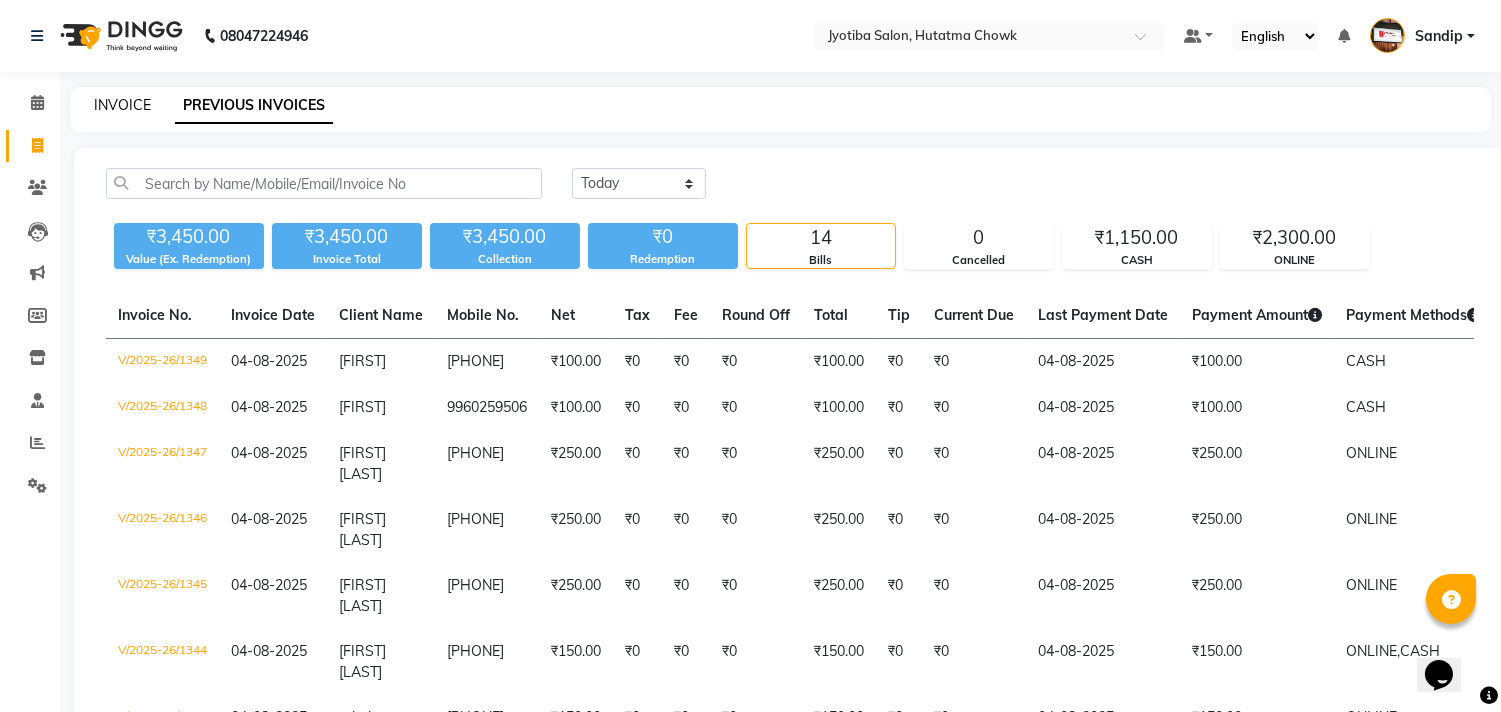 click on "INVOICE" 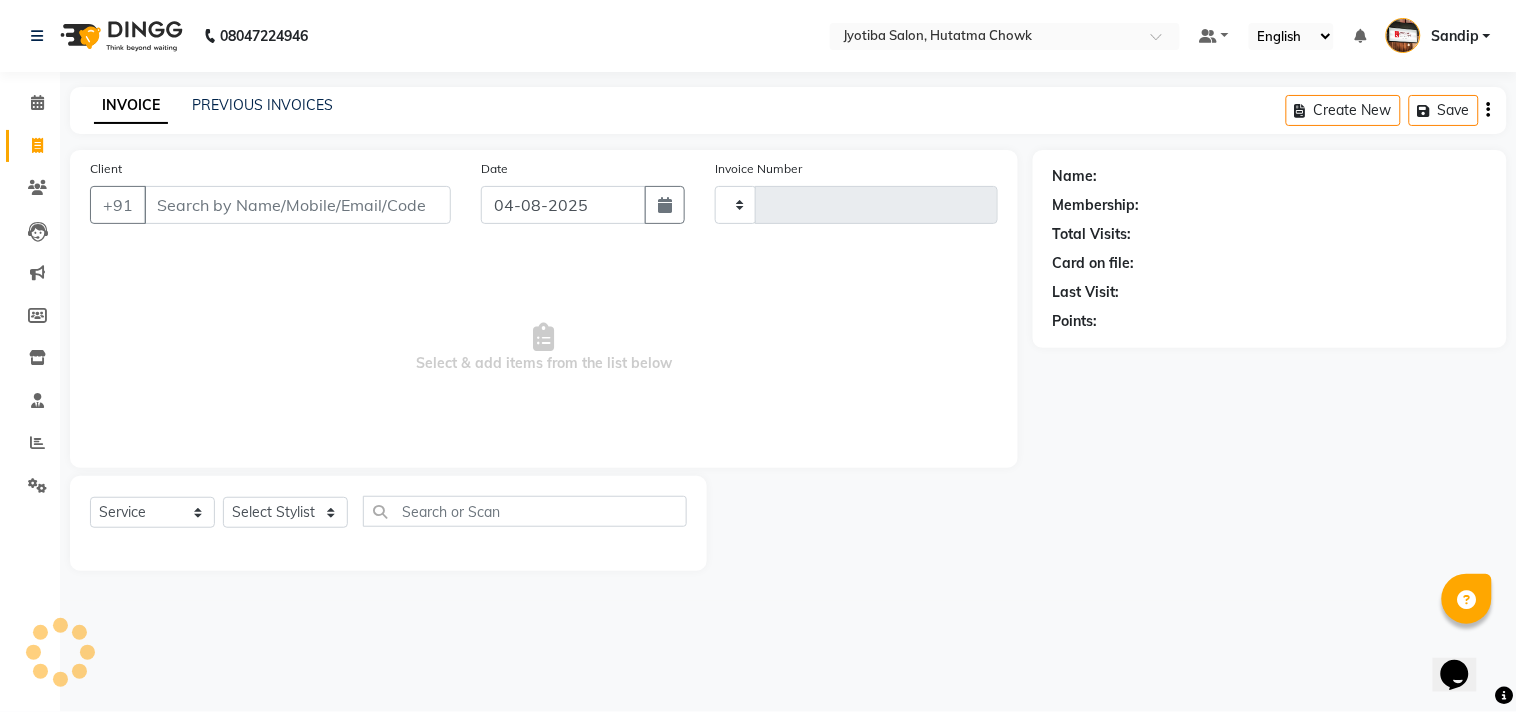 type on "1350" 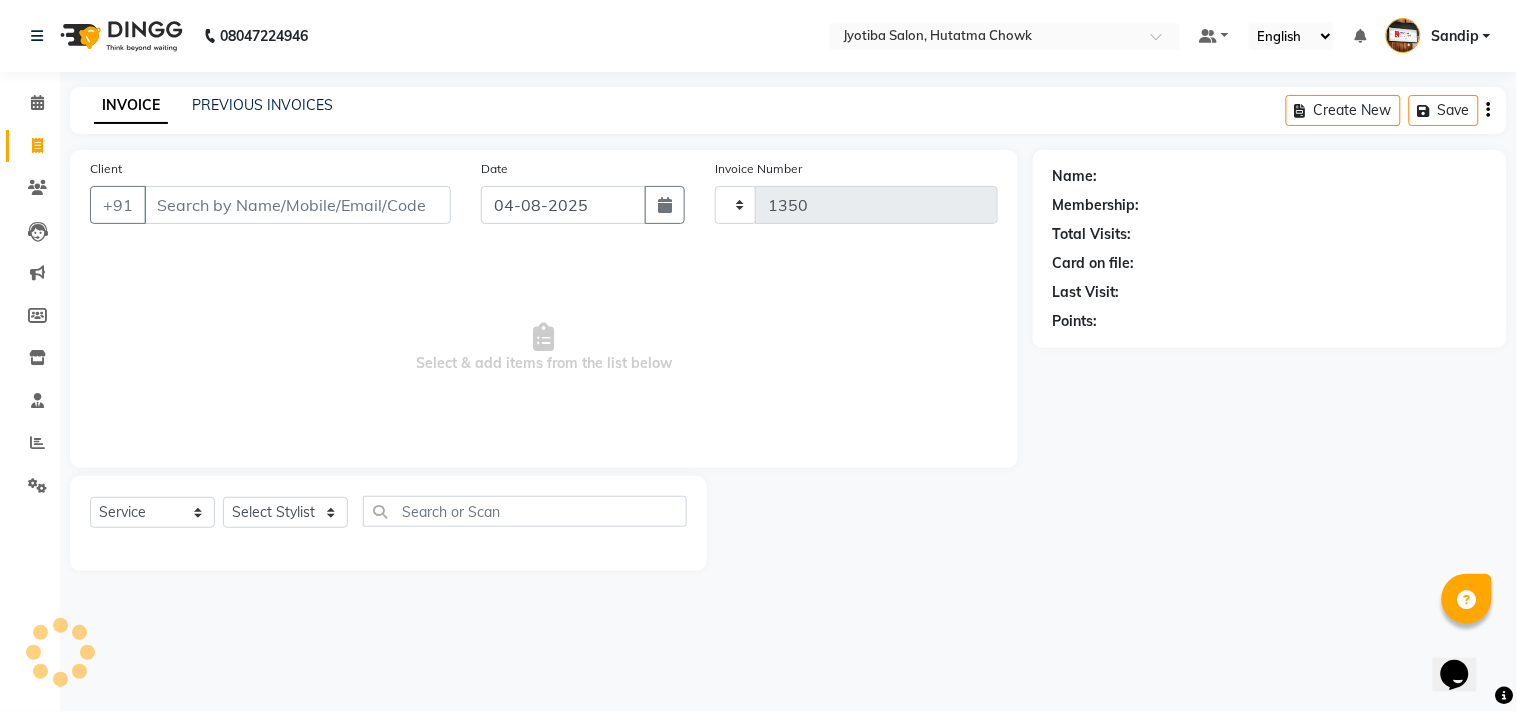 select on "556" 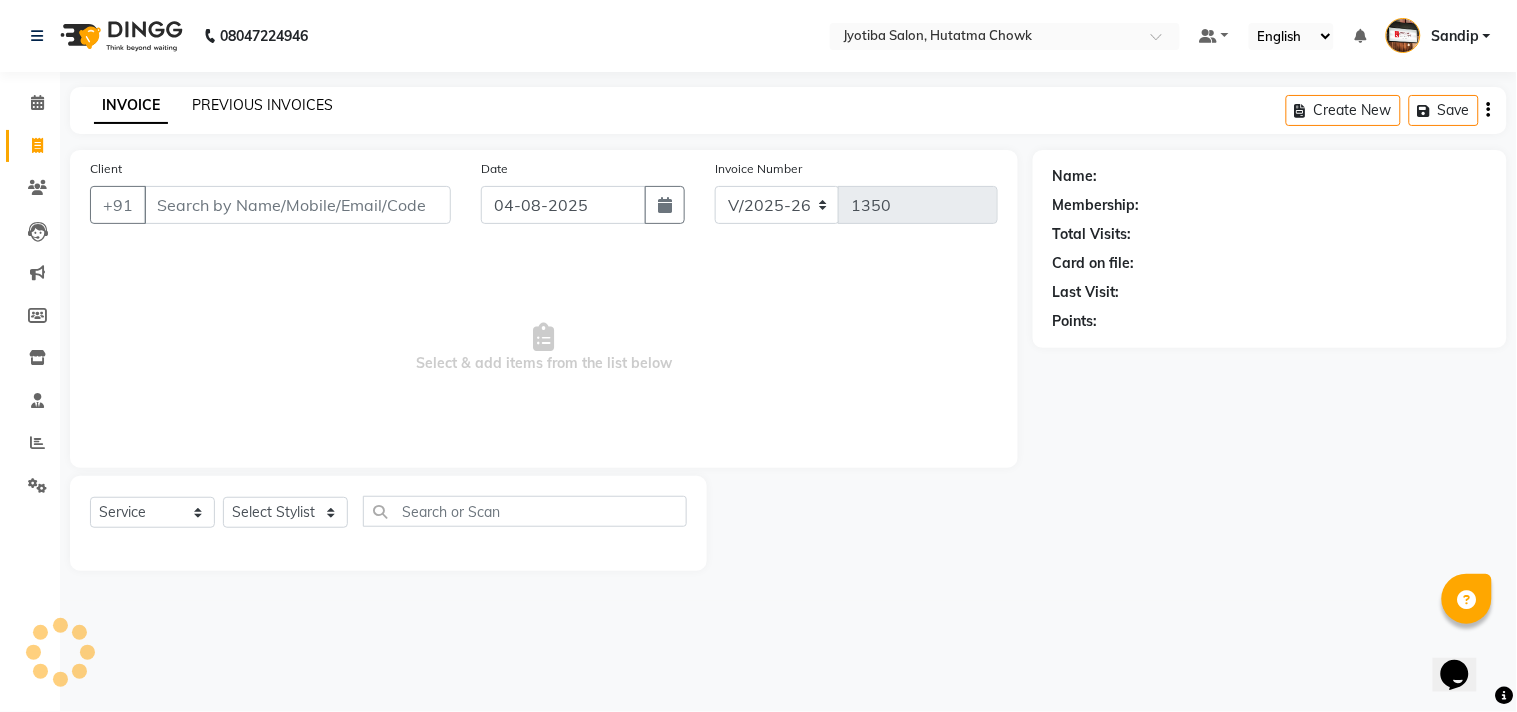select on "membership" 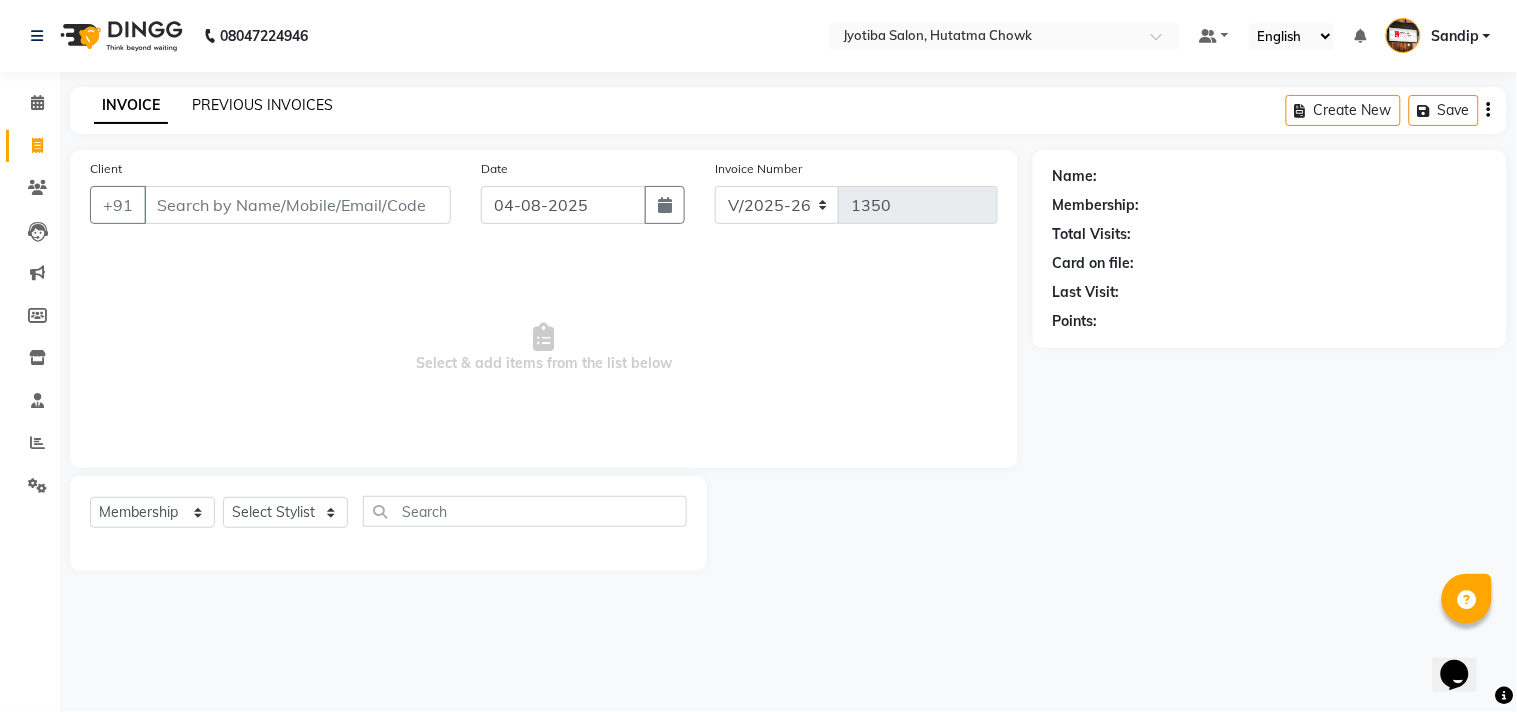 click on "PREVIOUS INVOICES" 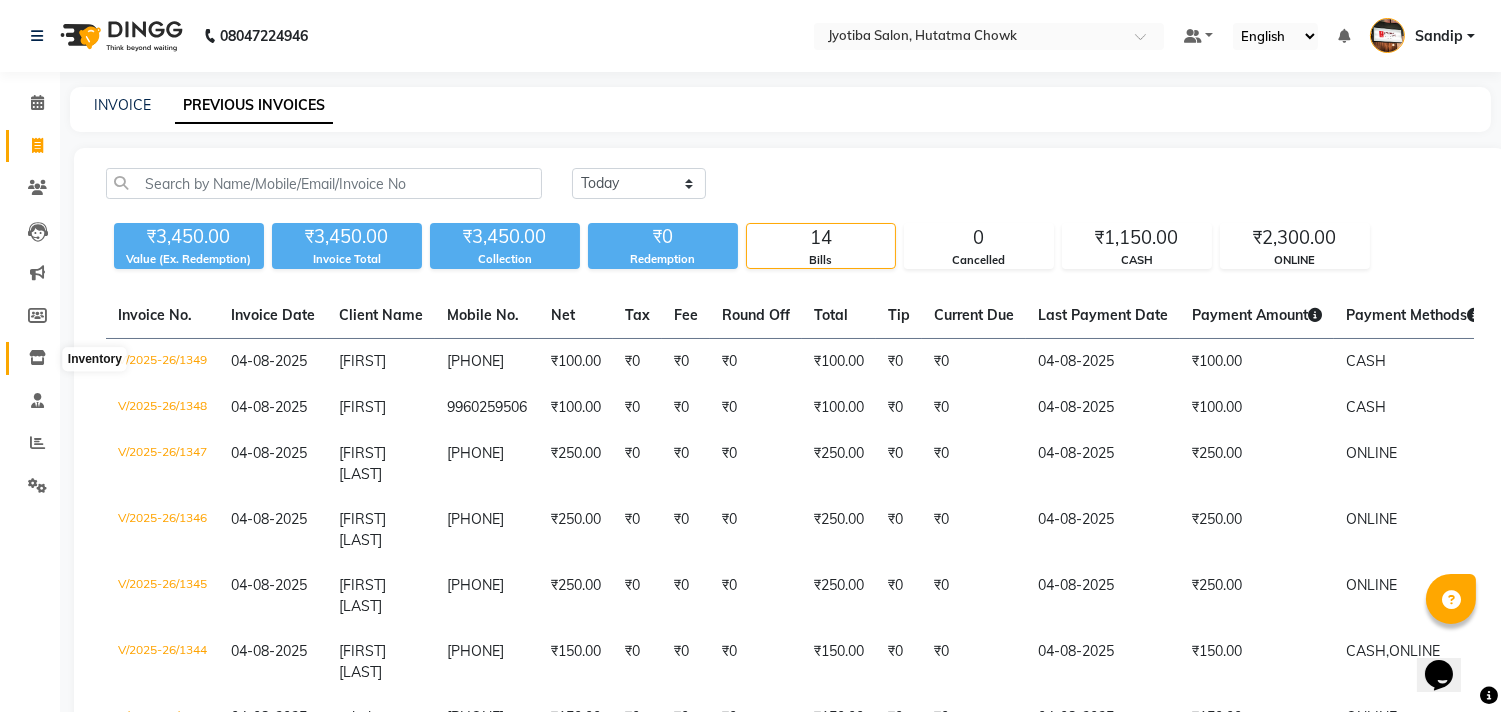 click 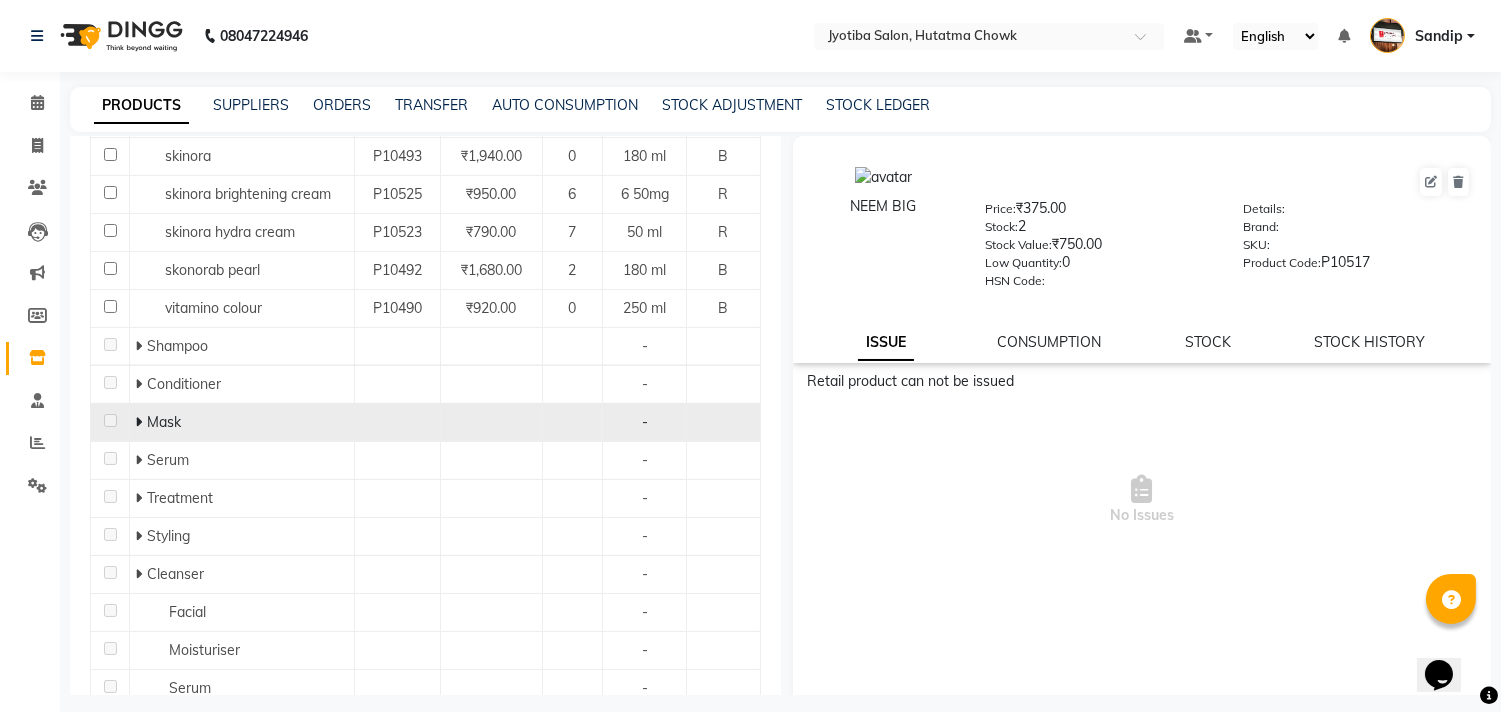scroll, scrollTop: 725, scrollLeft: 0, axis: vertical 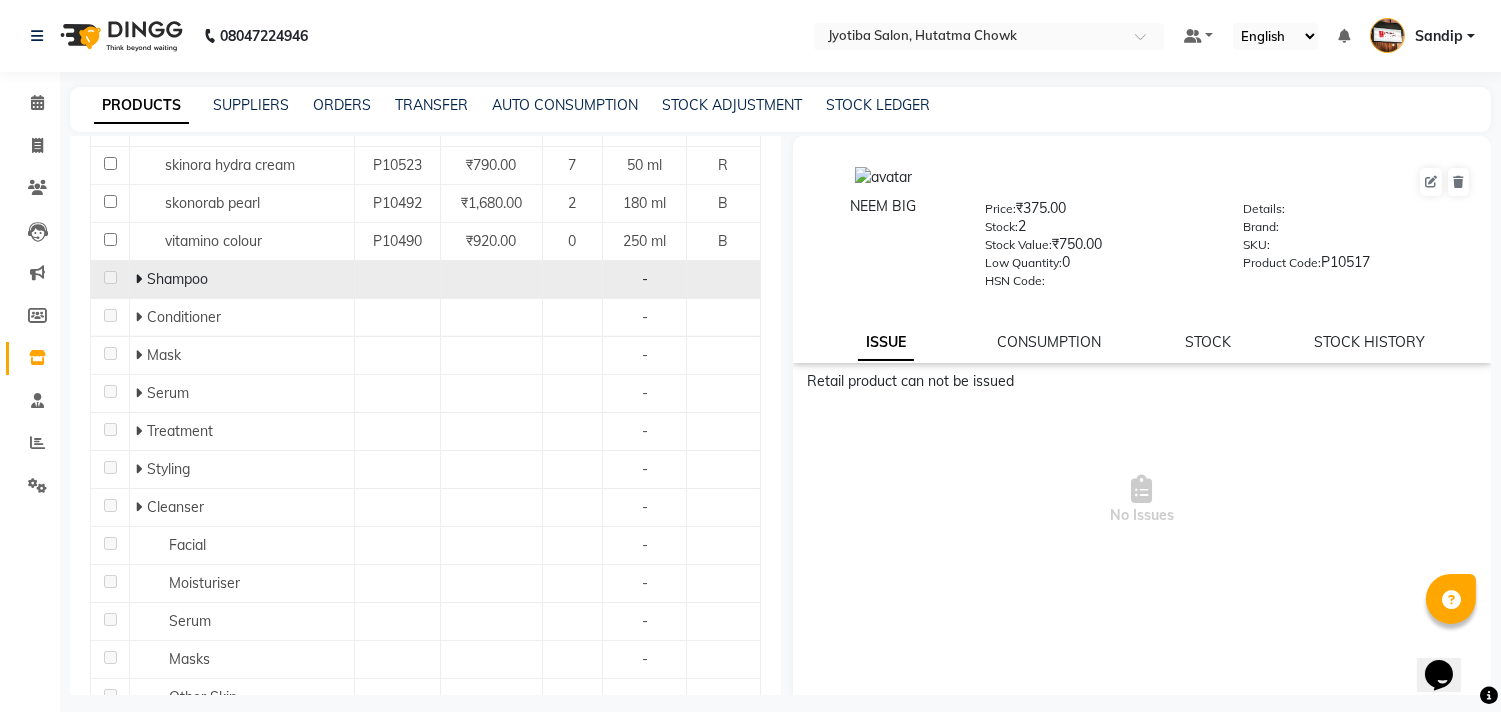 click 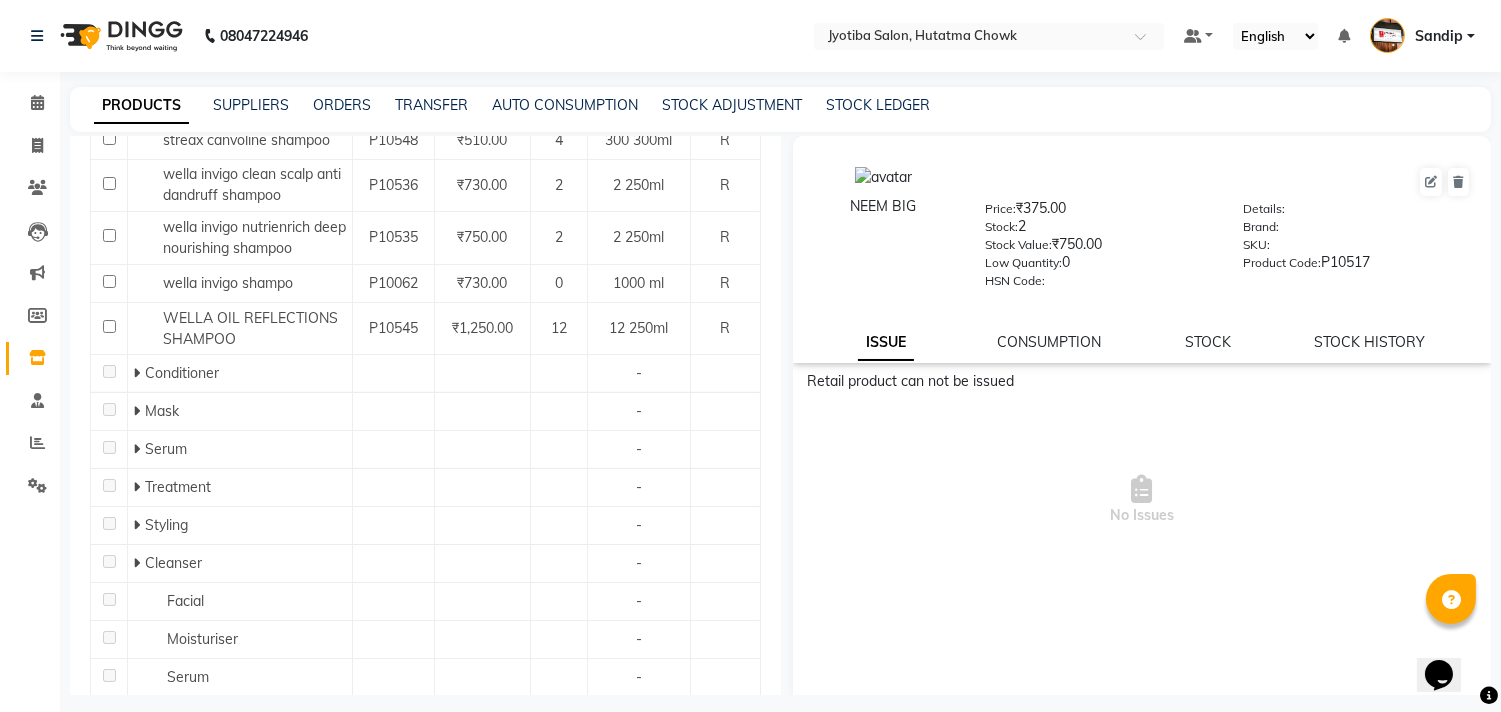 scroll, scrollTop: 1207, scrollLeft: 0, axis: vertical 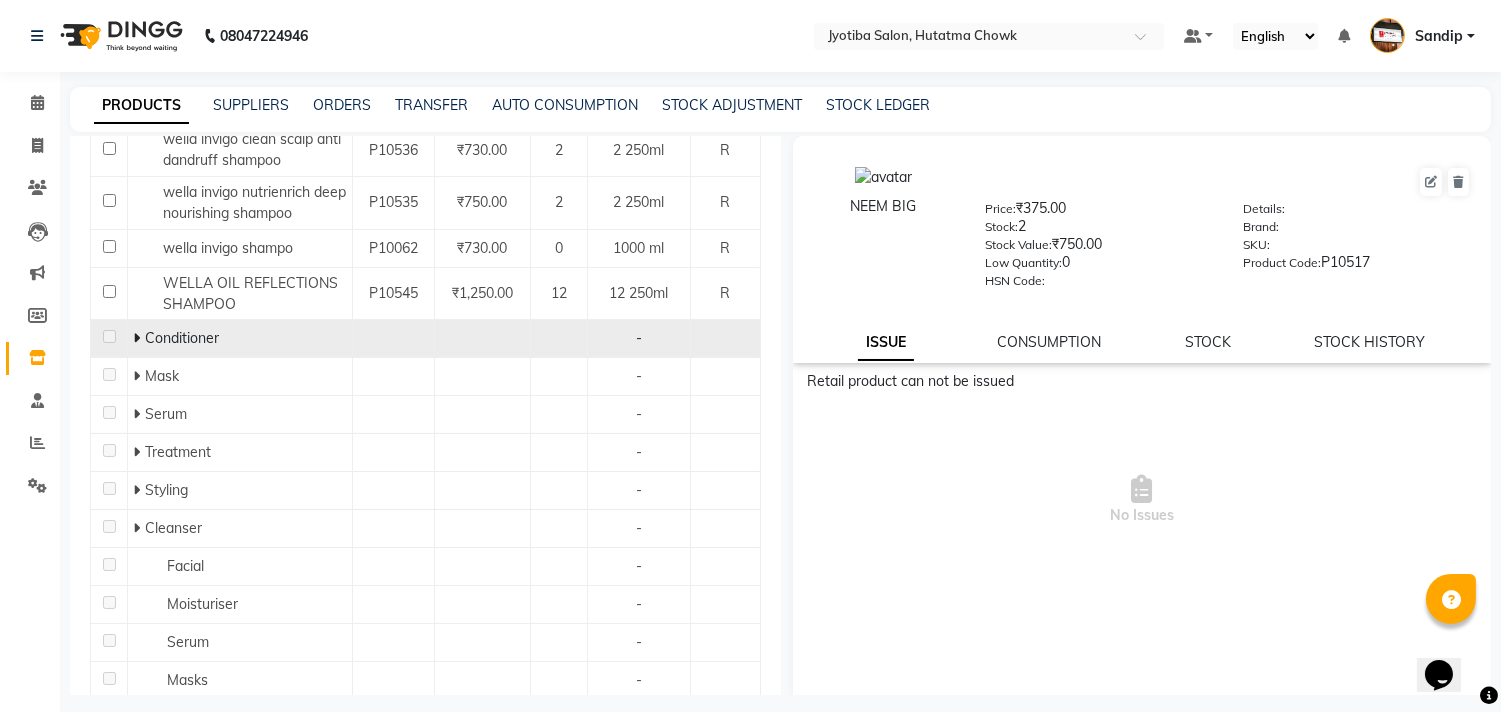 click 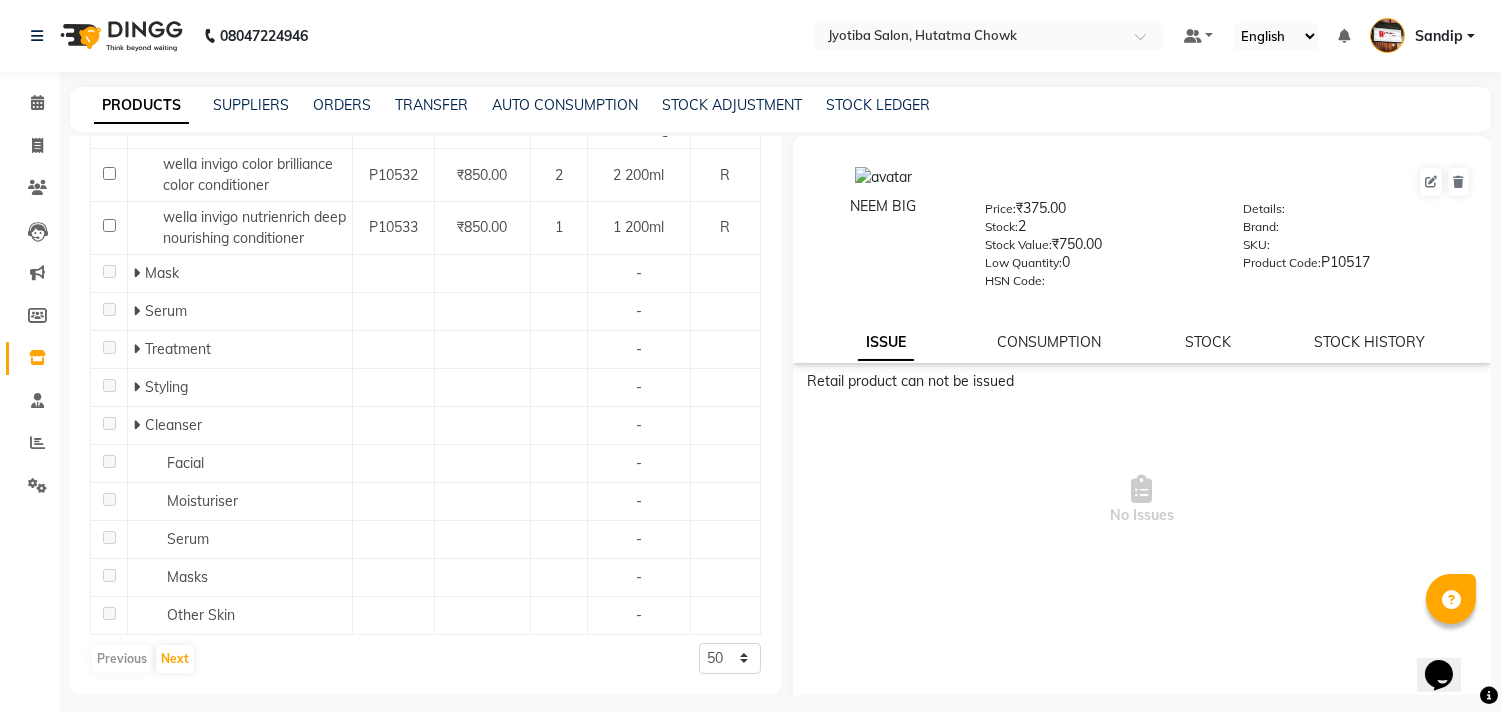 scroll, scrollTop: 1534, scrollLeft: 0, axis: vertical 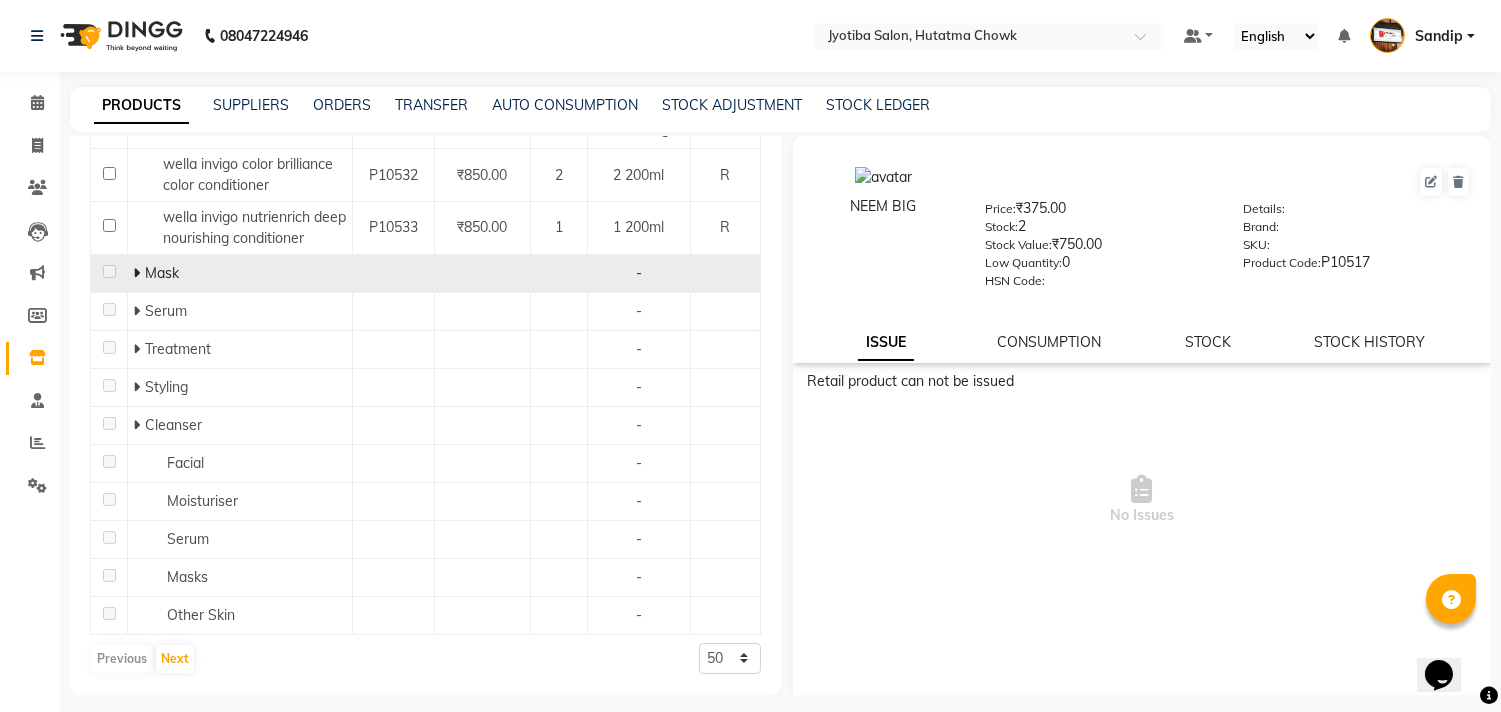 click 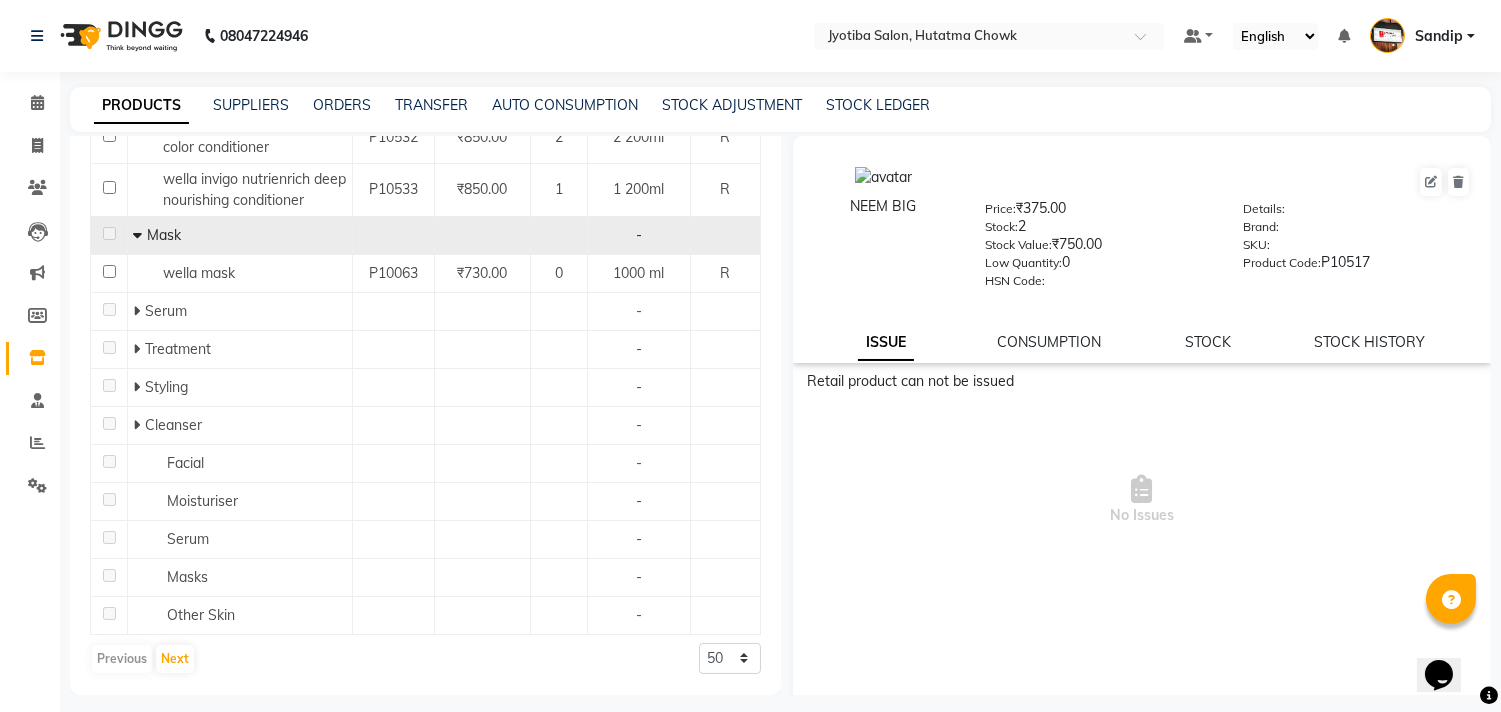 scroll, scrollTop: 1572, scrollLeft: 0, axis: vertical 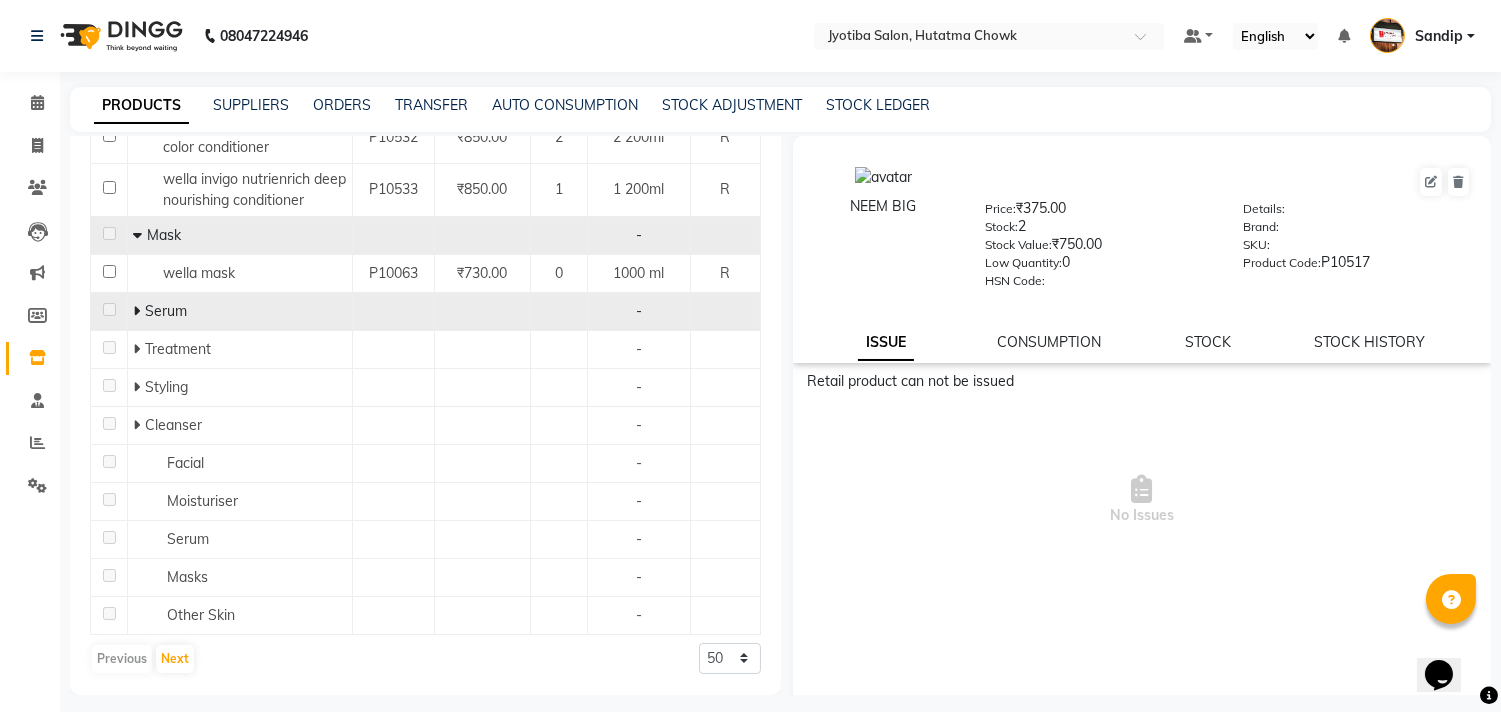 click 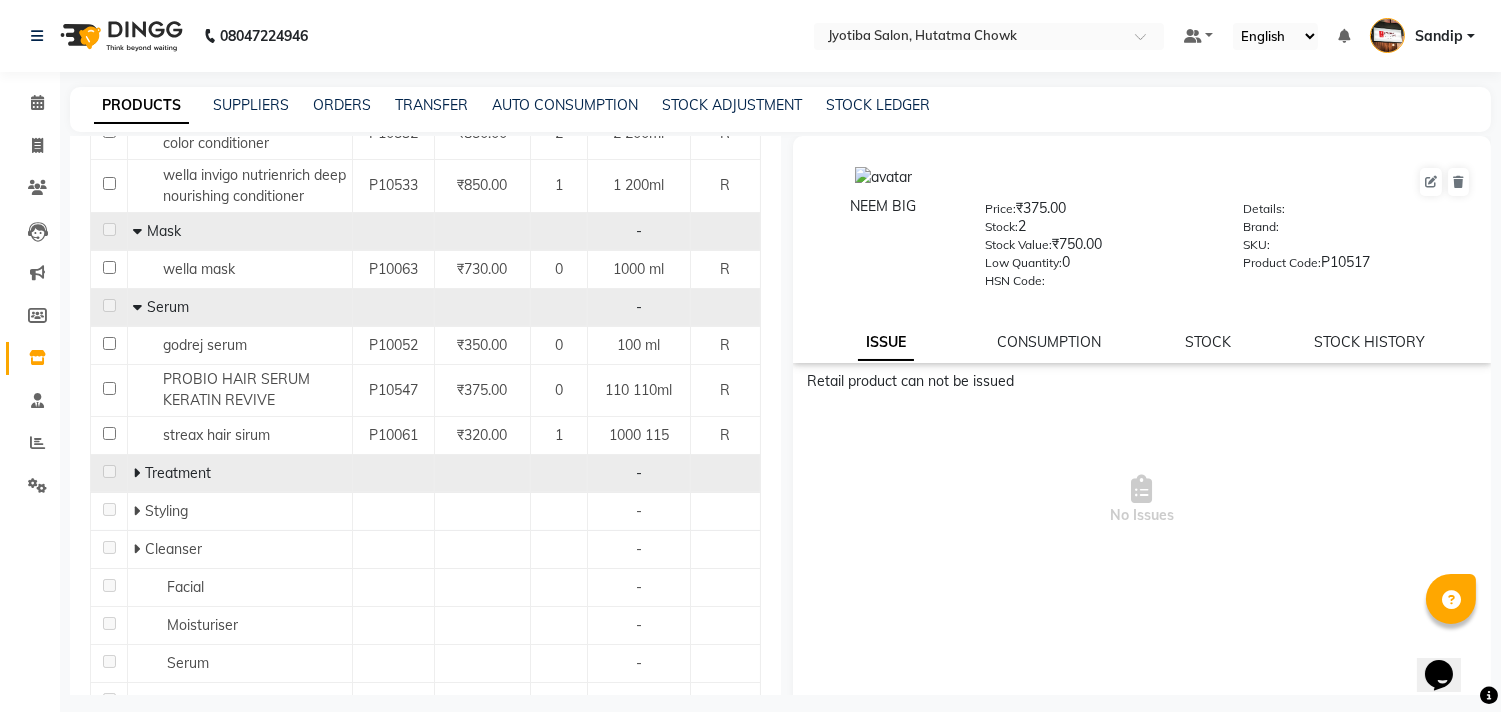 click 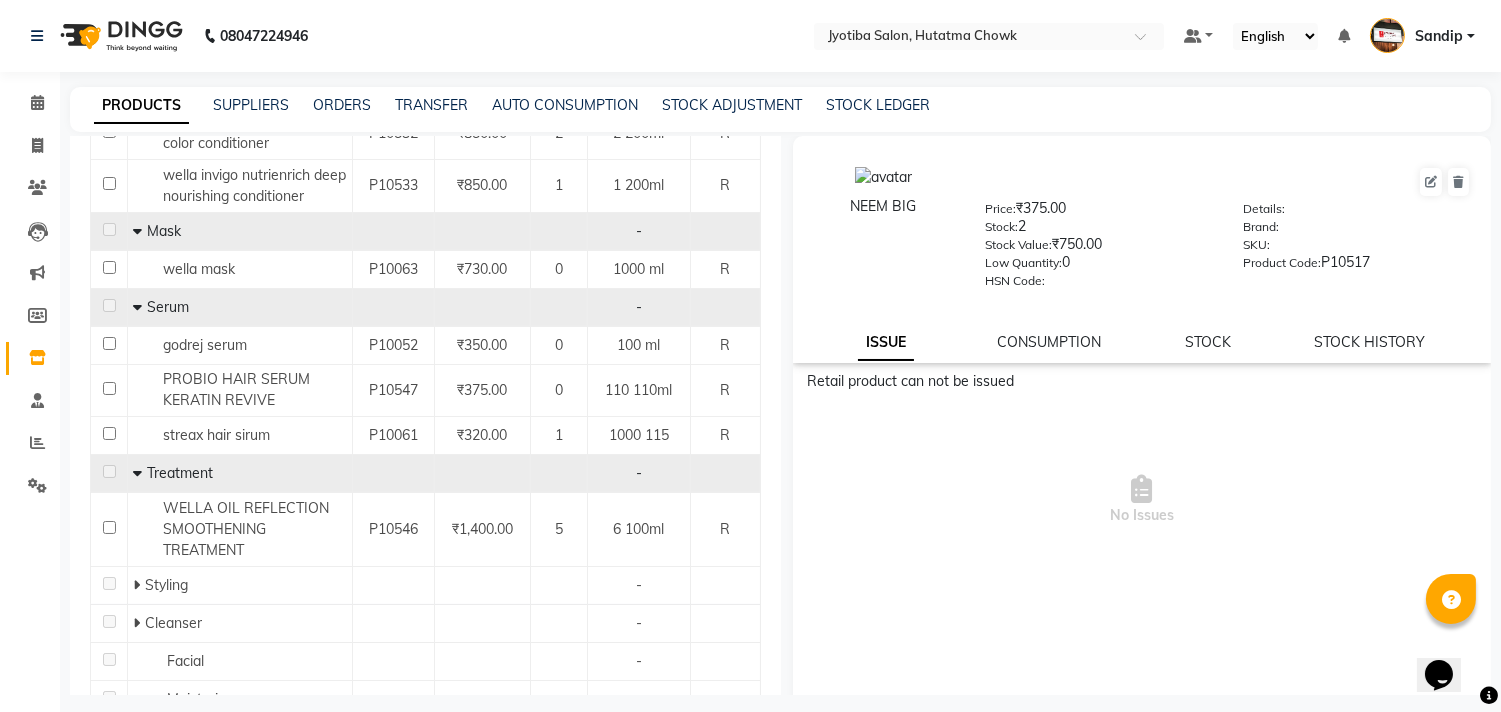 scroll, scrollTop: 1774, scrollLeft: 0, axis: vertical 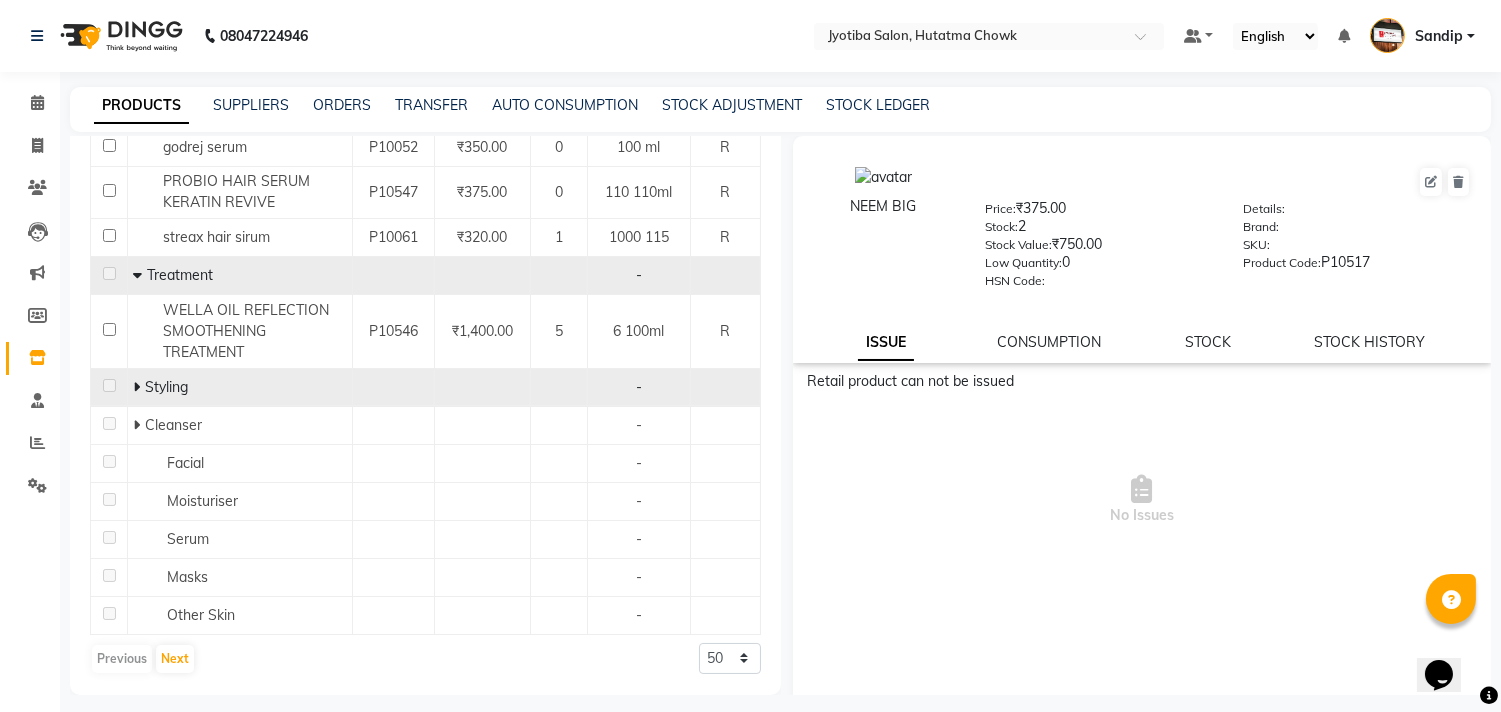 click 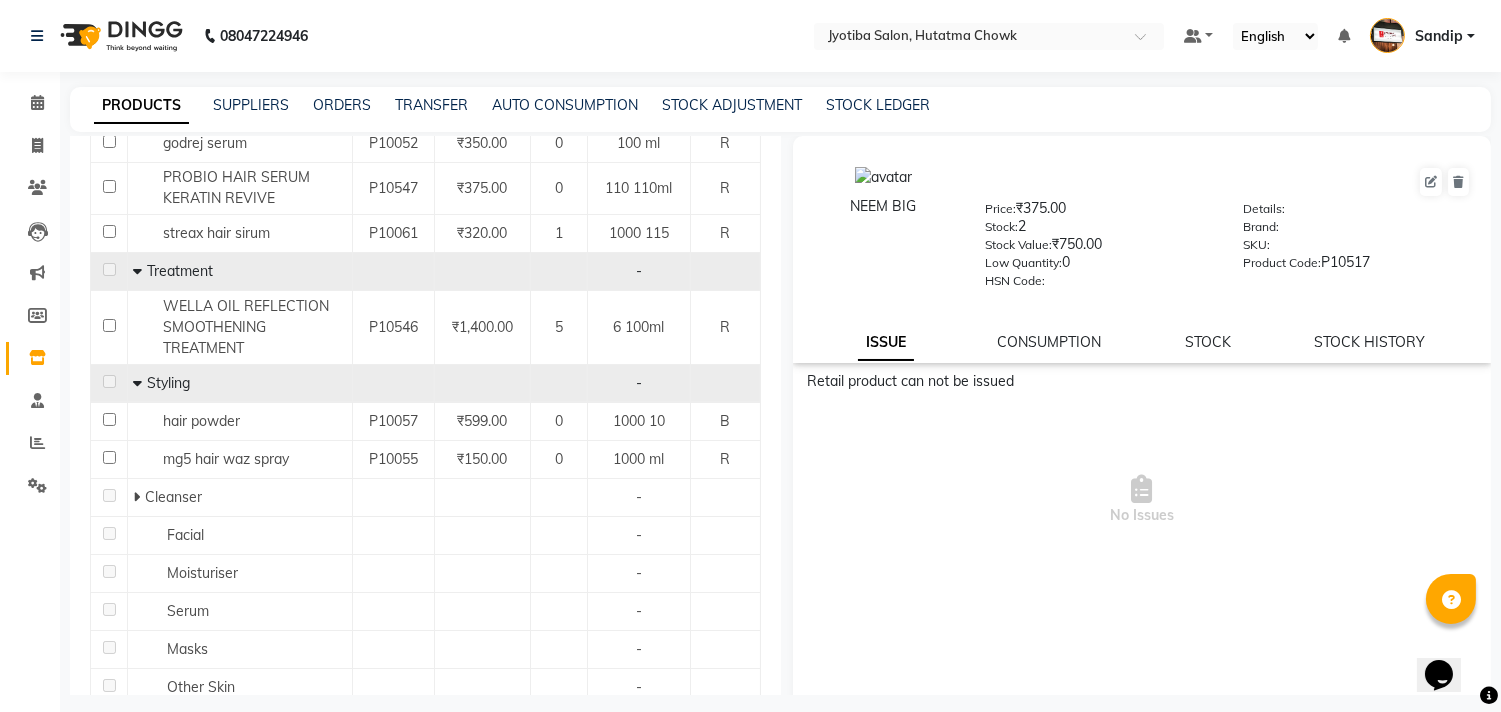 scroll, scrollTop: 1851, scrollLeft: 0, axis: vertical 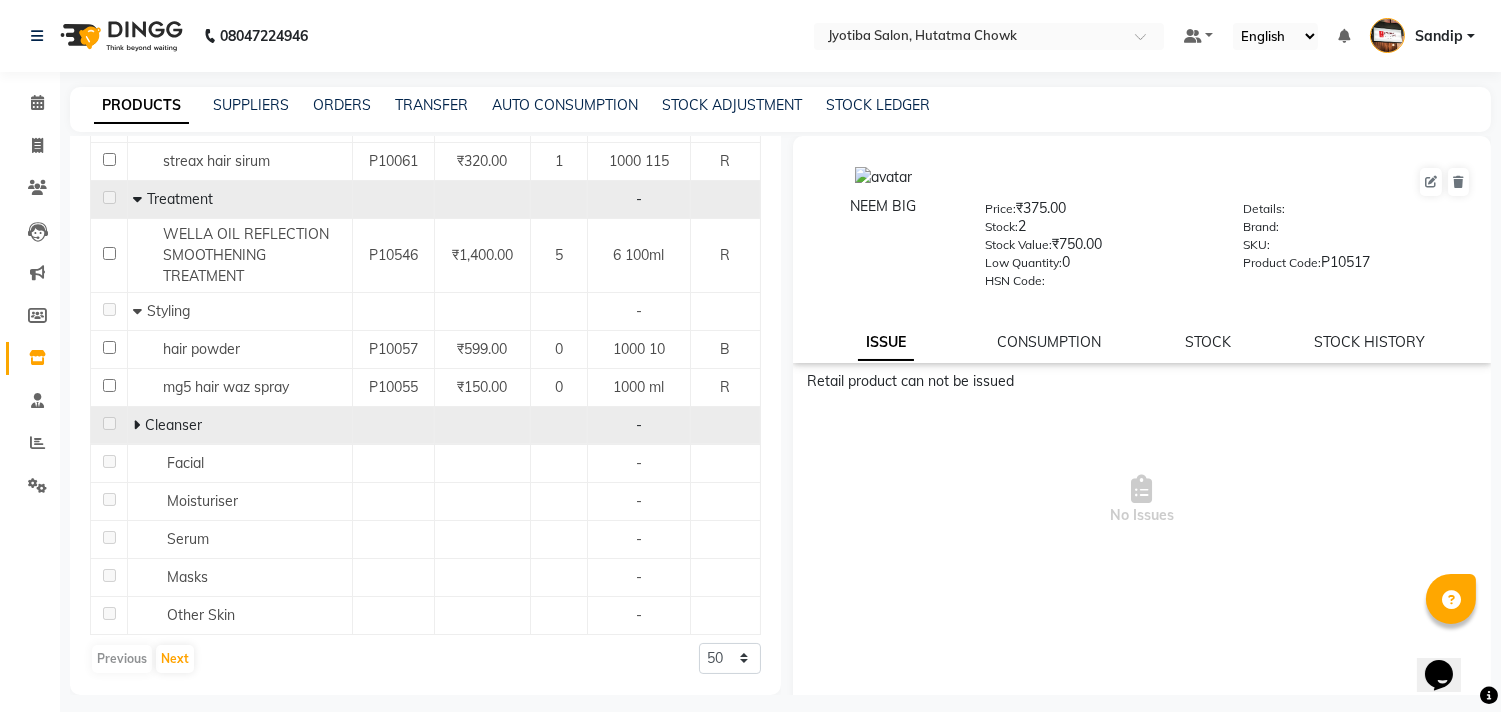 click 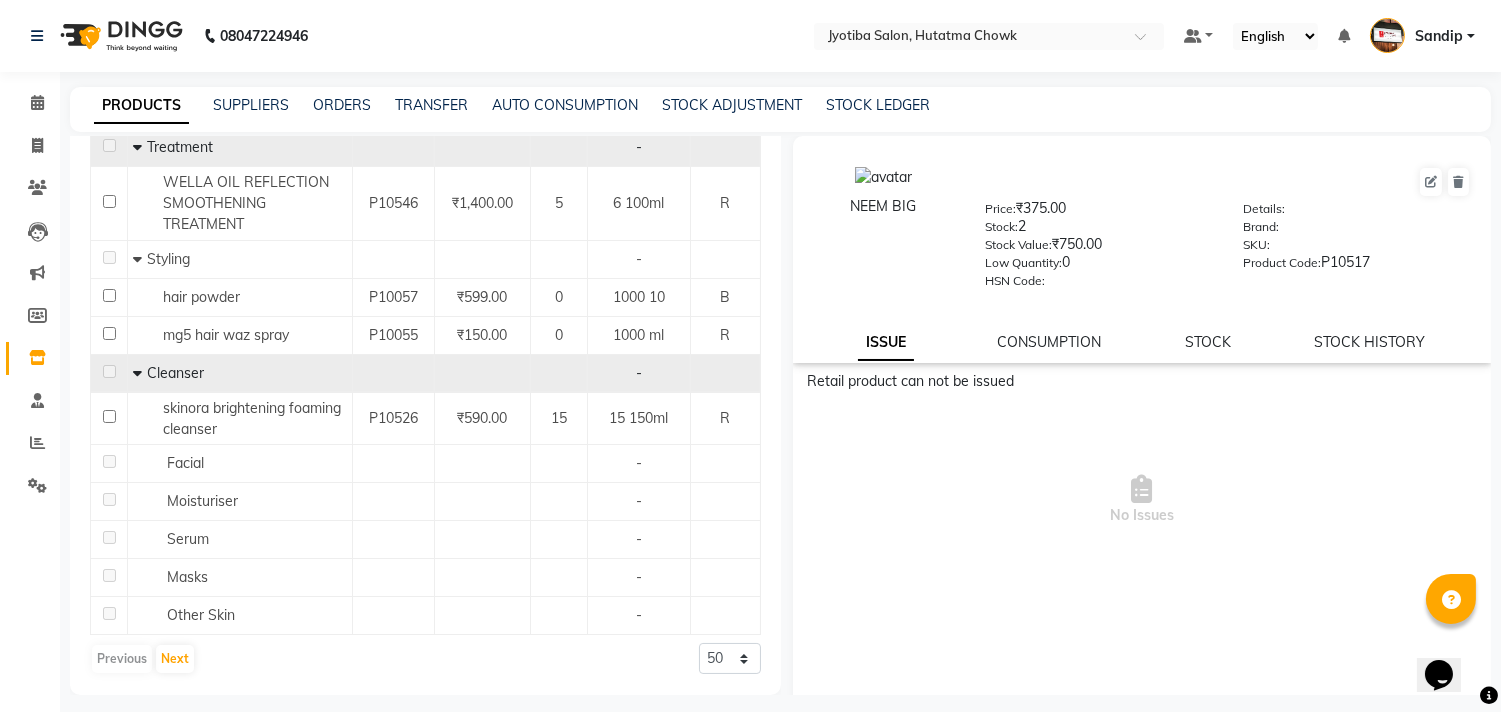 scroll, scrollTop: 1903, scrollLeft: 0, axis: vertical 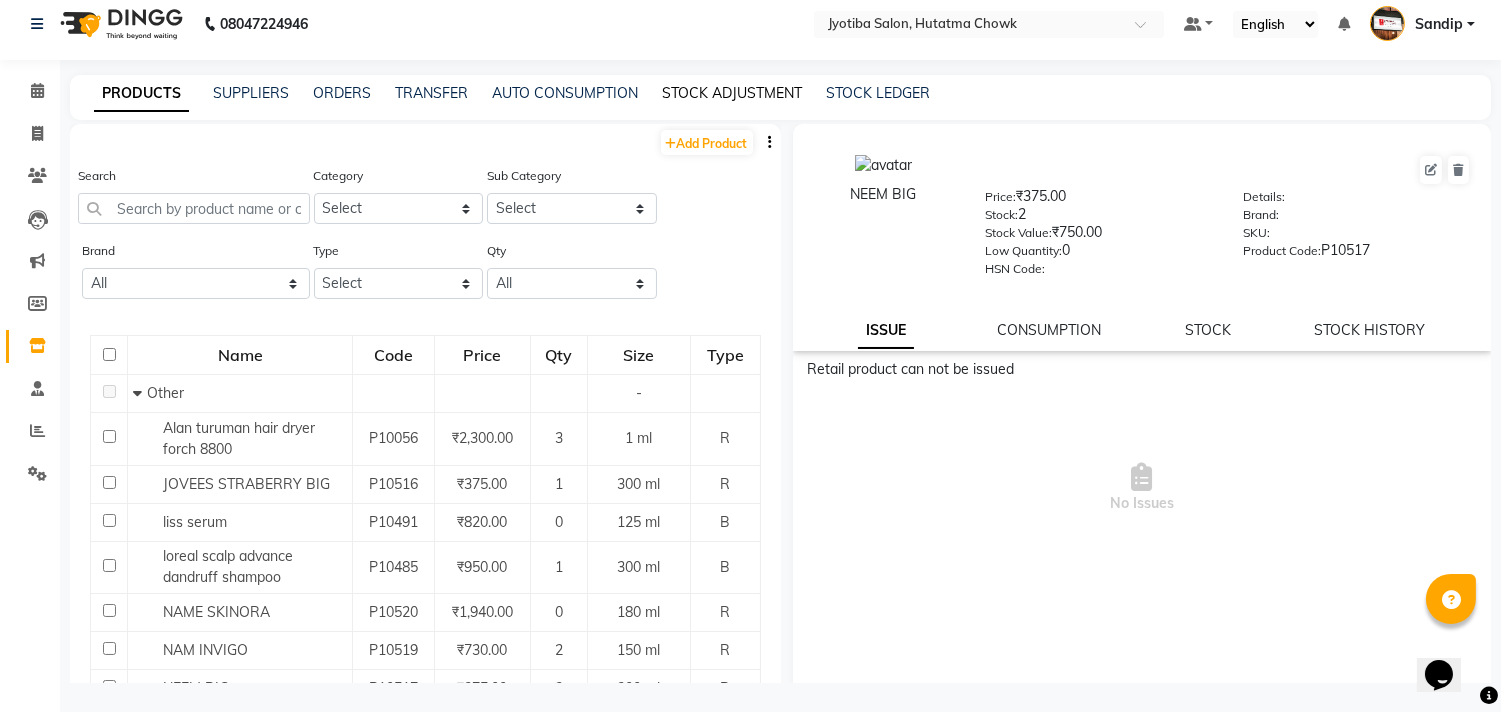 click on "STOCK ADJUSTMENT" 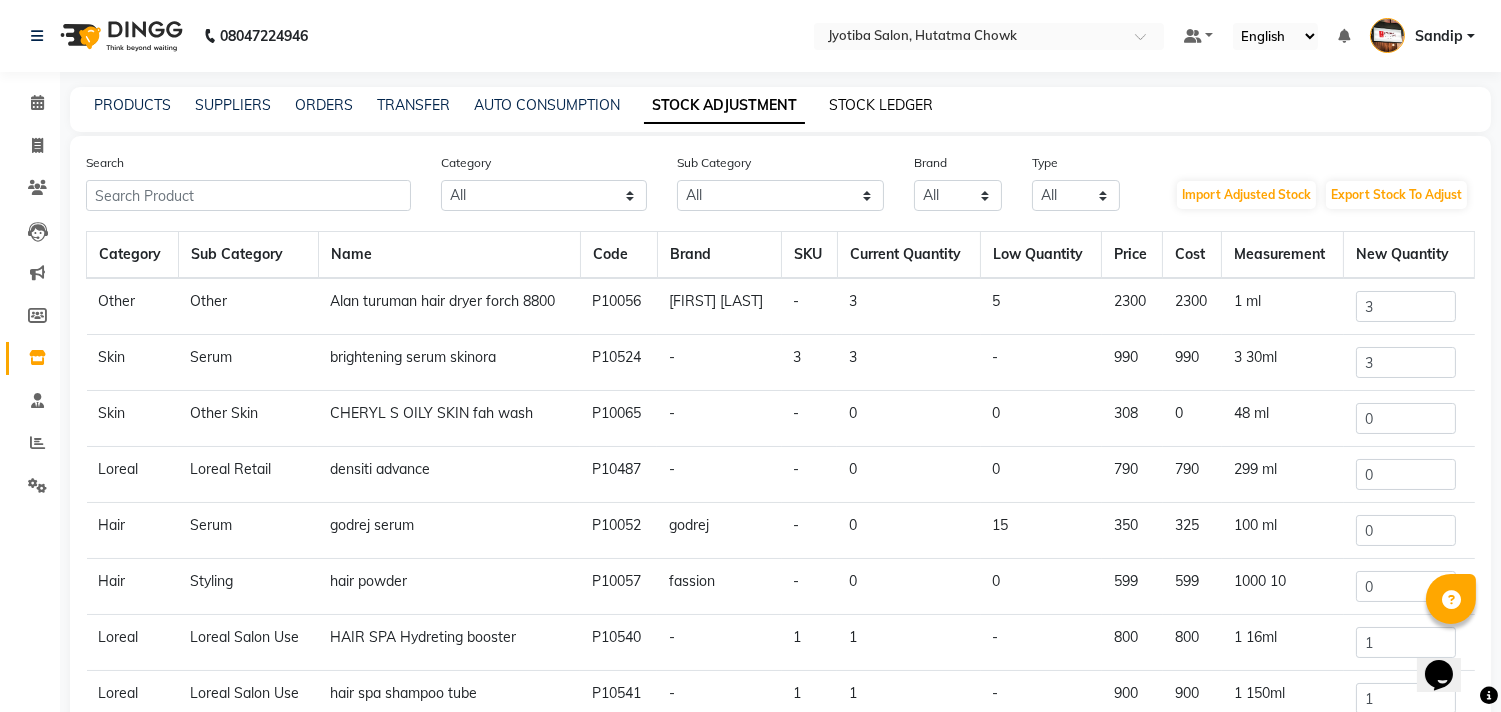 click on "STOCK LEDGER" 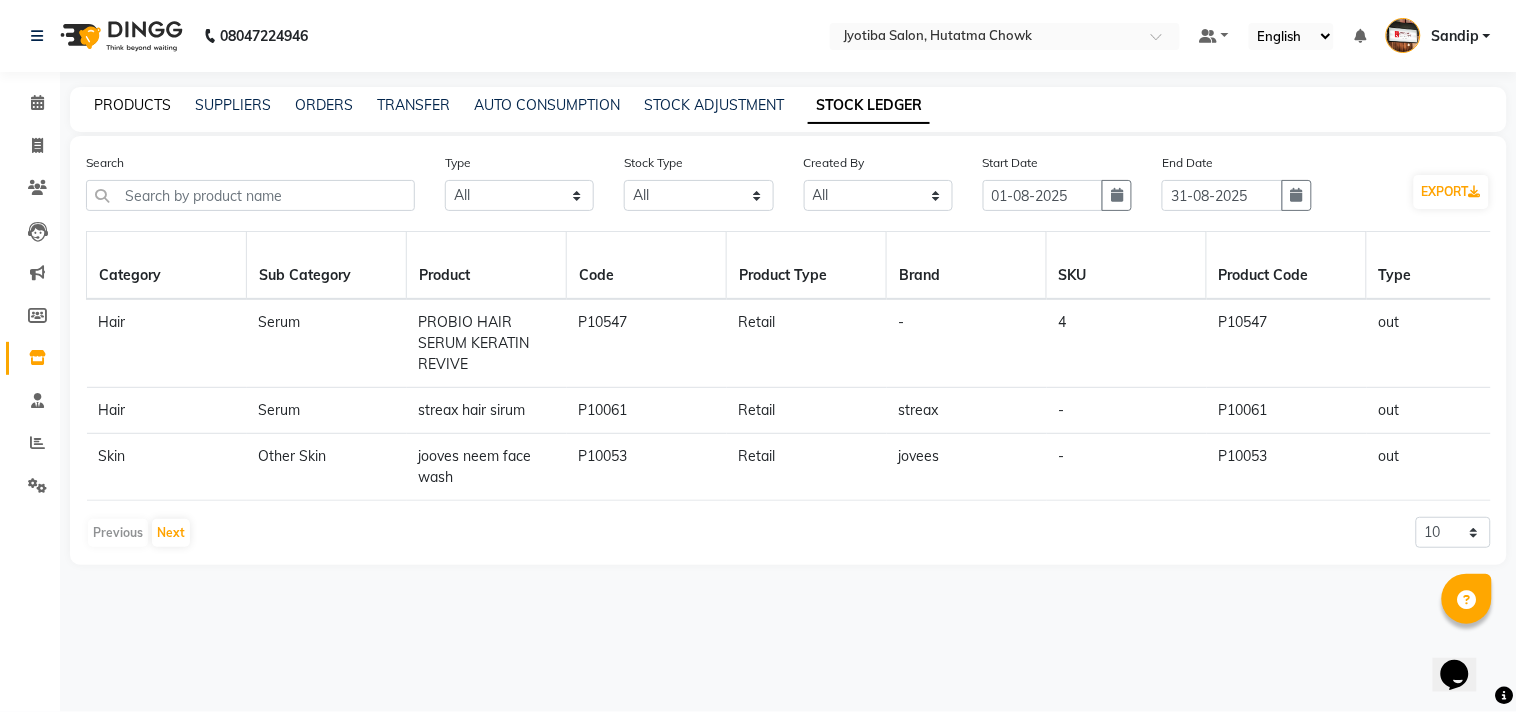 click on "PRODUCTS" 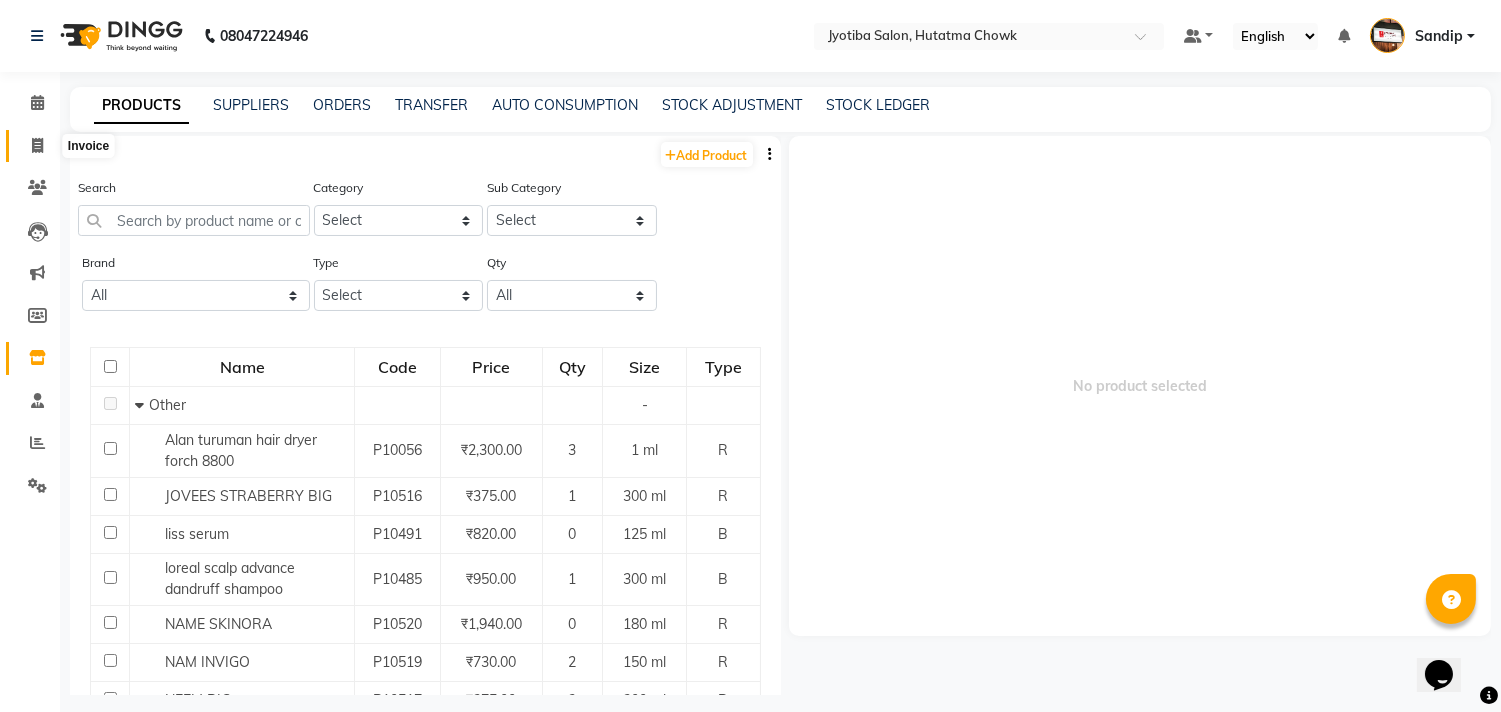click 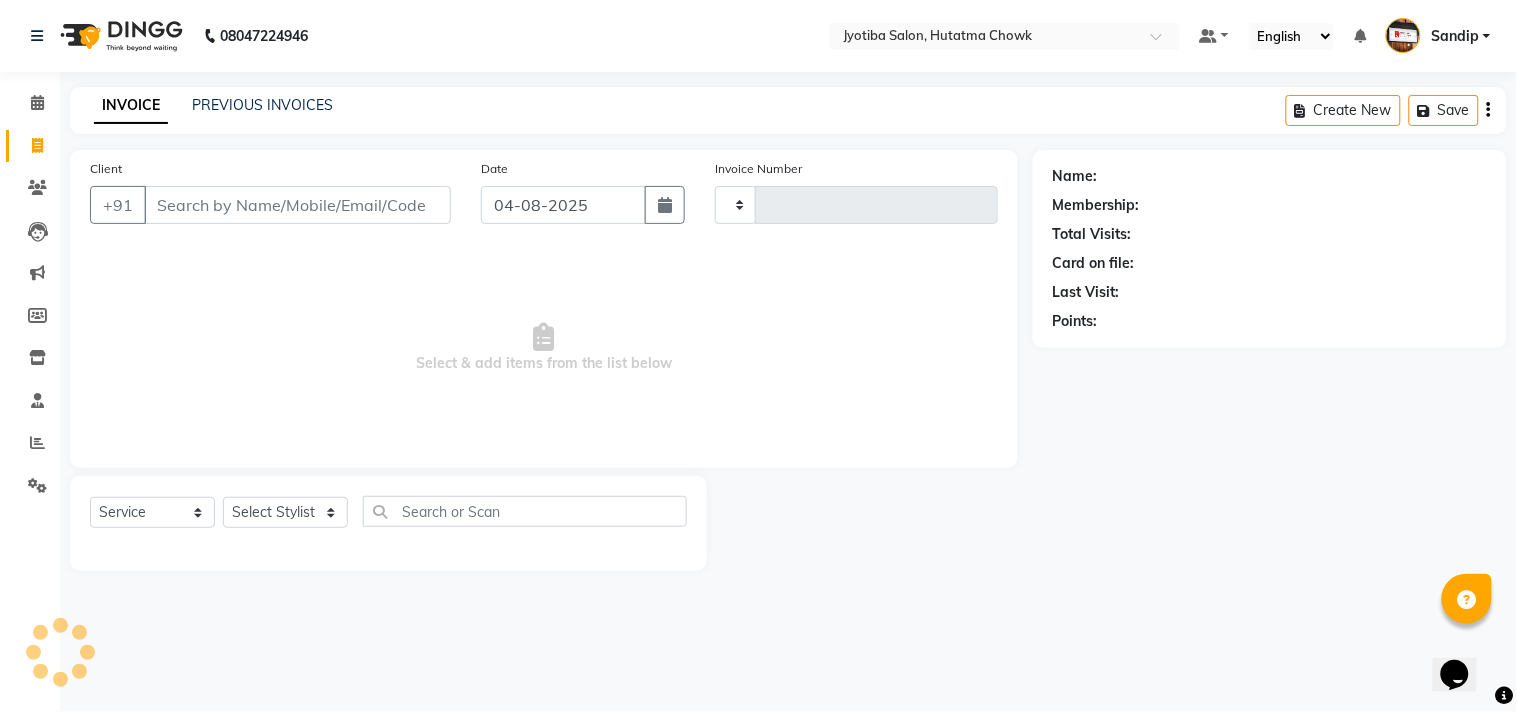 select on "membership" 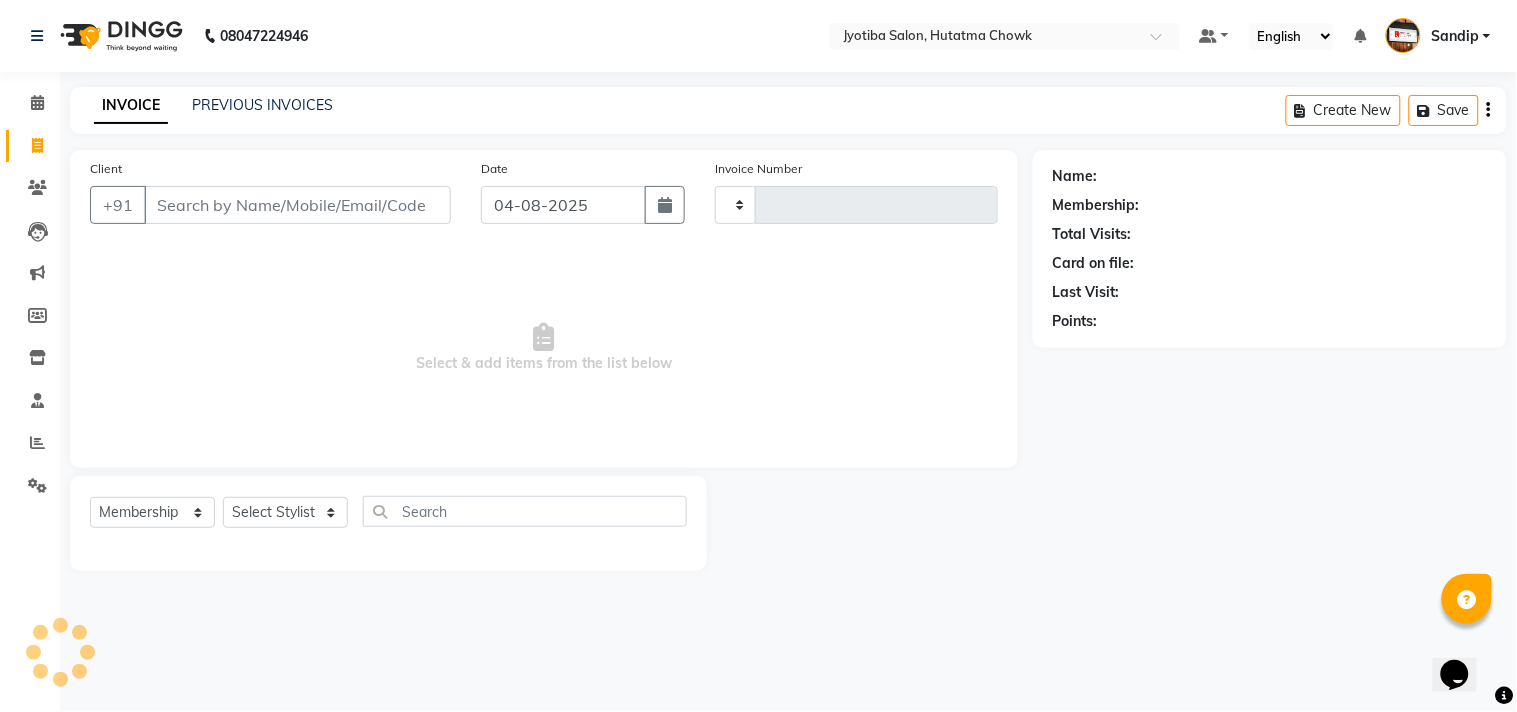 type on "1350" 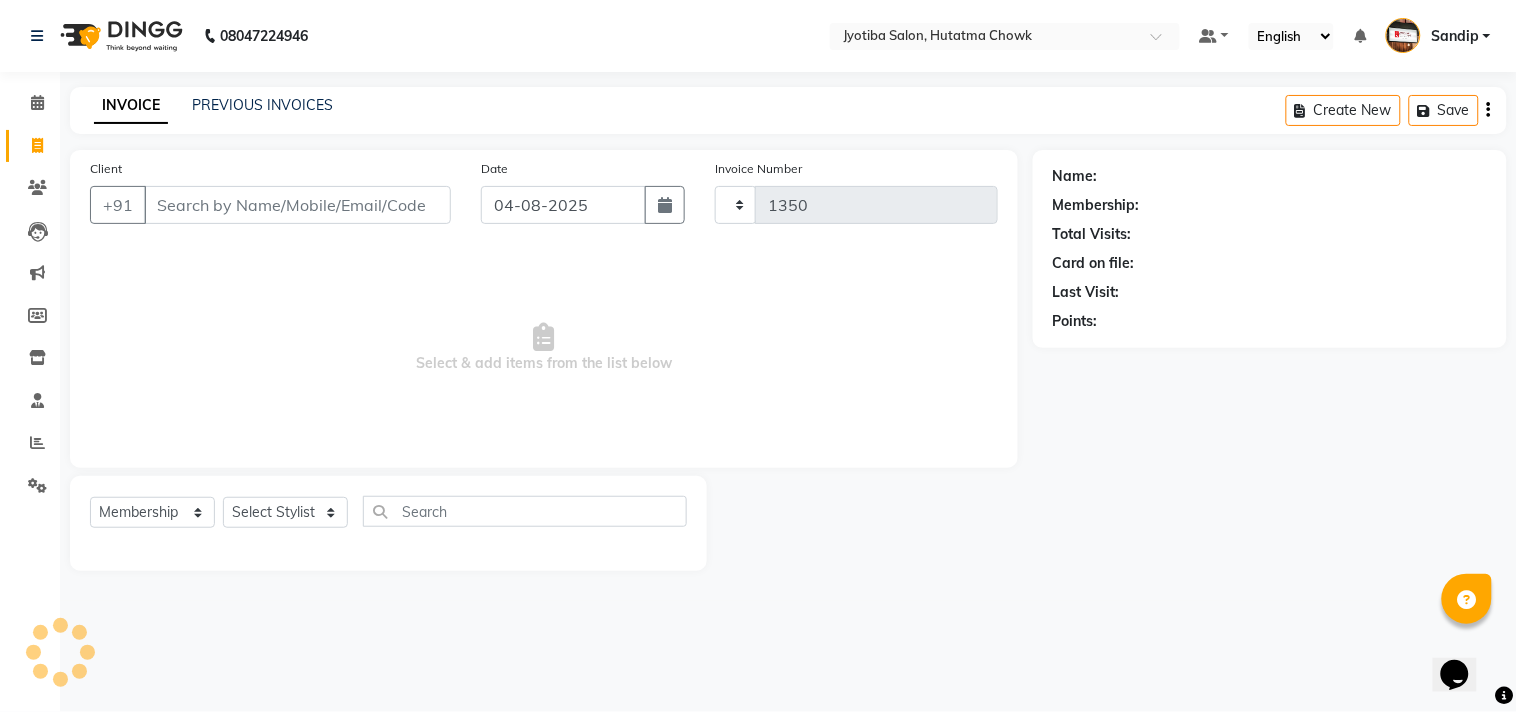select on "556" 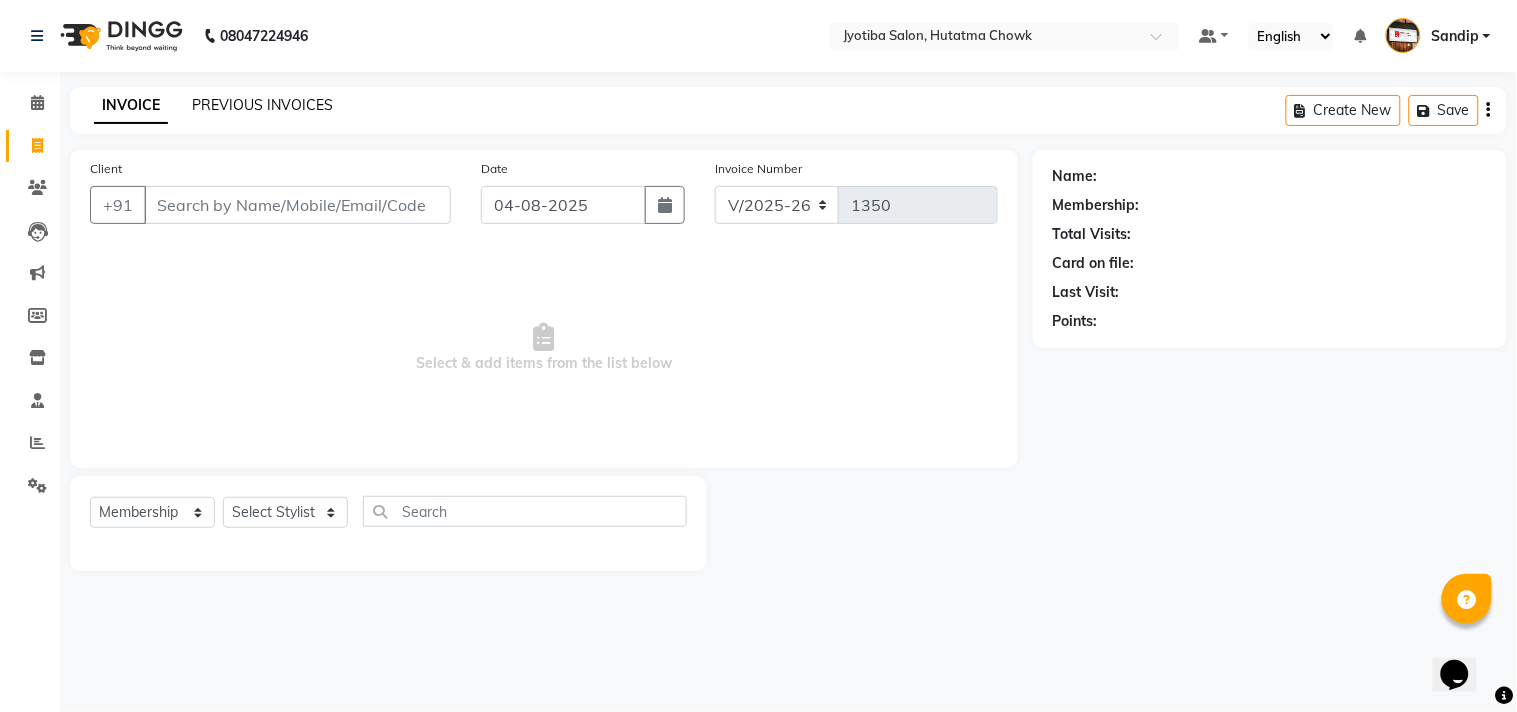 click on "PREVIOUS INVOICES" 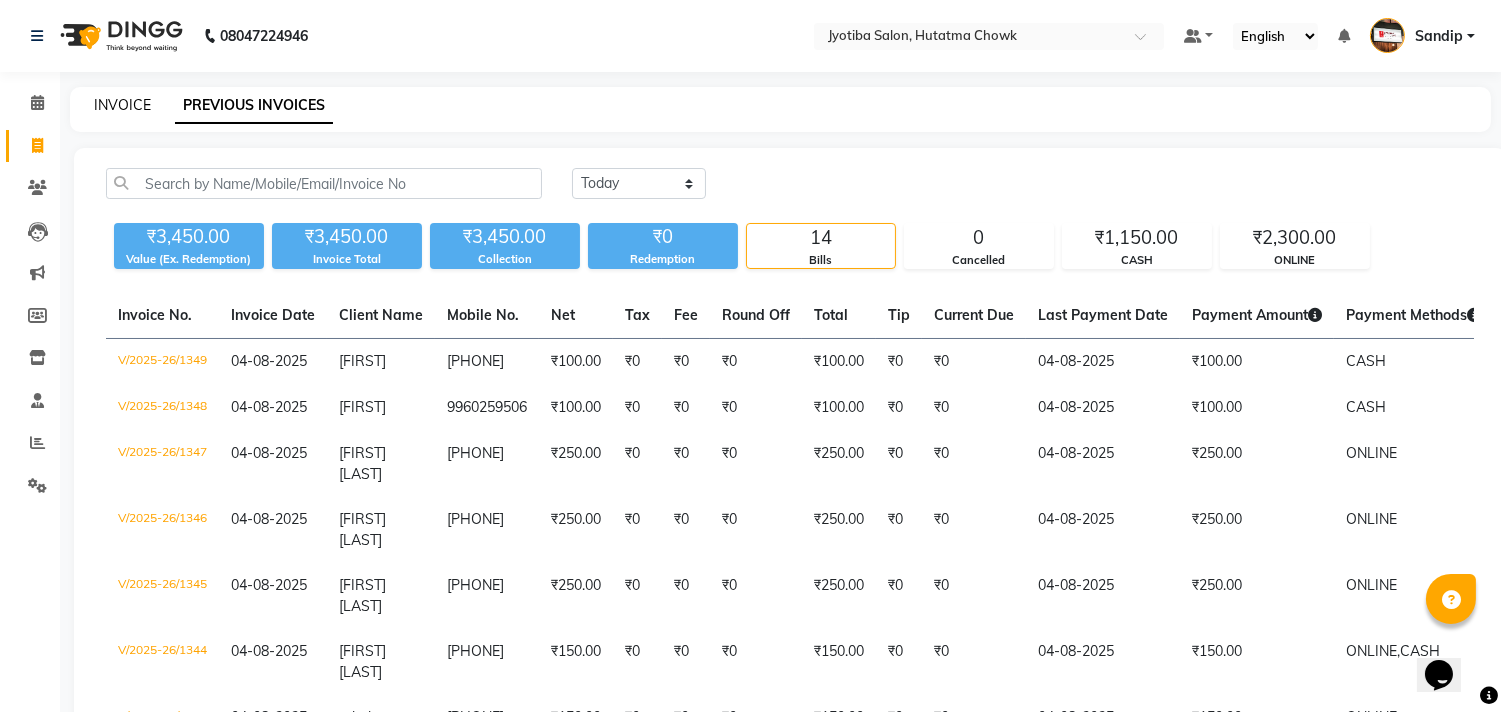 click on "INVOICE" 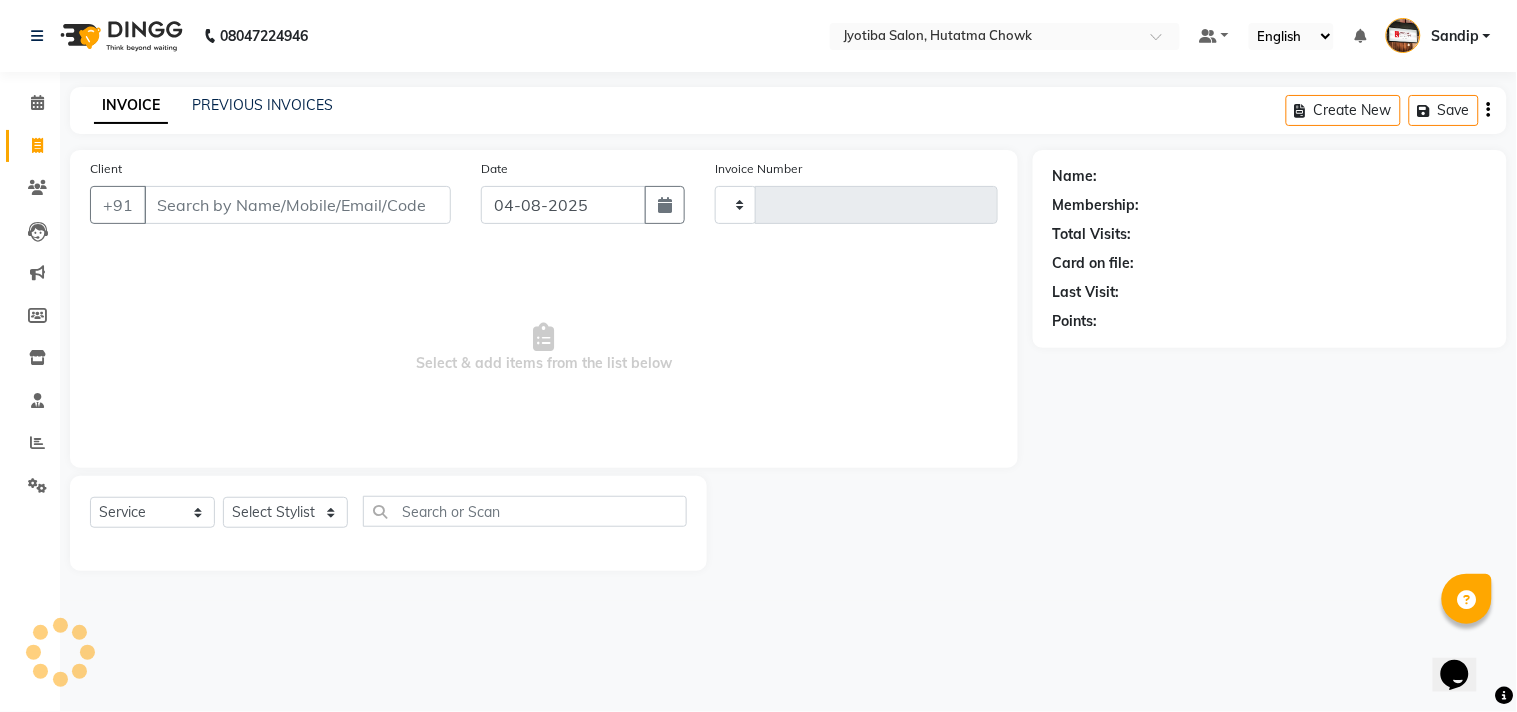 type on "1350" 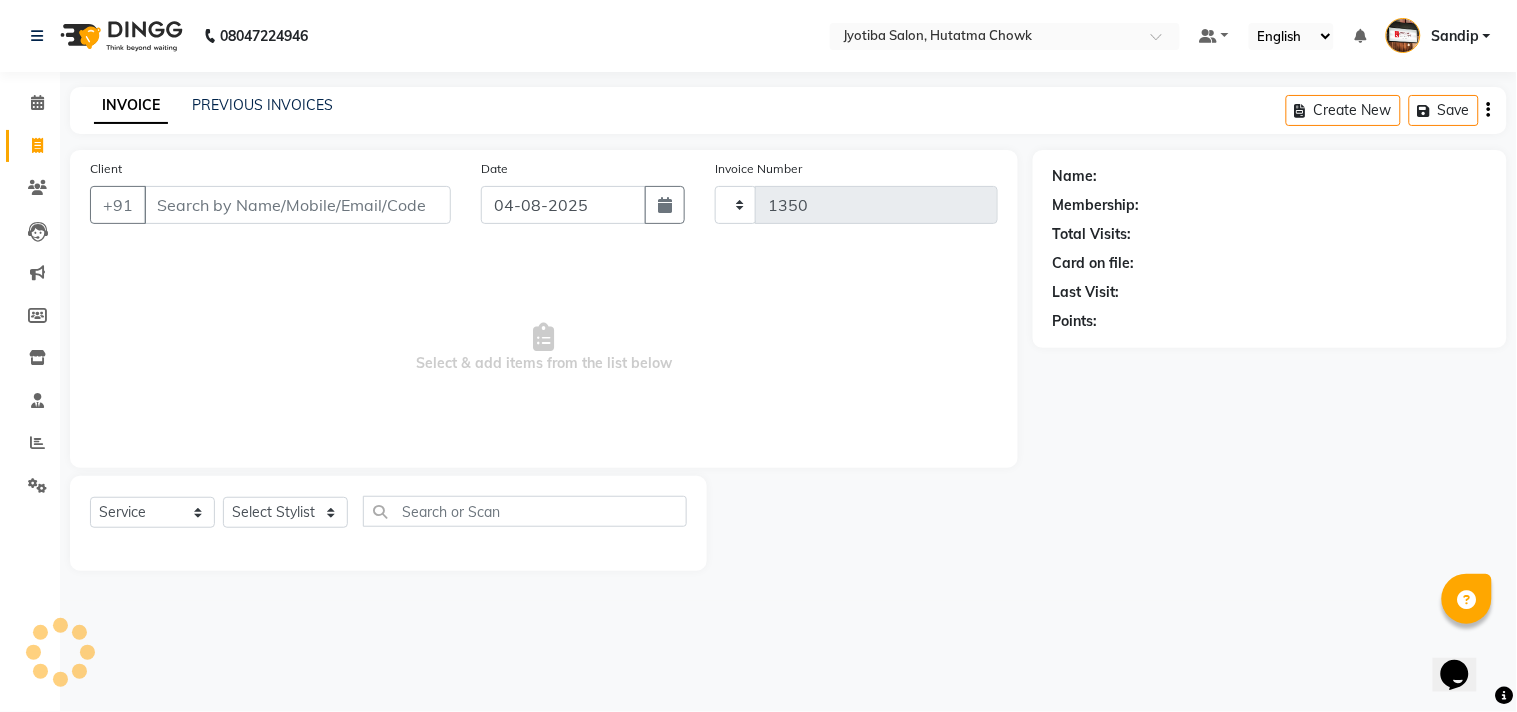 select on "556" 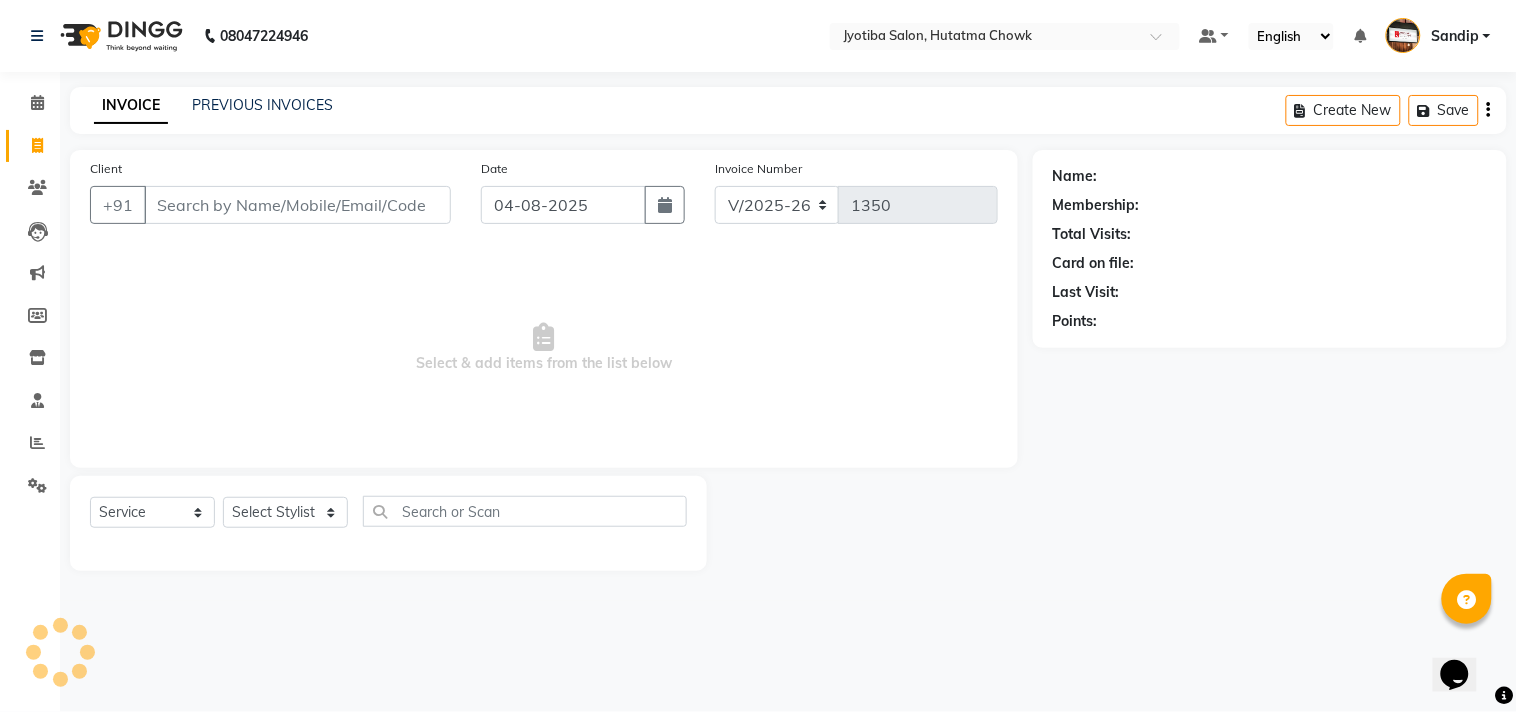 select on "membership" 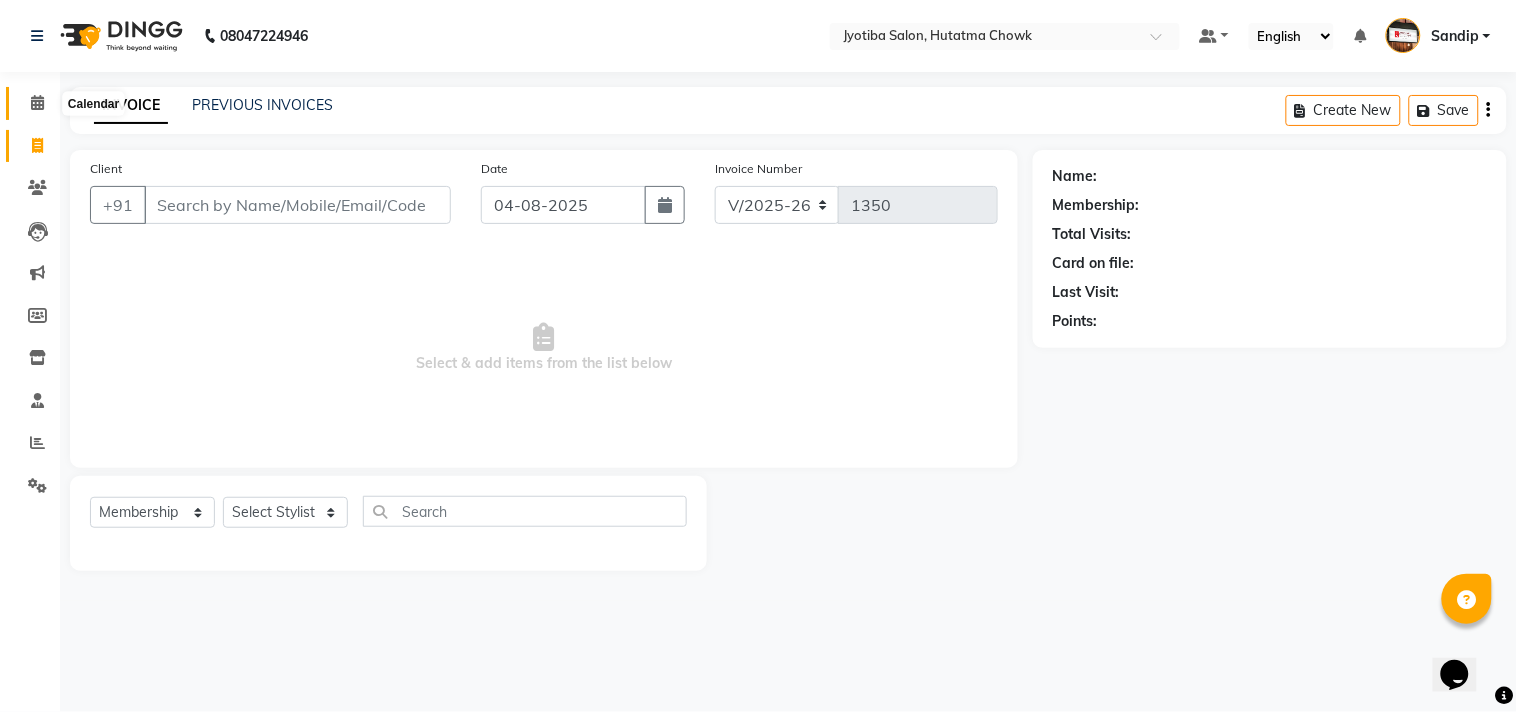 click 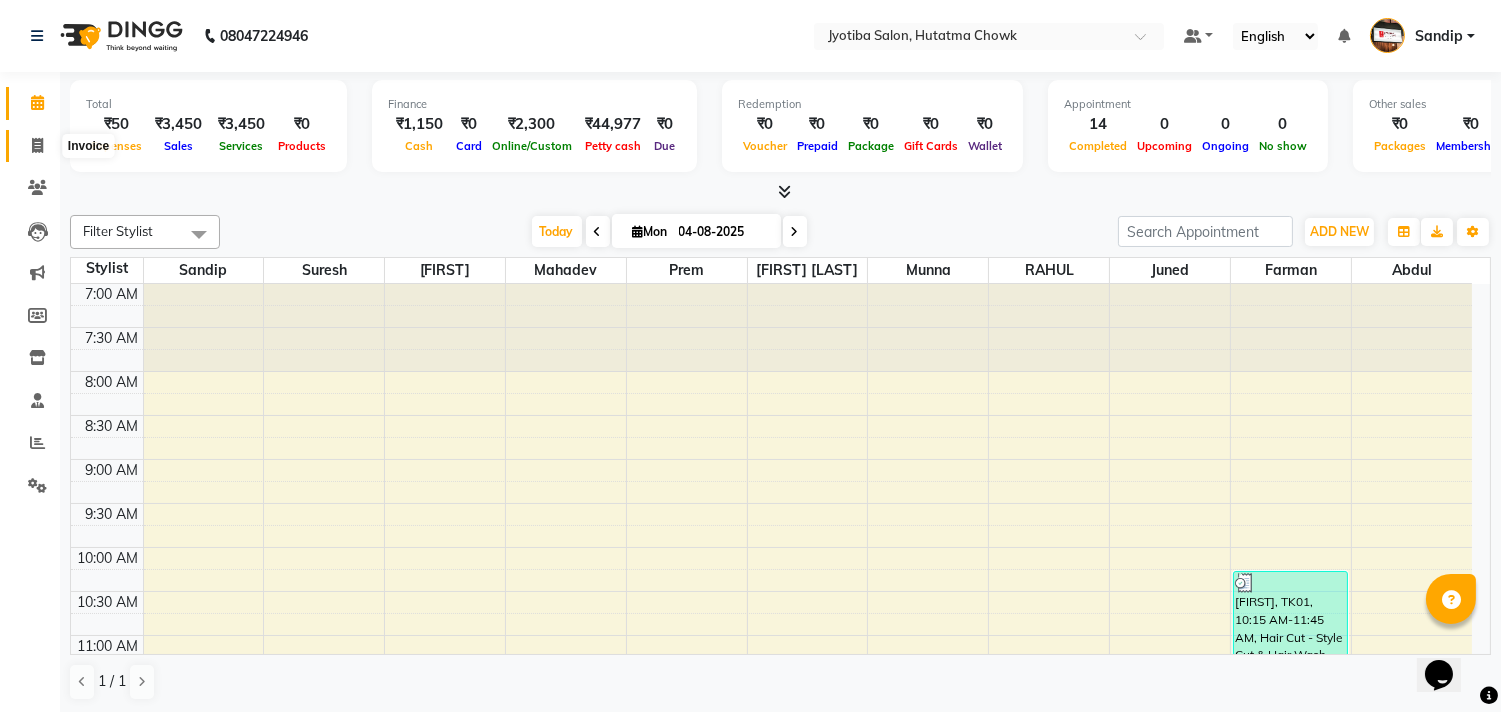 click 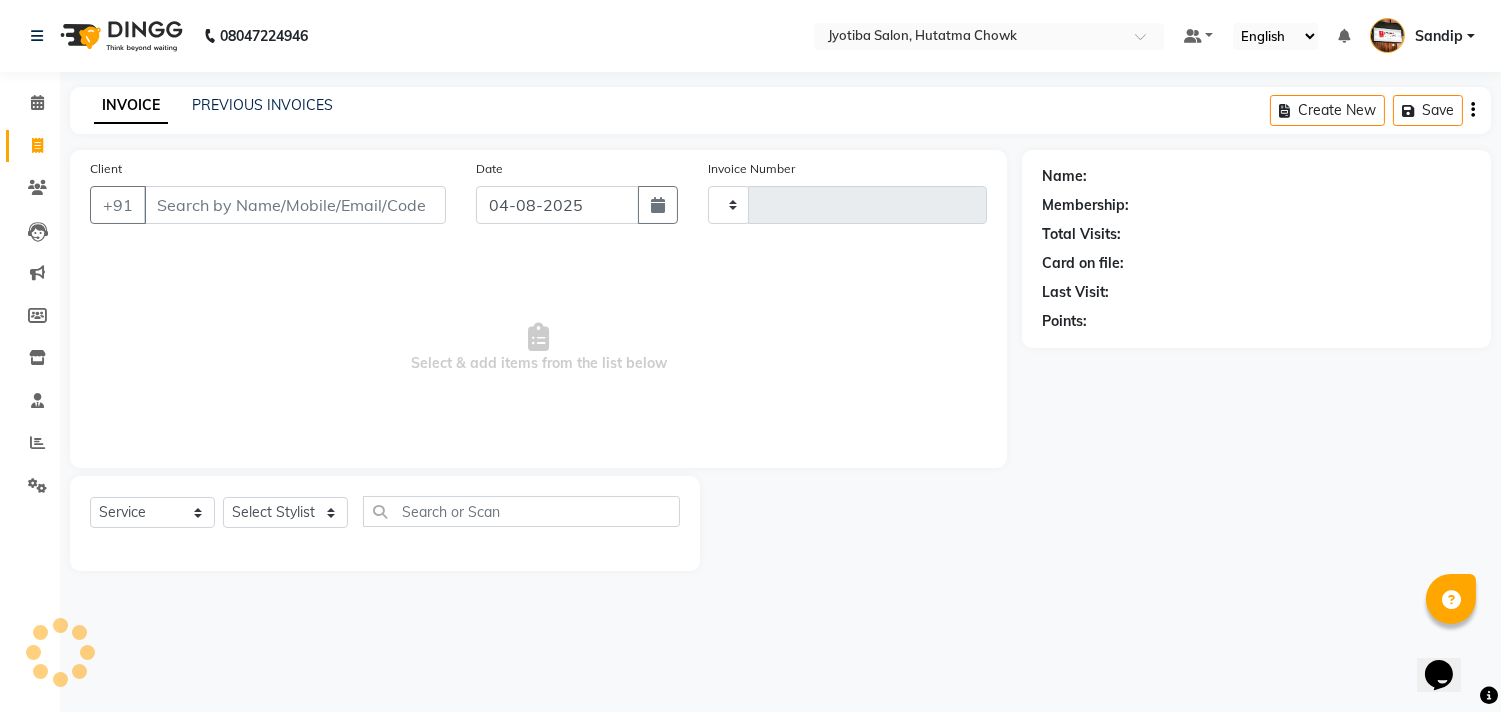 type on "1350" 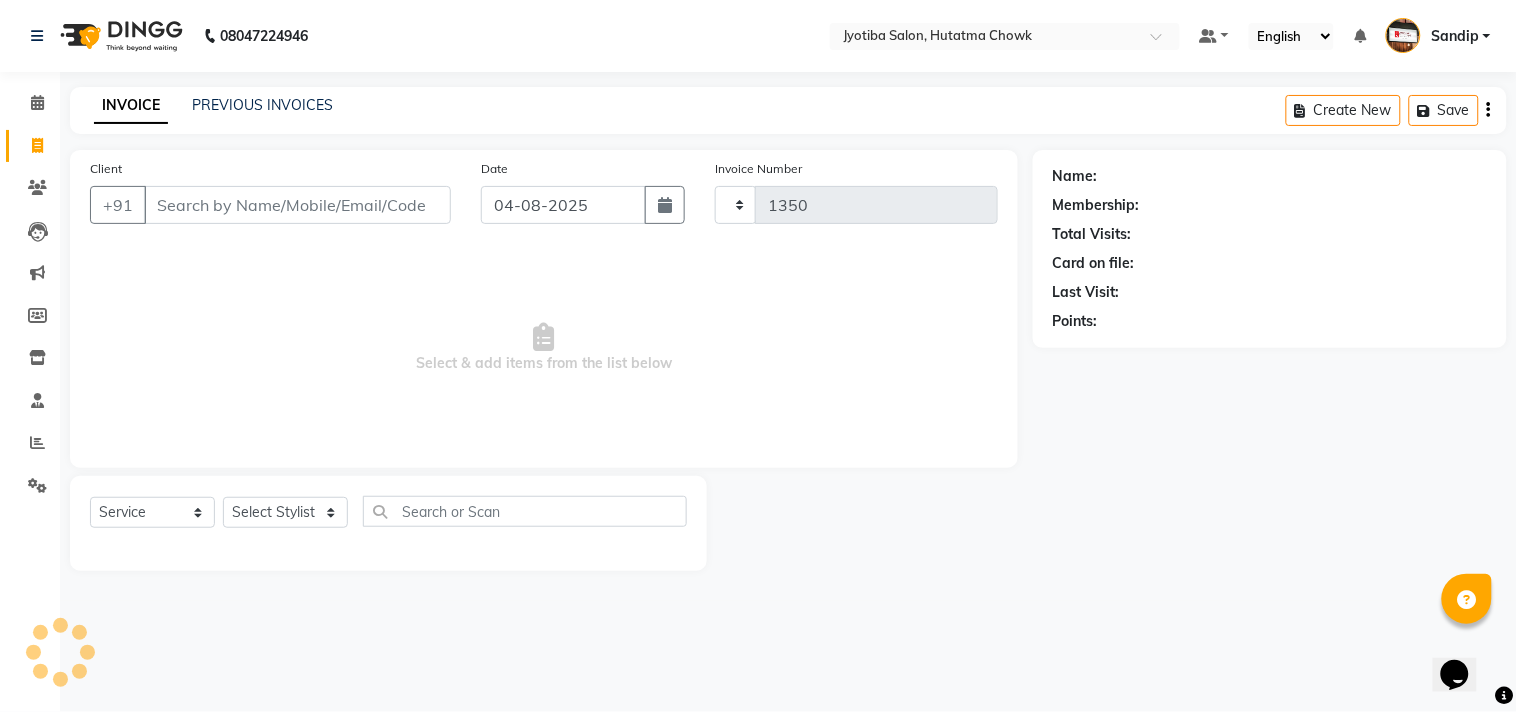 select on "556" 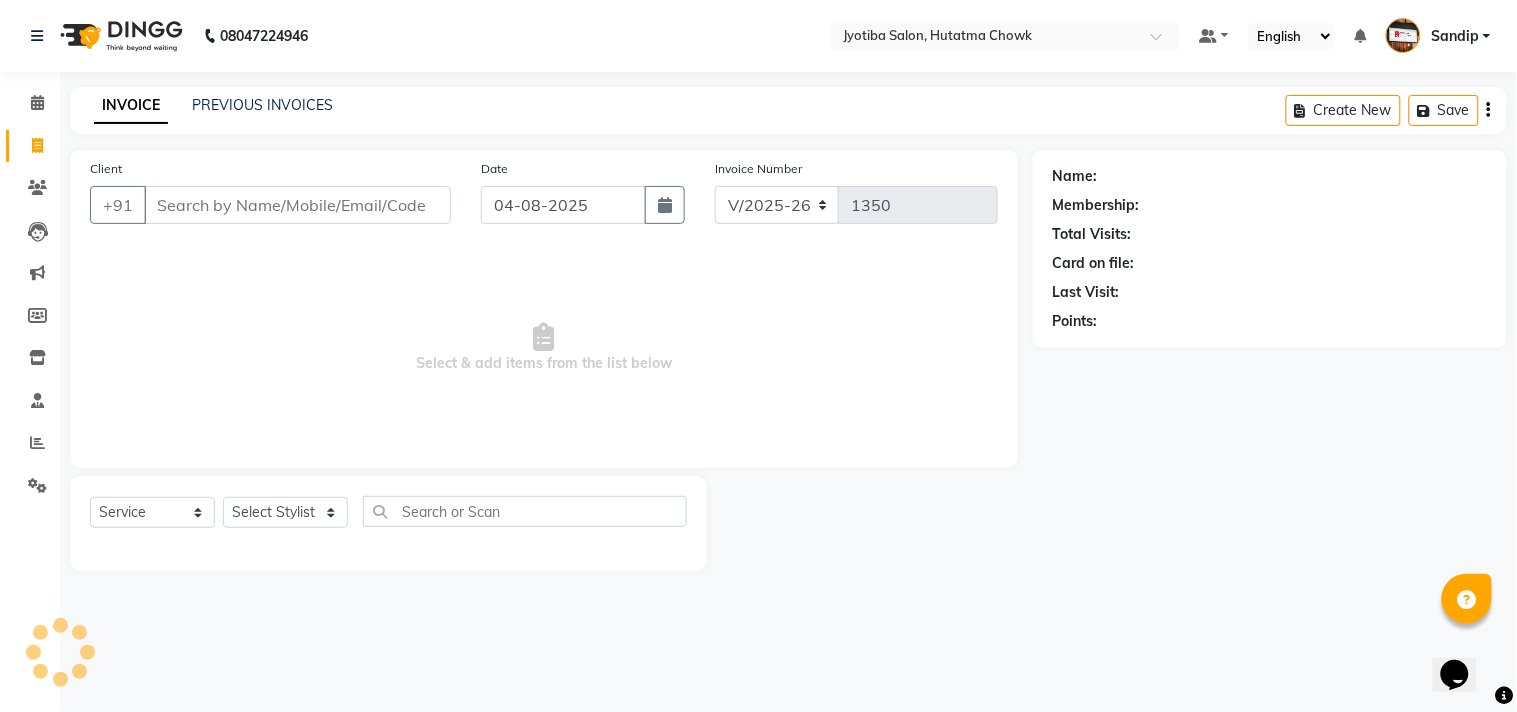 select on "membership" 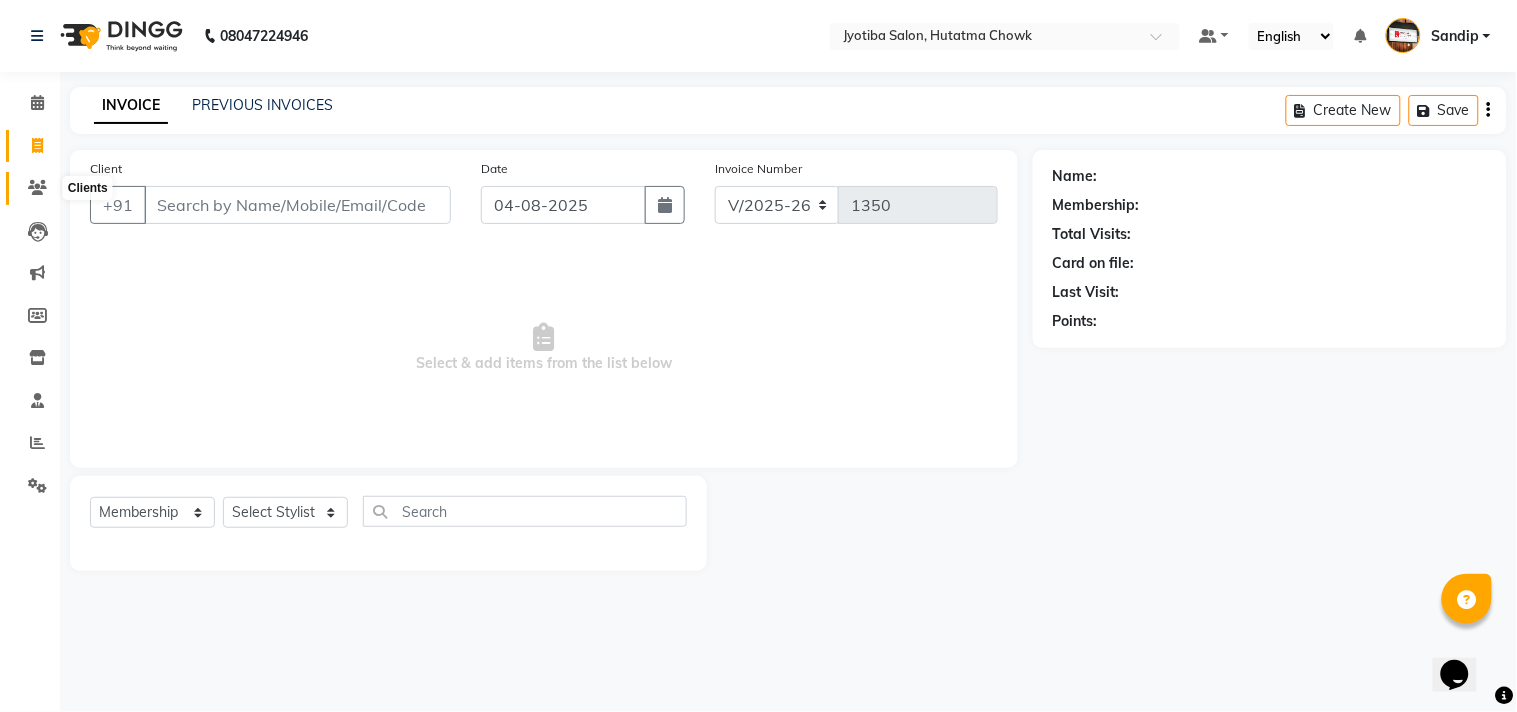 click 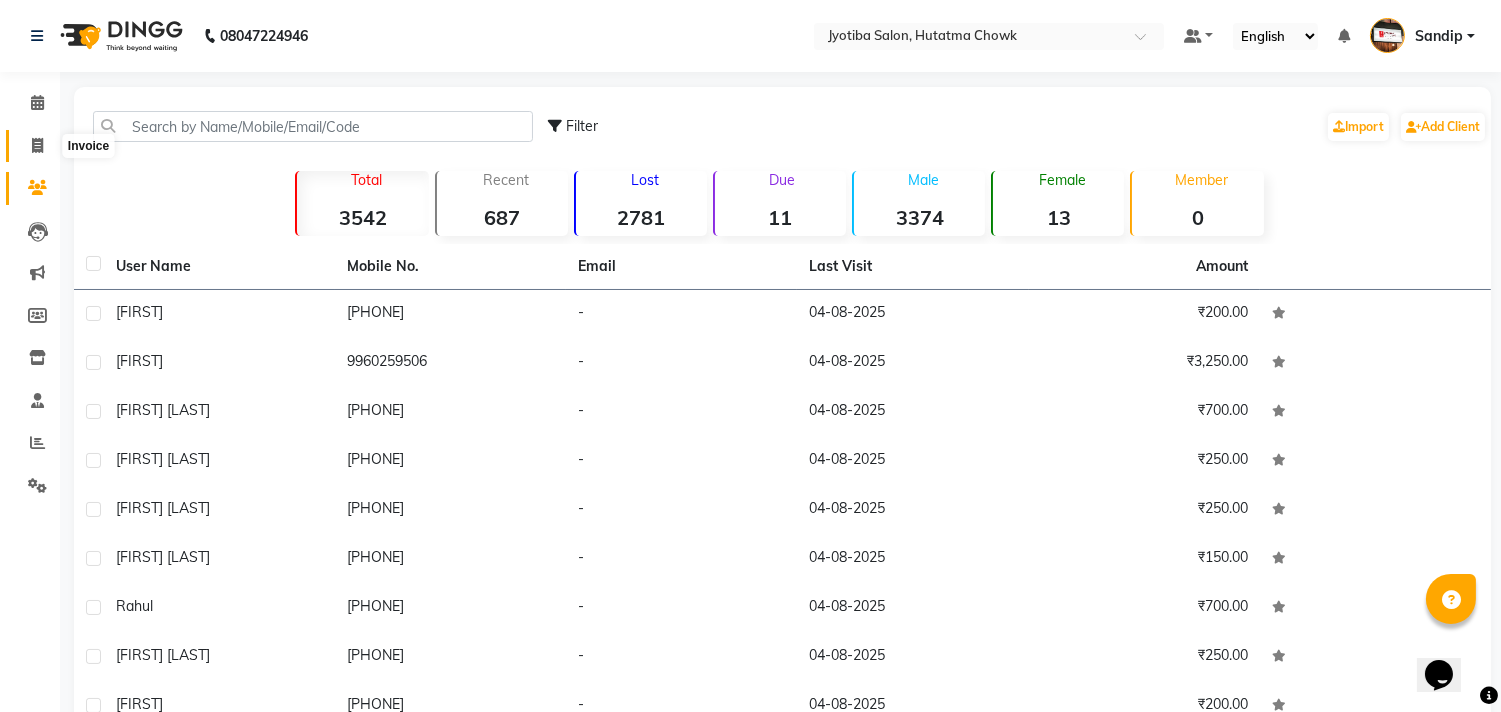 click 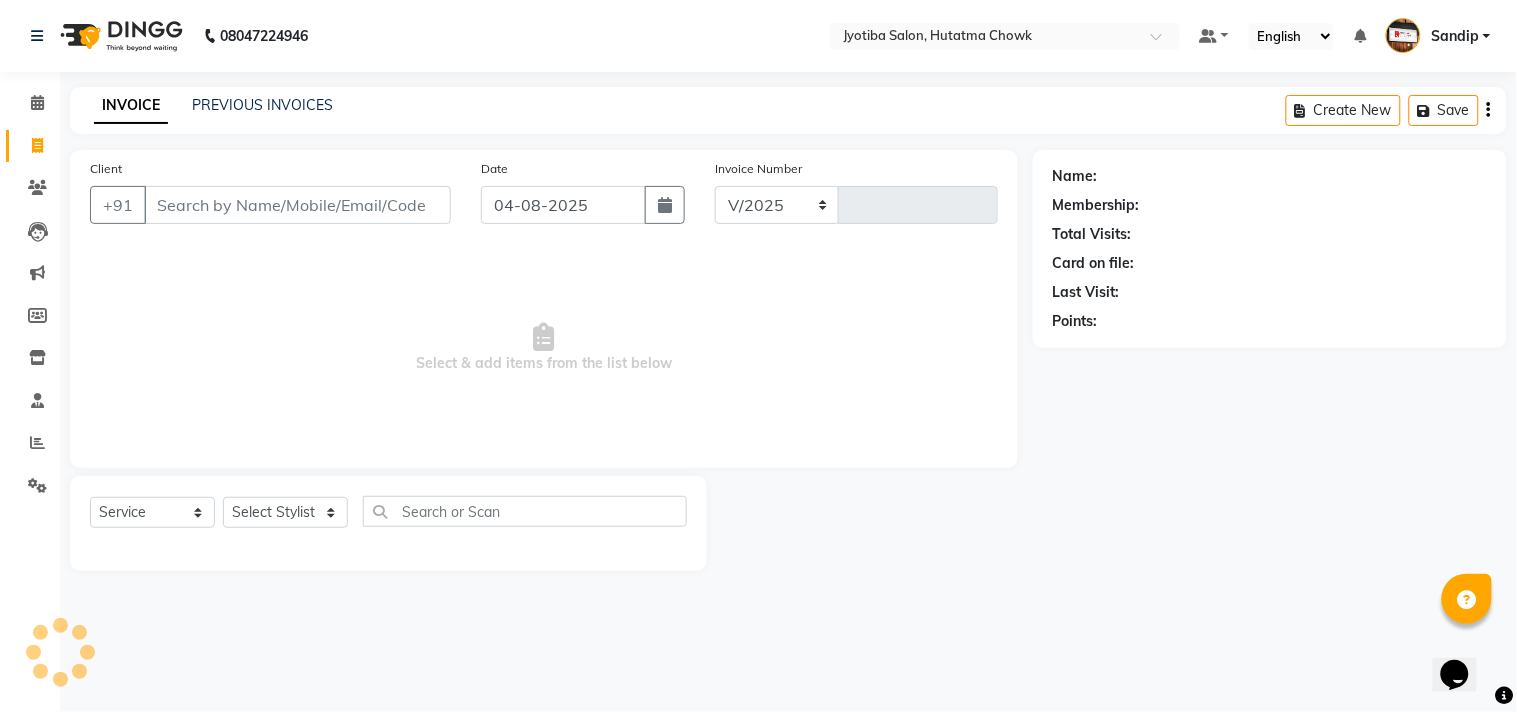 select on "556" 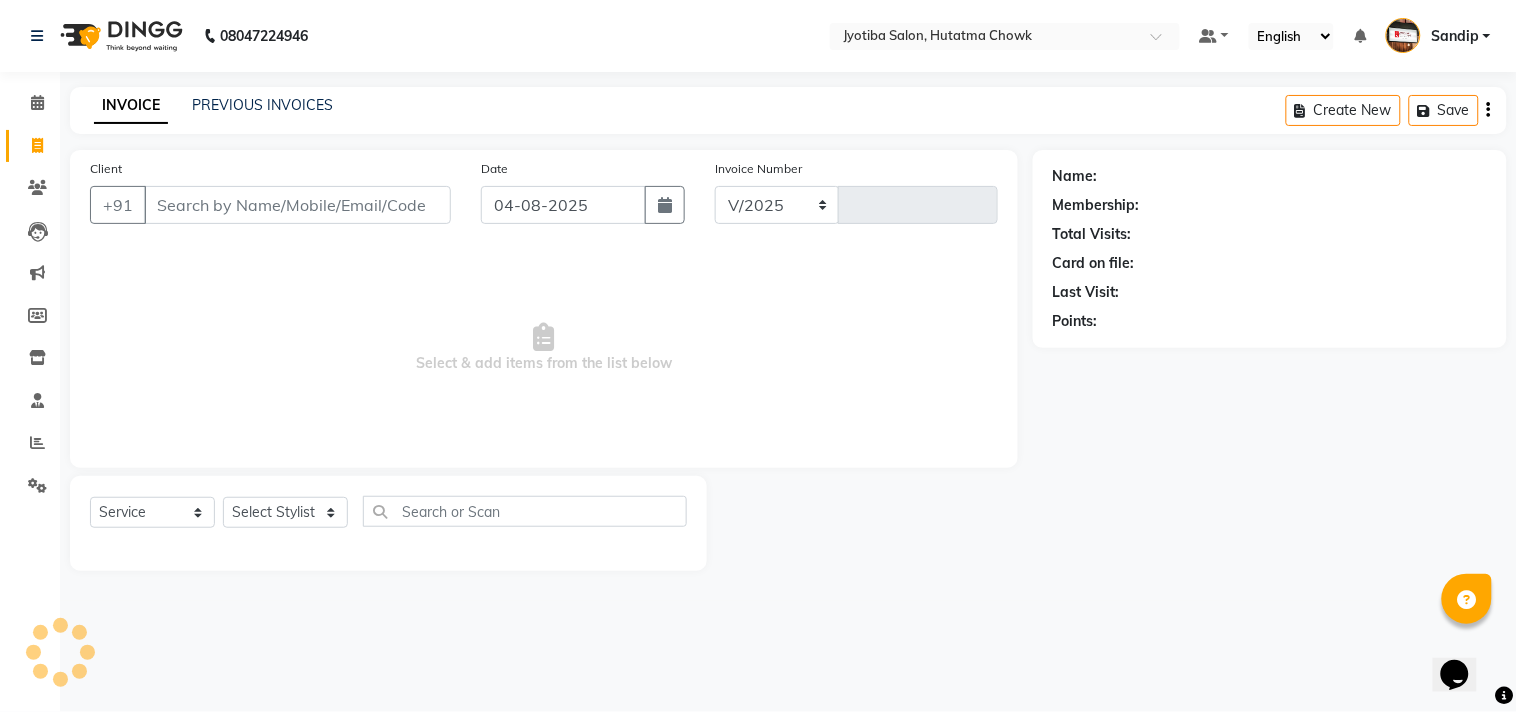 type on "1350" 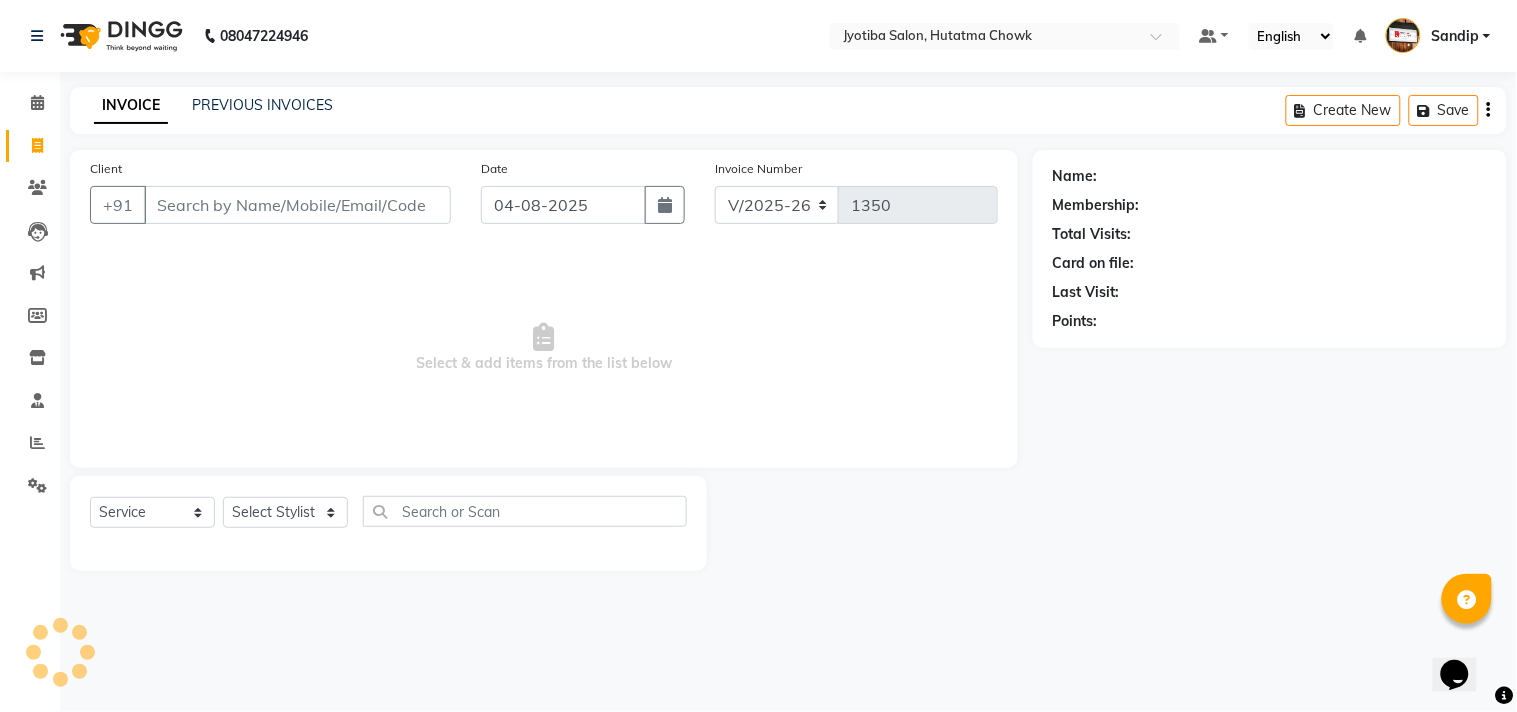 select on "membership" 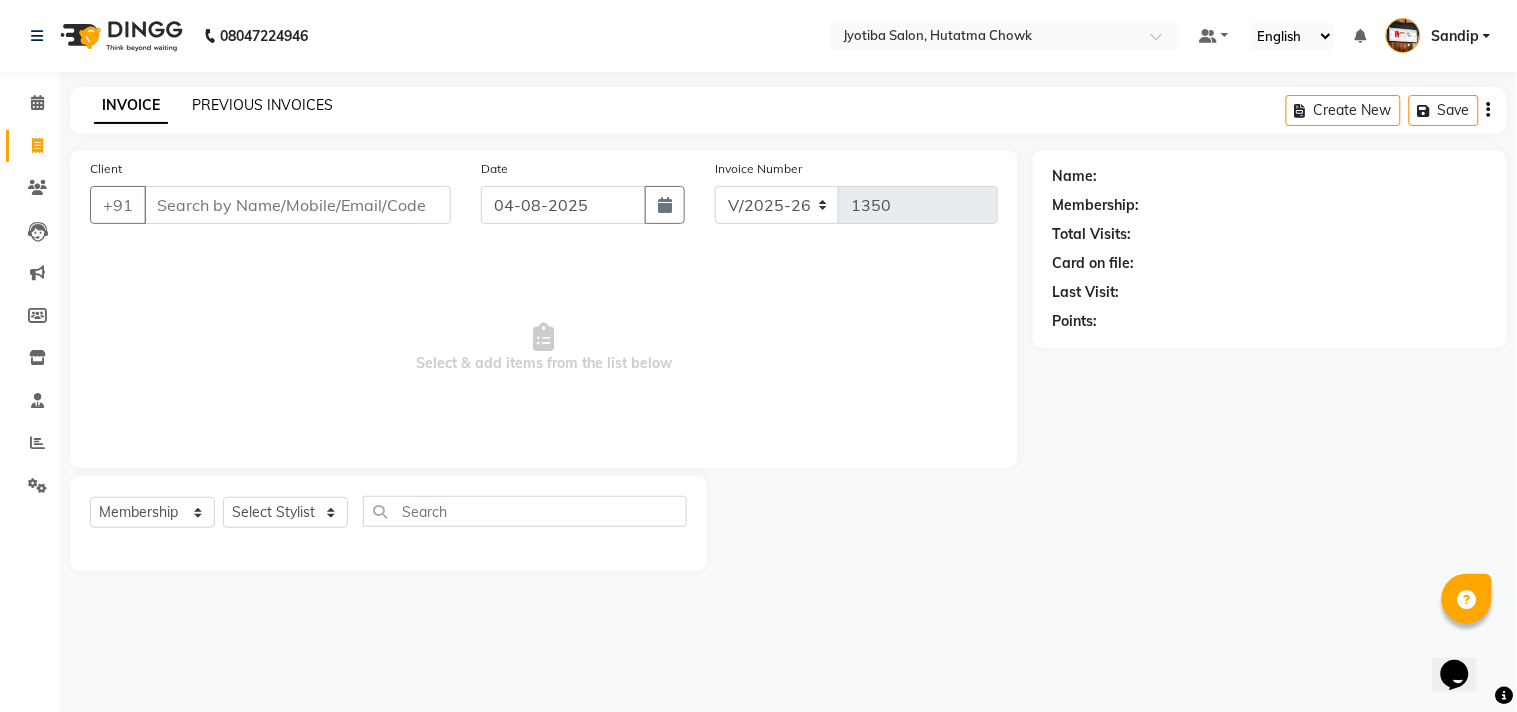 click on "PREVIOUS INVOICES" 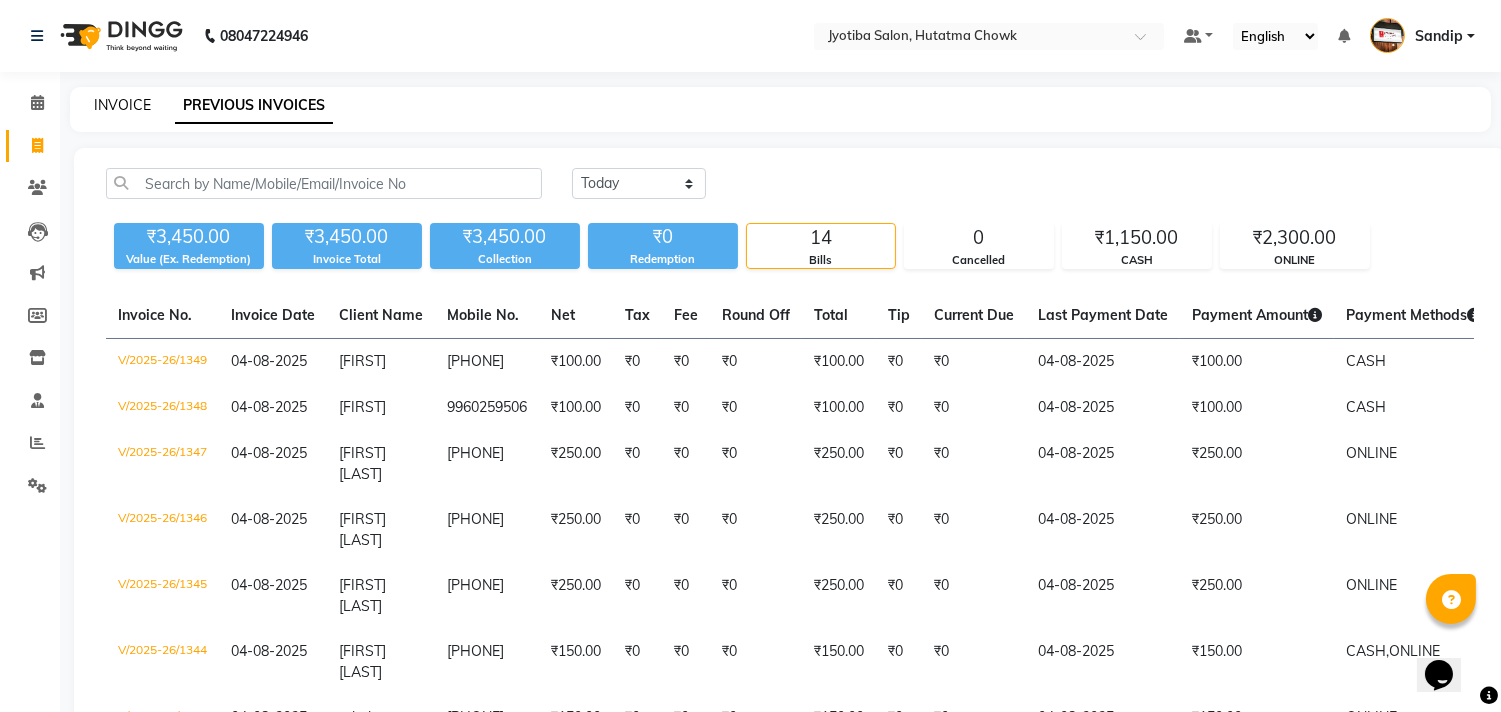 click on "INVOICE" 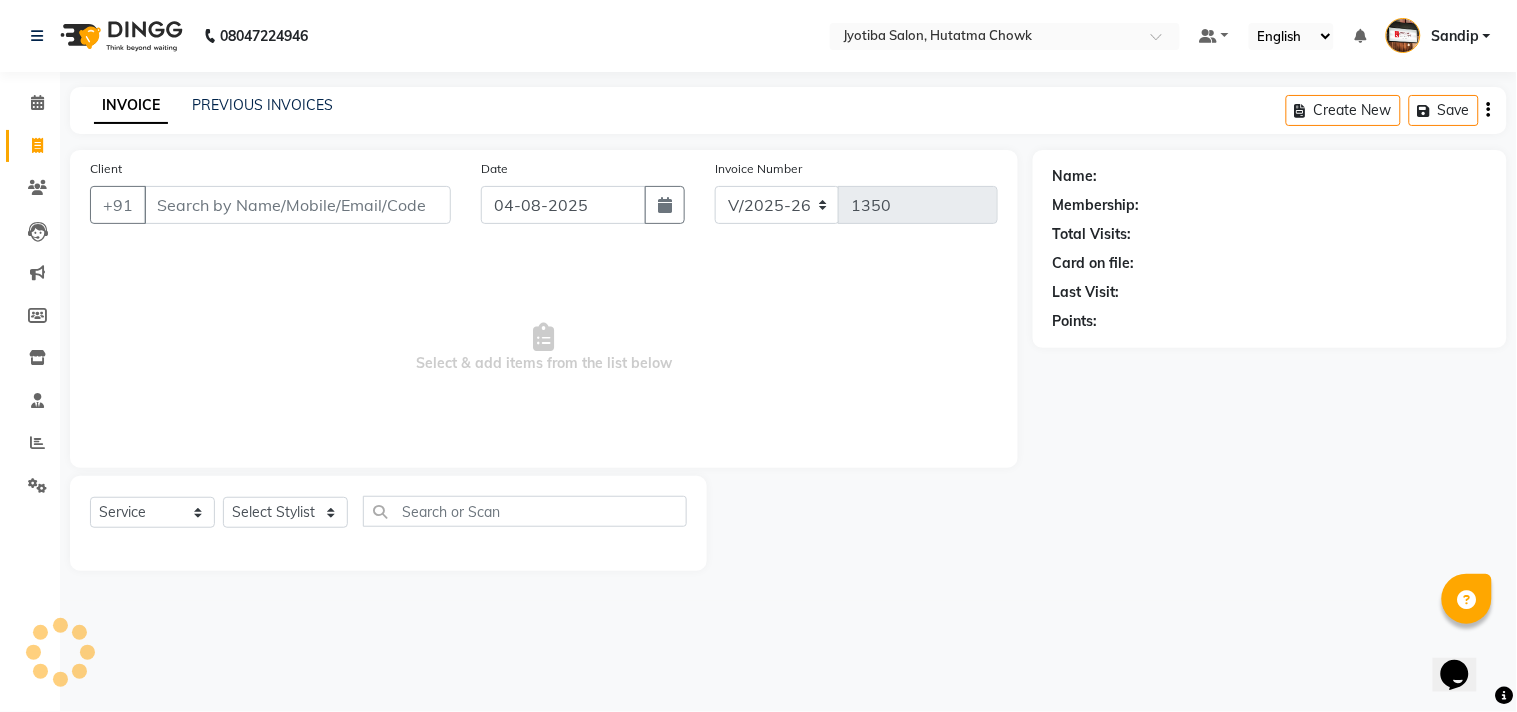 select on "membership" 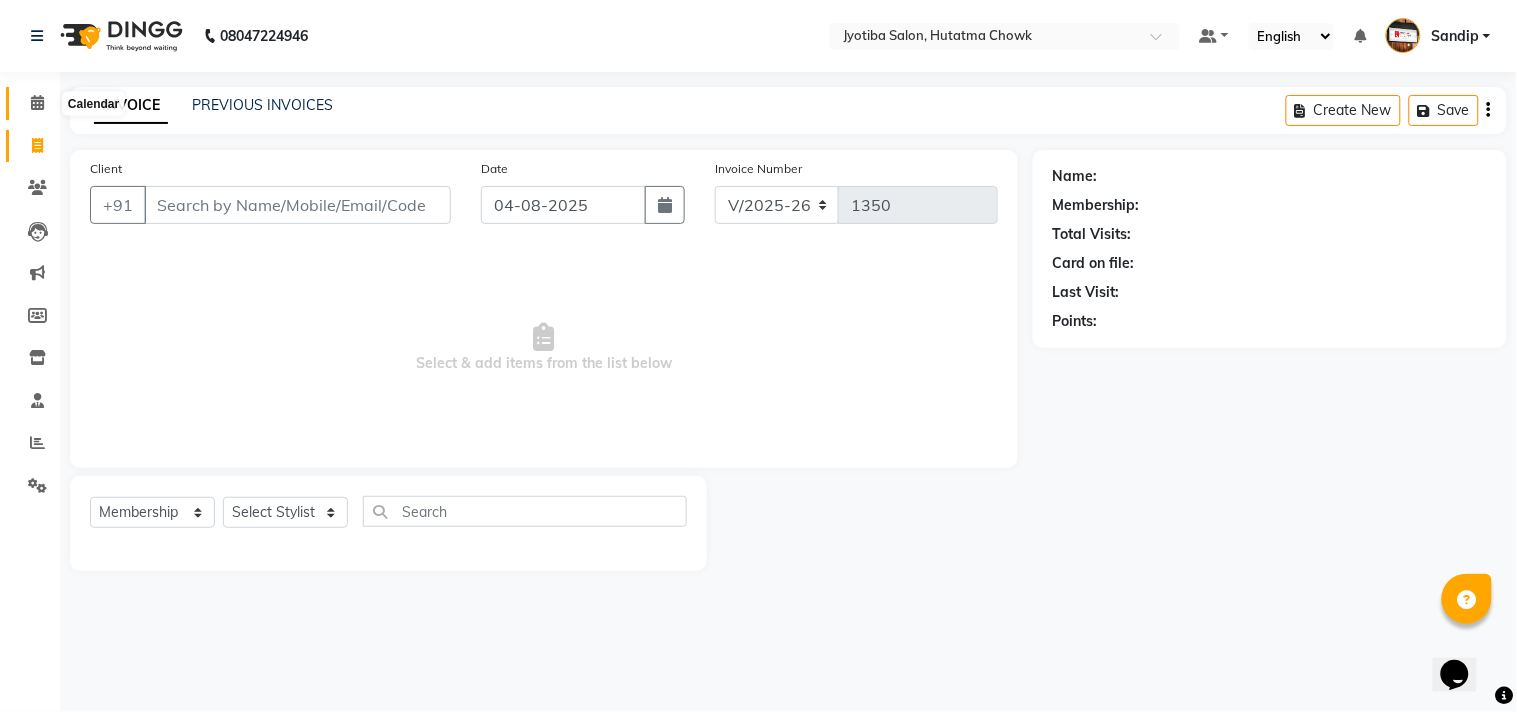click 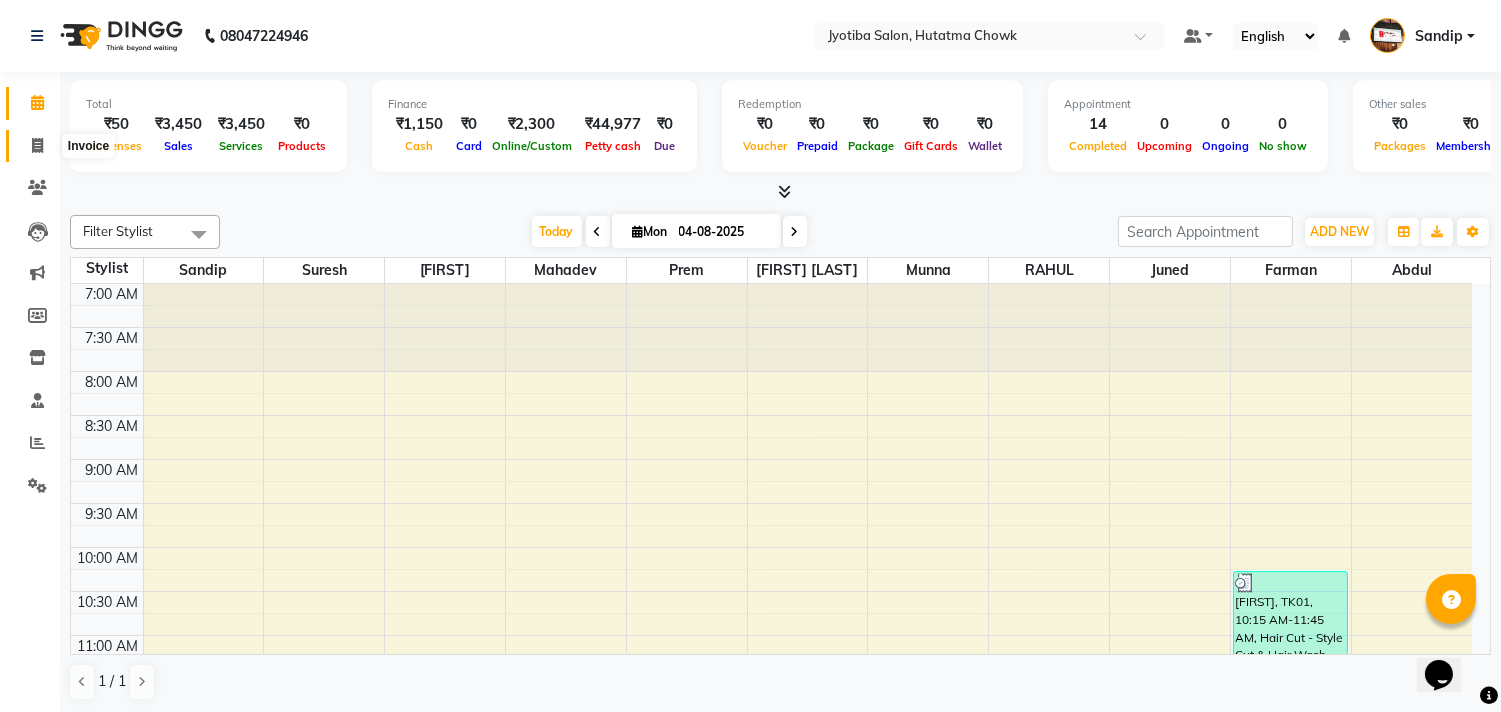 click 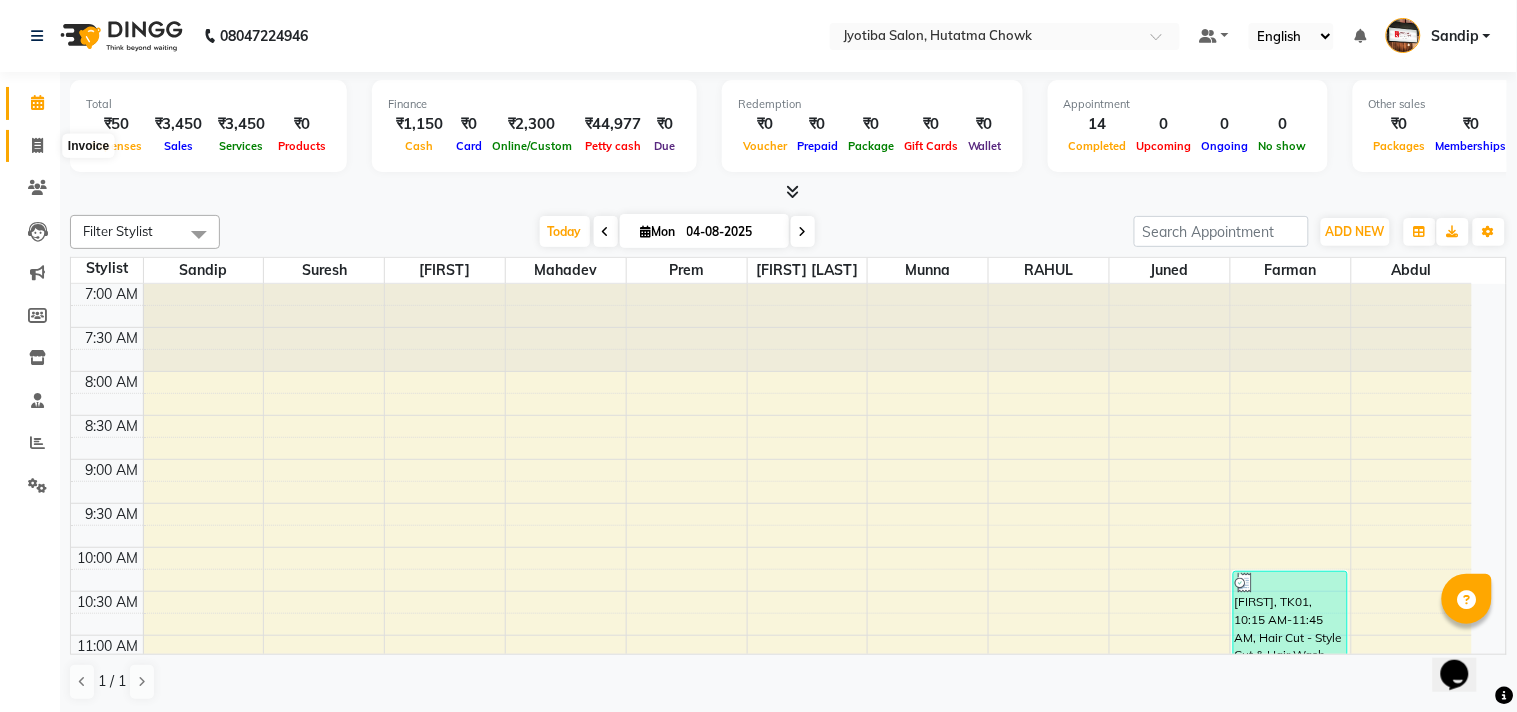 select on "556" 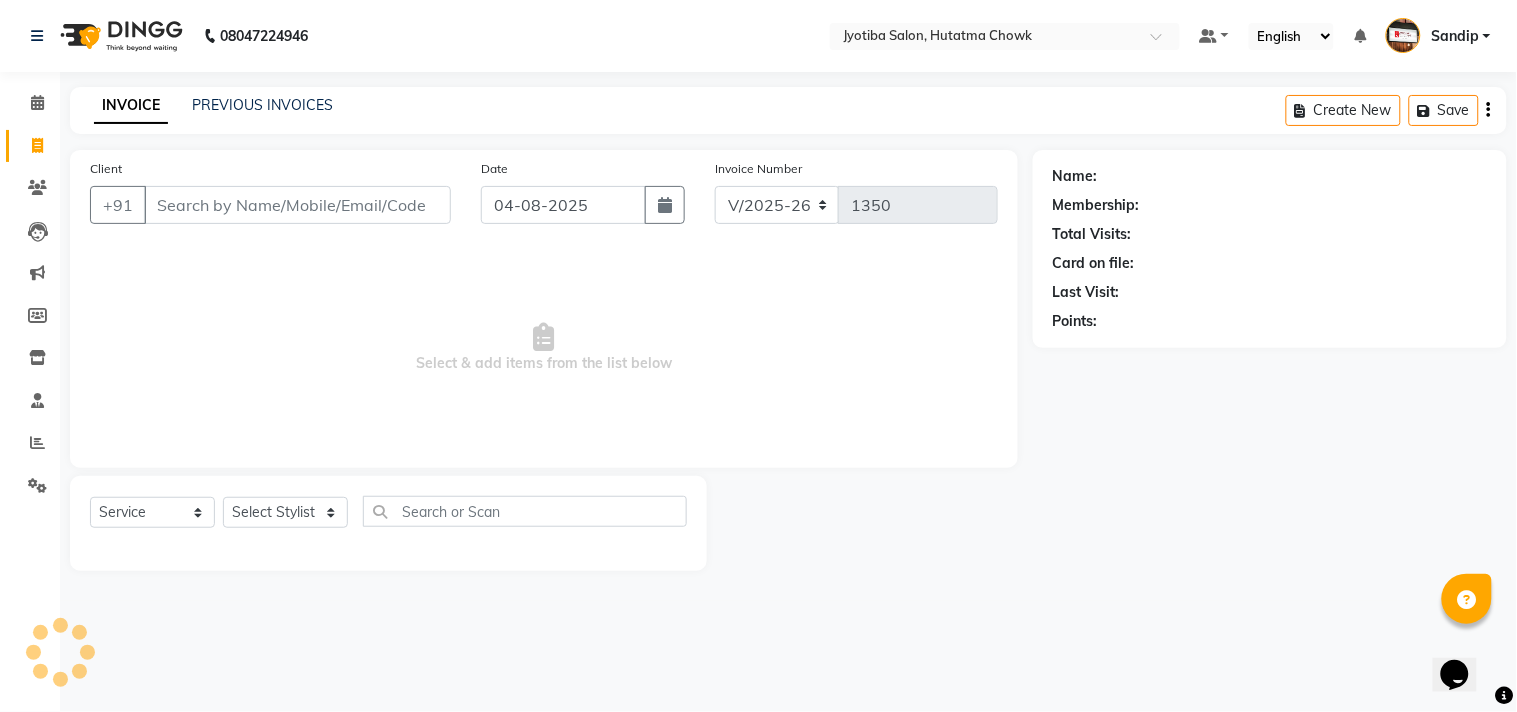 select on "membership" 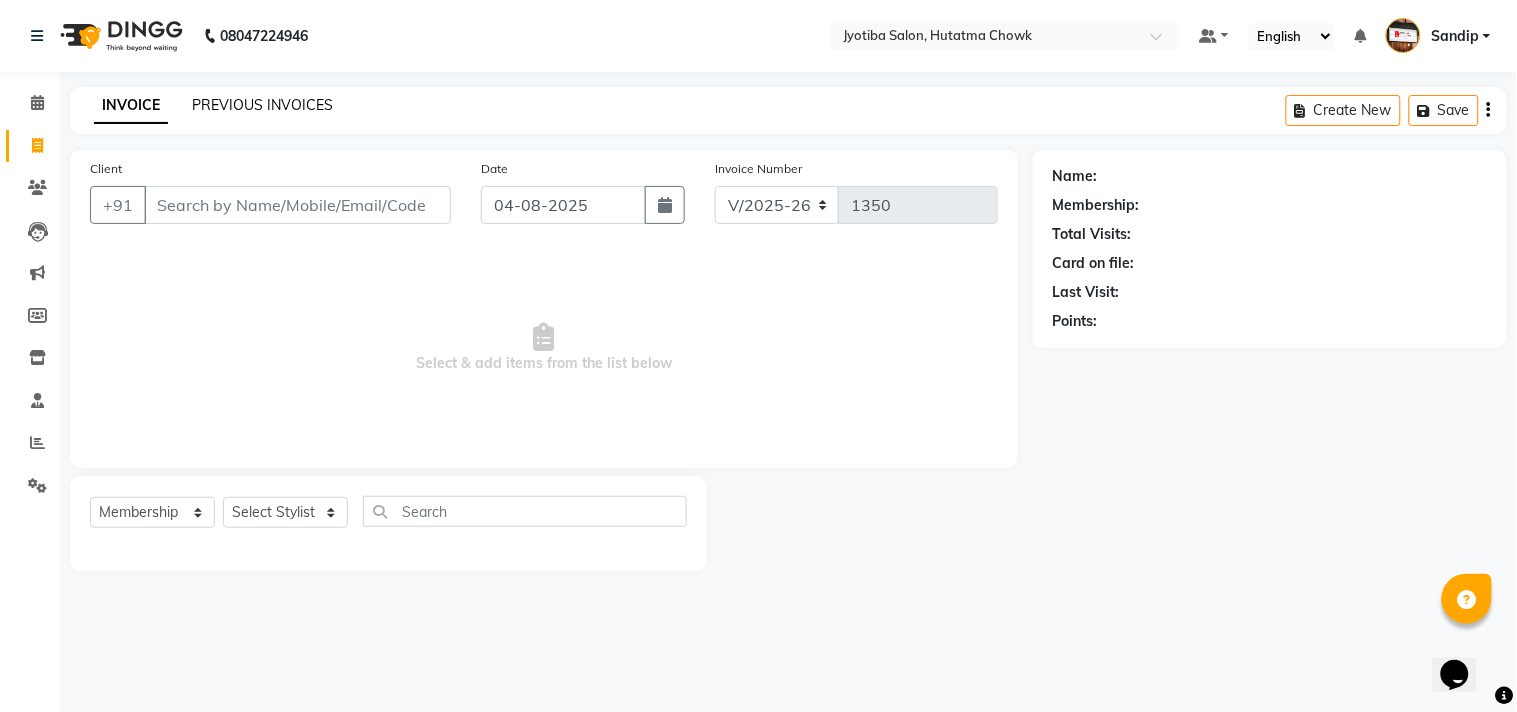 click on "PREVIOUS INVOICES" 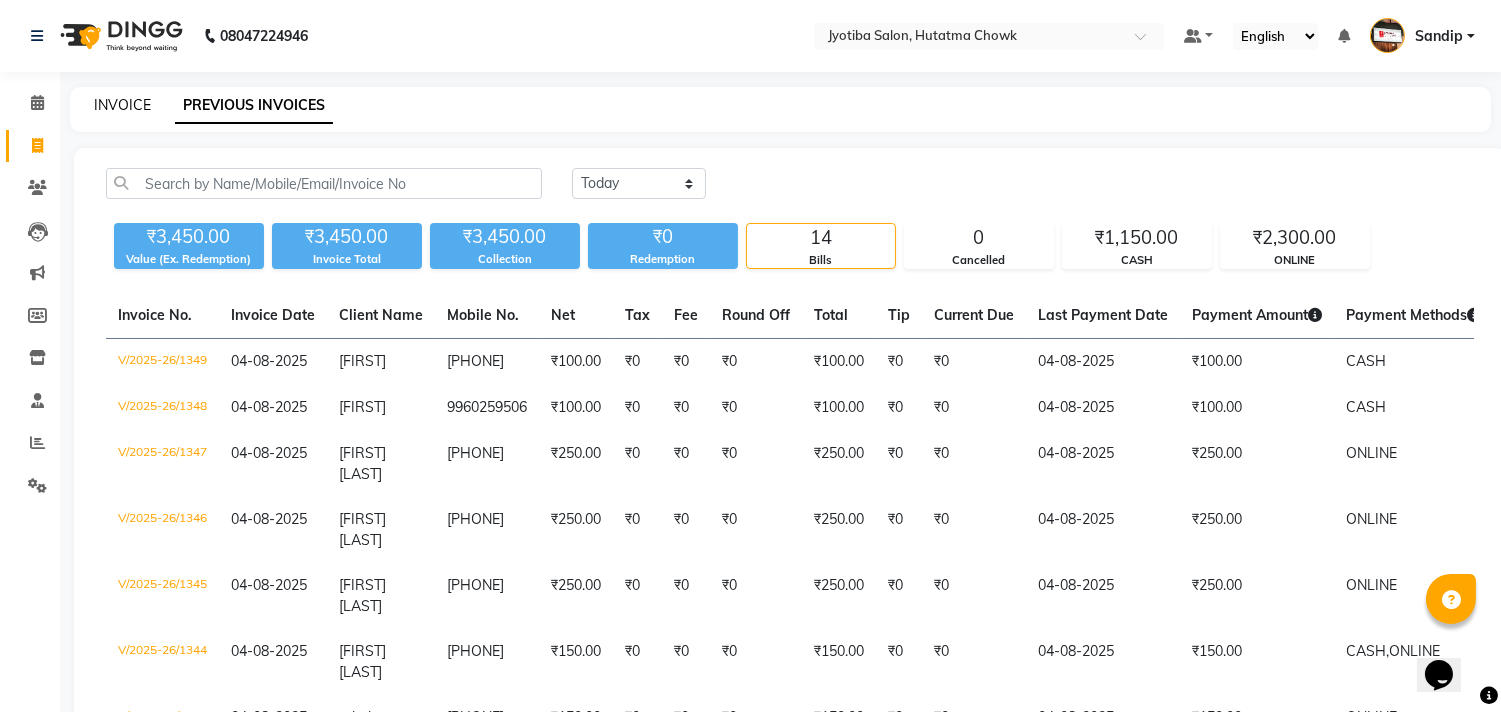 click on "INVOICE" 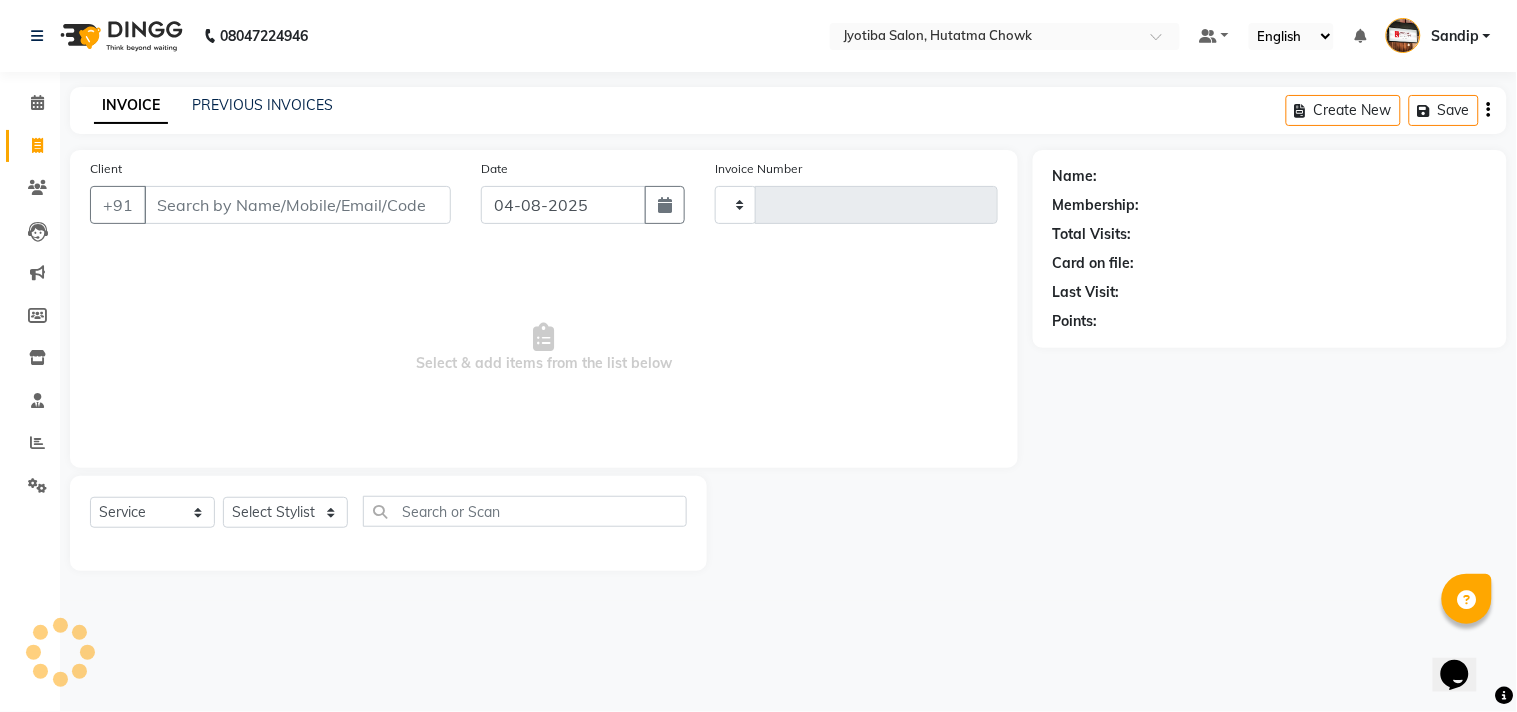 type on "1350" 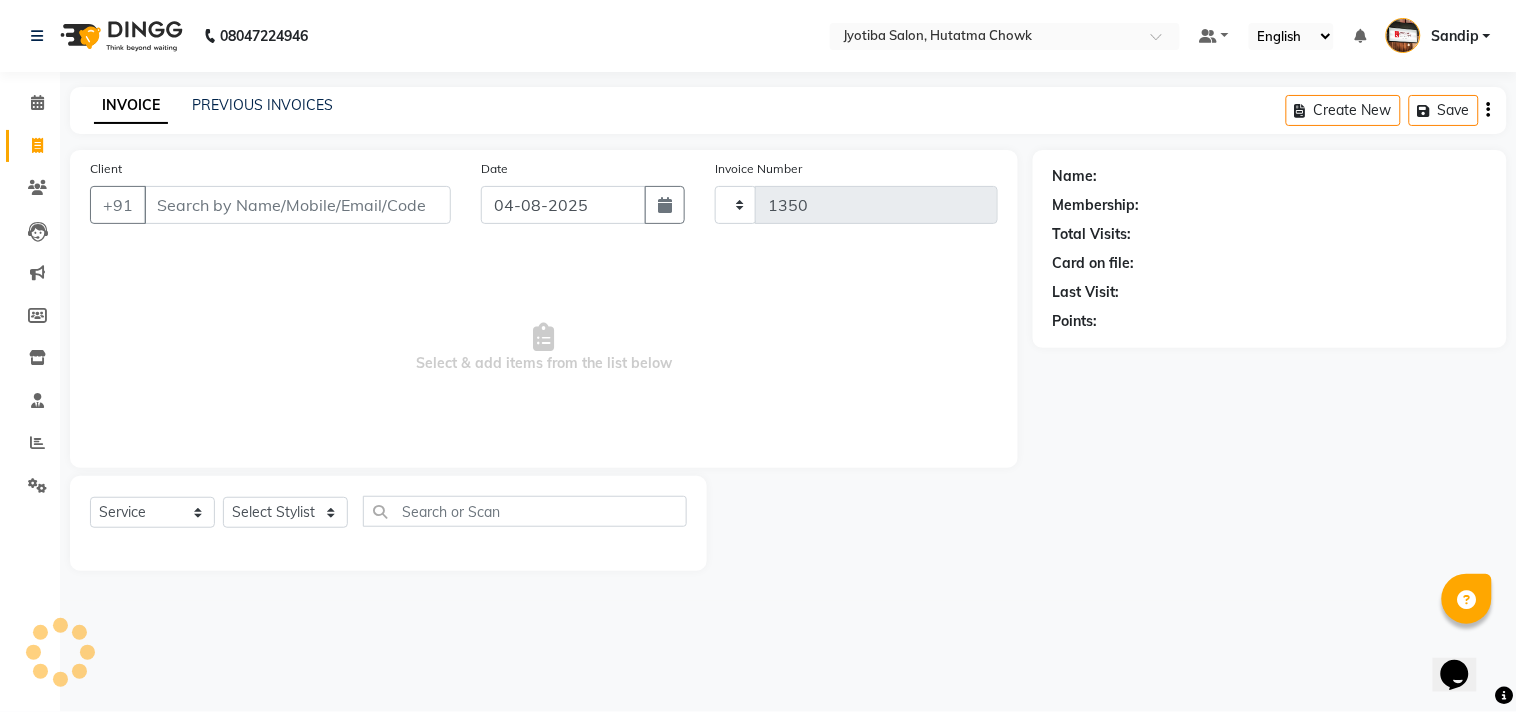 select on "556" 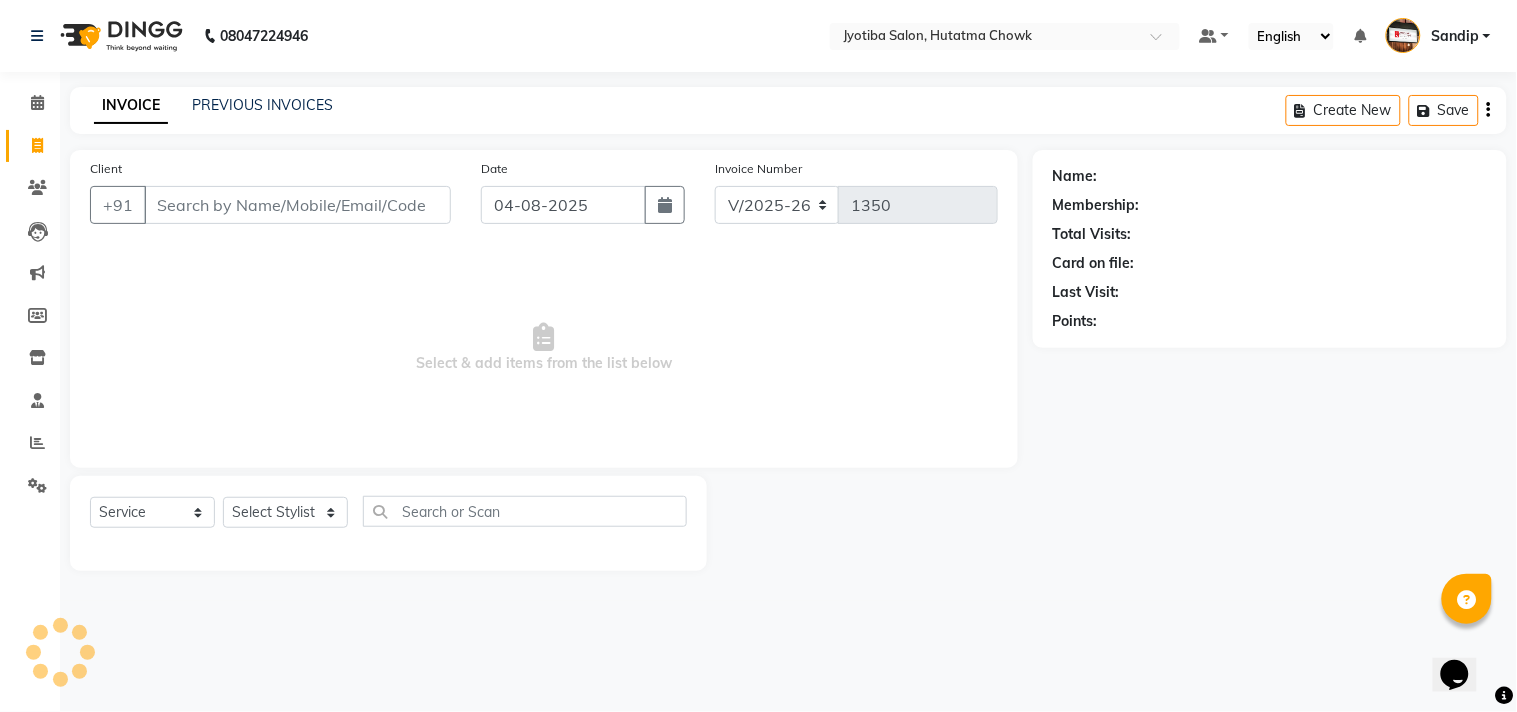 select on "membership" 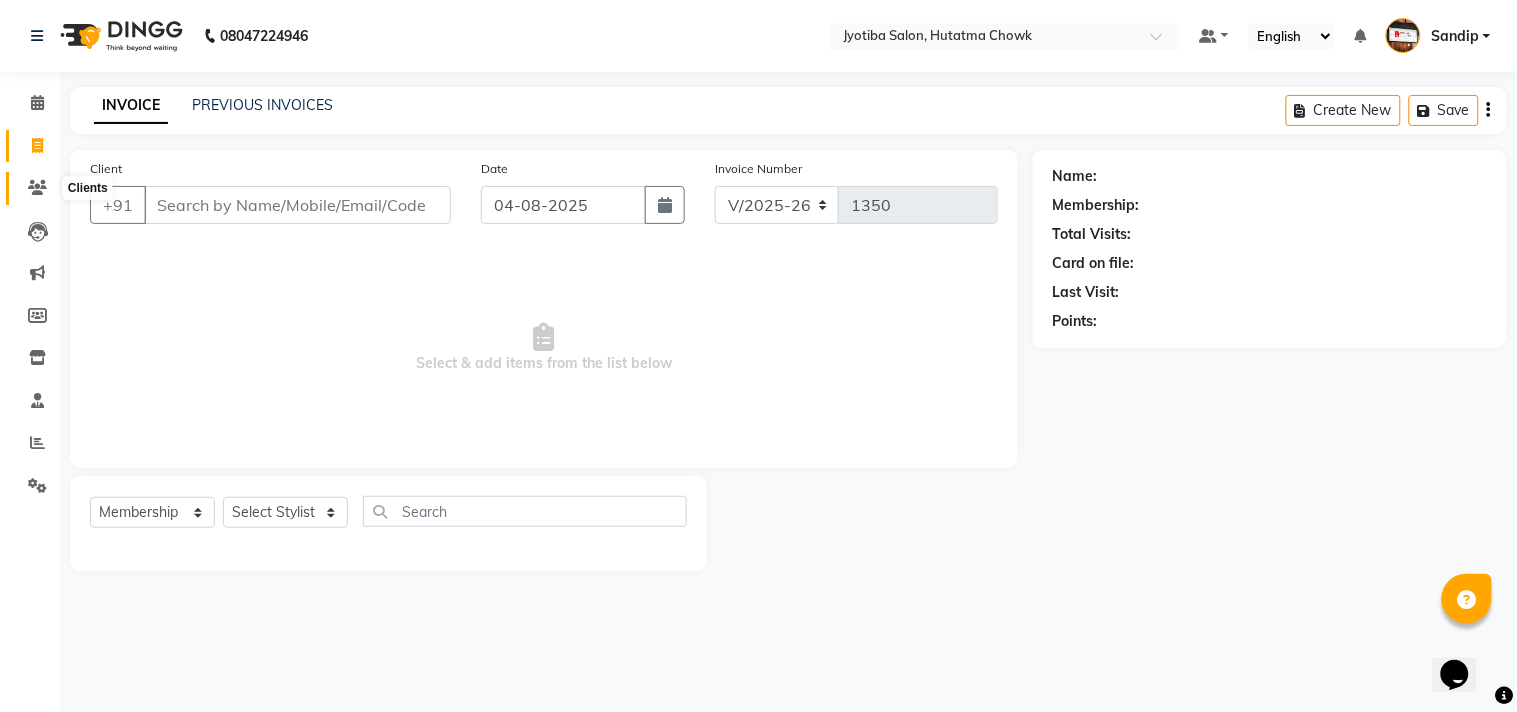 click 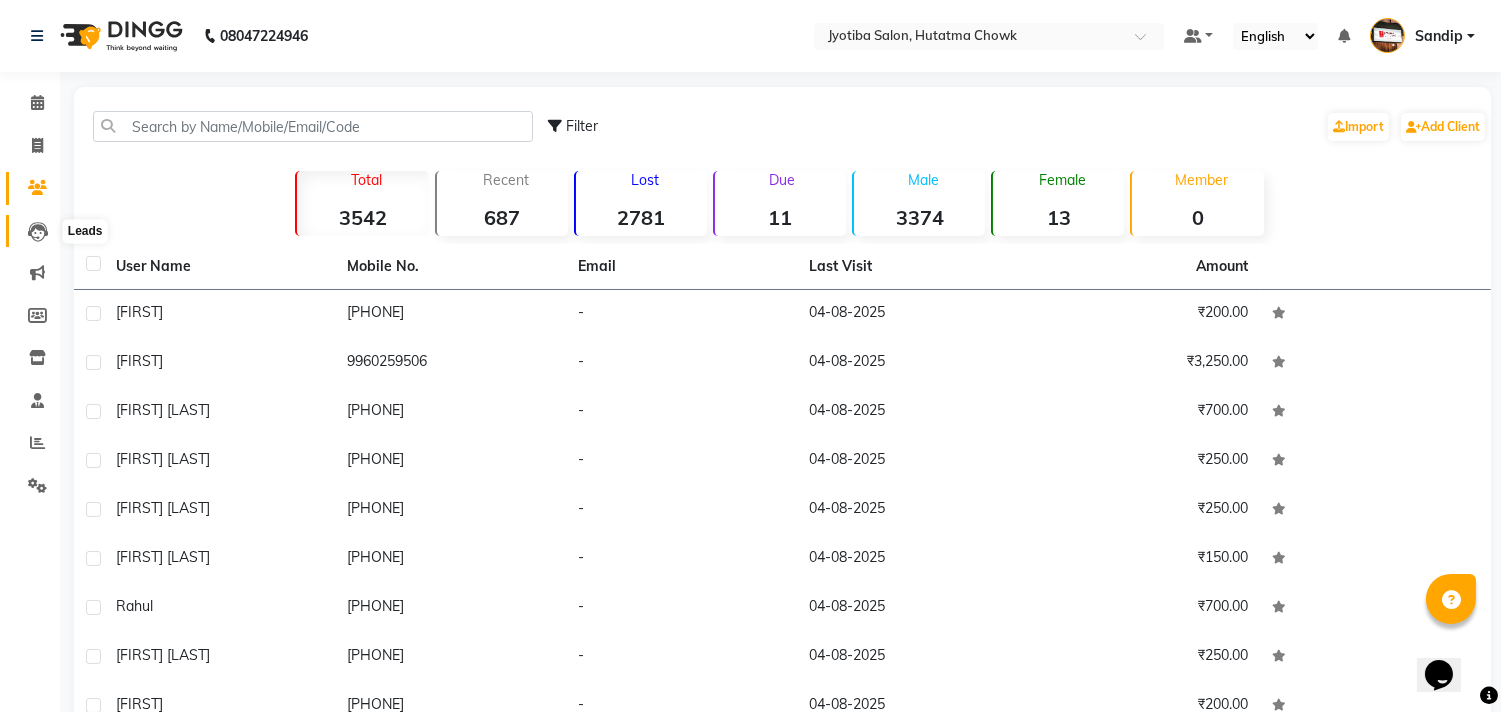 click 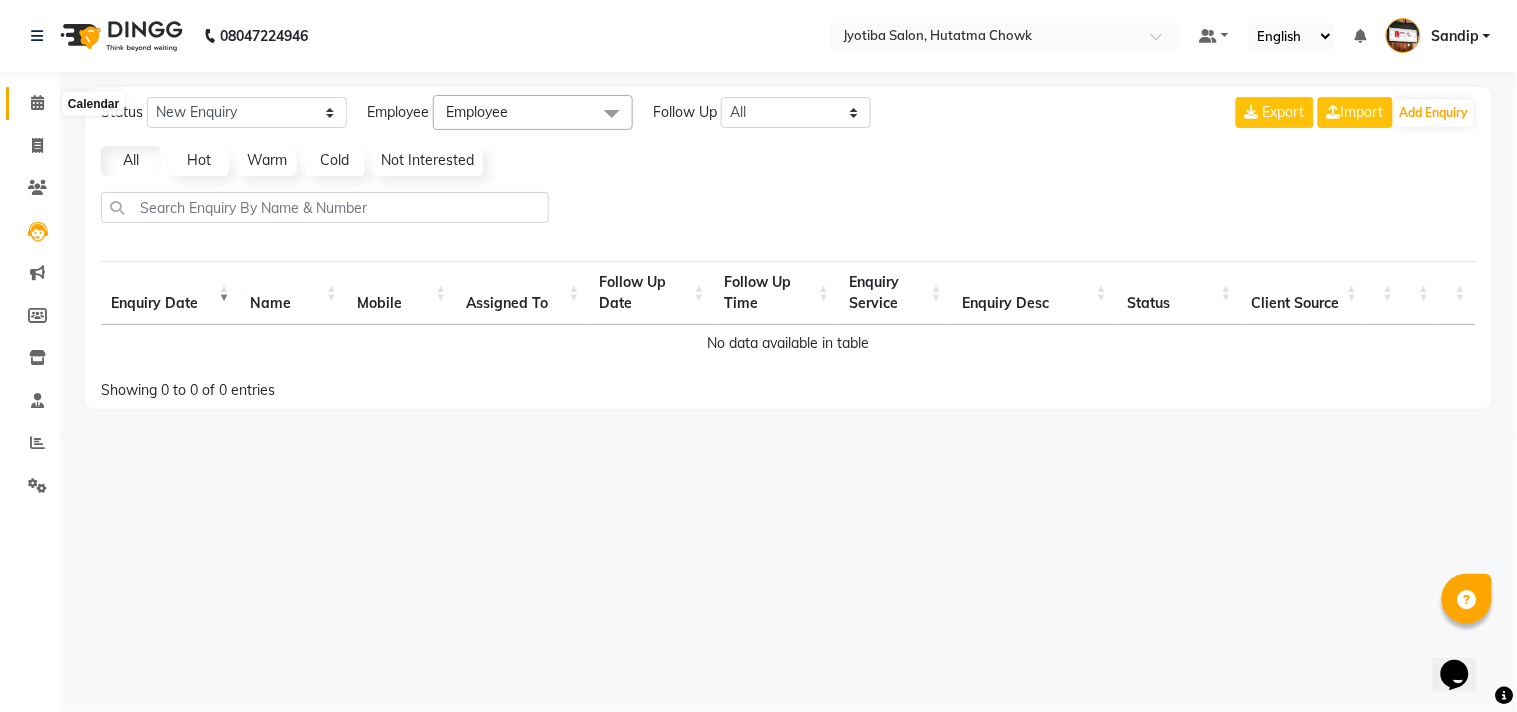 click 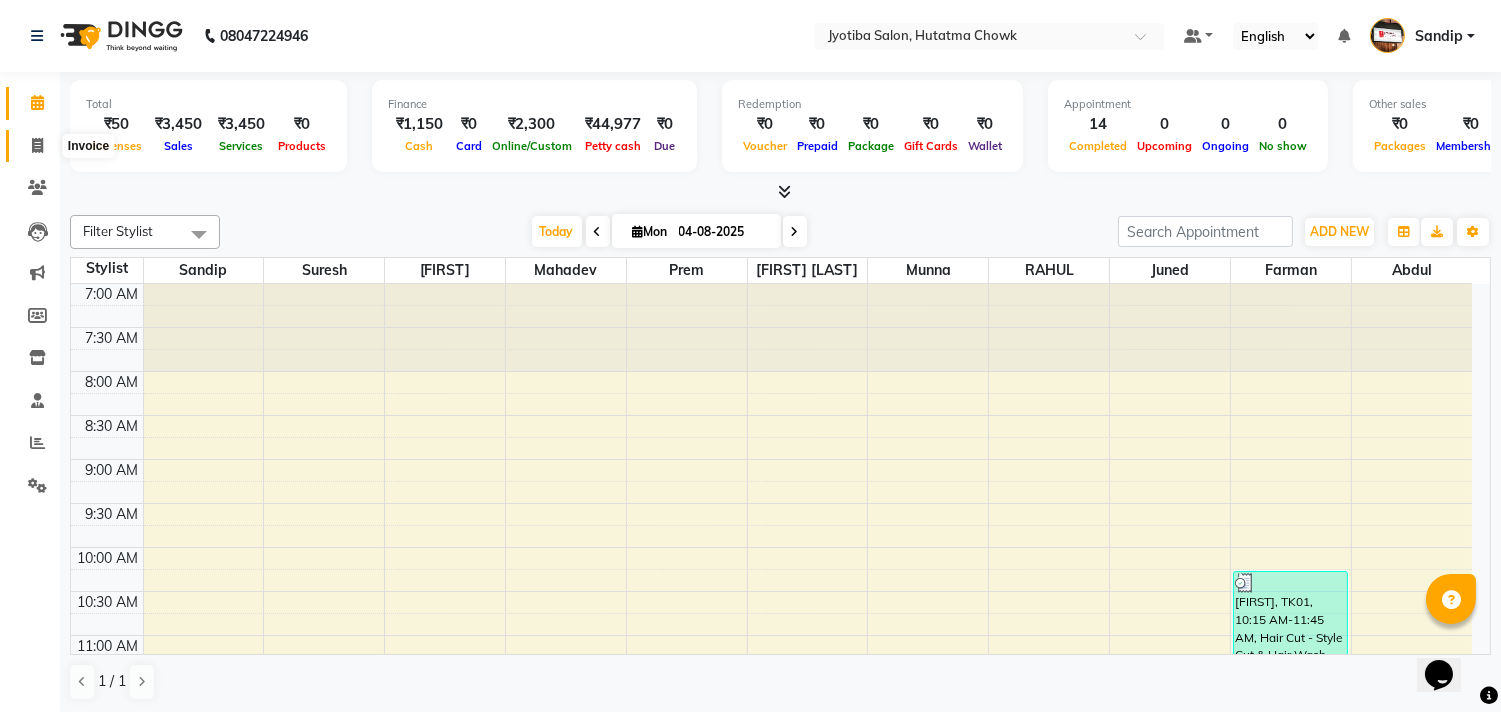 click 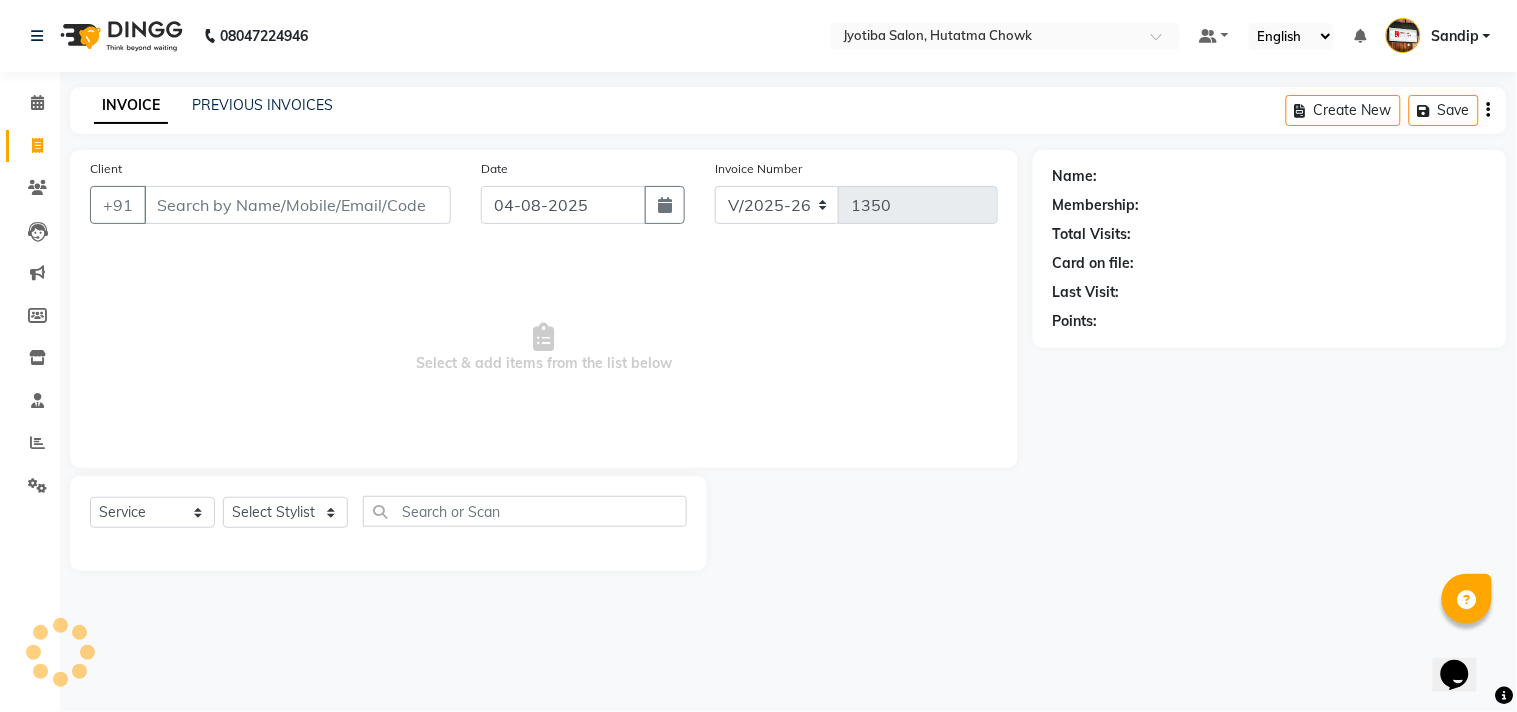 select on "membership" 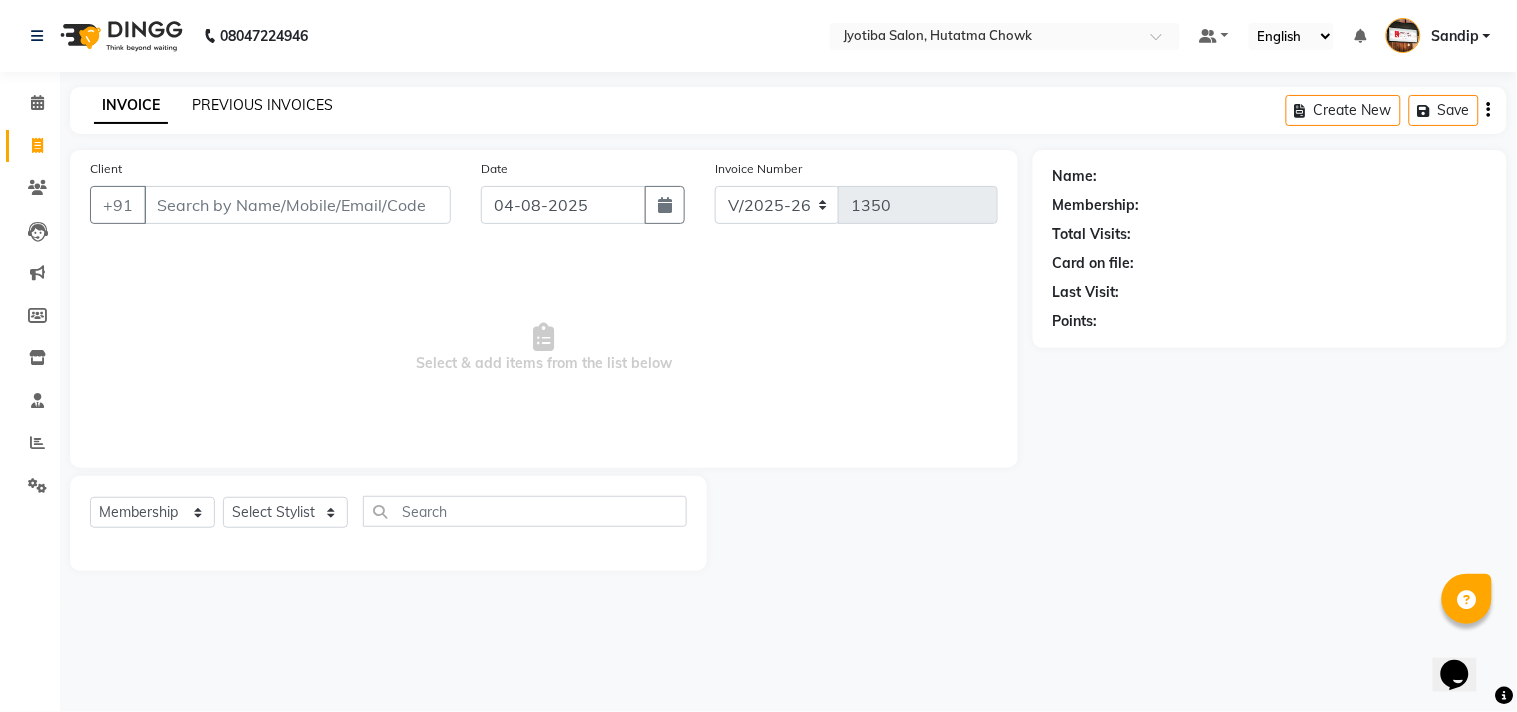 click on "PREVIOUS INVOICES" 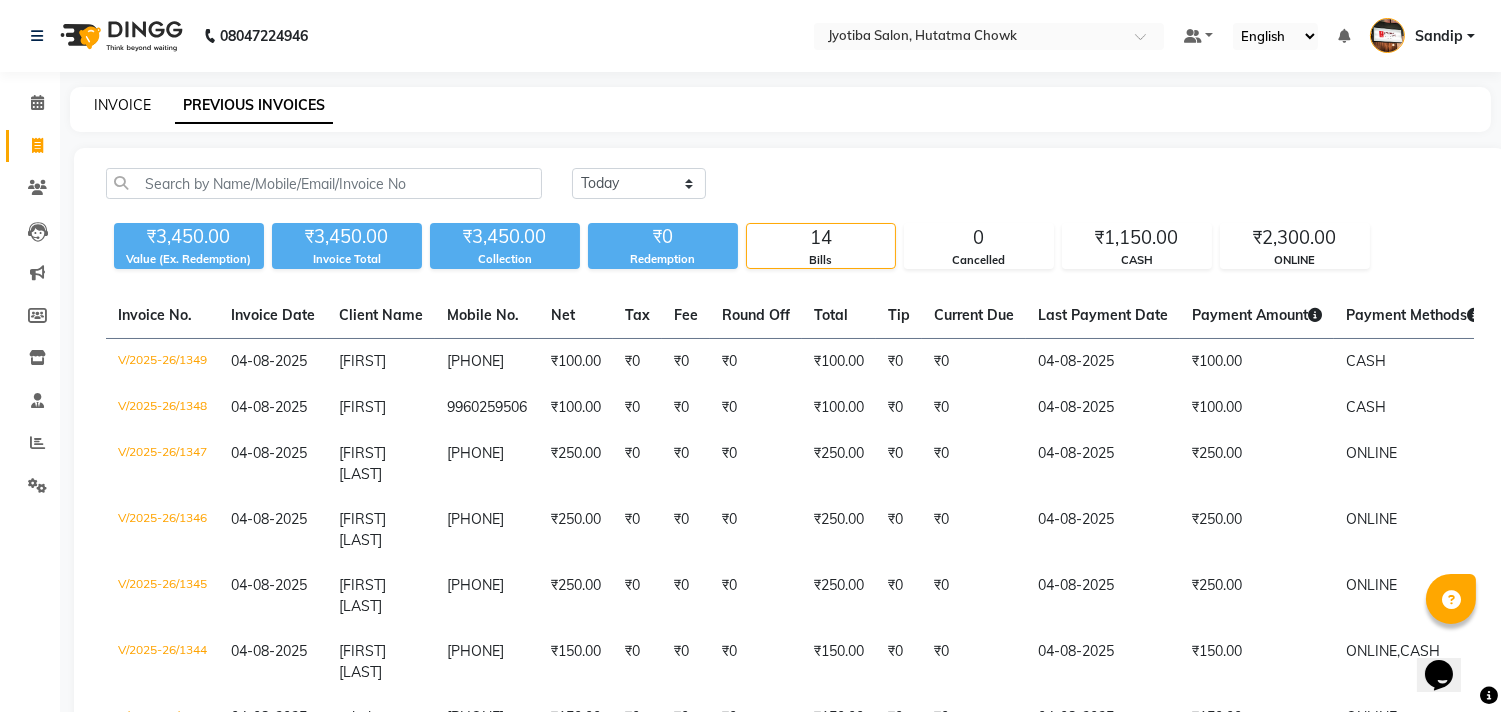 click on "INVOICE" 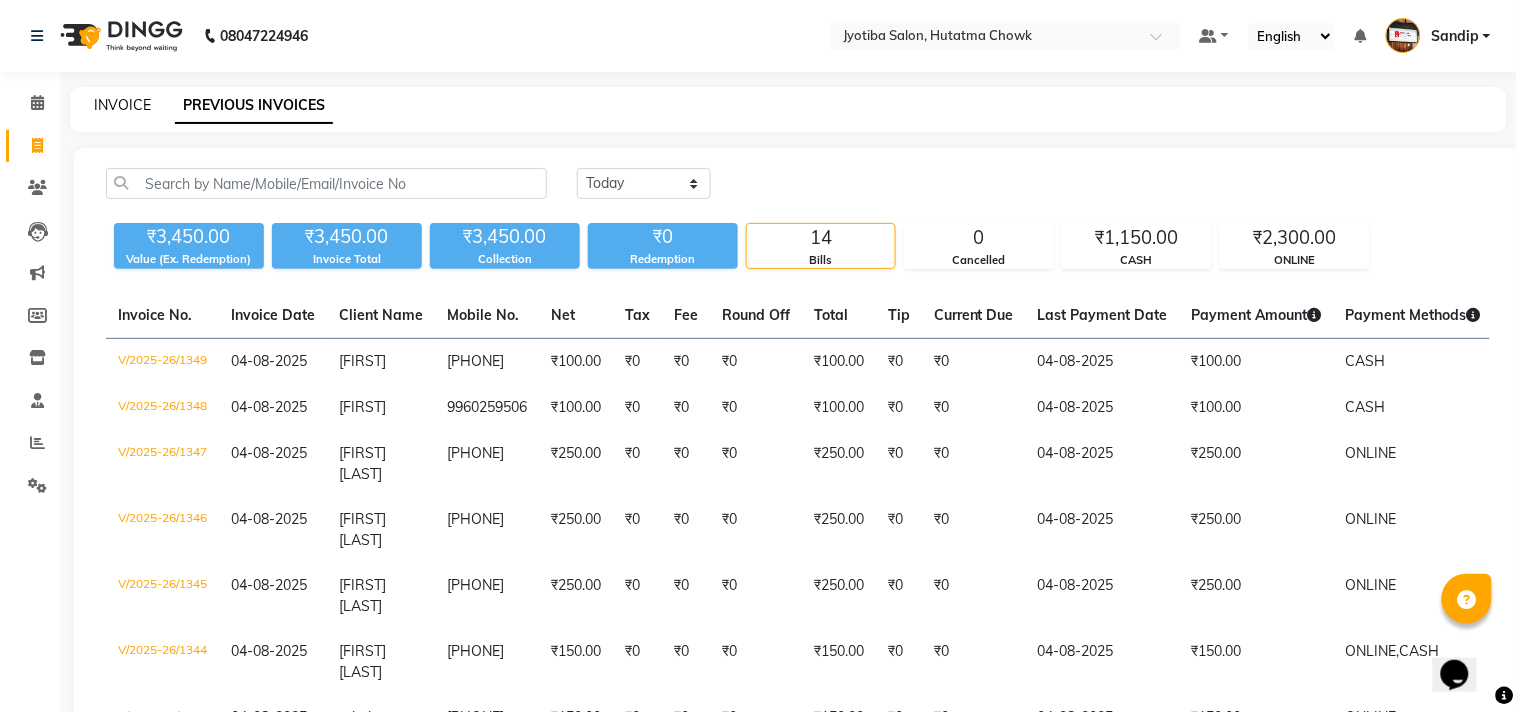 select on "556" 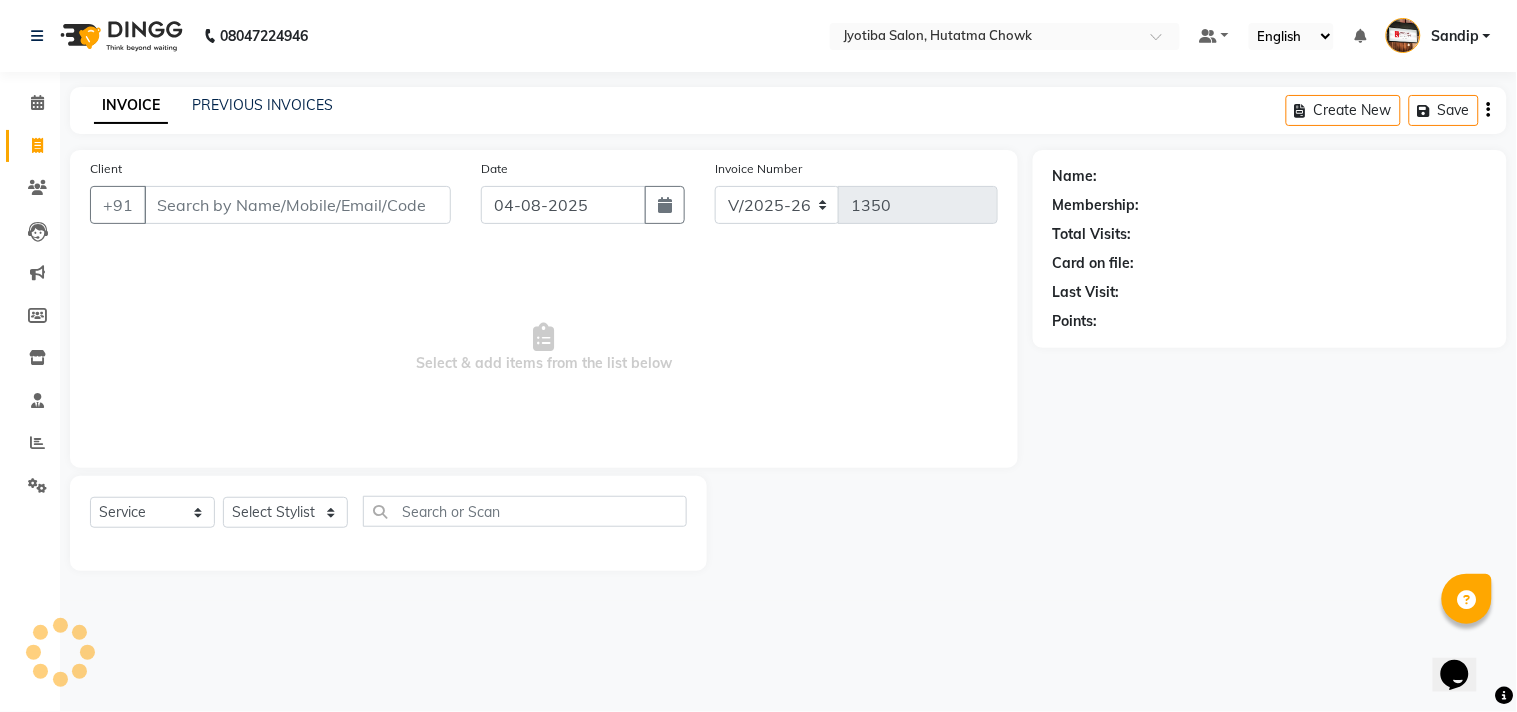 select on "membership" 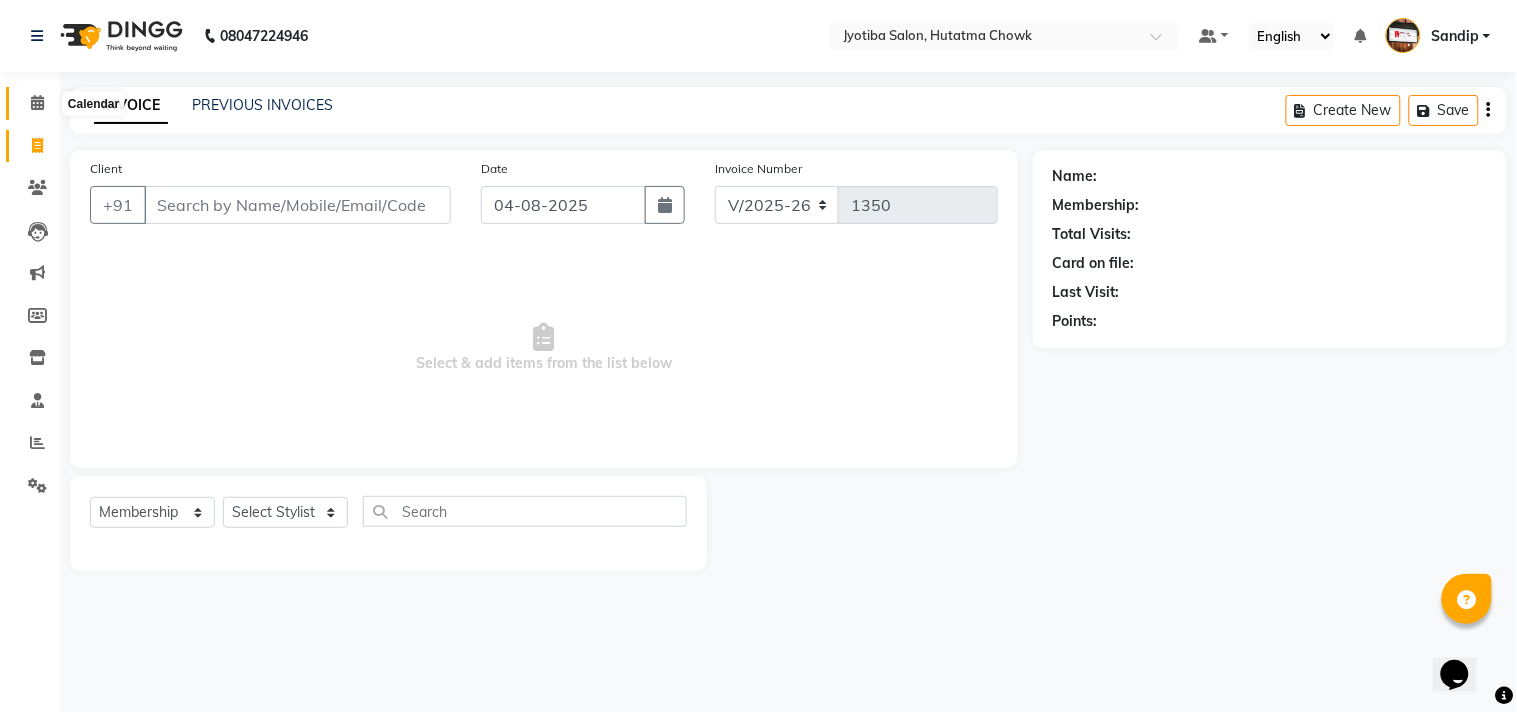 click 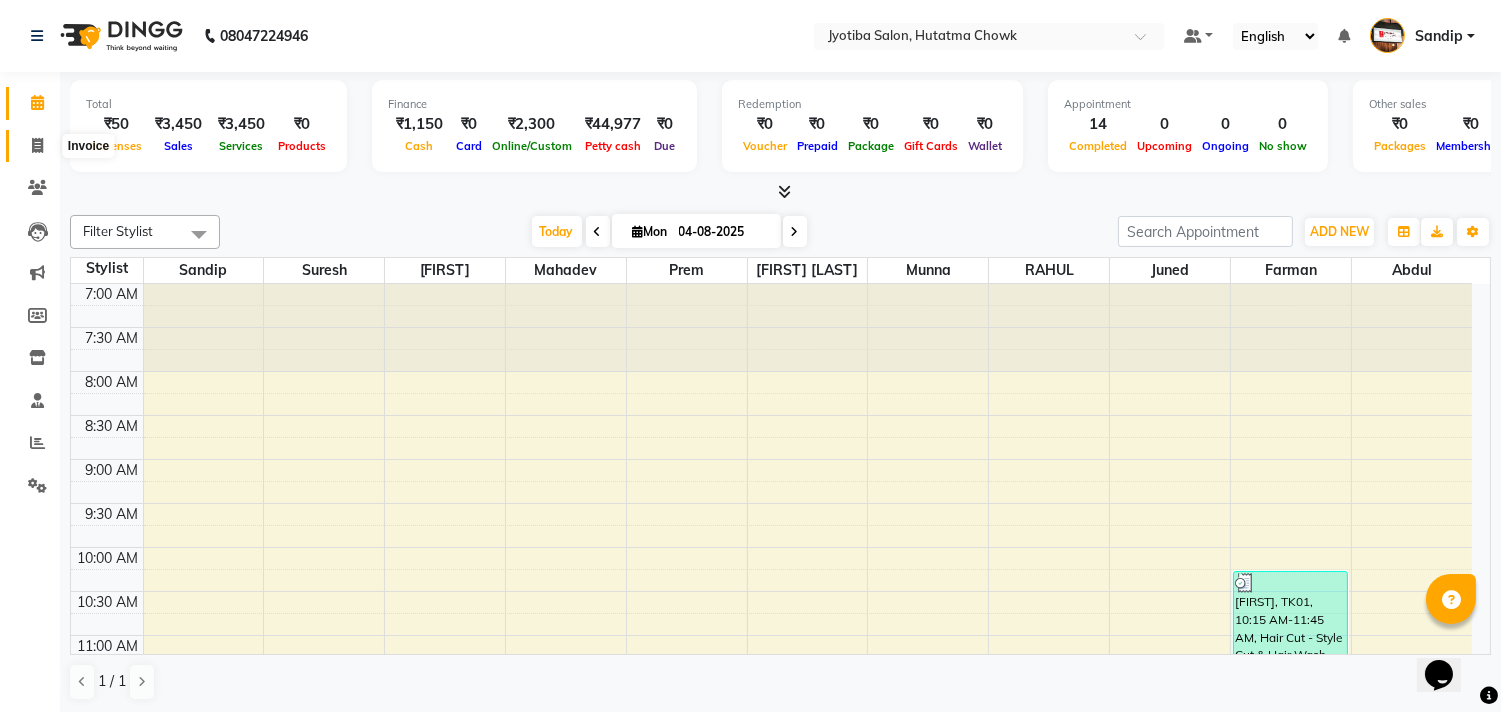 click 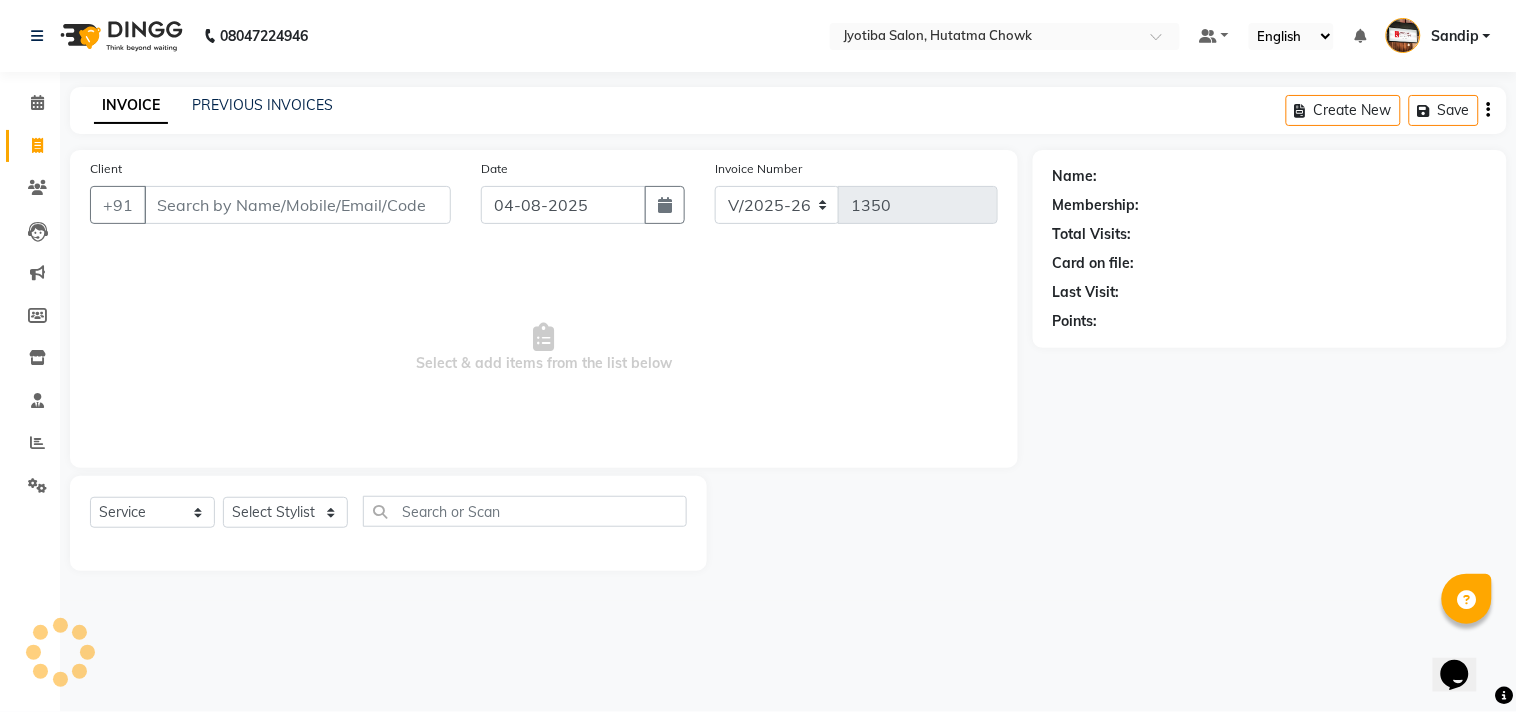 select on "membership" 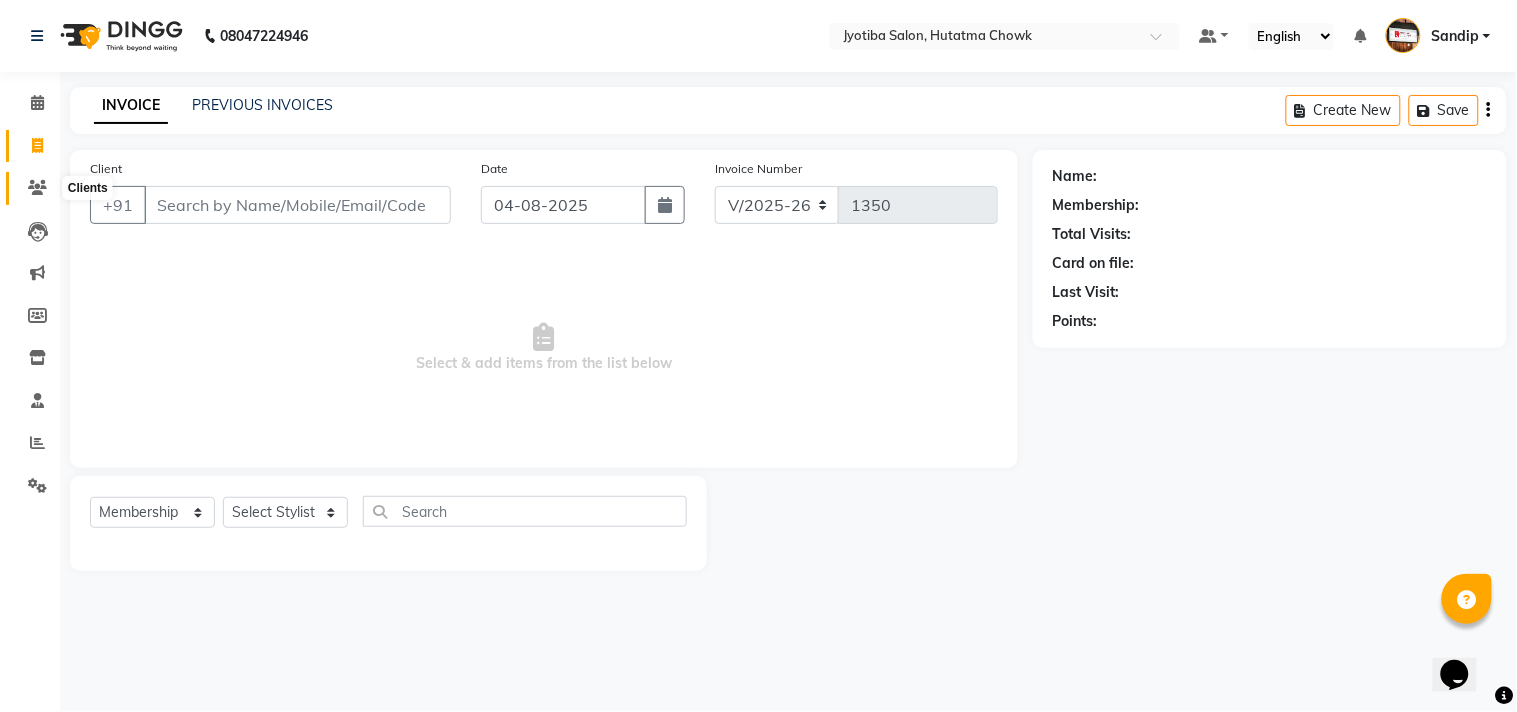 click 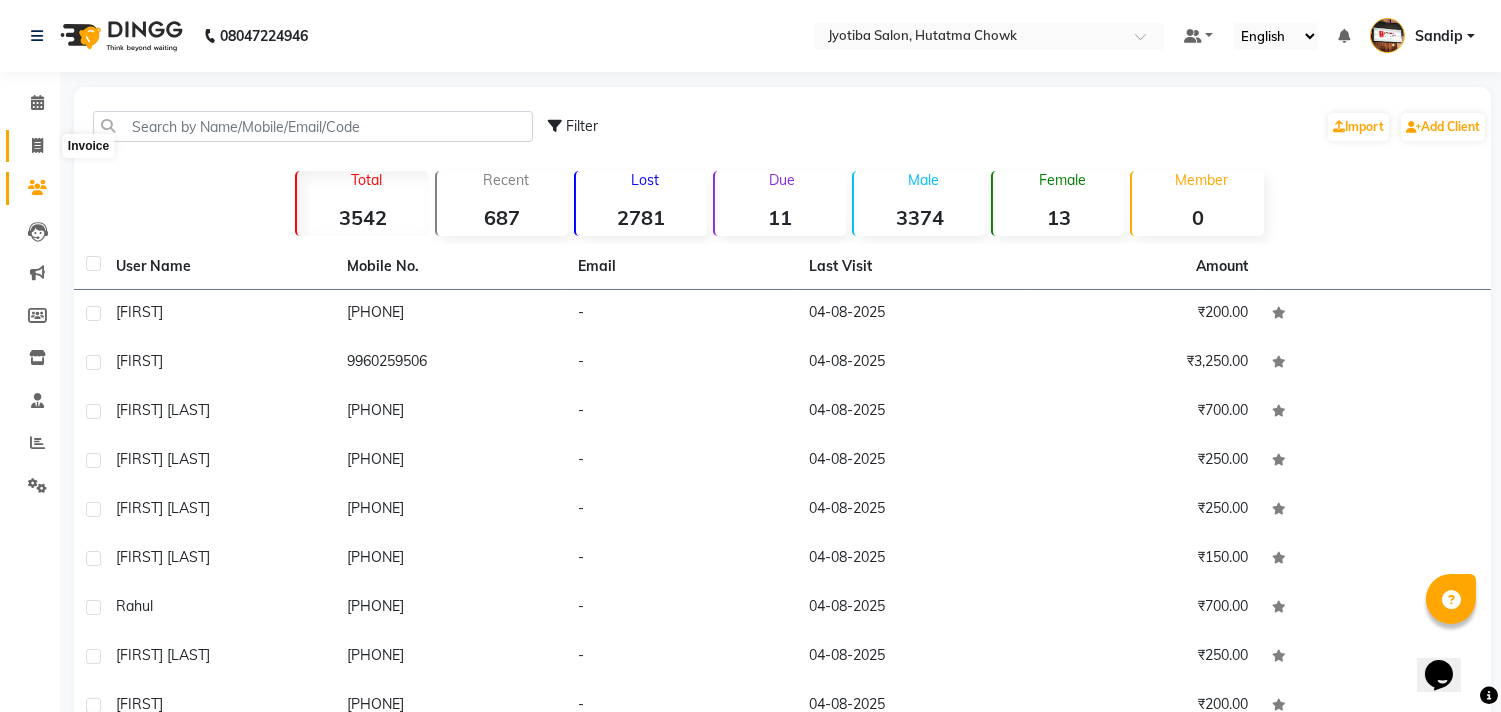 click 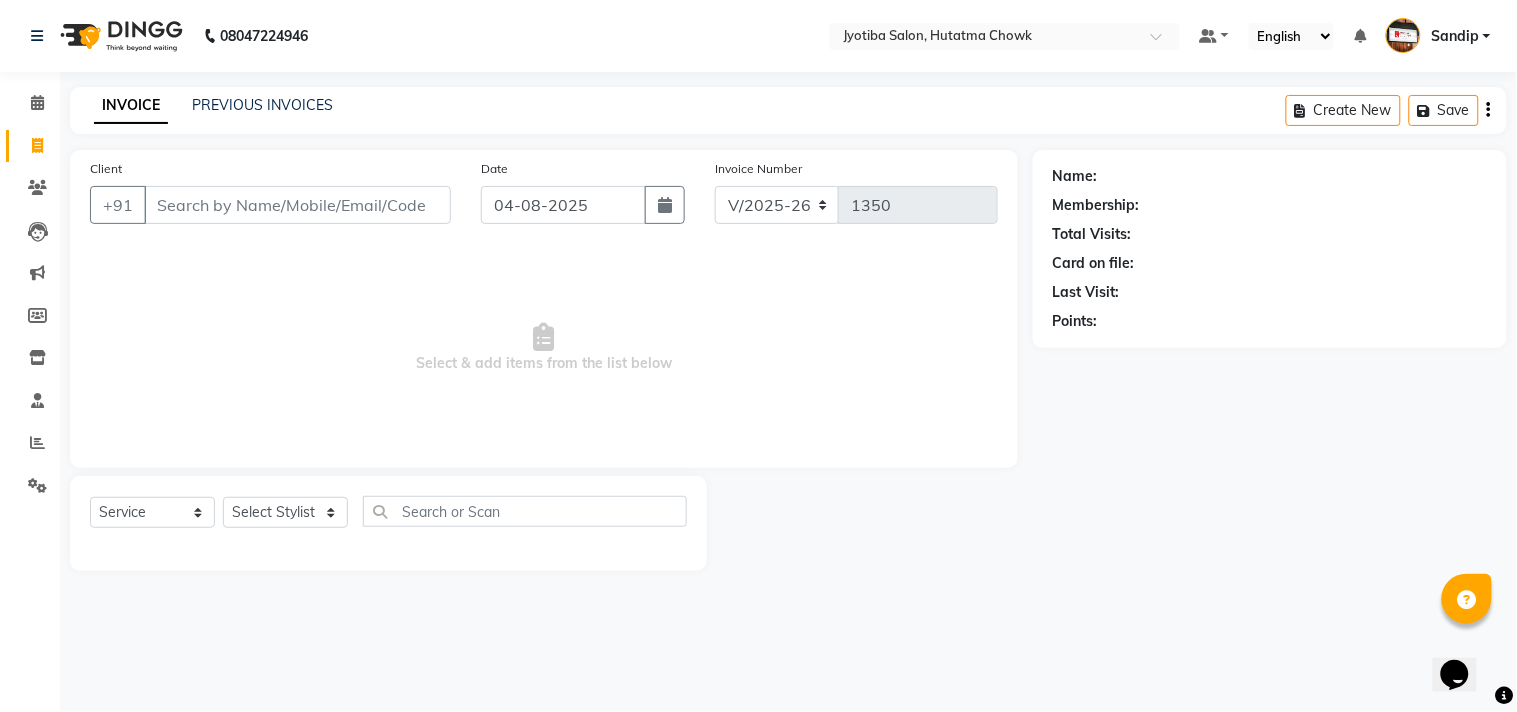 select on "membership" 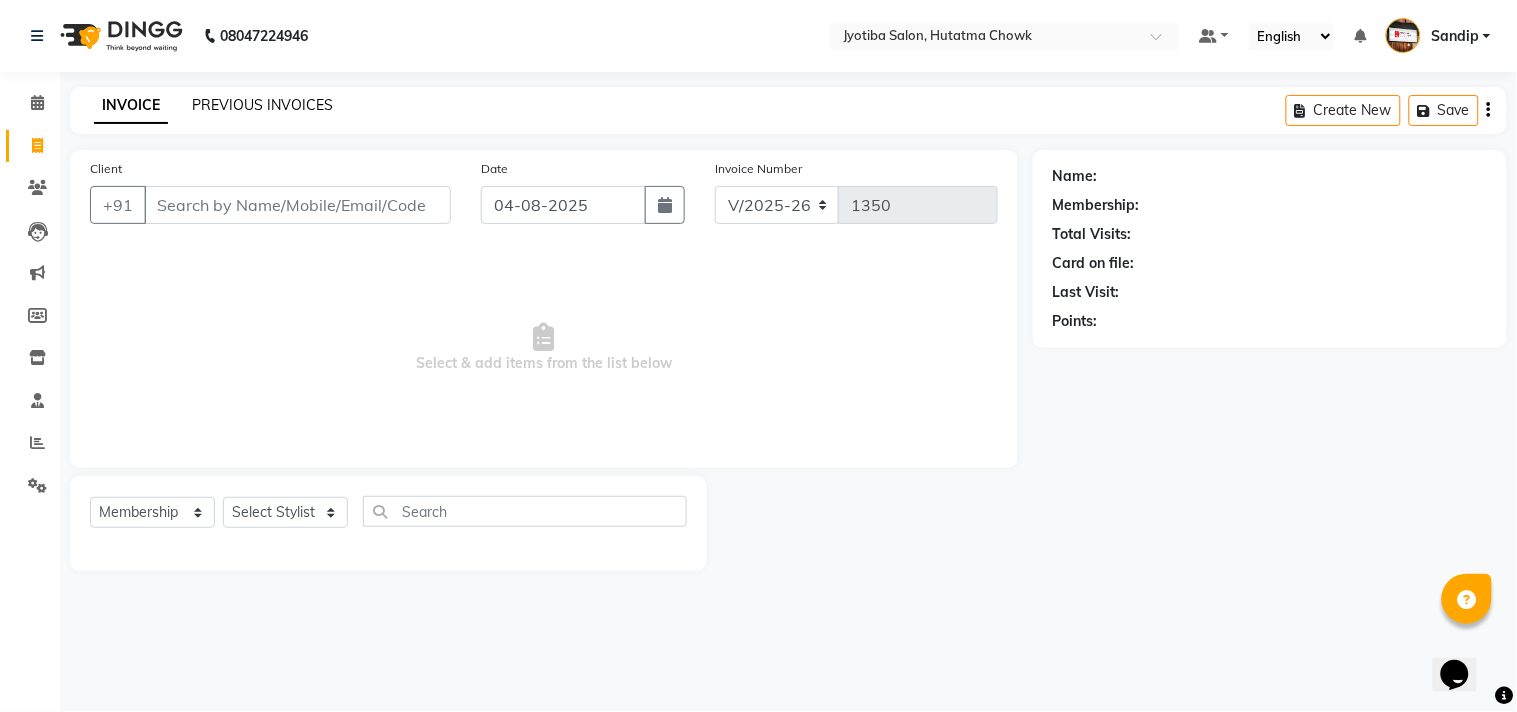click on "PREVIOUS INVOICES" 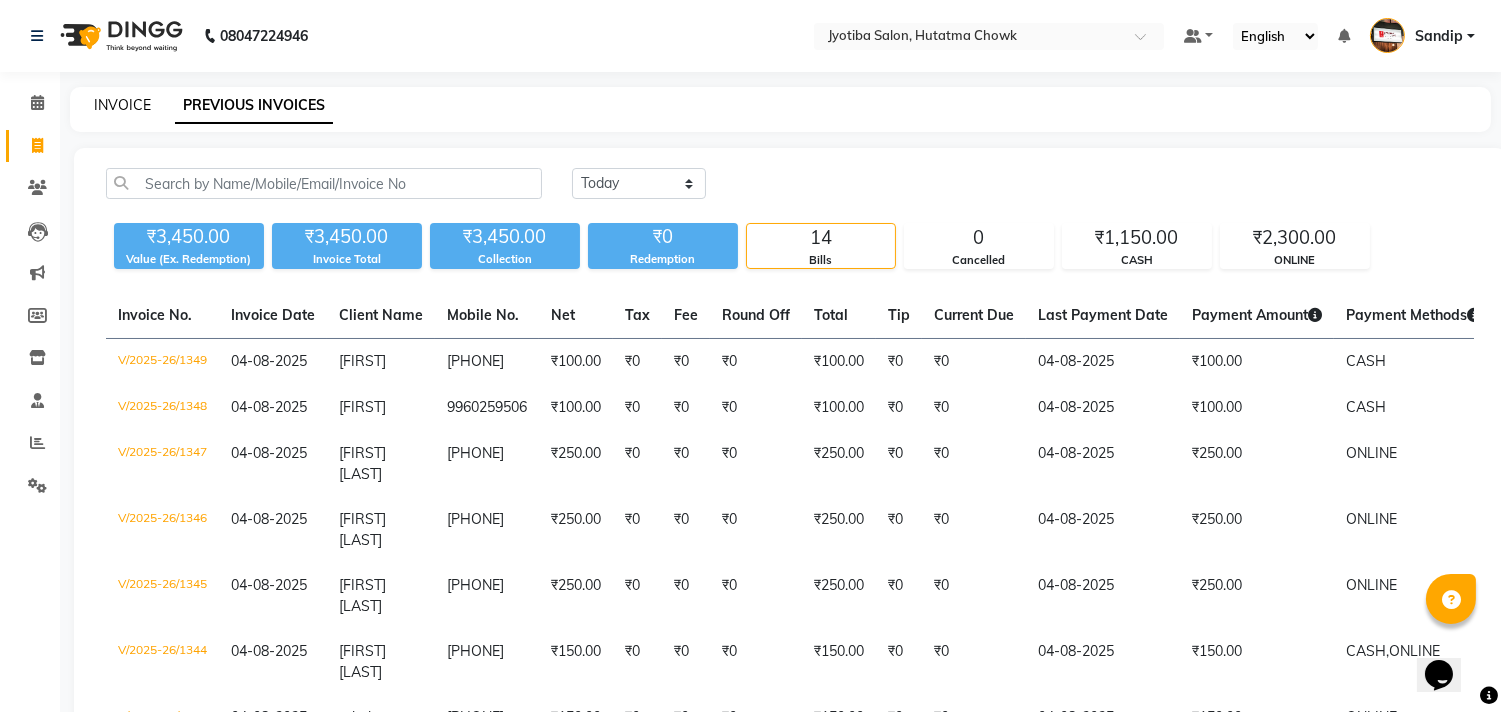 click on "INVOICE" 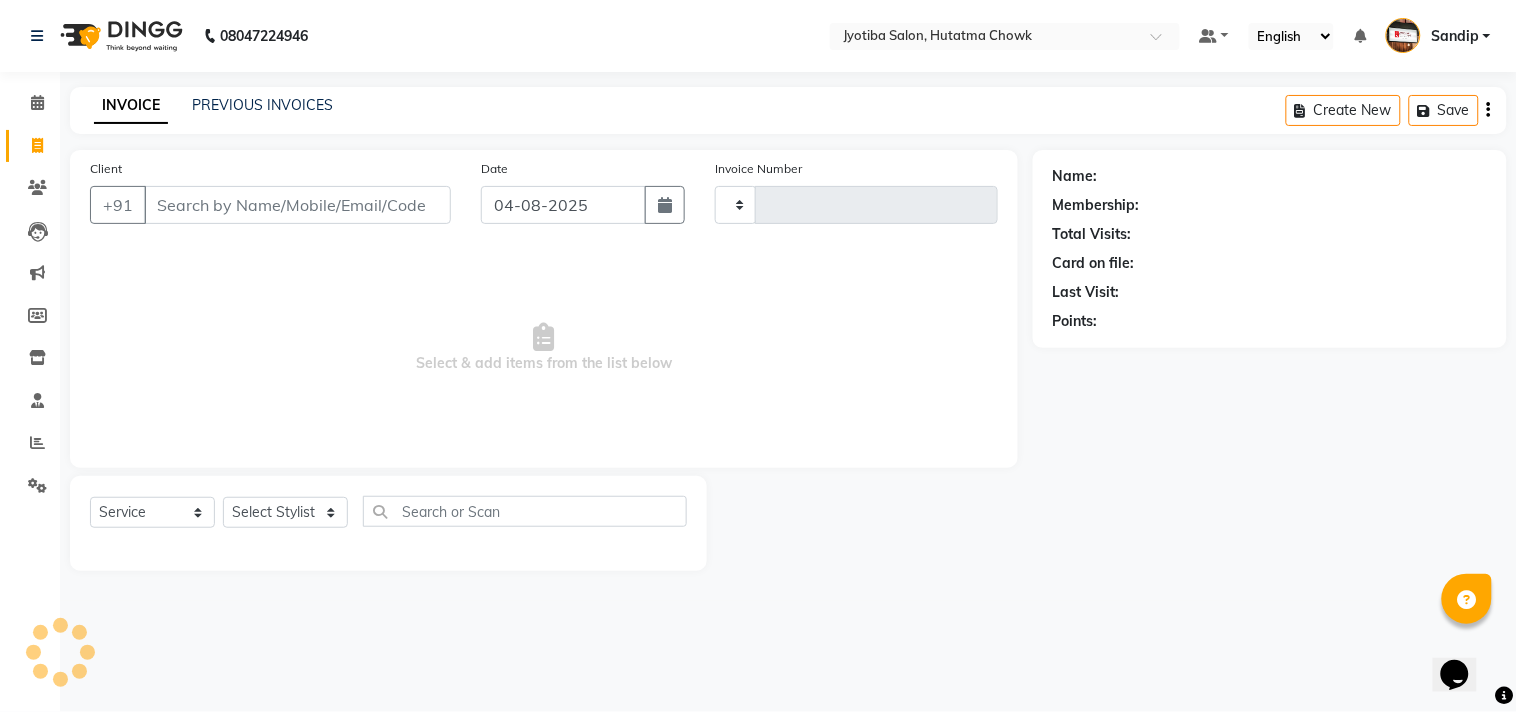 type on "1350" 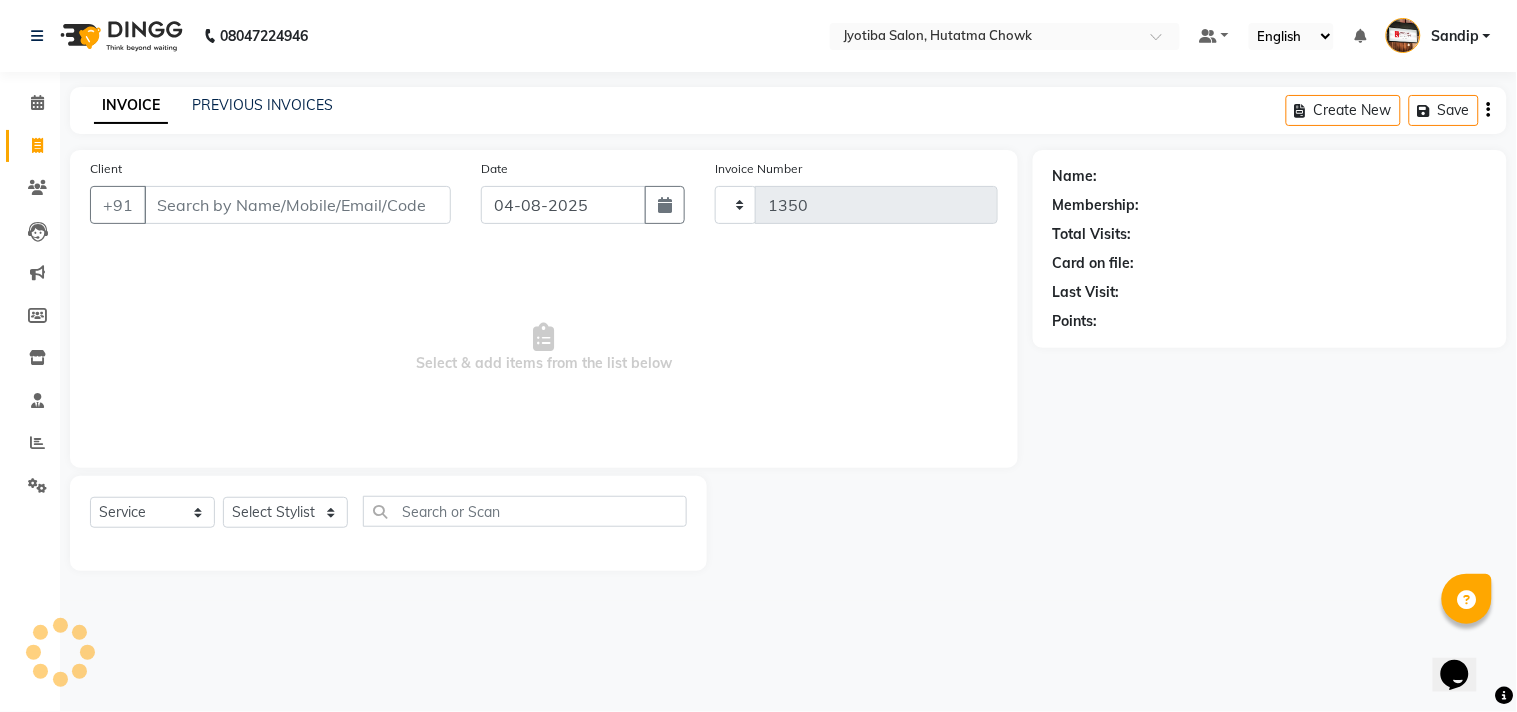 select on "556" 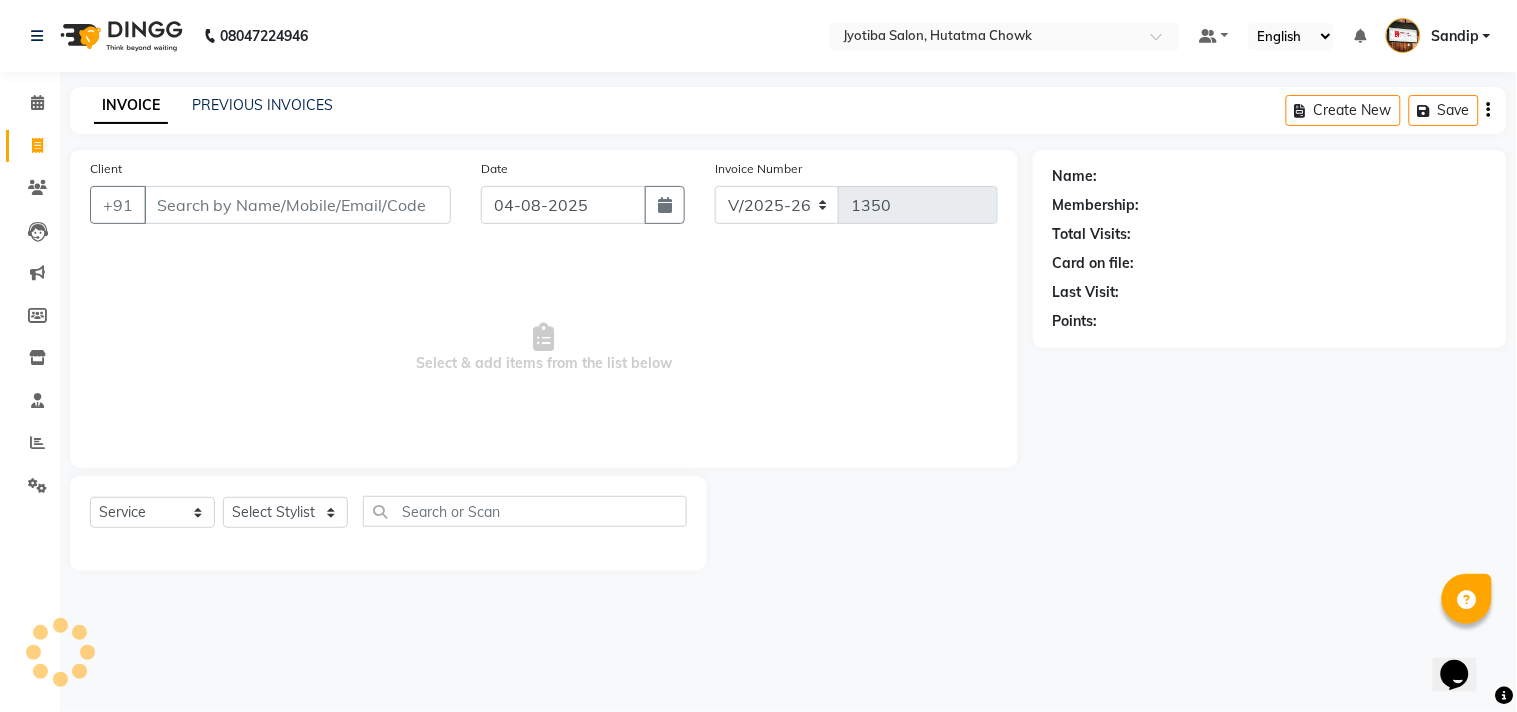 select on "membership" 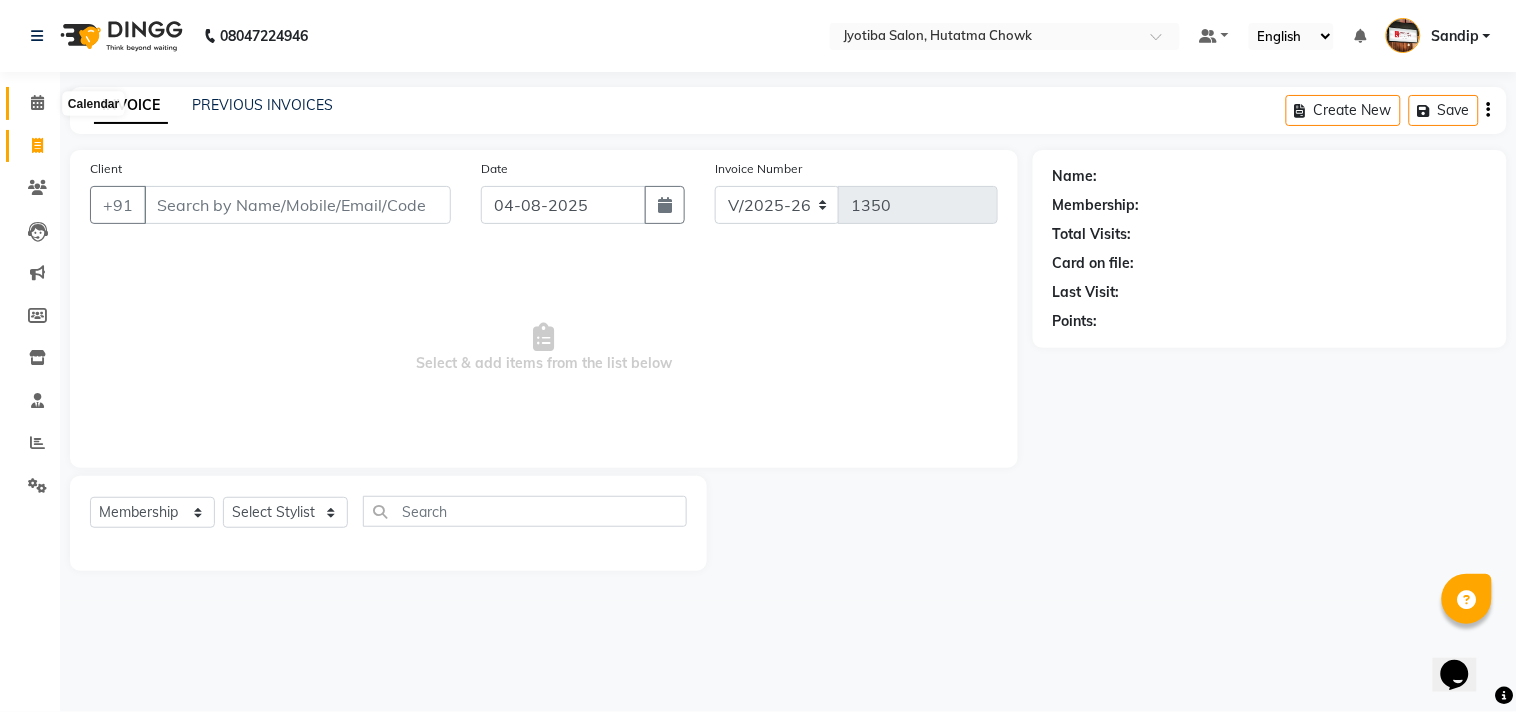 click 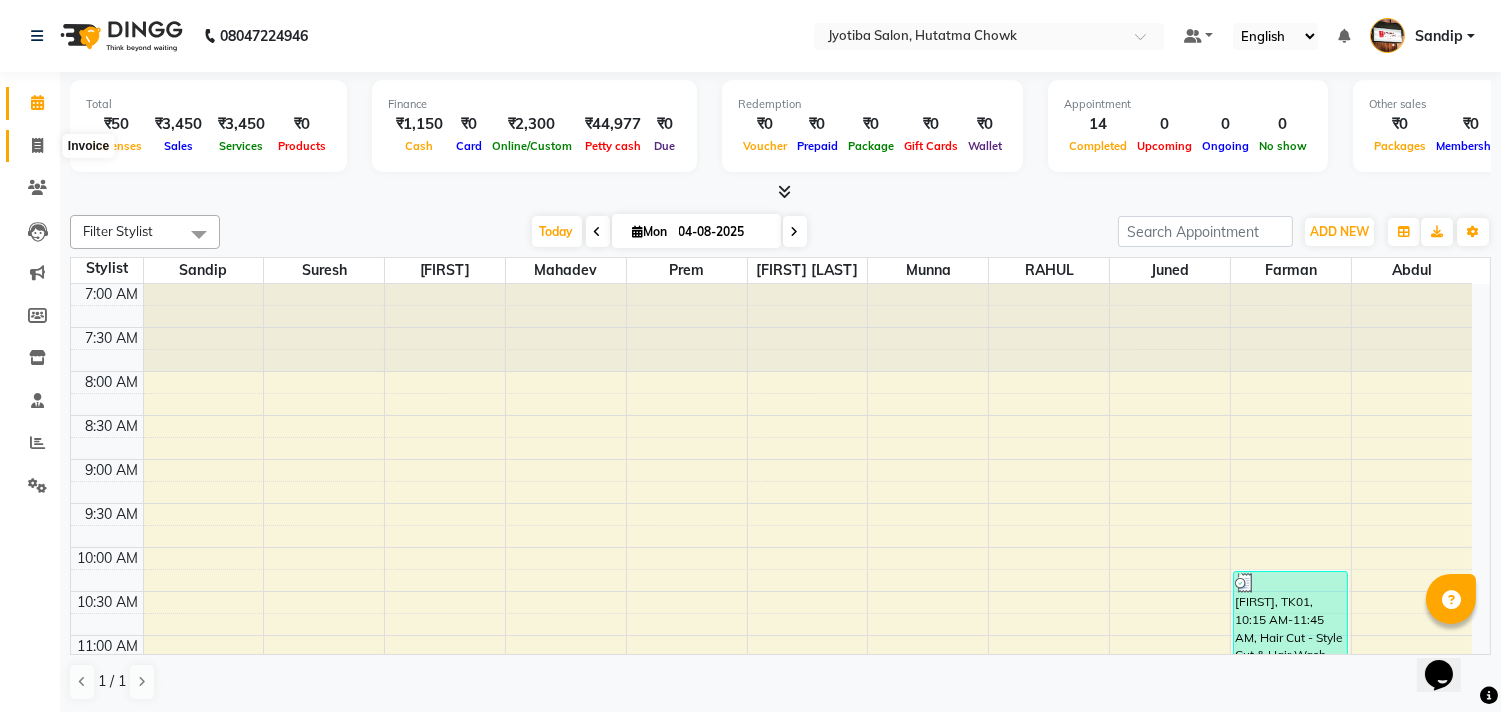 click 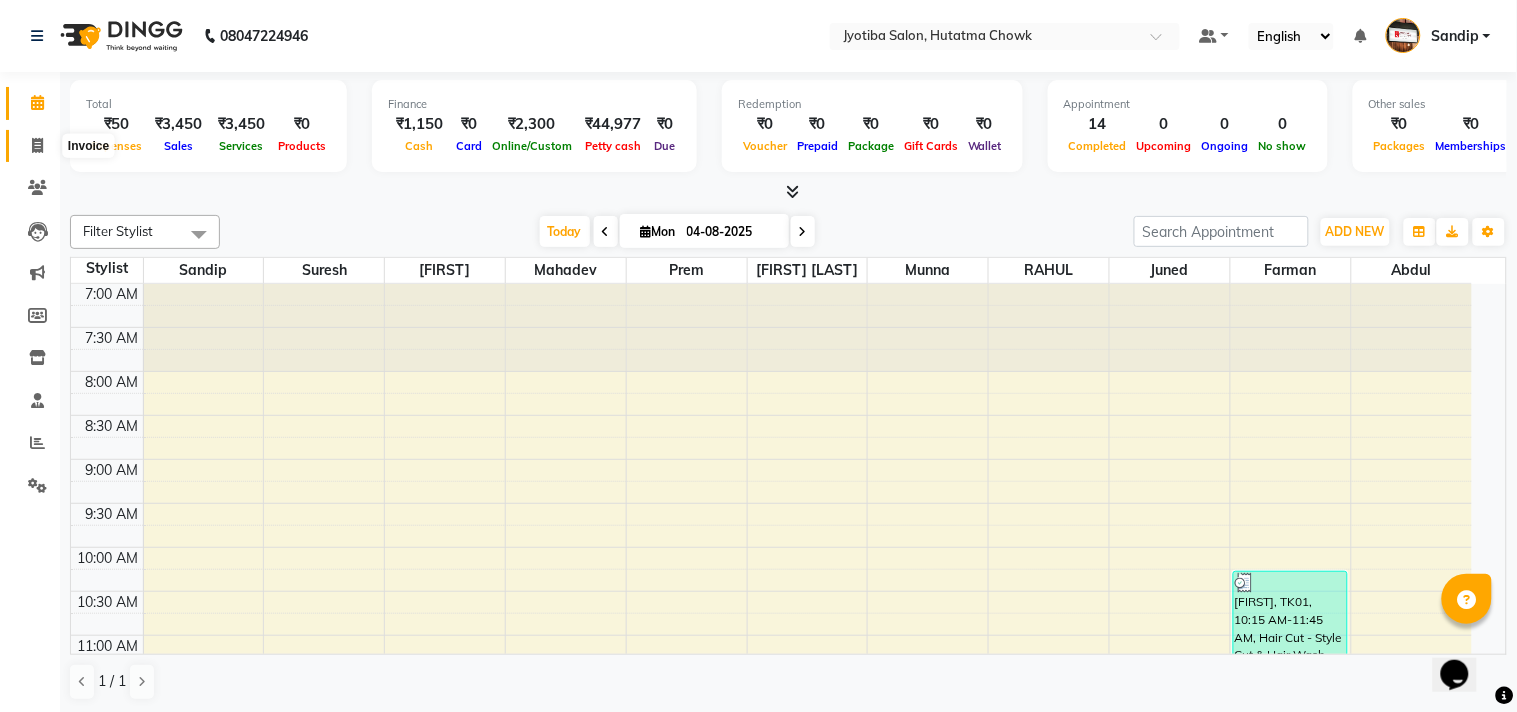 select on "556" 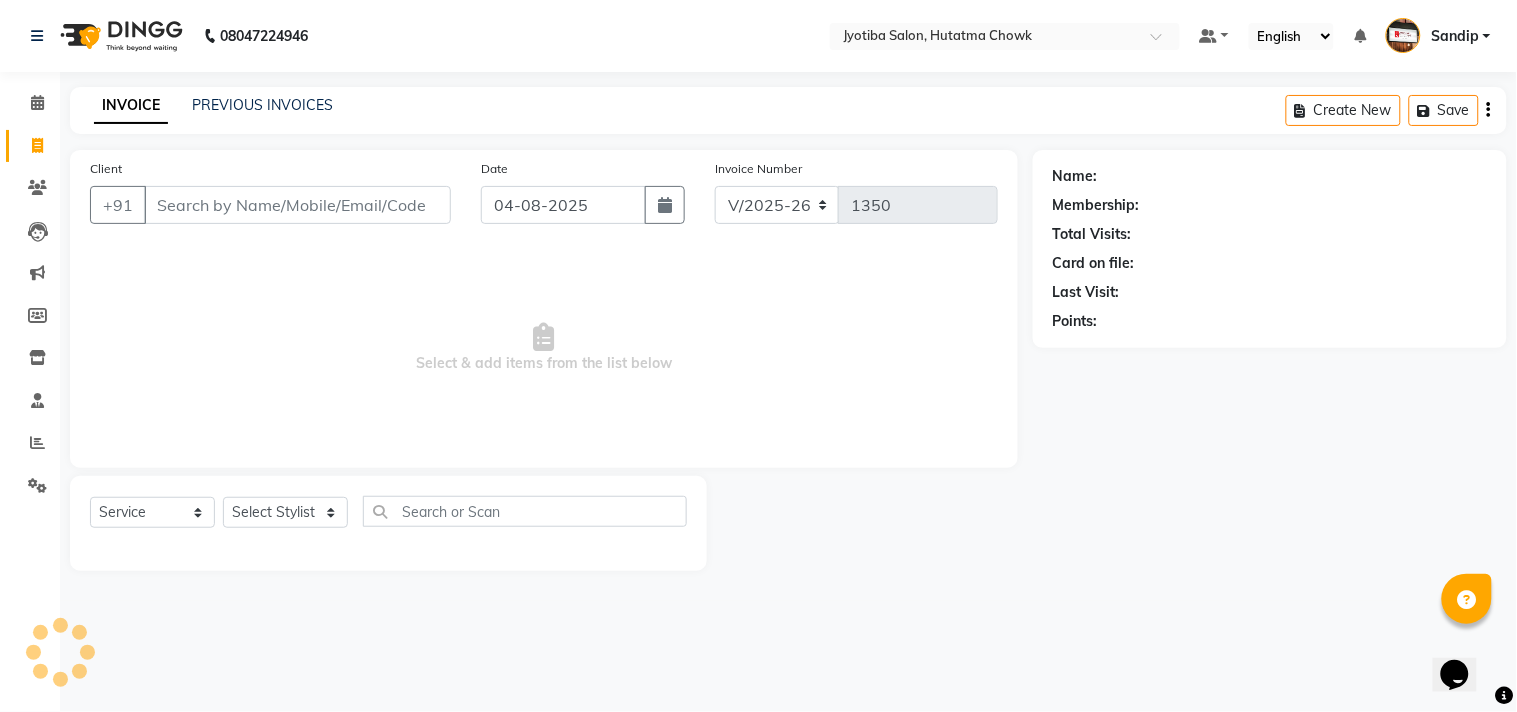 select on "membership" 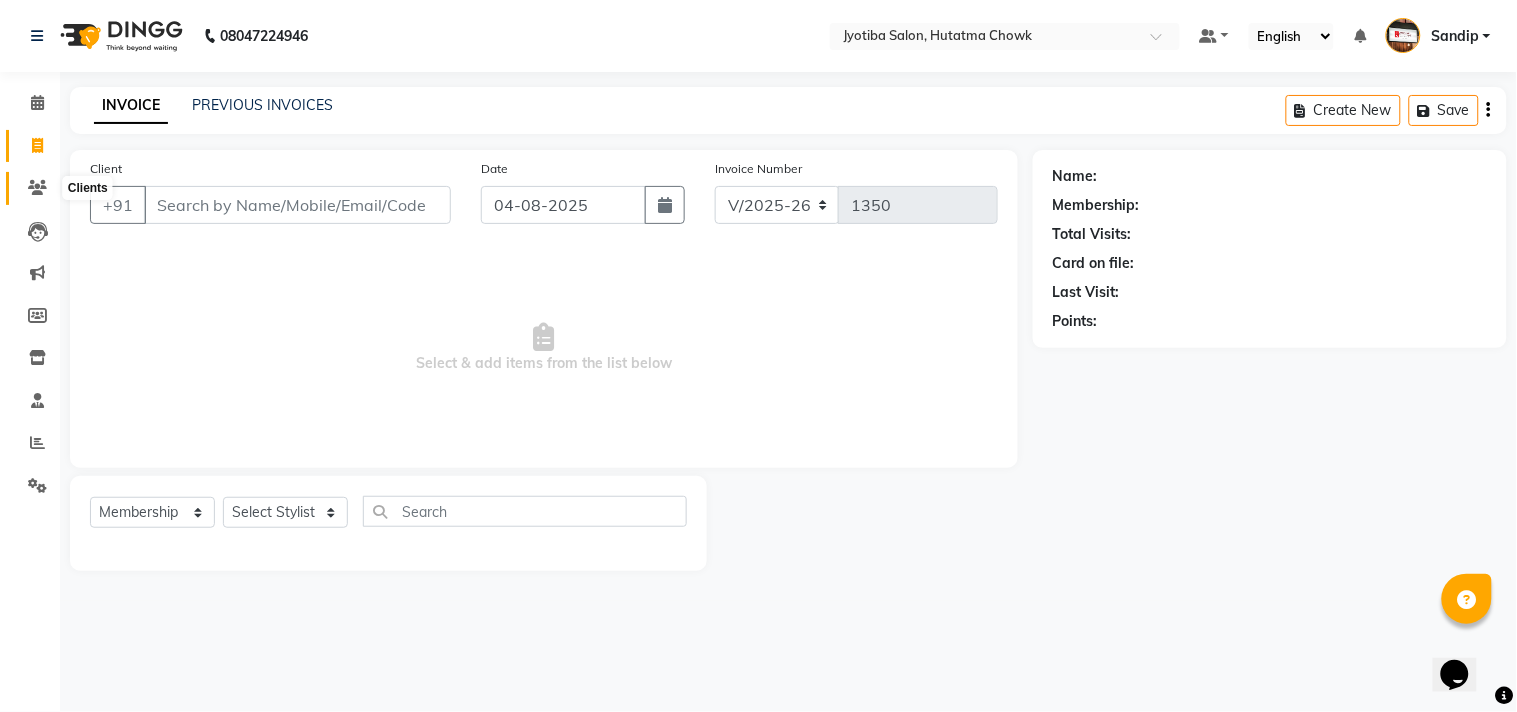 click 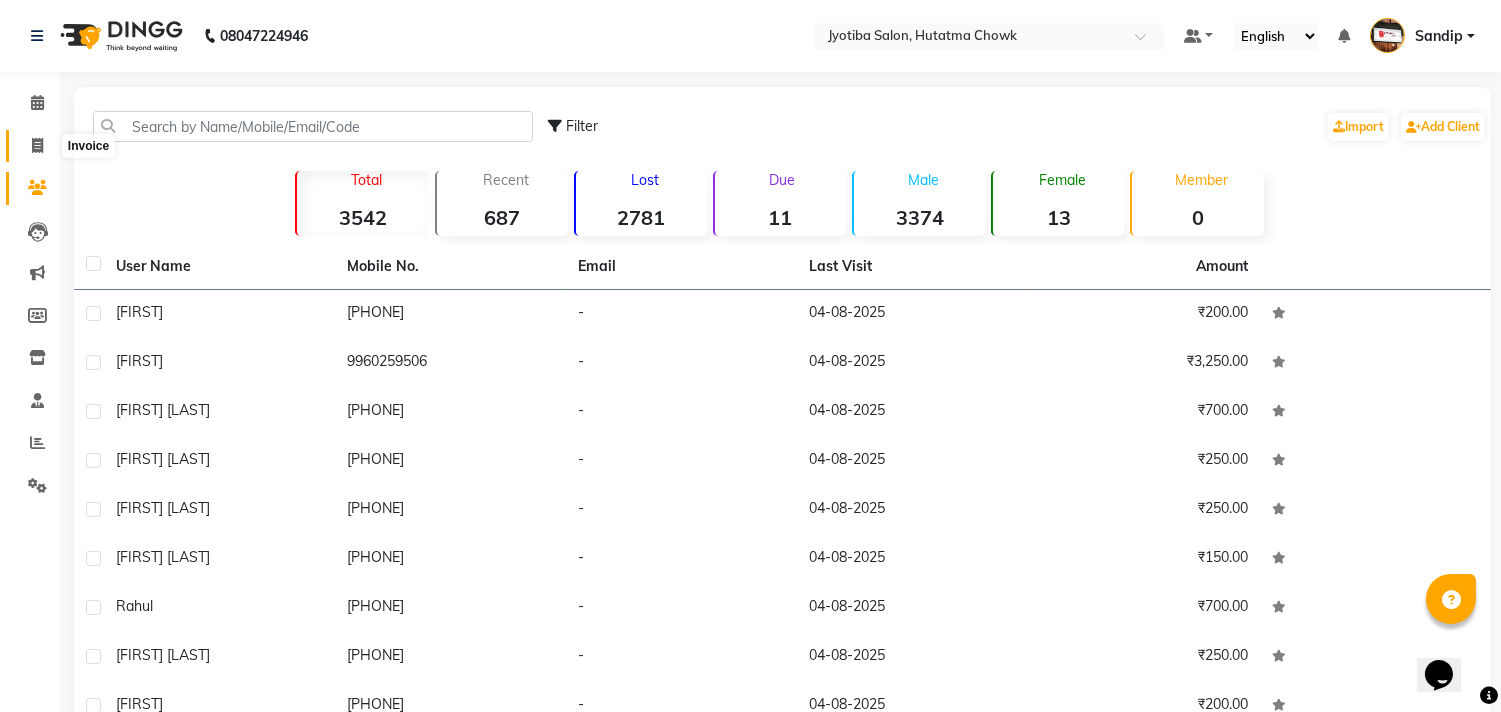 click 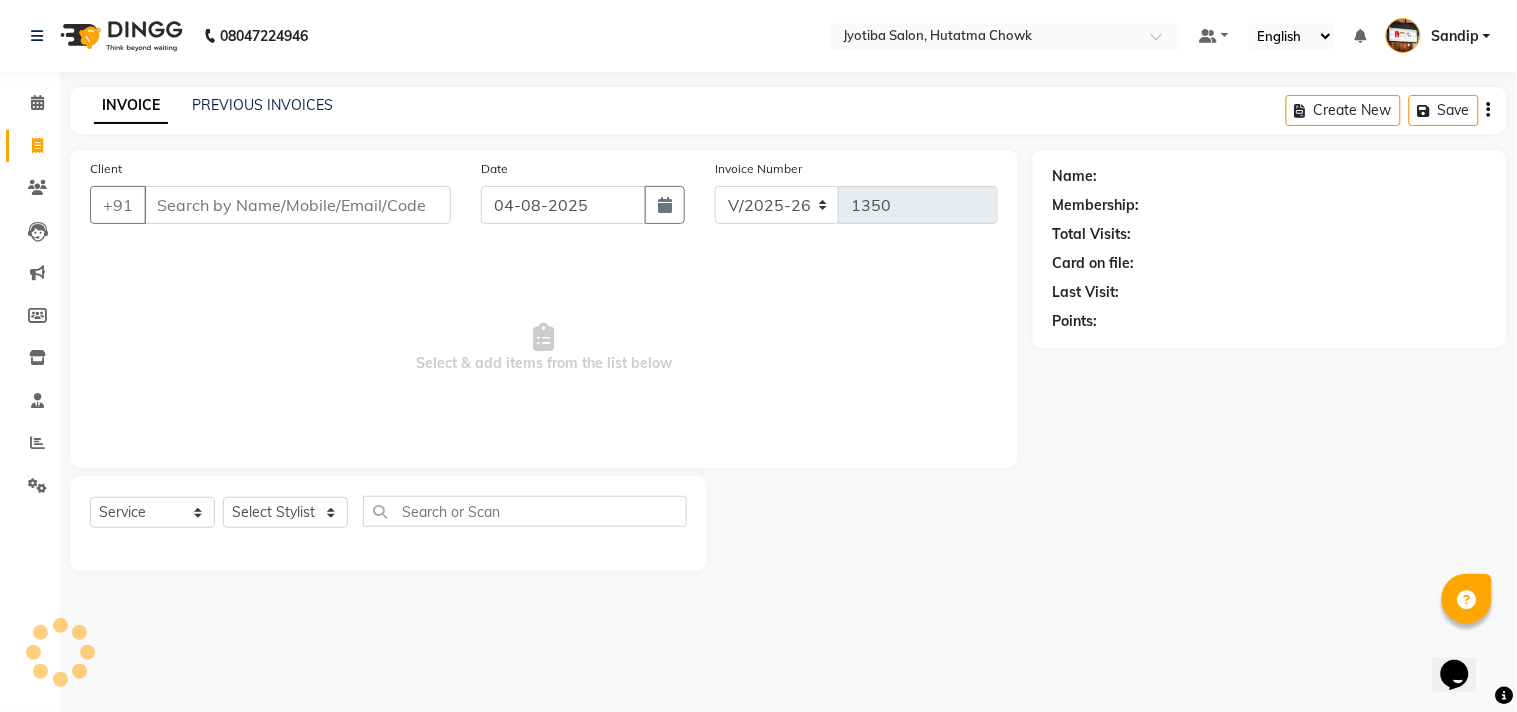select on "membership" 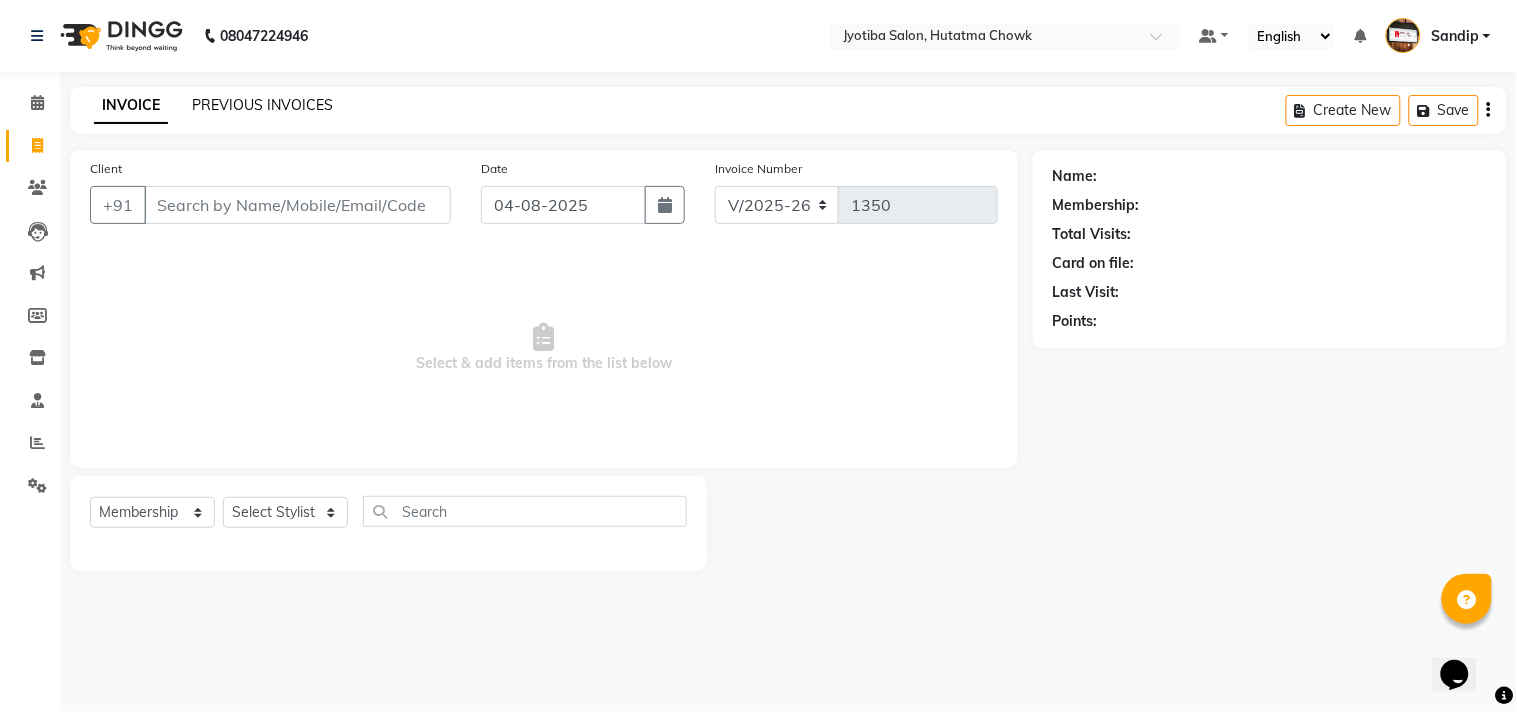 click on "PREVIOUS INVOICES" 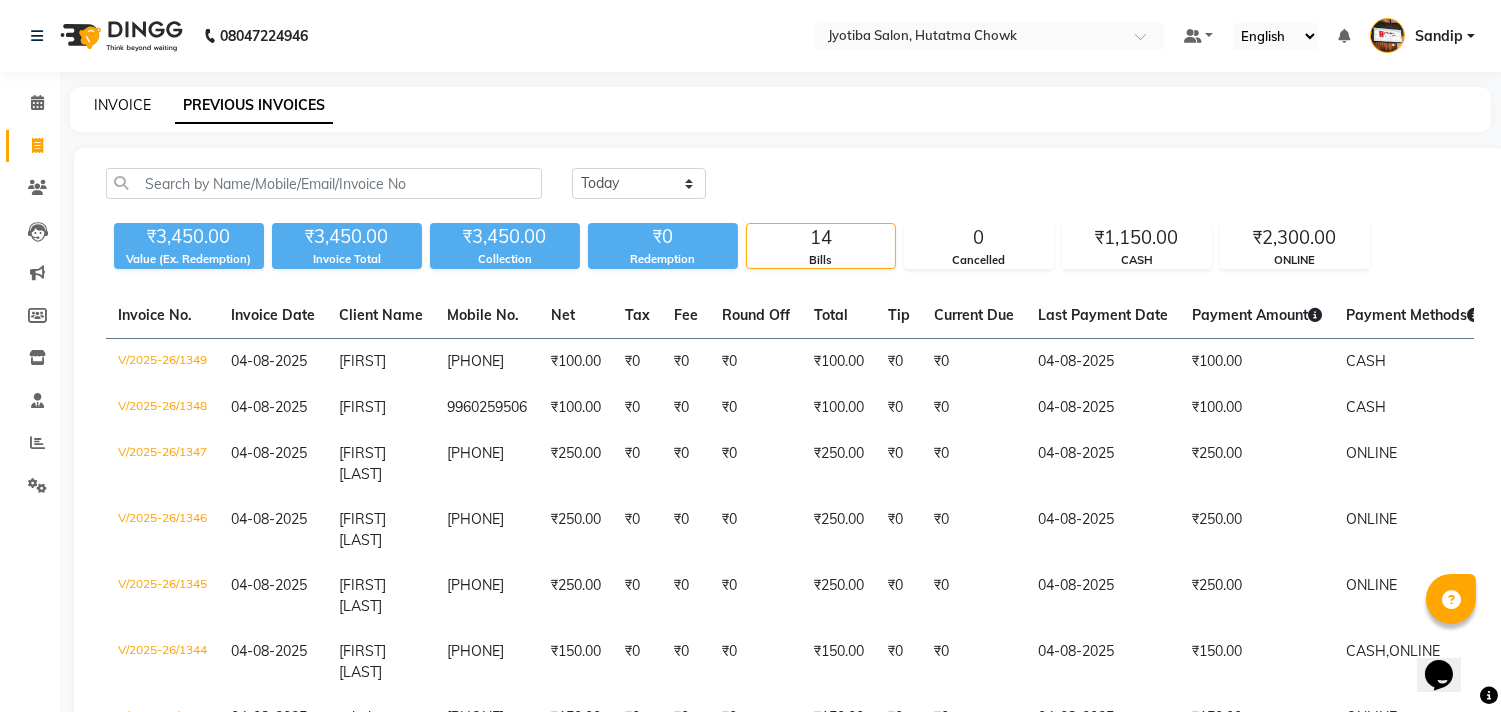 click on "INVOICE" 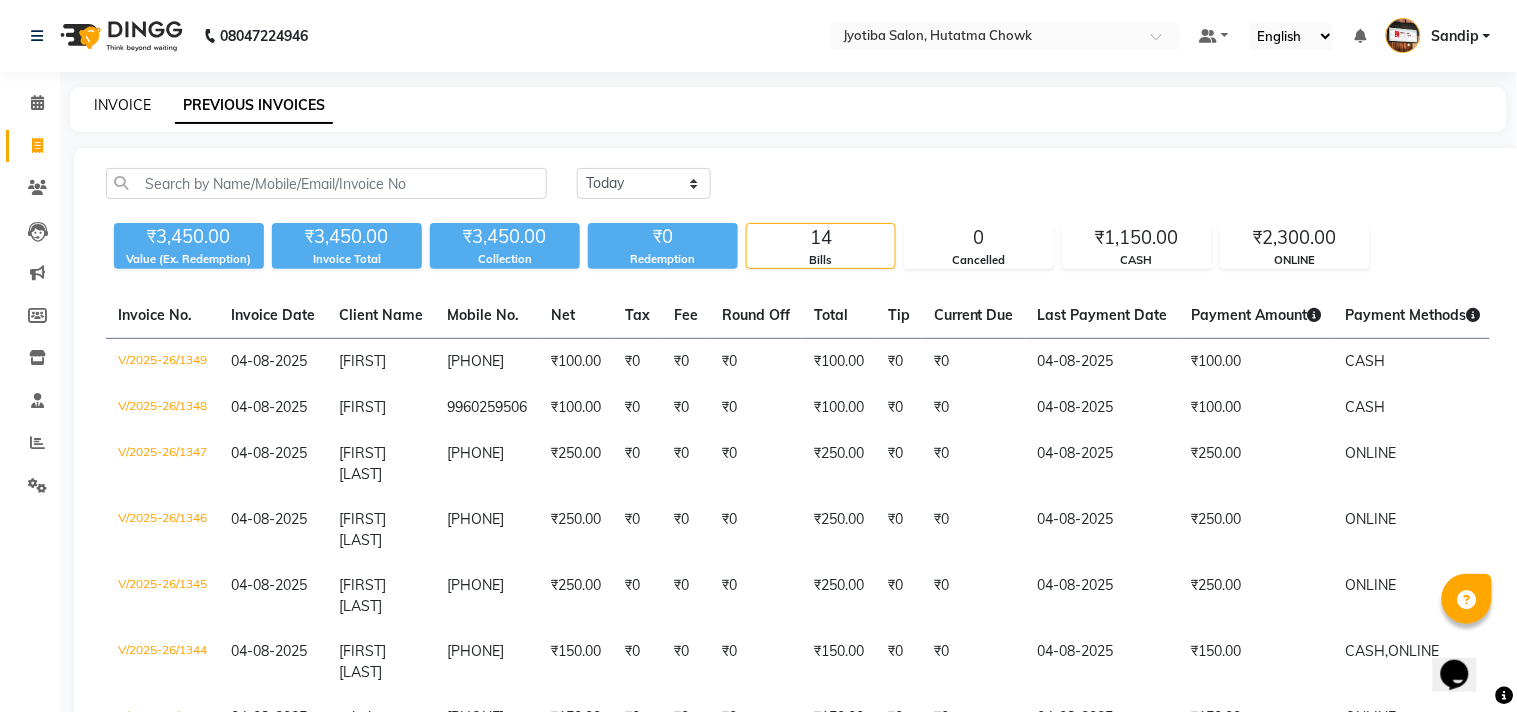 select on "556" 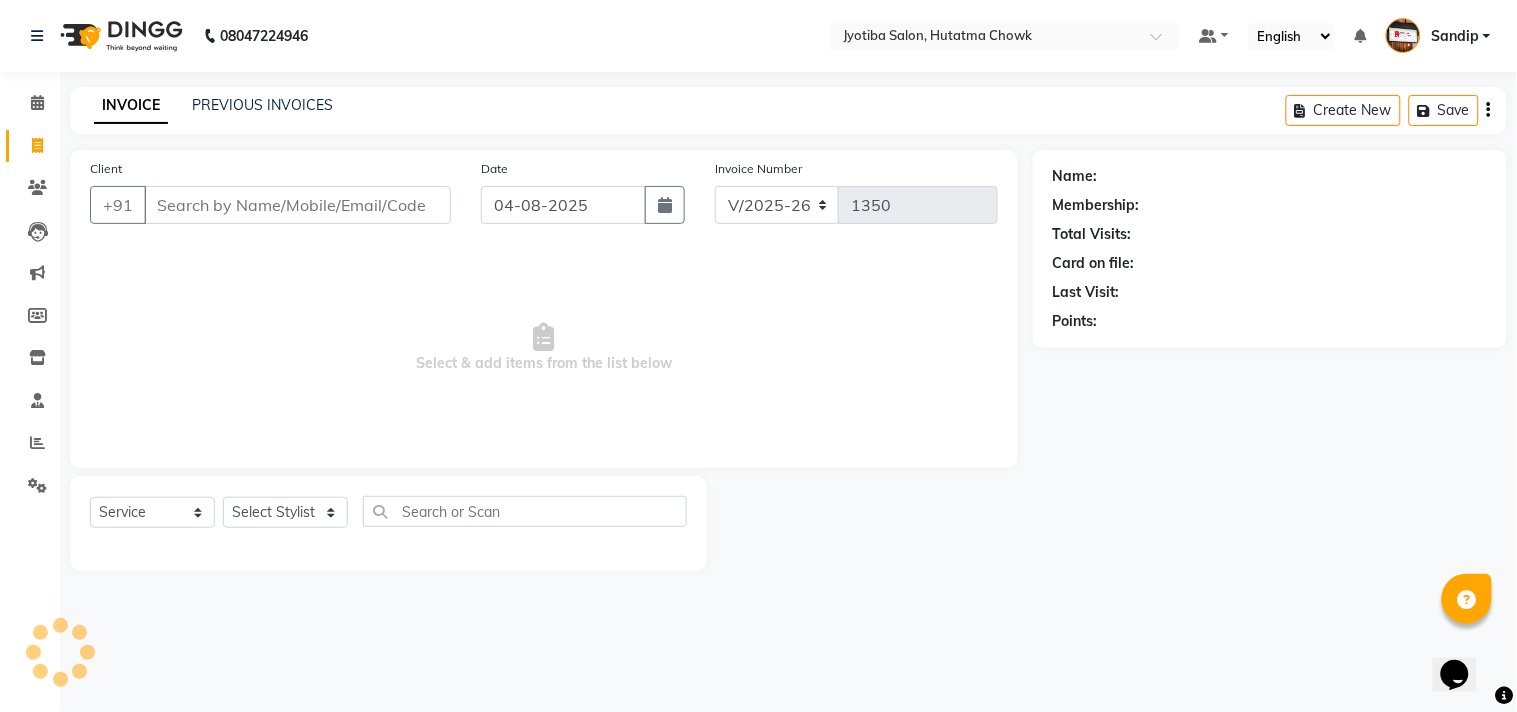select on "membership" 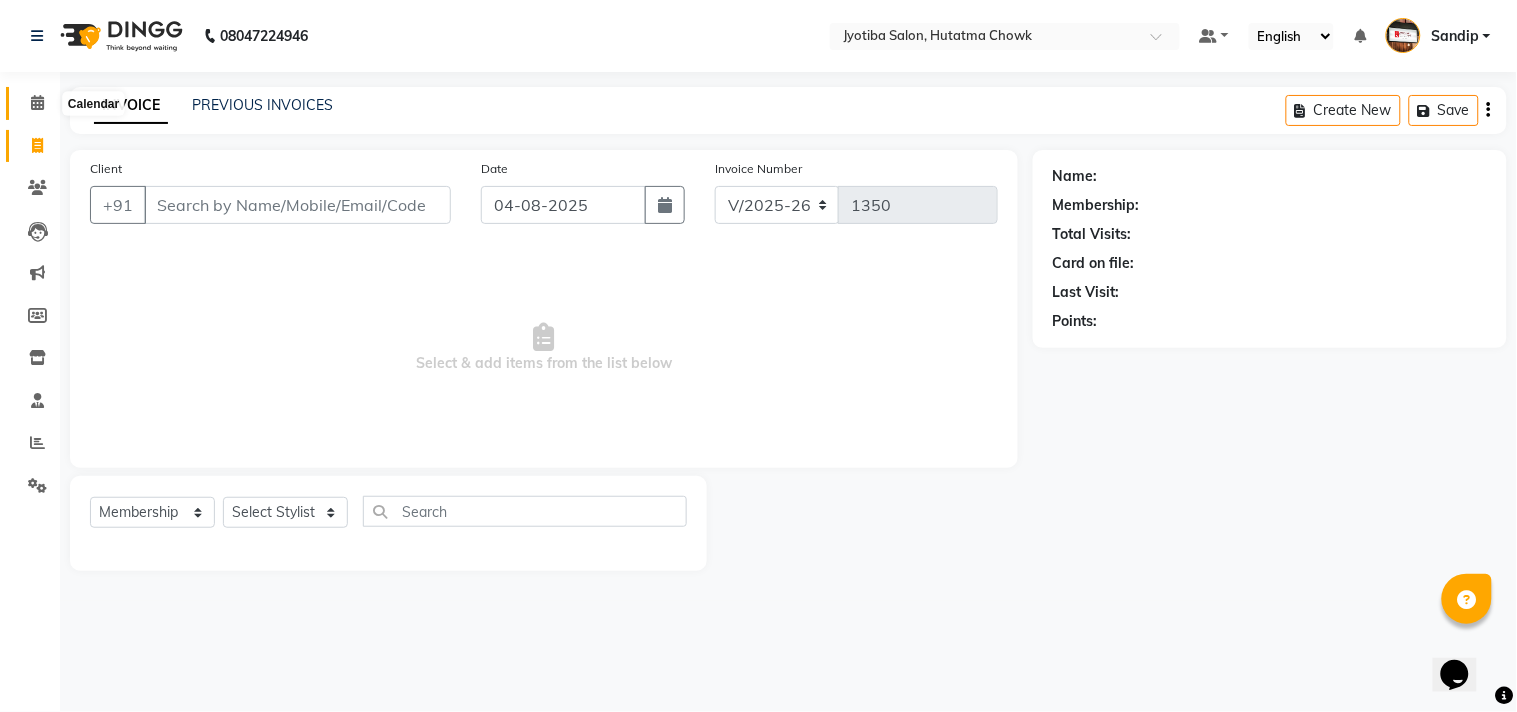 click 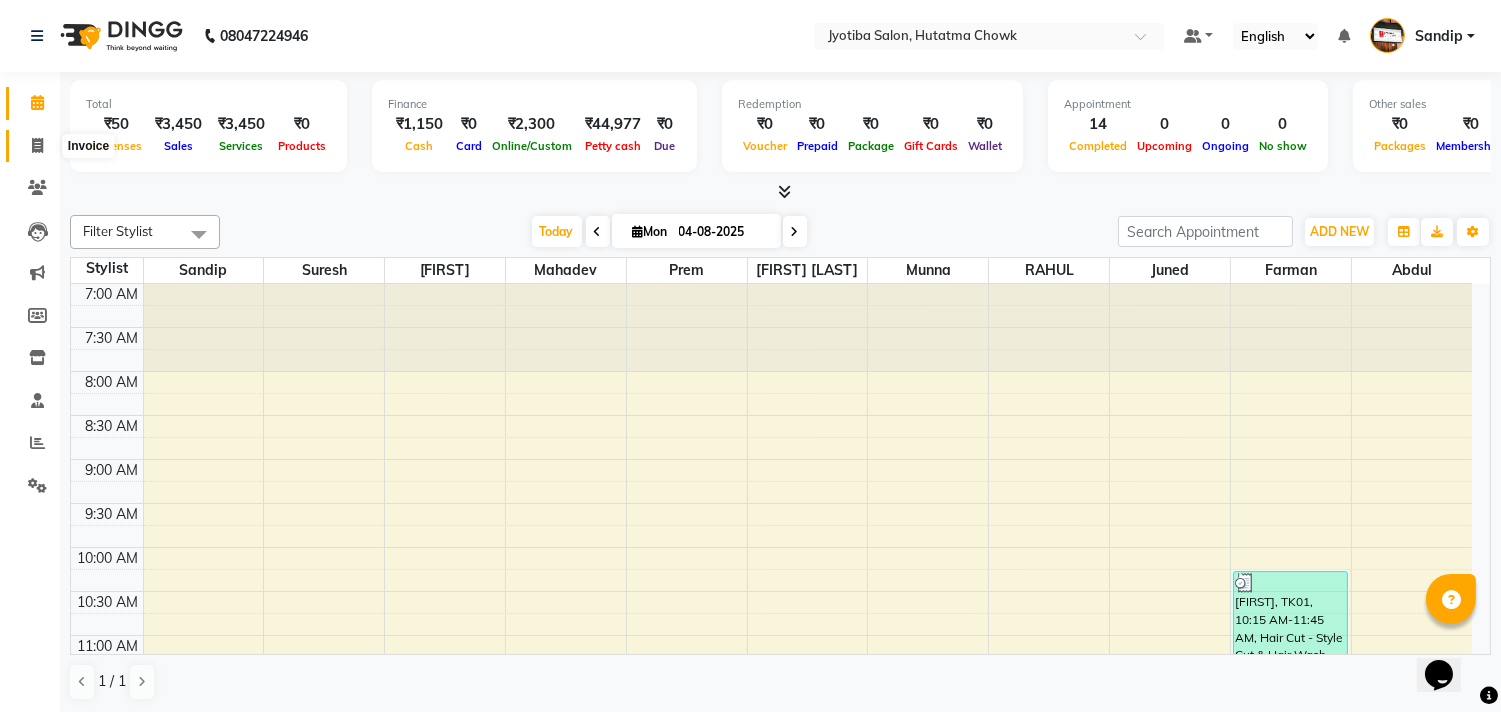 click 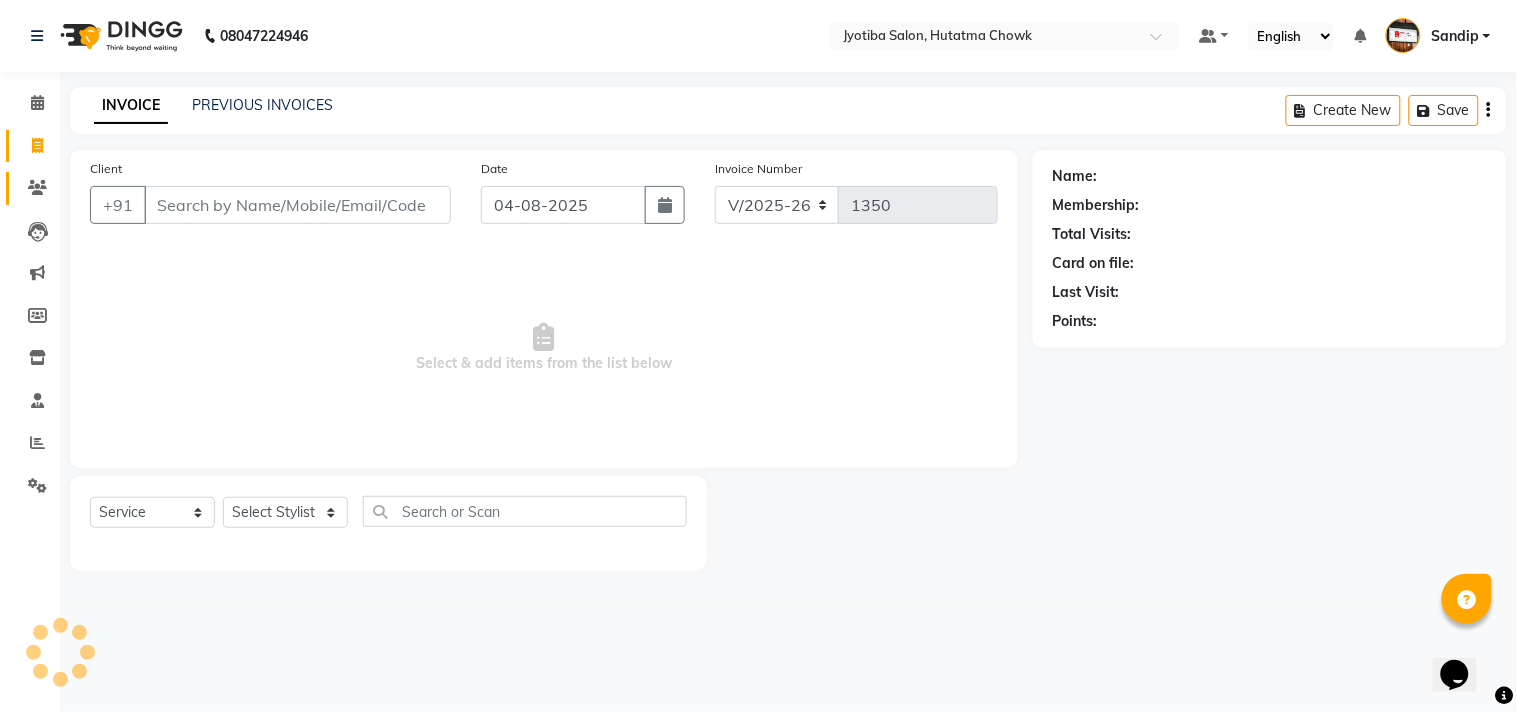 select on "membership" 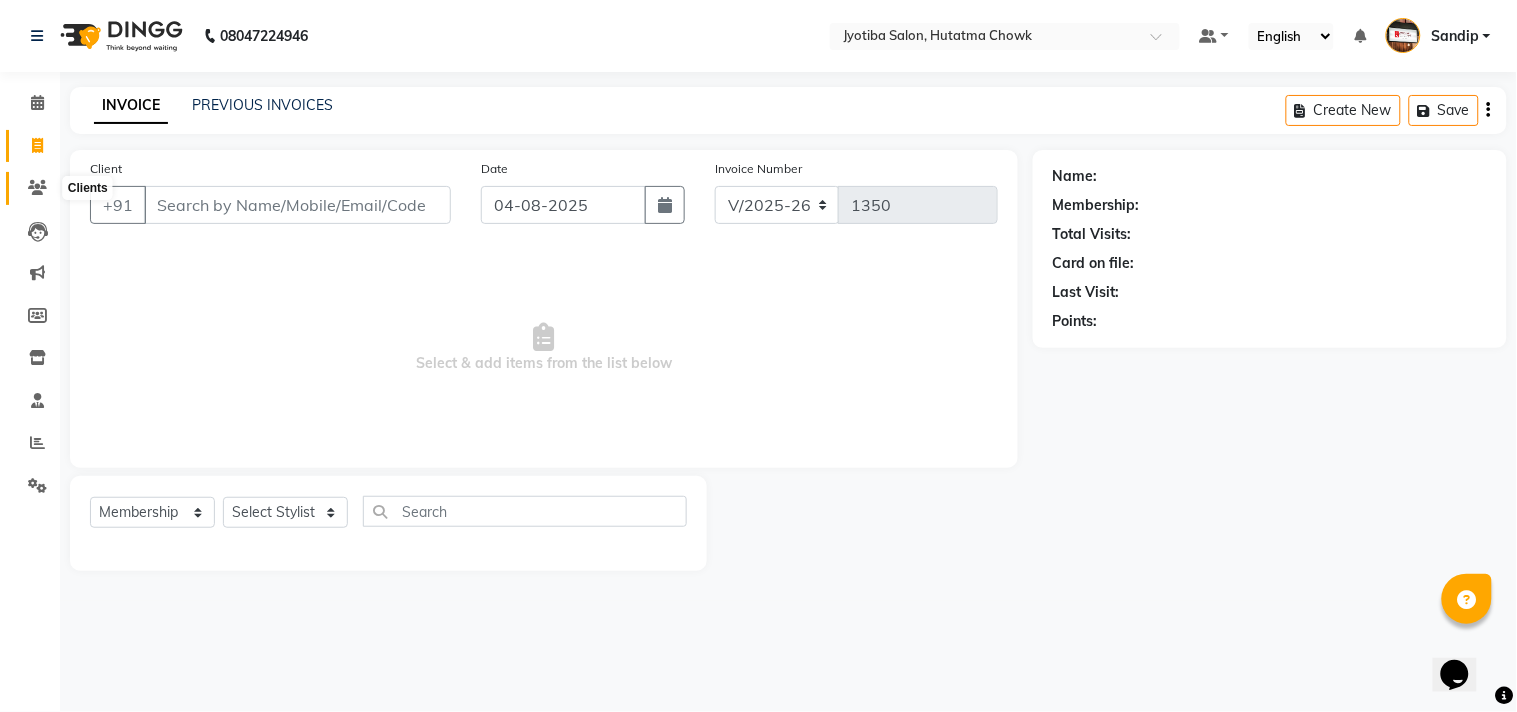 click 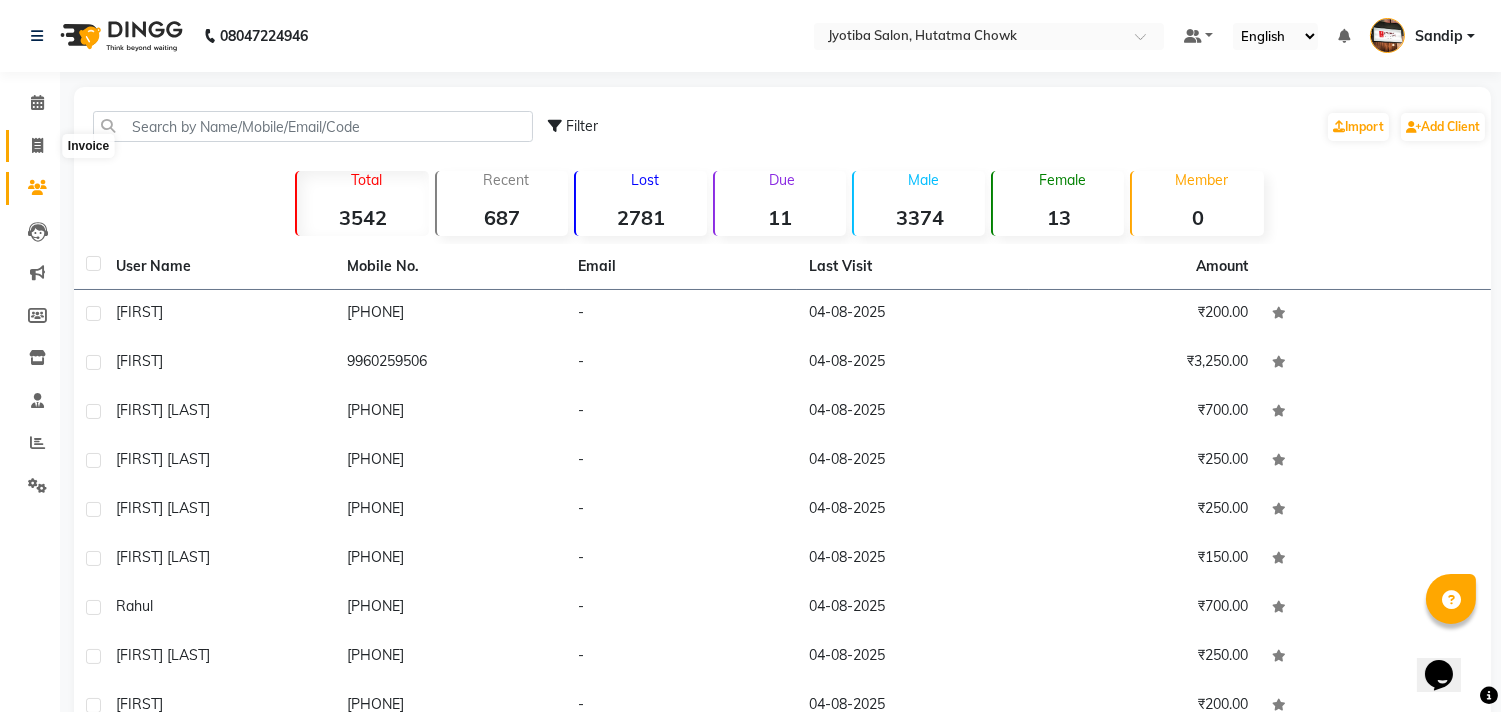 click 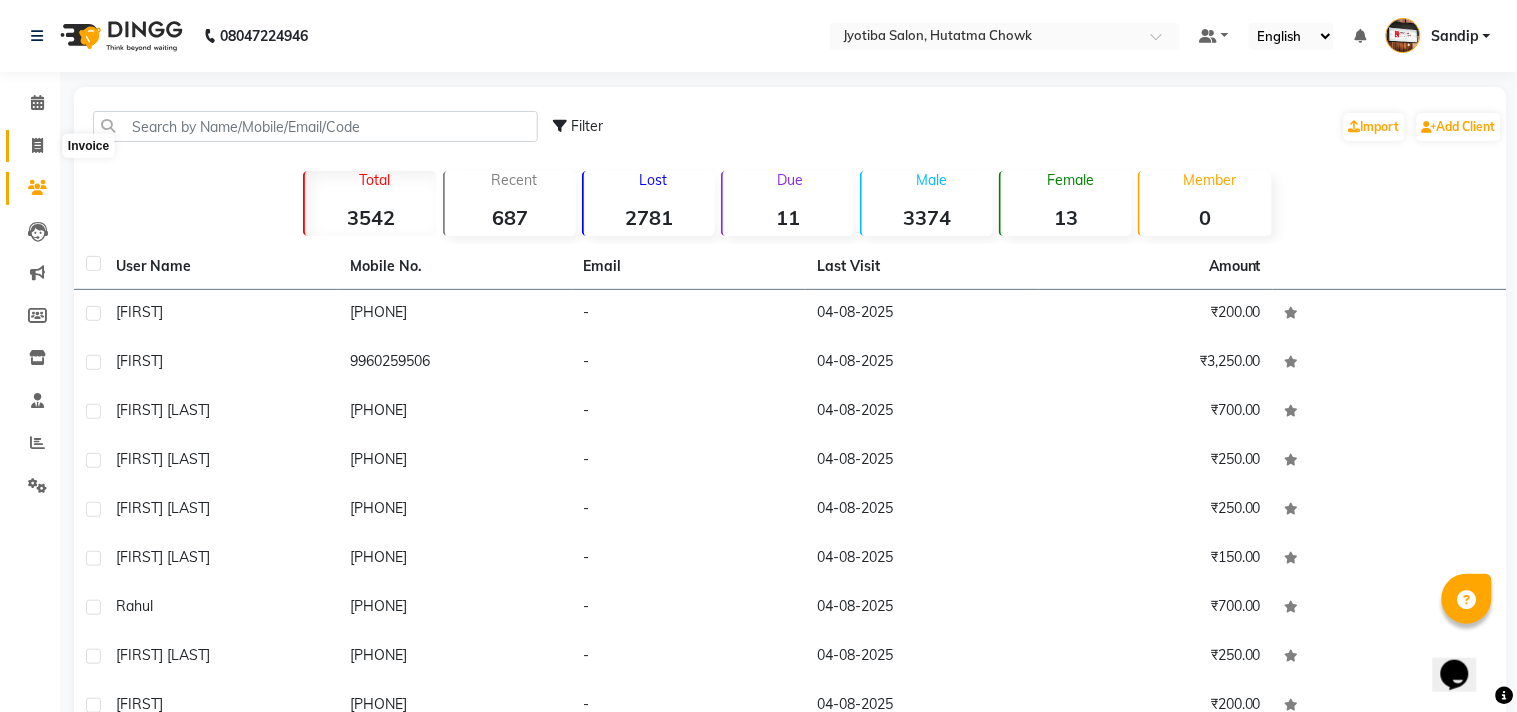 select on "556" 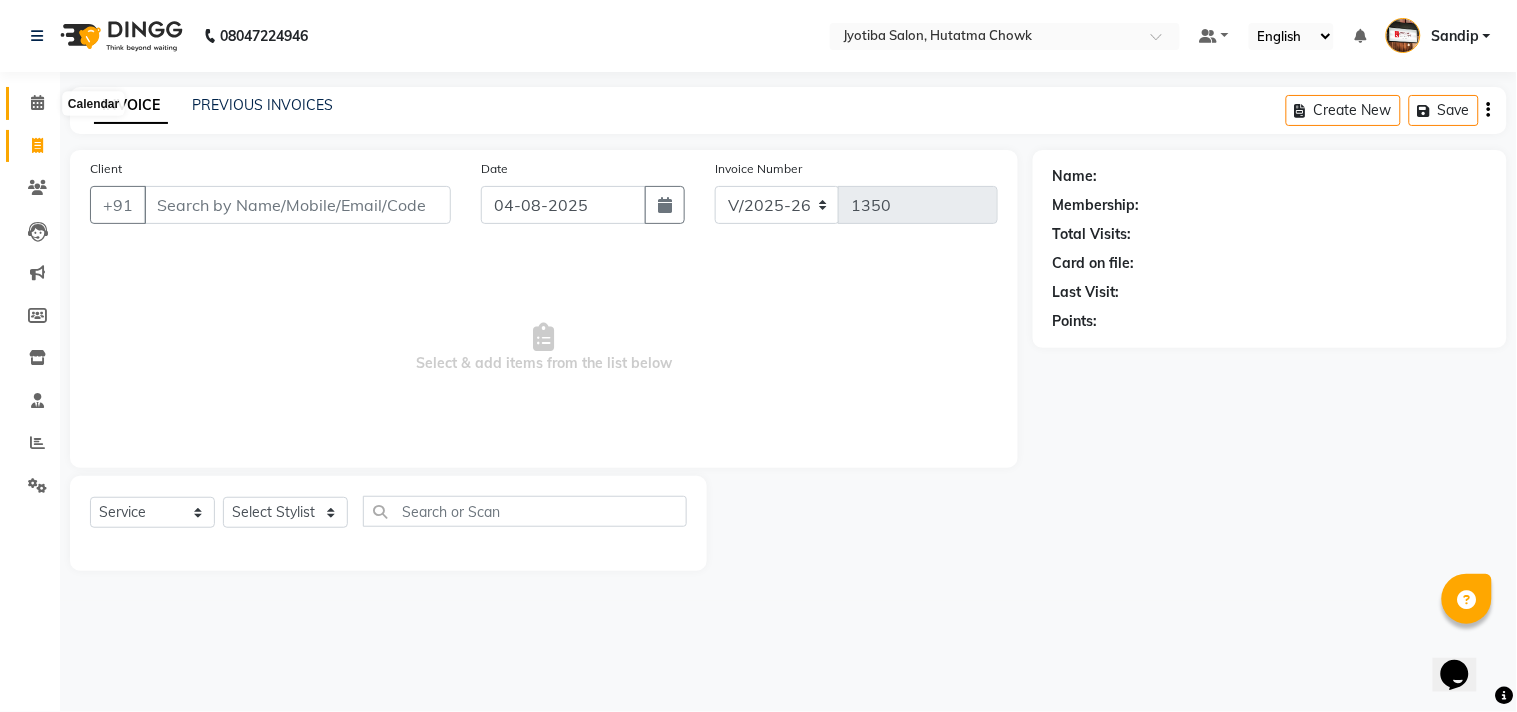 select on "membership" 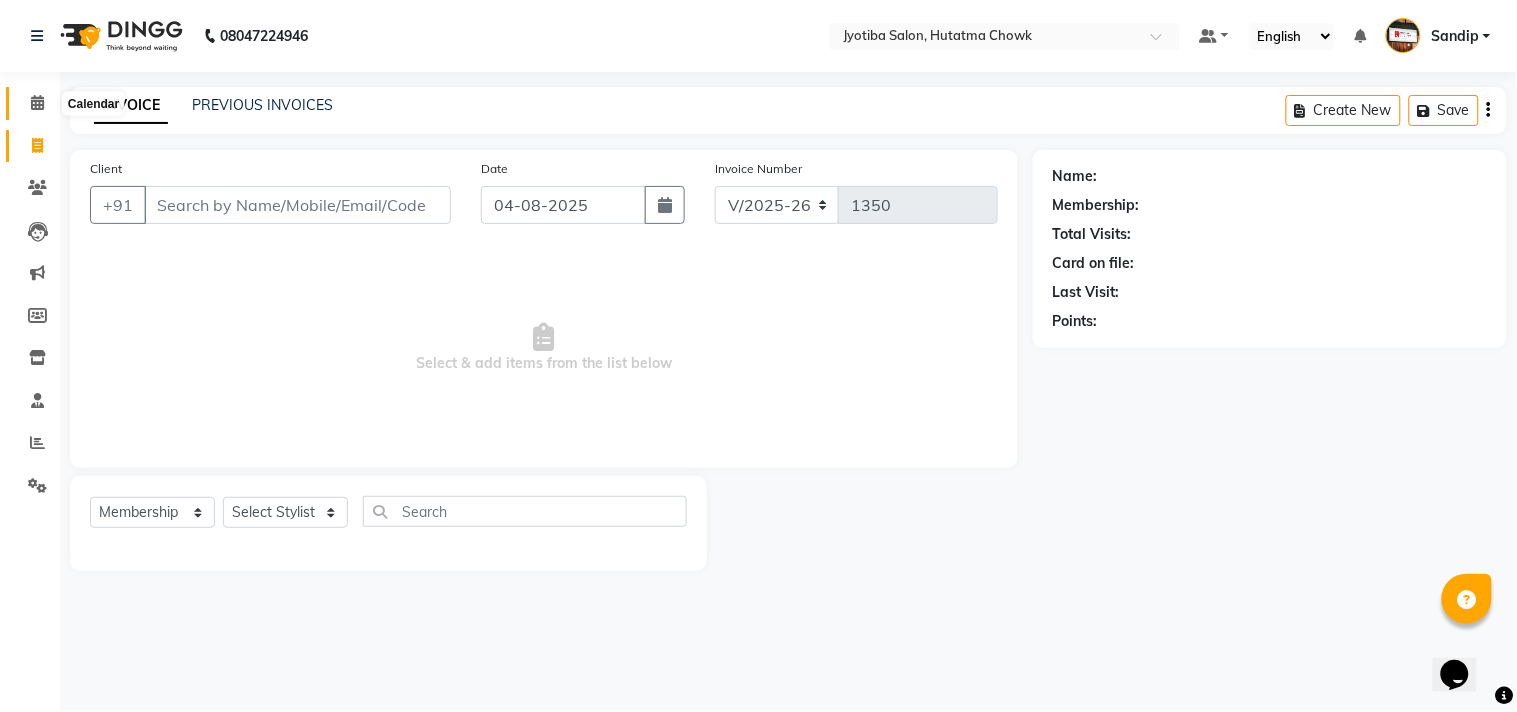 click 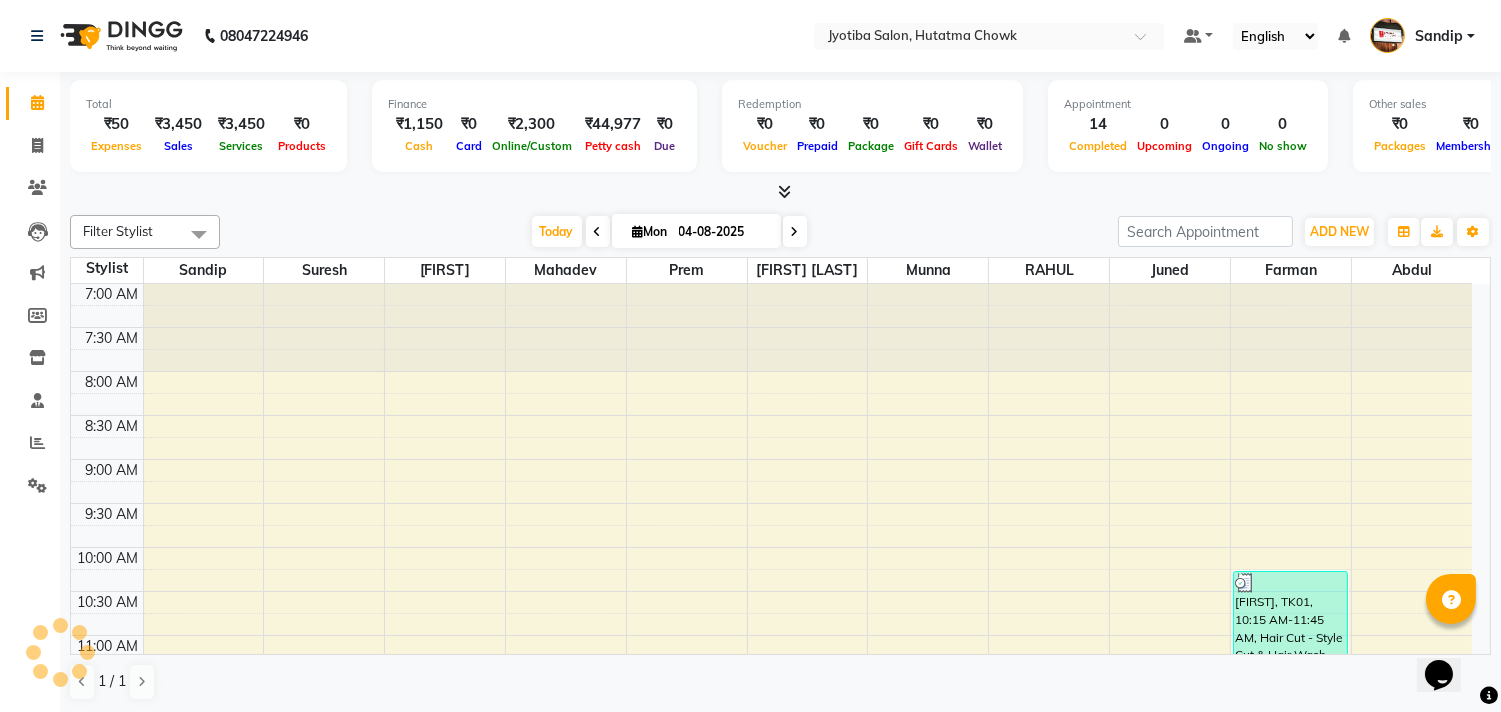 scroll, scrollTop: 0, scrollLeft: 0, axis: both 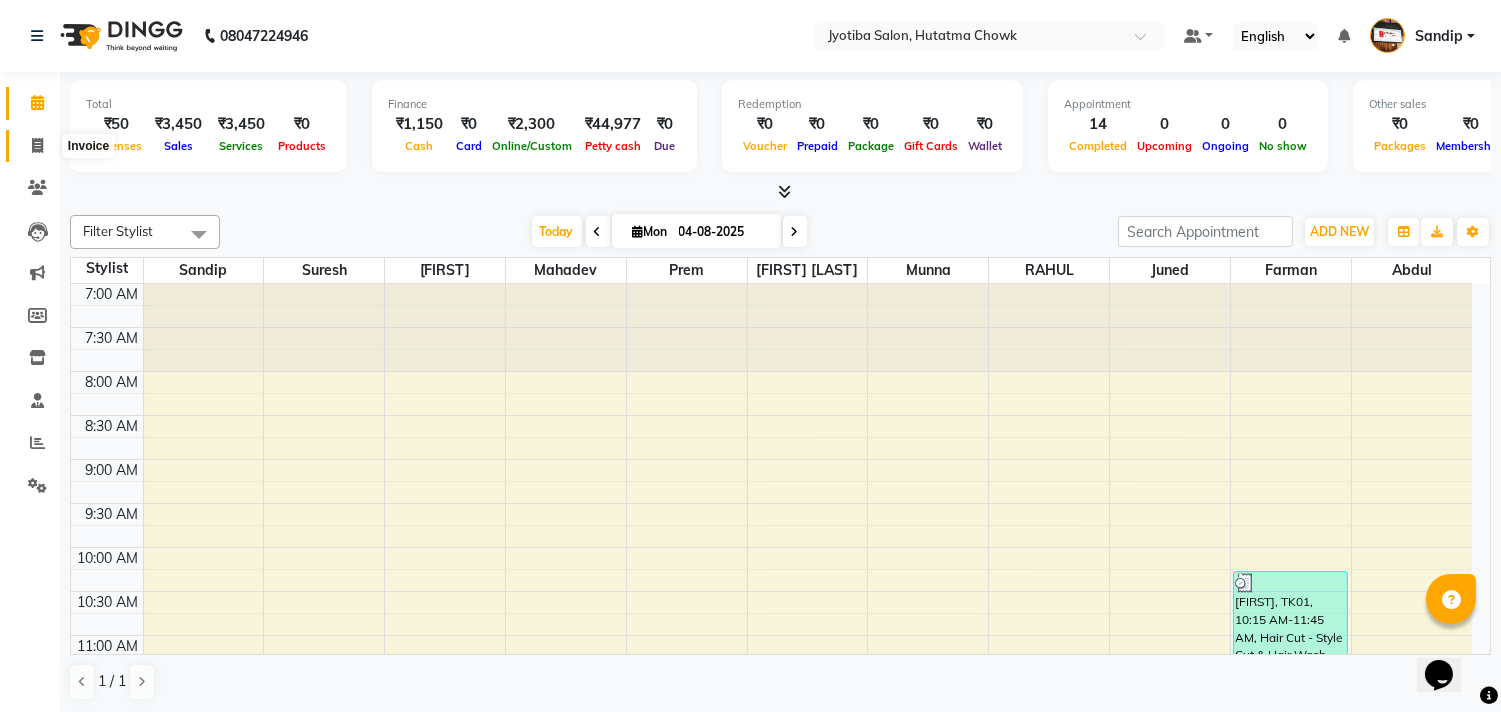 click 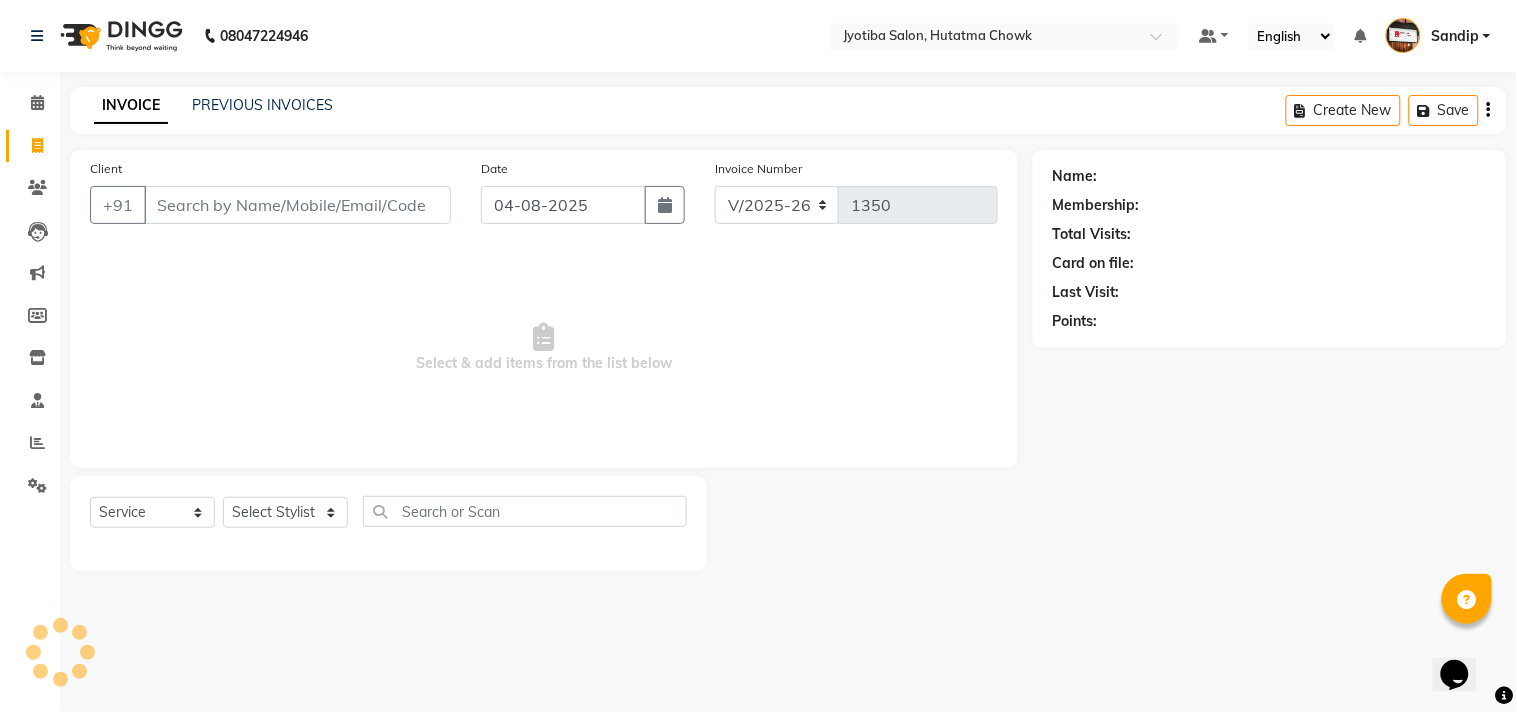 select on "membership" 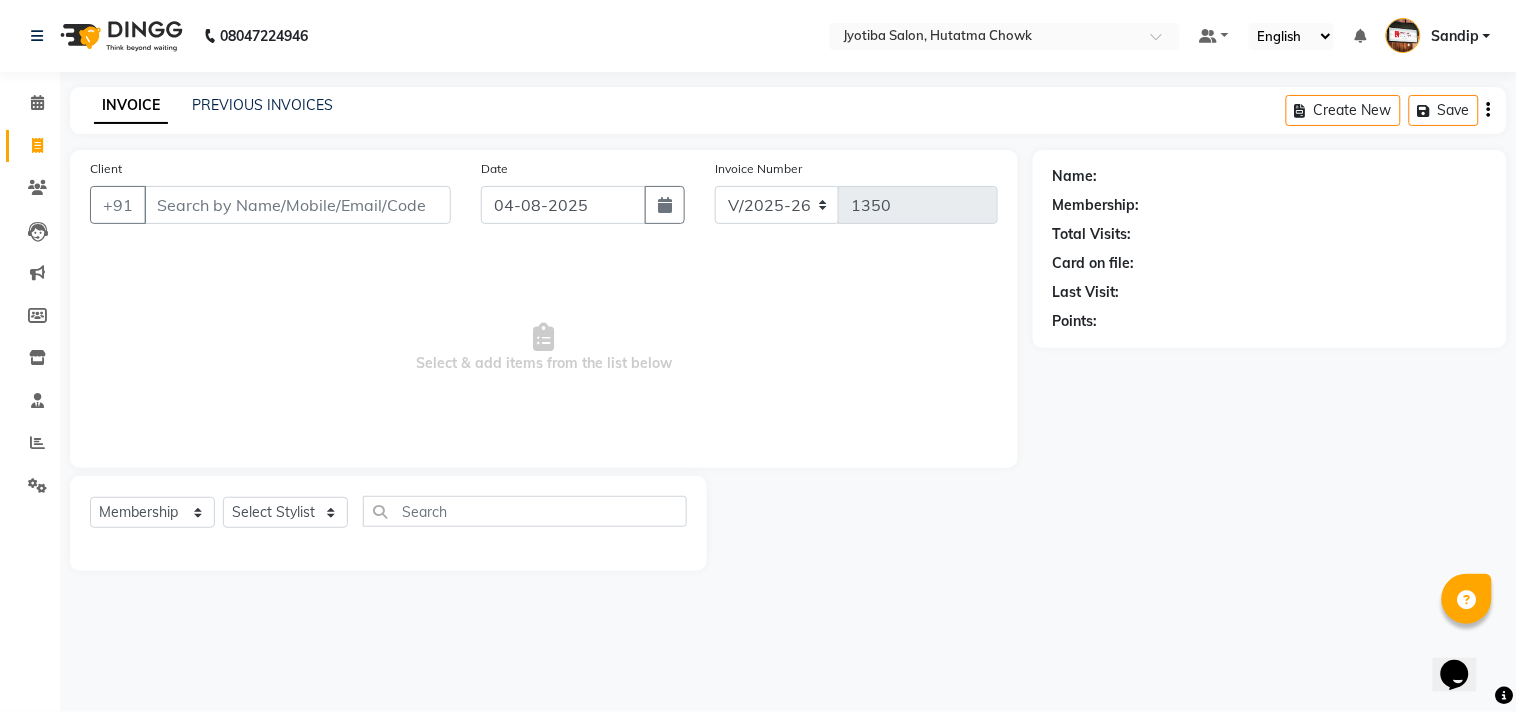 click on "Select & add items from the list below" at bounding box center (544, 348) 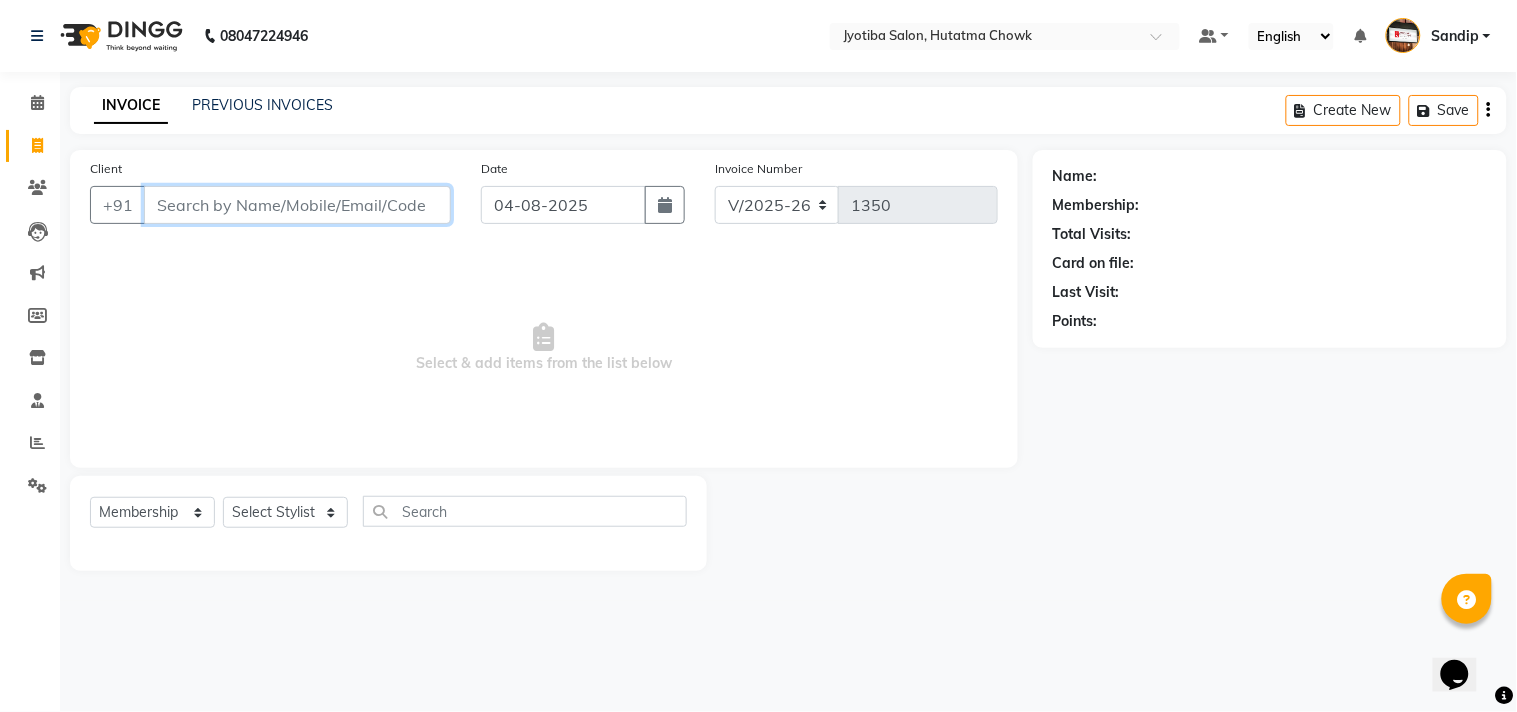 click on "Client" at bounding box center (297, 205) 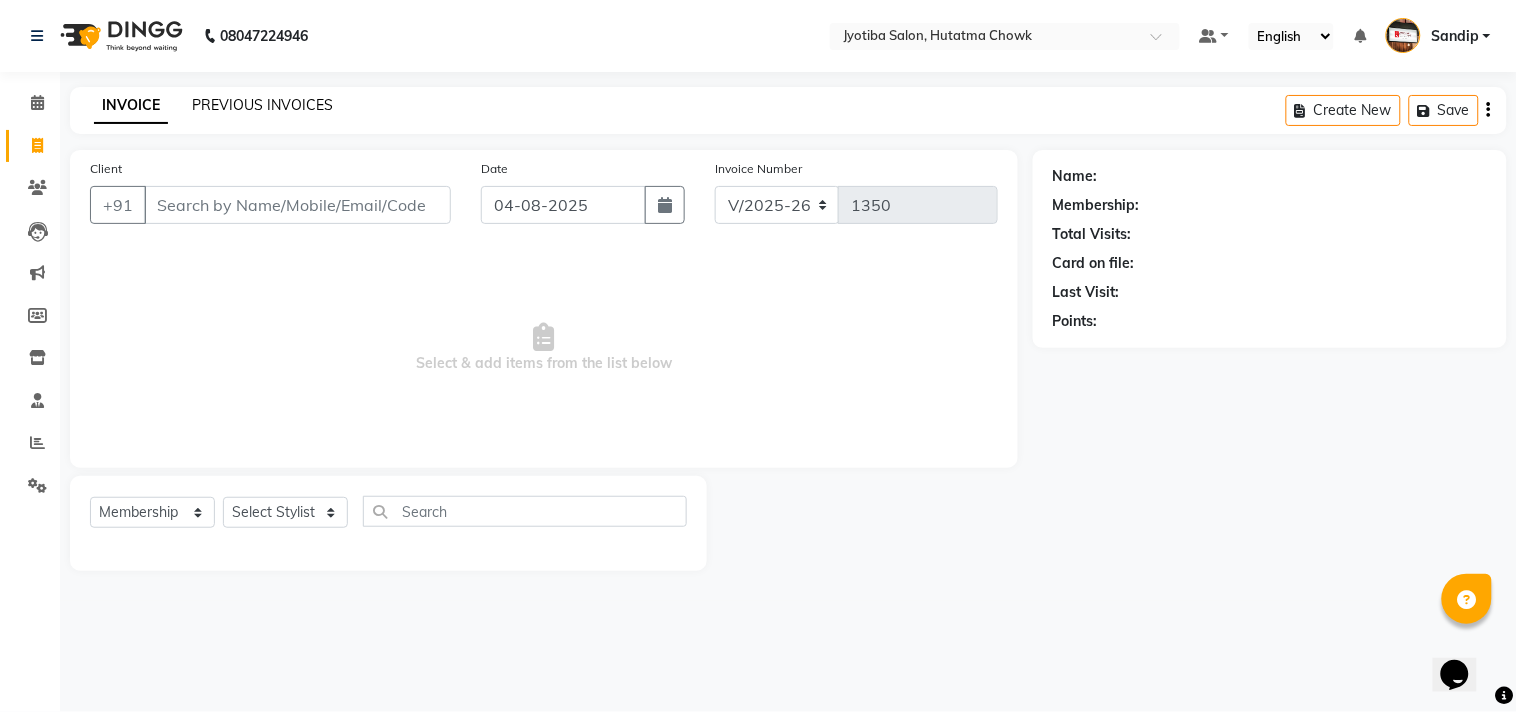 click on "PREVIOUS INVOICES" 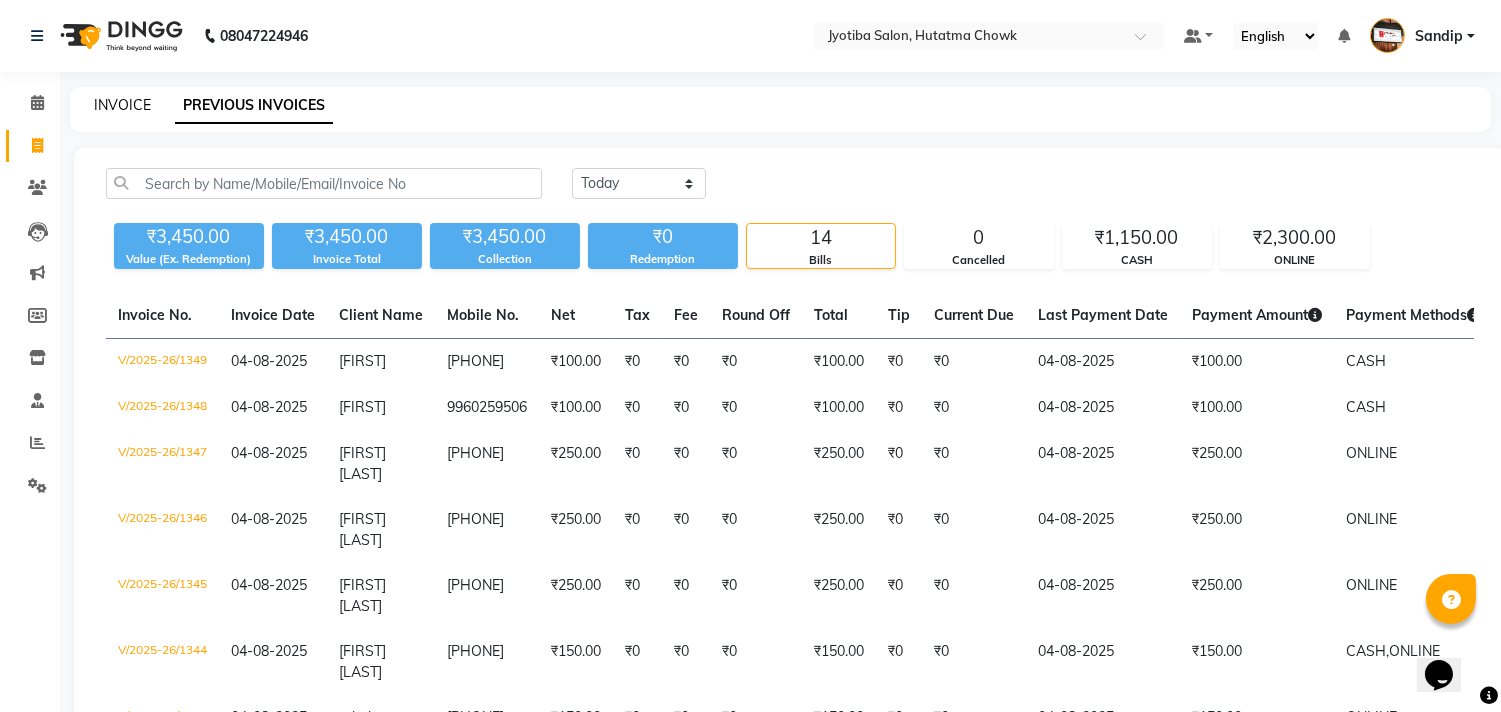 click on "INVOICE" 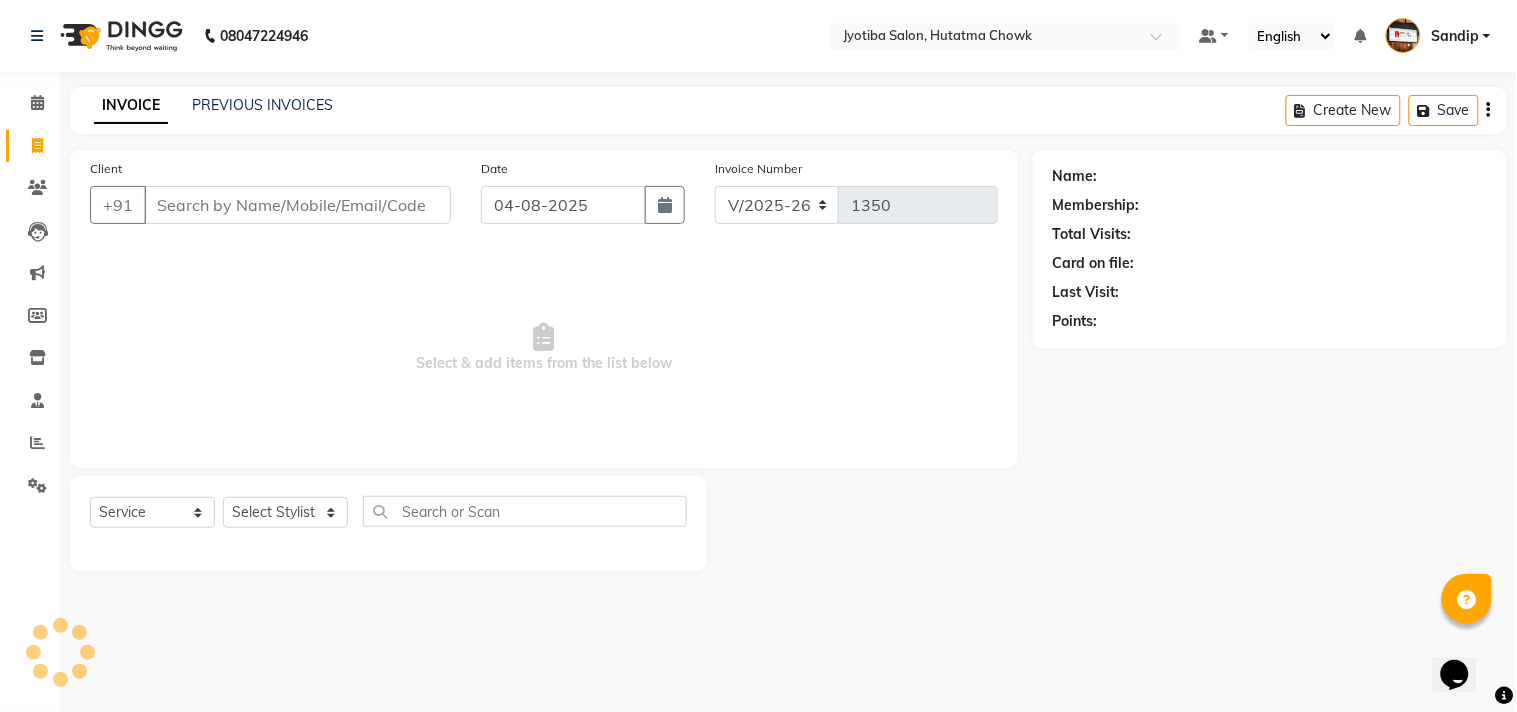 select on "membership" 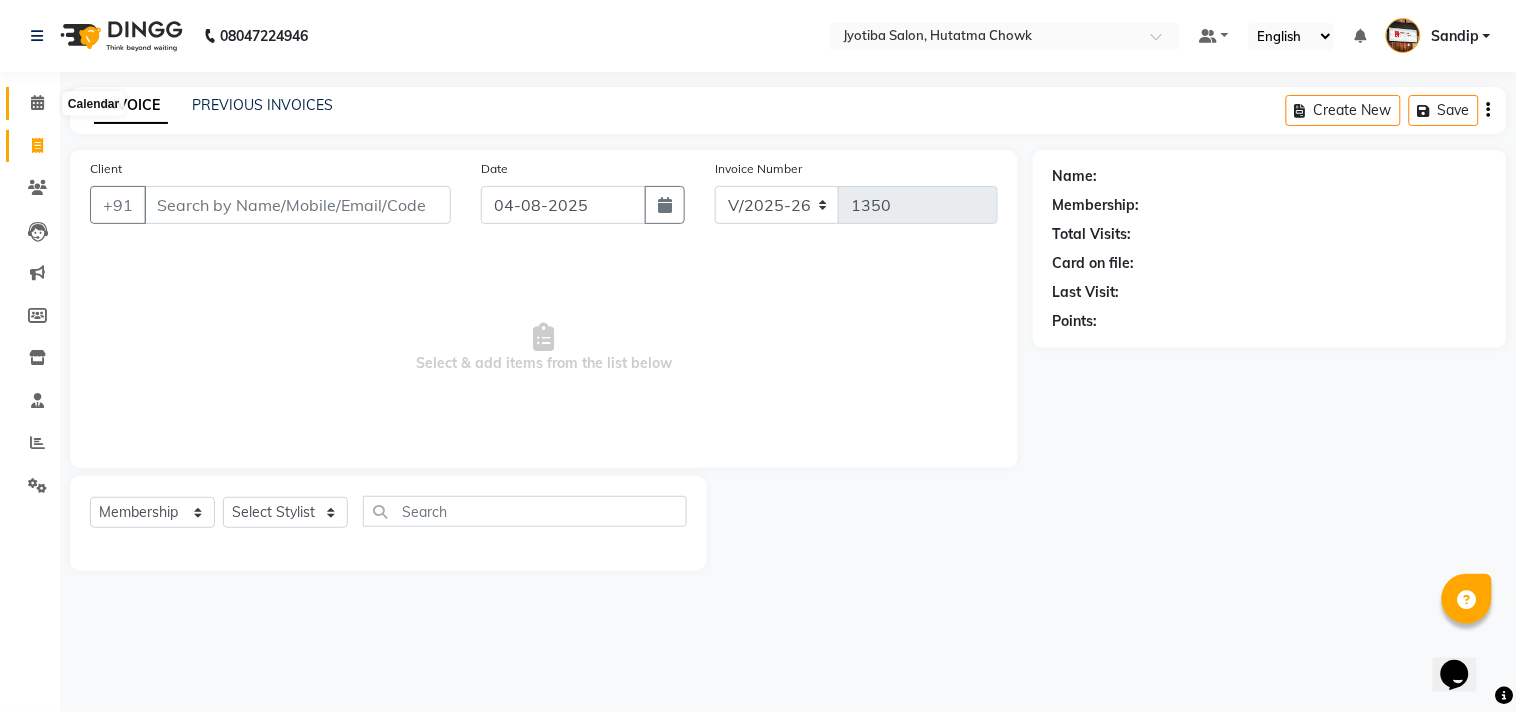 click 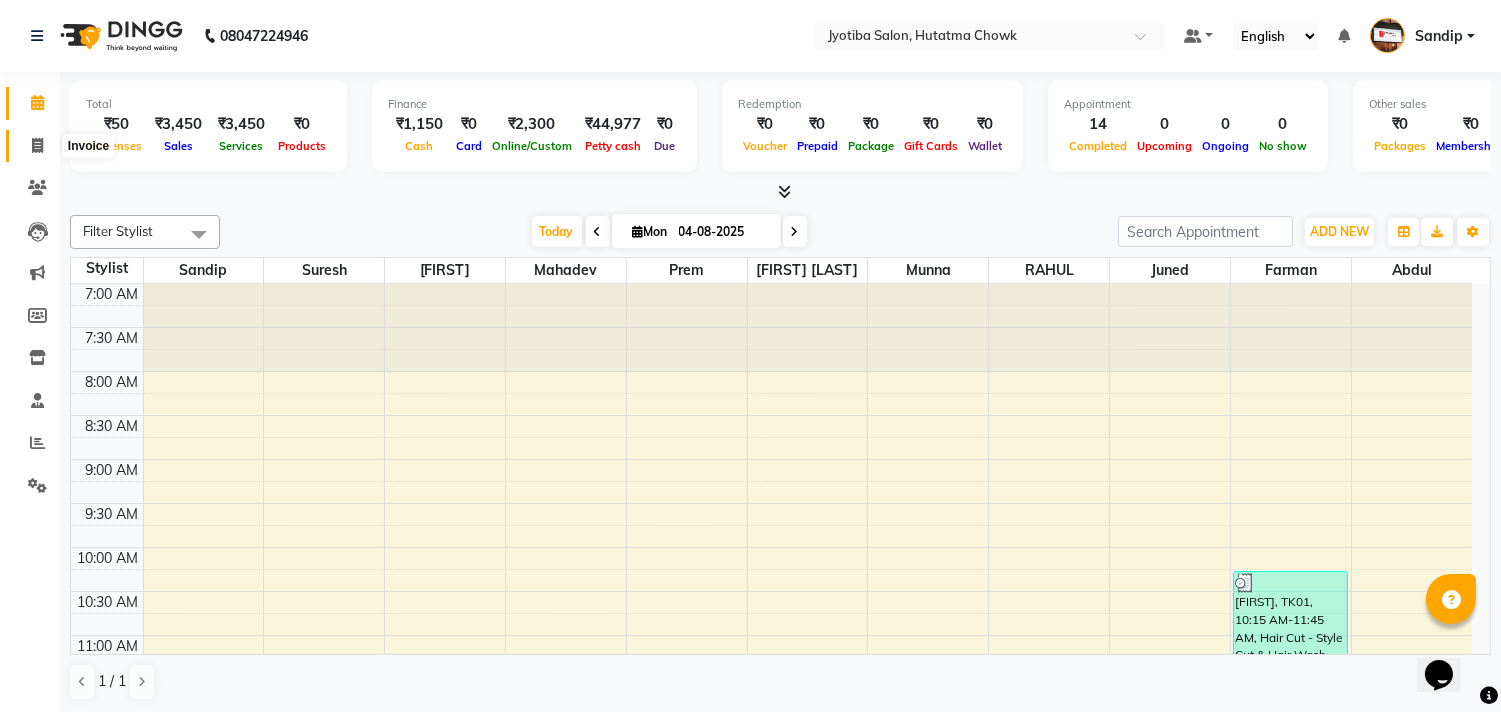 click 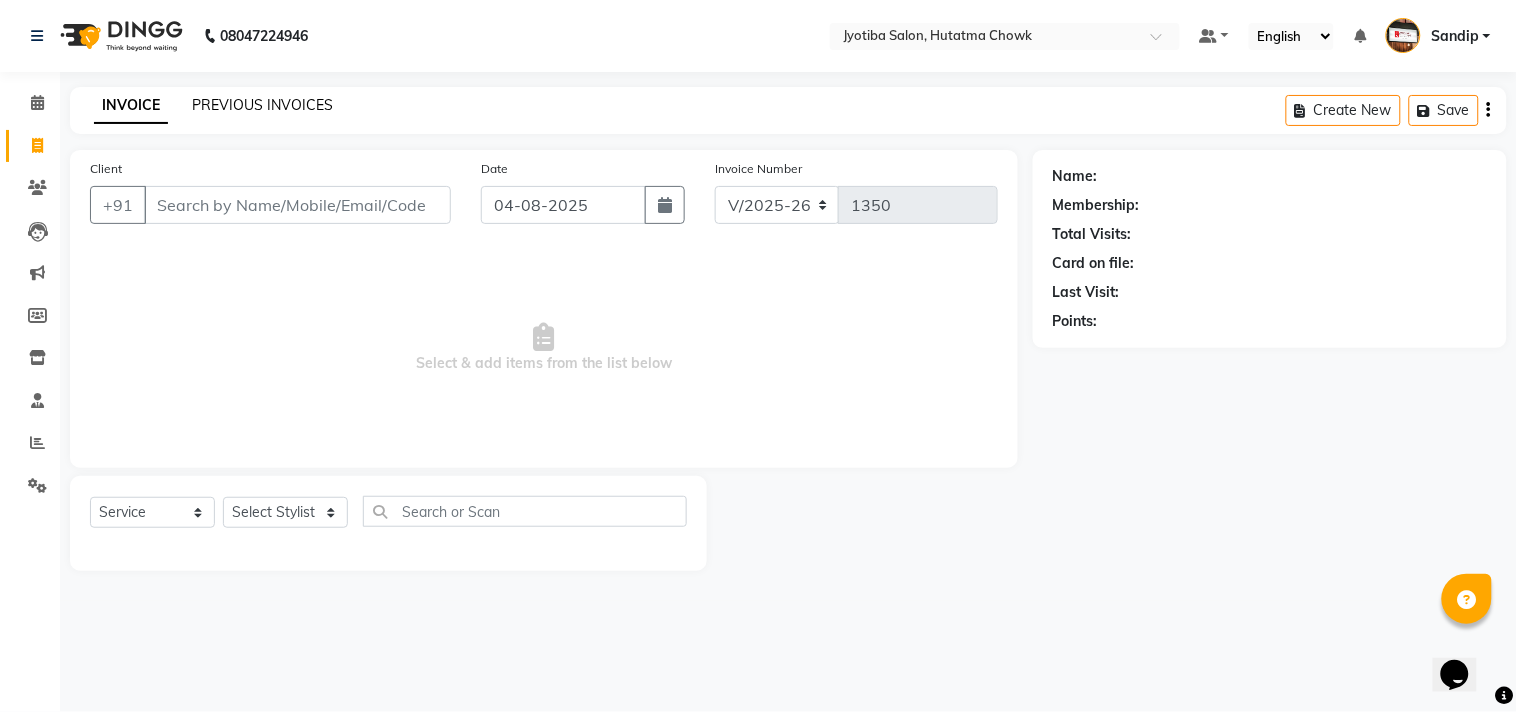 select on "membership" 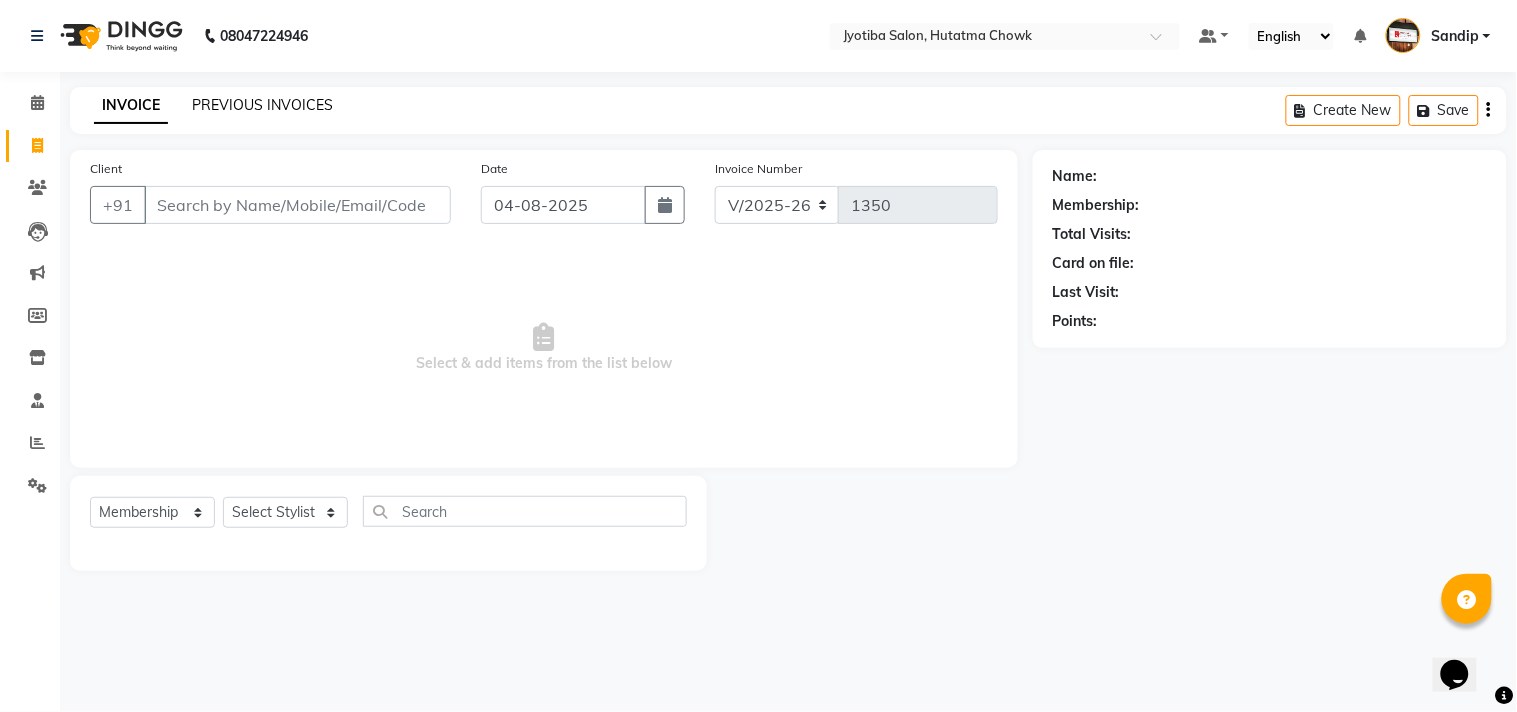 click on "PREVIOUS INVOICES" 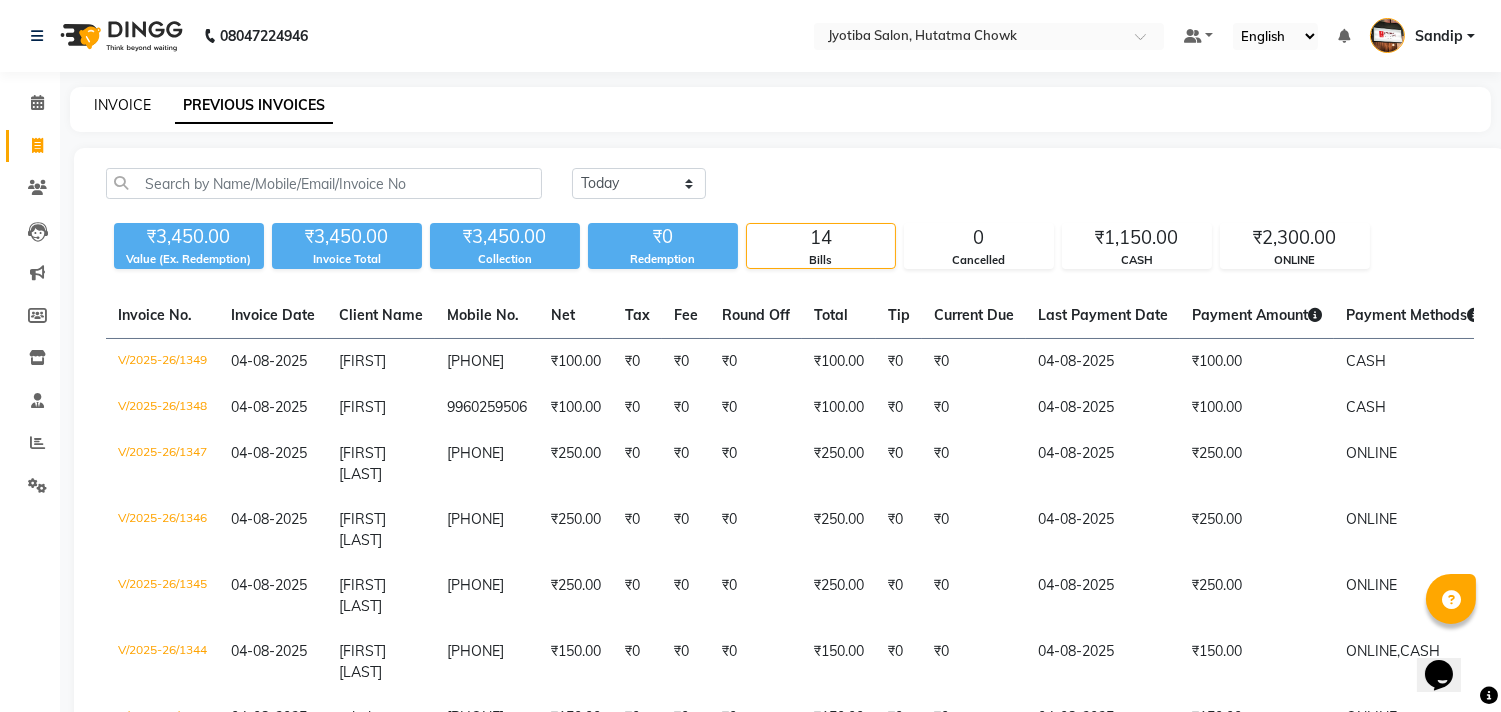 click on "INVOICE" 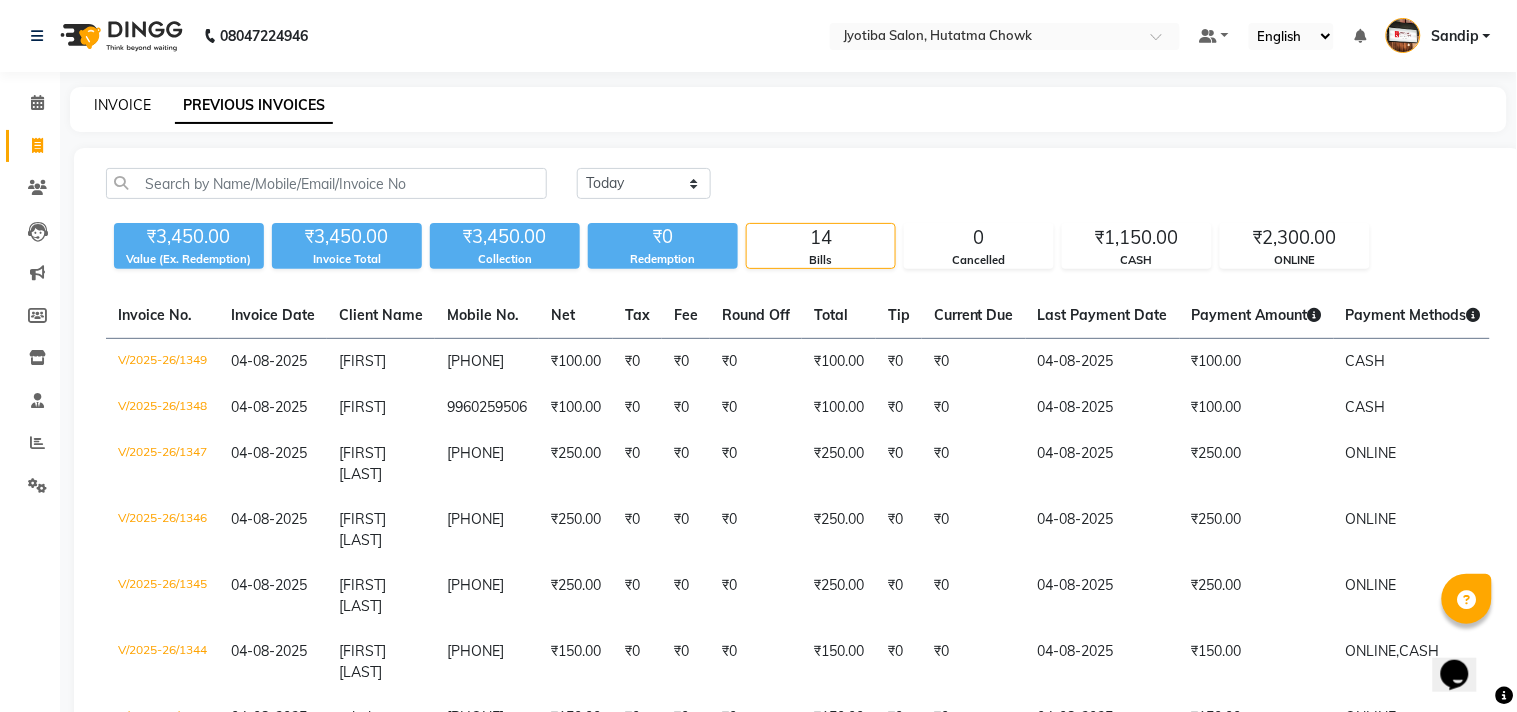 select on "556" 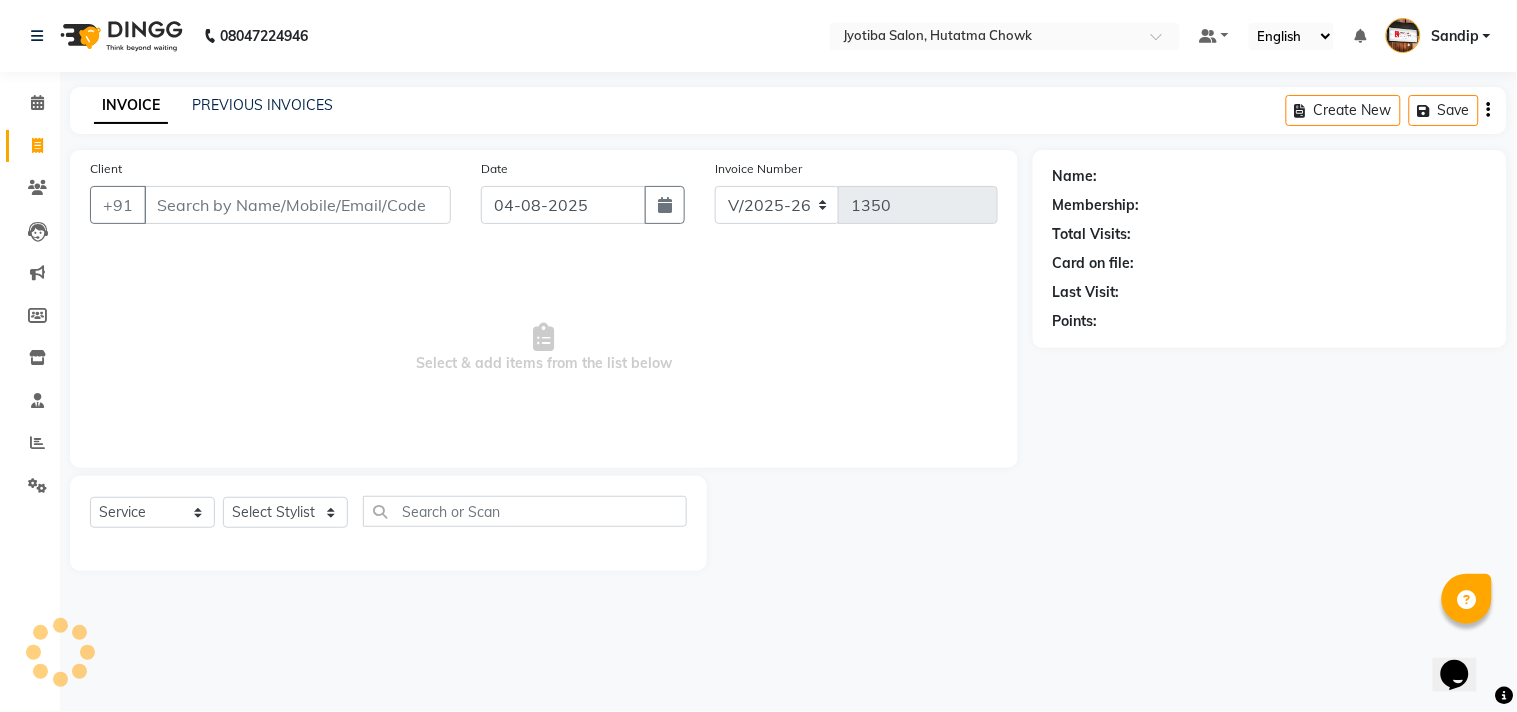 select on "membership" 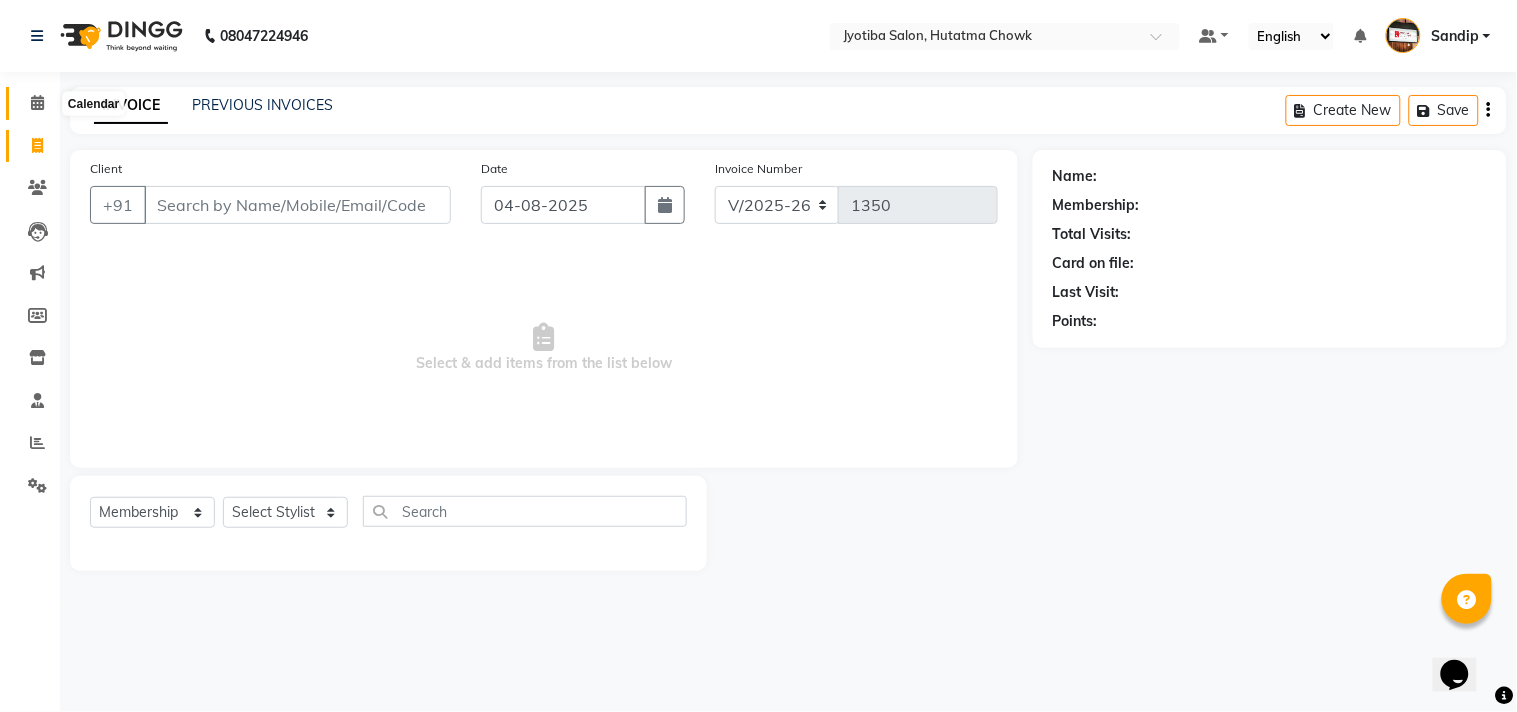 click 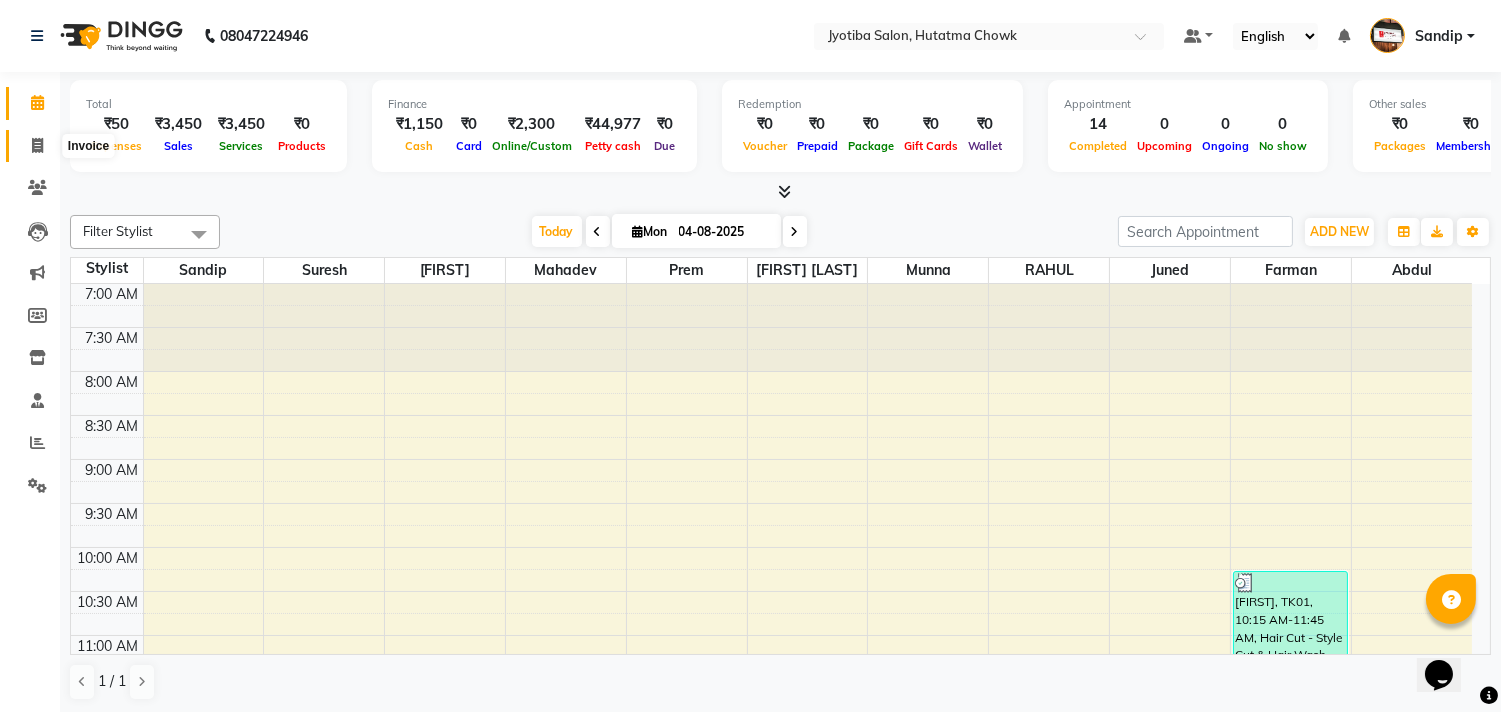 click 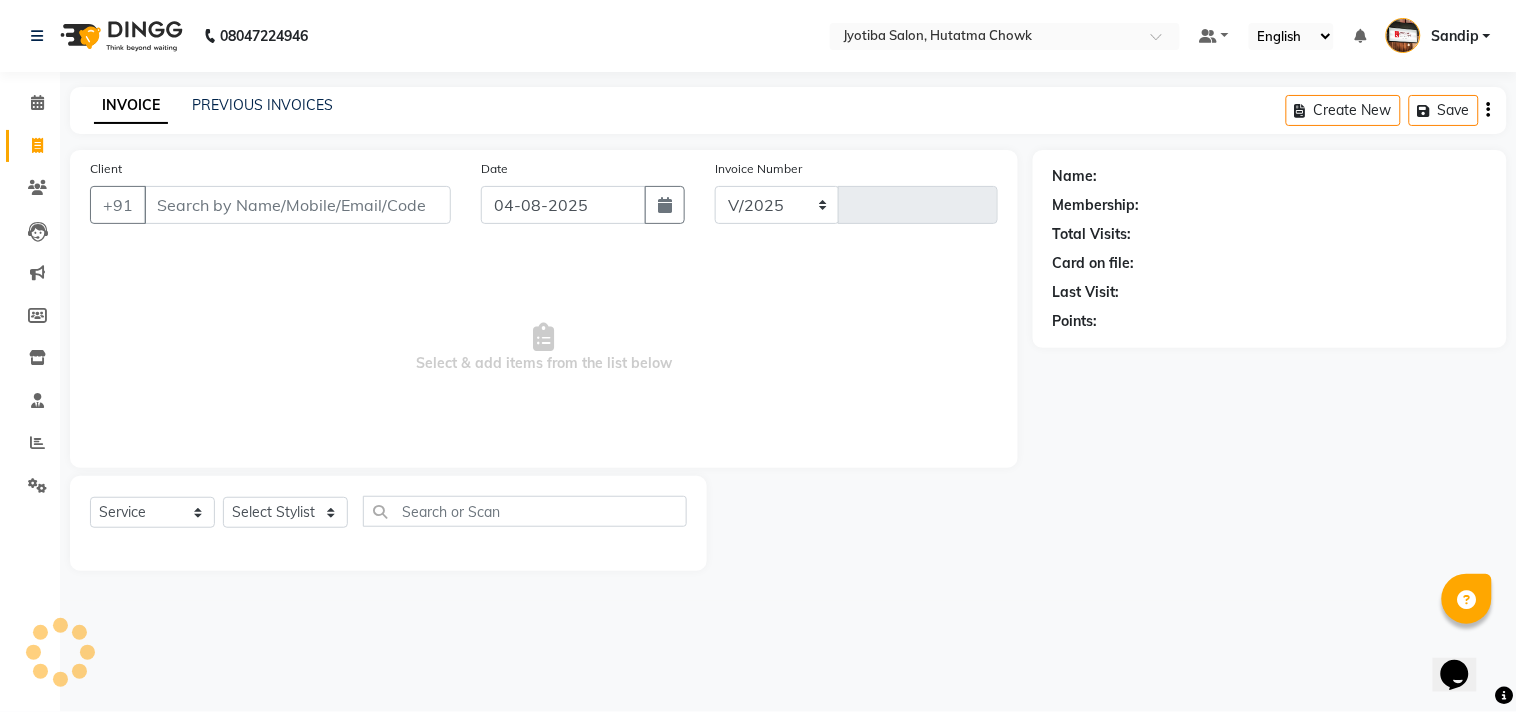 select on "556" 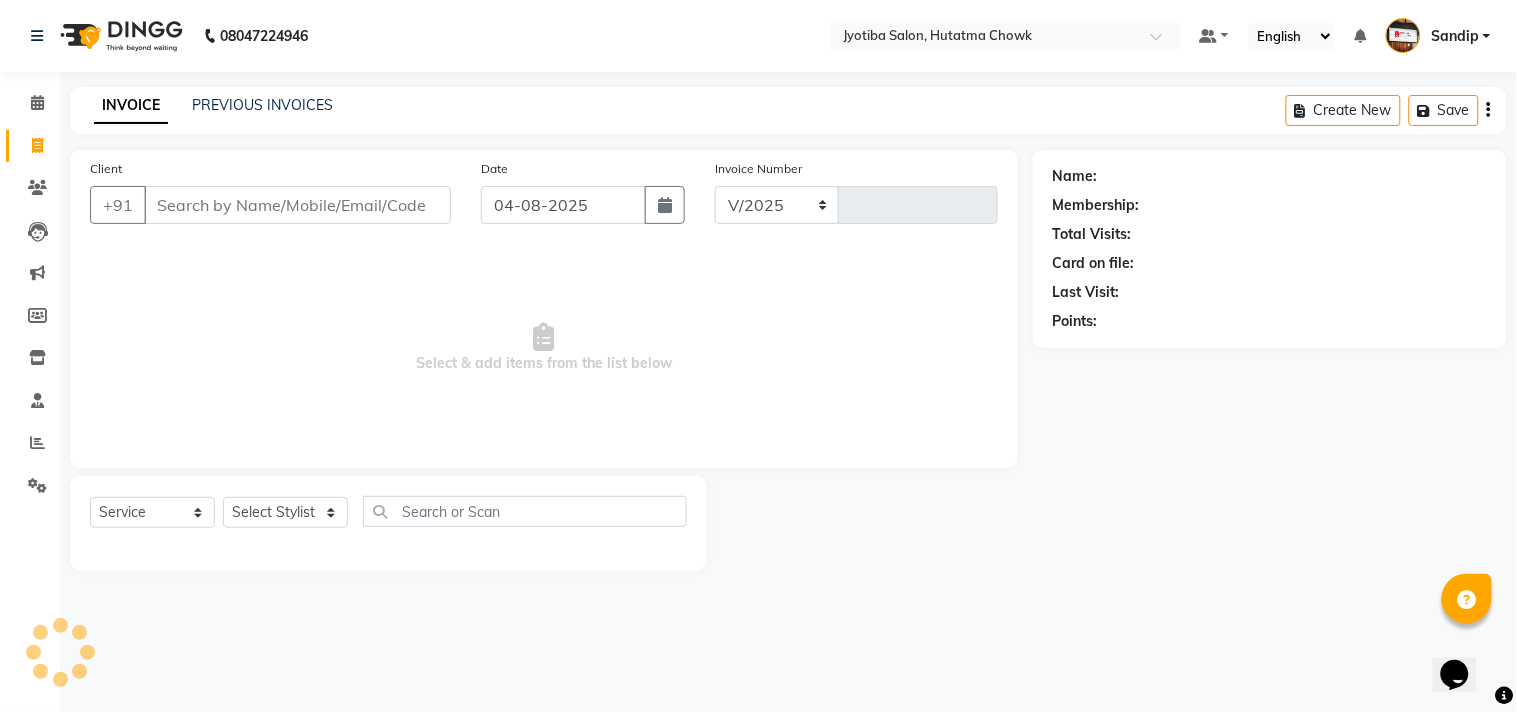 type on "1350" 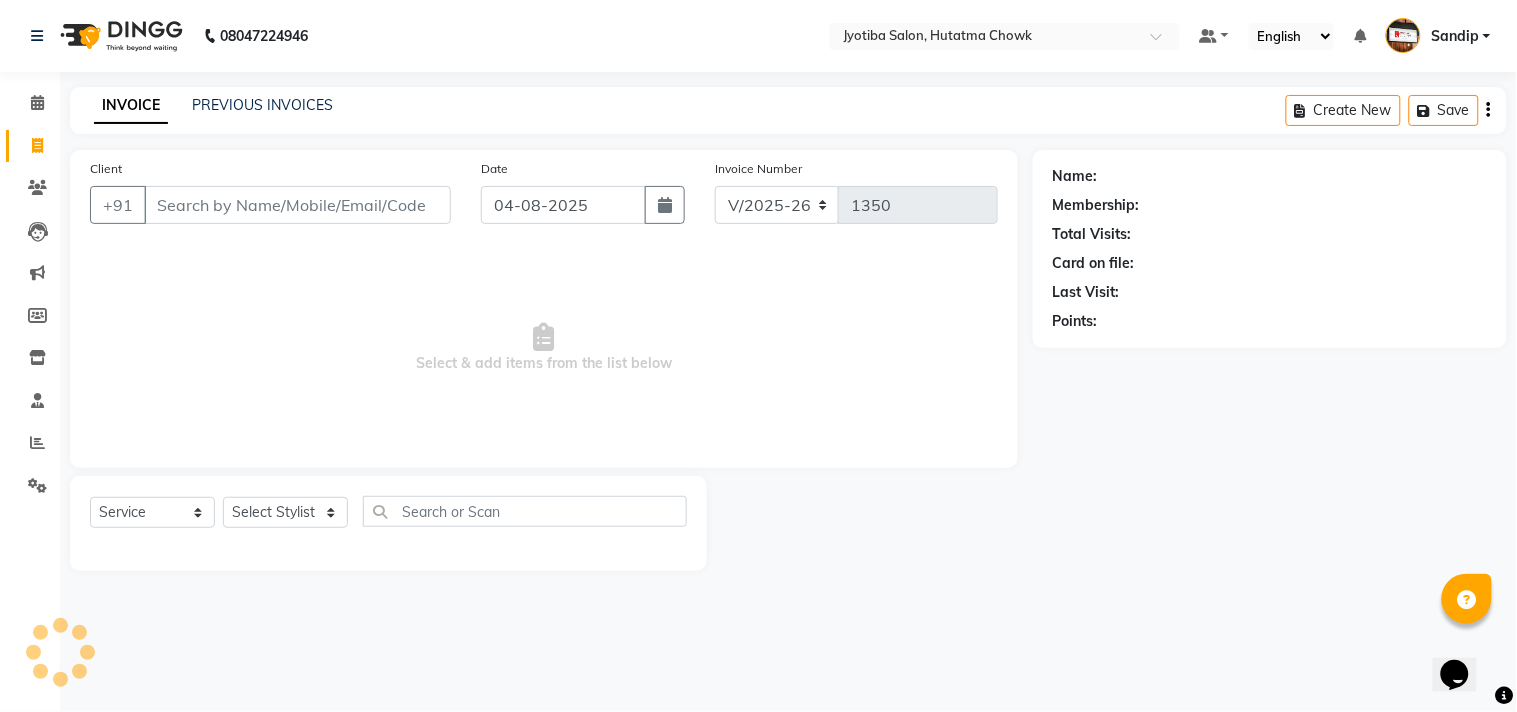 select on "membership" 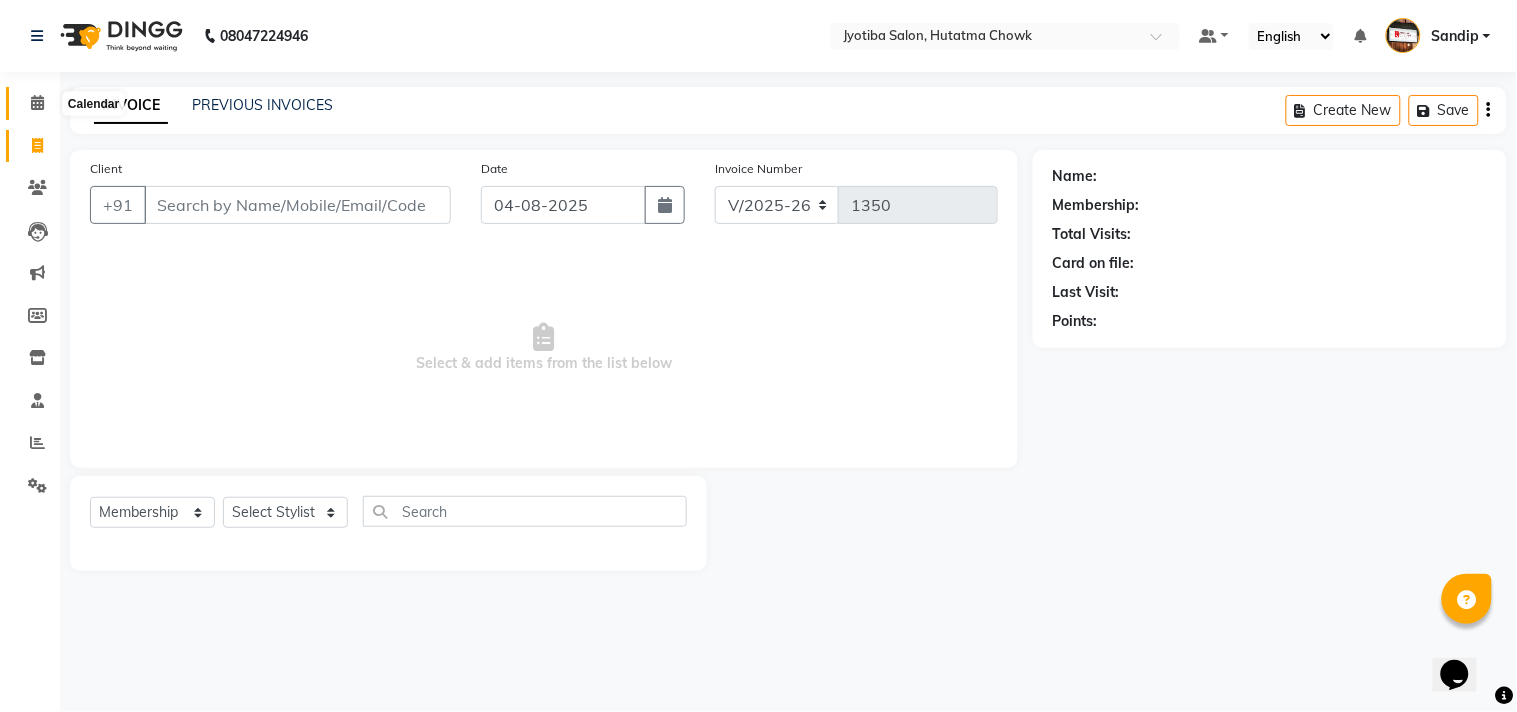 click 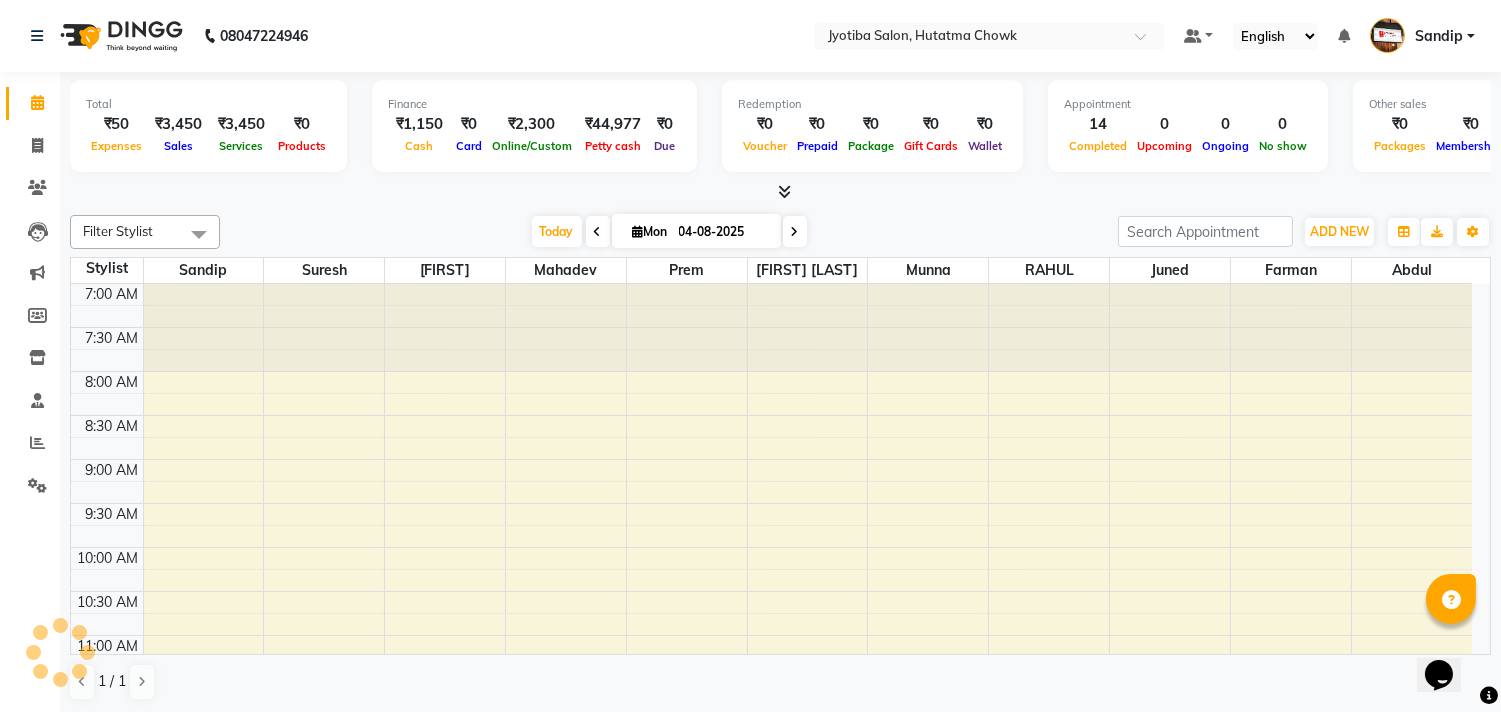 scroll, scrollTop: 0, scrollLeft: 0, axis: both 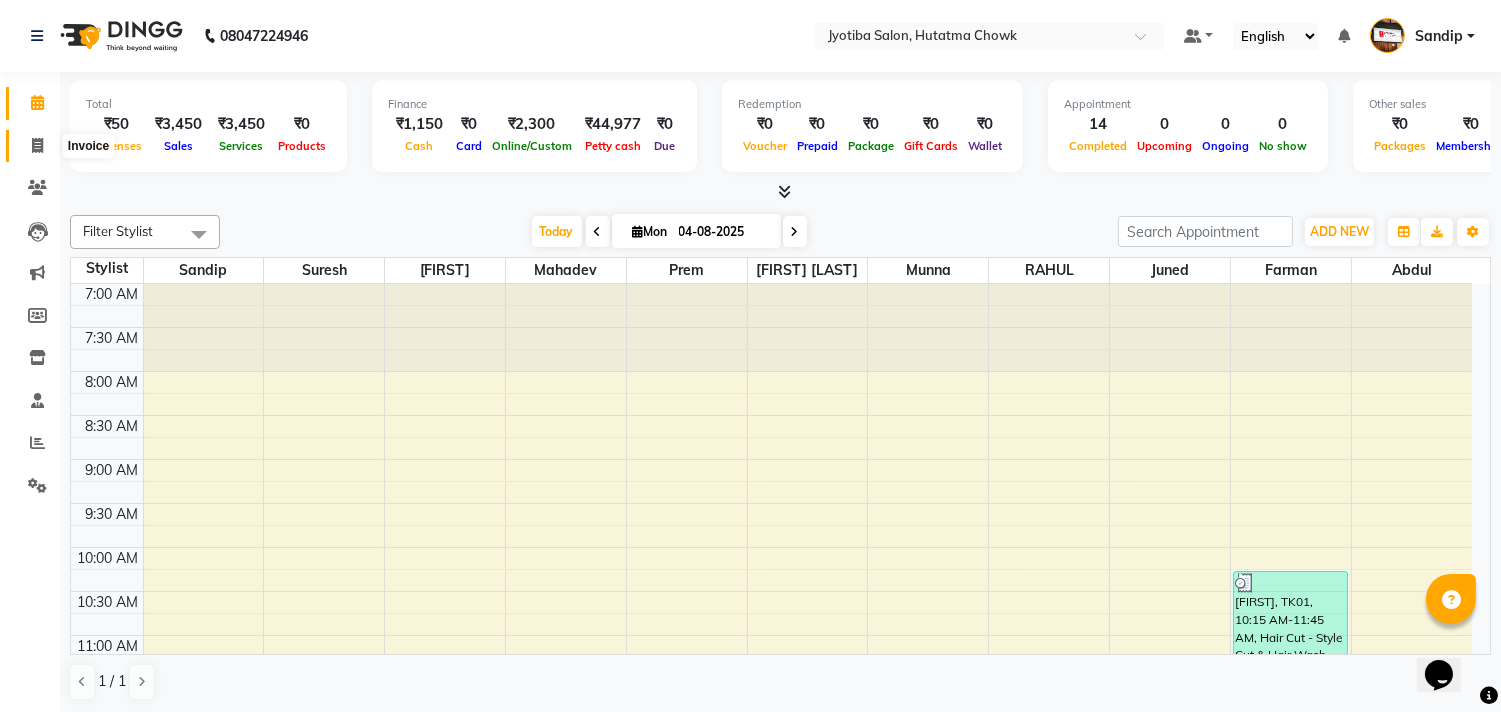 click 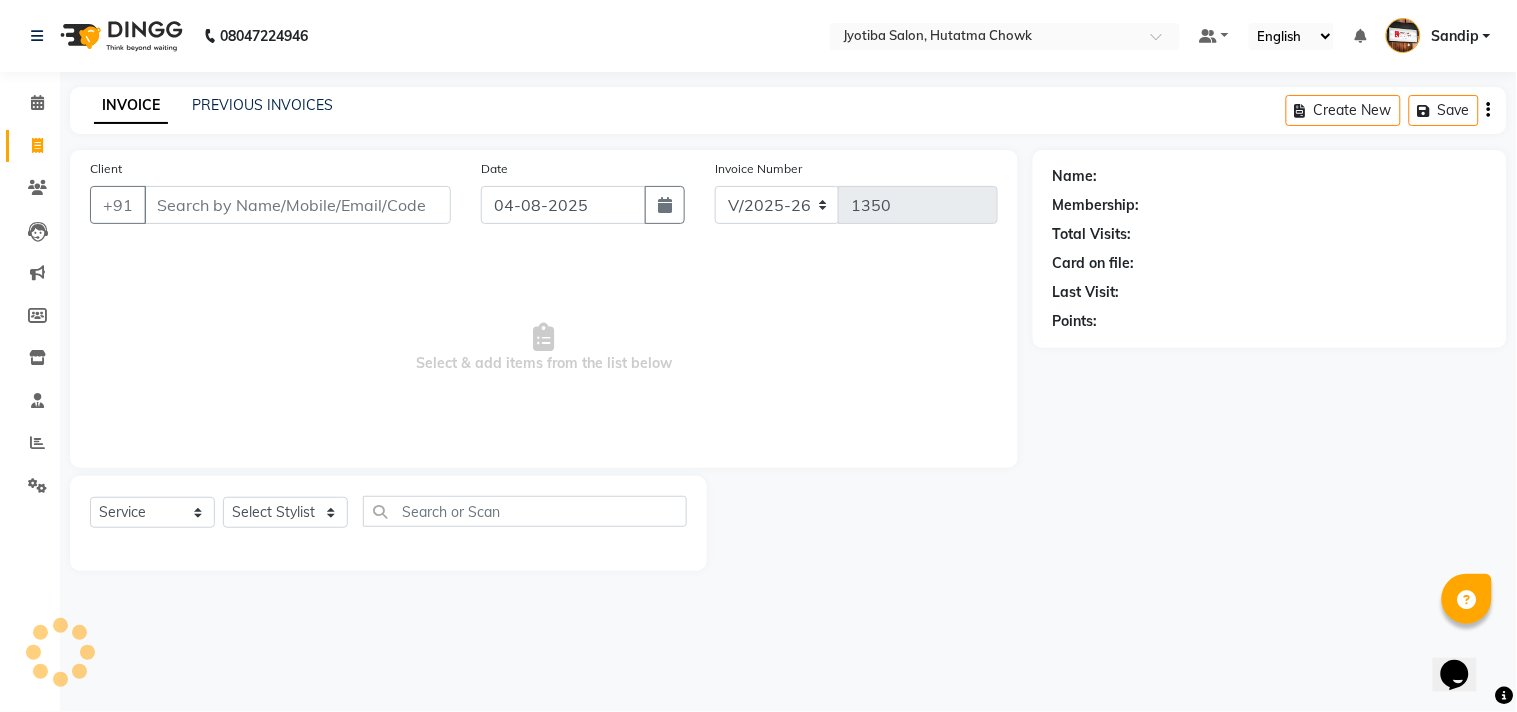 select on "membership" 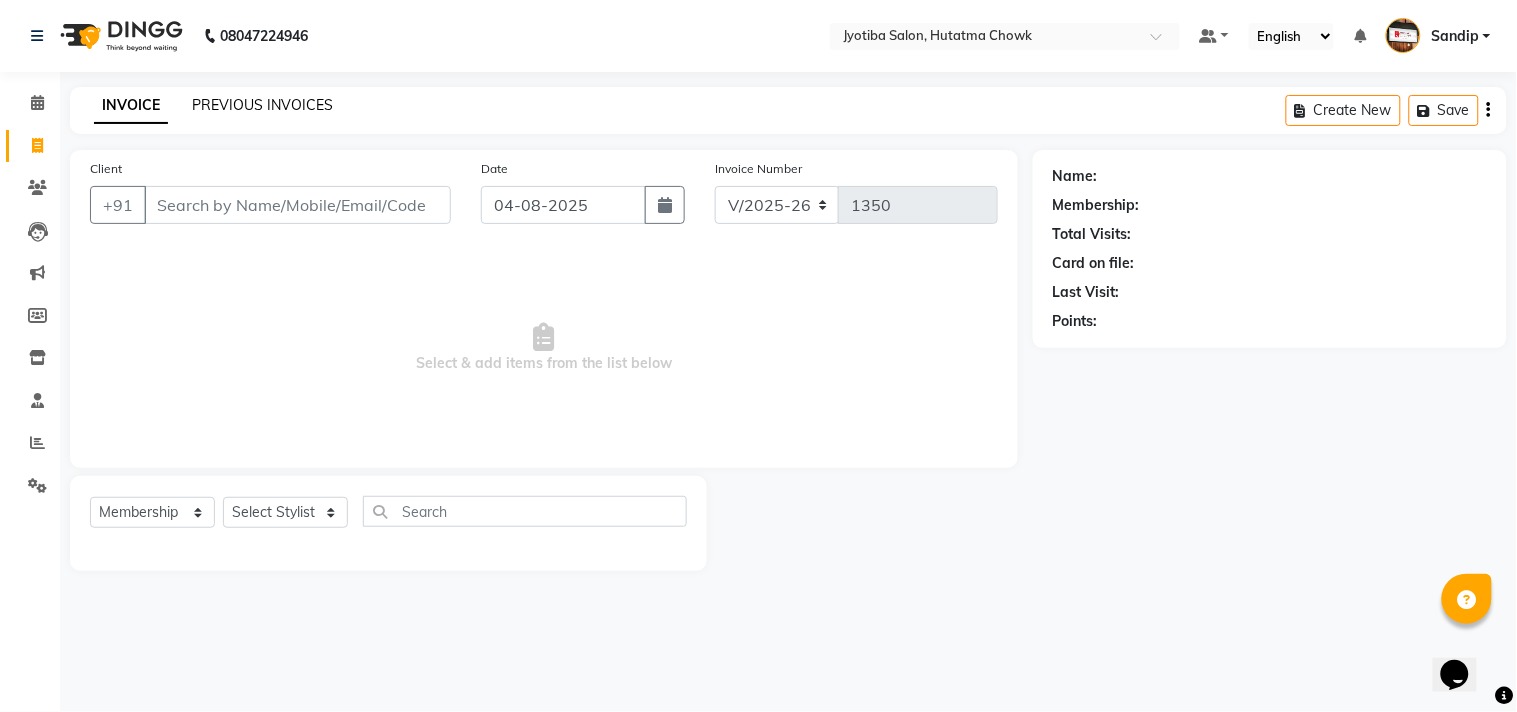 click on "PREVIOUS INVOICES" 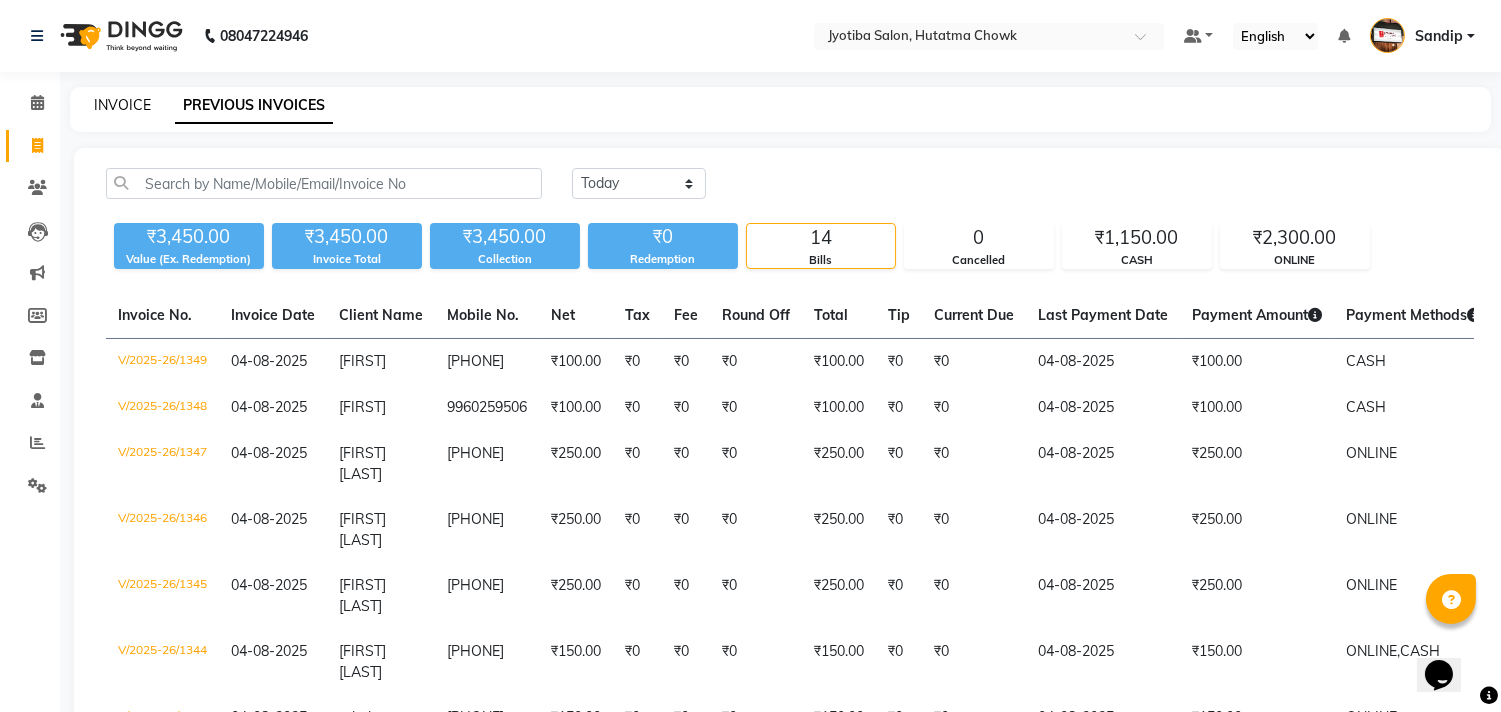 click on "INVOICE" 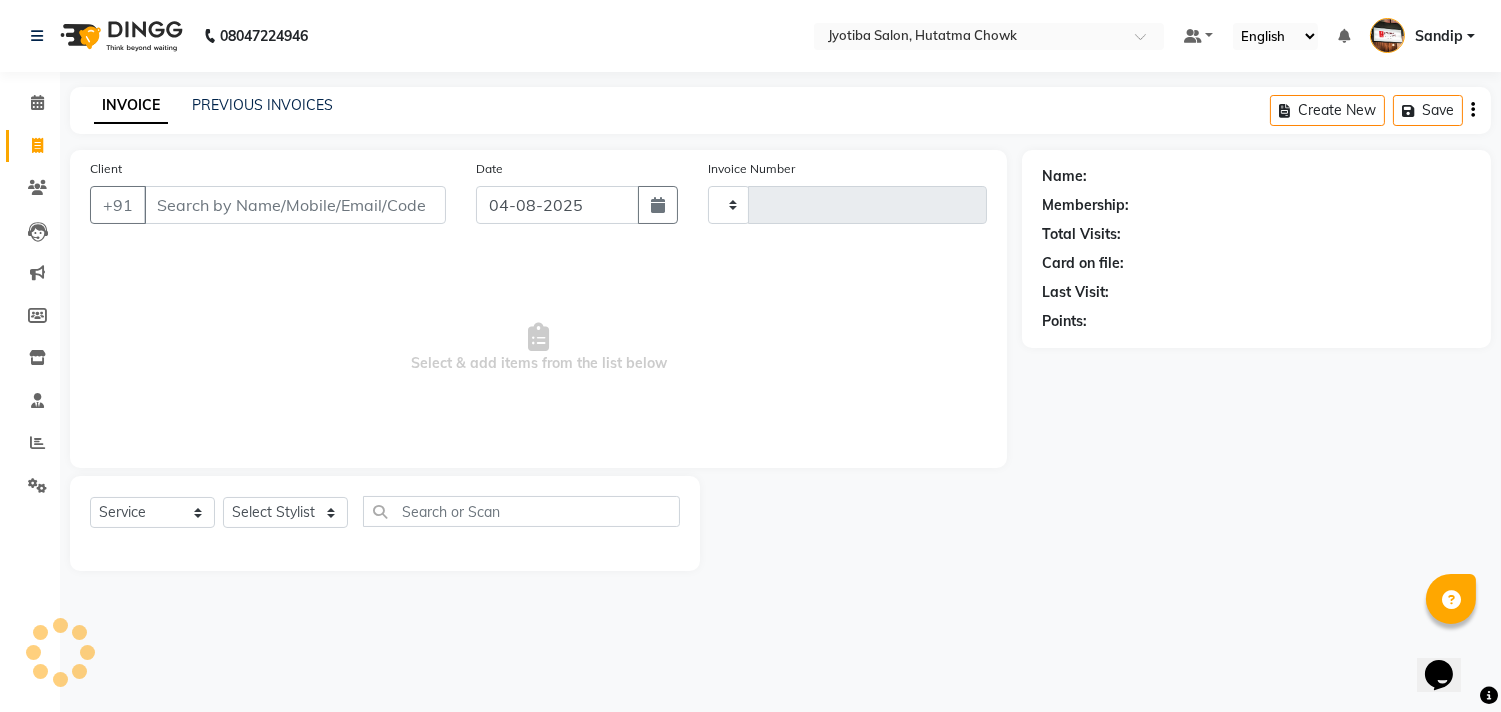 type on "1350" 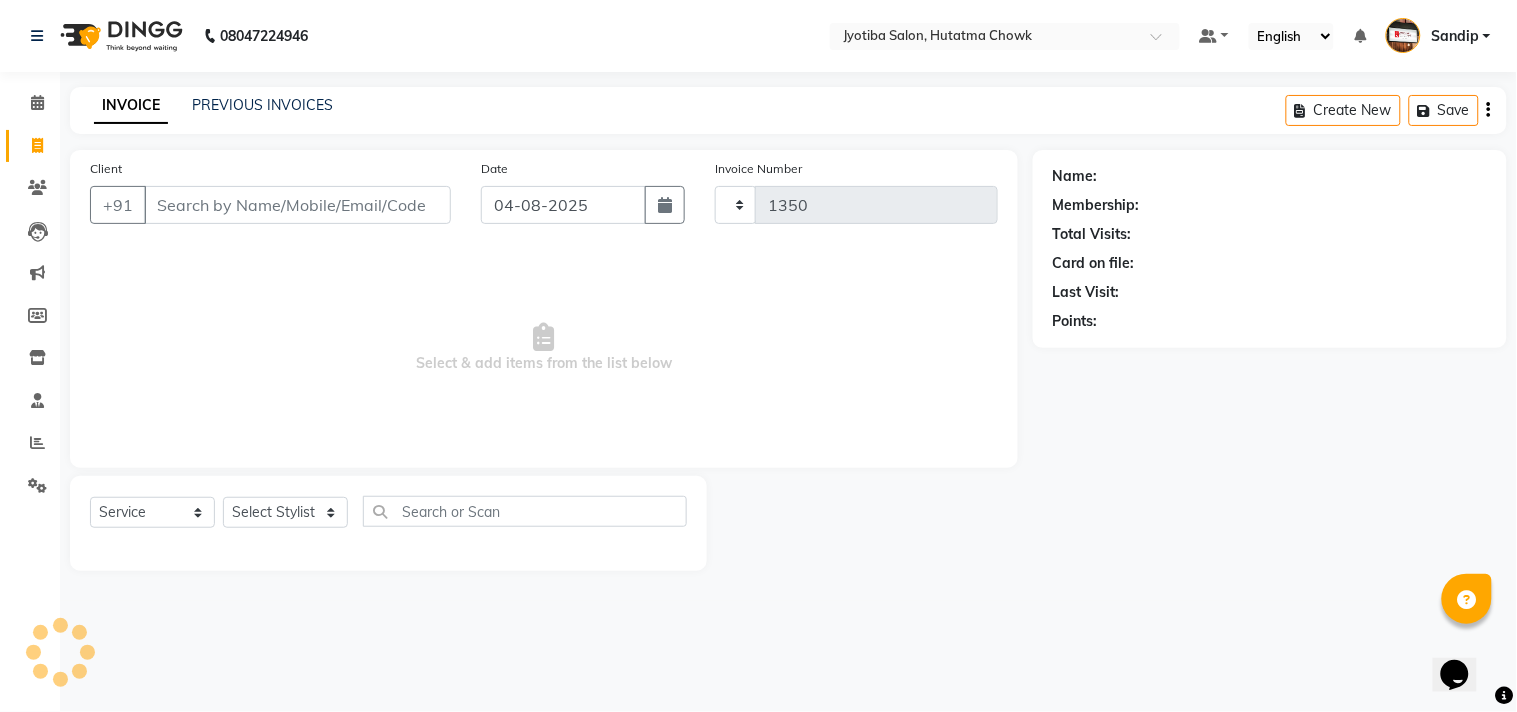 select on "556" 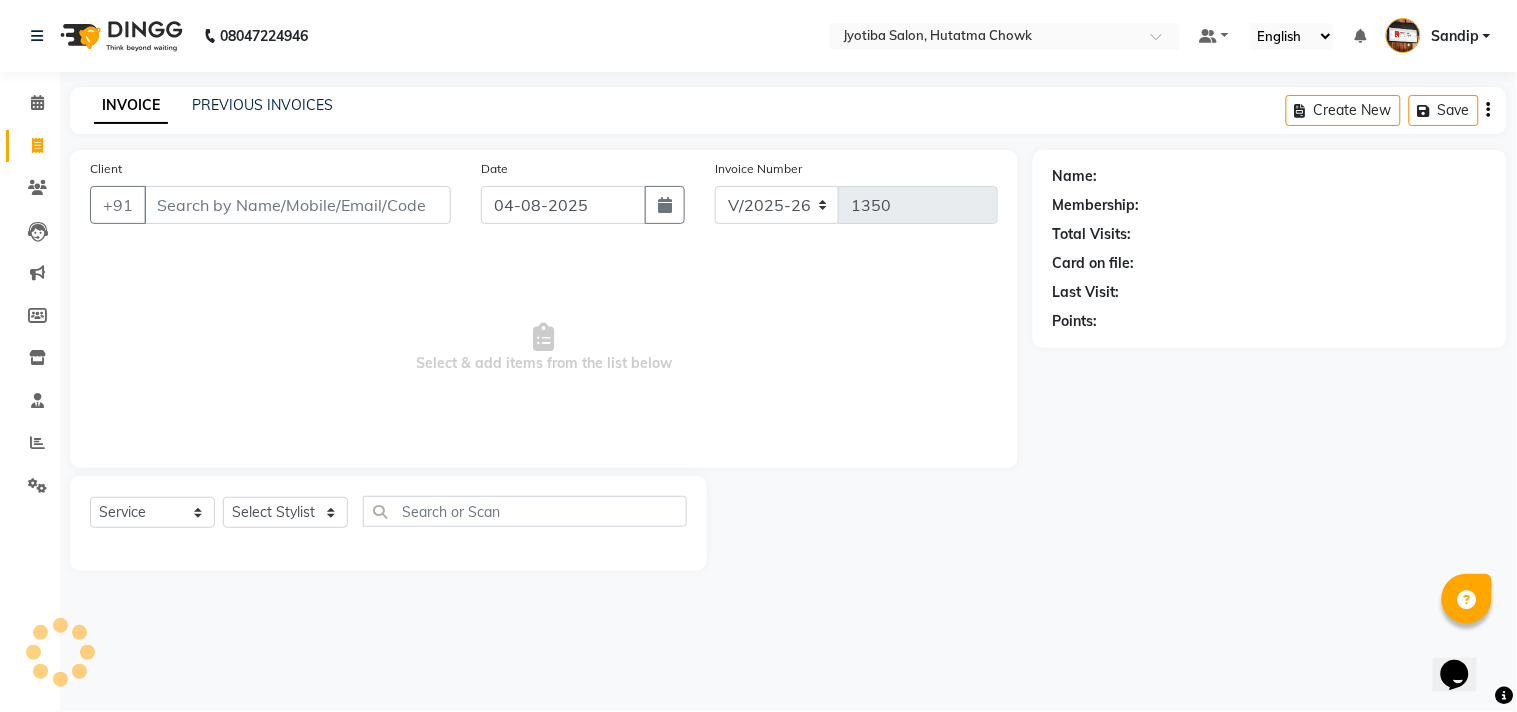 select on "membership" 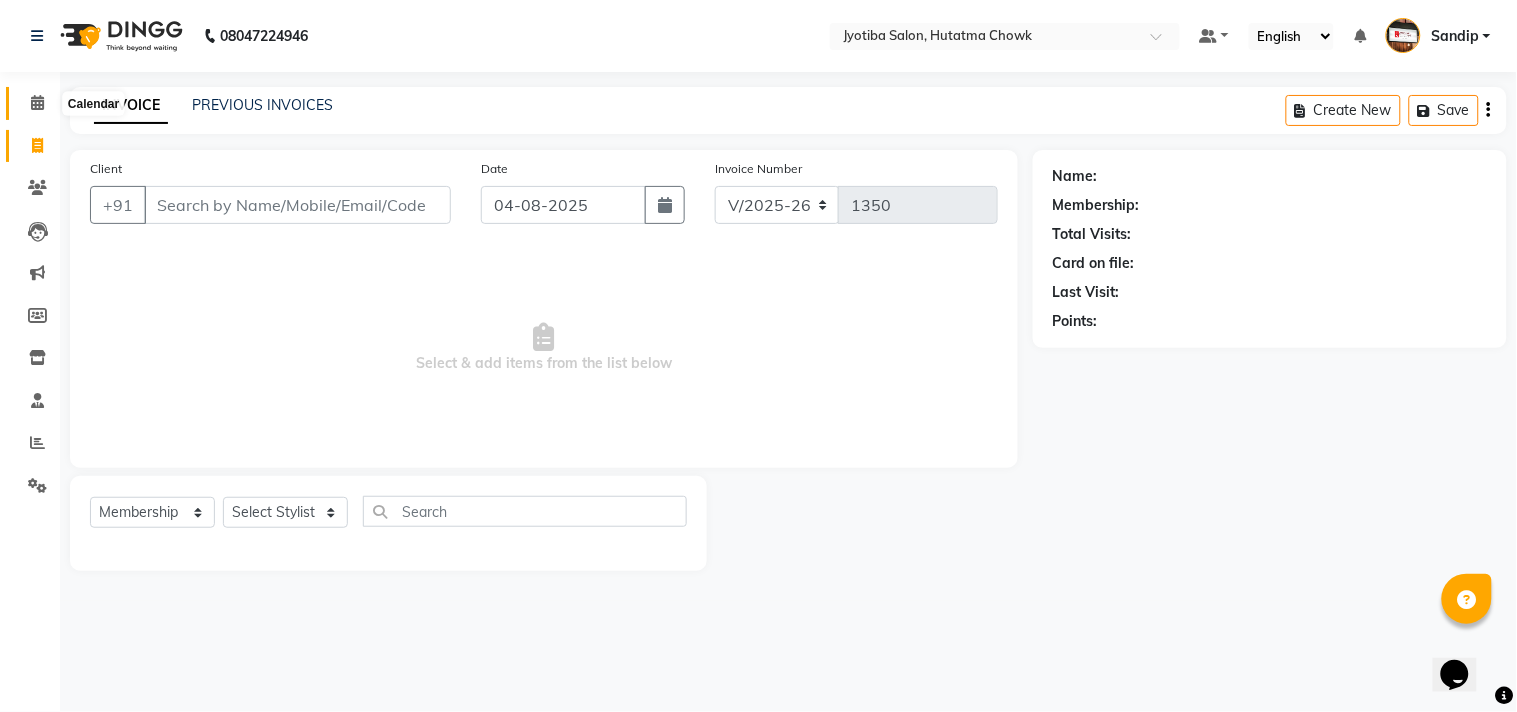 click 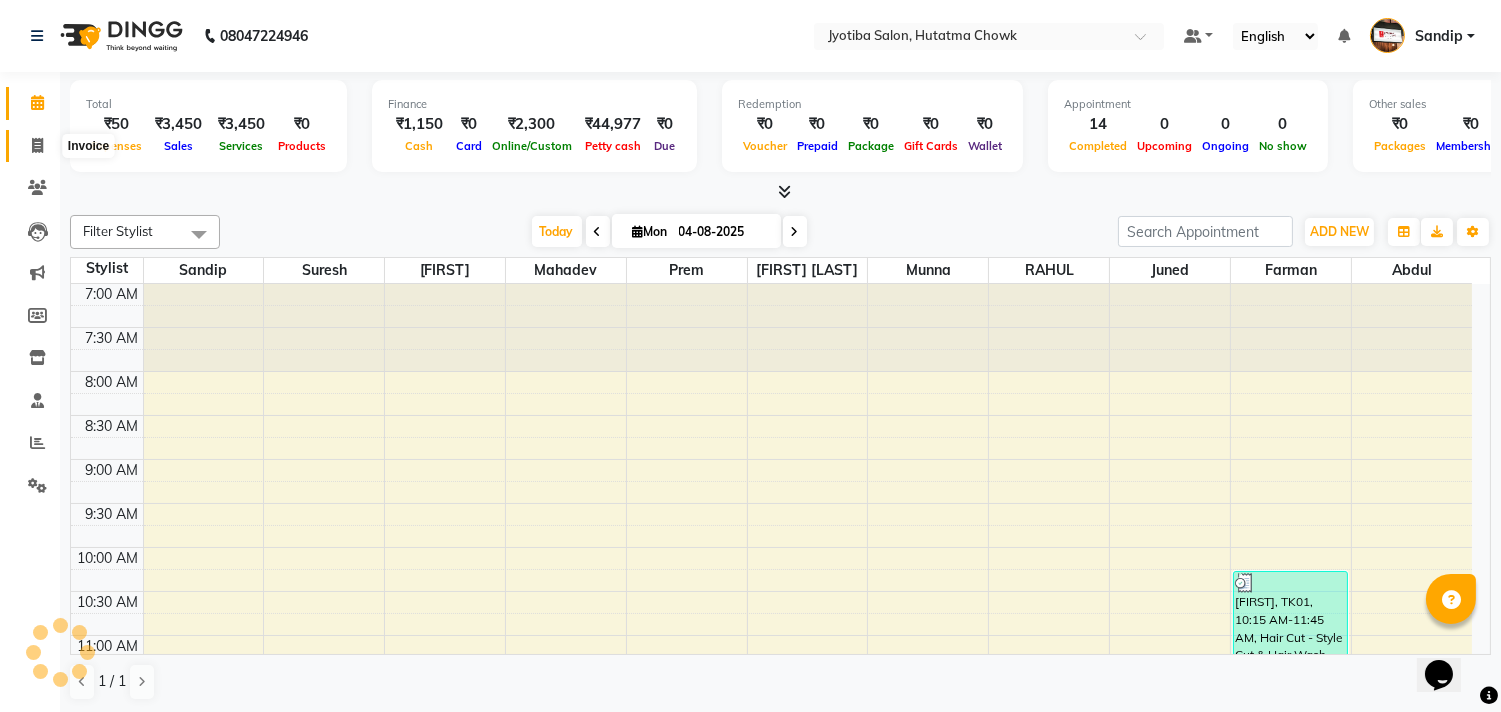 scroll, scrollTop: 956, scrollLeft: 0, axis: vertical 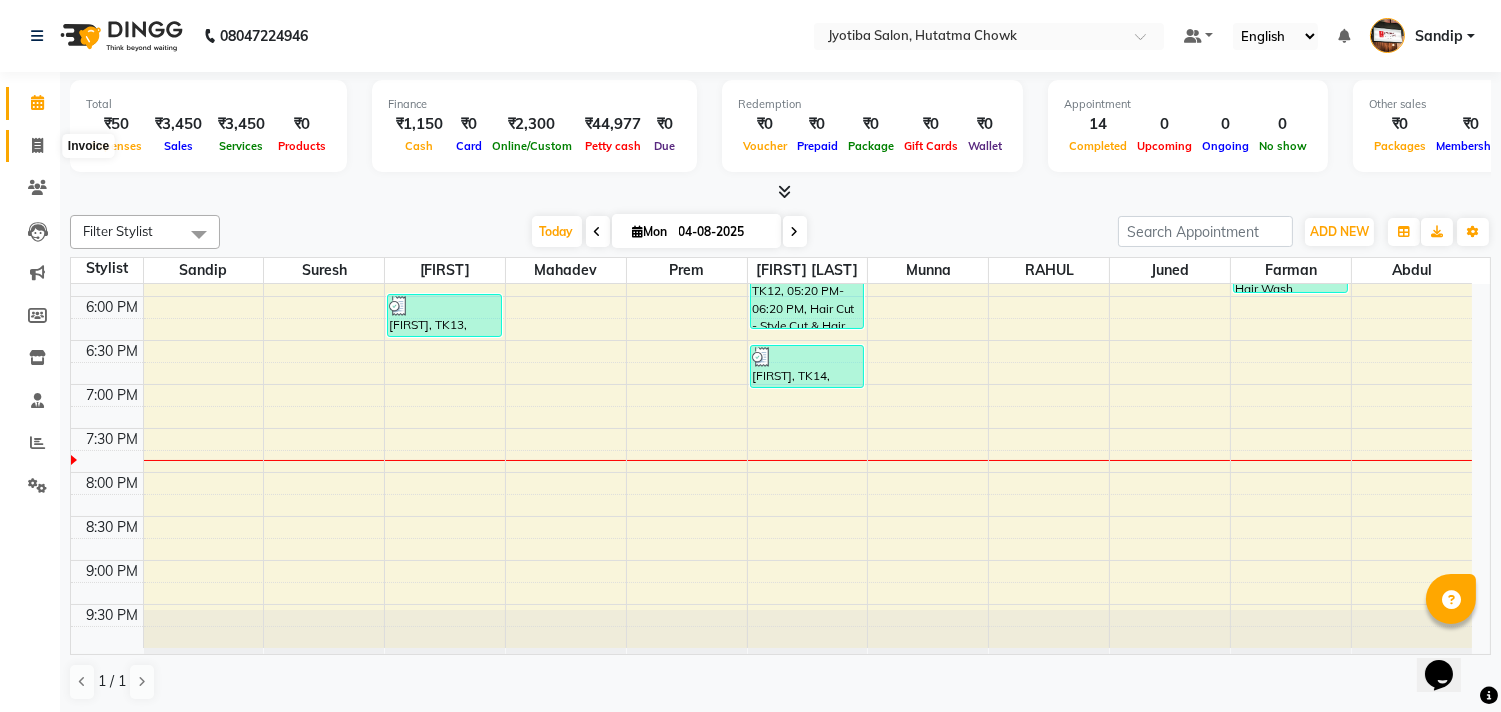 click 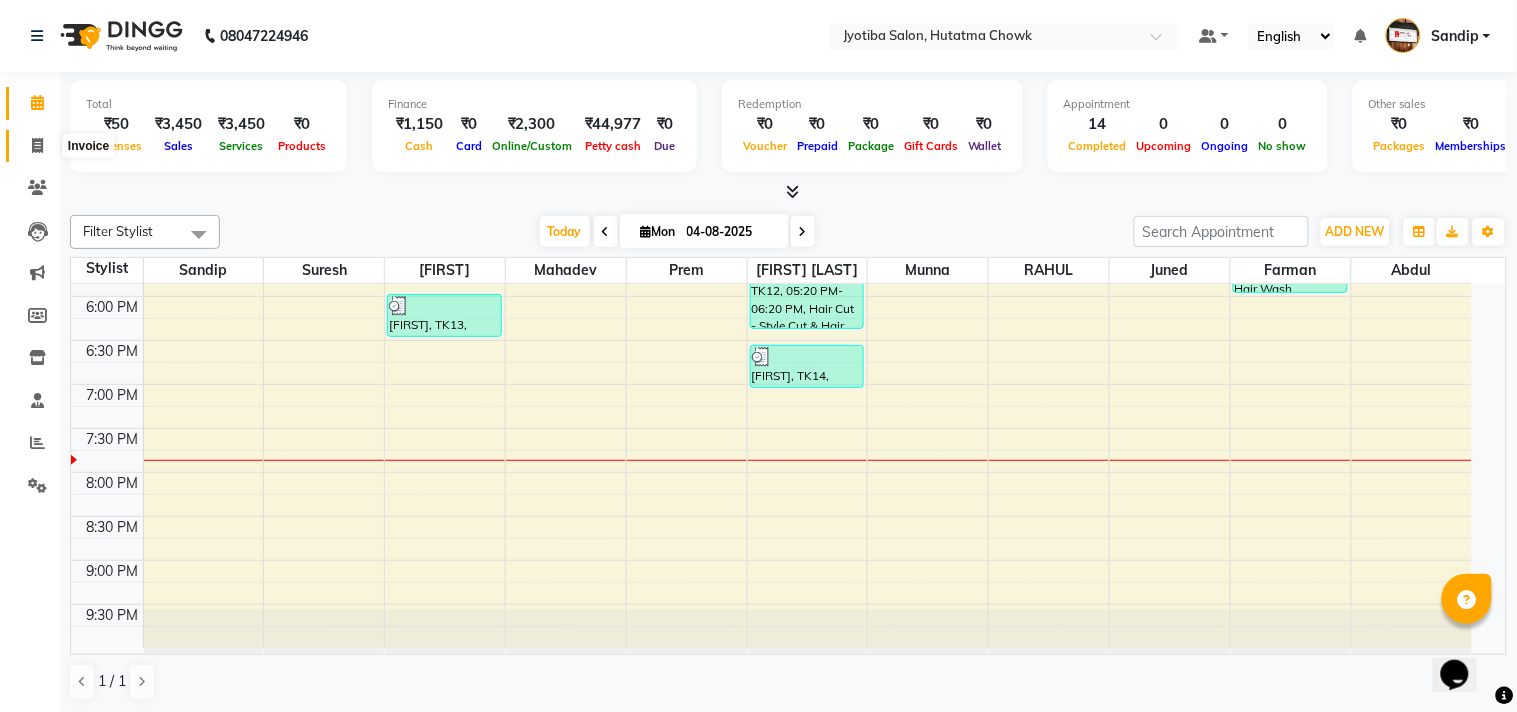 select on "556" 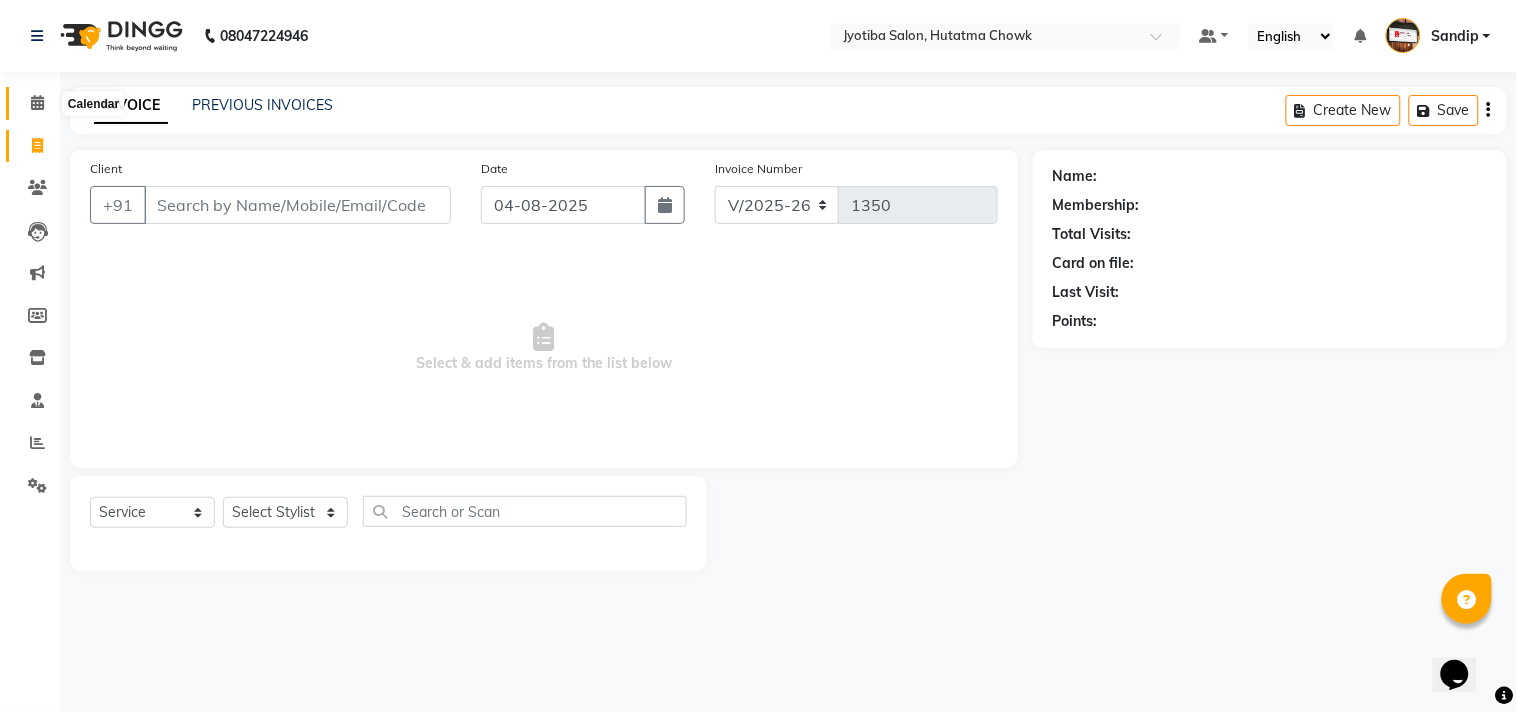 select on "membership" 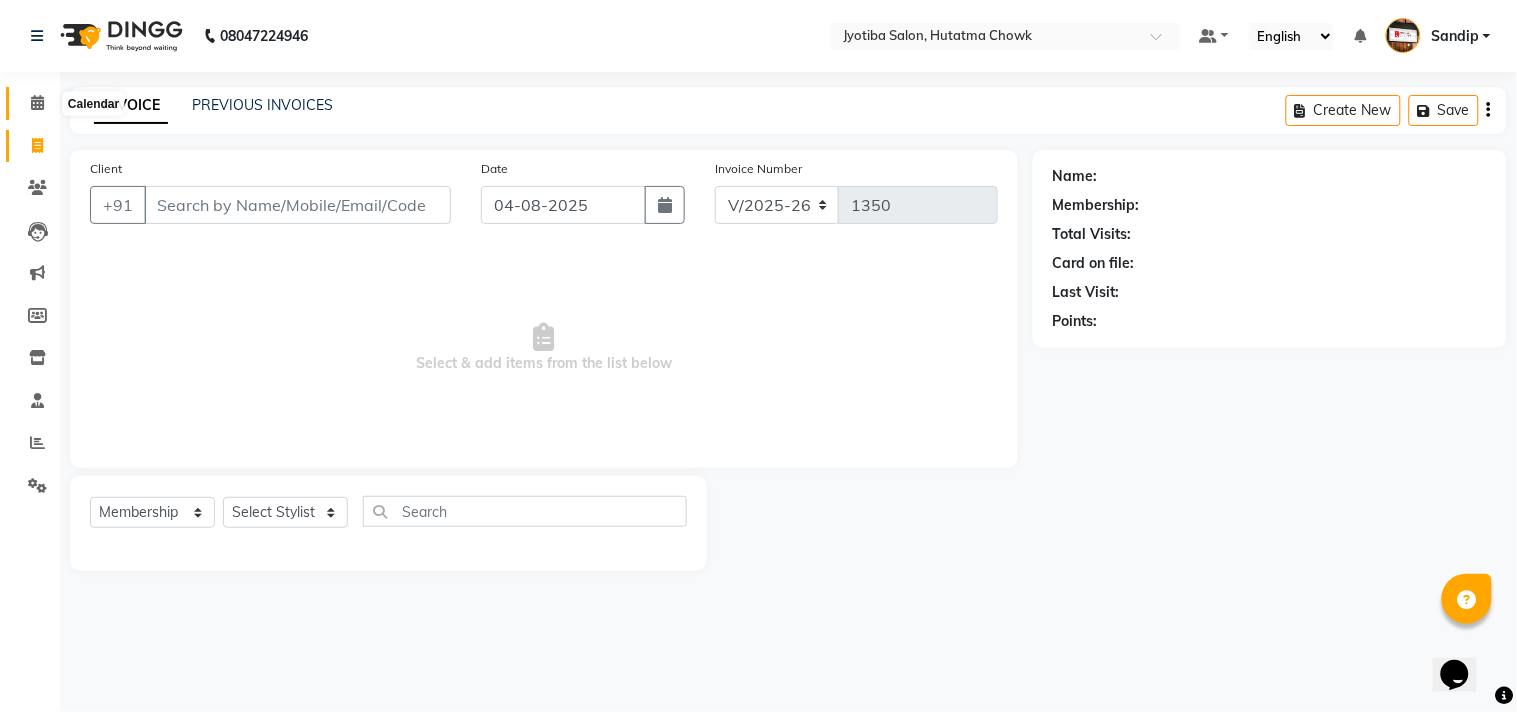 click 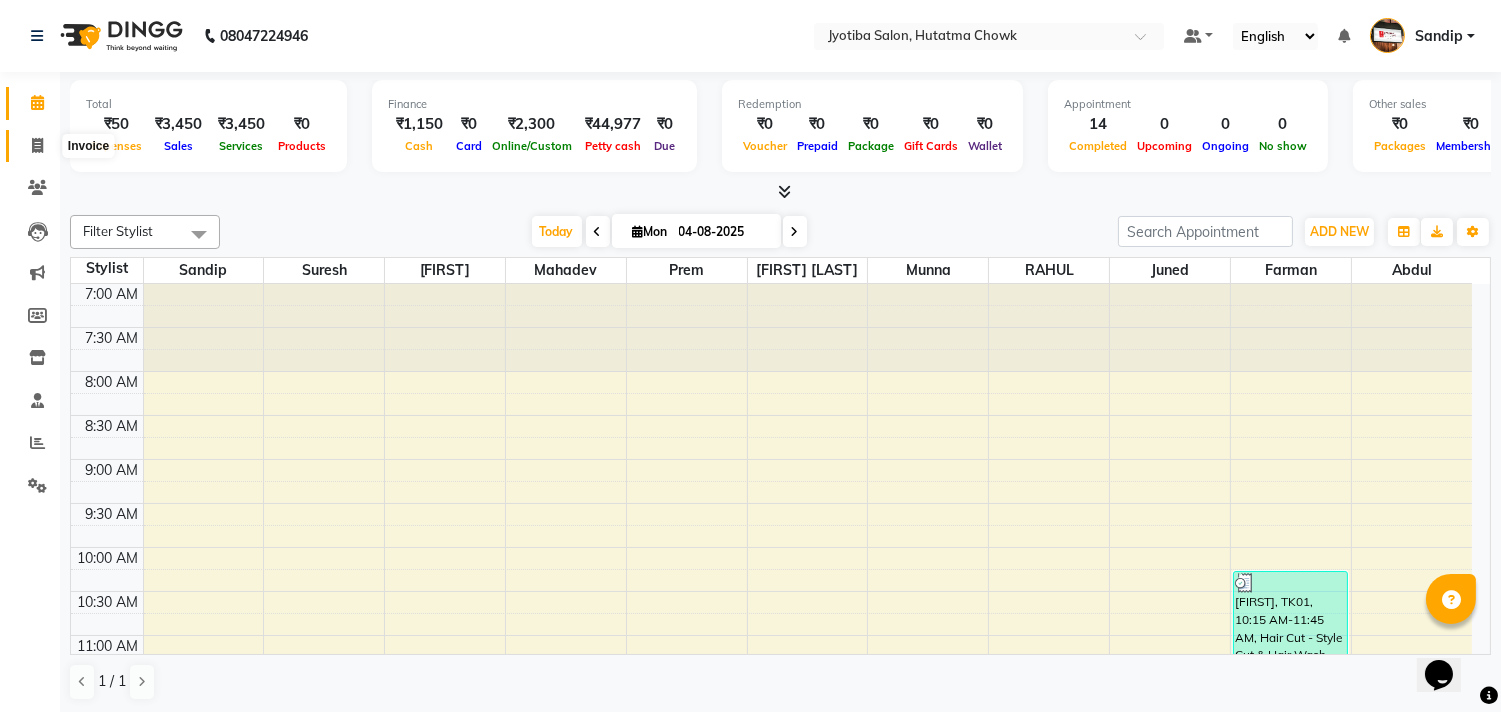 click 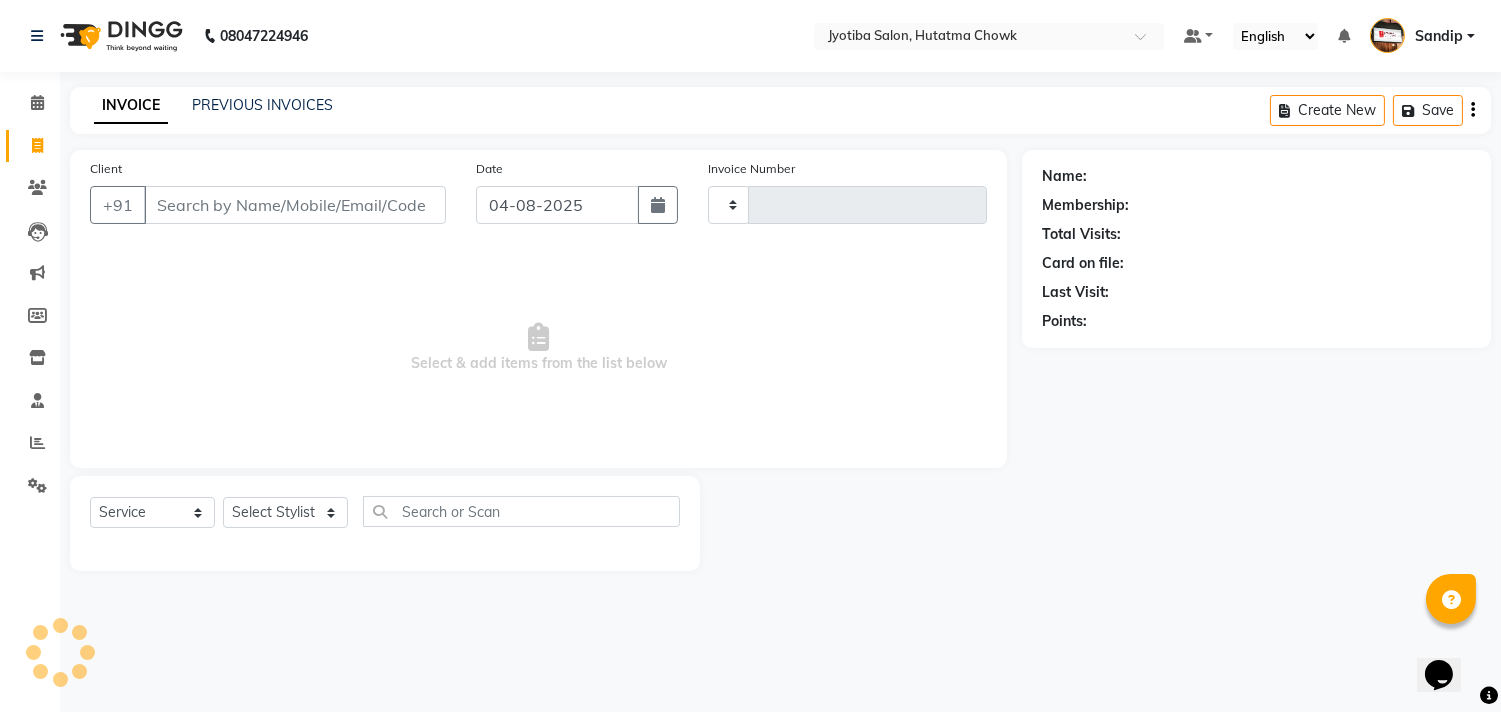 type on "1350" 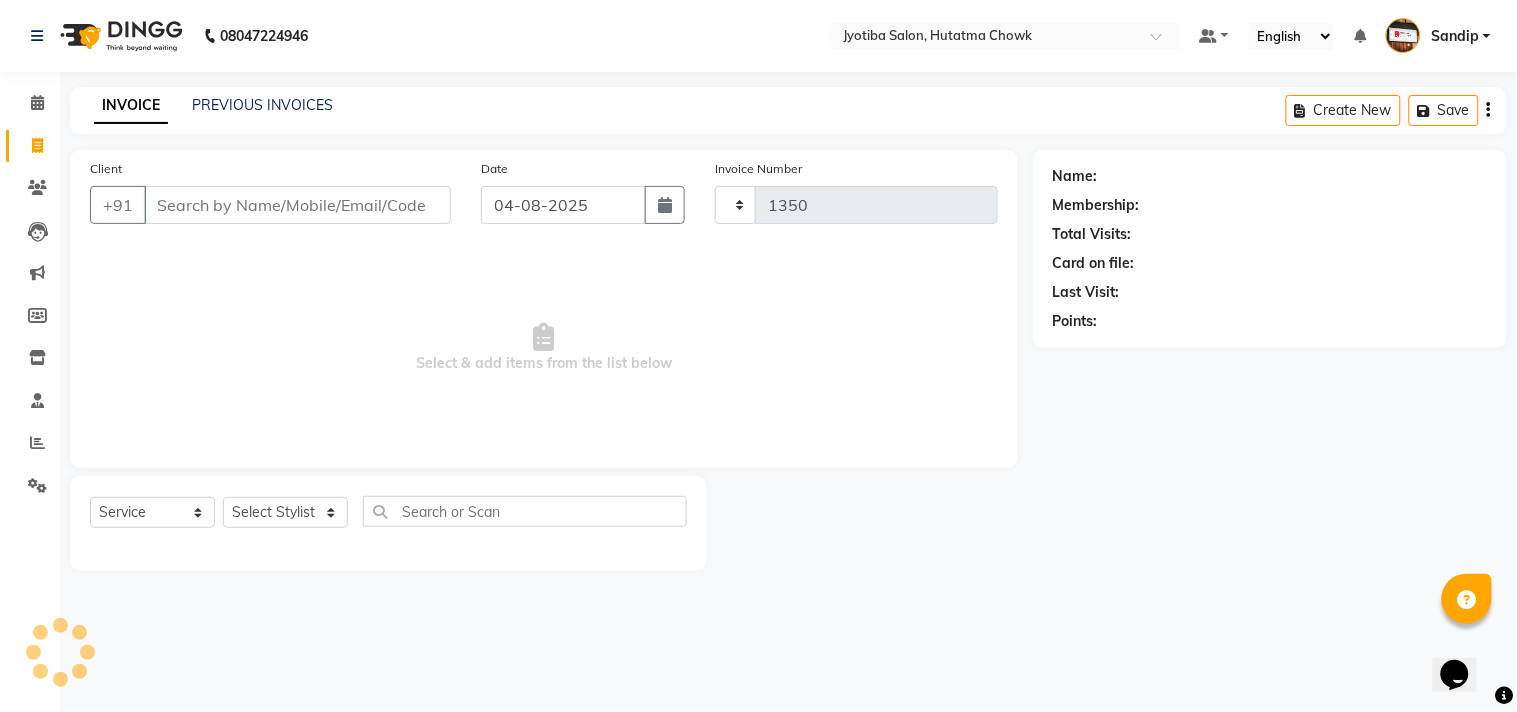 select on "556" 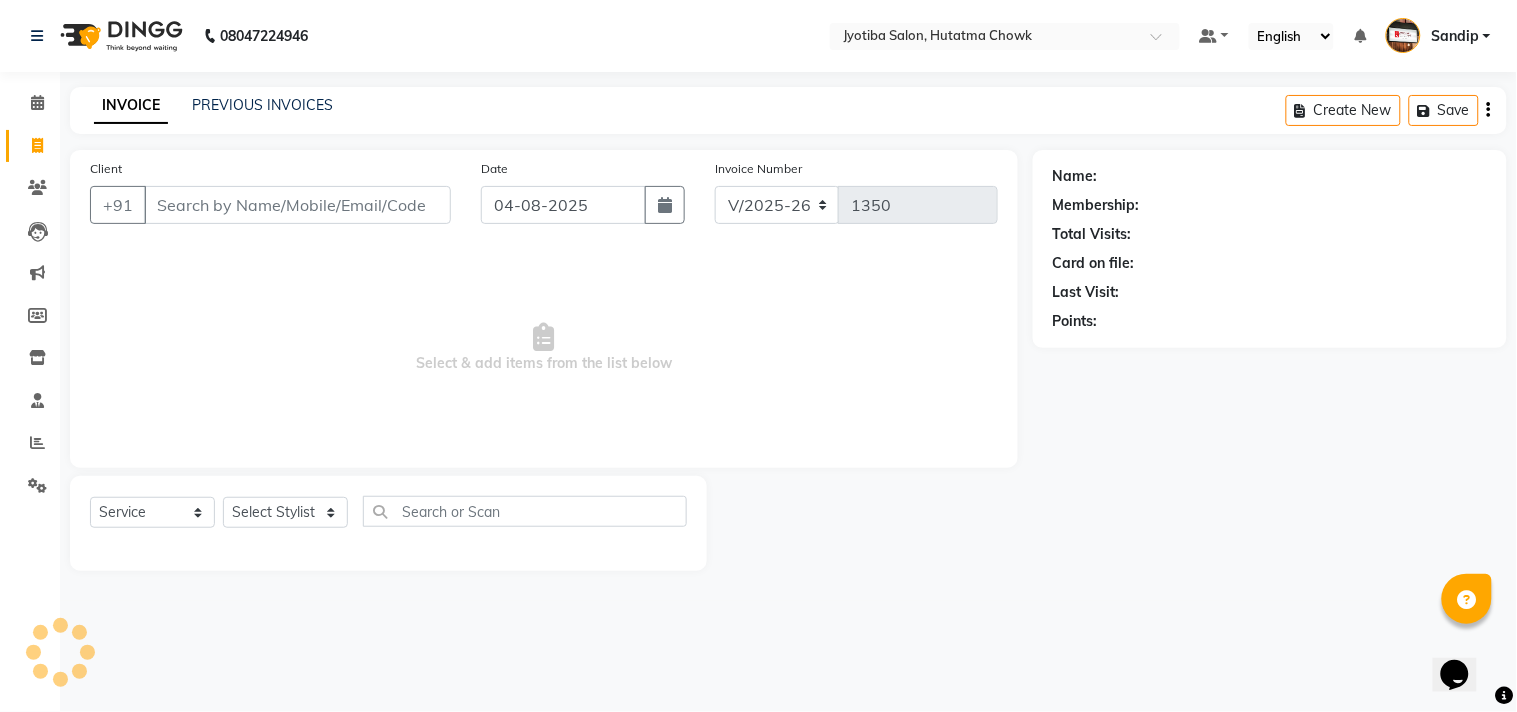 select on "membership" 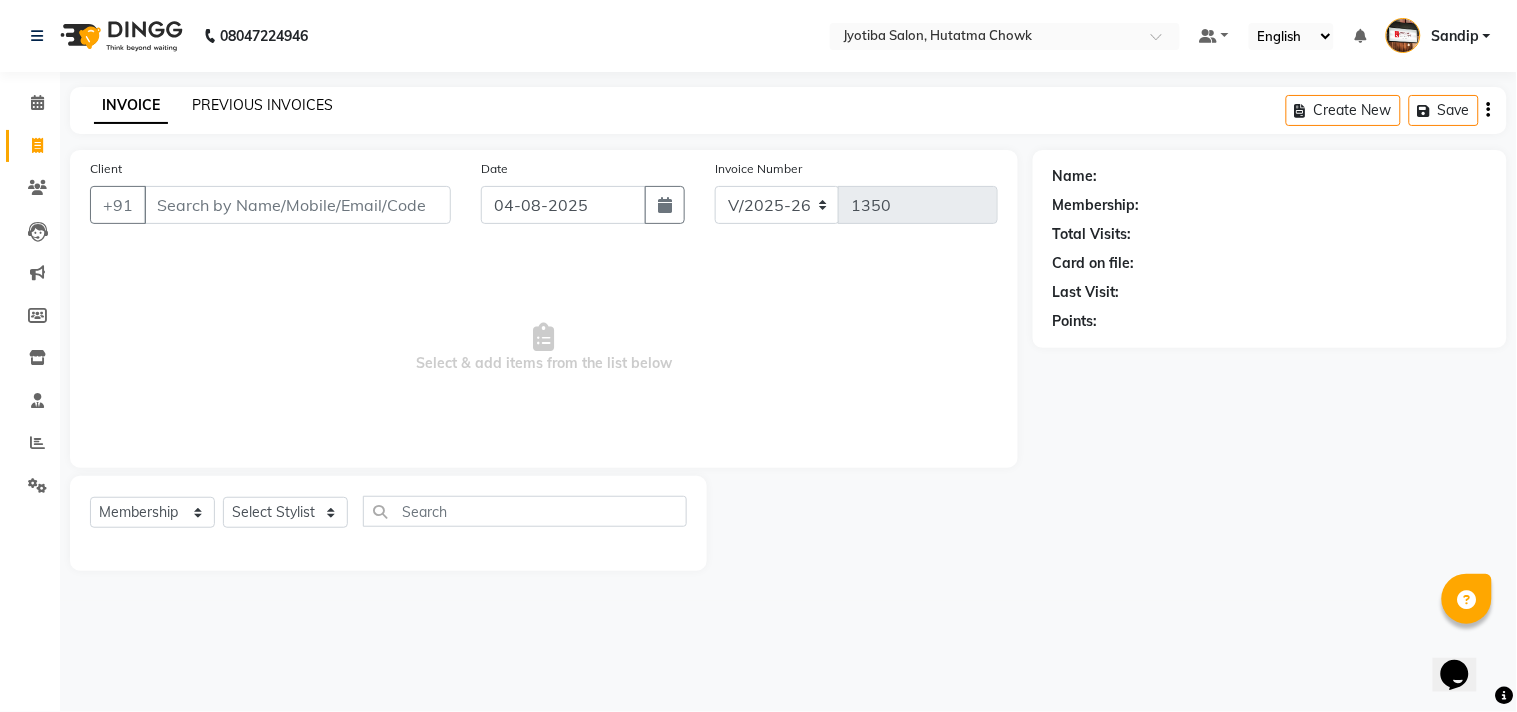 click on "PREVIOUS INVOICES" 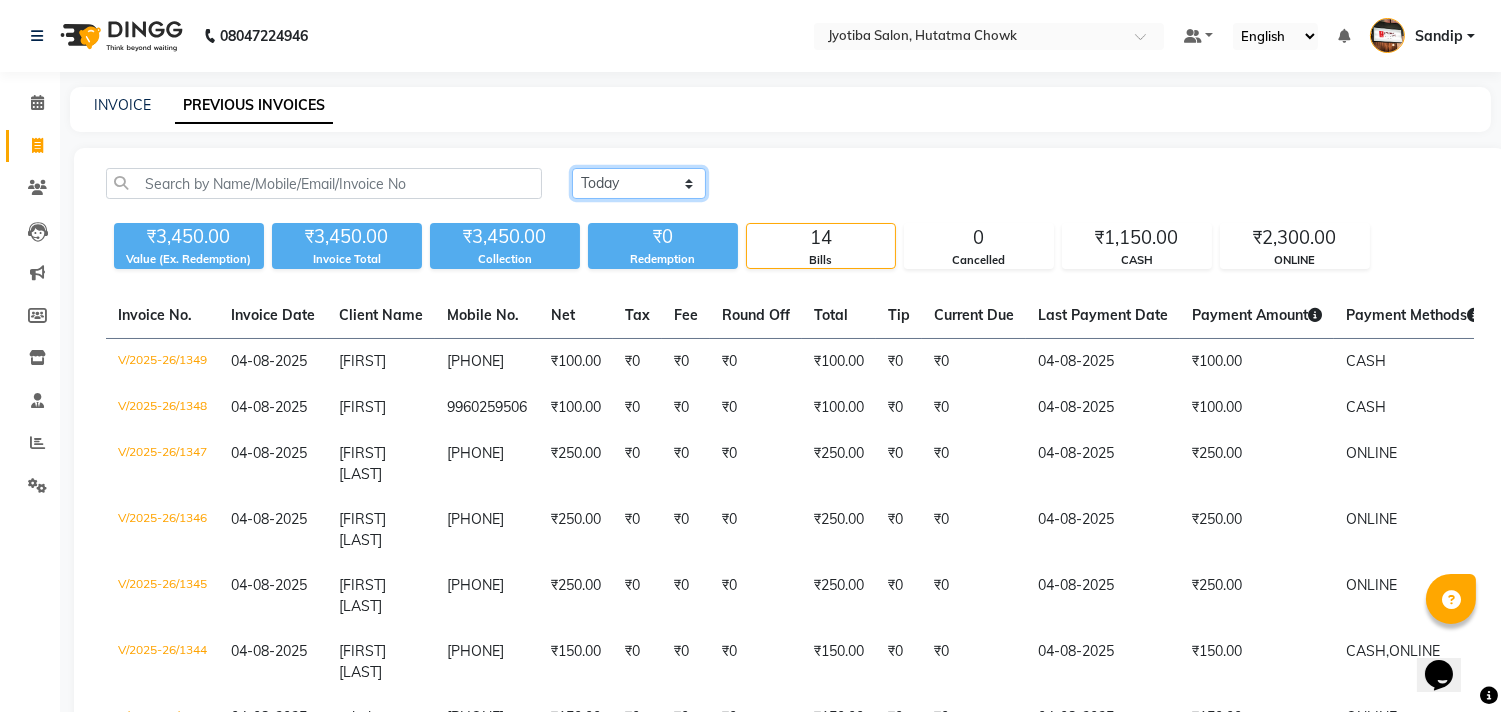 click on "Today Yesterday Custom Range" 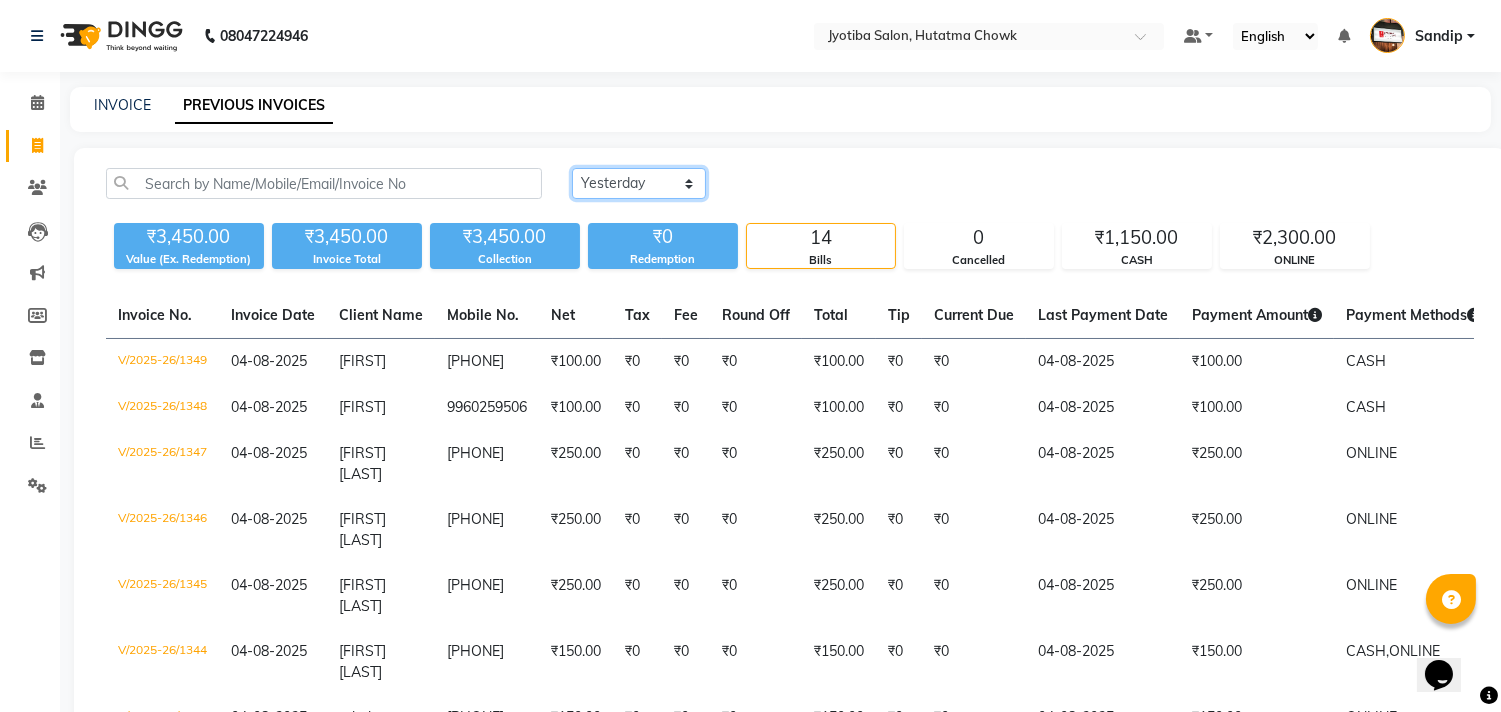 click on "Today Yesterday Custom Range" 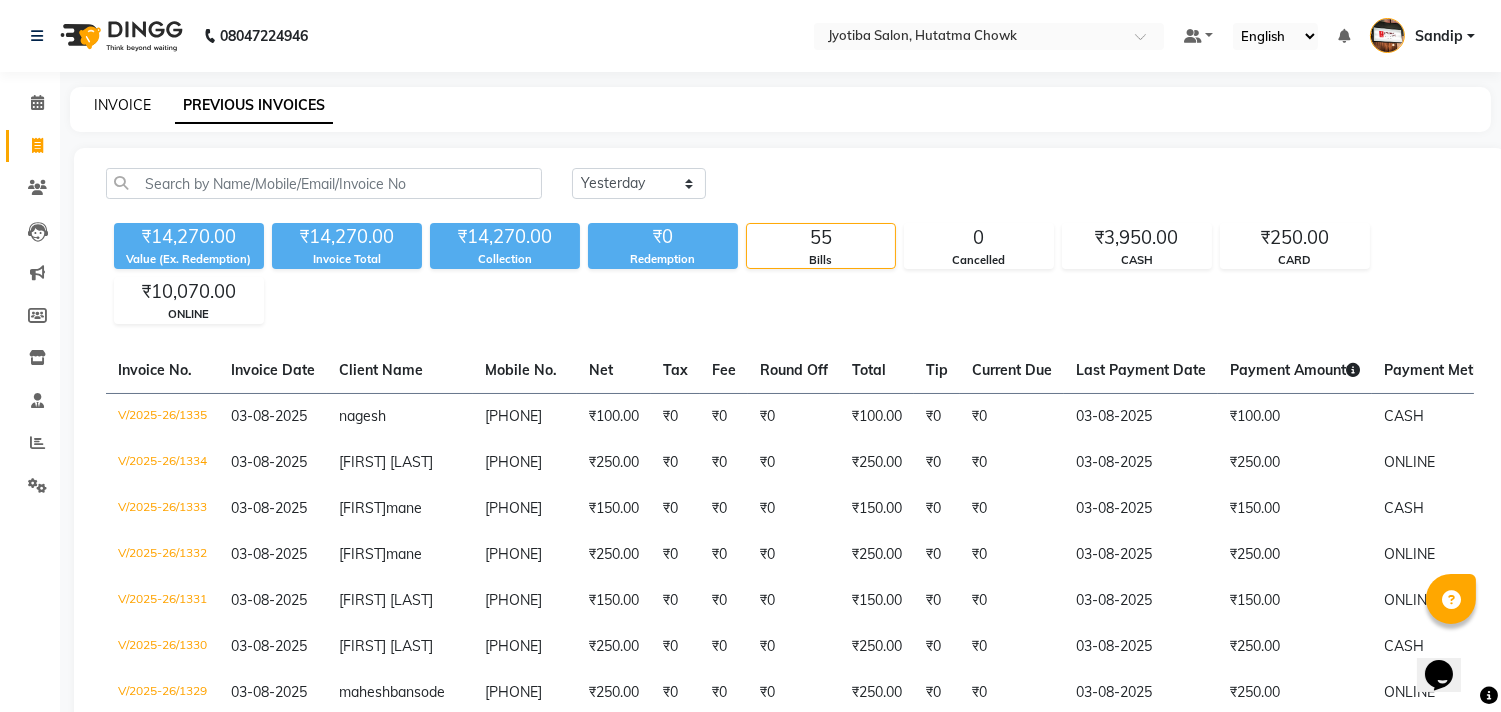 click on "INVOICE" 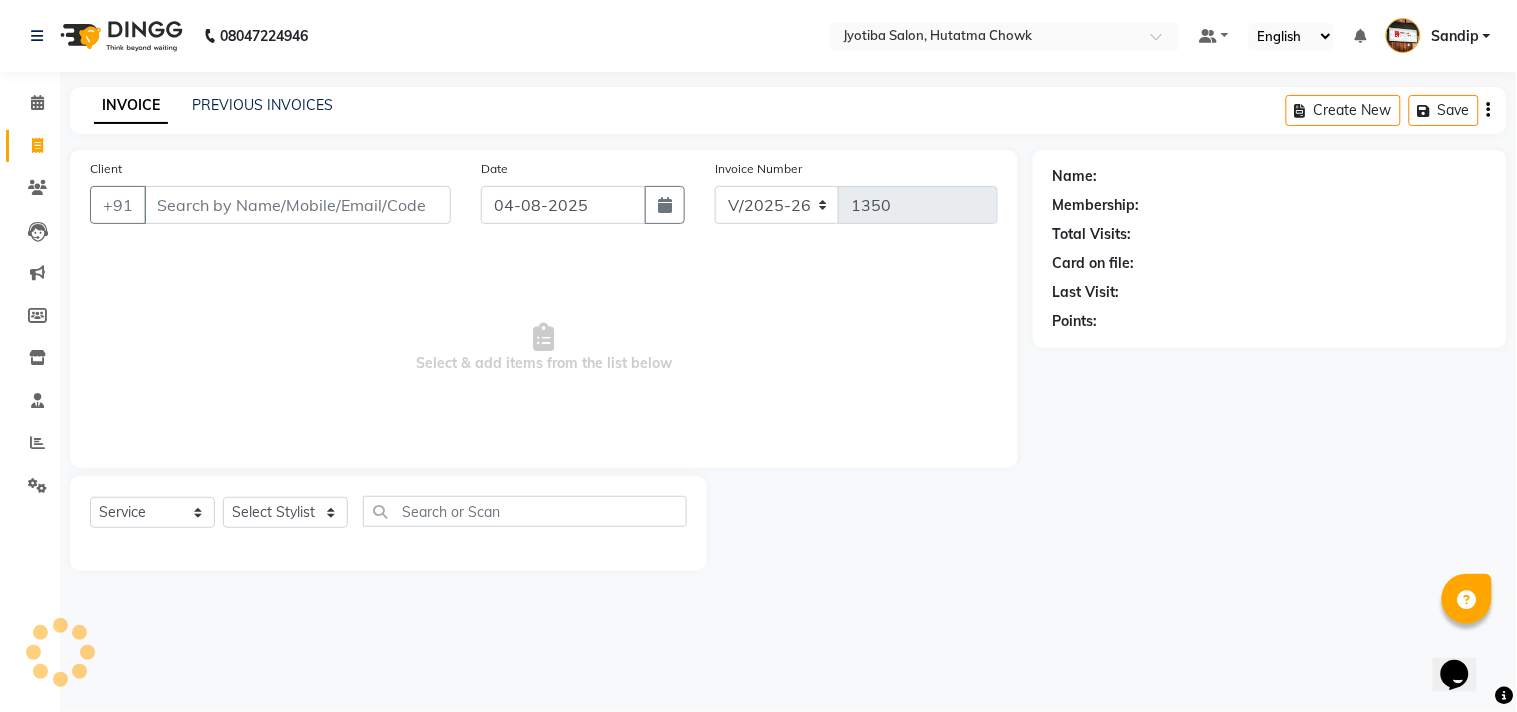 select on "membership" 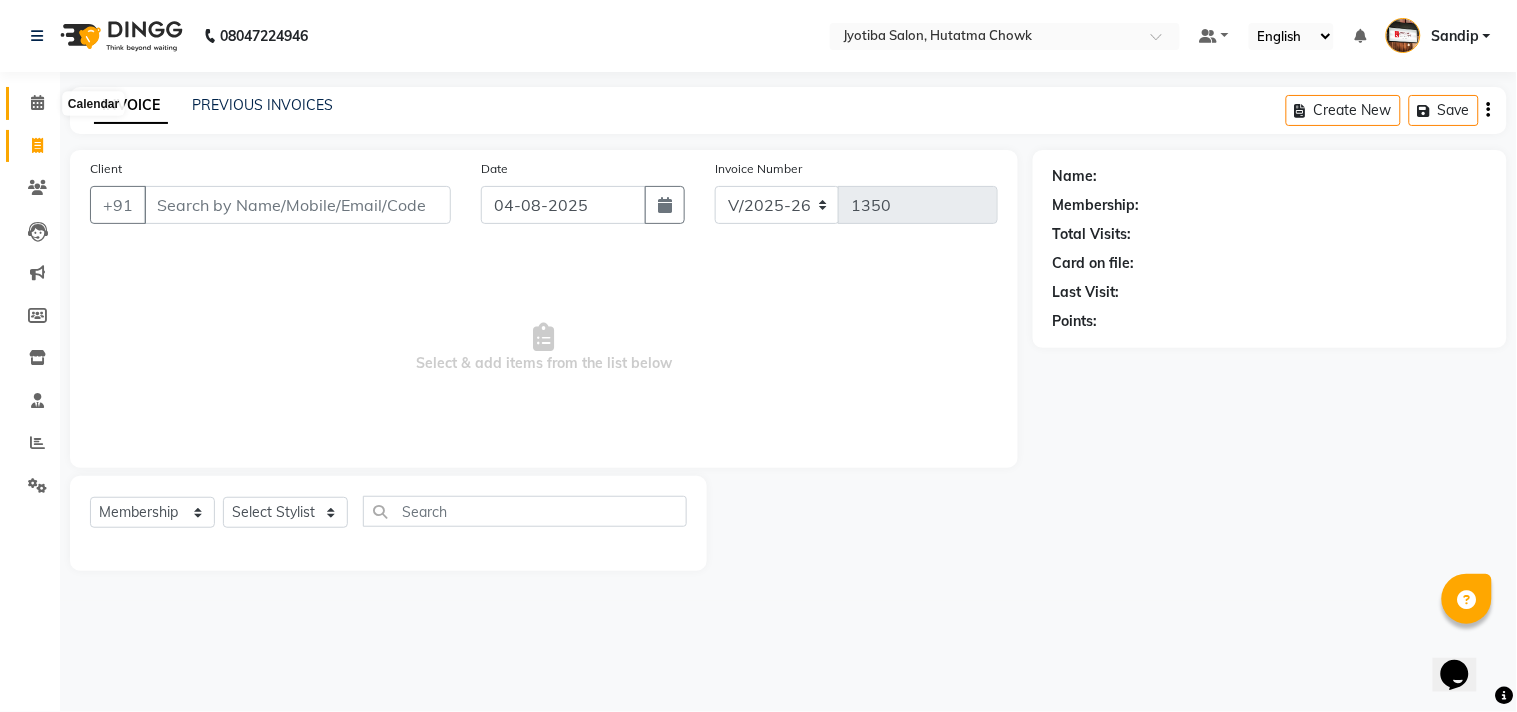 click 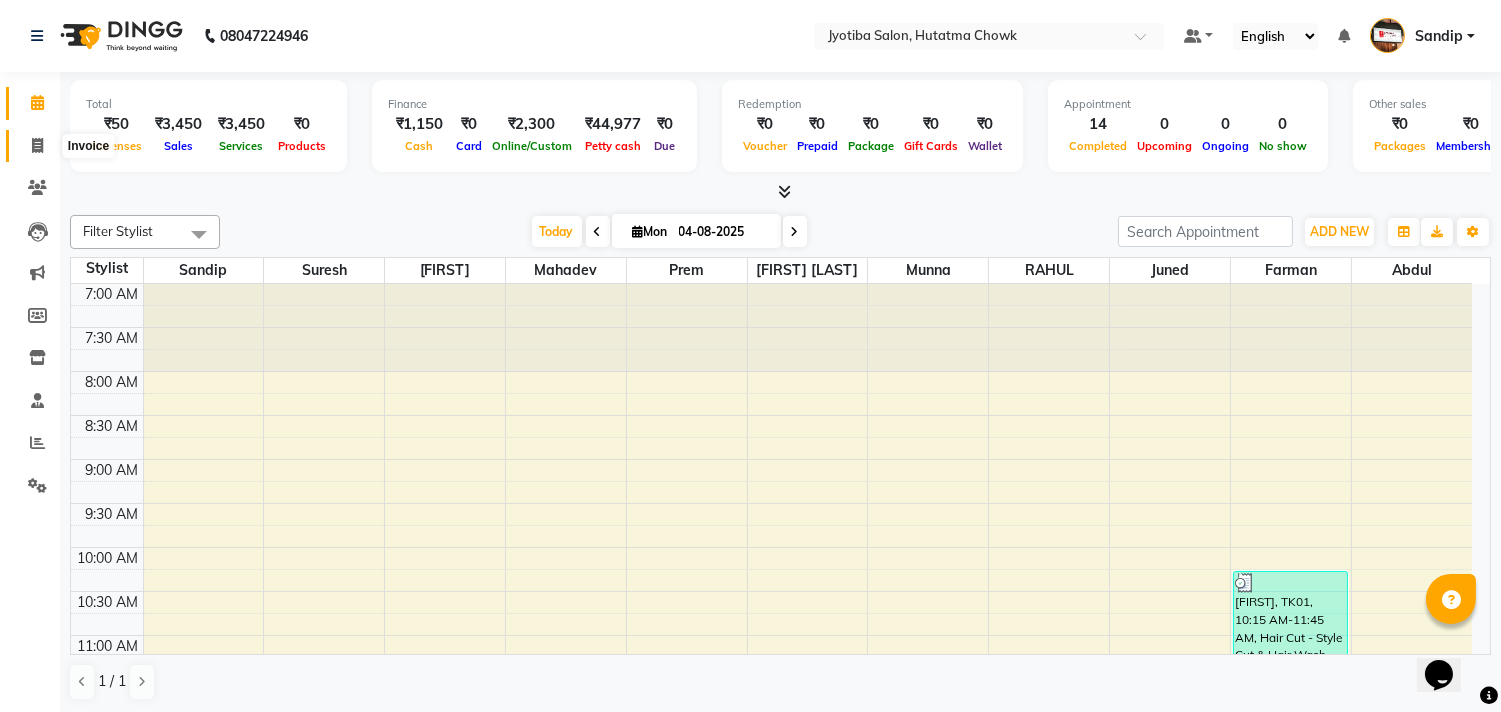 click 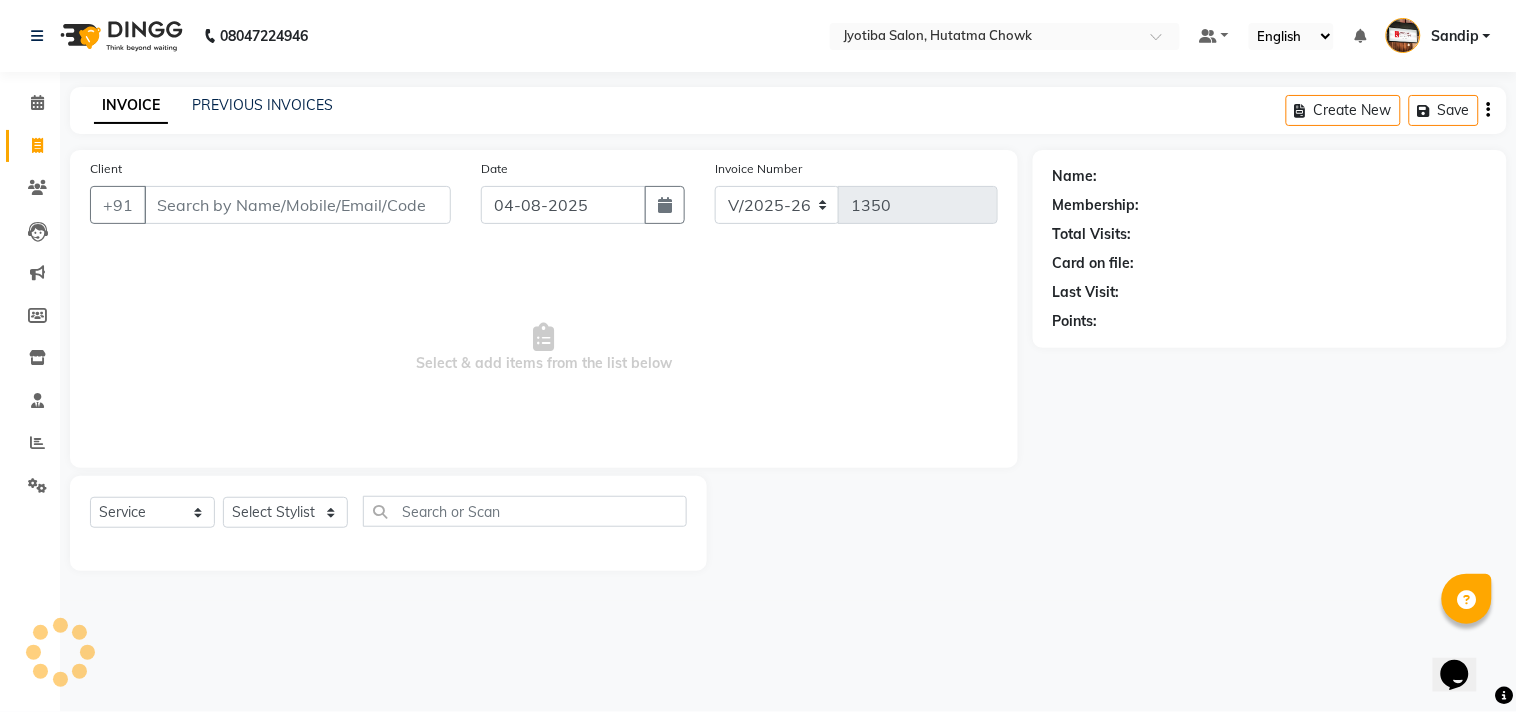 select on "membership" 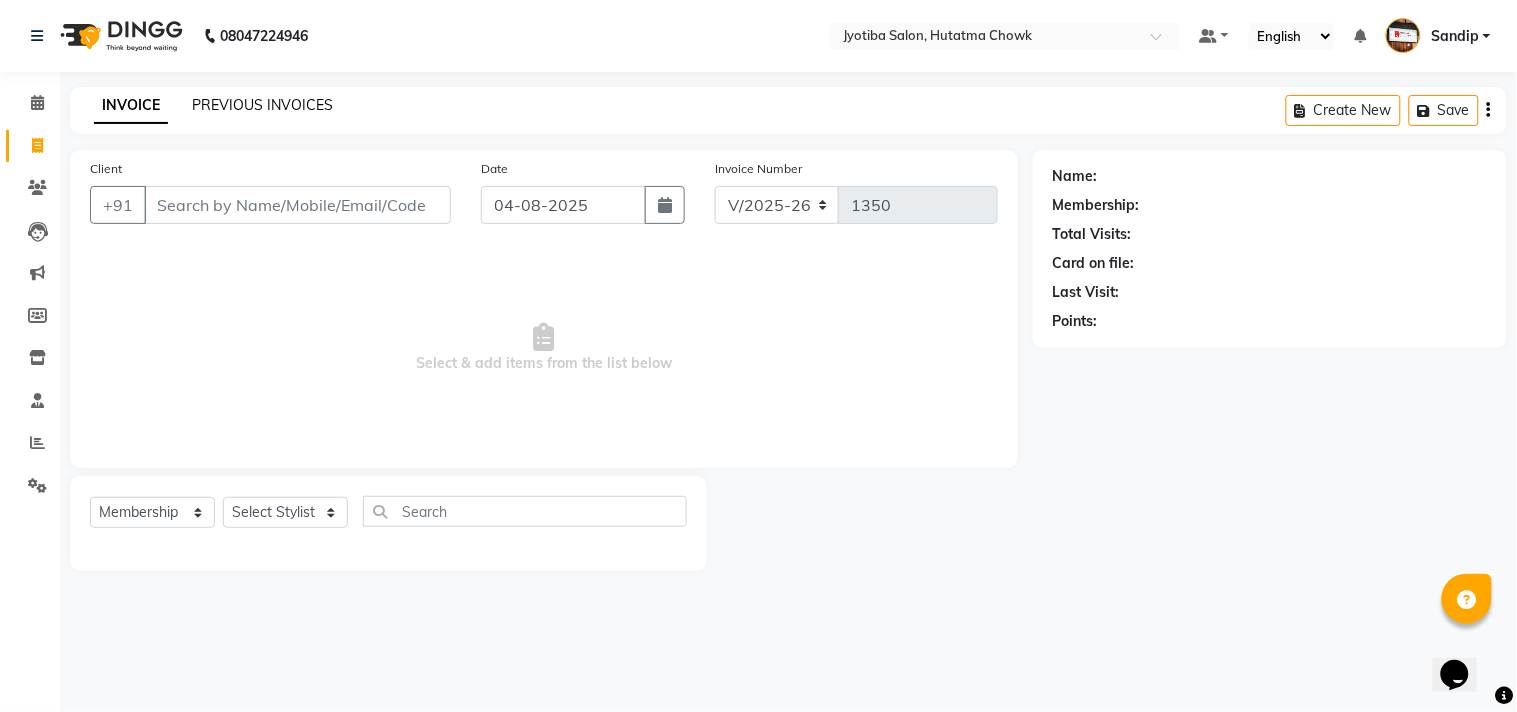 click on "PREVIOUS INVOICES" 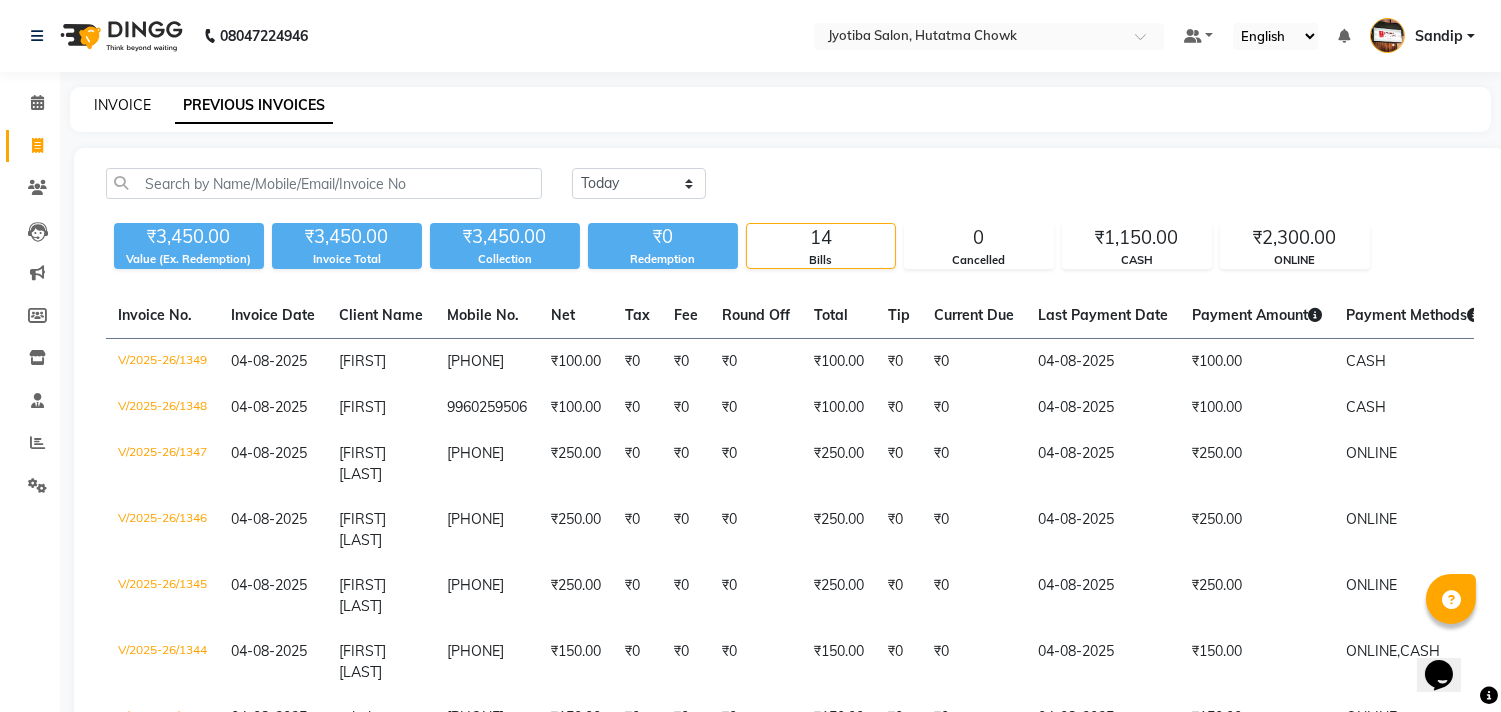 click on "INVOICE" 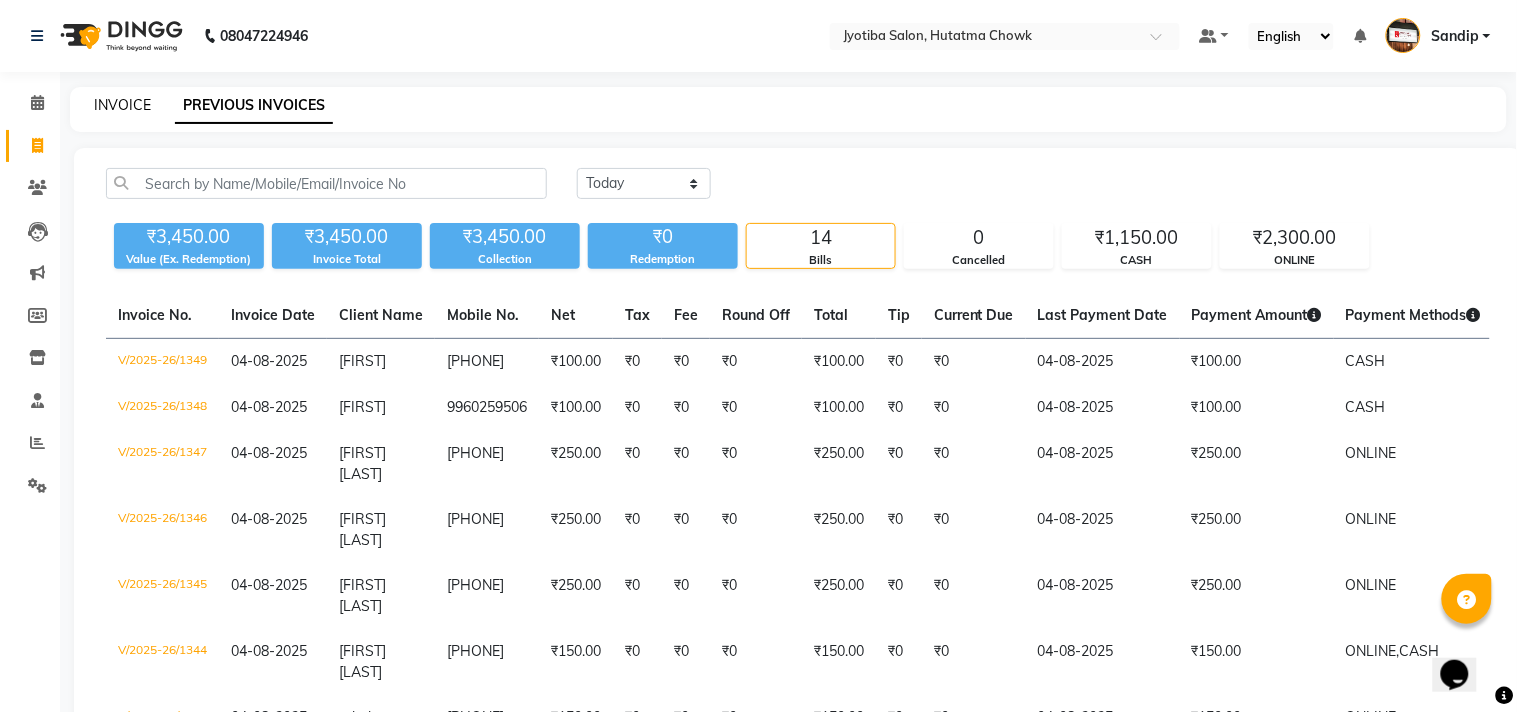 select on "556" 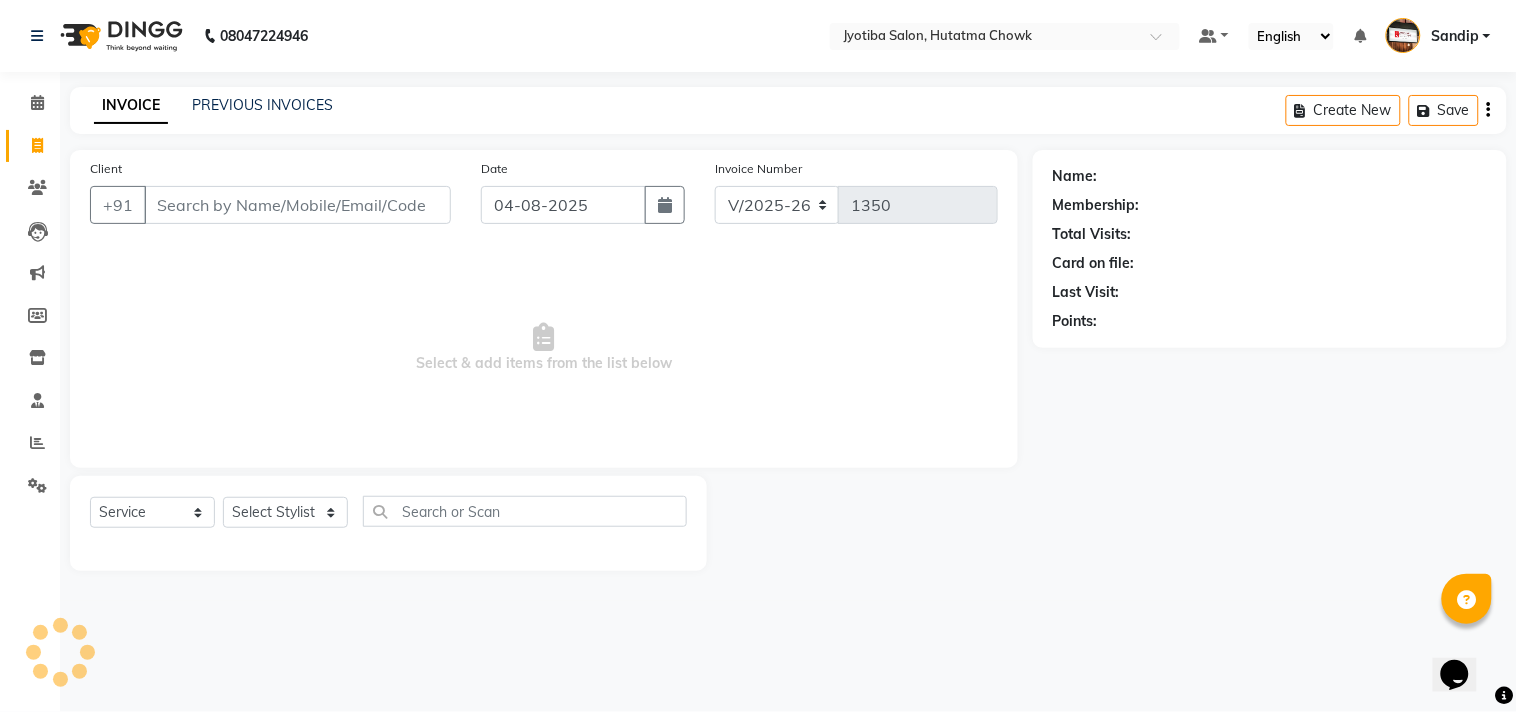select on "membership" 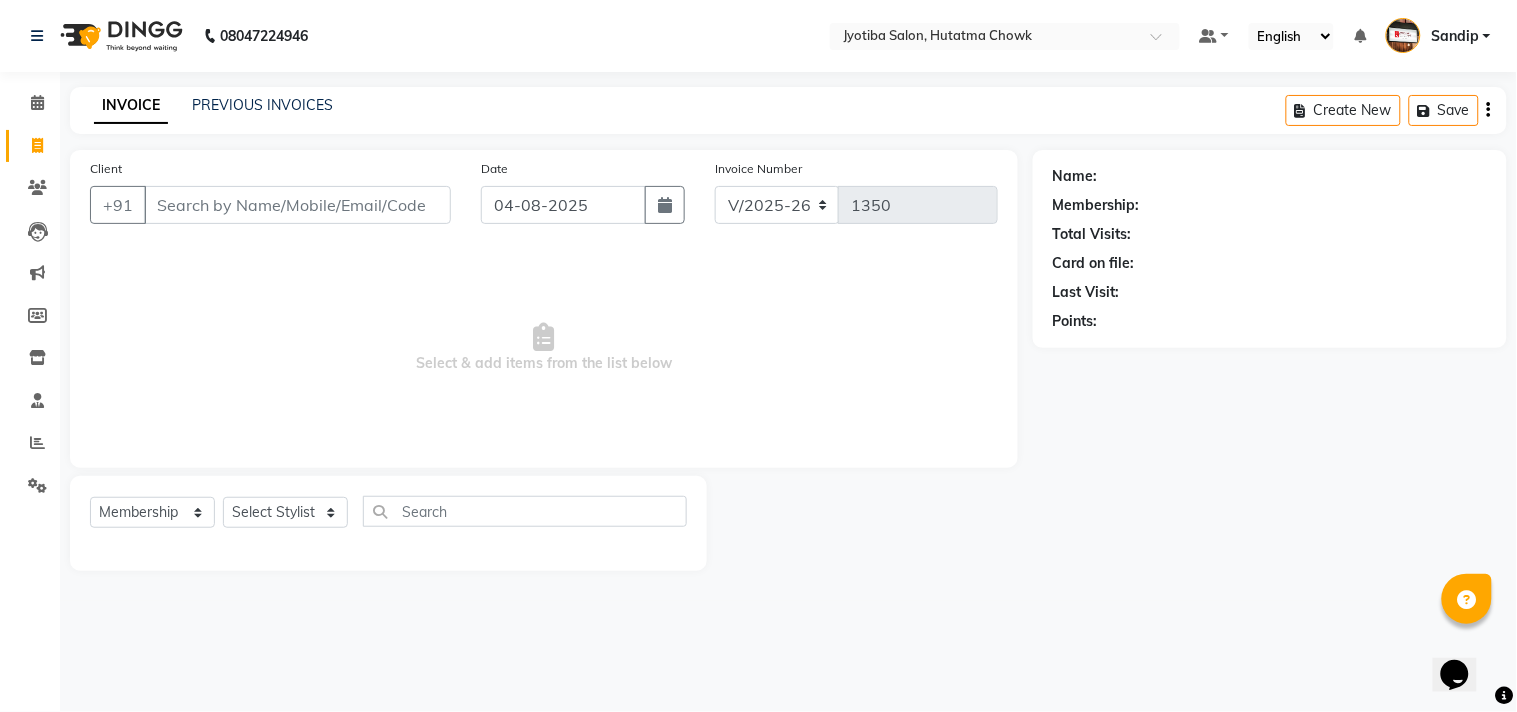 click on "Select & add items from the list below" at bounding box center (544, 348) 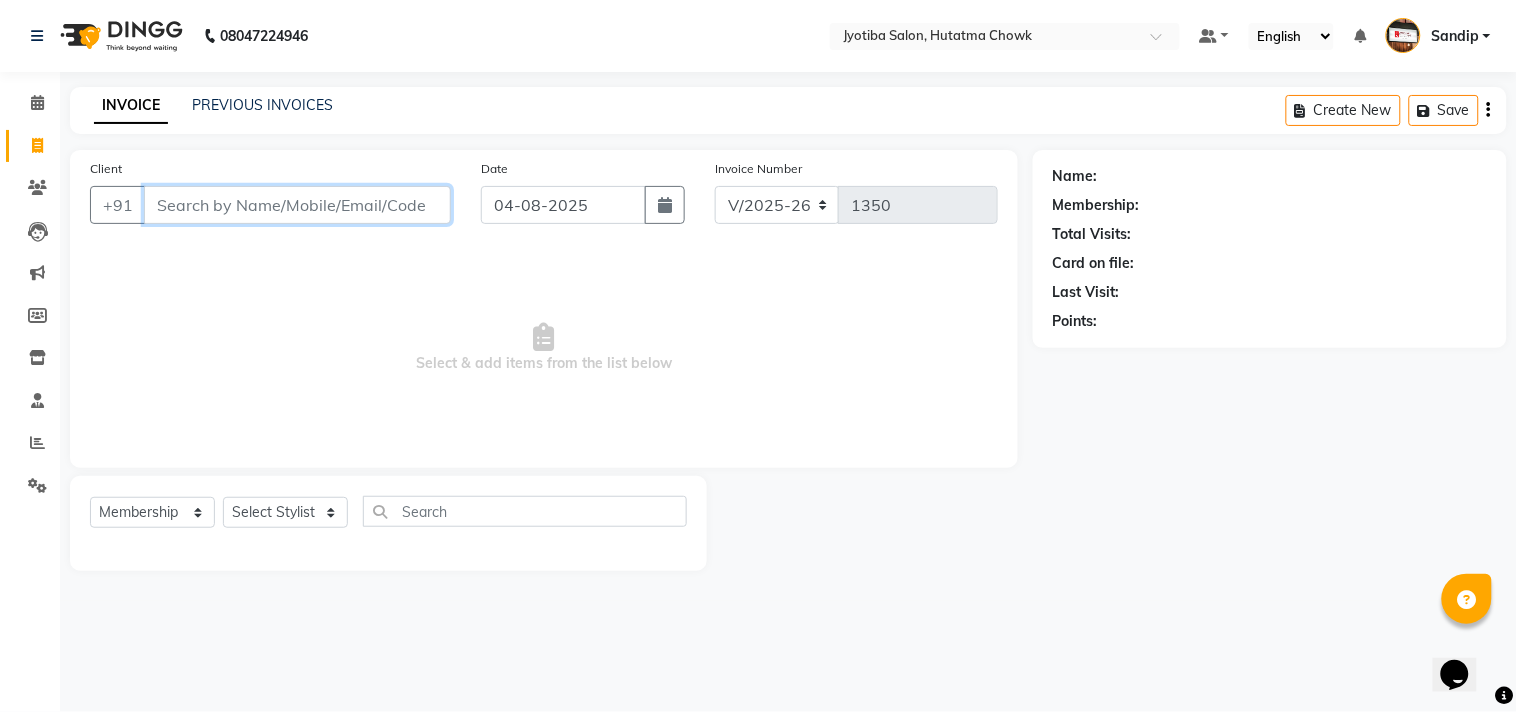 click on "Client" at bounding box center [297, 205] 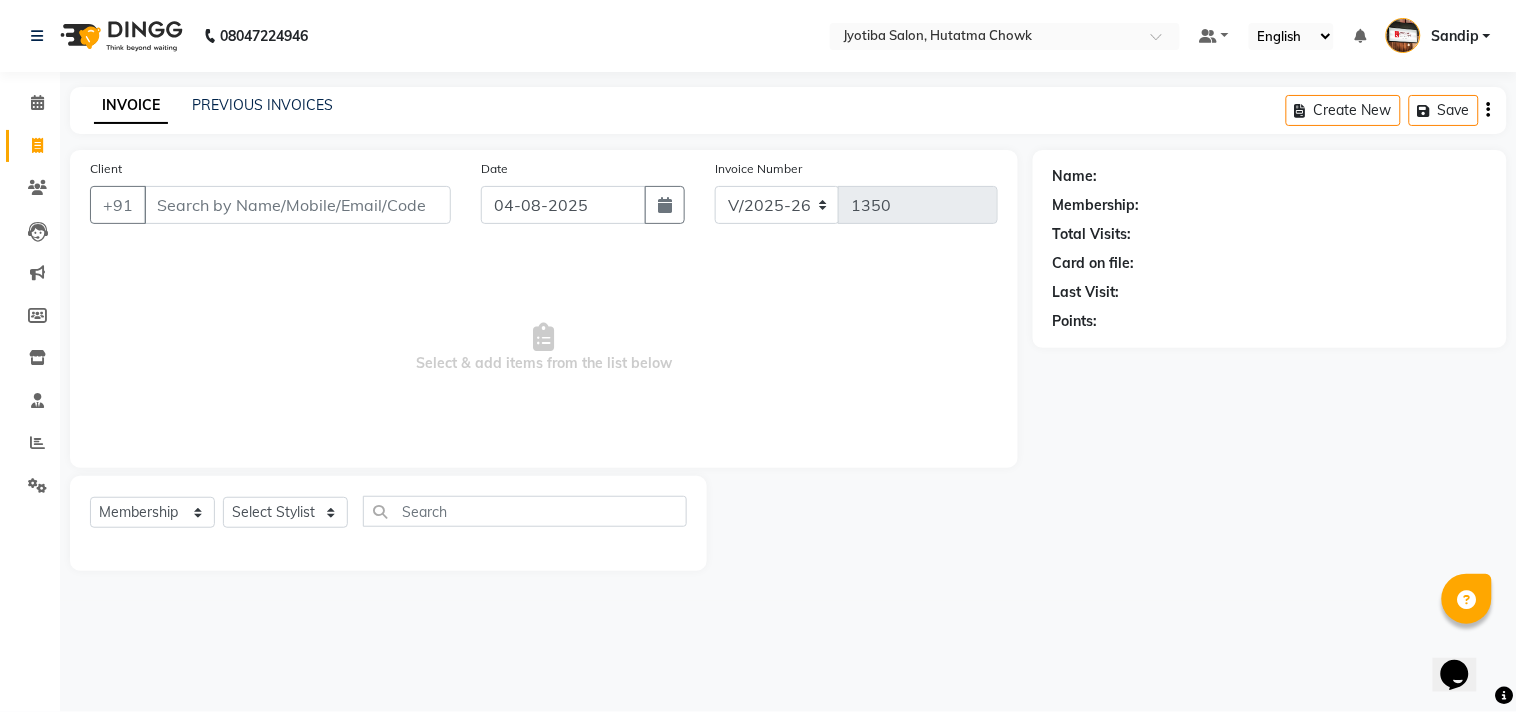 click on "Select & add items from the list below" at bounding box center [544, 348] 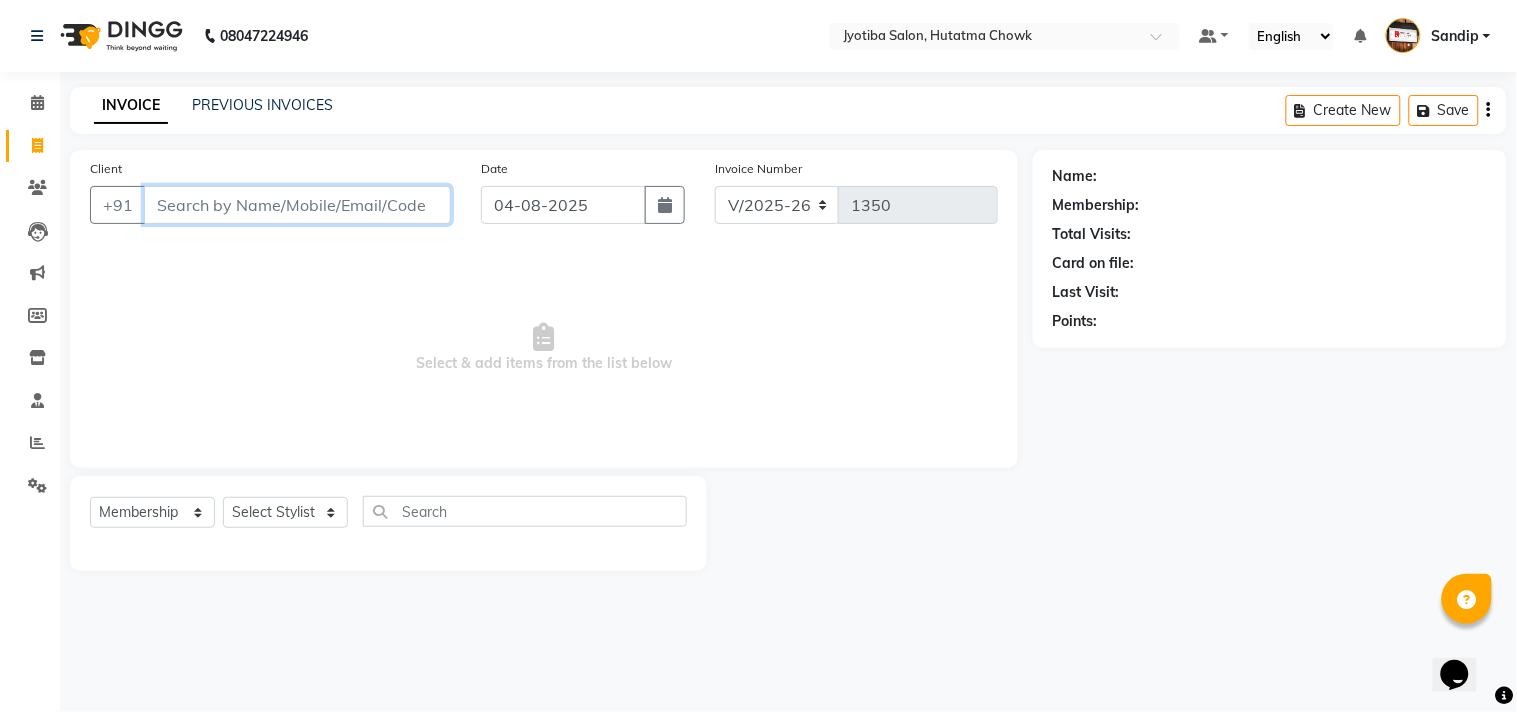 click on "Client" at bounding box center [297, 205] 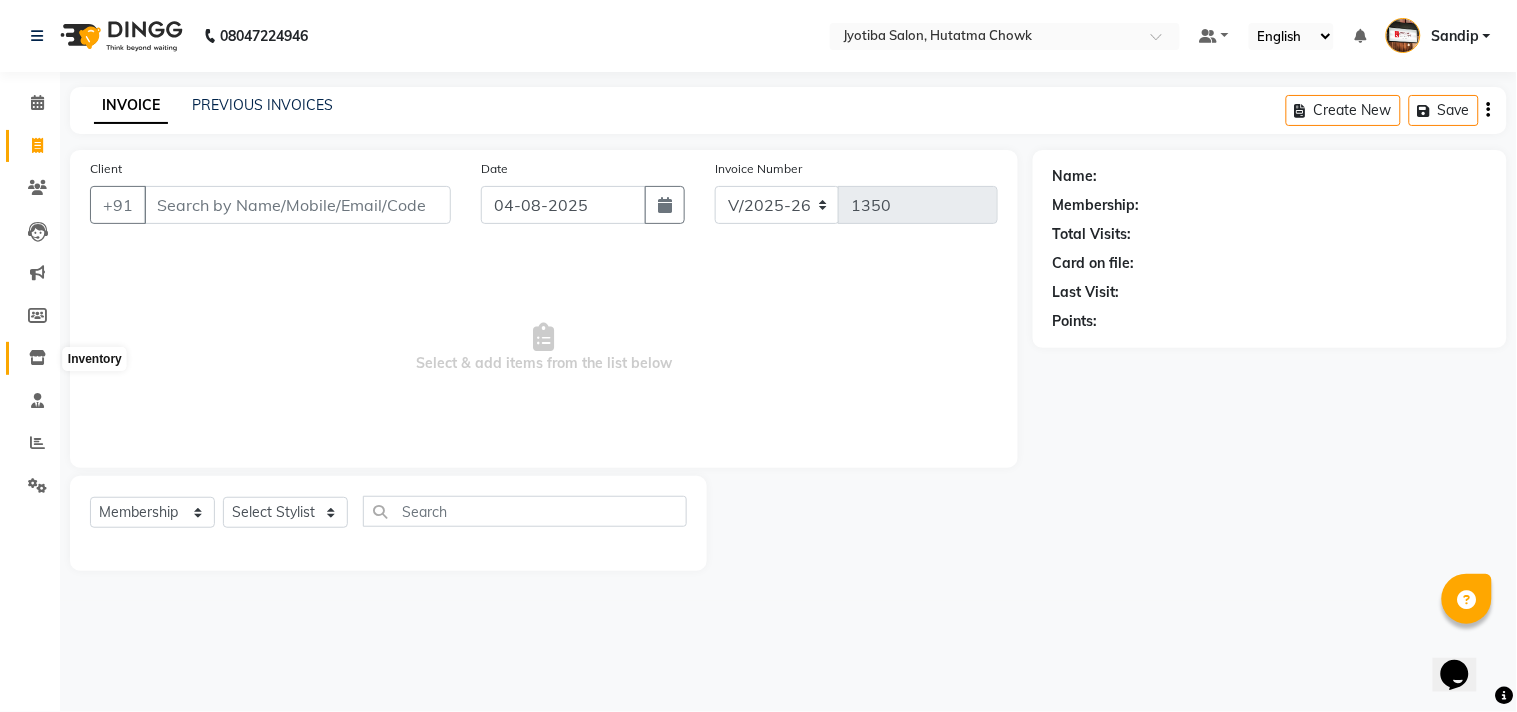 click 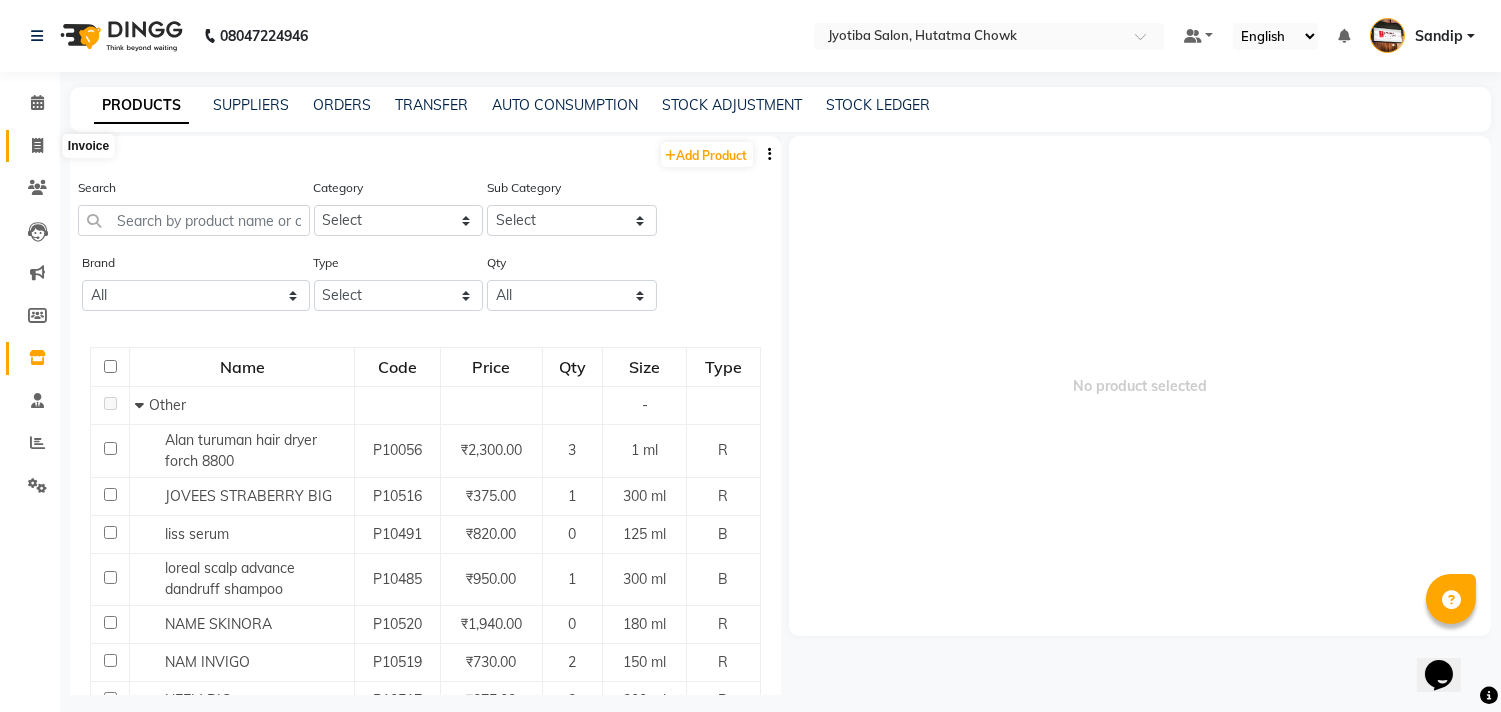 click 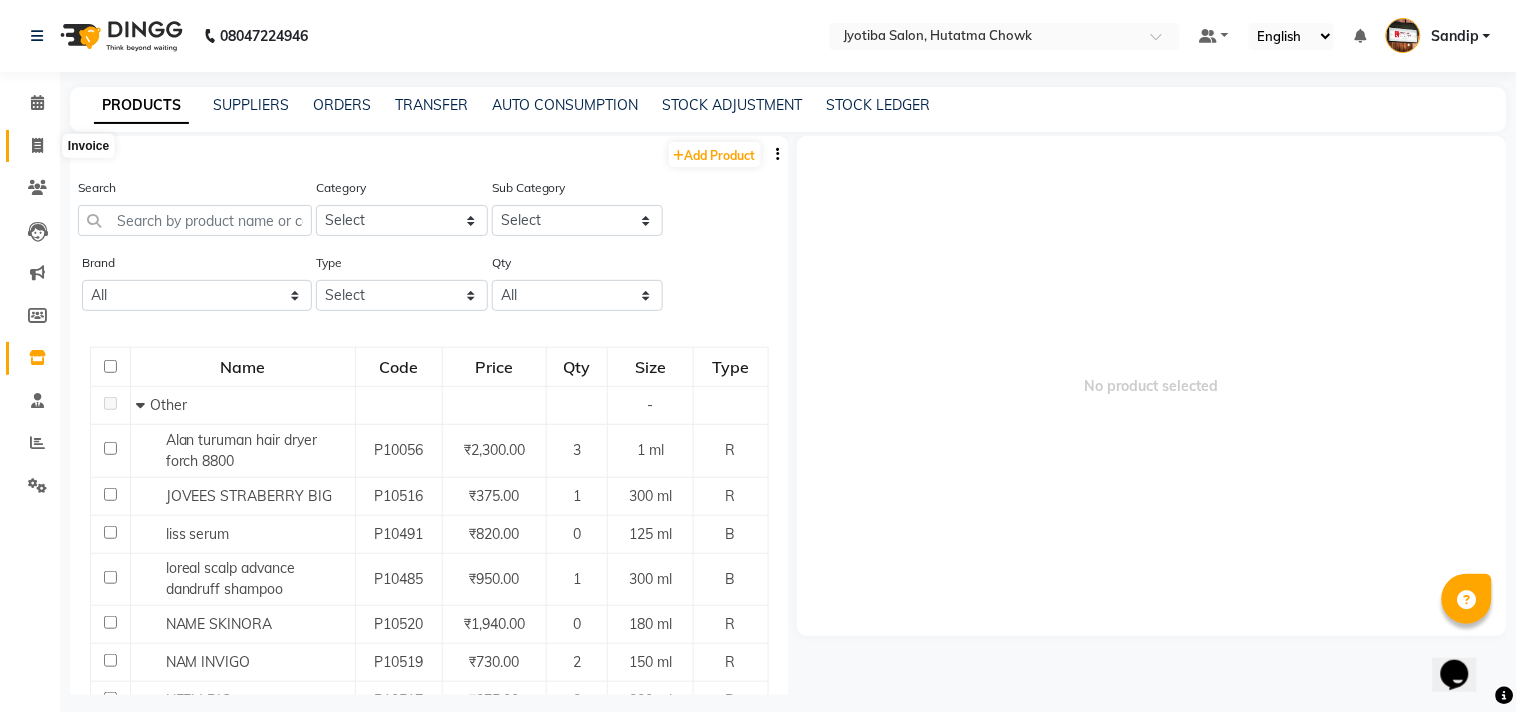 select on "service" 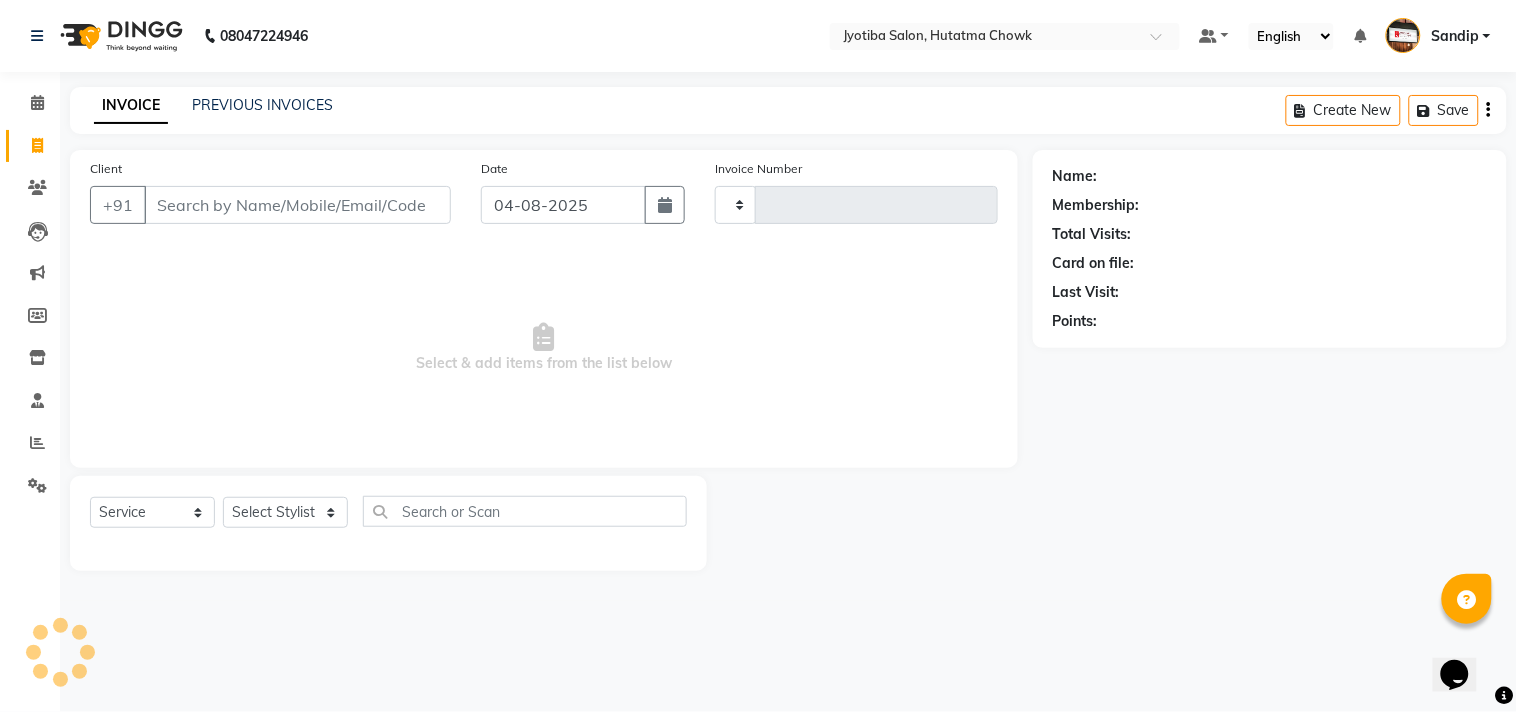type on "1350" 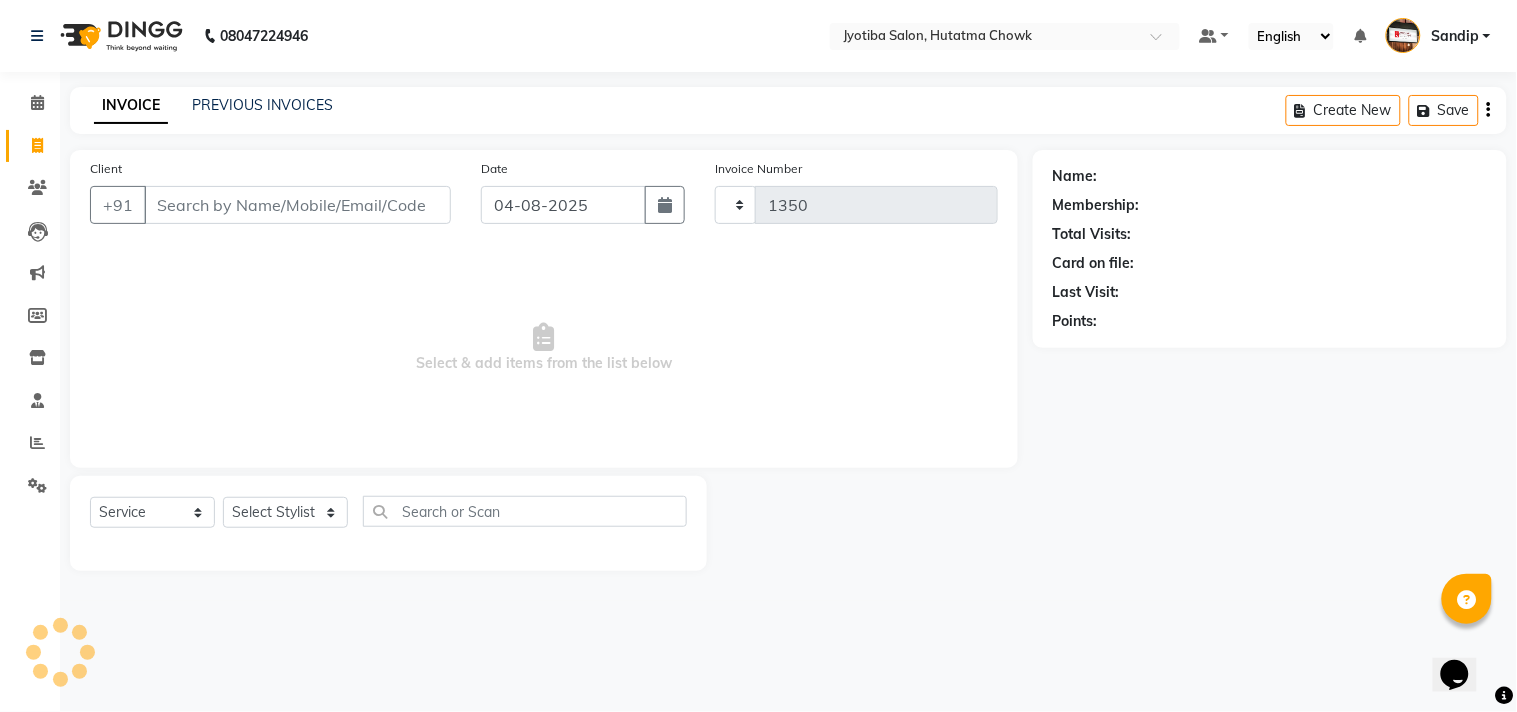 select on "556" 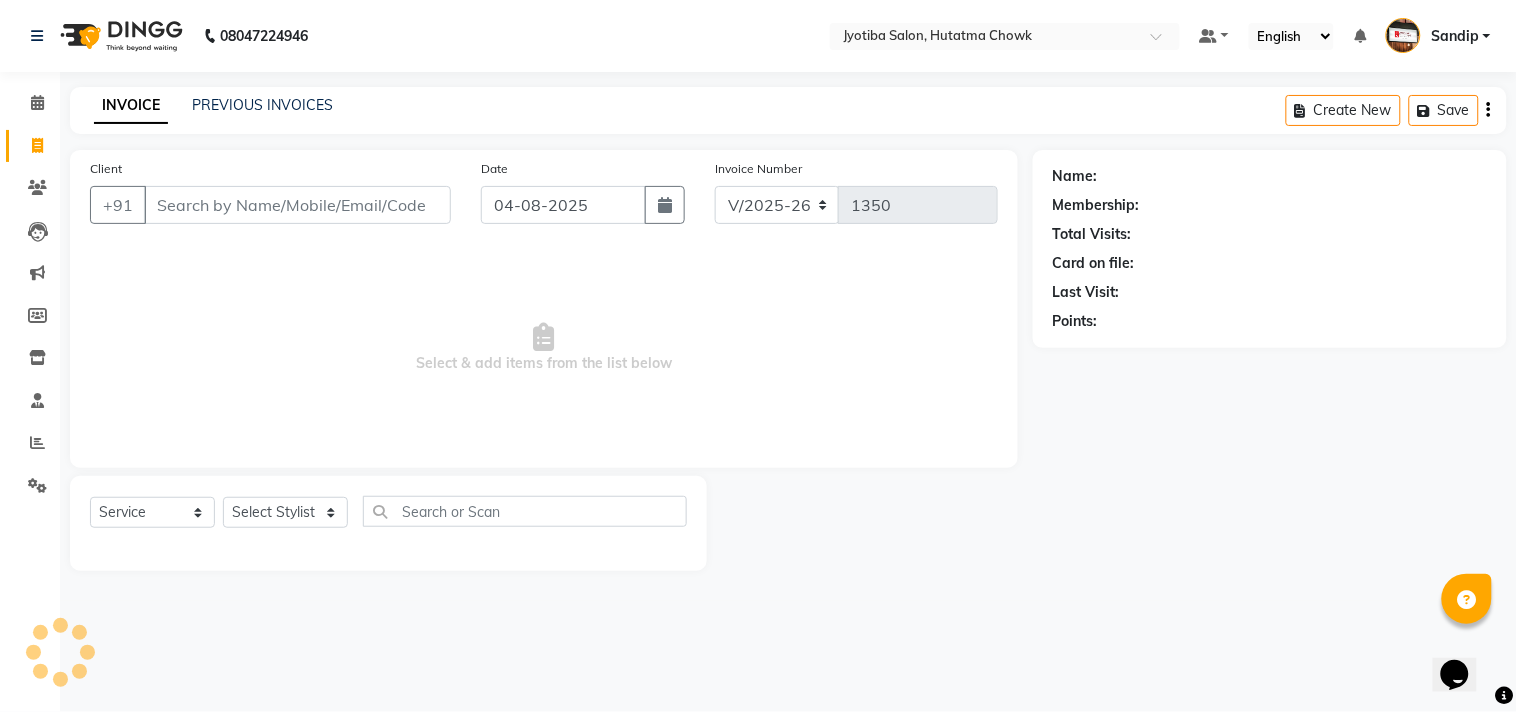 select on "membership" 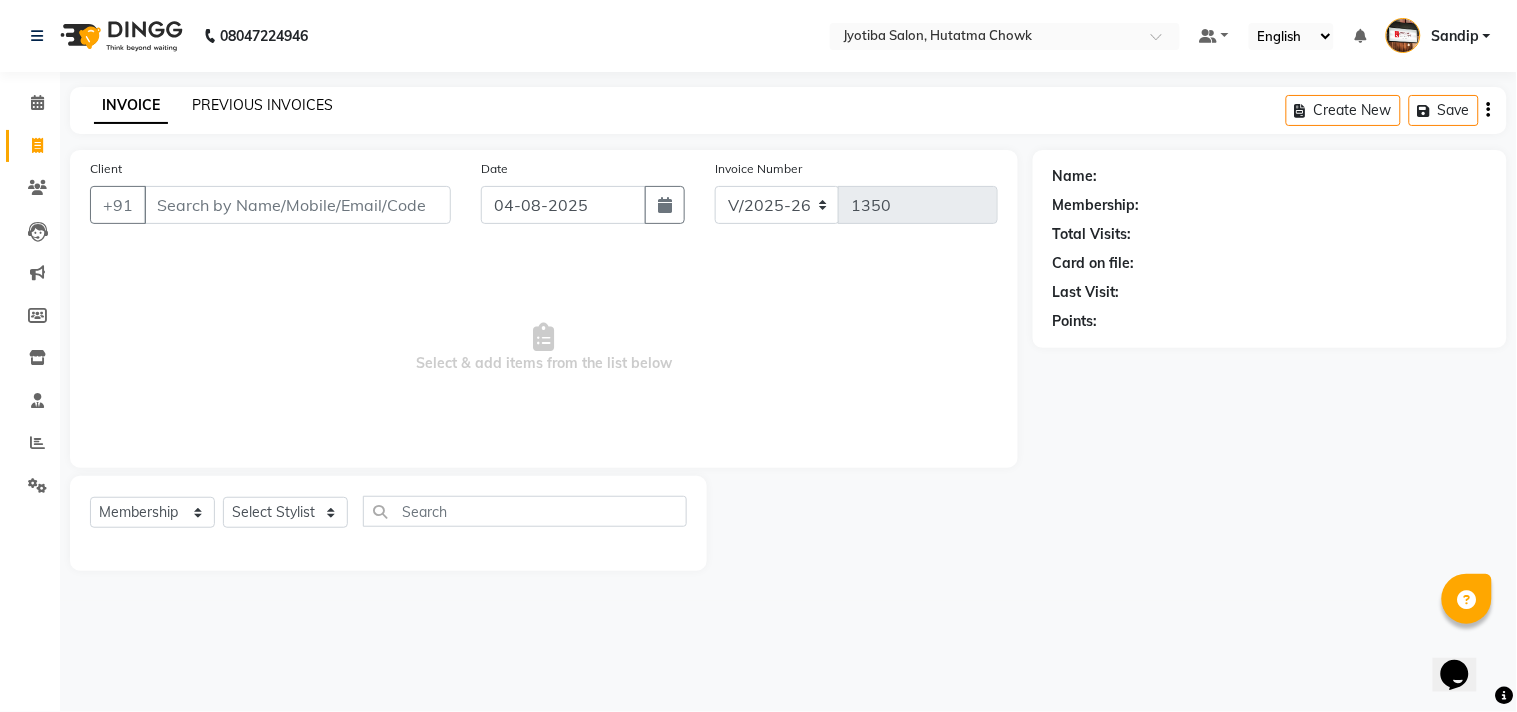 click on "PREVIOUS INVOICES" 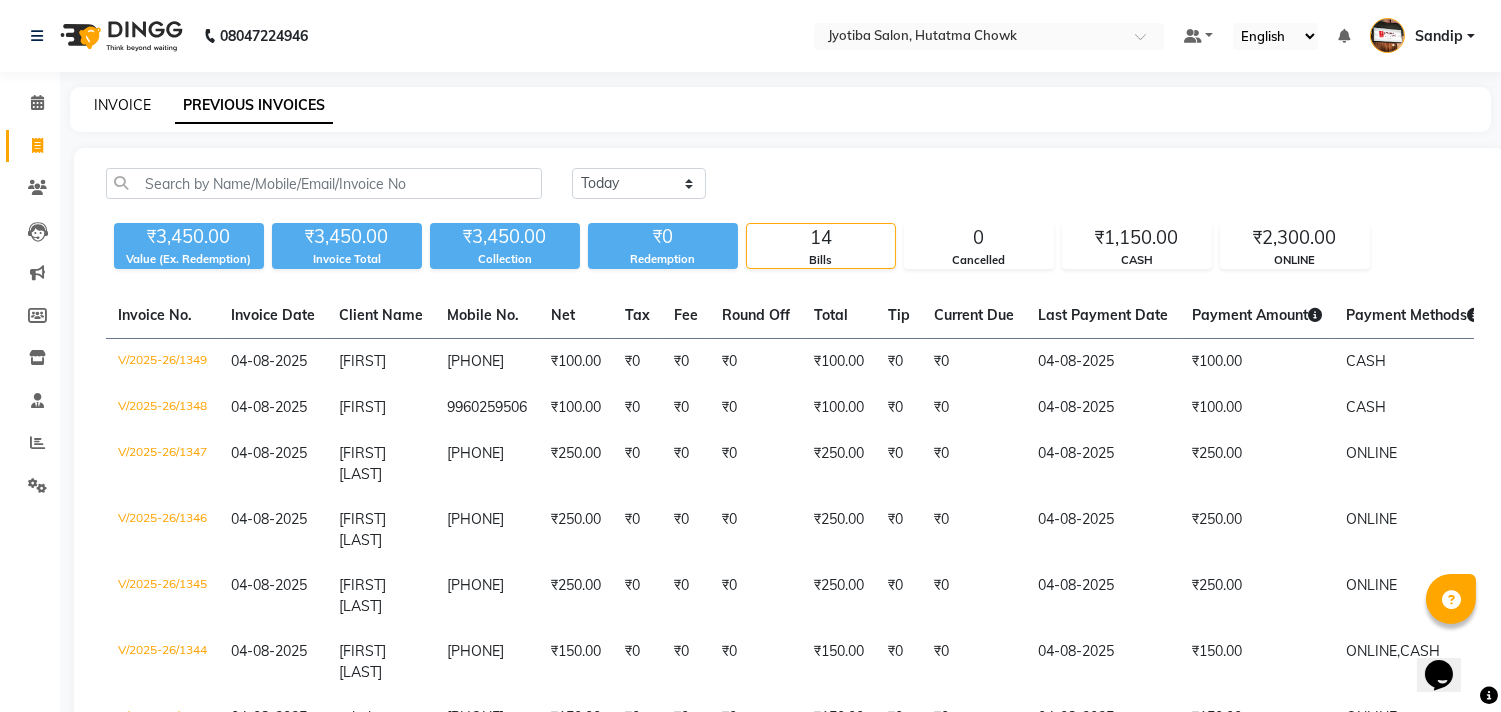 click on "INVOICE" 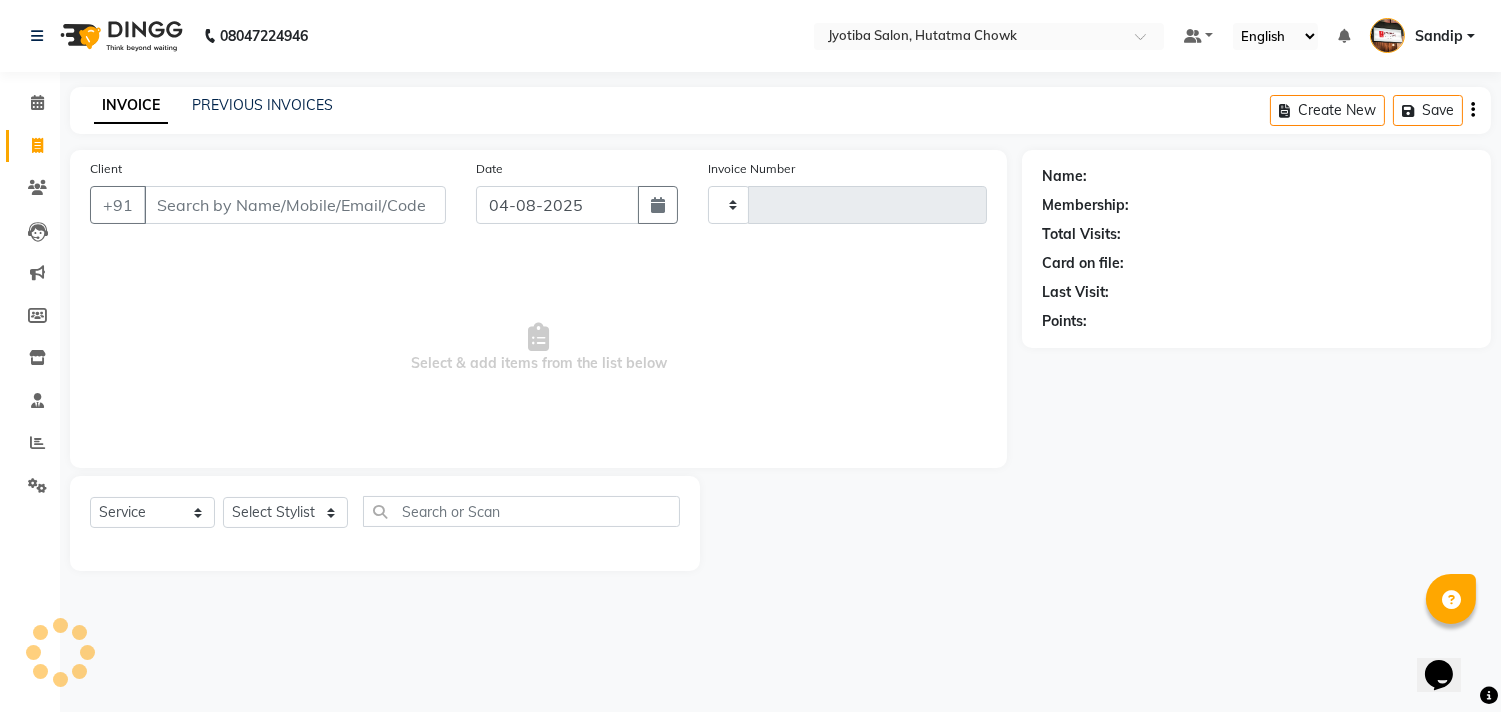 type on "1350" 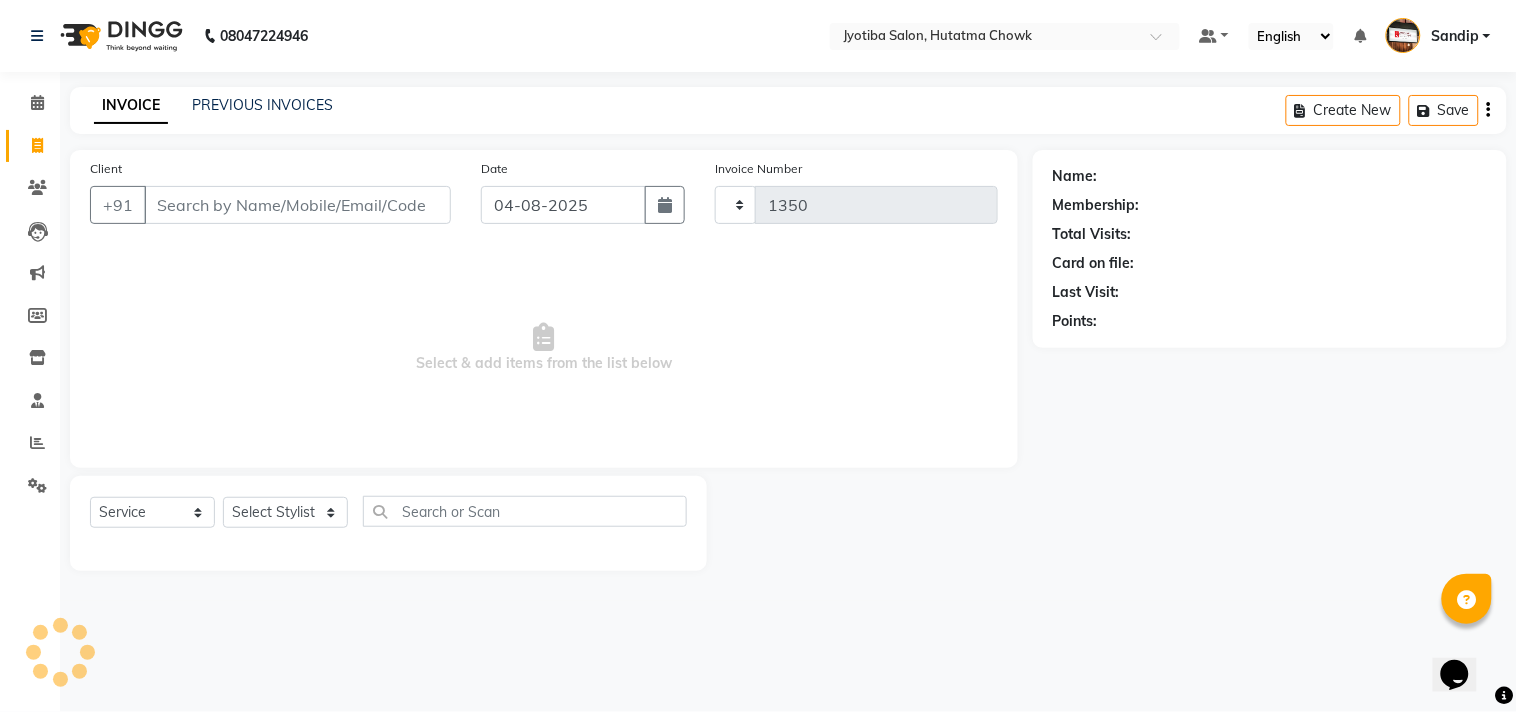 select on "556" 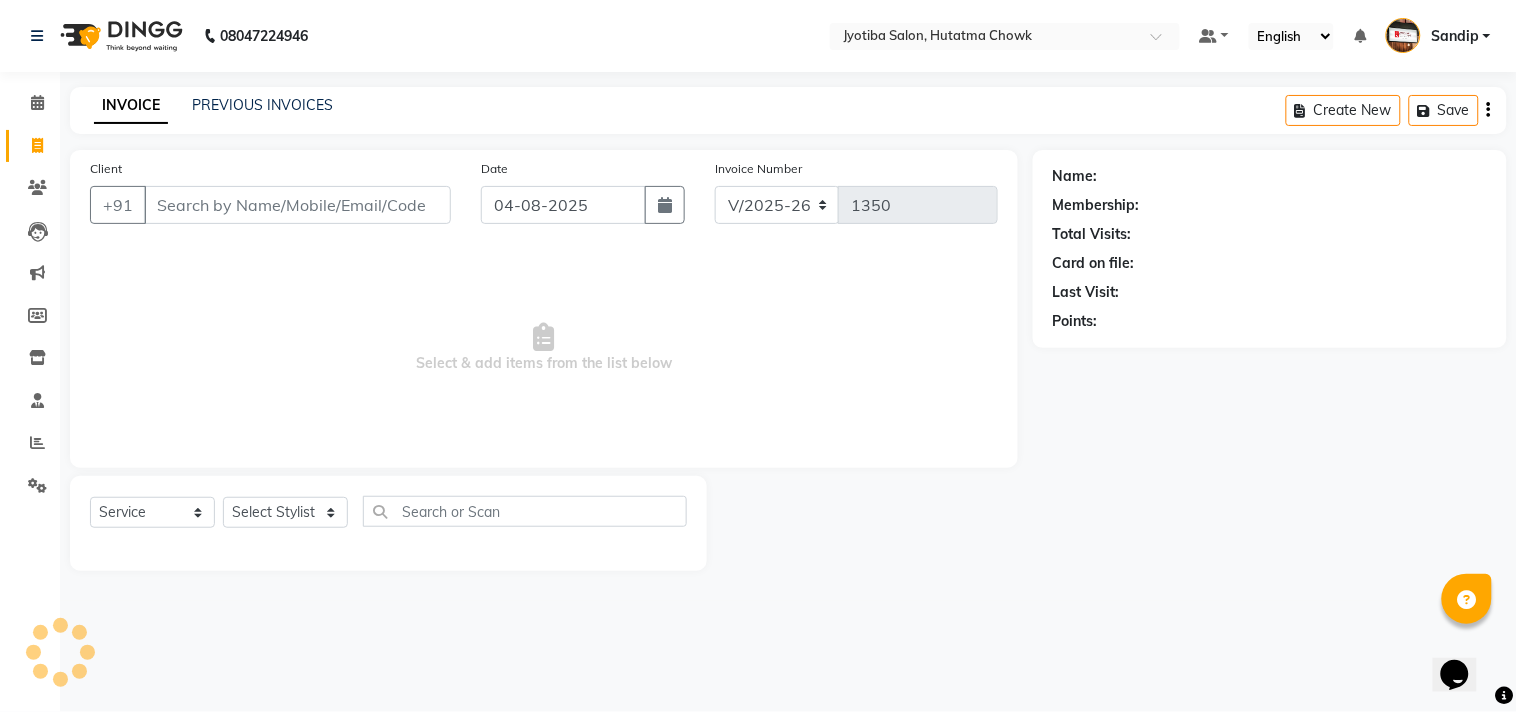 select on "membership" 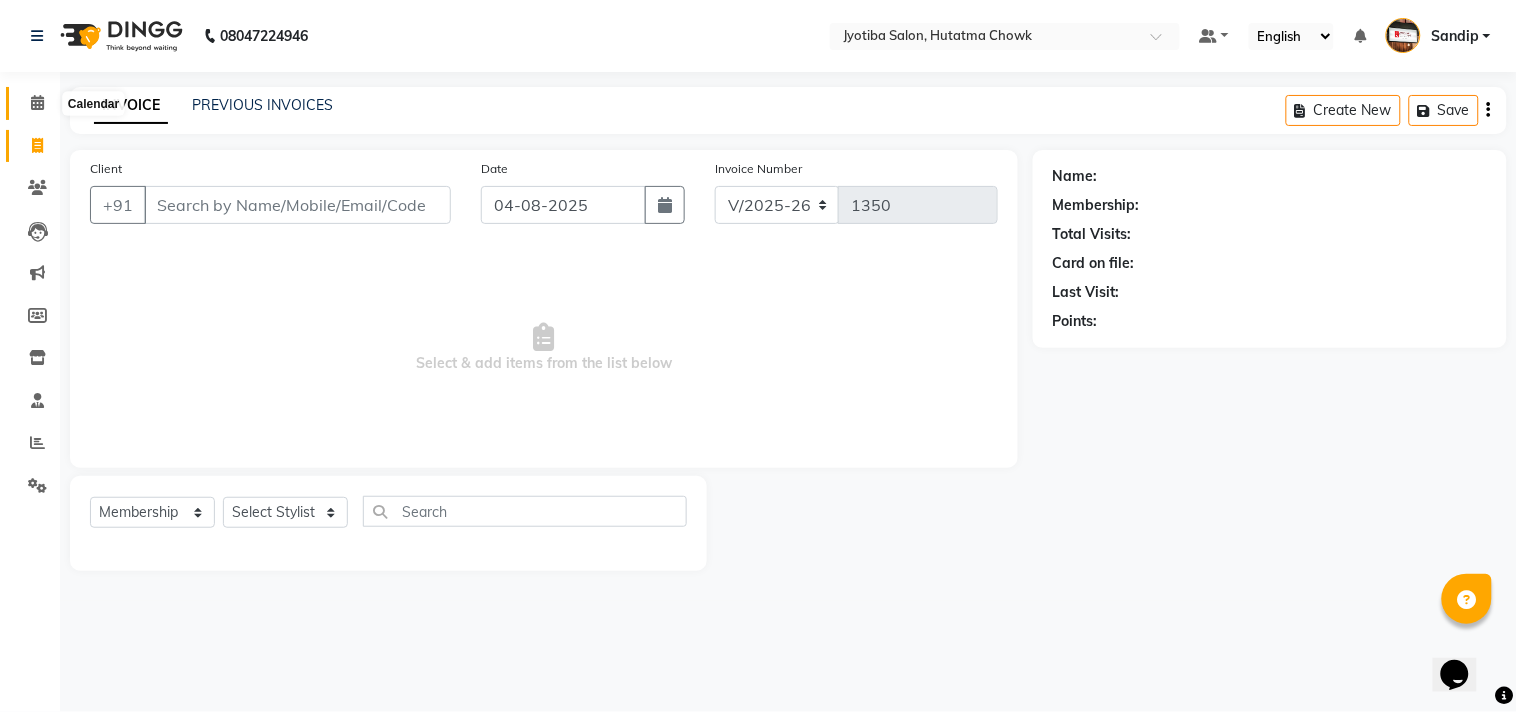click 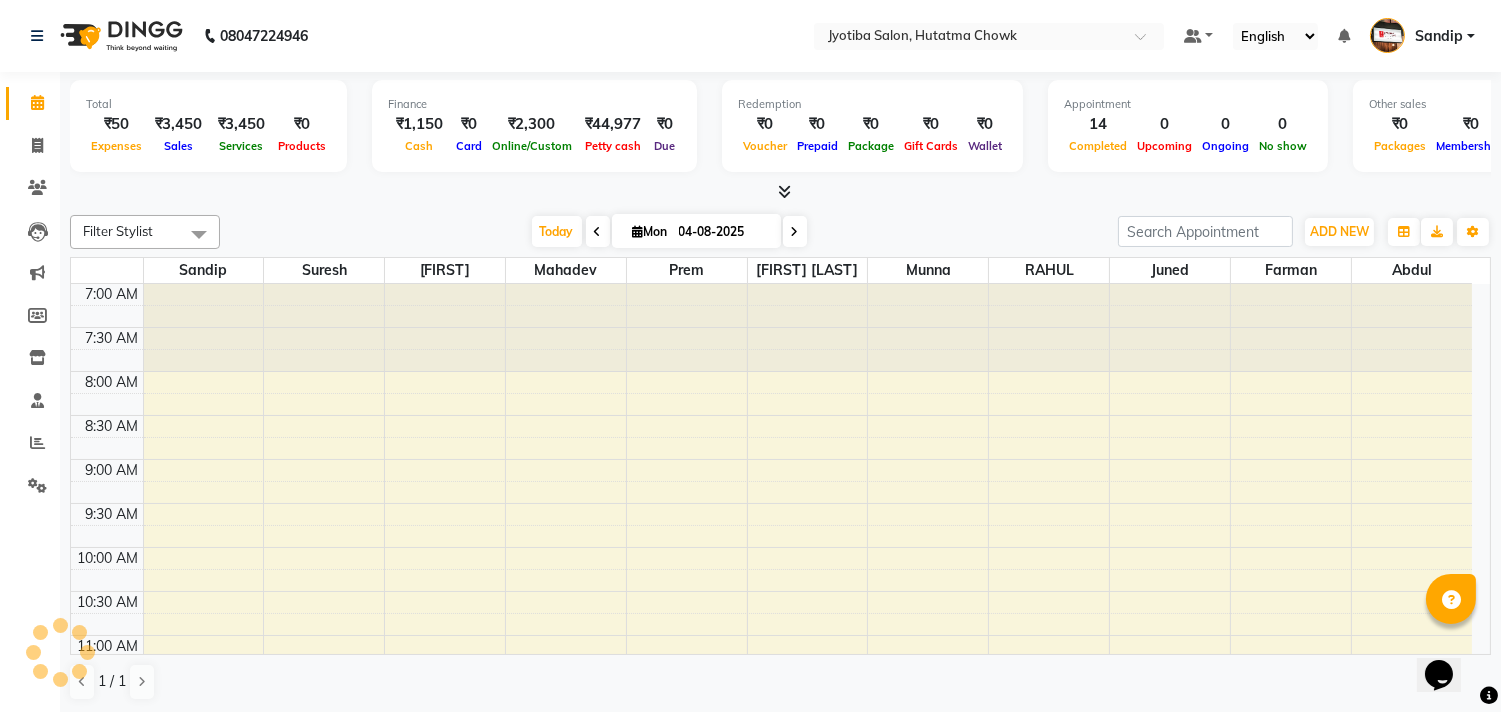 scroll, scrollTop: 0, scrollLeft: 0, axis: both 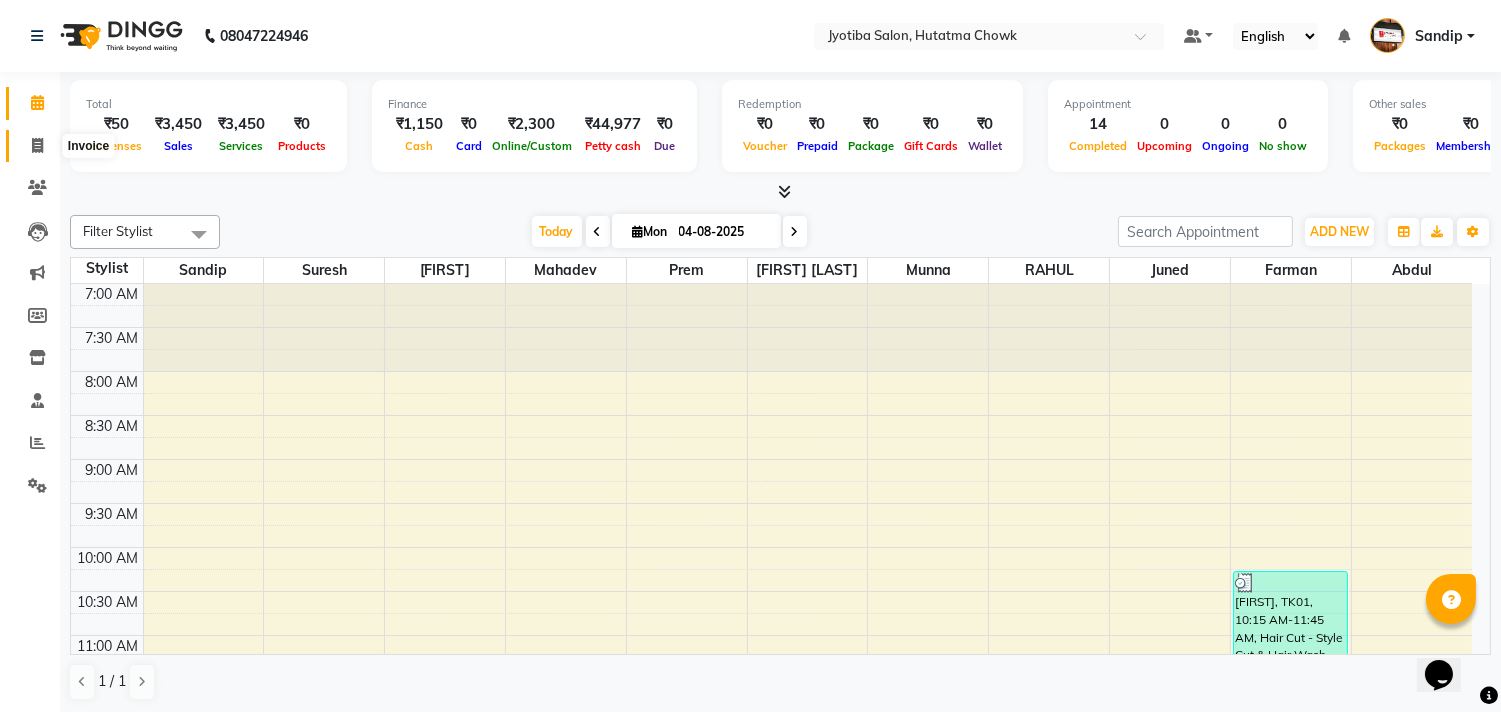click 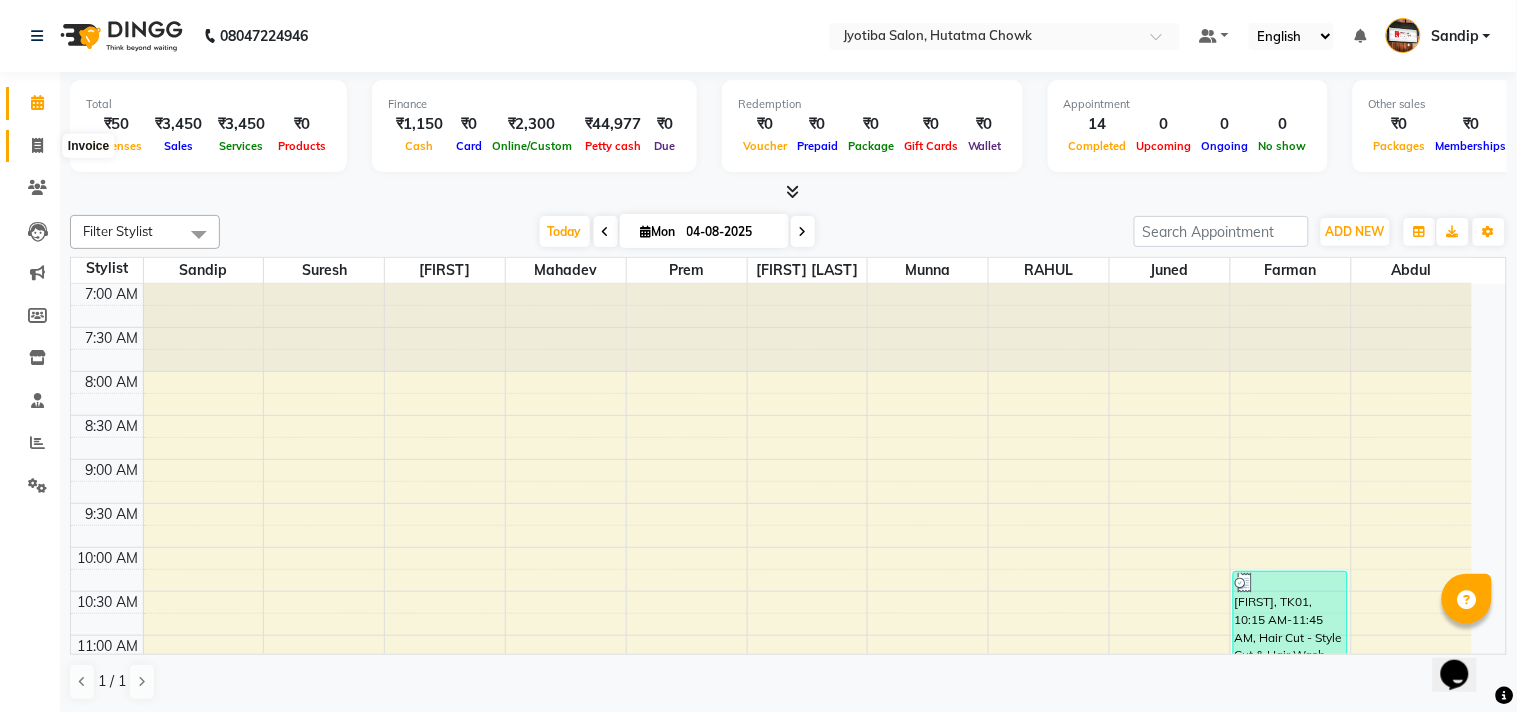 select on "556" 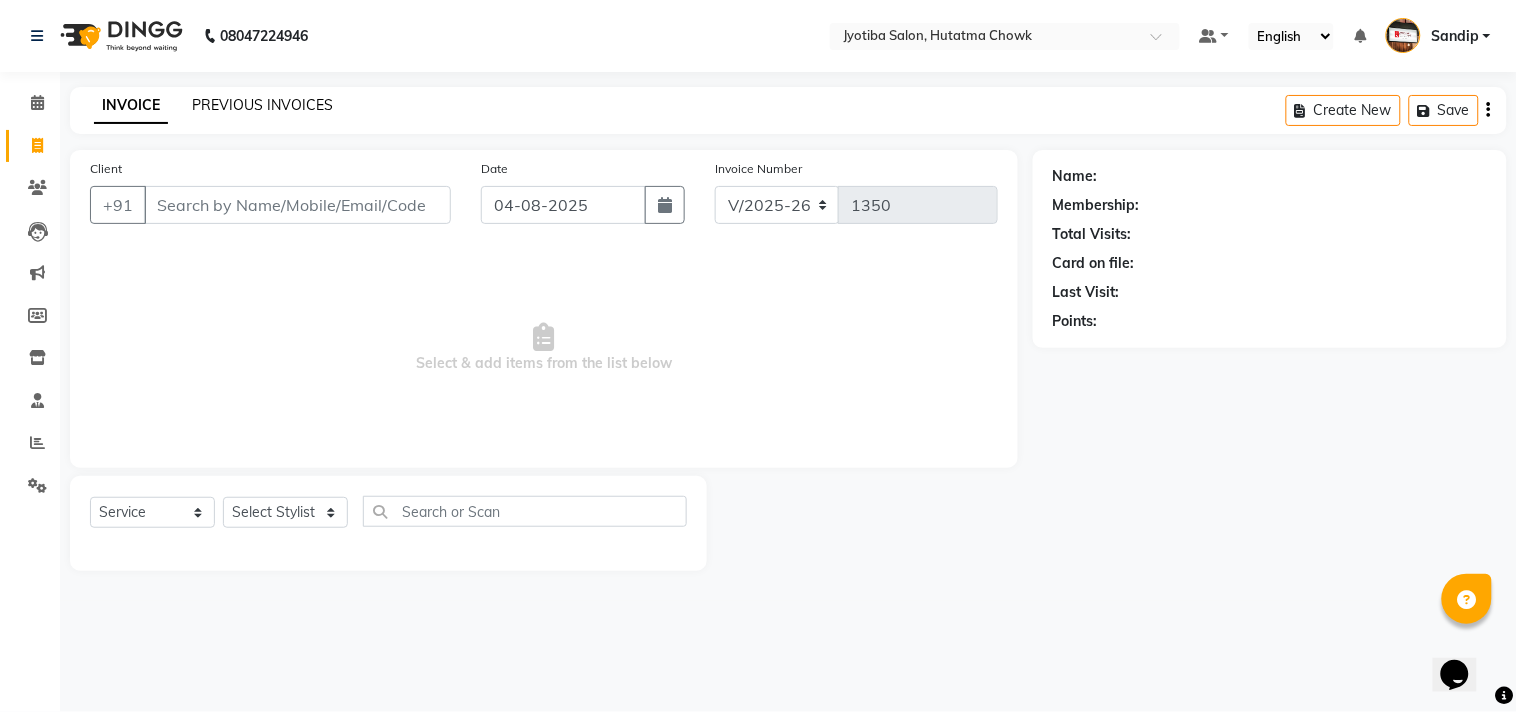select on "membership" 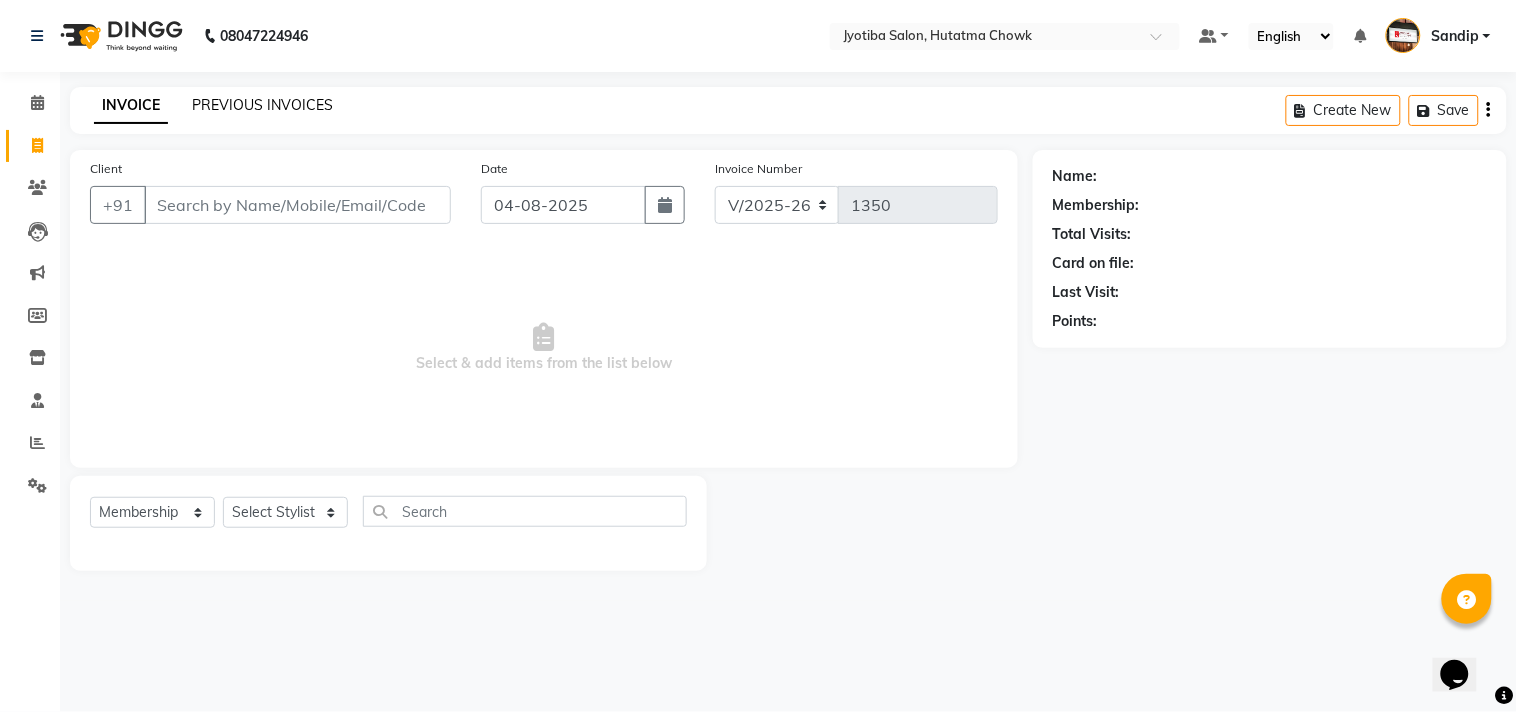 click on "PREVIOUS INVOICES" 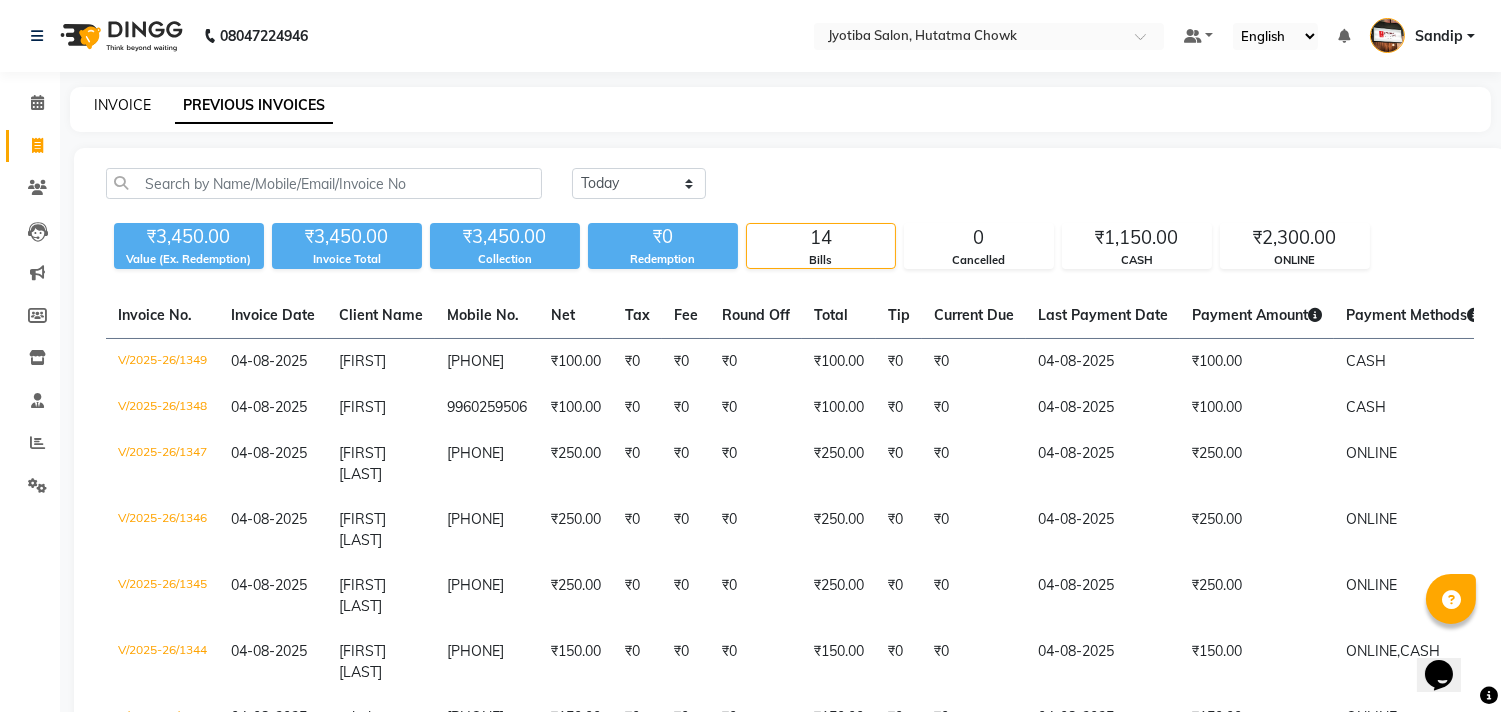 click on "INVOICE" 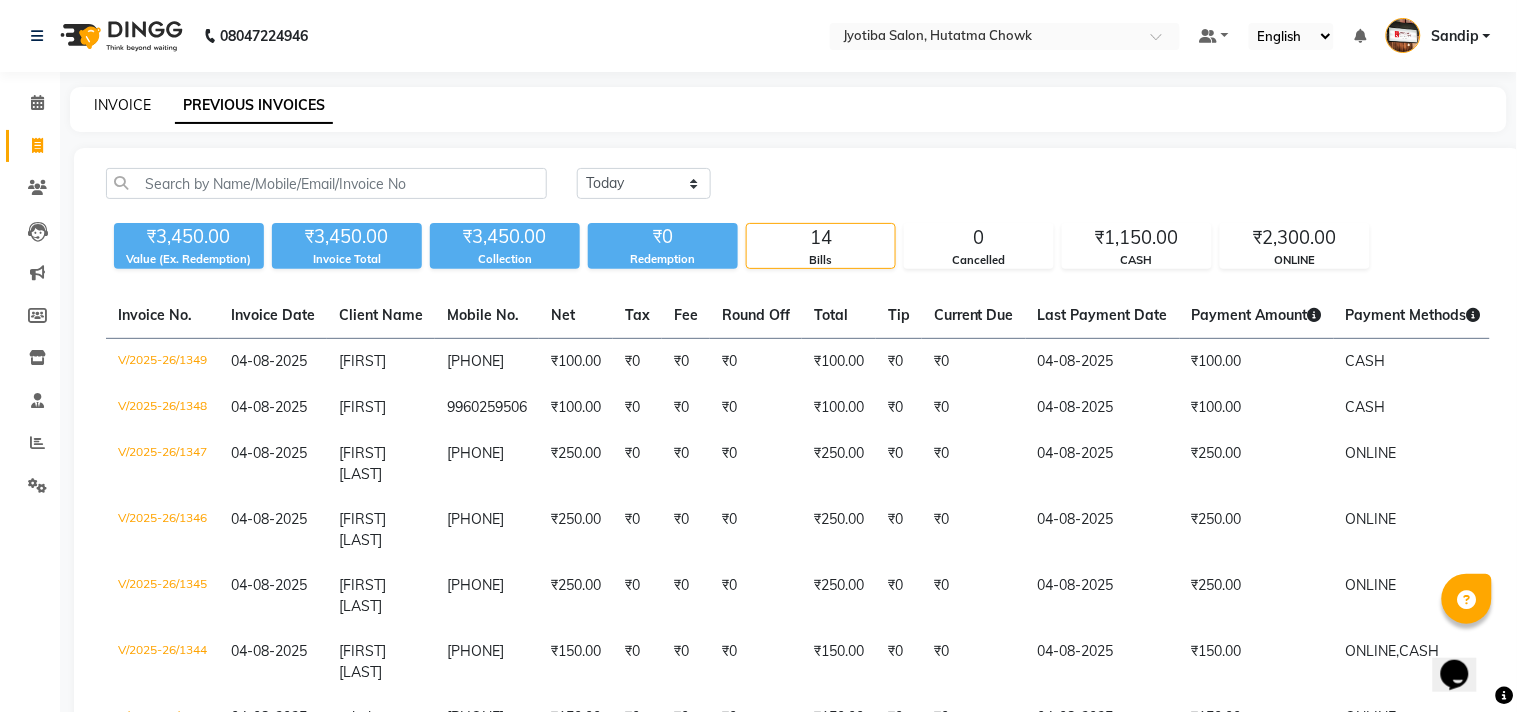 select on "556" 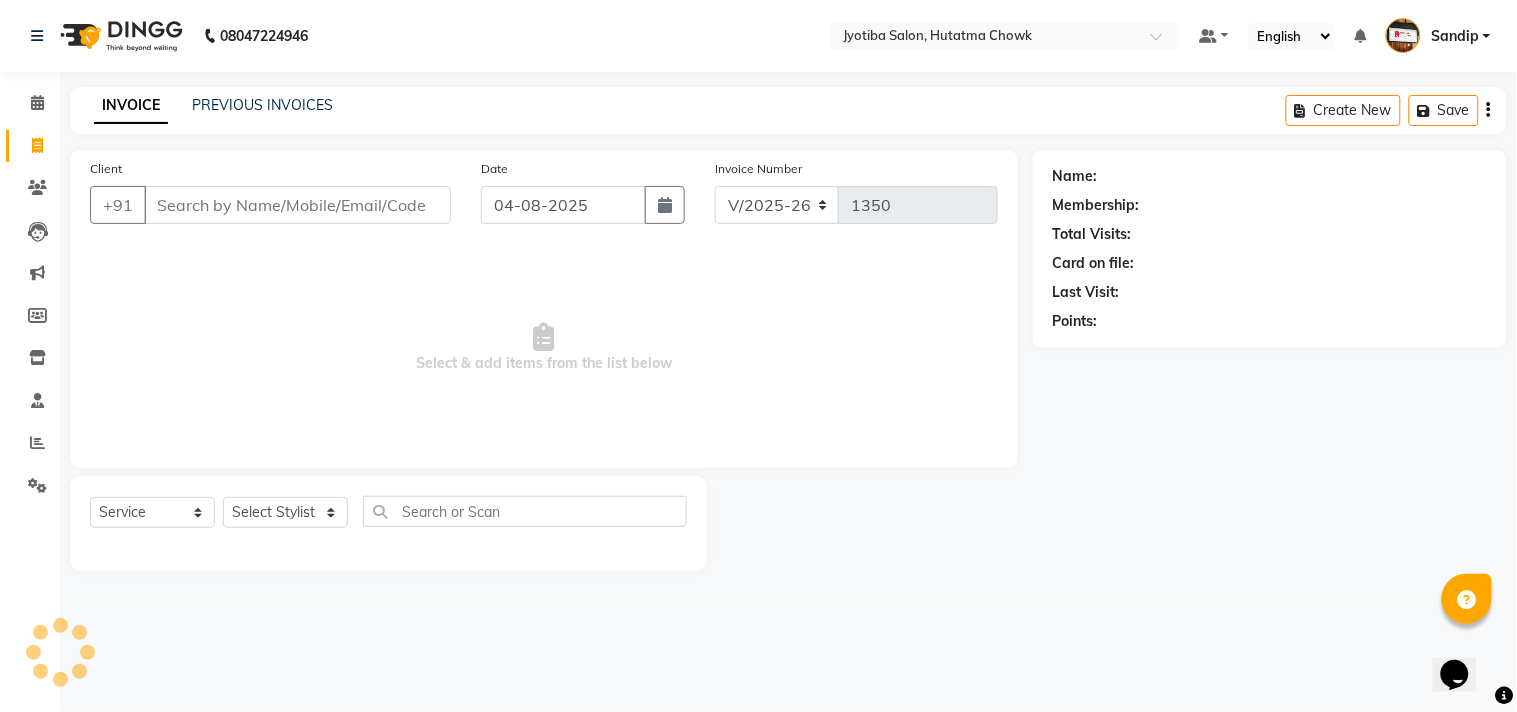 select on "membership" 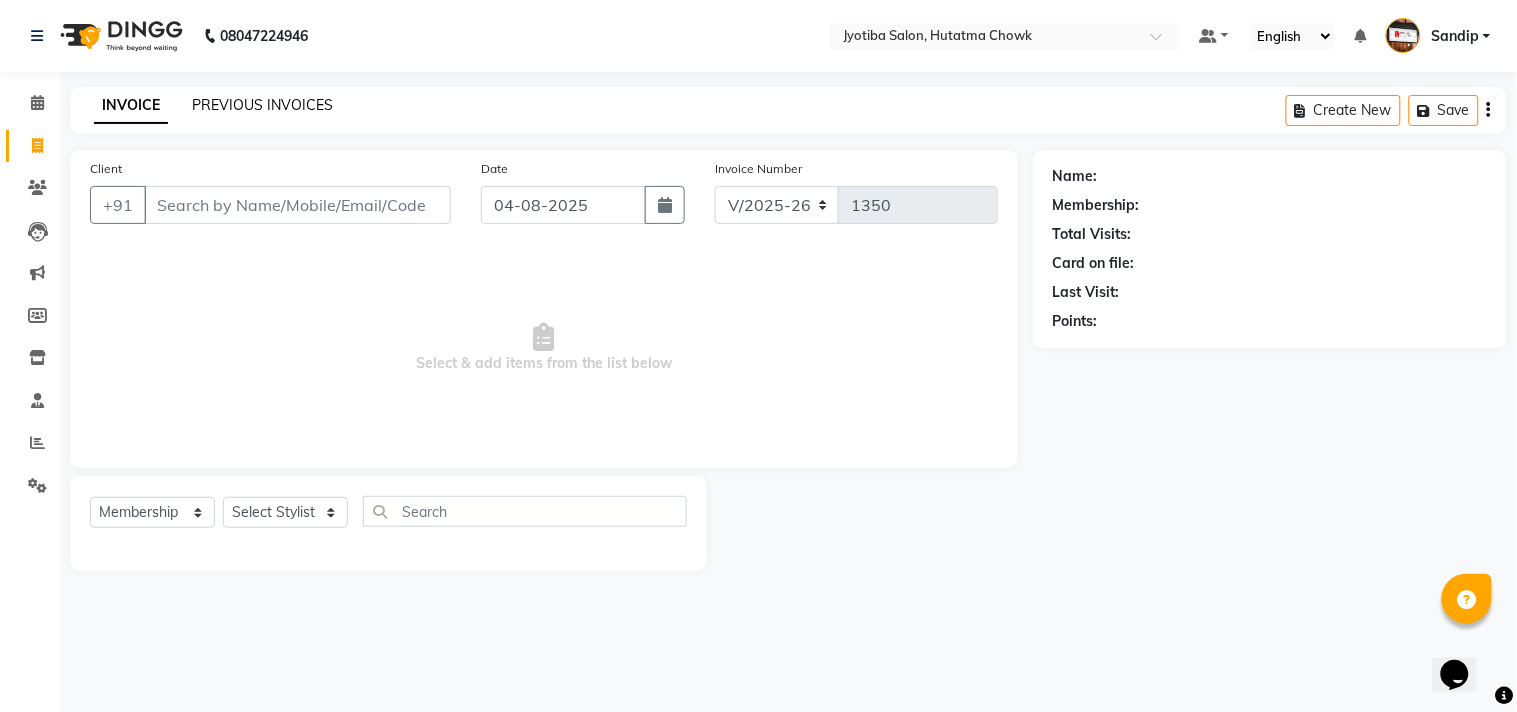 click on "PREVIOUS INVOICES" 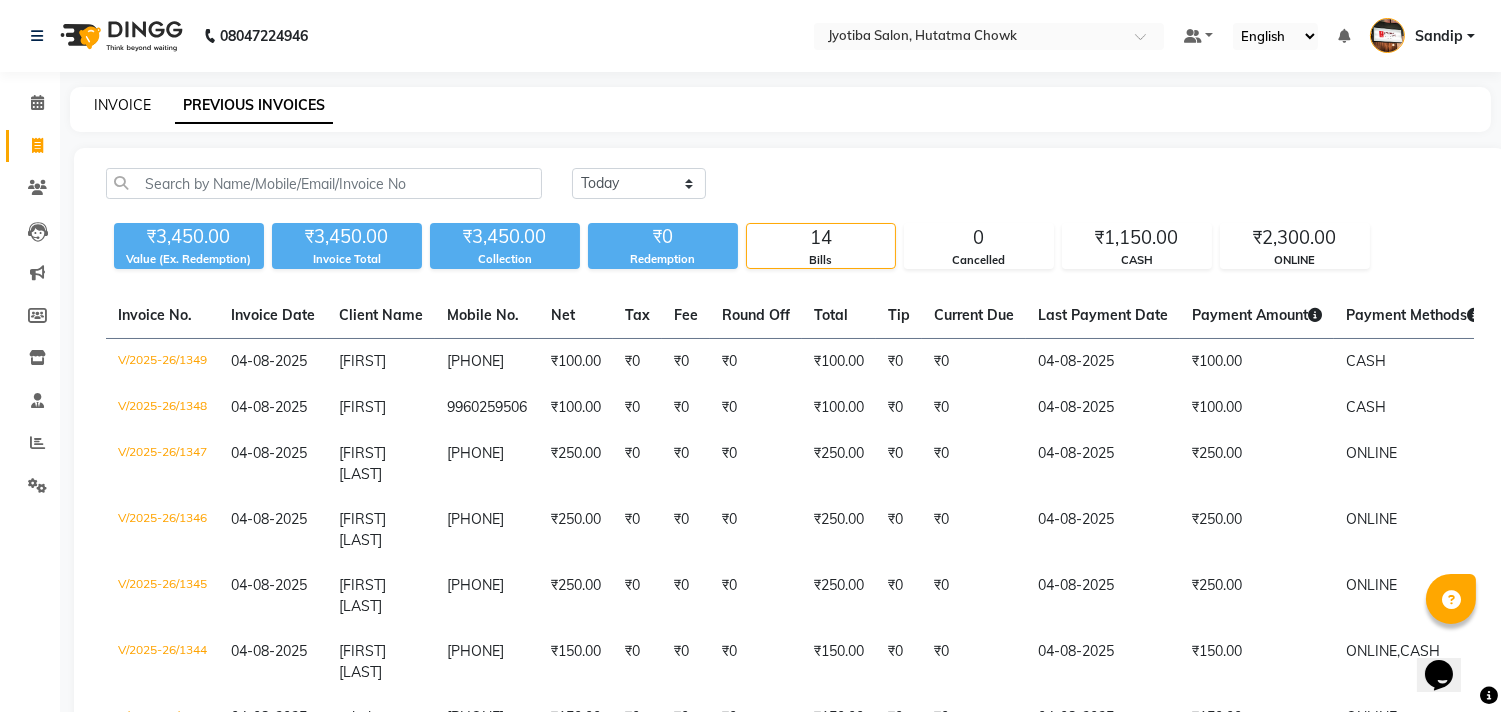 click on "INVOICE" 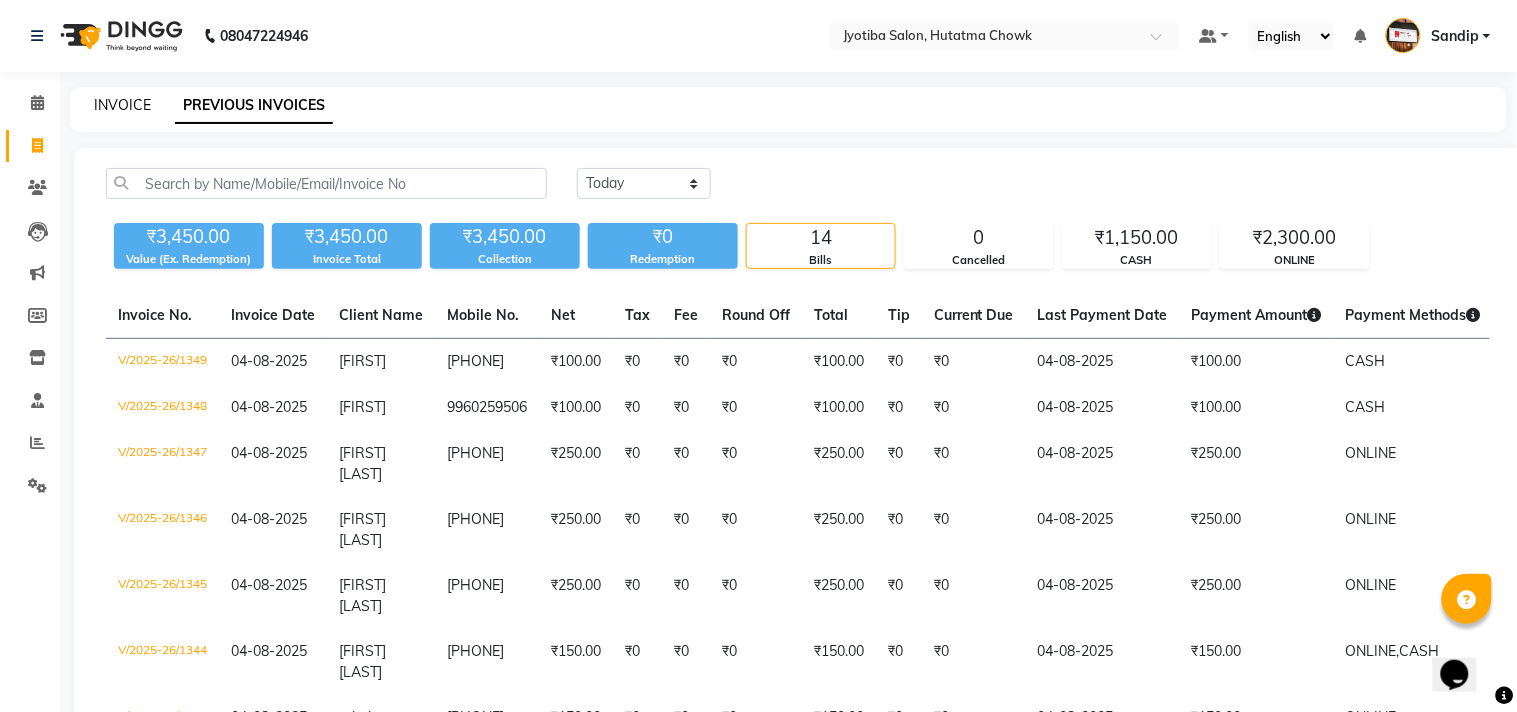 select on "556" 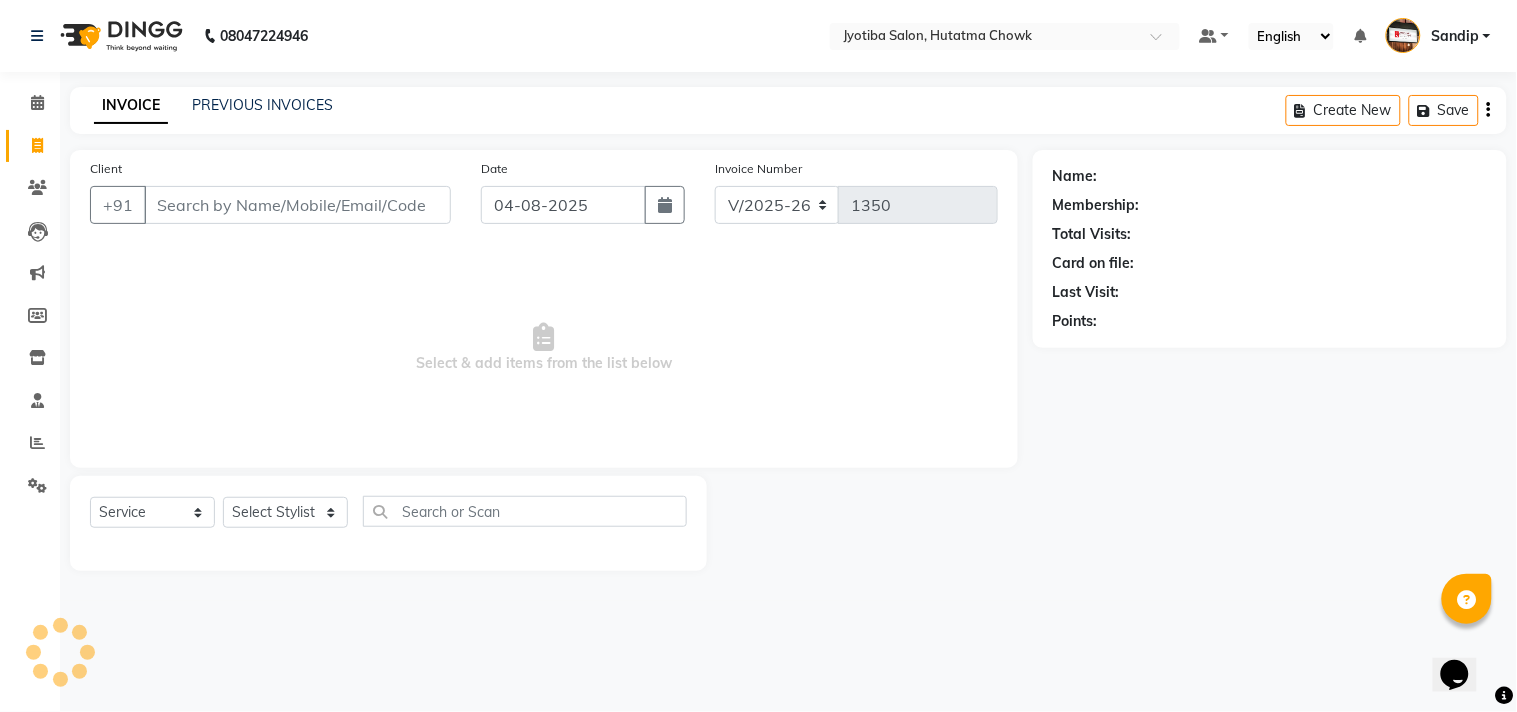 select on "membership" 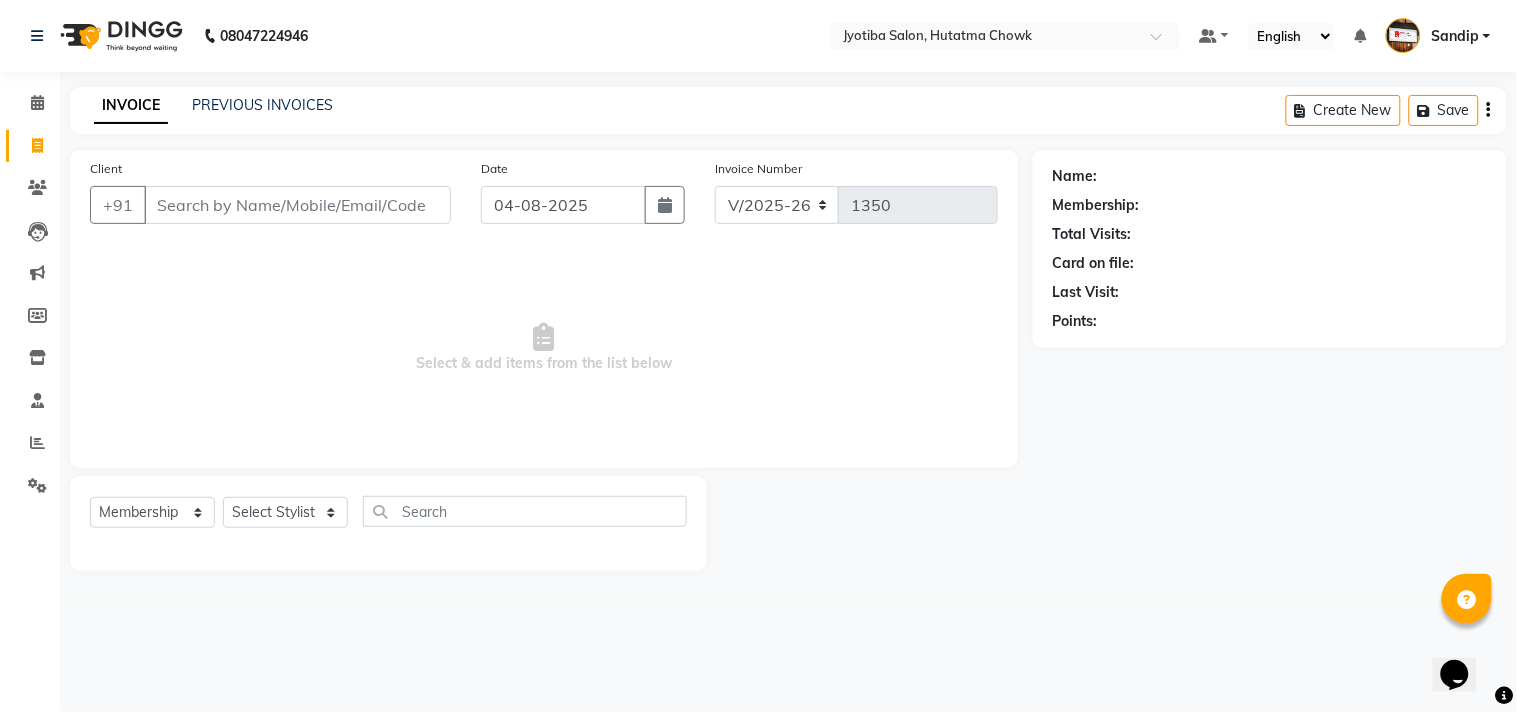click on "INVOICE" 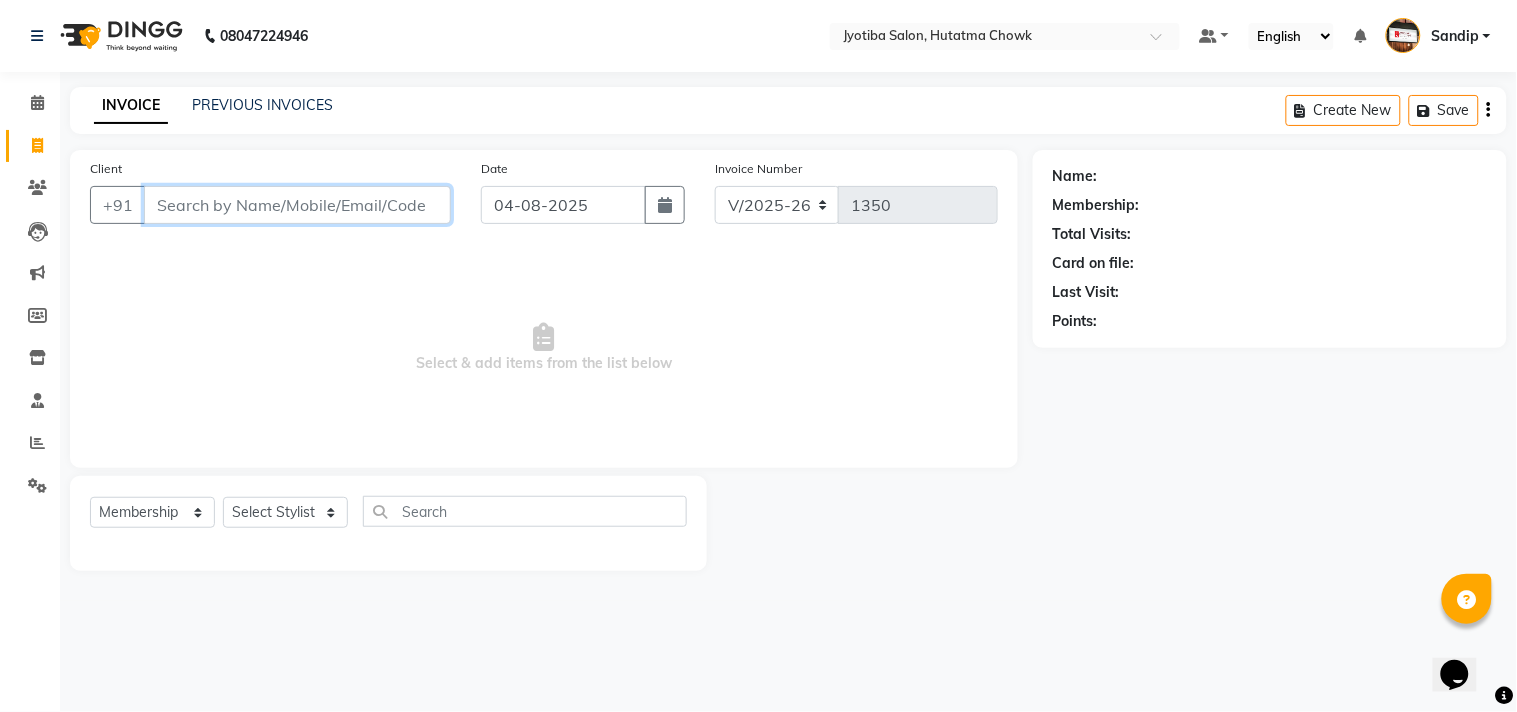 click on "Client" at bounding box center [297, 205] 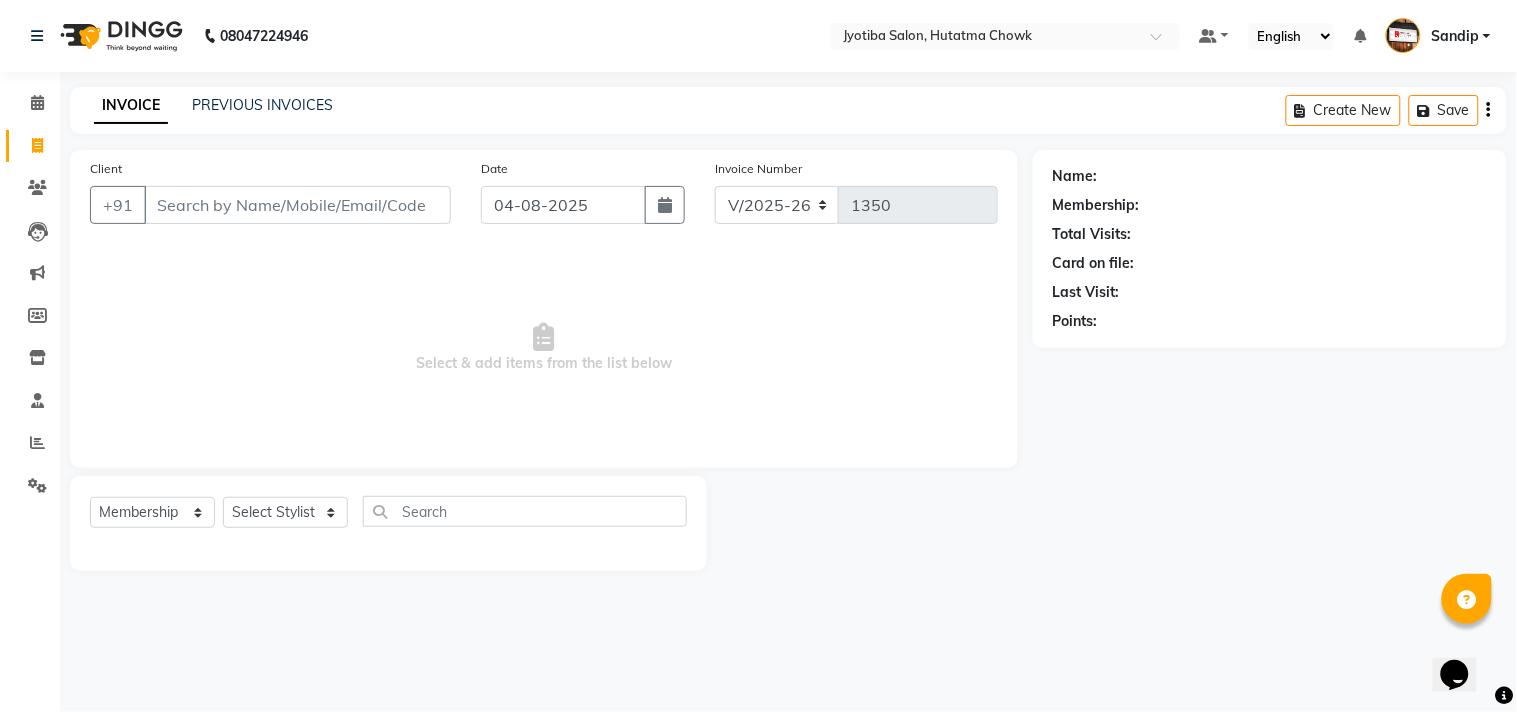 click on "Select & add items from the list below" at bounding box center [544, 348] 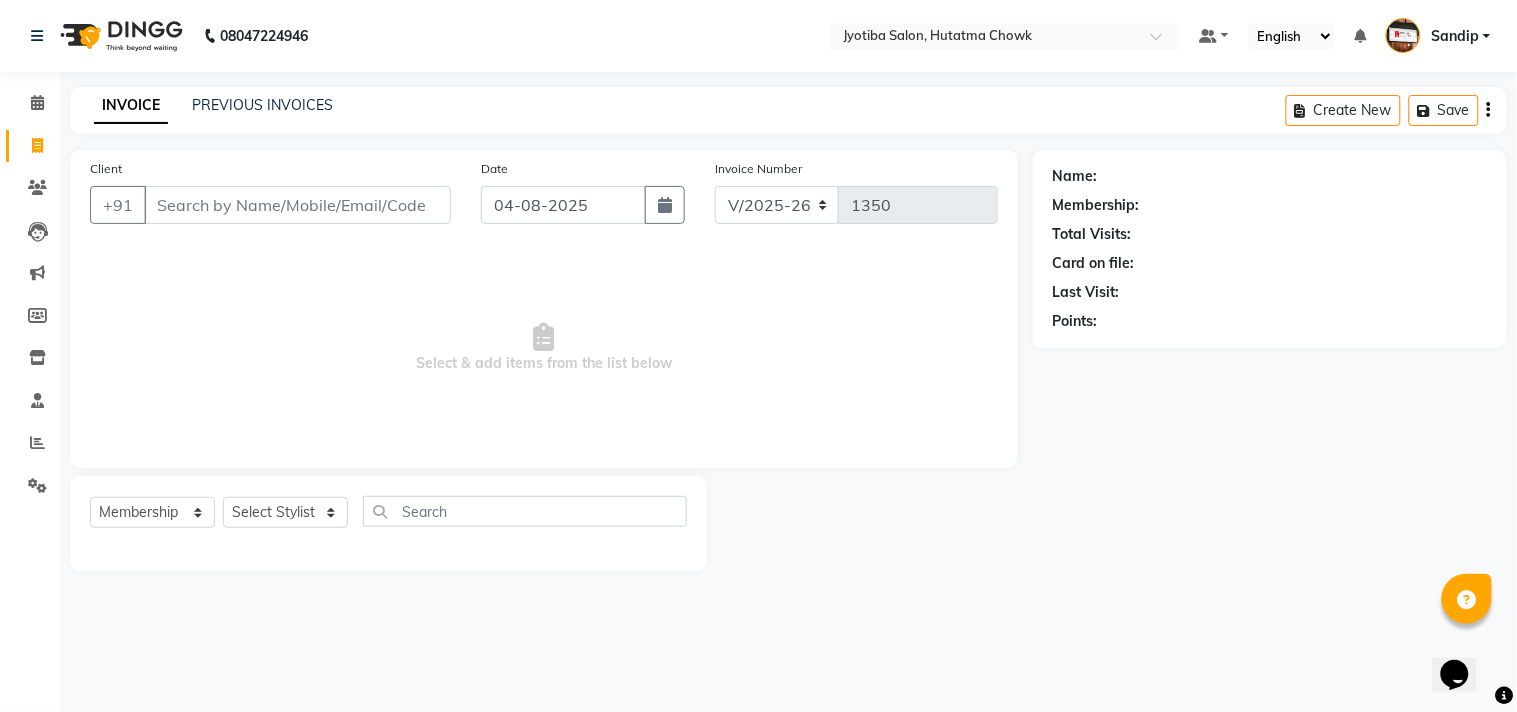 click on "Select & add items from the list below" at bounding box center (544, 348) 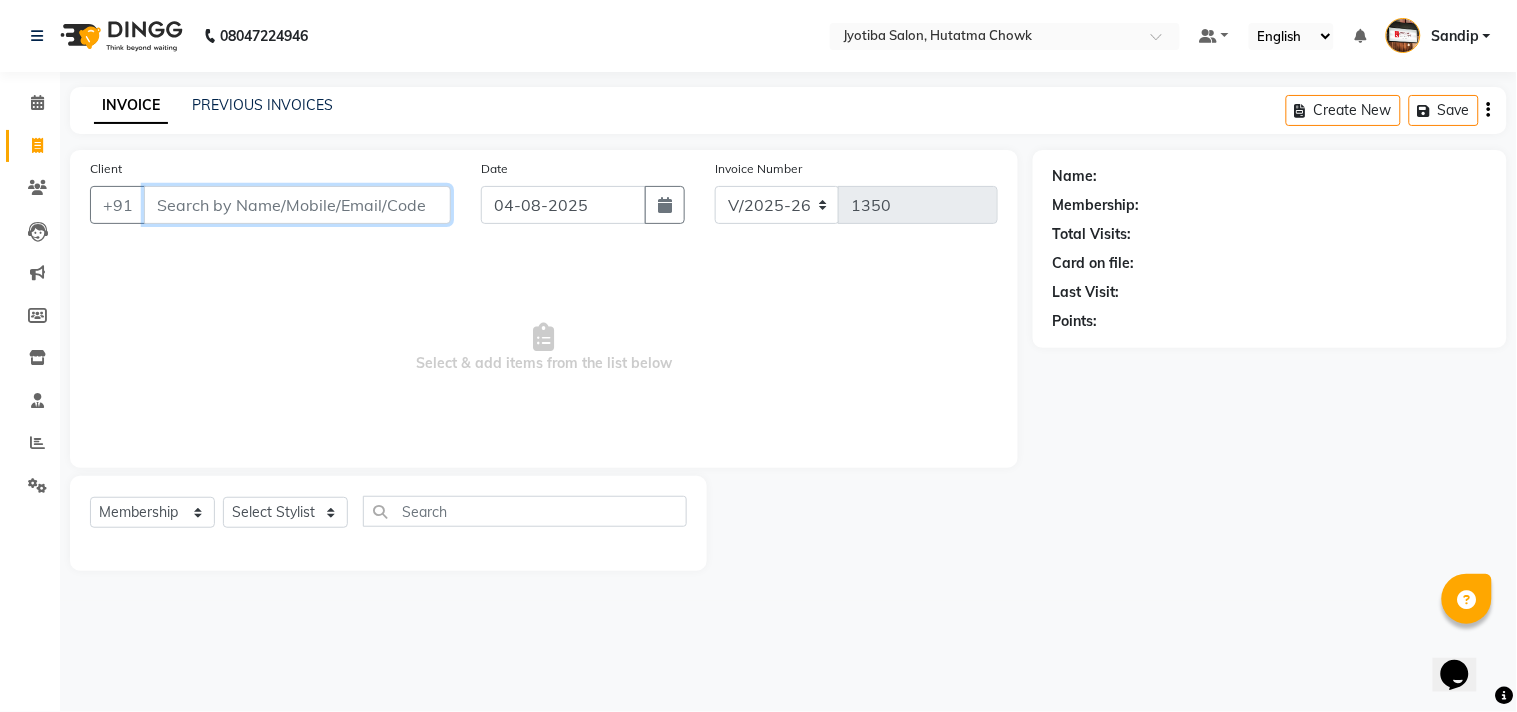 click on "Client" at bounding box center (297, 205) 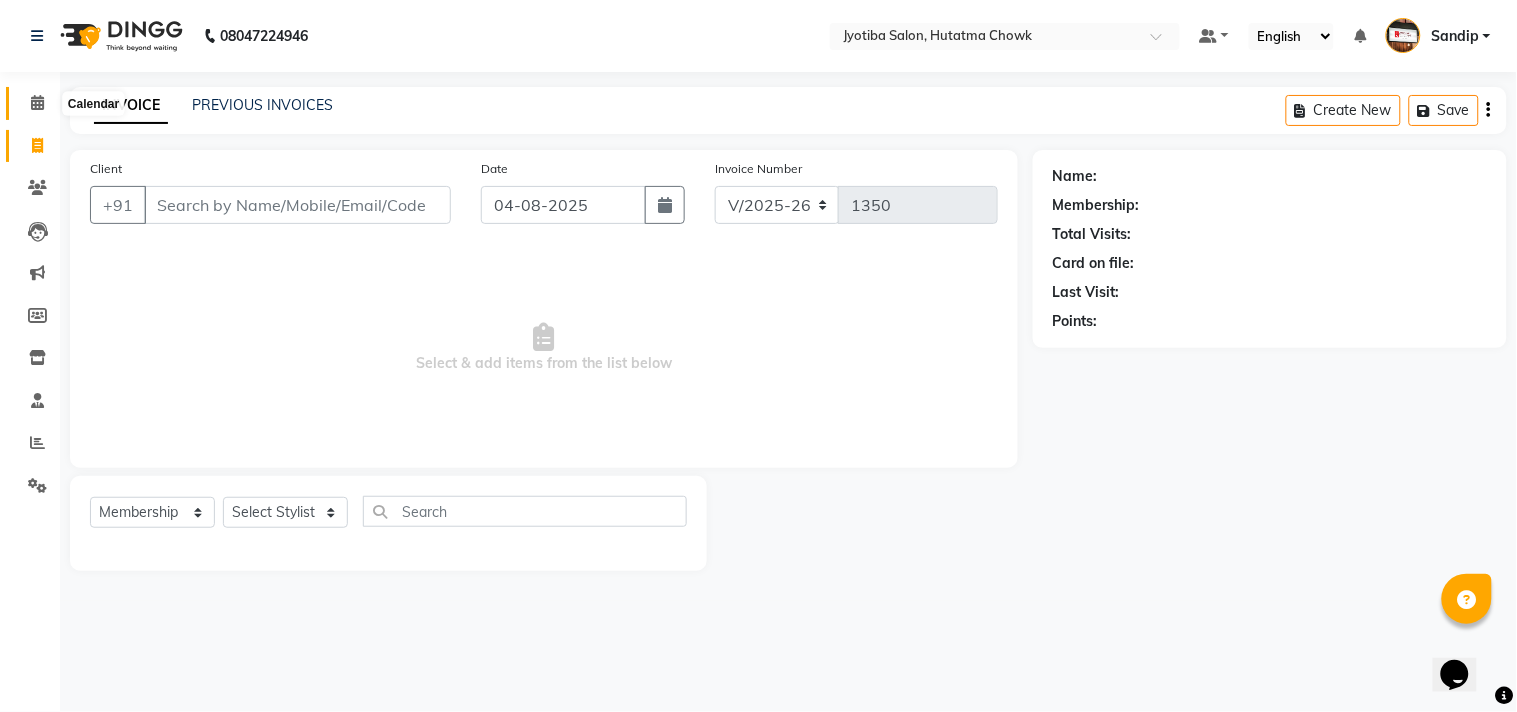 click 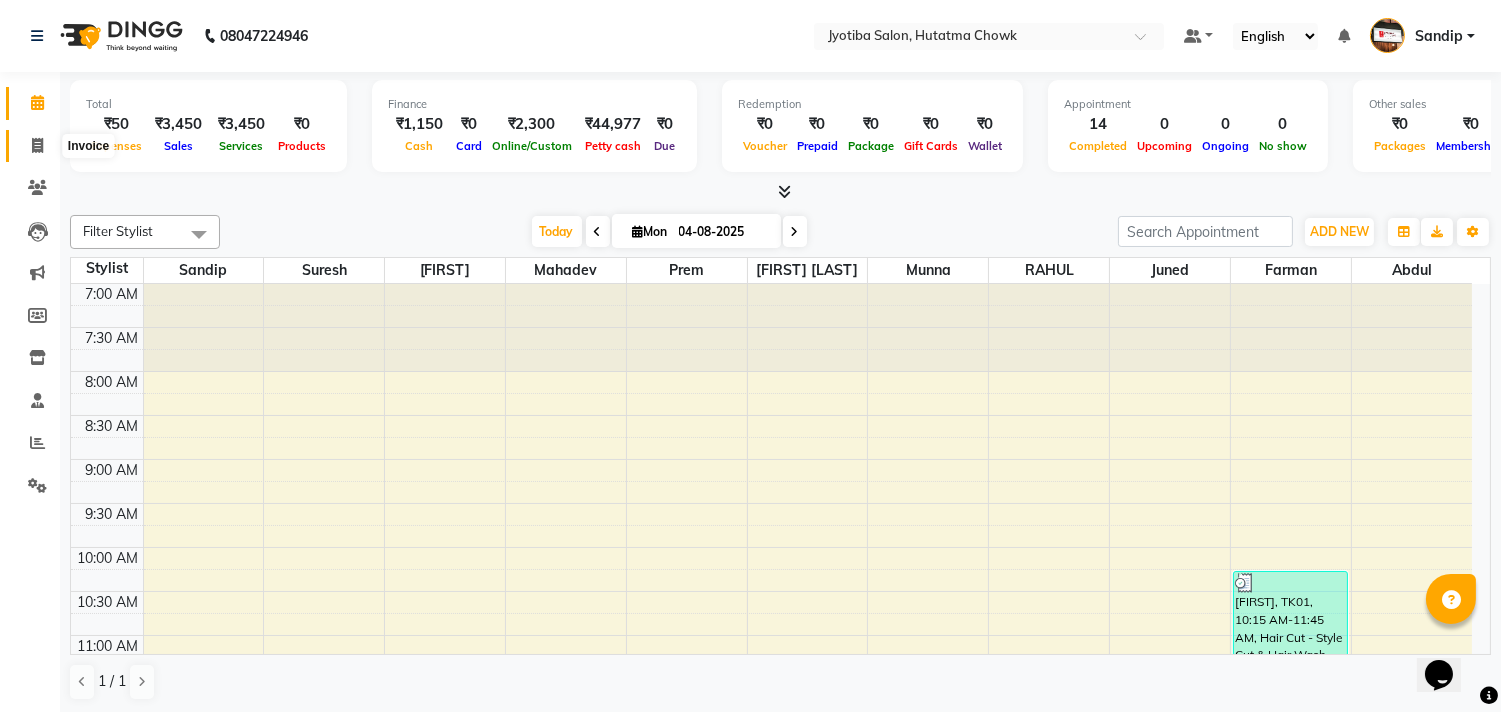 click 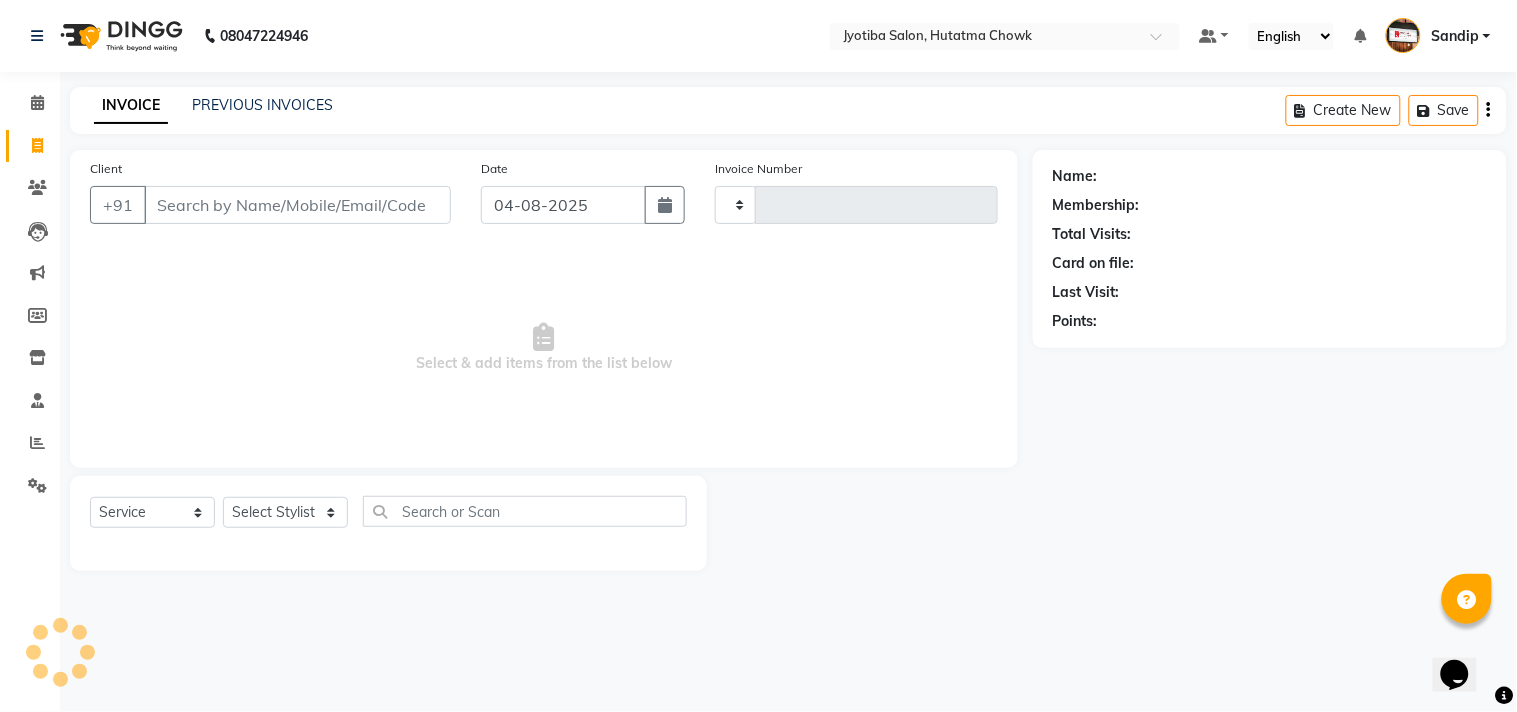 type on "1350" 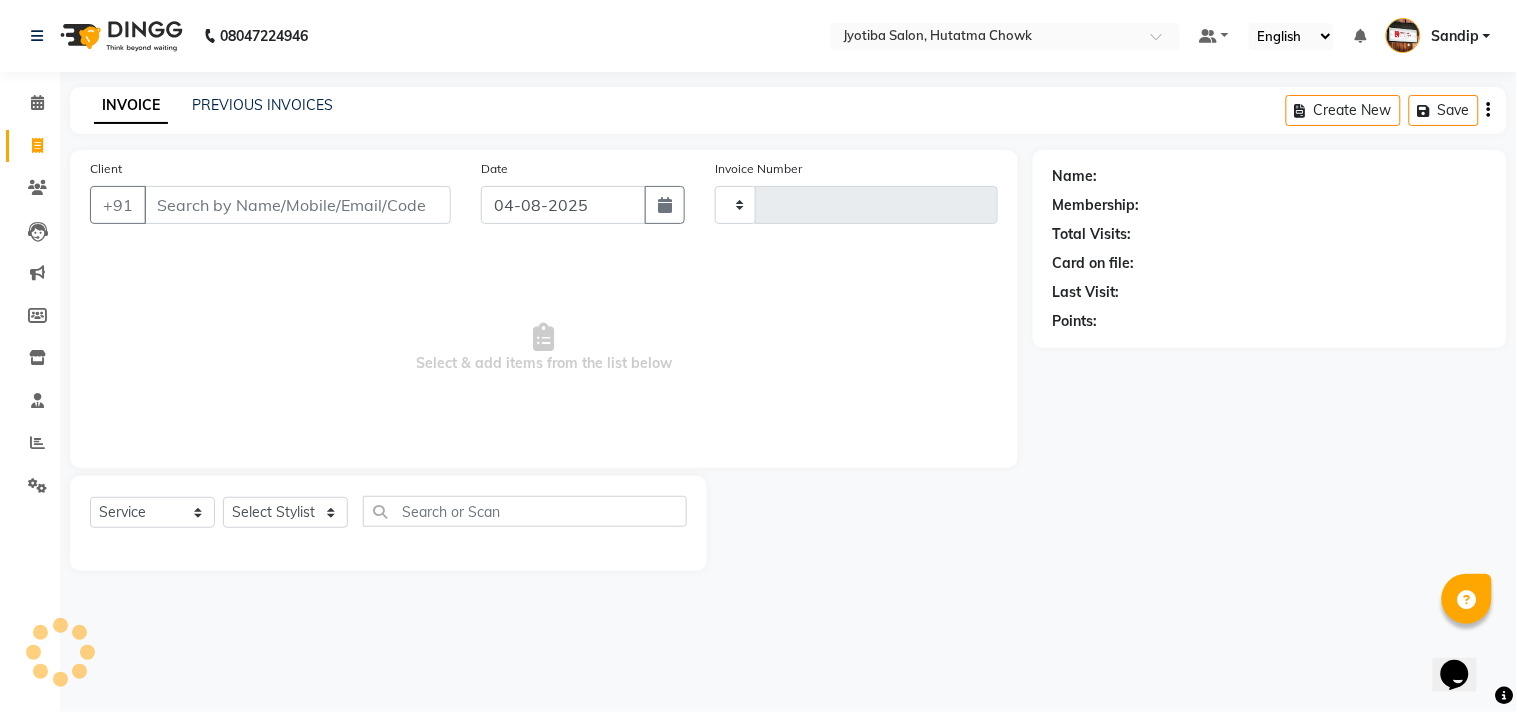 select on "556" 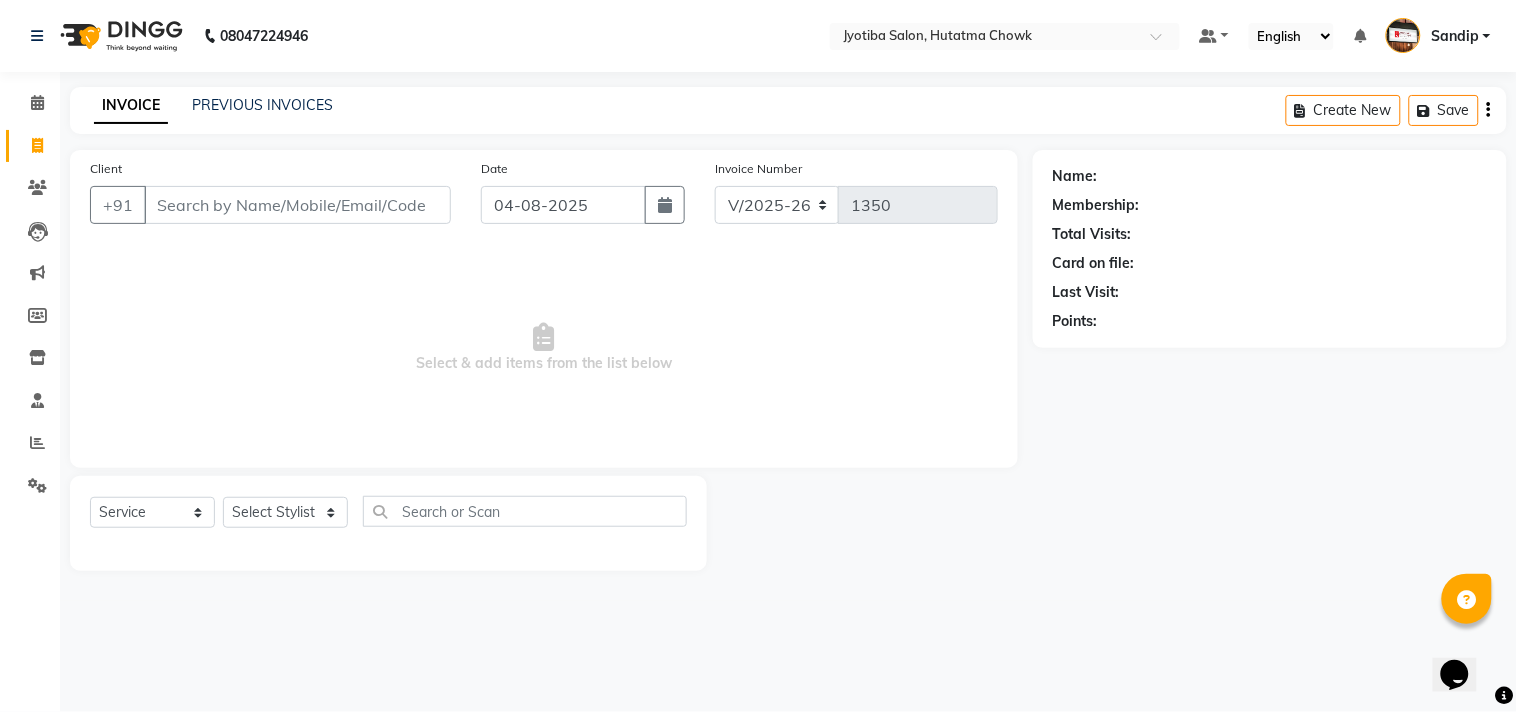select on "membership" 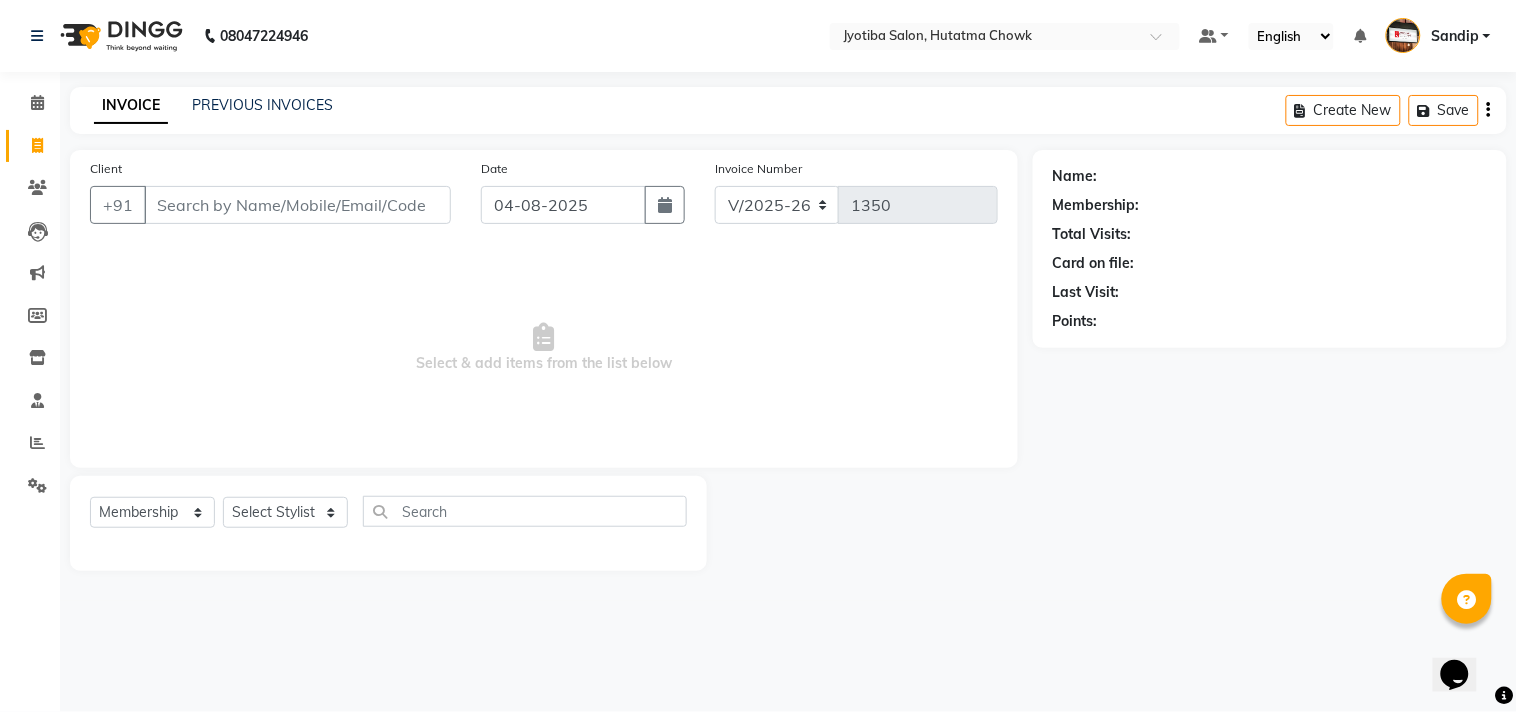 click on "Select & add items from the list below" at bounding box center [544, 348] 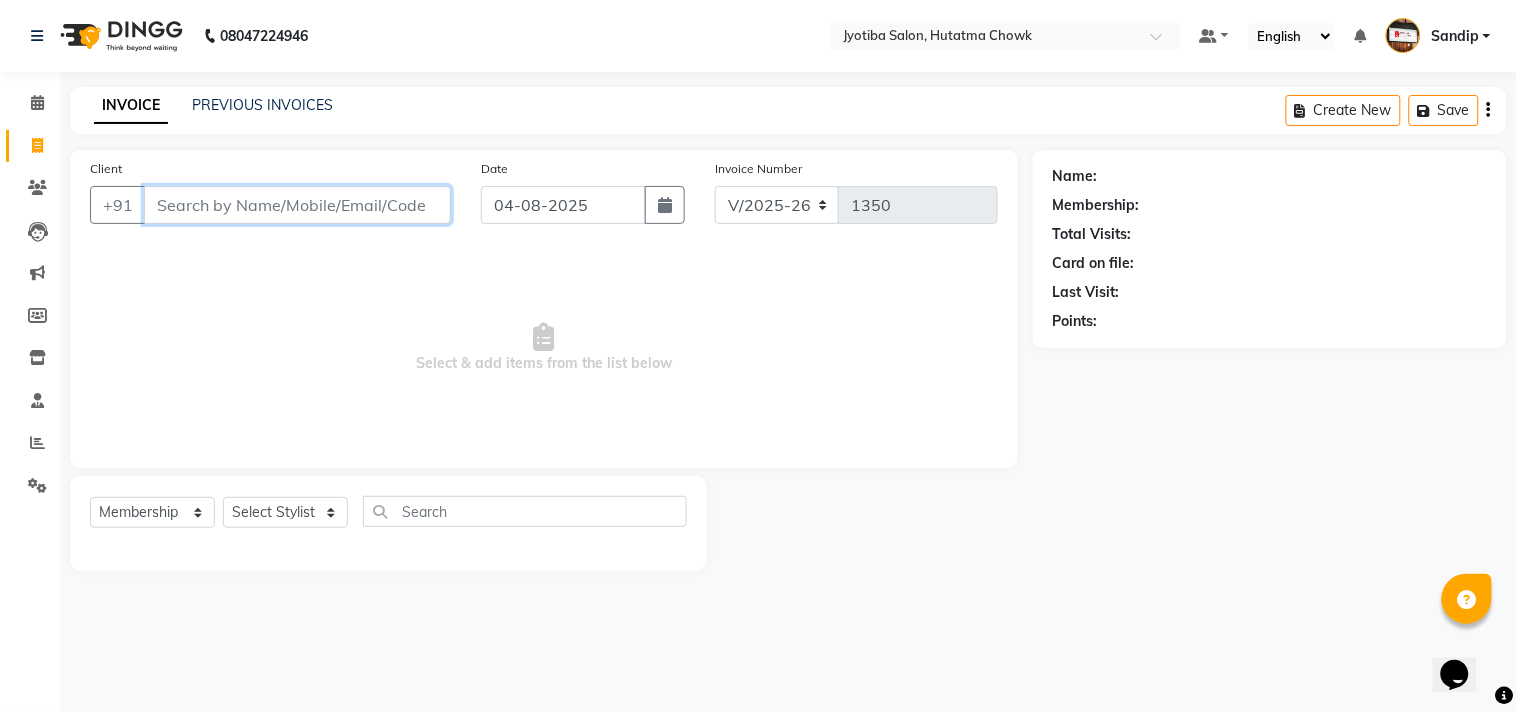 click on "Client" at bounding box center [297, 205] 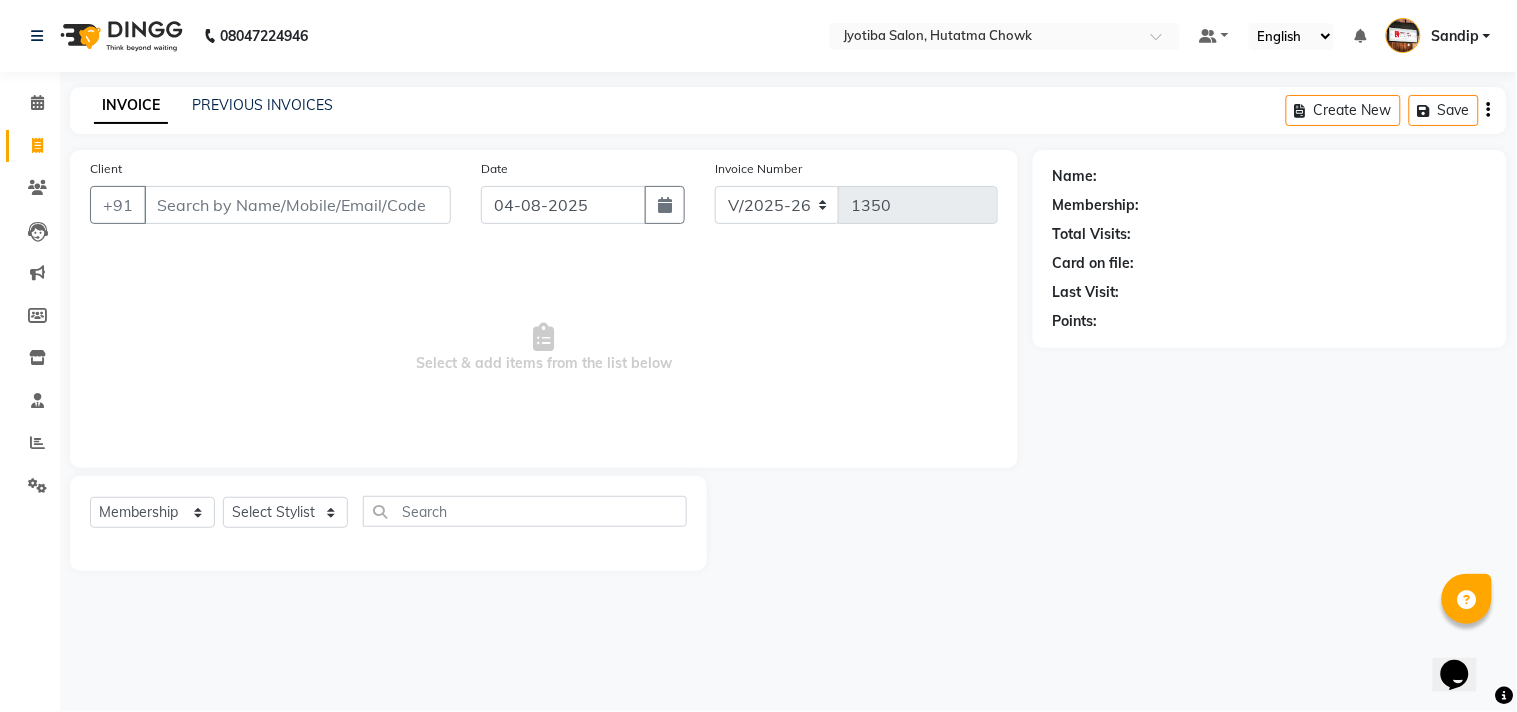 click on "Select & add items from the list below" at bounding box center (544, 348) 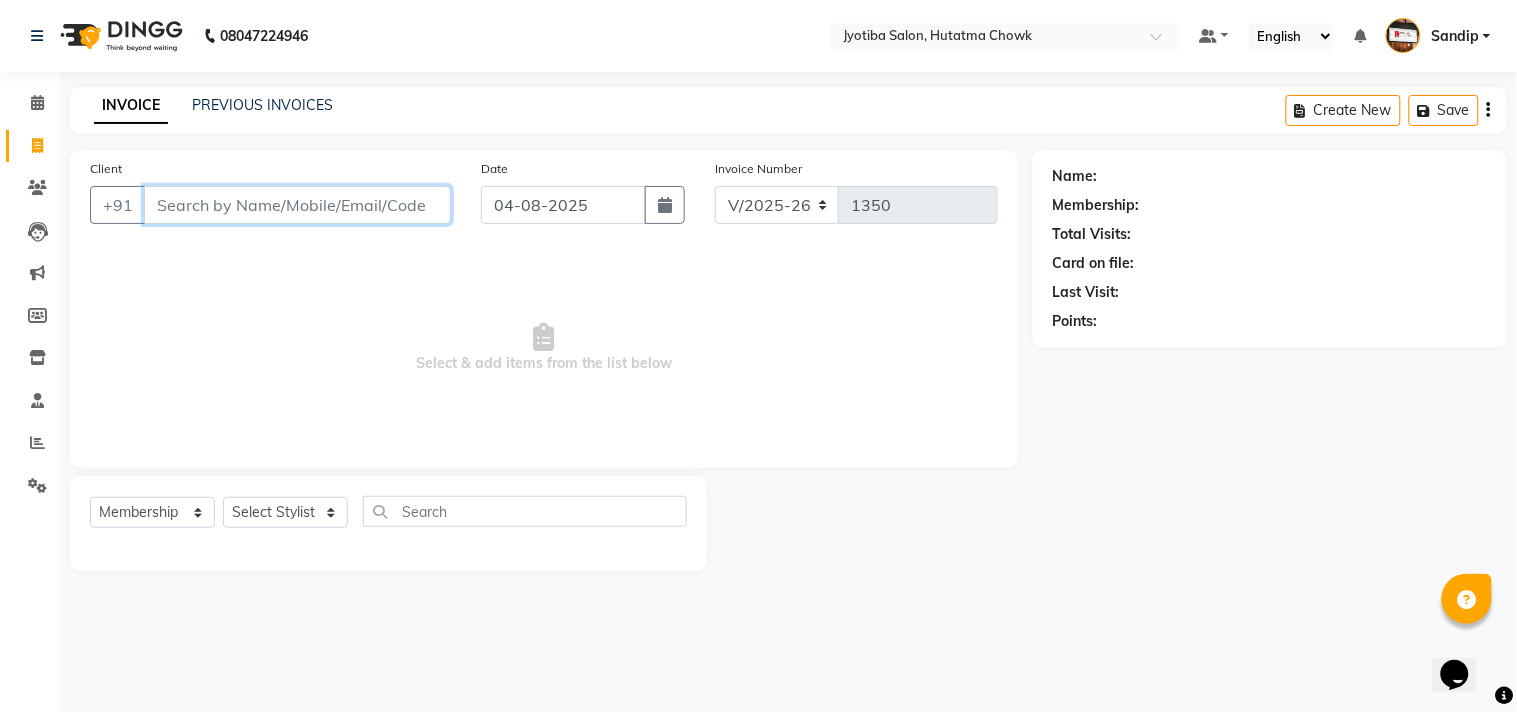 click on "Client" at bounding box center [297, 205] 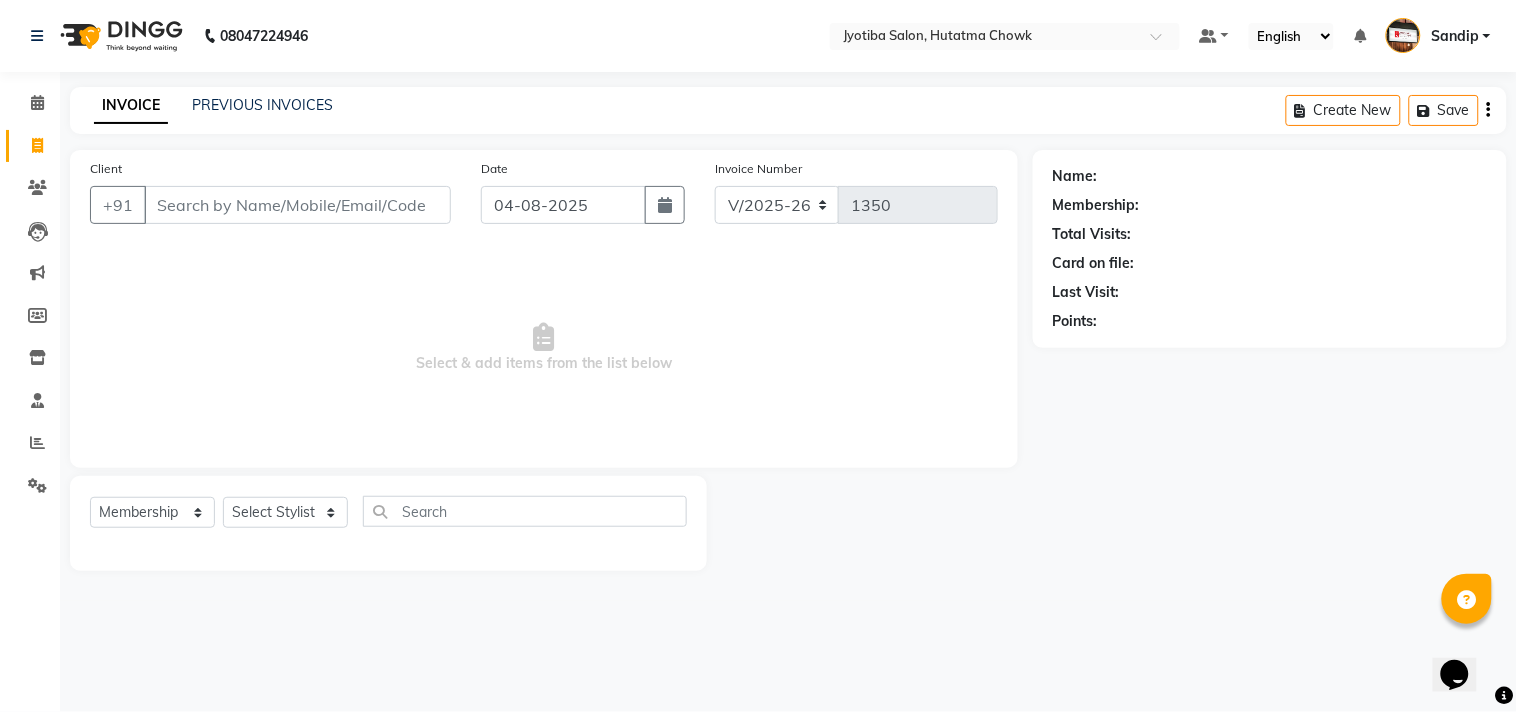 click on "Select & add items from the list below" at bounding box center (544, 348) 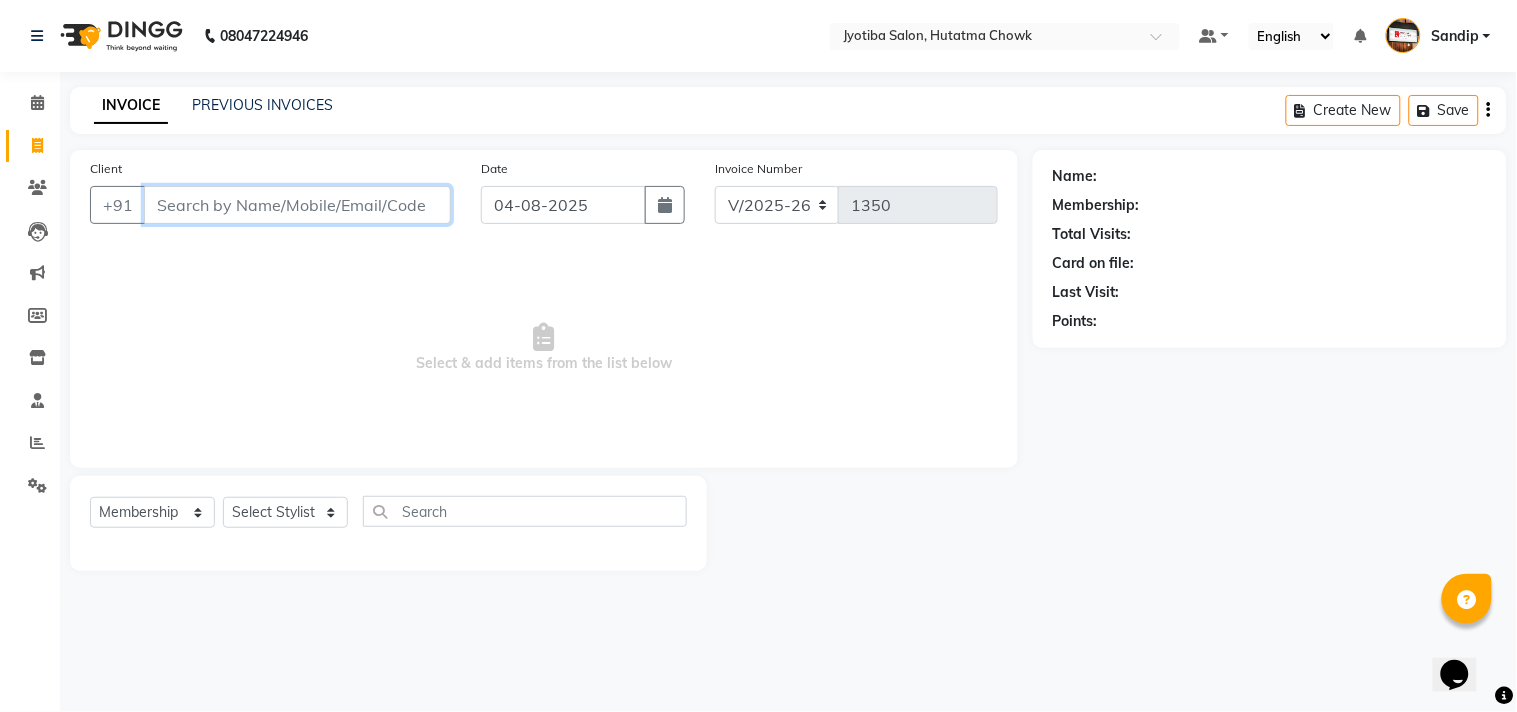 click on "Client" at bounding box center [297, 205] 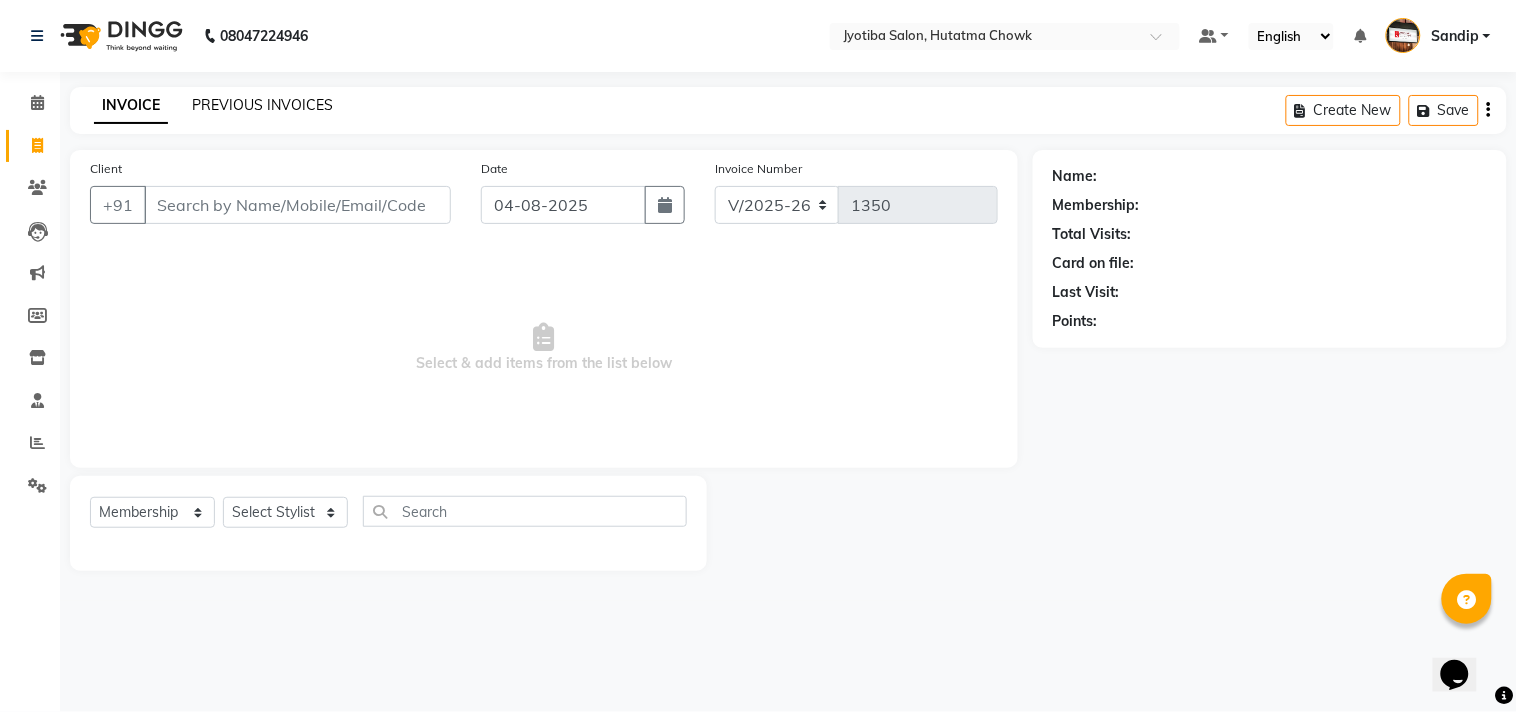 click on "PREVIOUS INVOICES" 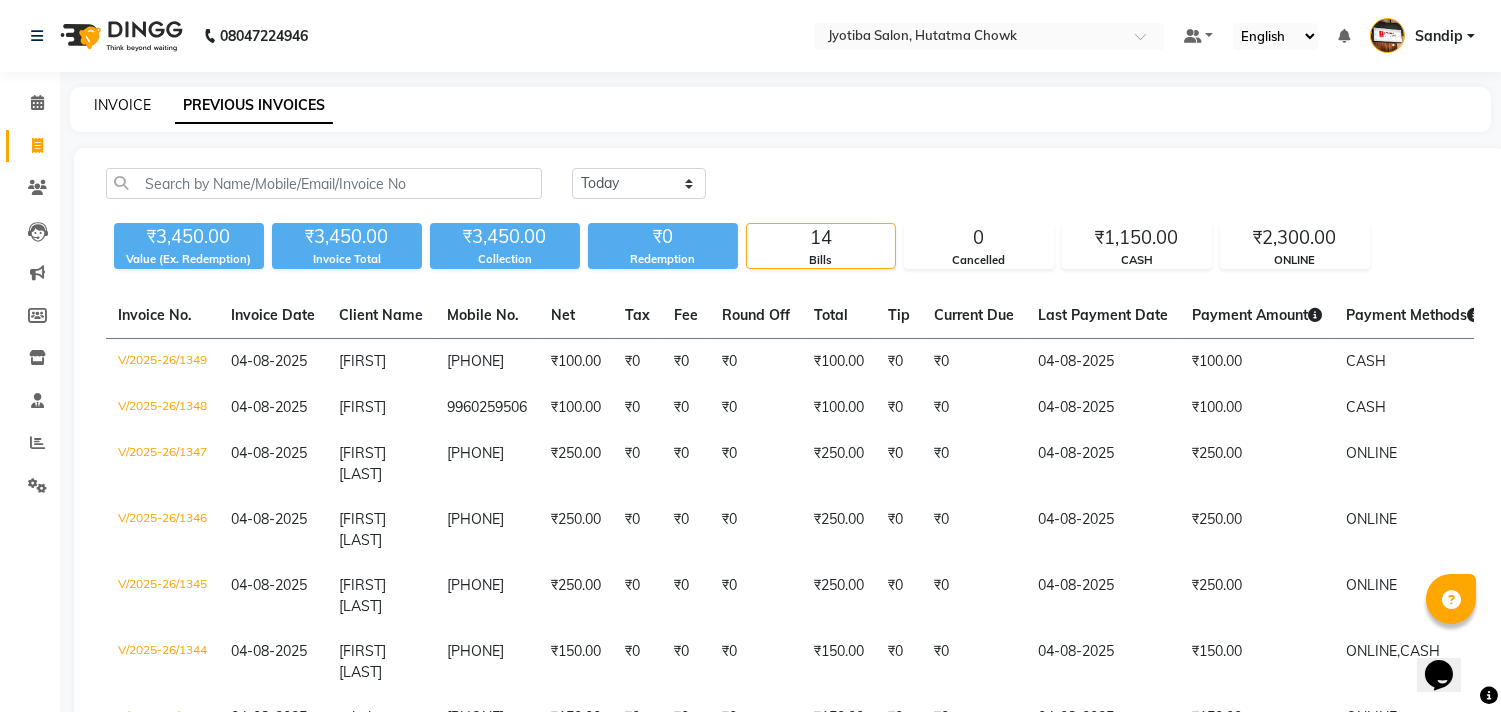 click on "INVOICE" 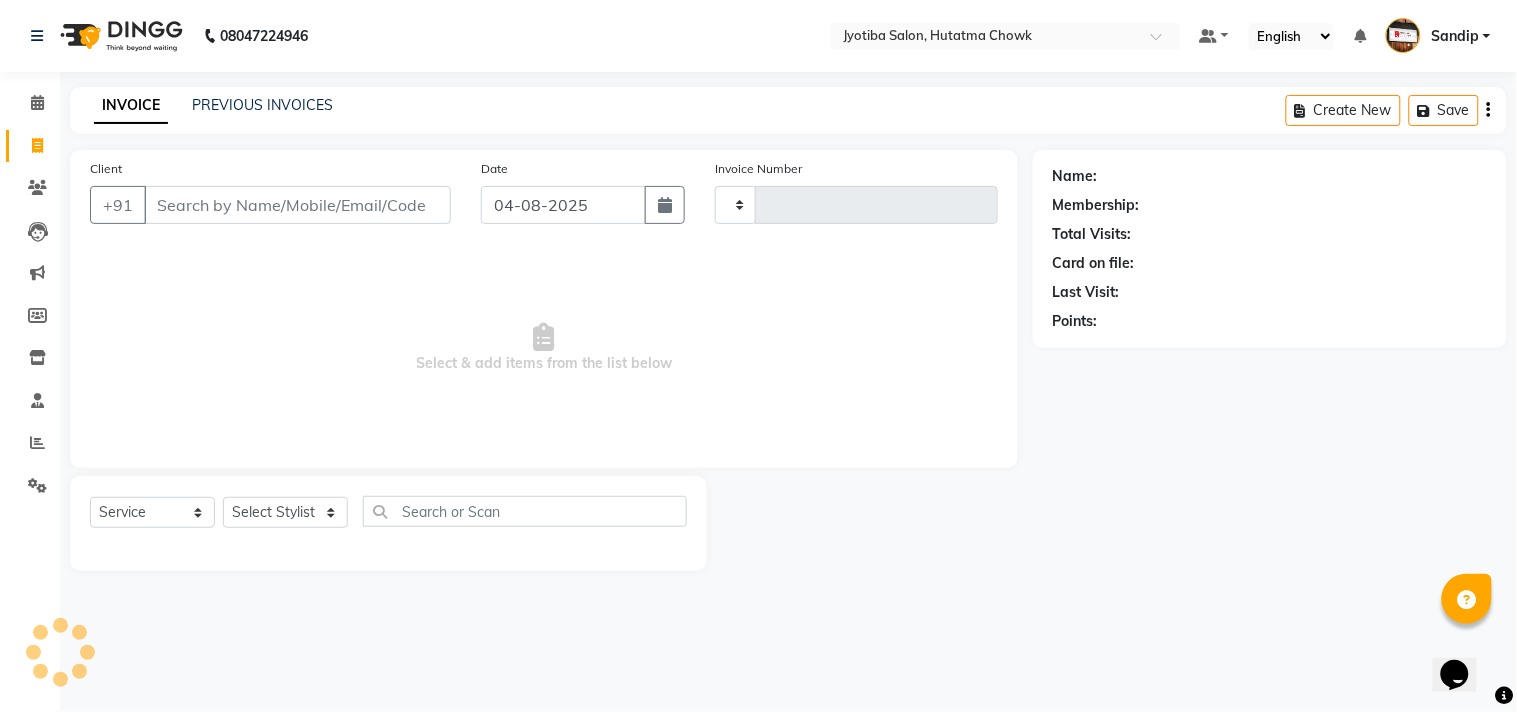 type on "1350" 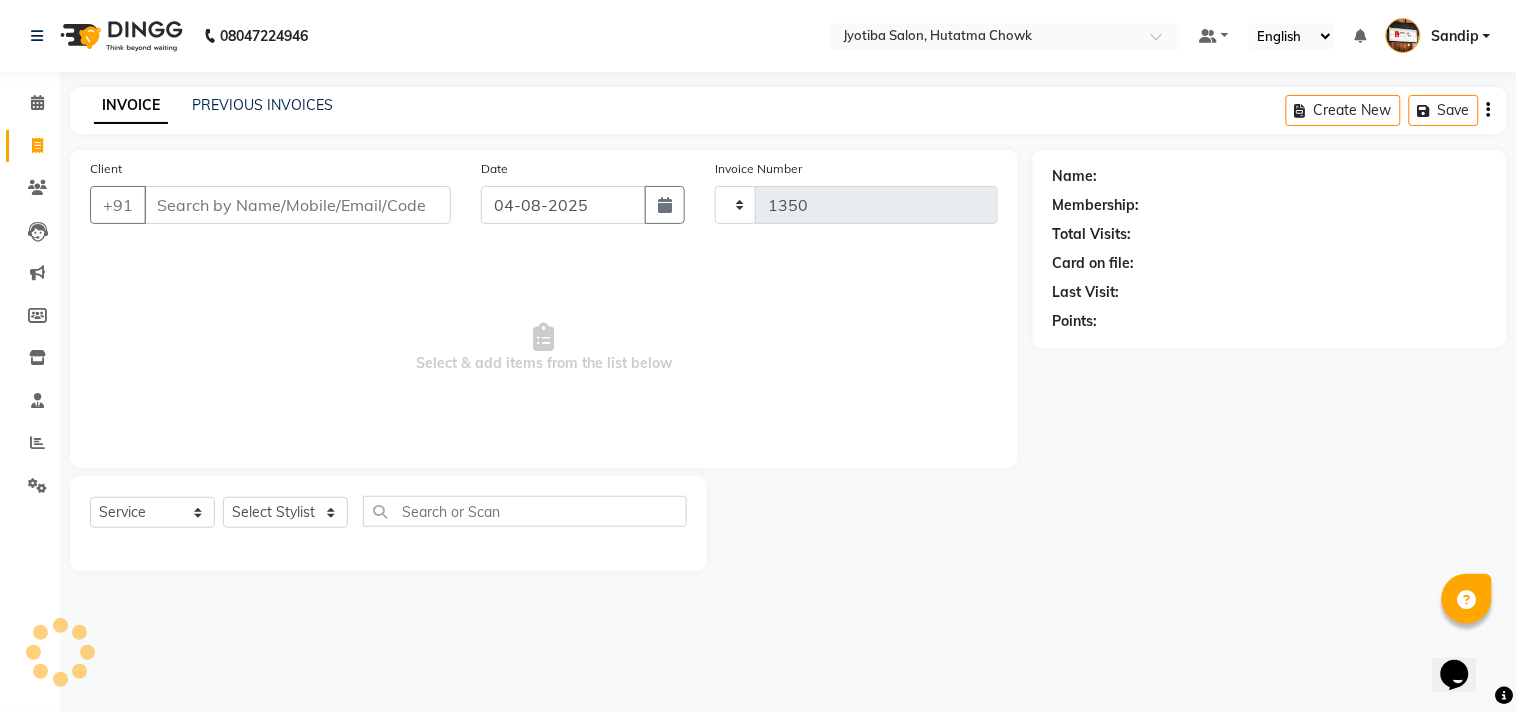 select on "556" 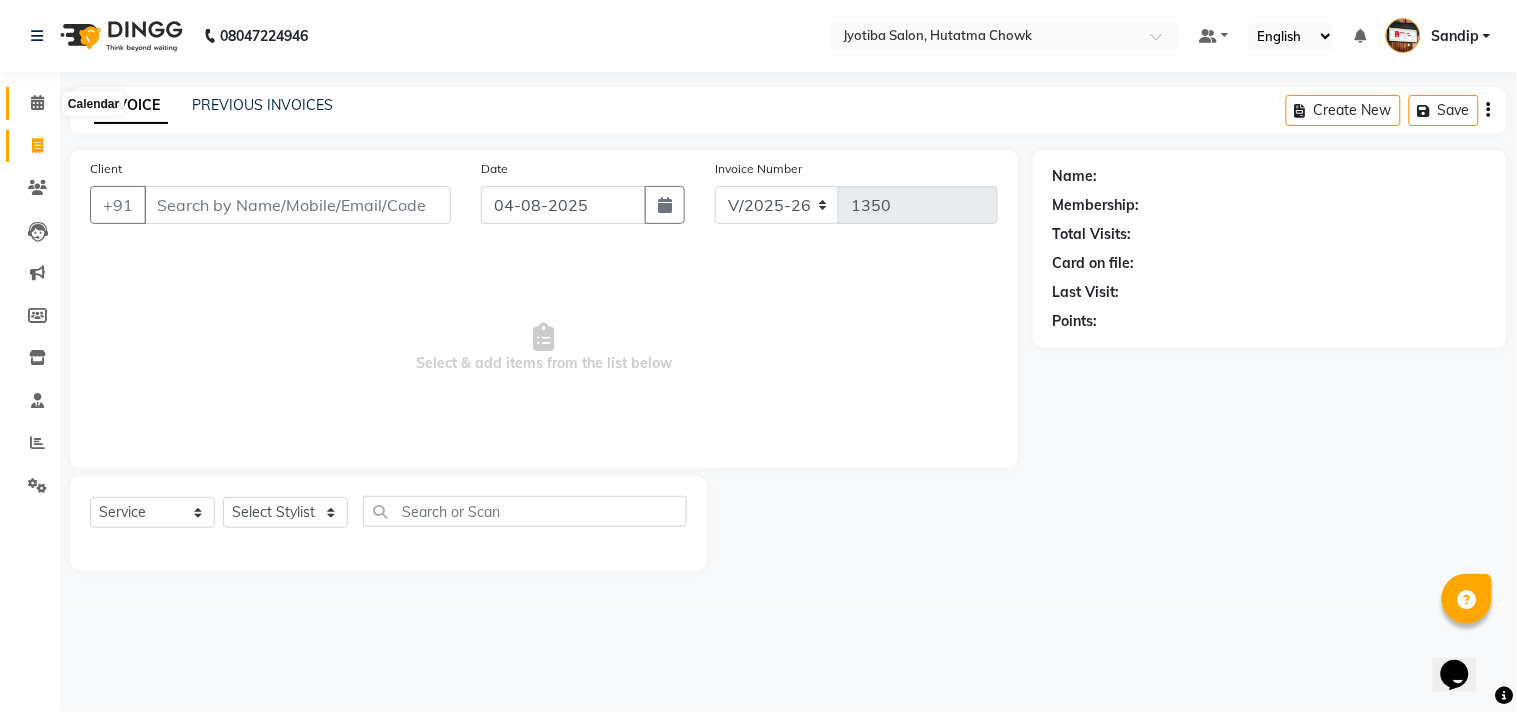 select on "membership" 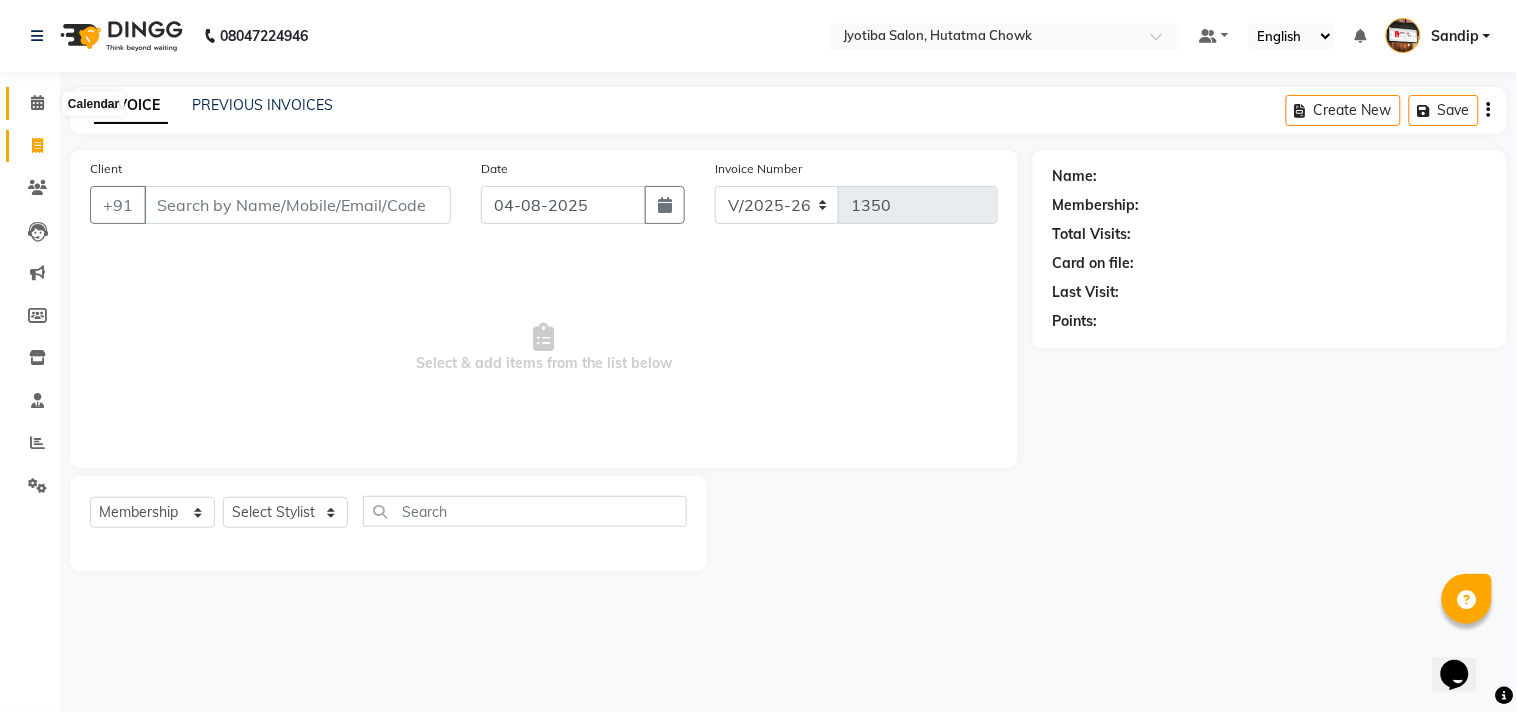 click 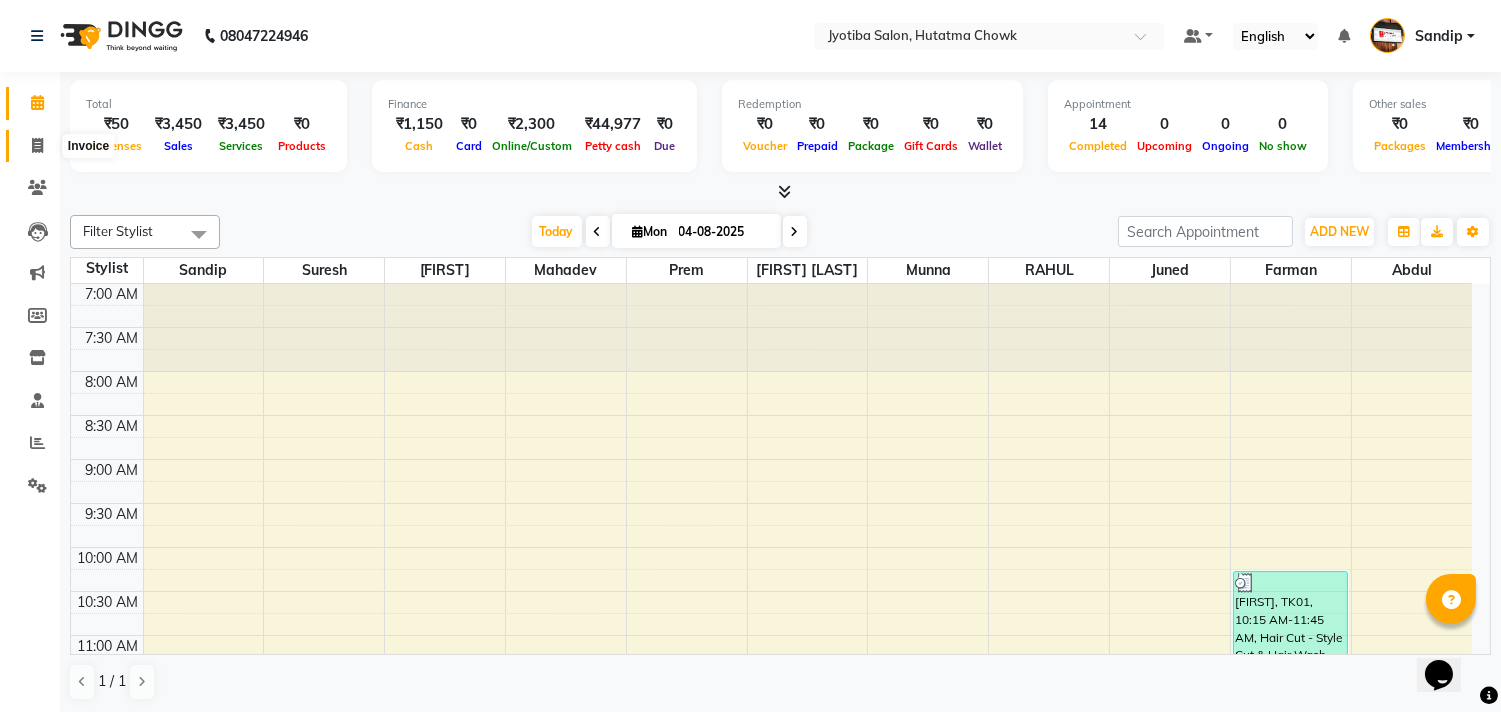 click 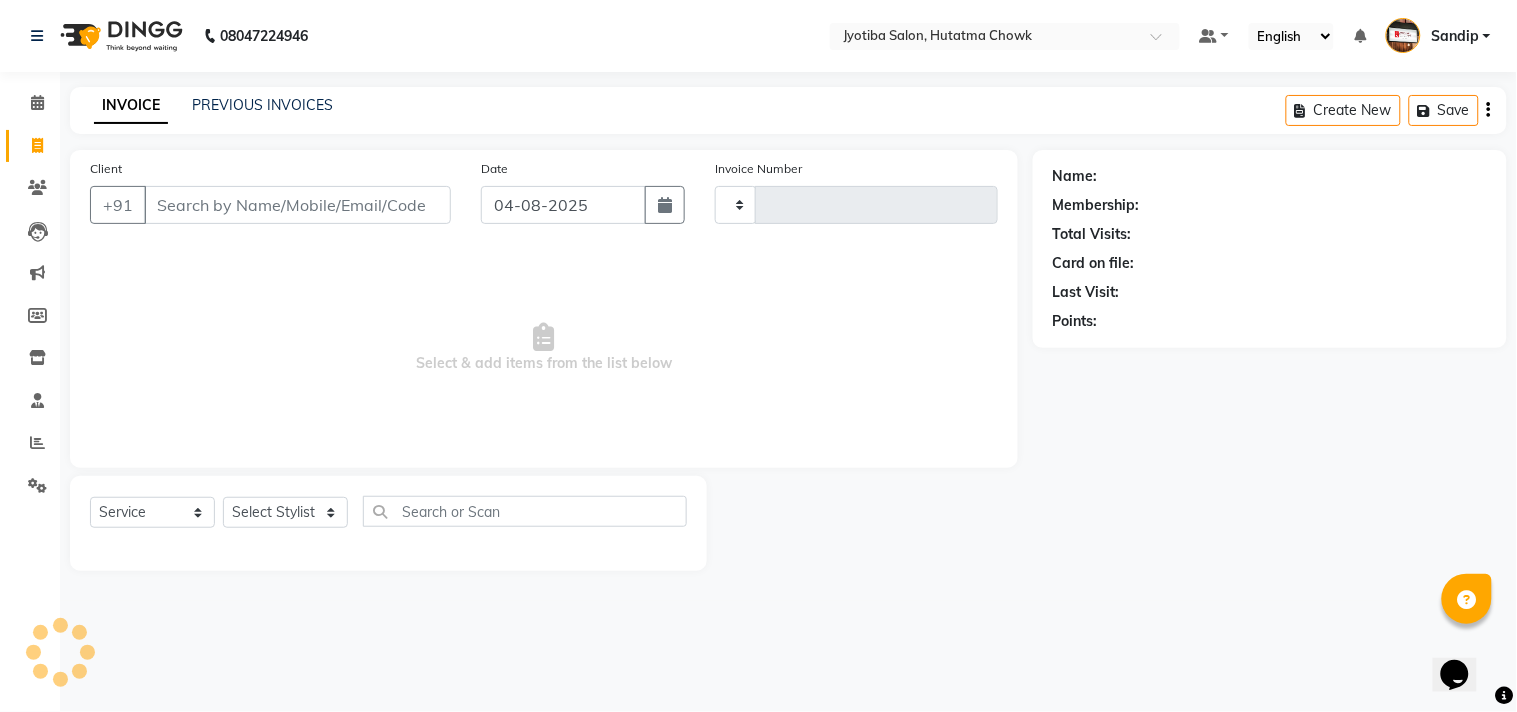 select on "membership" 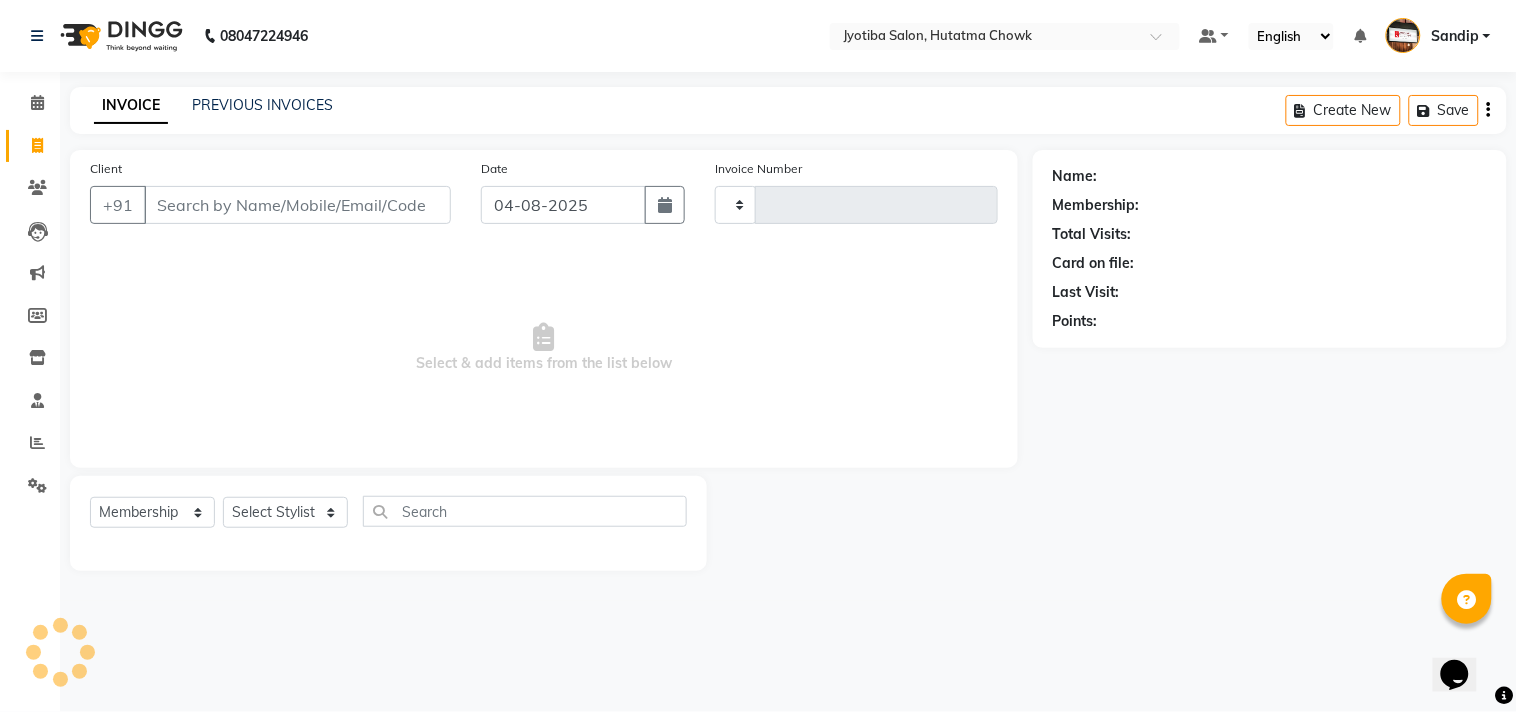 type on "1350" 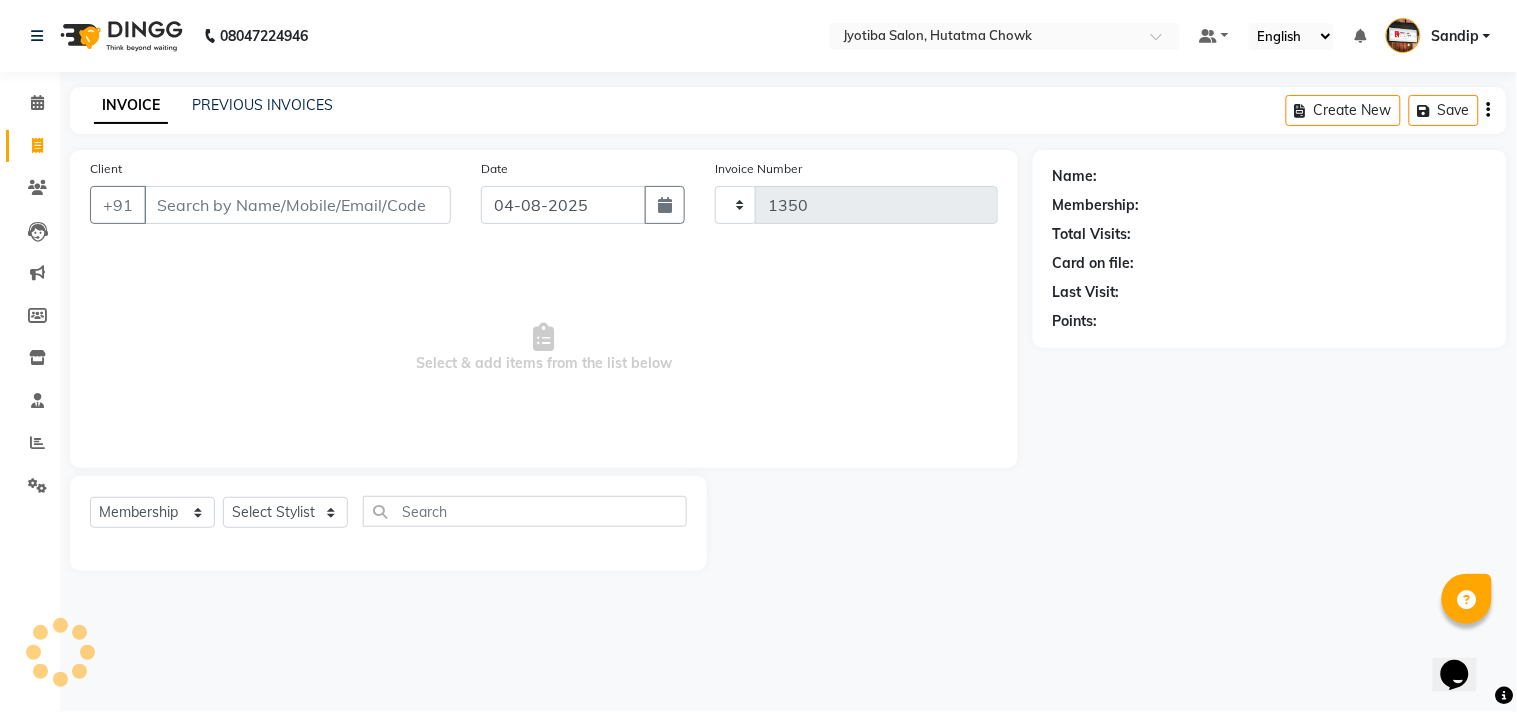 select on "556" 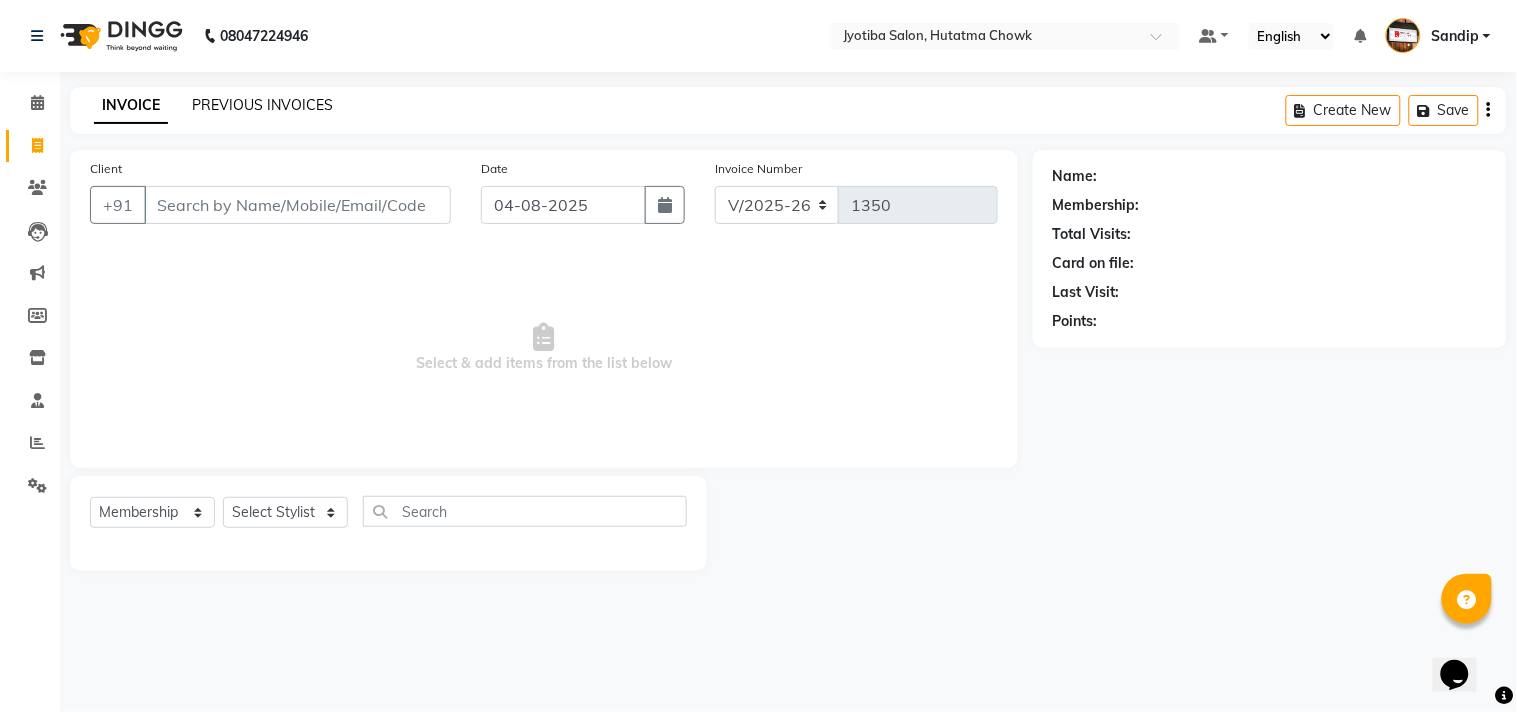 click on "PREVIOUS INVOICES" 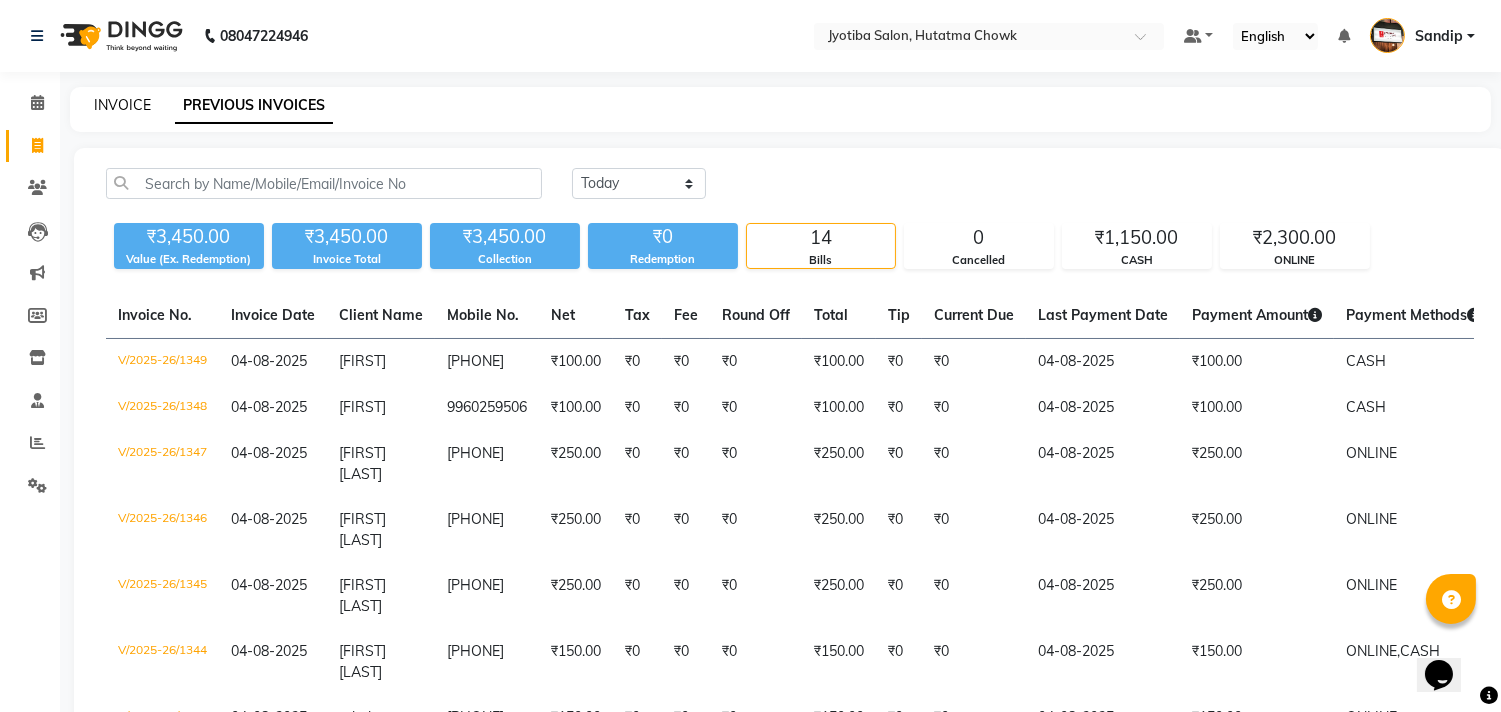 click on "INVOICE" 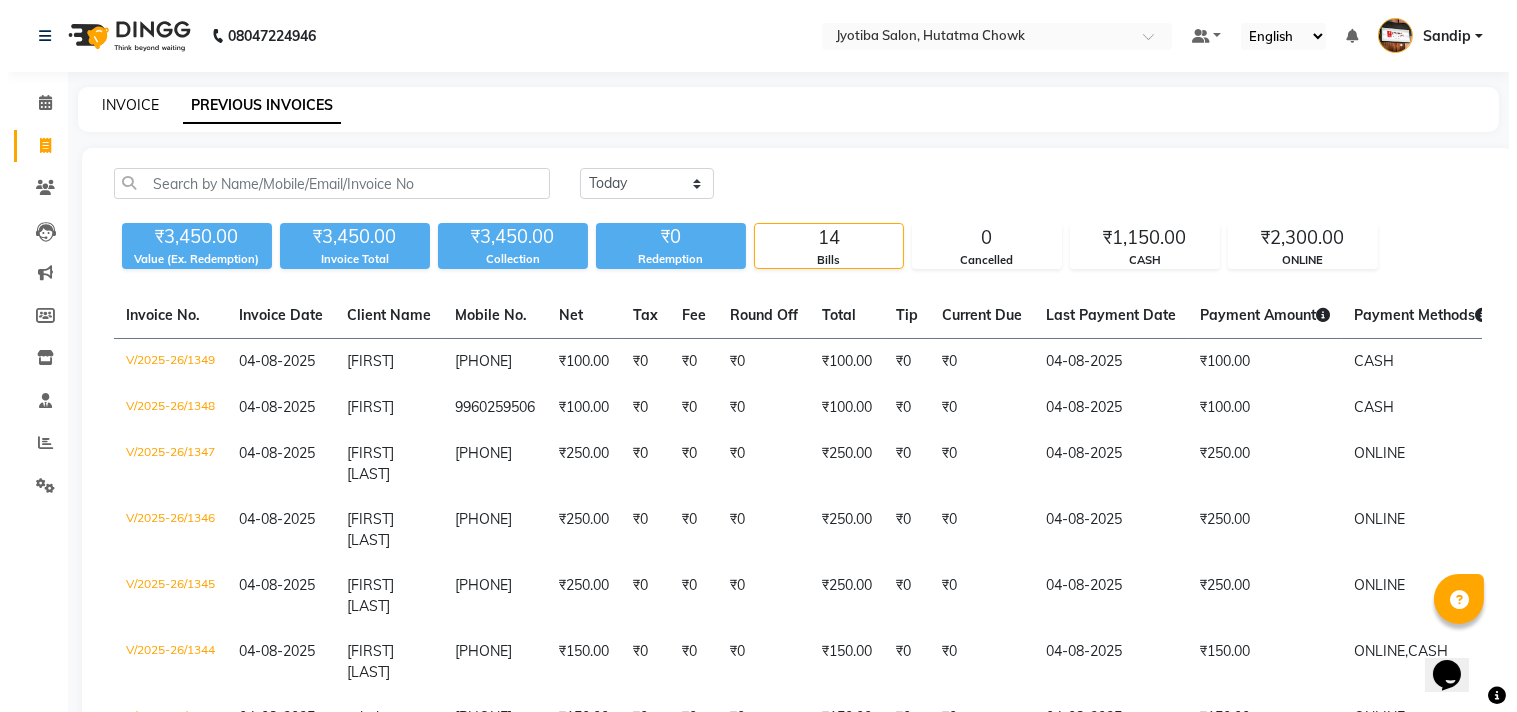 select on "556" 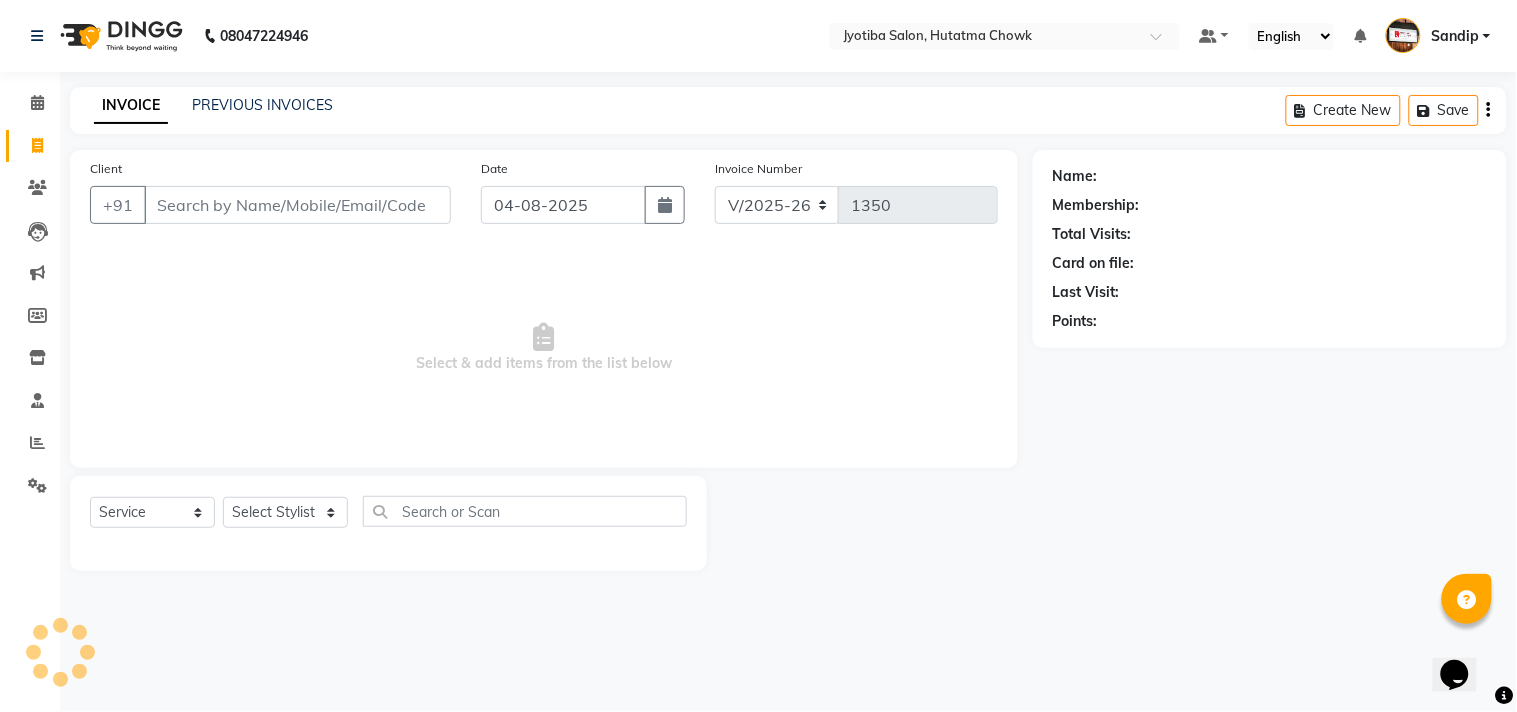 select on "membership" 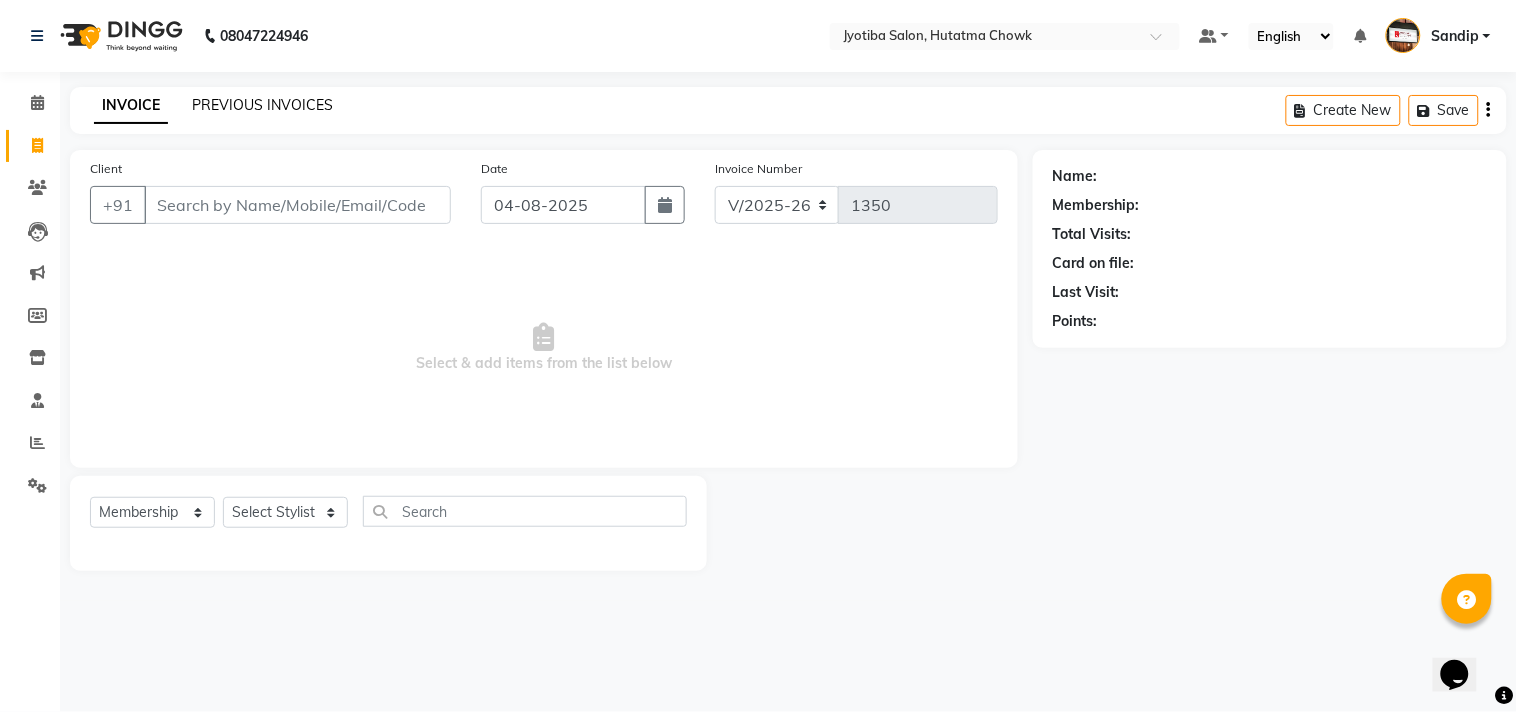 click on "PREVIOUS INVOICES" 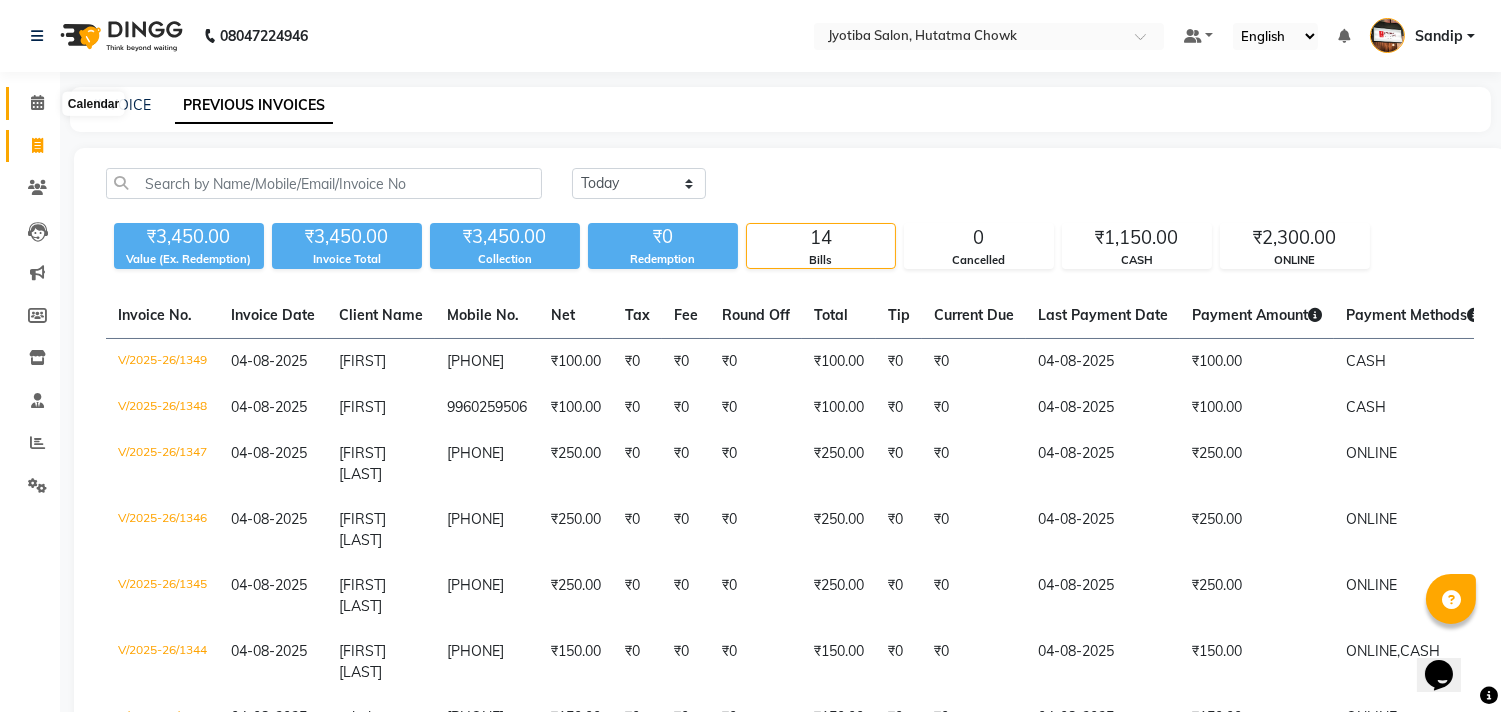 click 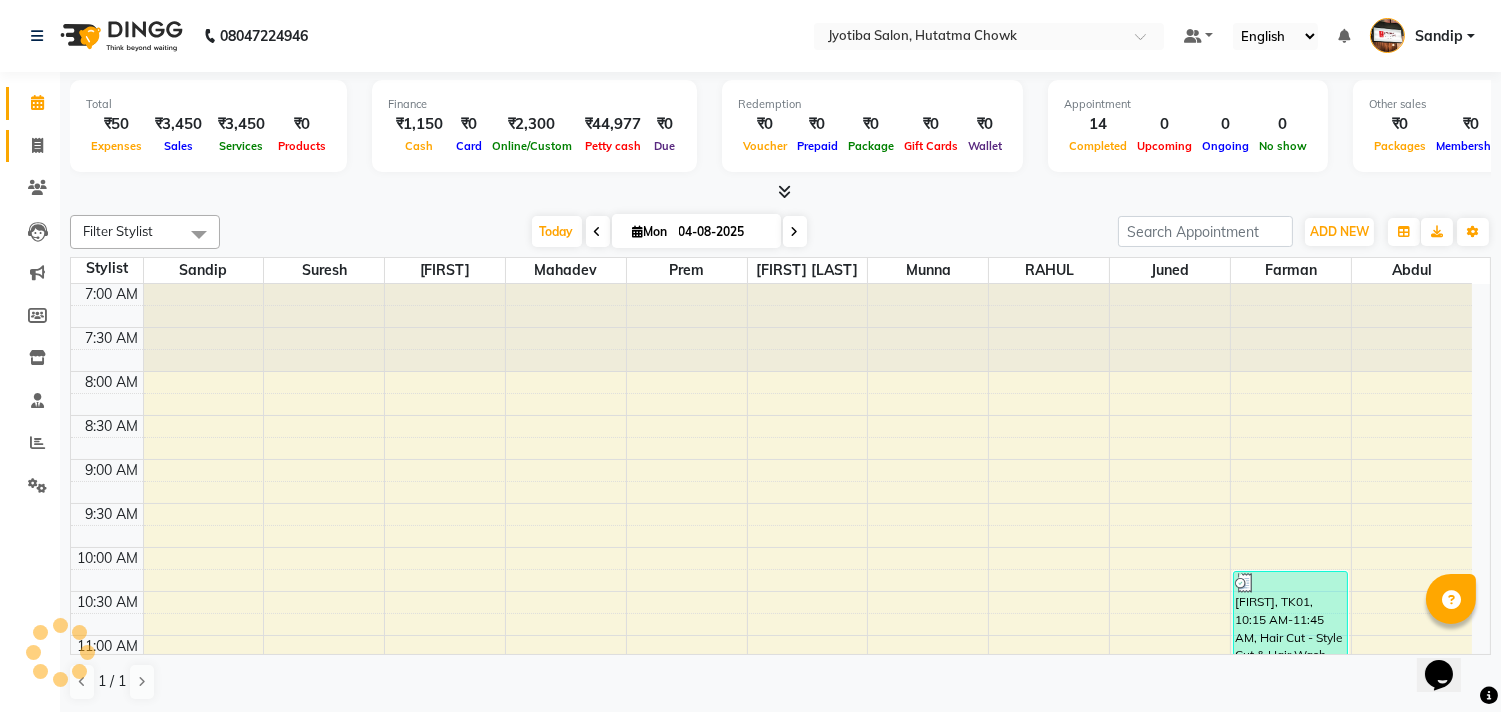 scroll, scrollTop: 0, scrollLeft: 0, axis: both 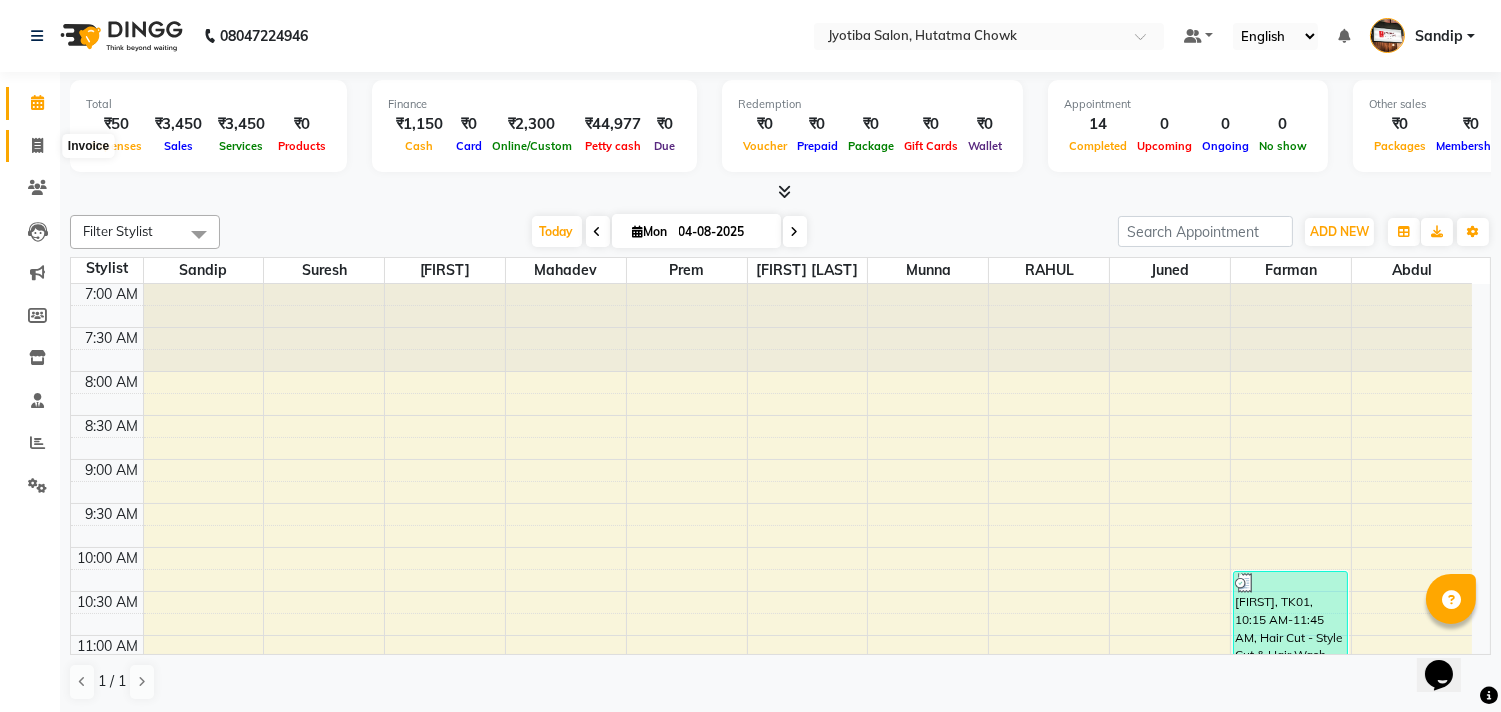 click 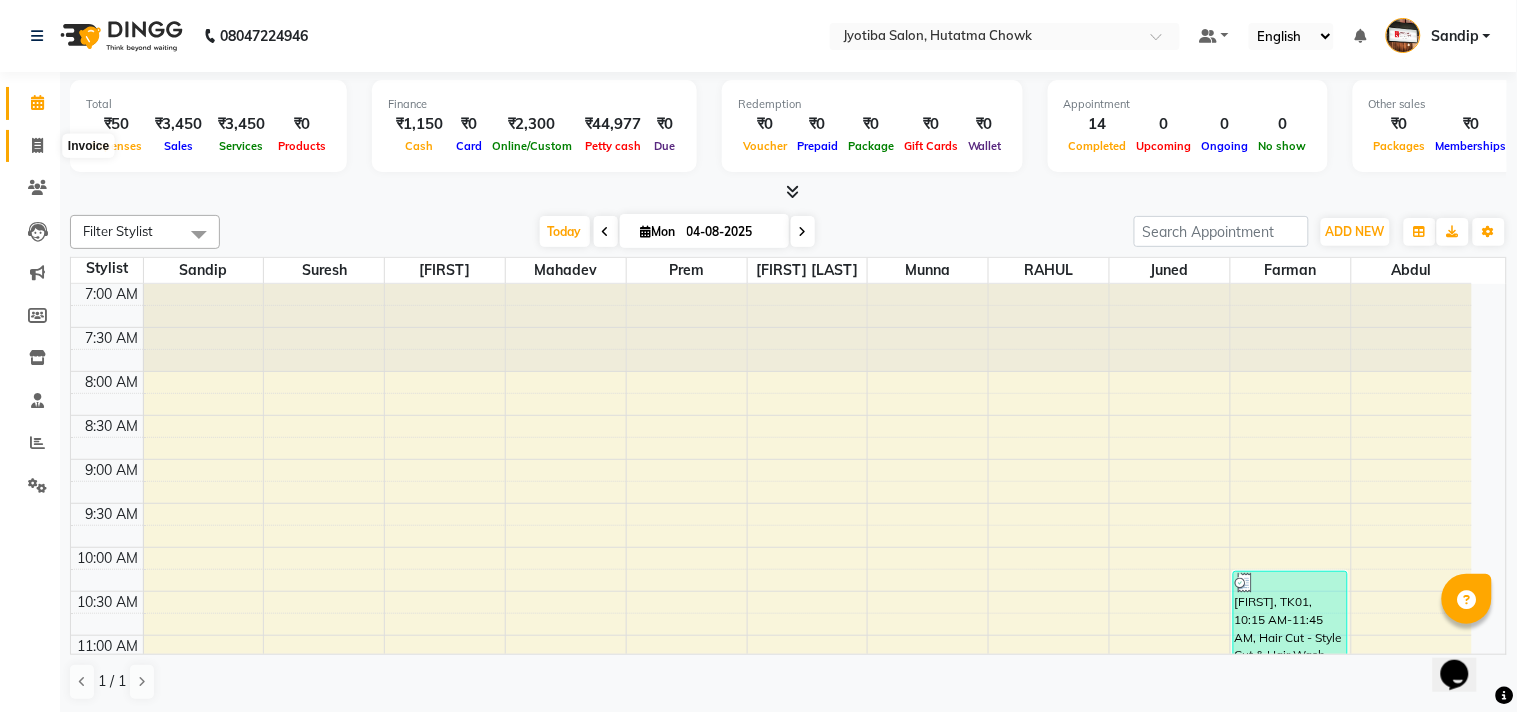 select on "556" 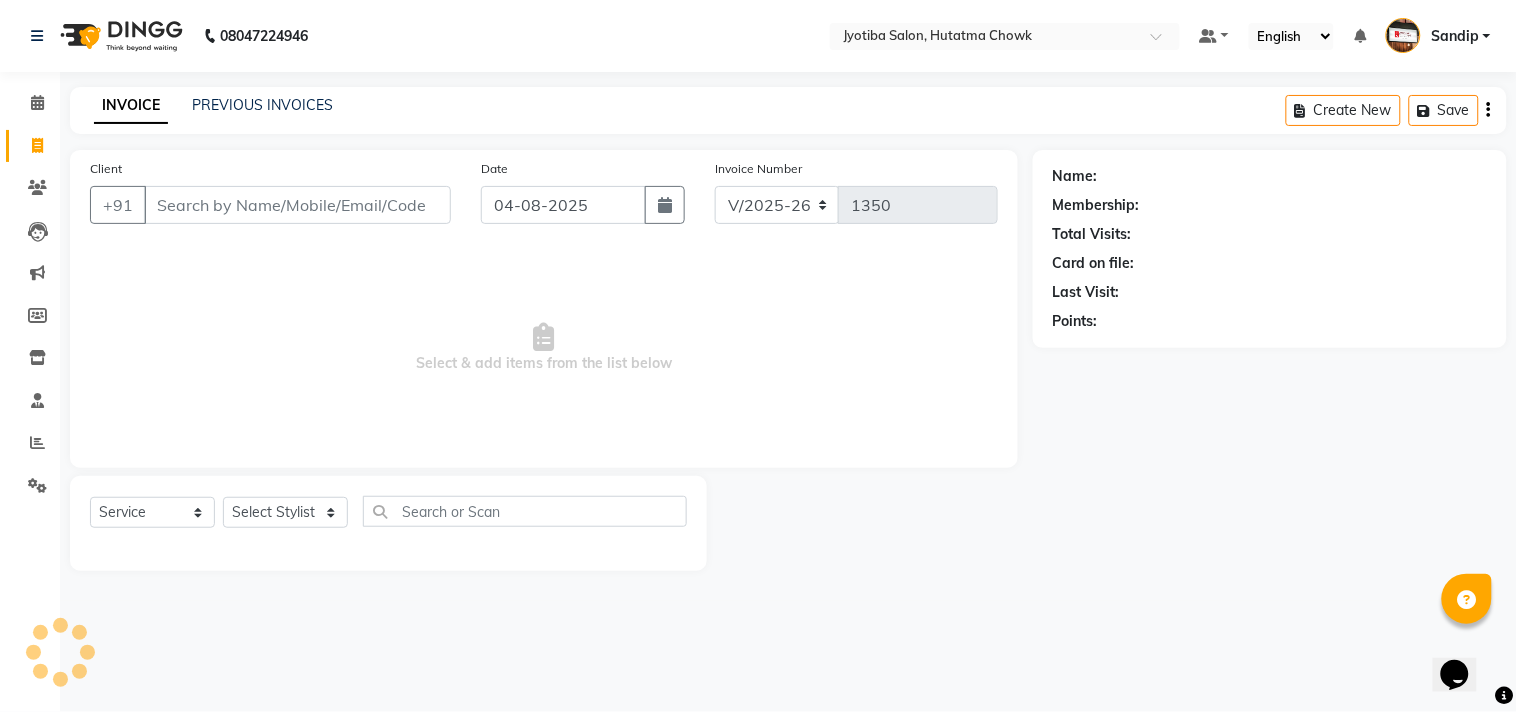 select on "membership" 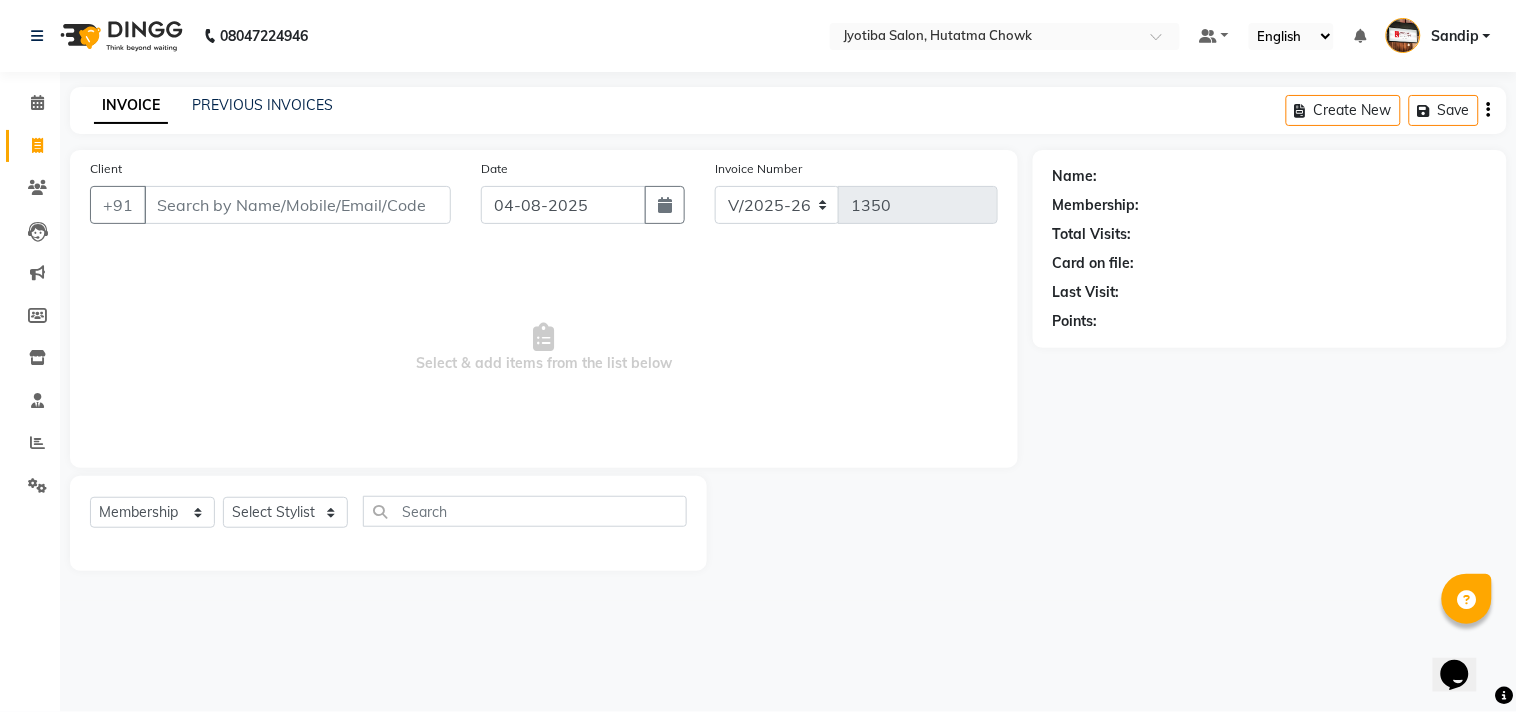 click on "Select & add items from the list below" at bounding box center [544, 348] 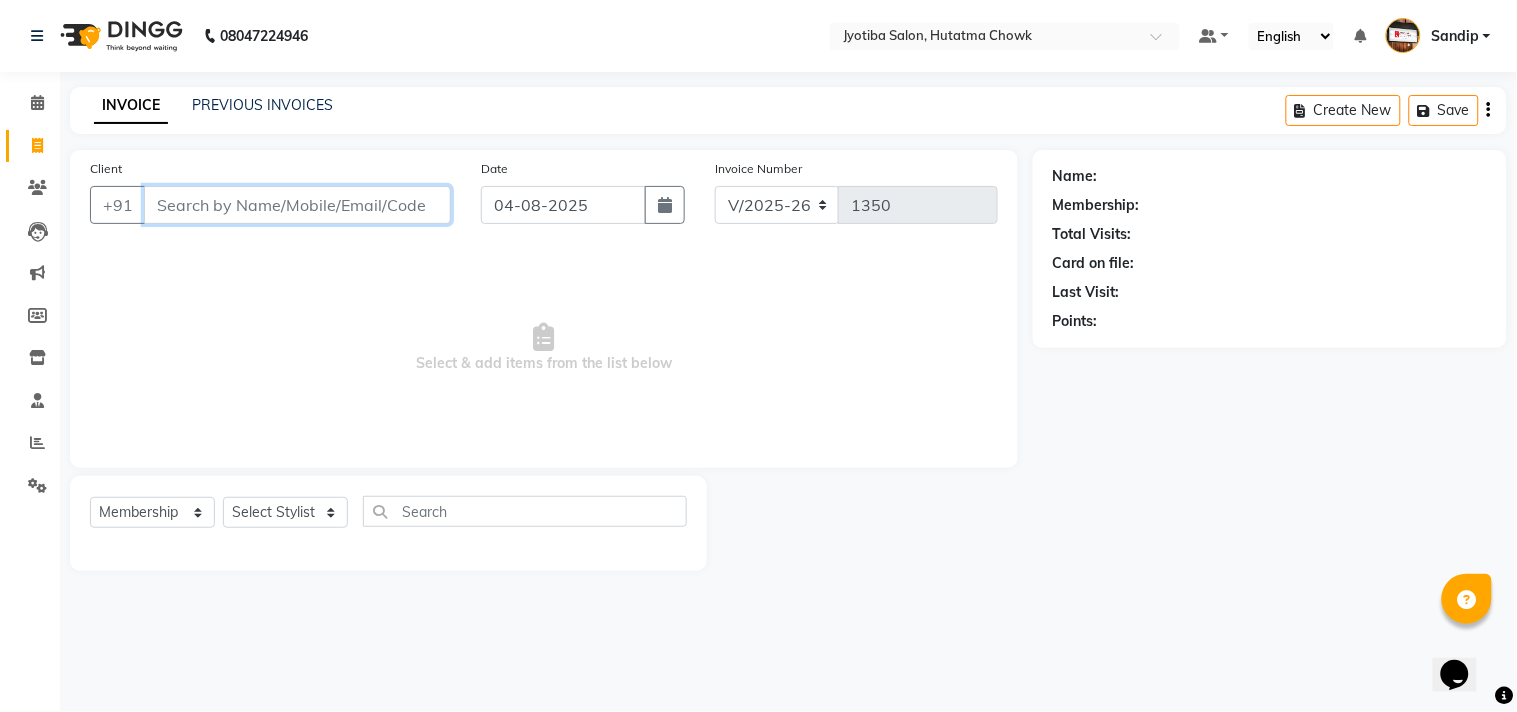 click on "Client" at bounding box center (297, 205) 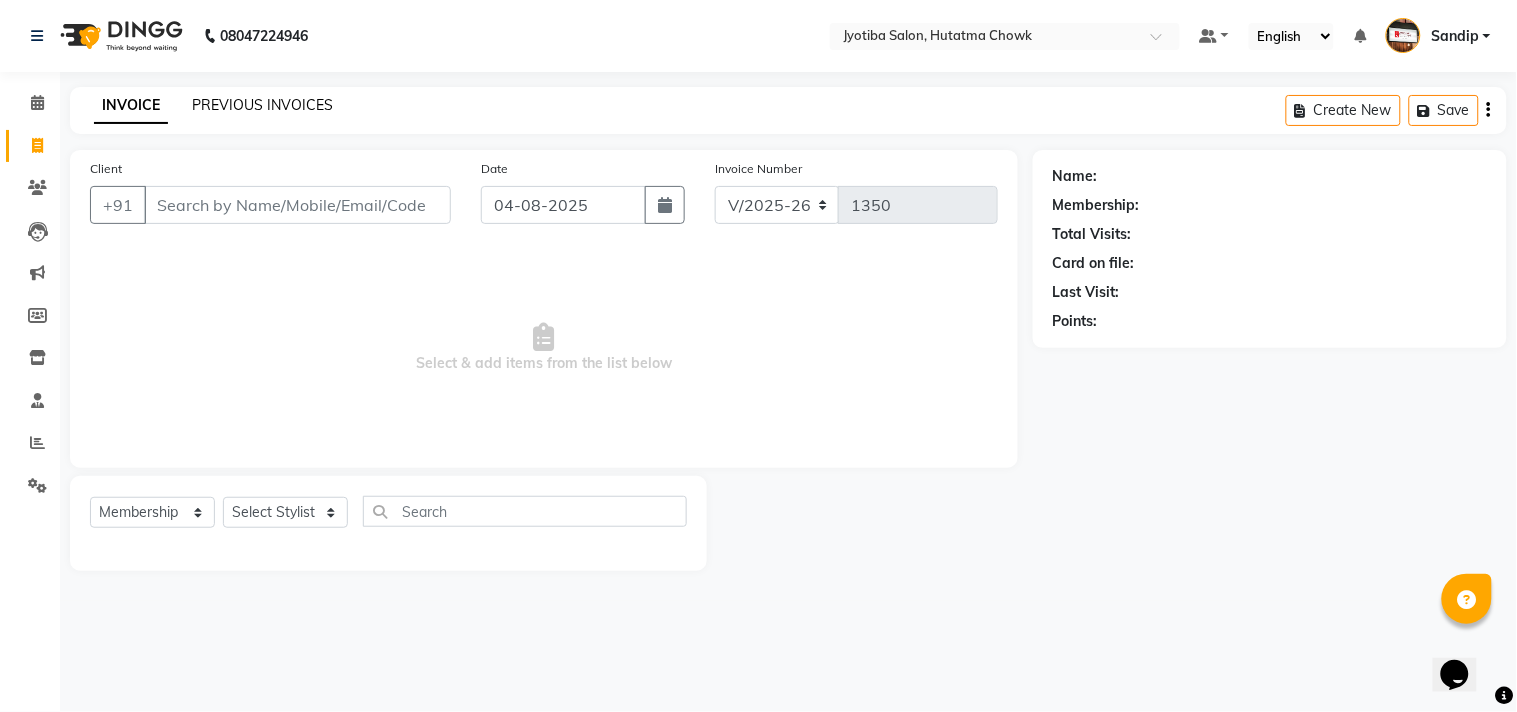click on "PREVIOUS INVOICES" 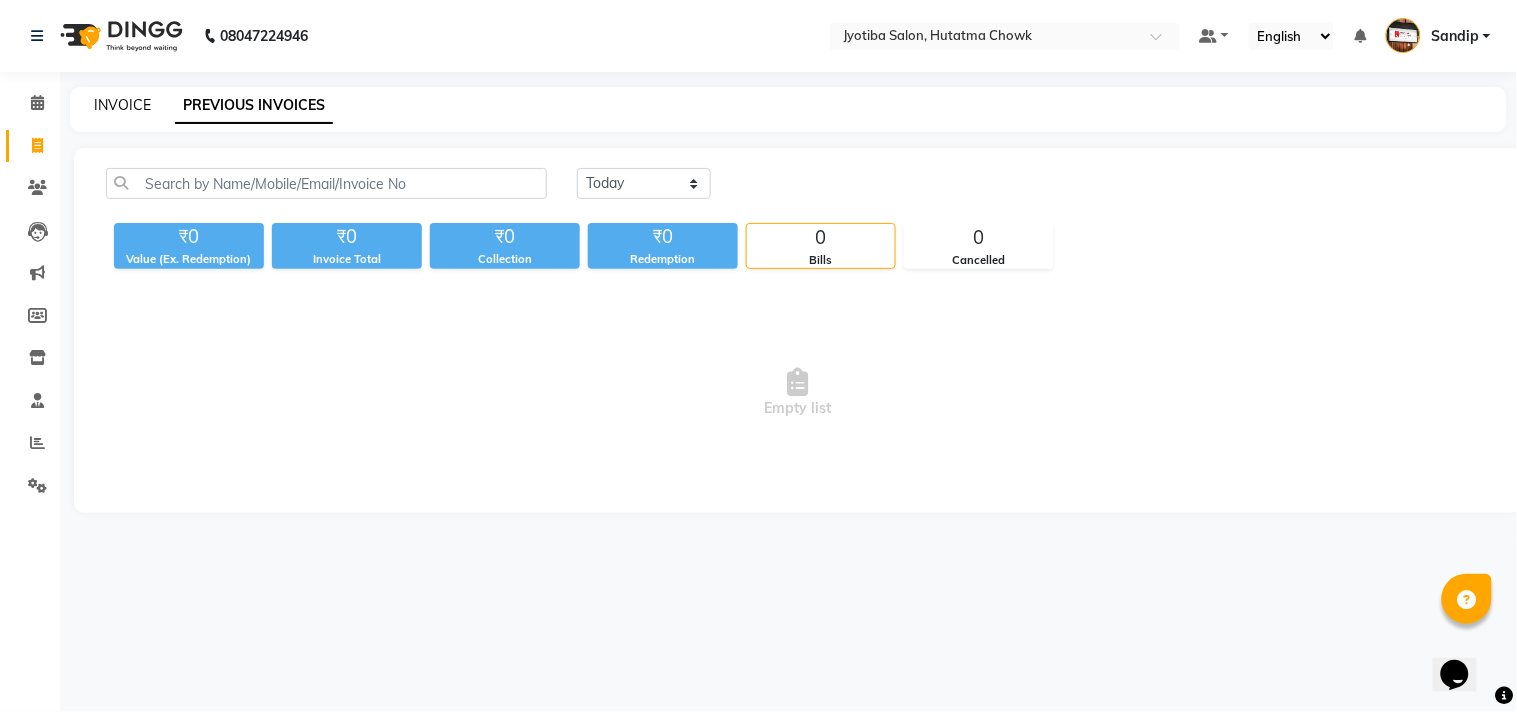 click on "INVOICE" 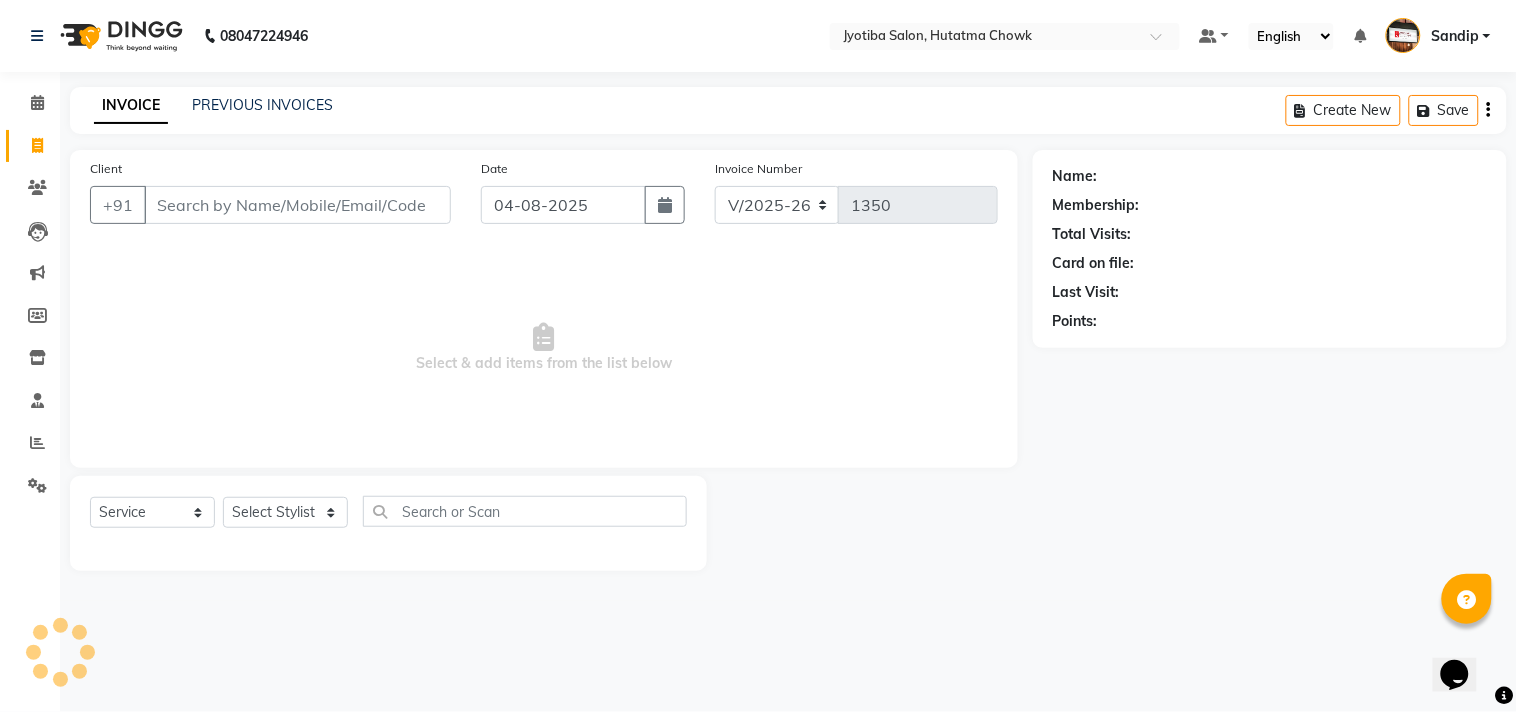 select on "membership" 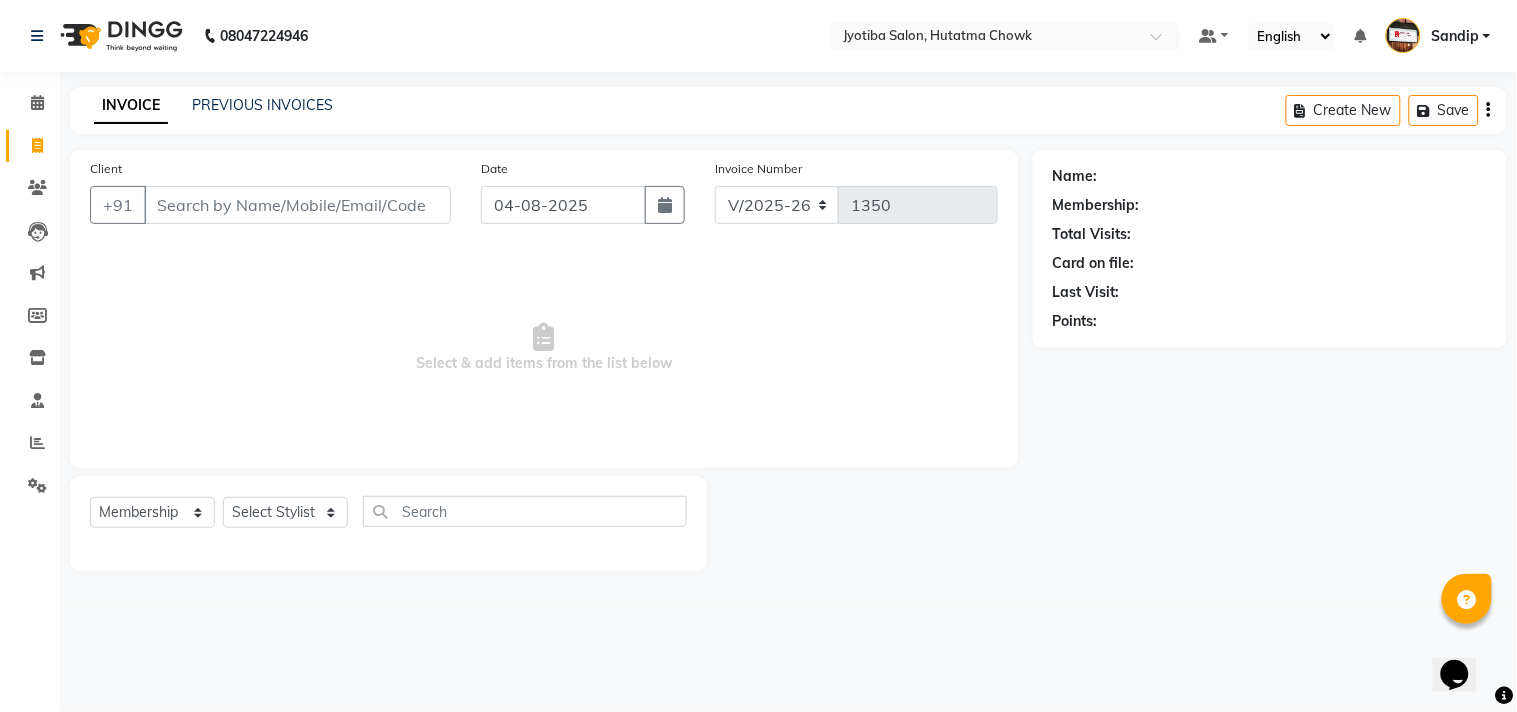 click on "Select & add items from the list below" at bounding box center (544, 348) 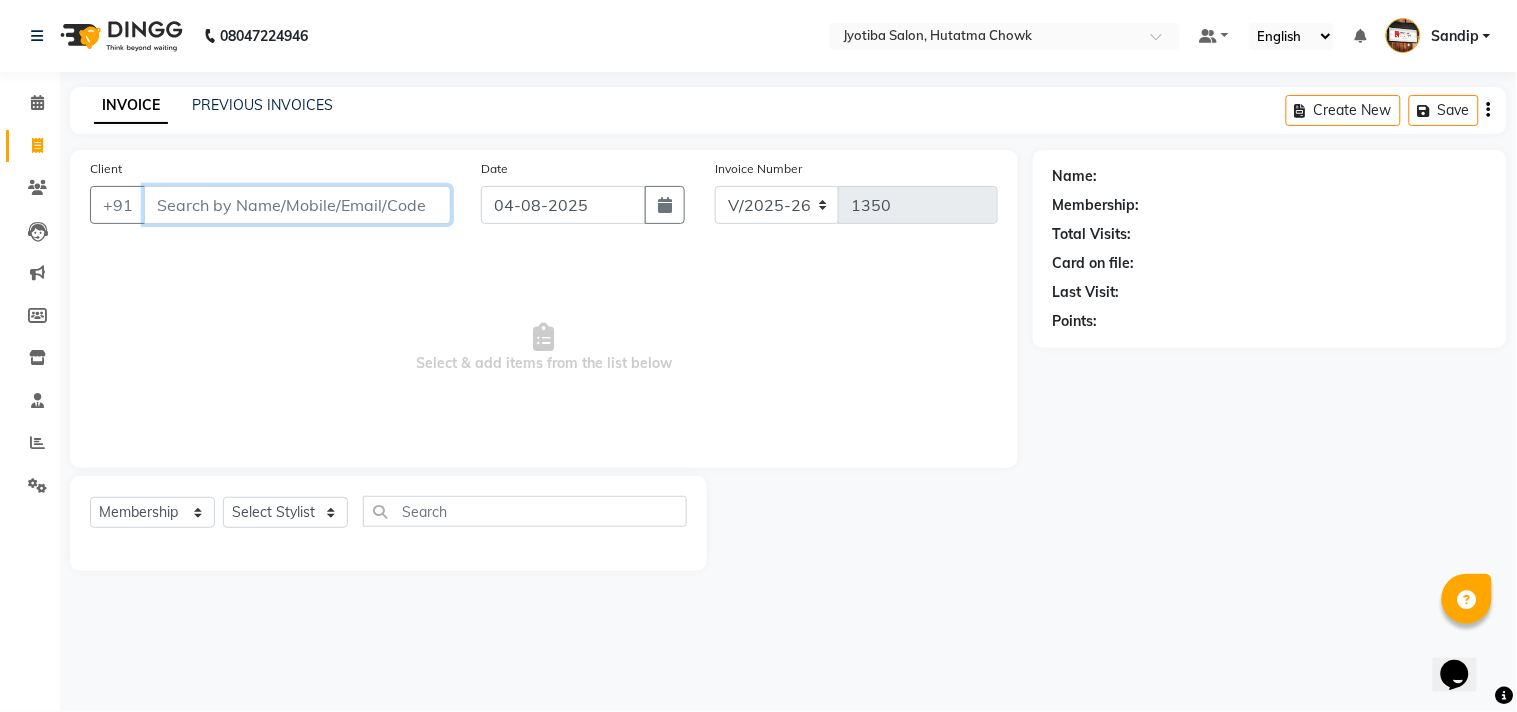 click on "Client" at bounding box center (297, 205) 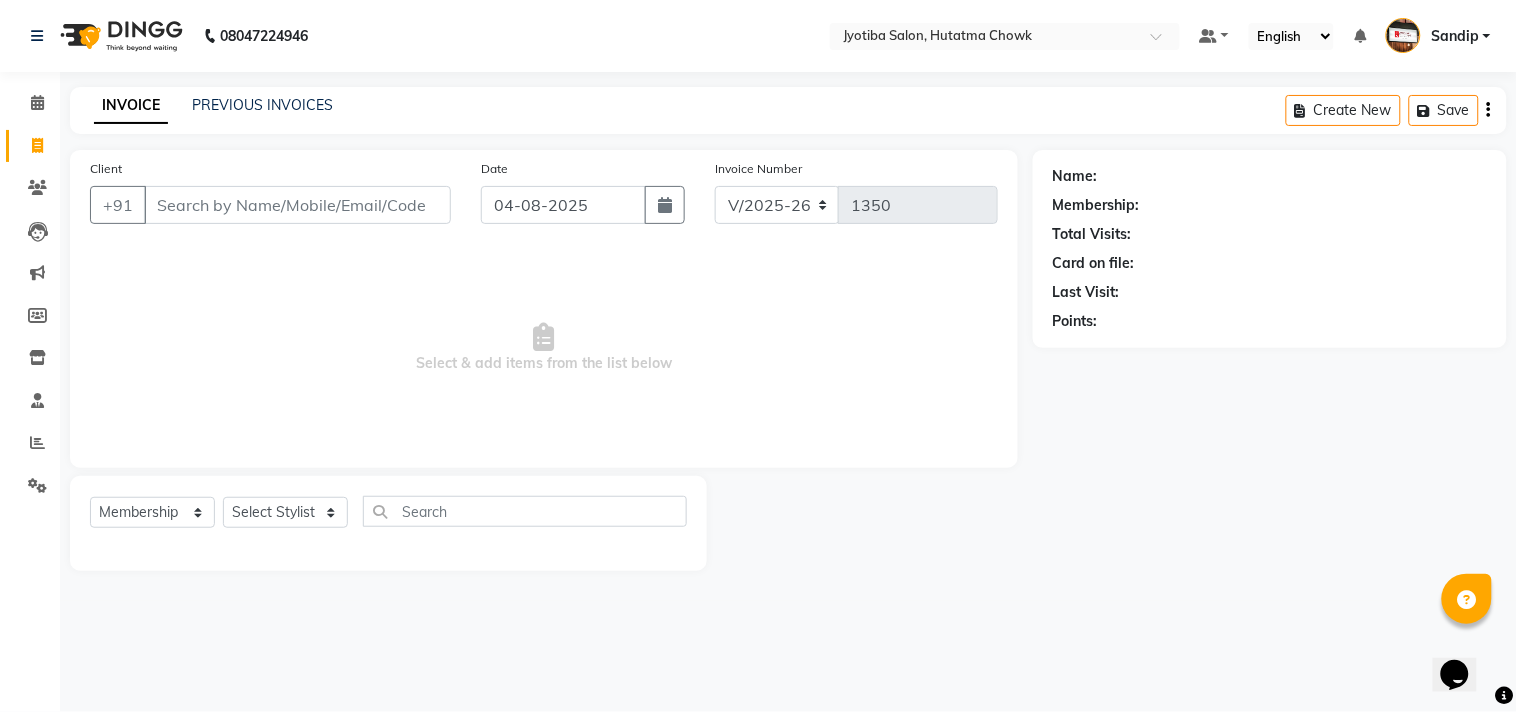 click on "Select & add items from the list below" at bounding box center [544, 348] 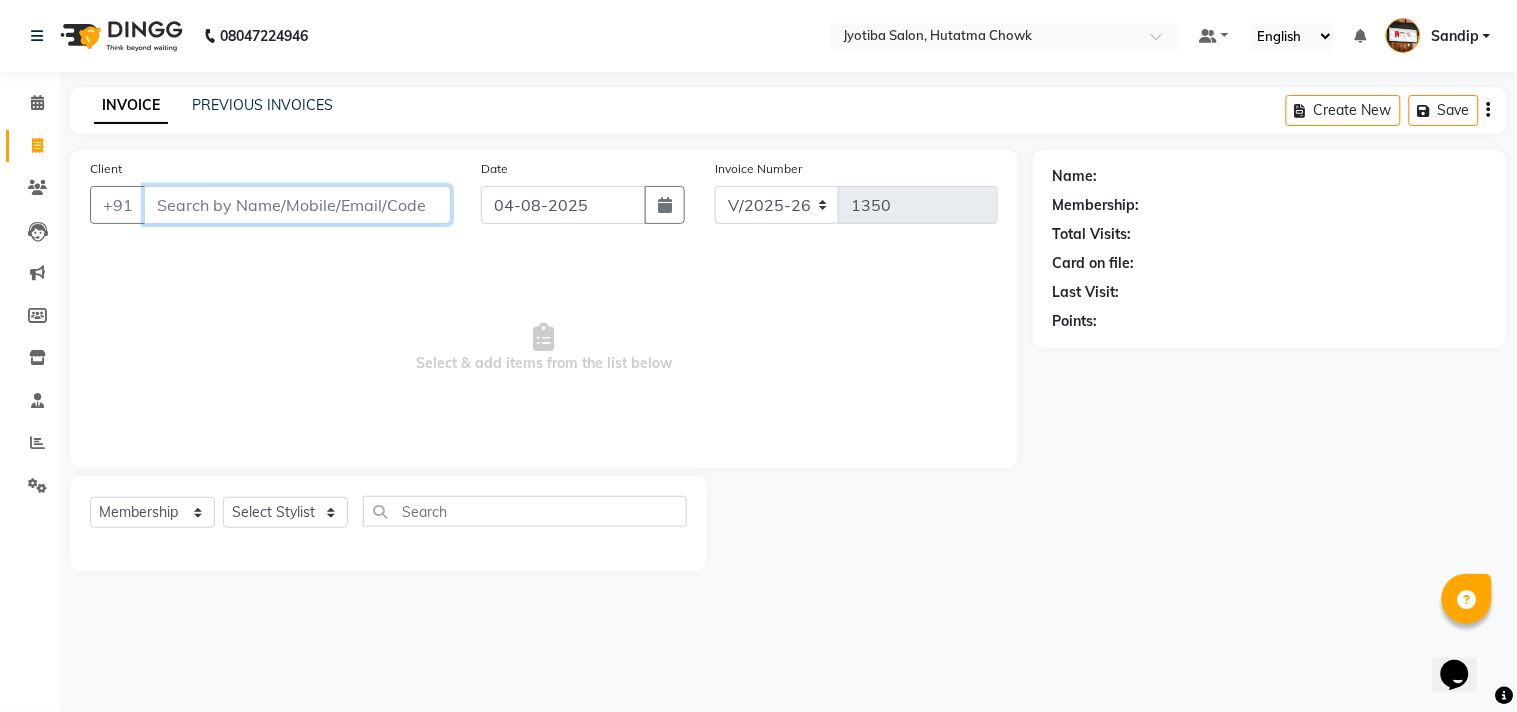 click on "Client" at bounding box center (297, 205) 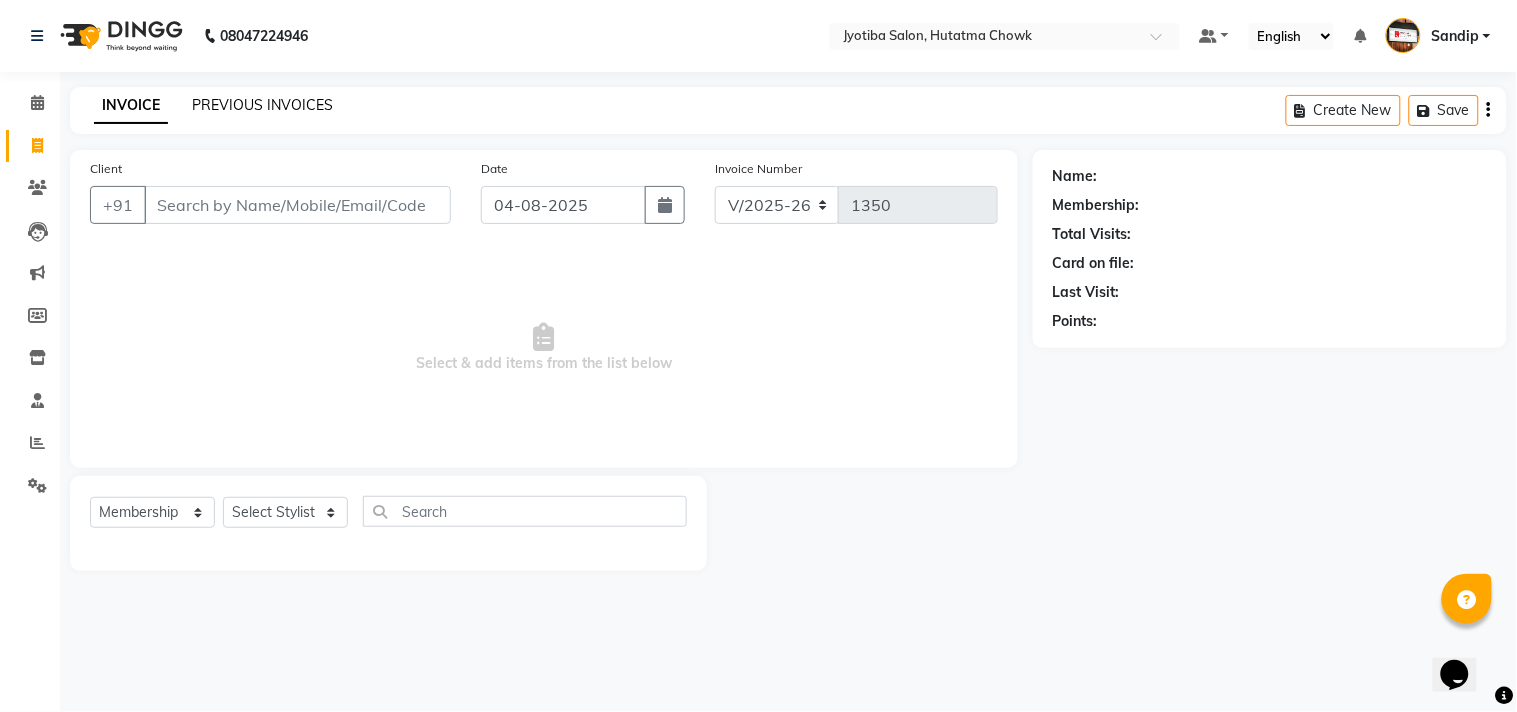 click on "PREVIOUS INVOICES" 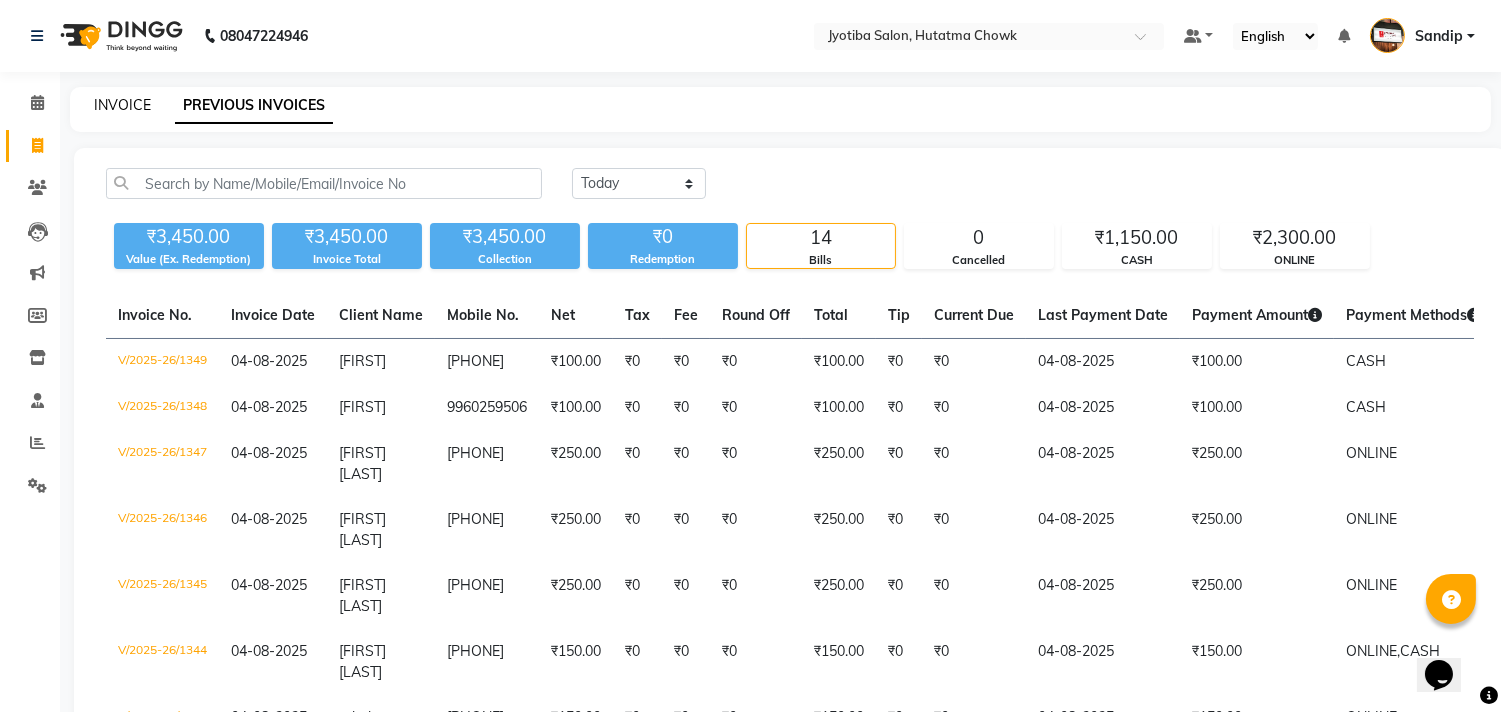 click on "INVOICE" 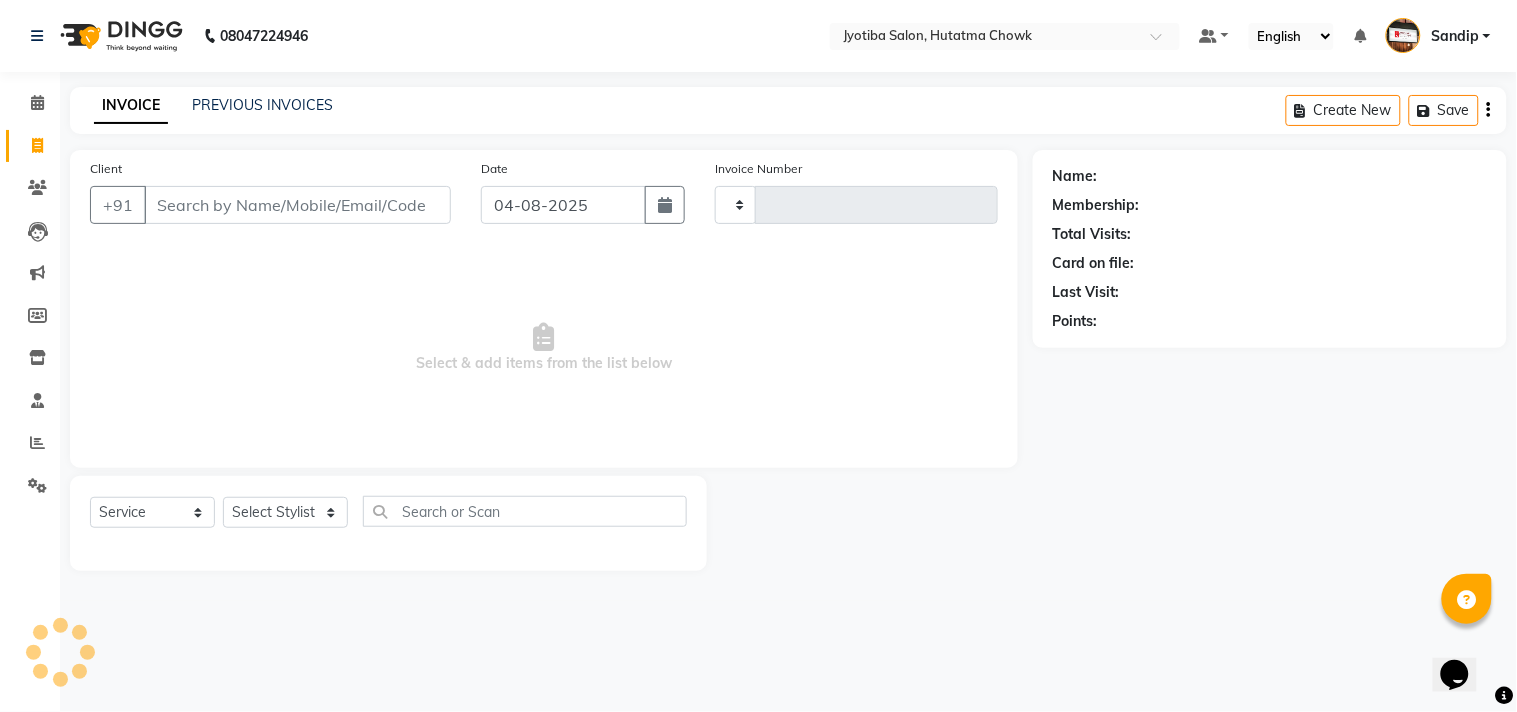 type on "1350" 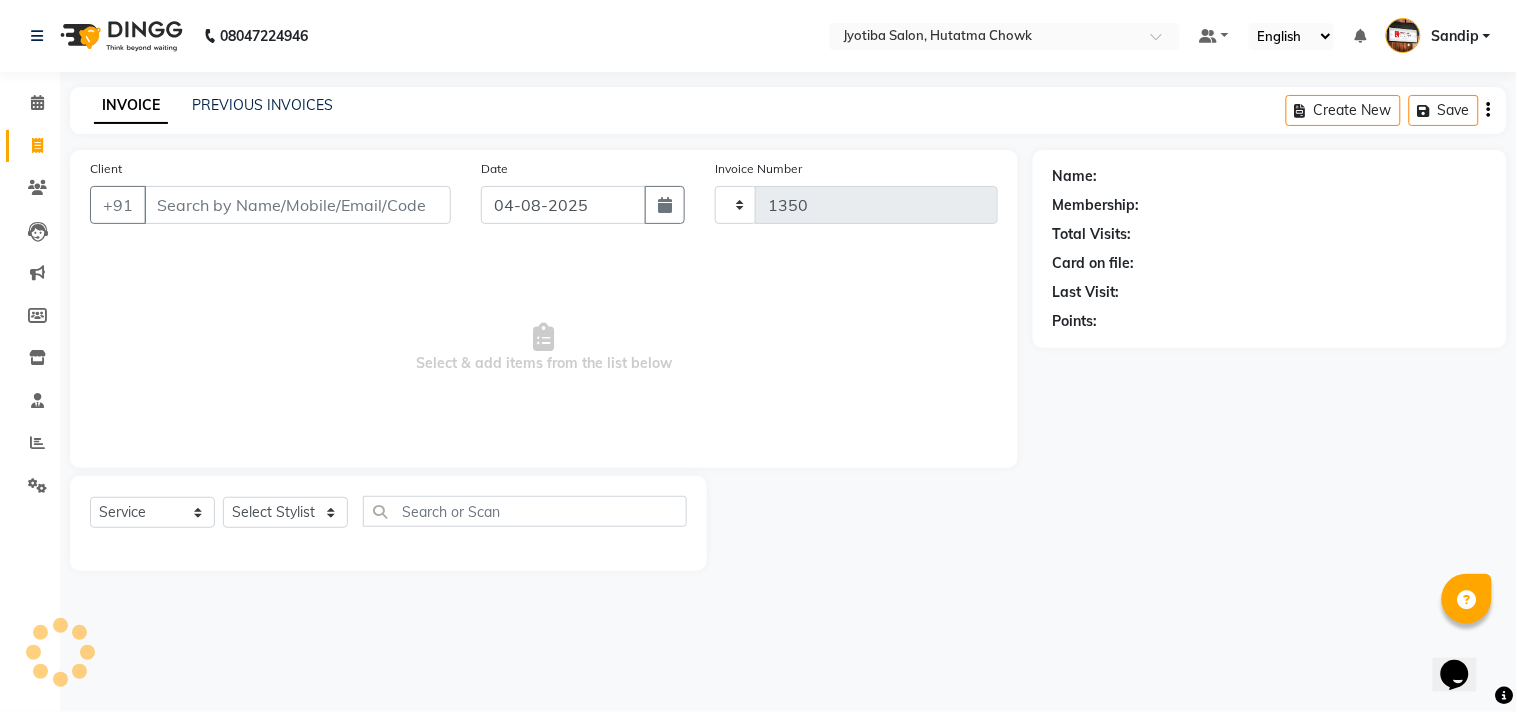 select on "556" 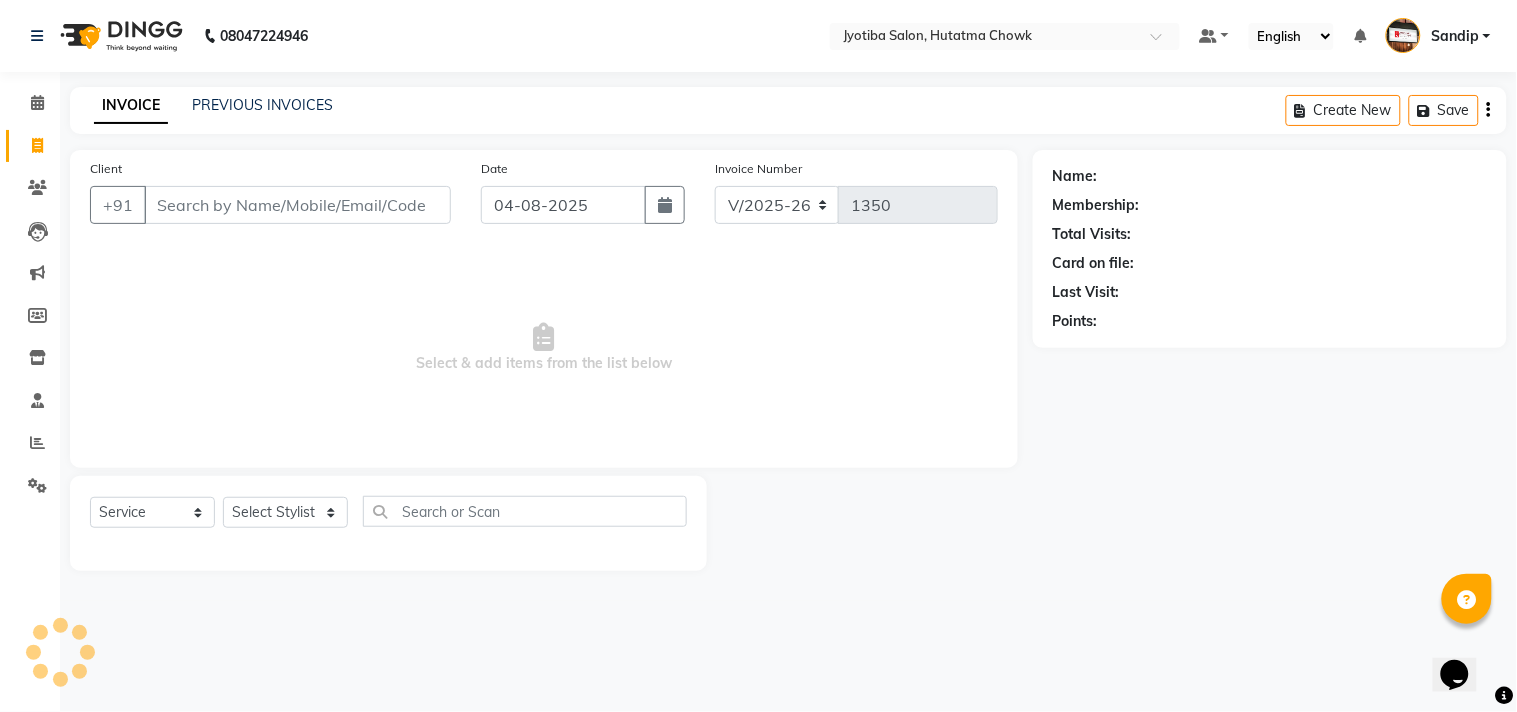 select on "membership" 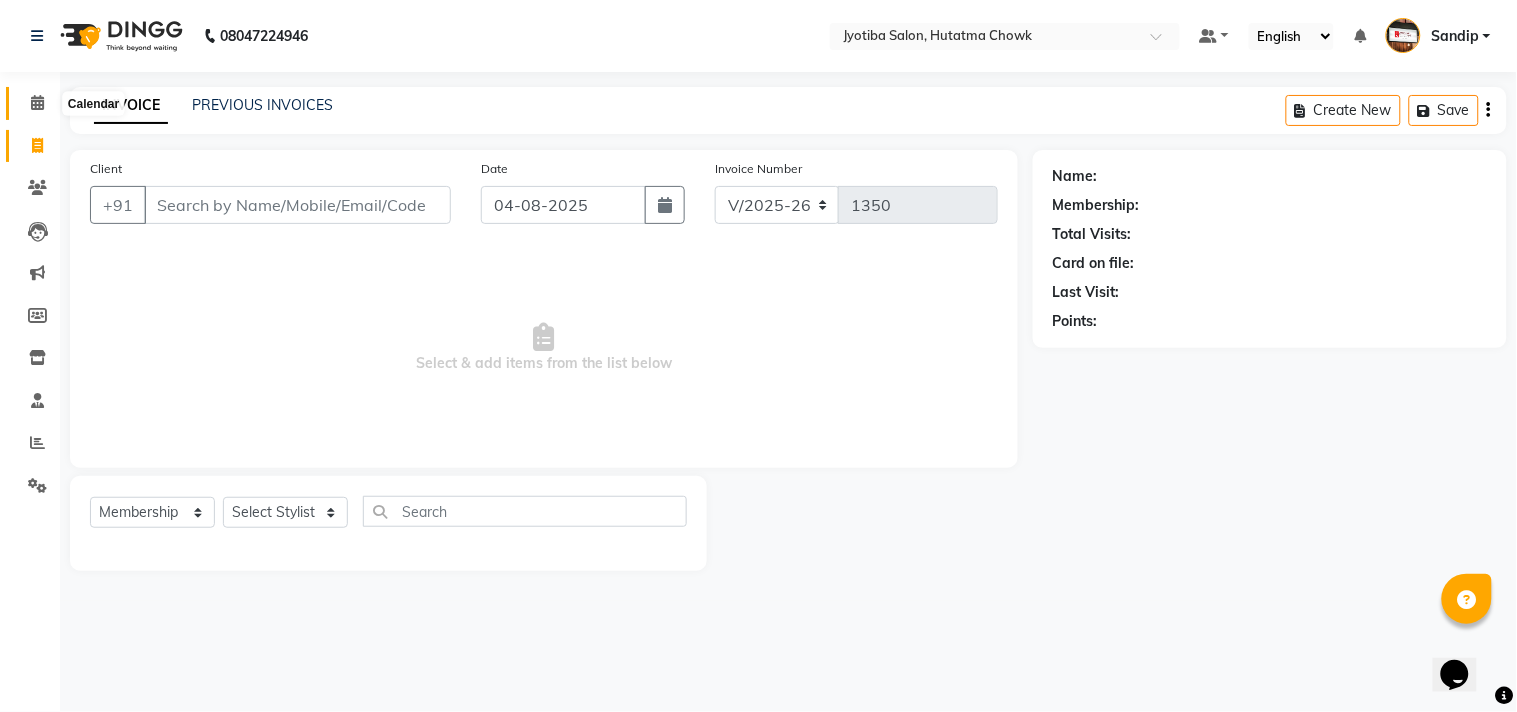 click 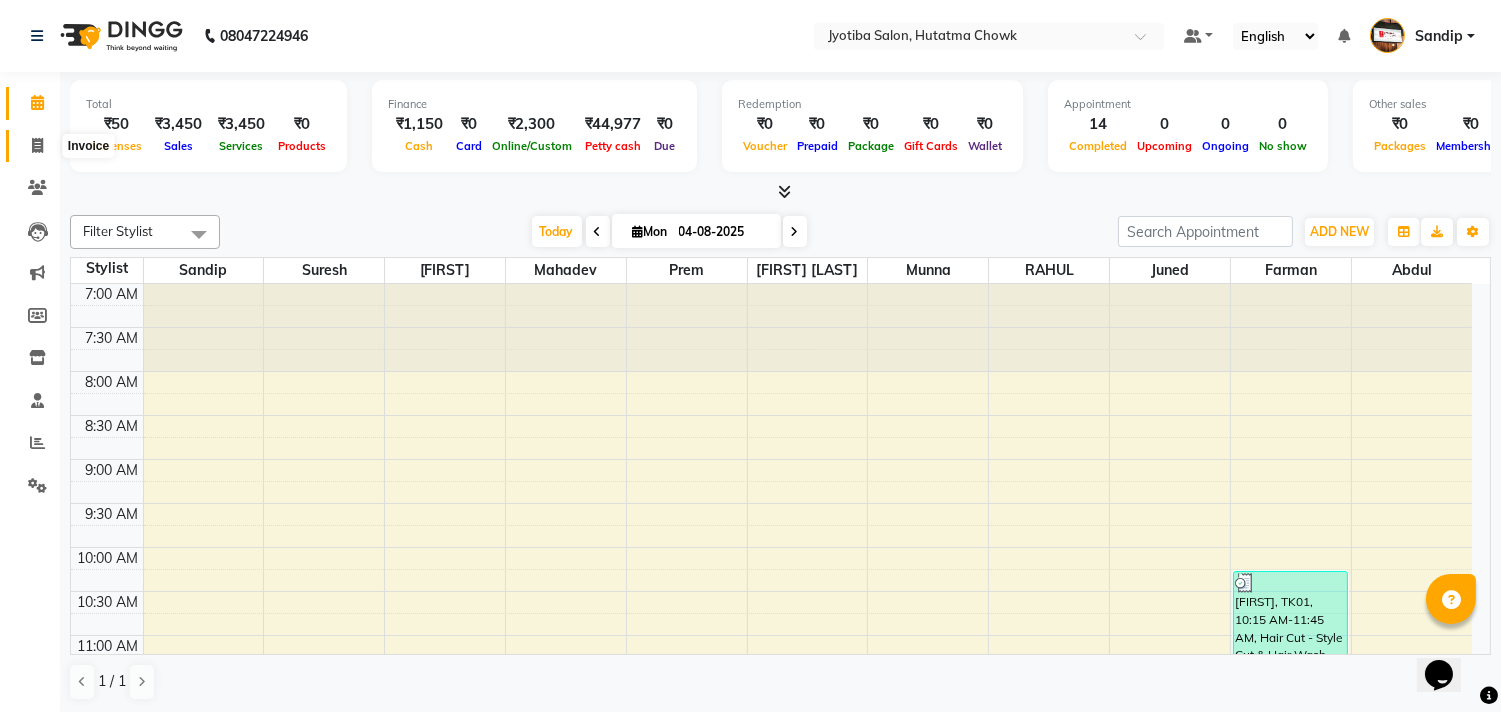 click 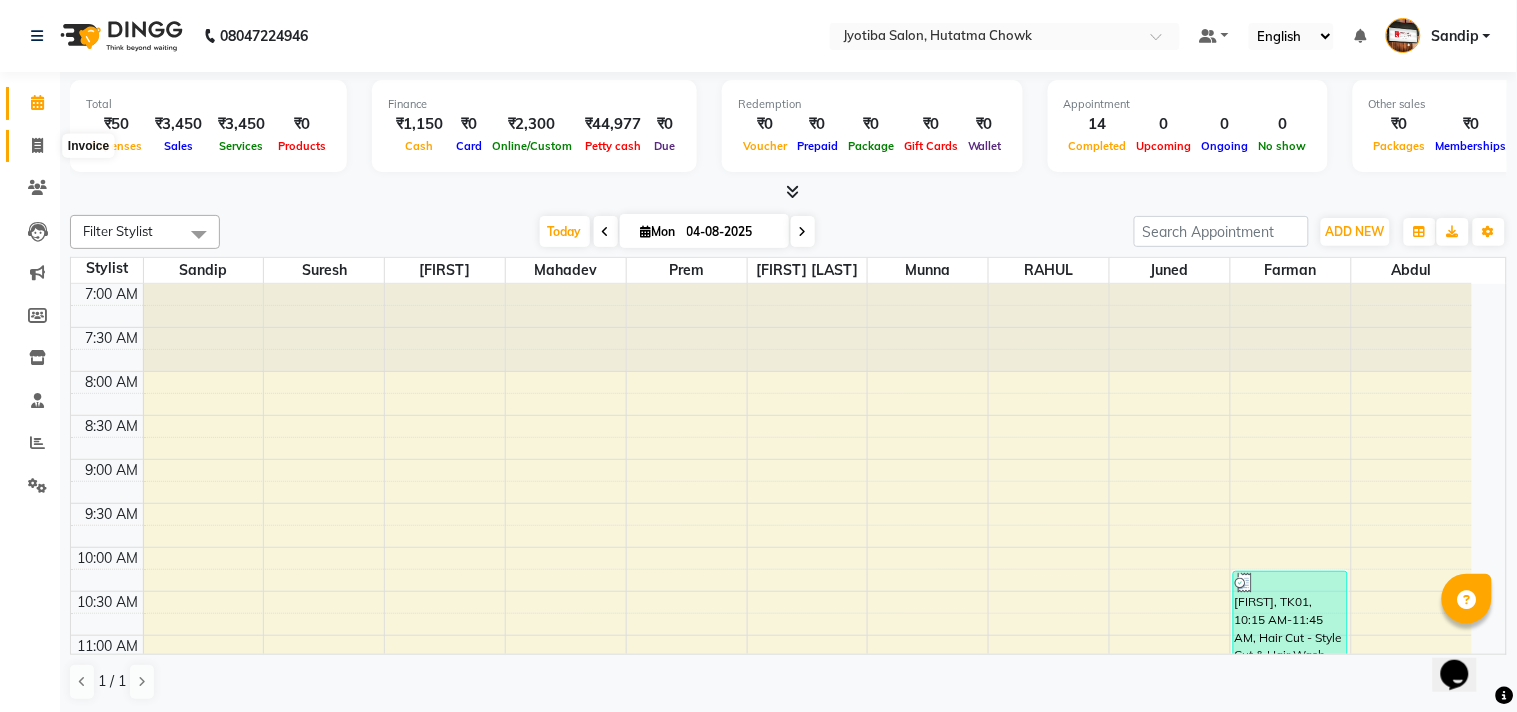 select on "556" 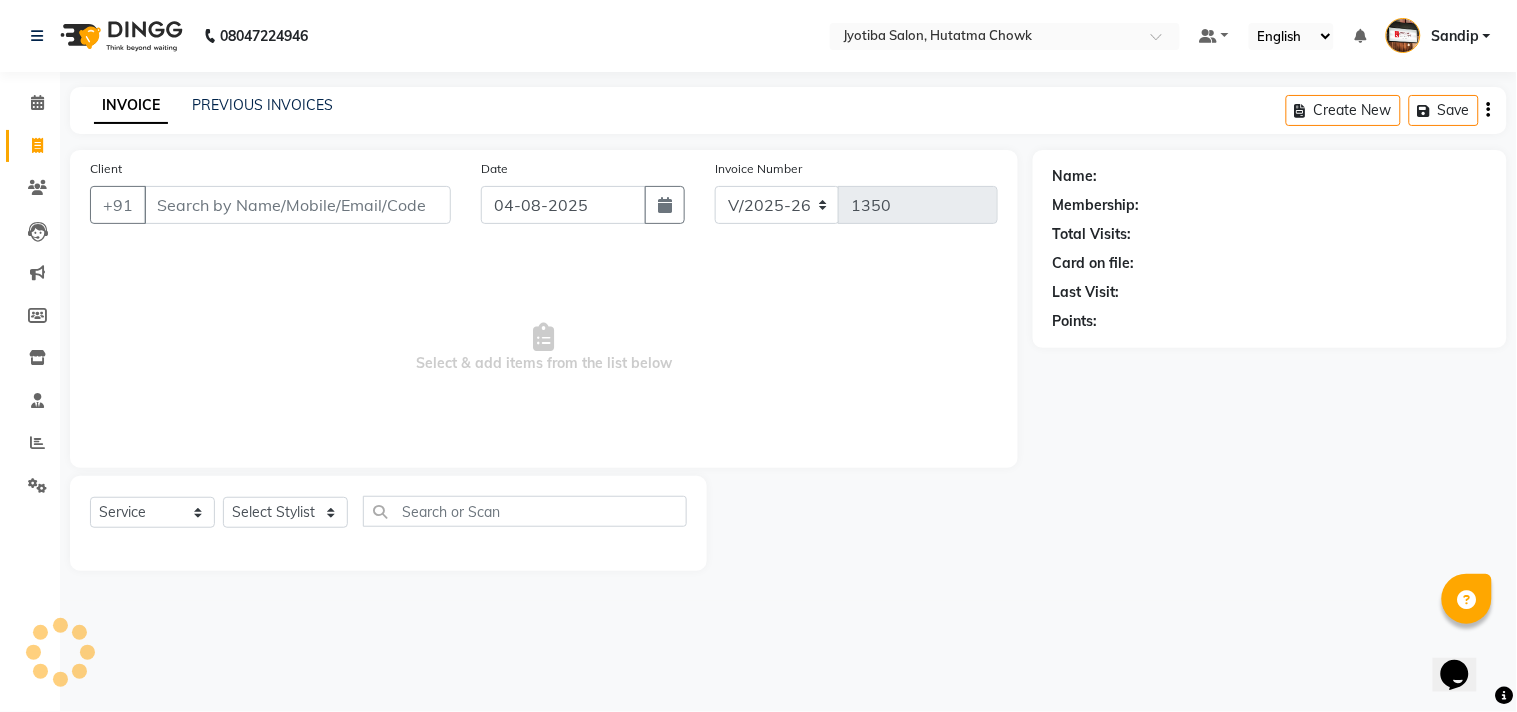 select on "membership" 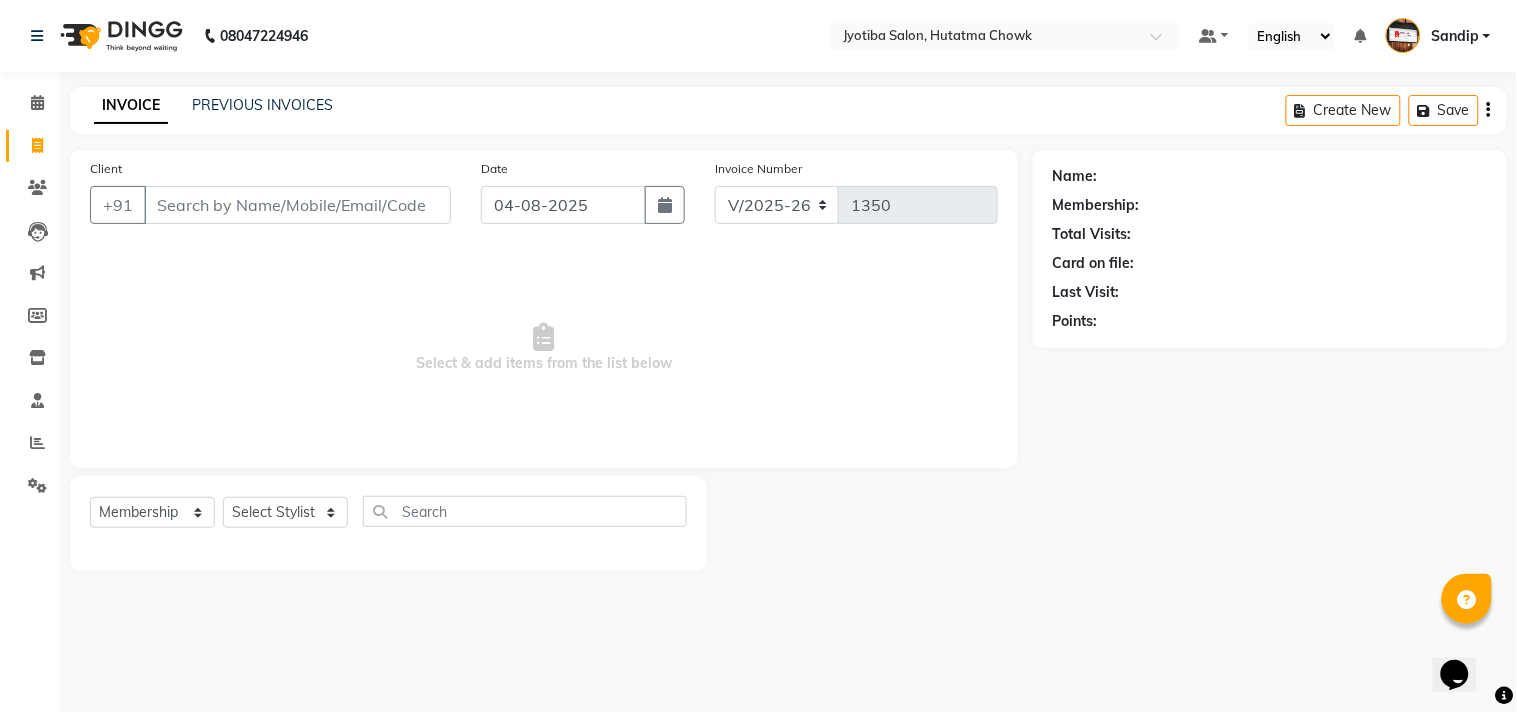 click on "Select & add items from the list below" at bounding box center (544, 348) 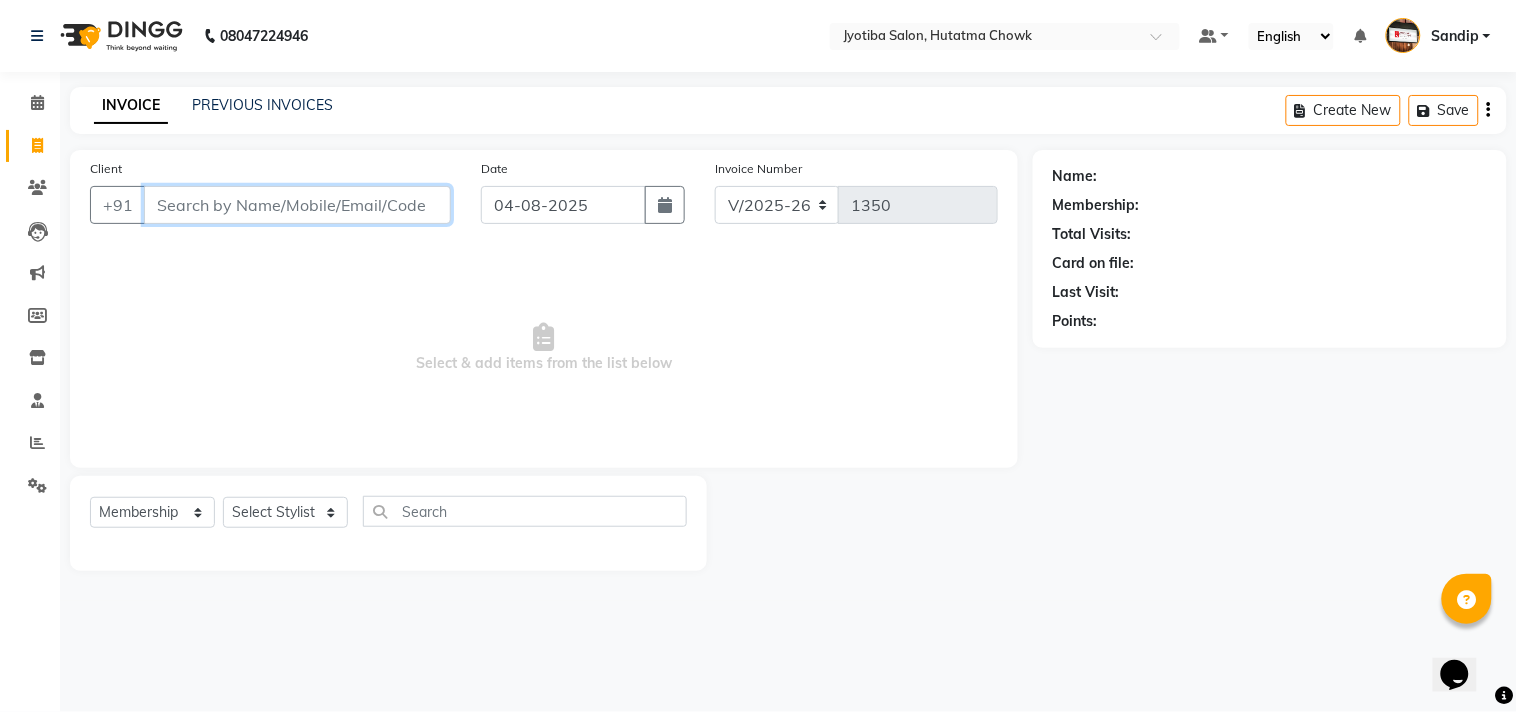 click on "Client" at bounding box center [297, 205] 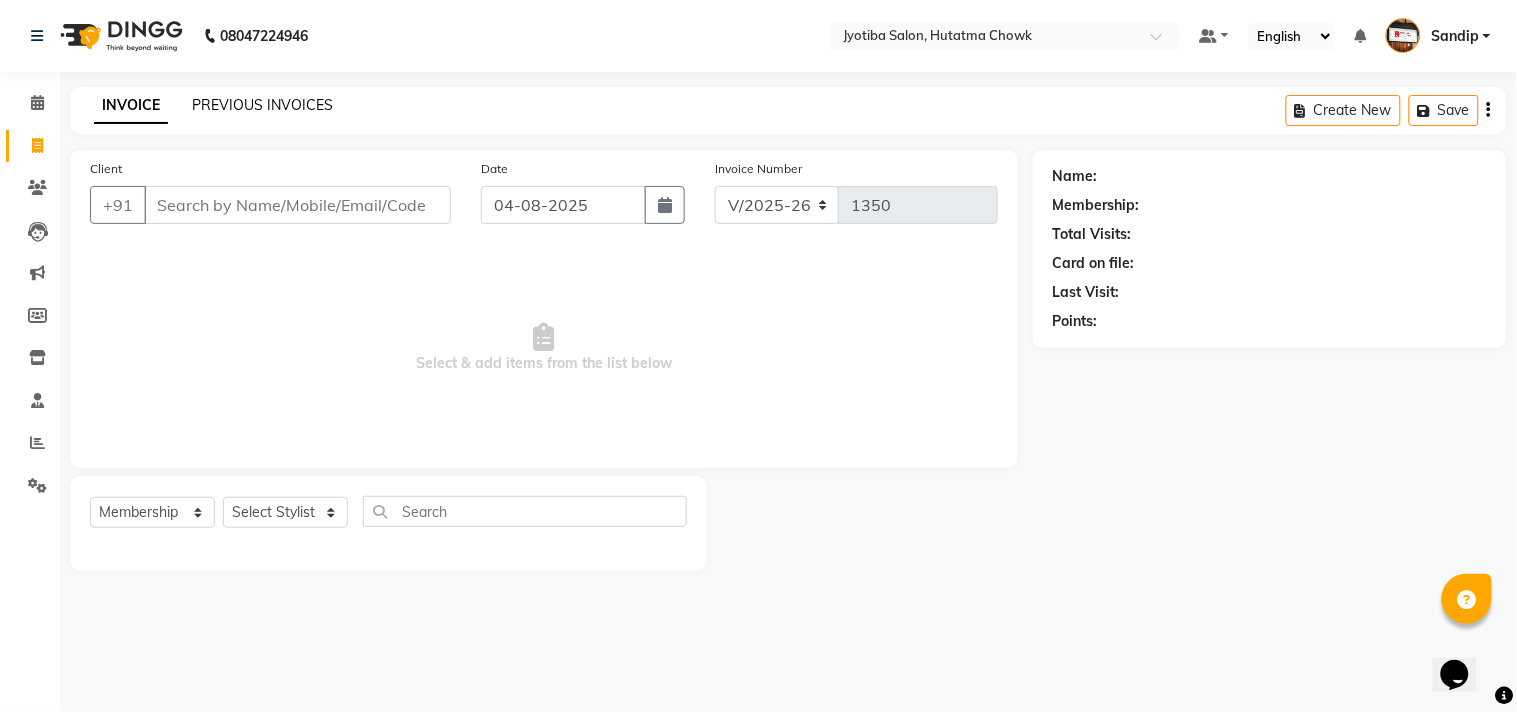 click on "PREVIOUS INVOICES" 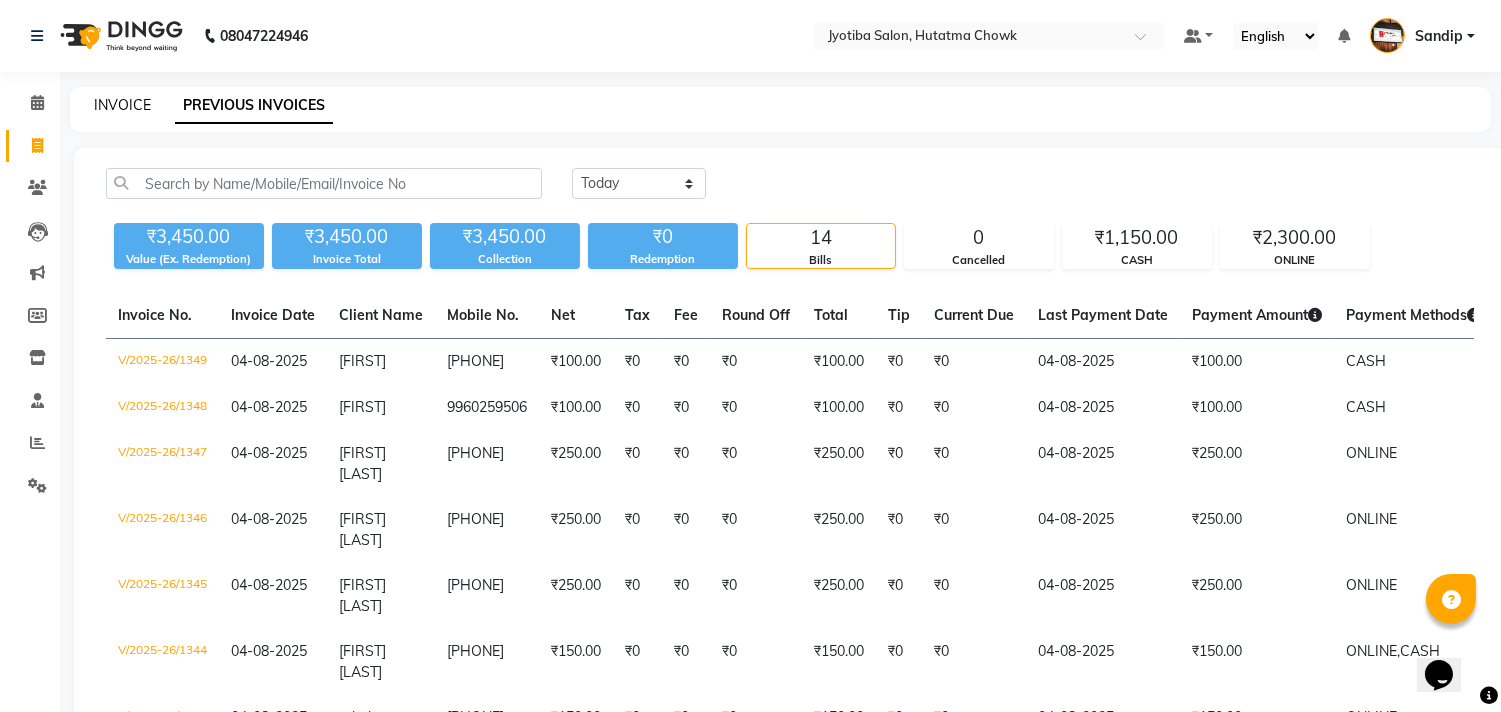 click on "INVOICE" 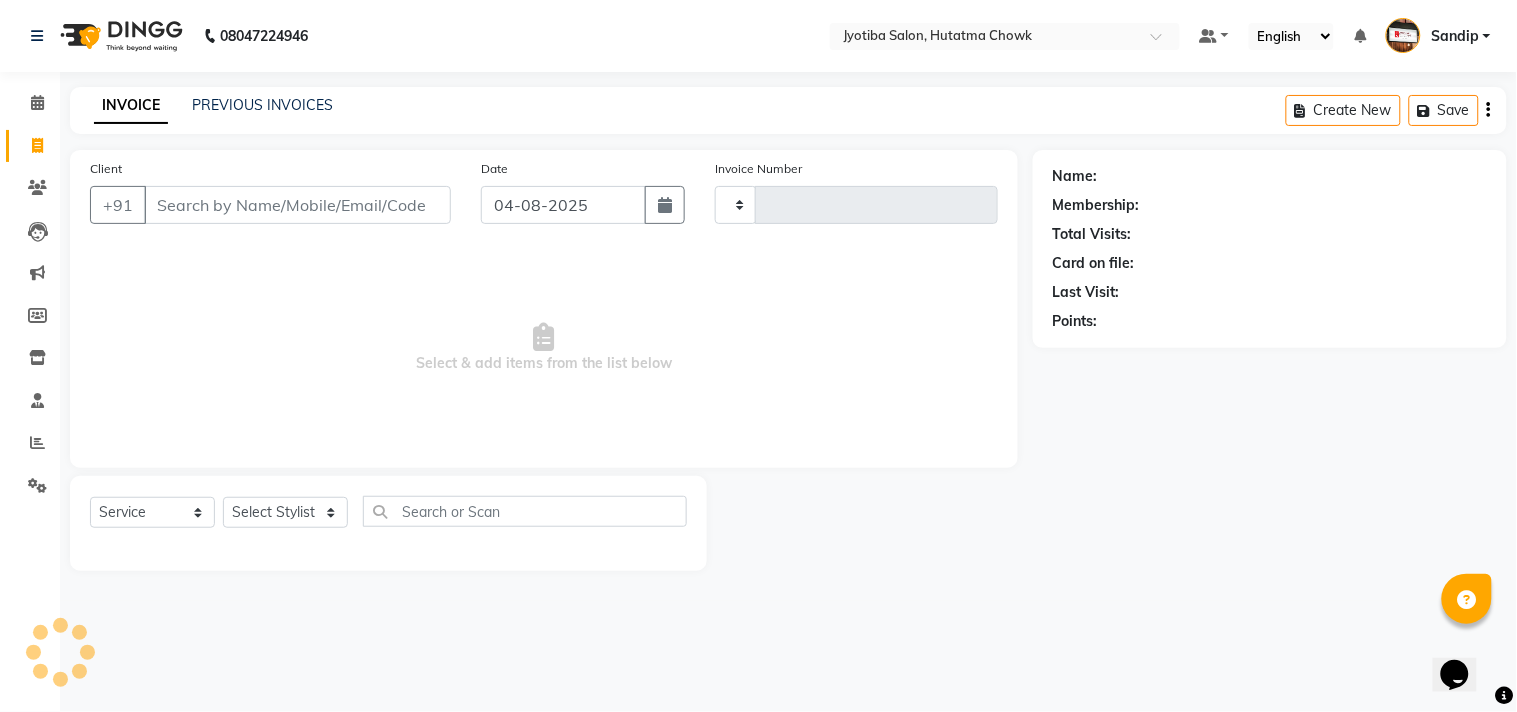 type on "1350" 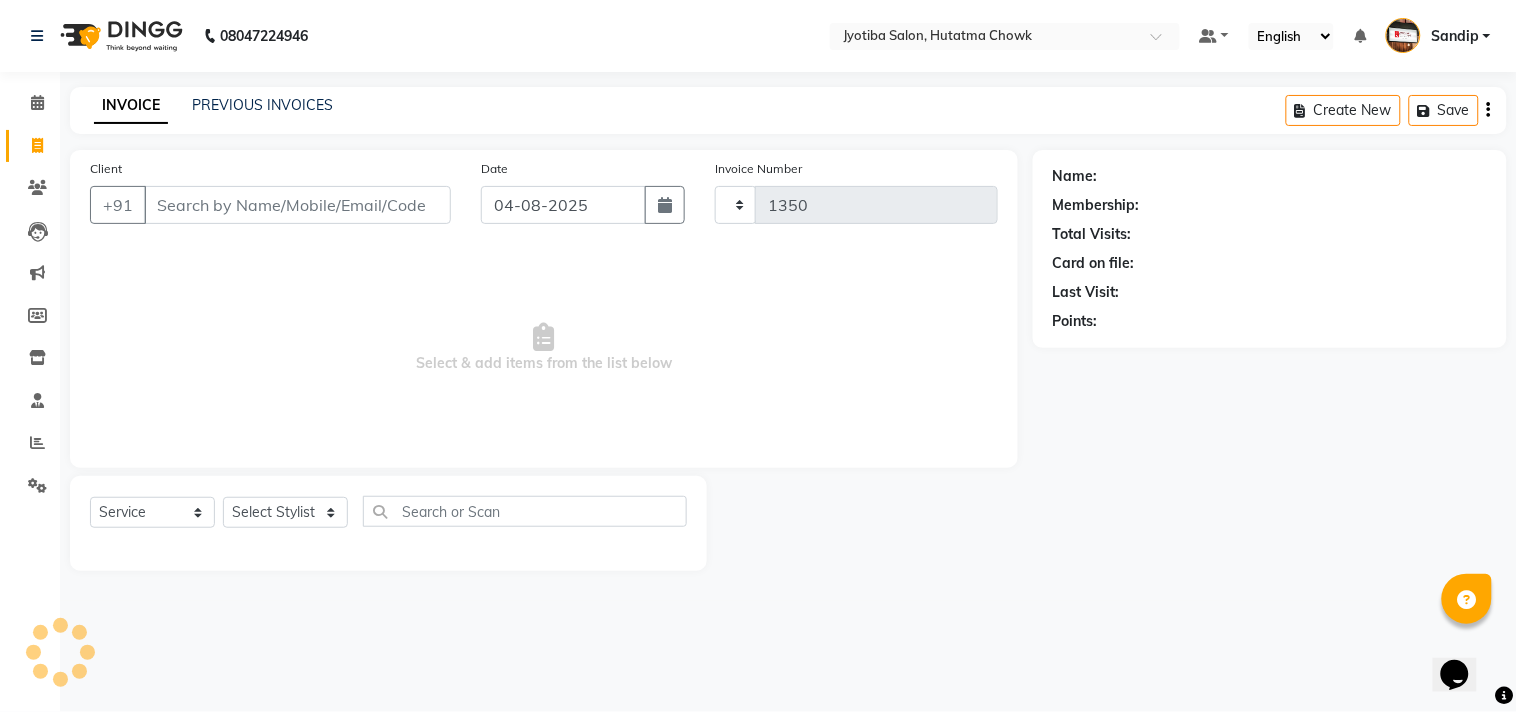select on "556" 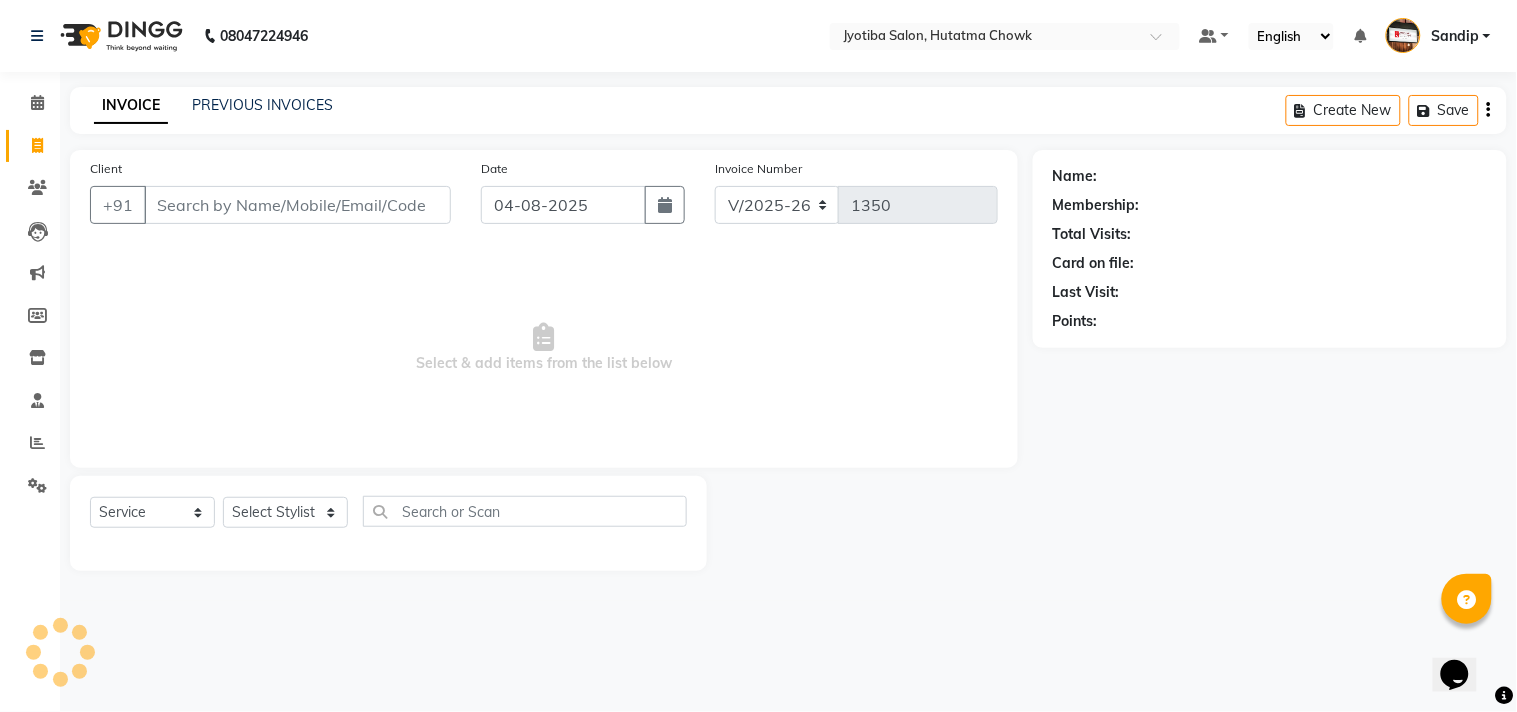 select on "membership" 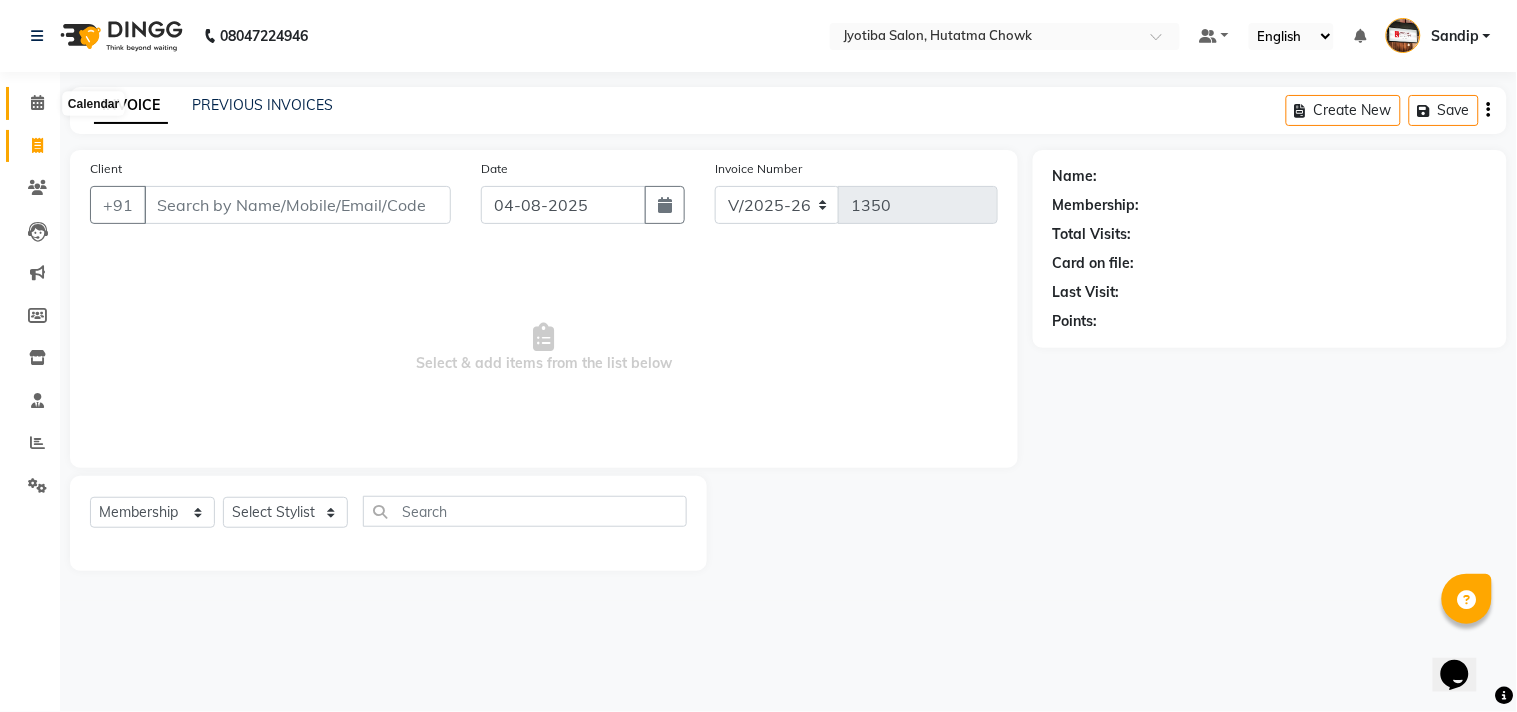 click 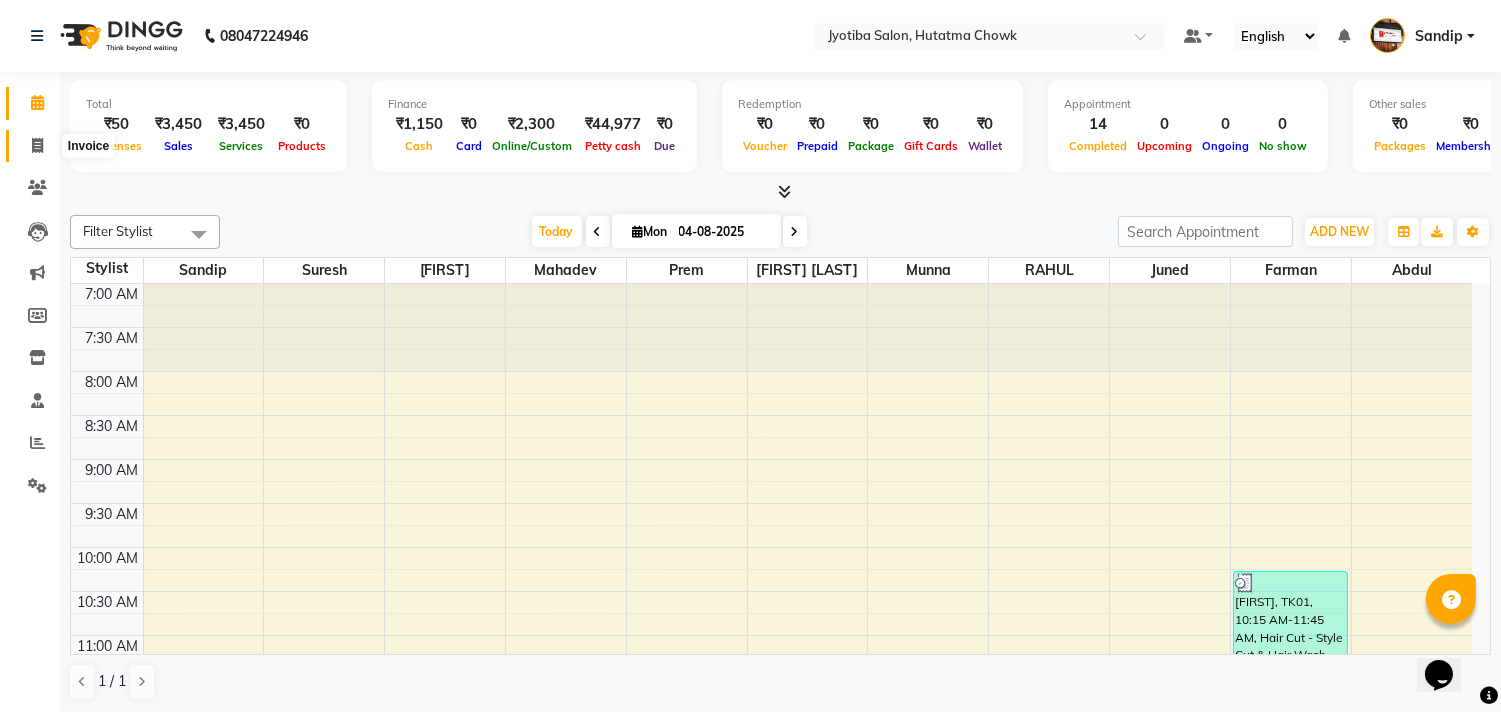 click 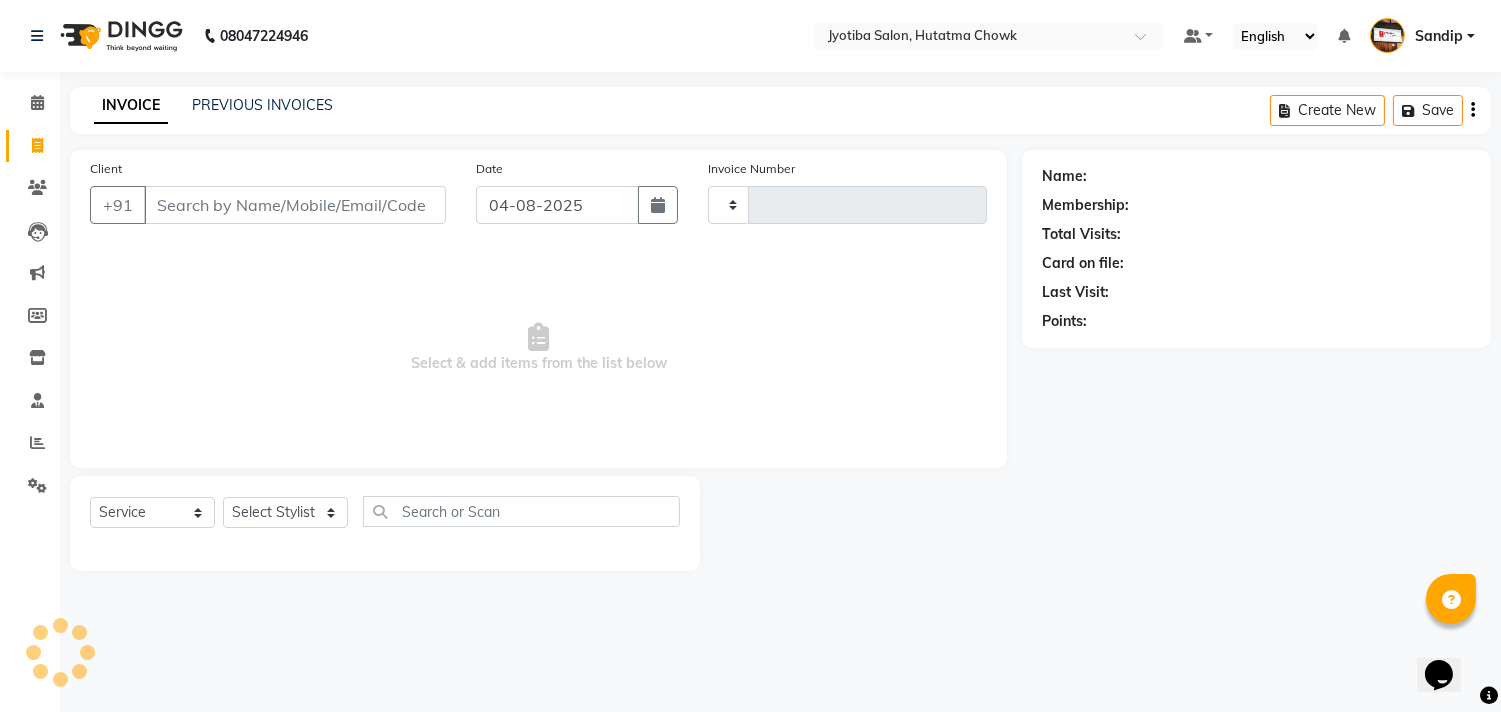 type on "1350" 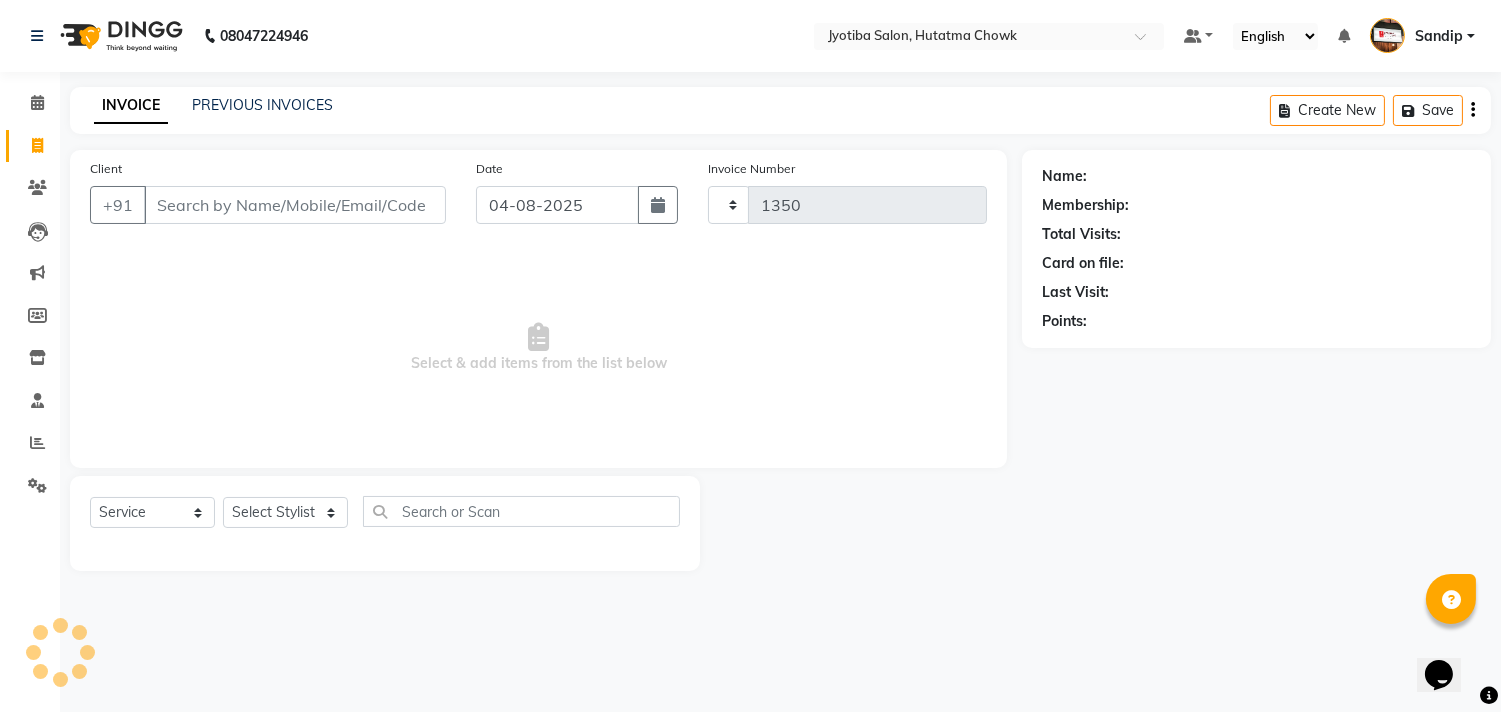 select on "556" 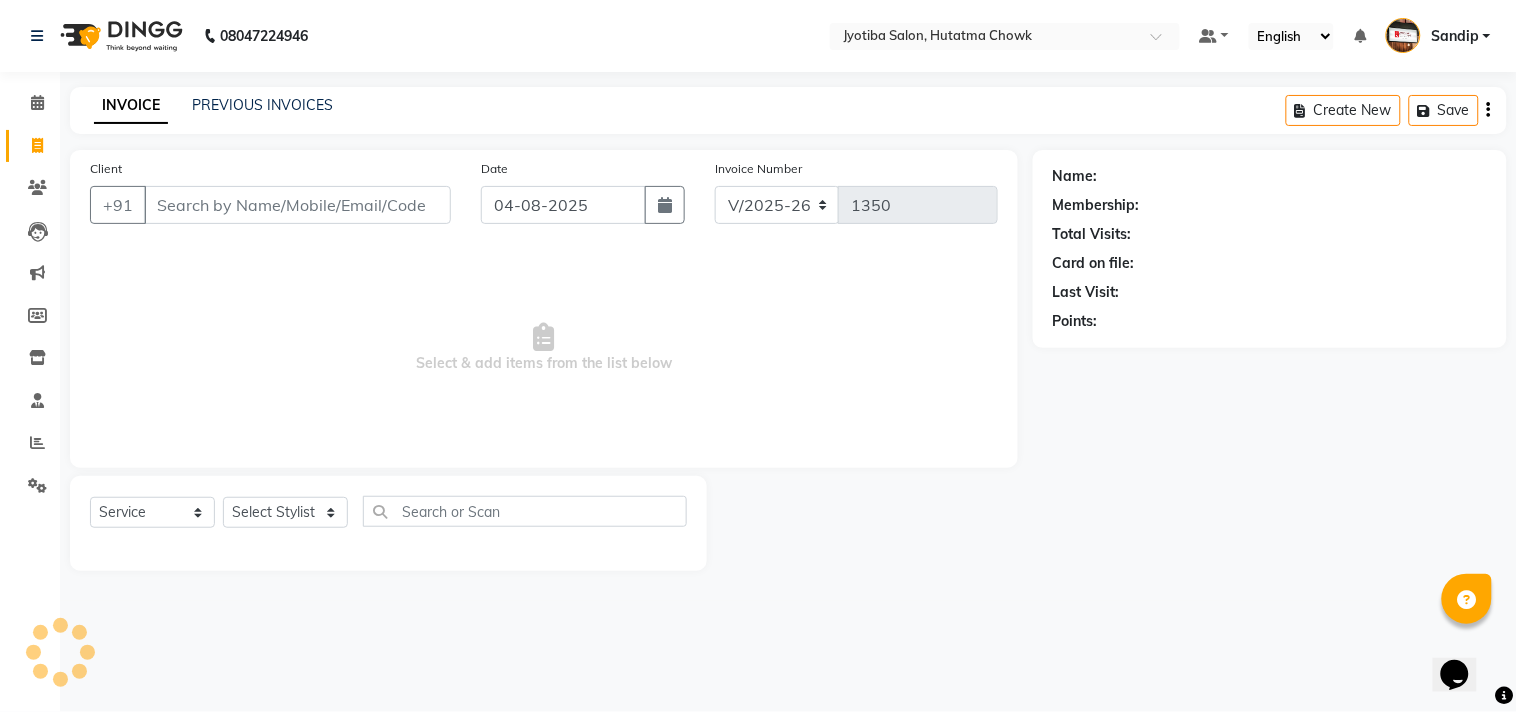 select on "membership" 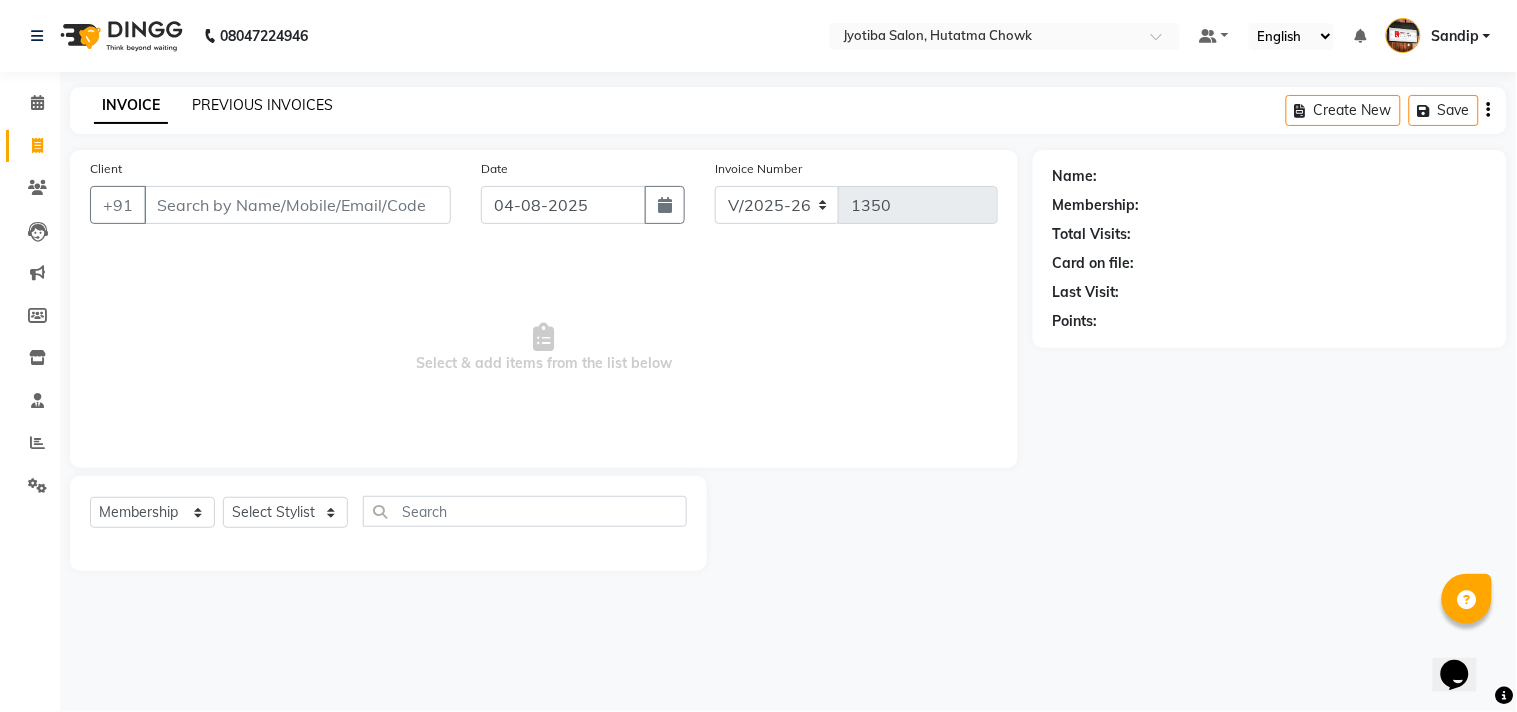 click on "PREVIOUS INVOICES" 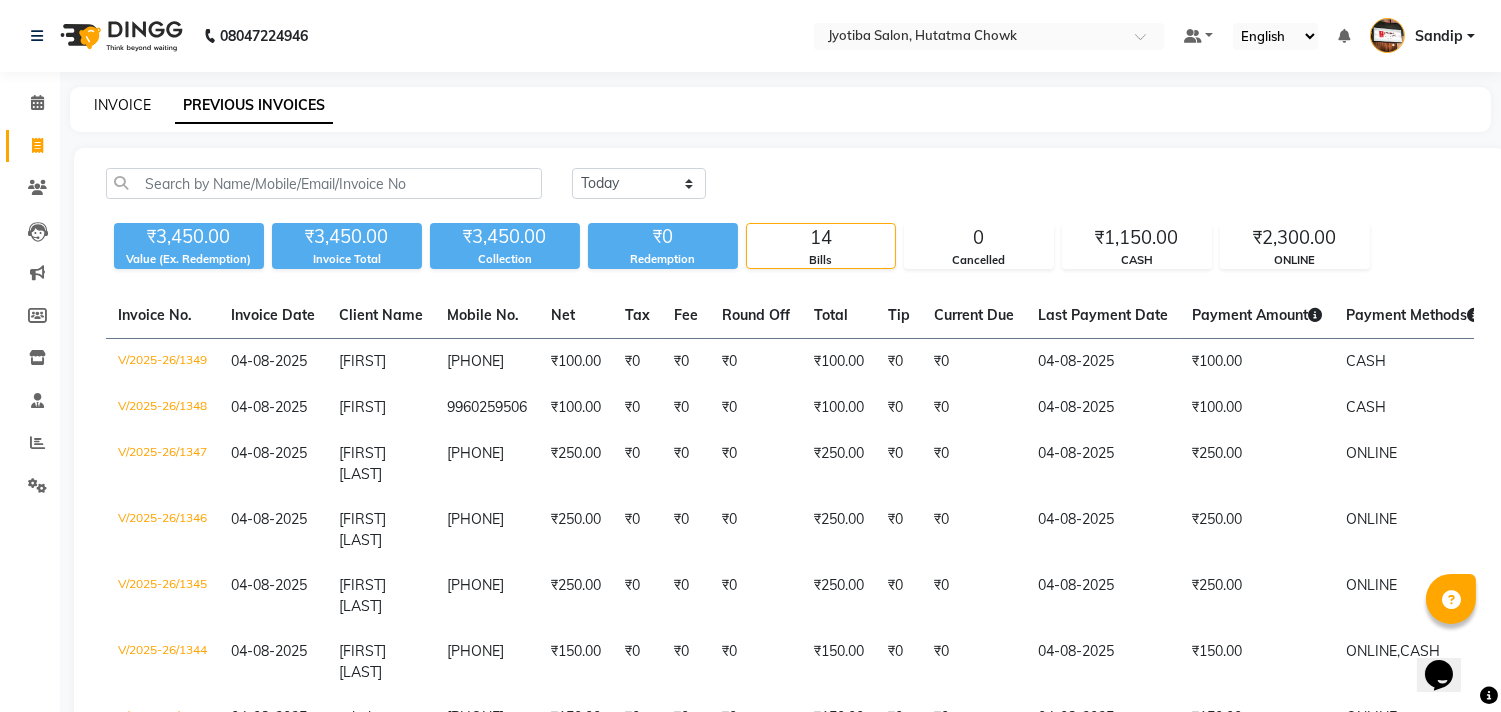 click on "INVOICE" 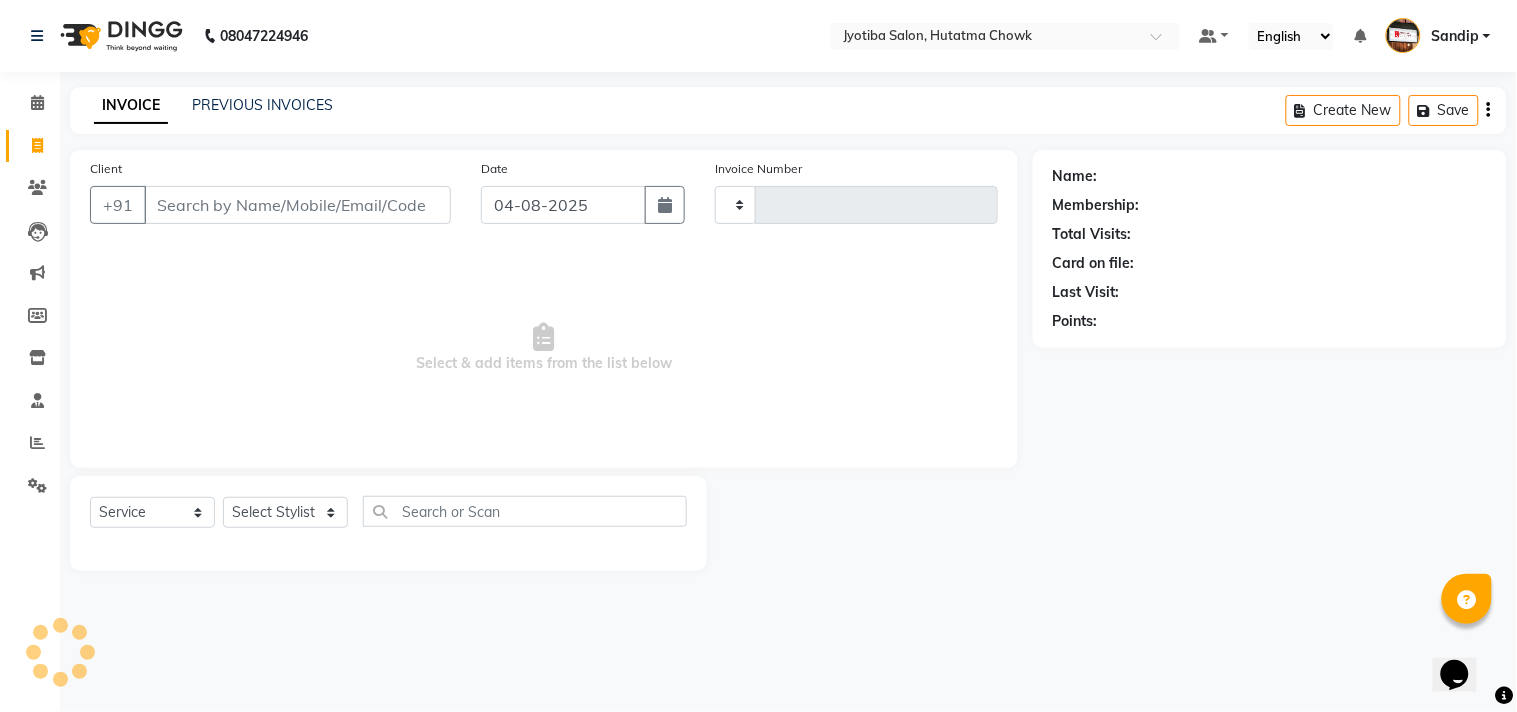 type on "1350" 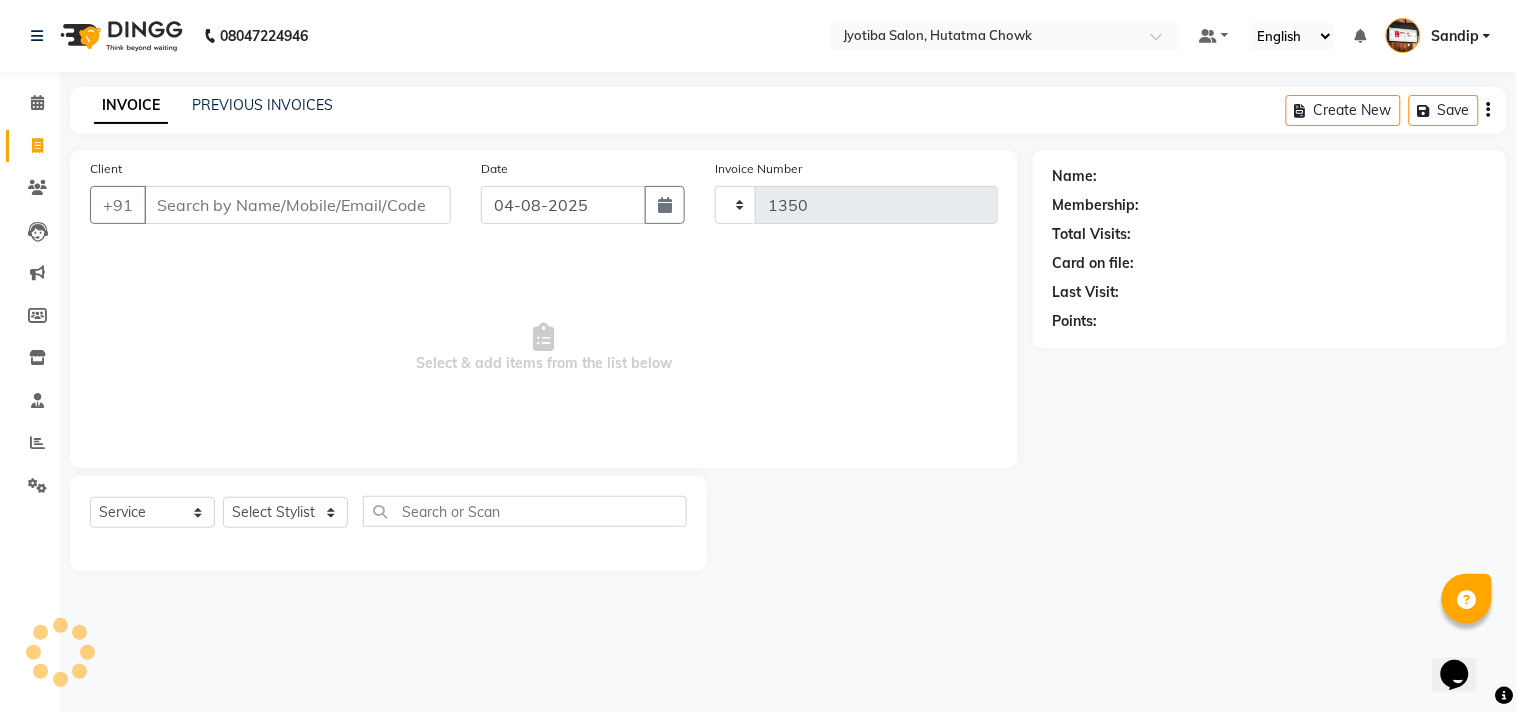 select on "556" 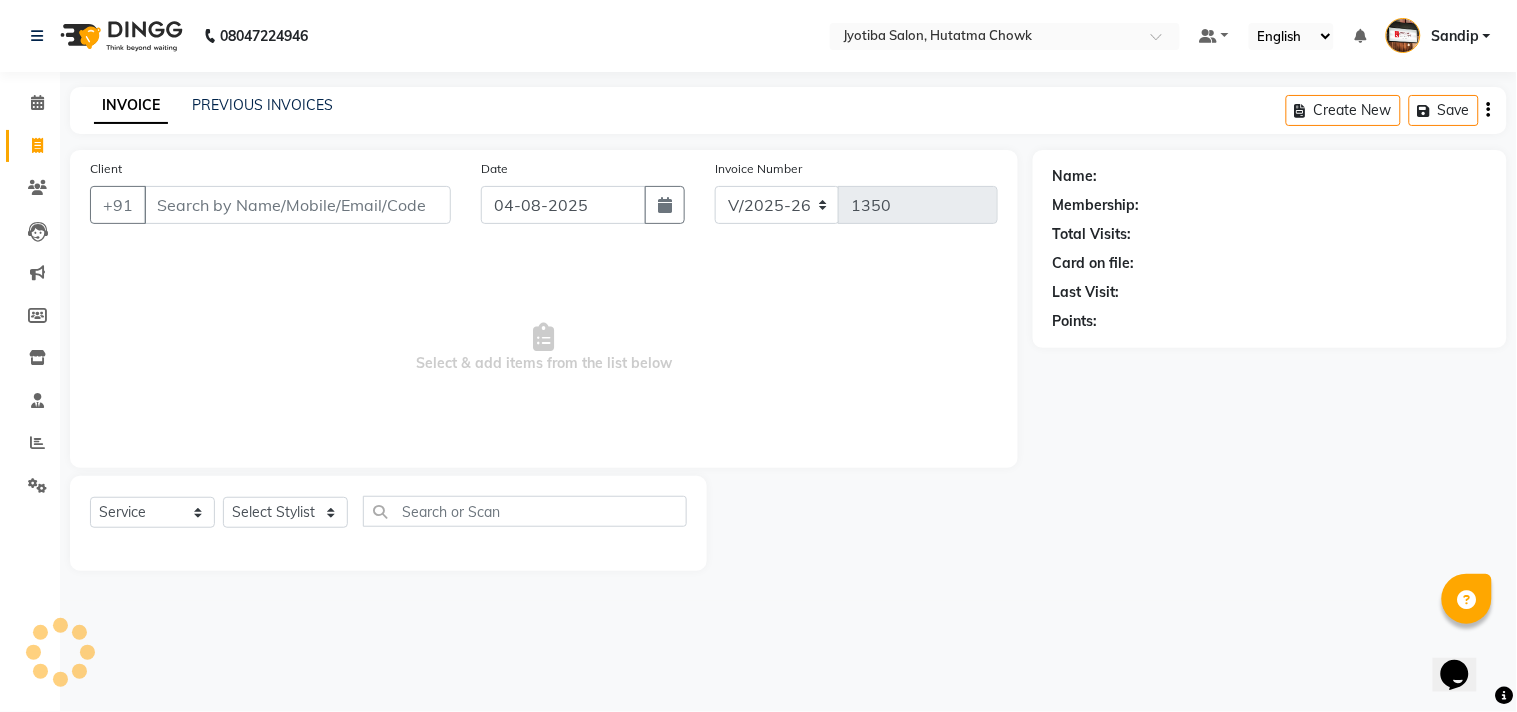 select on "membership" 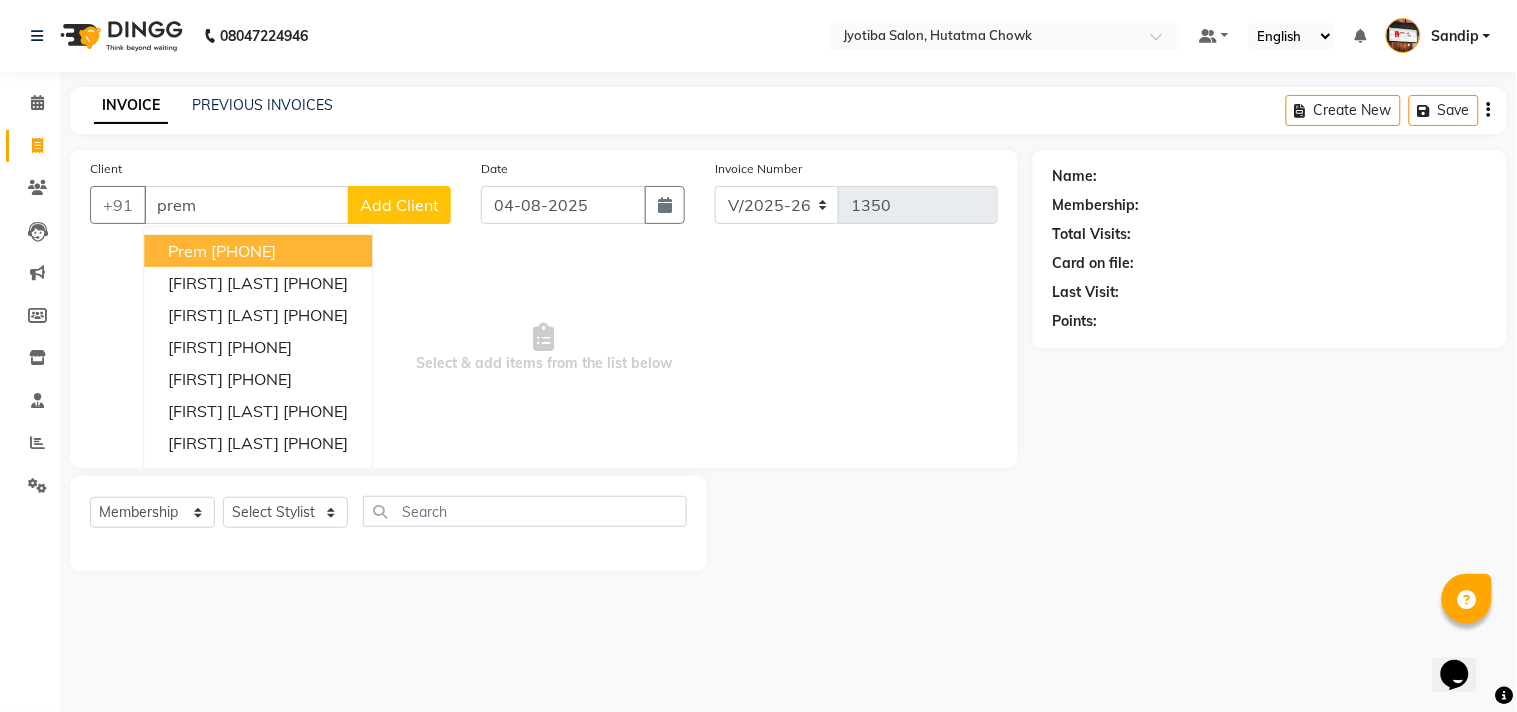 click on "[PHONE]" at bounding box center [243, 251] 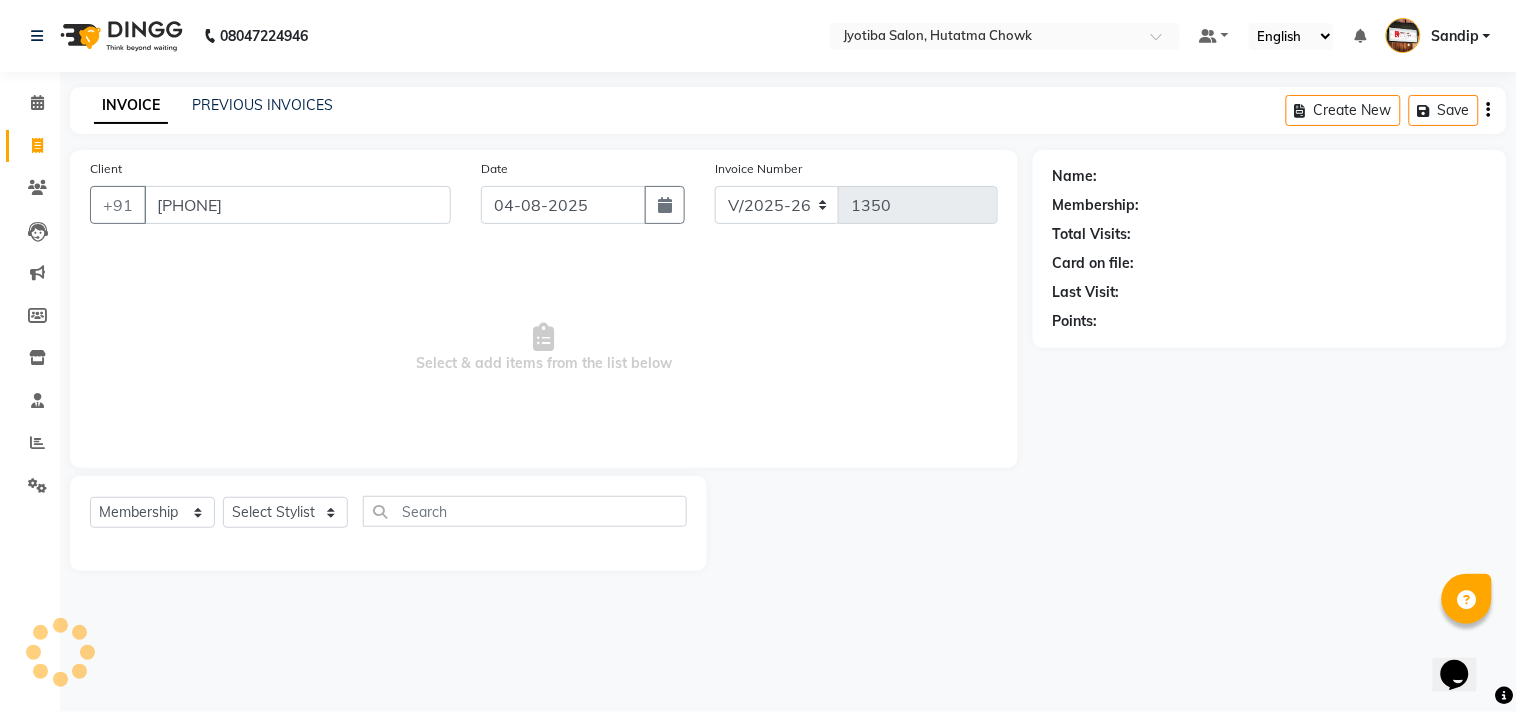 type on "[PHONE]" 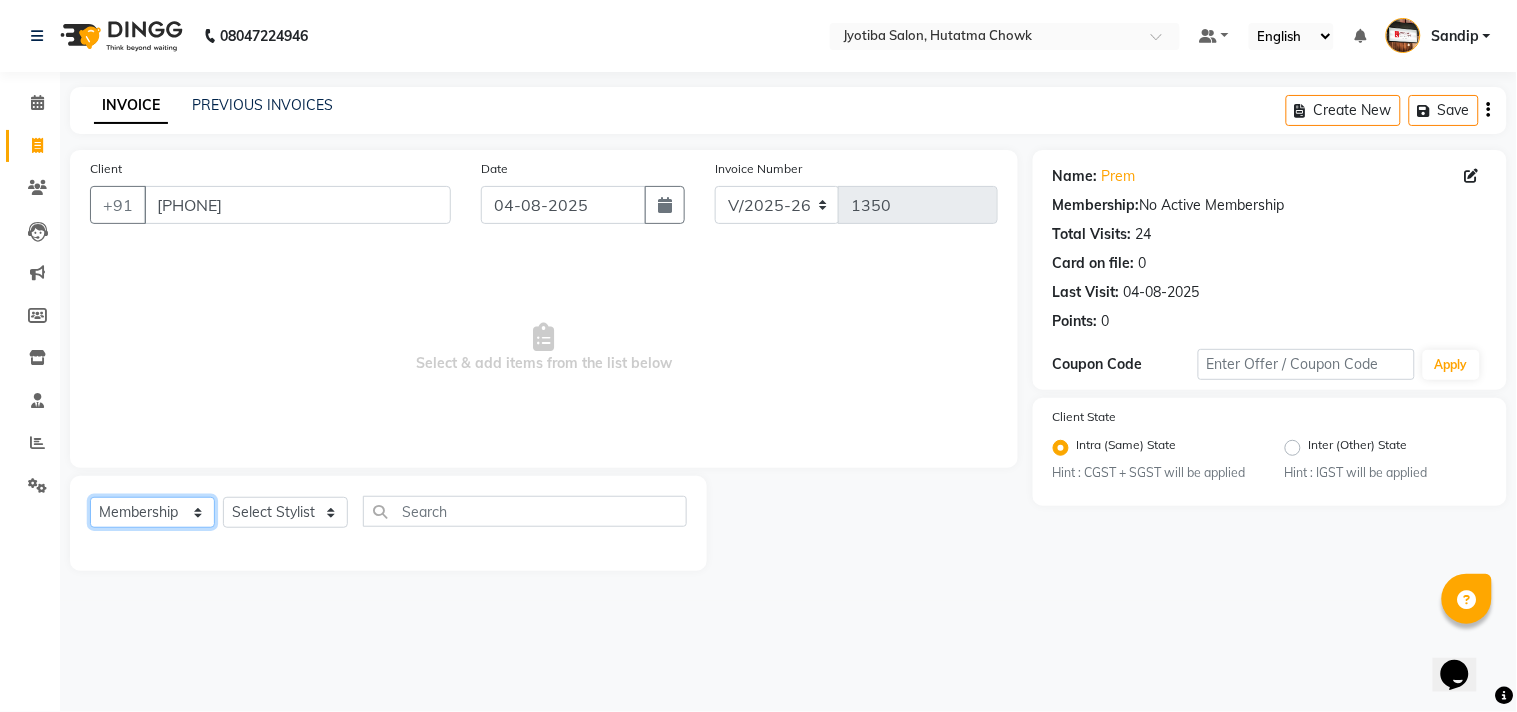 click on "Select  Service  Product  Membership  Package Voucher Prepaid Gift Card" 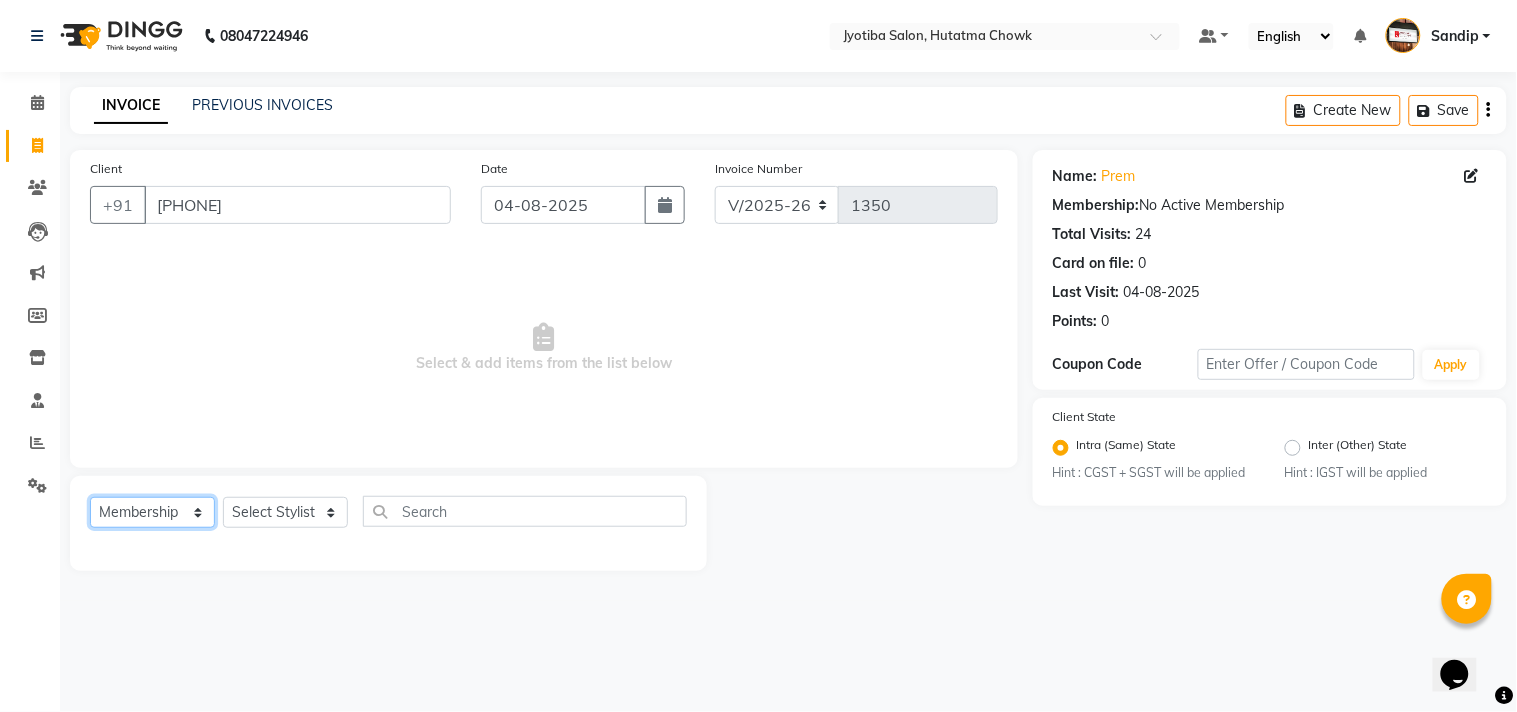 select on "service" 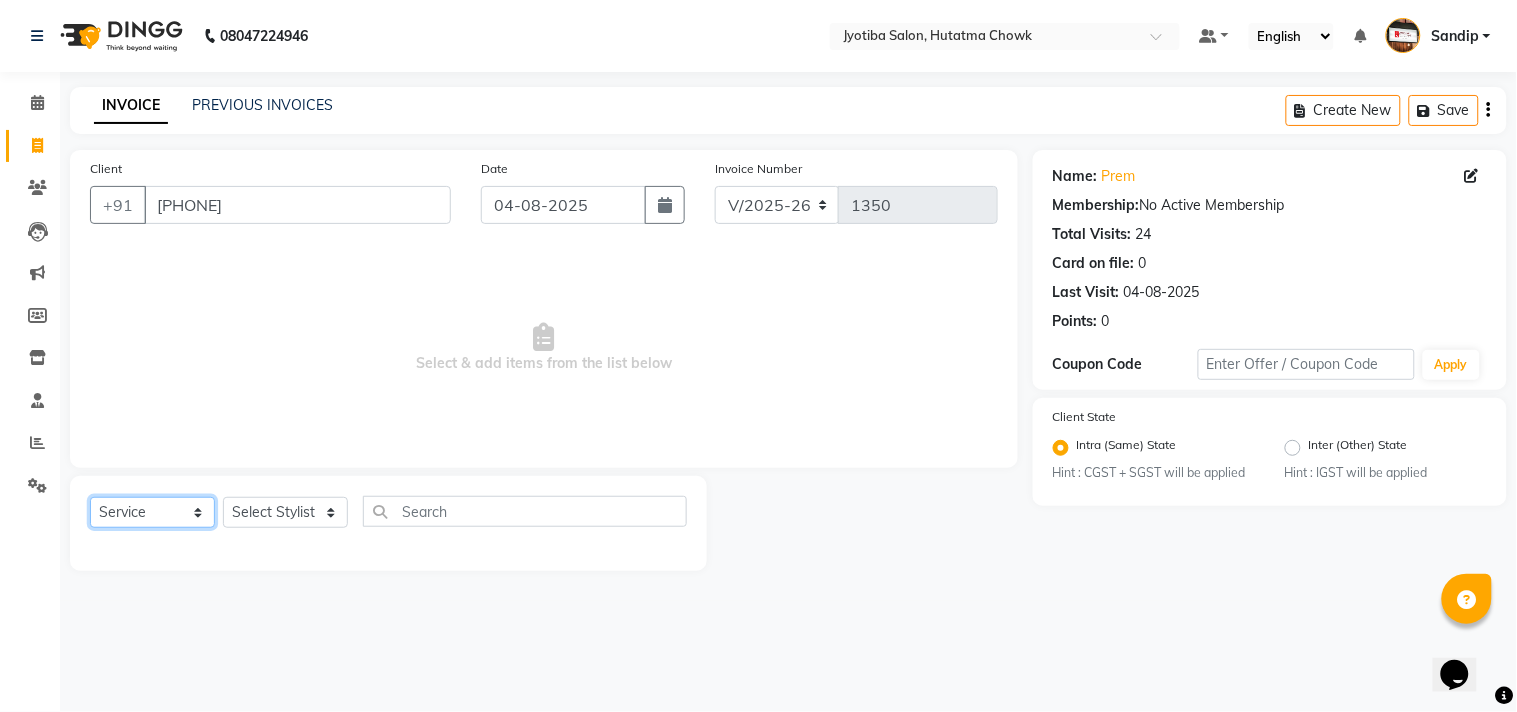 click on "Select  Service  Product  Membership  Package Voucher Prepaid Gift Card" 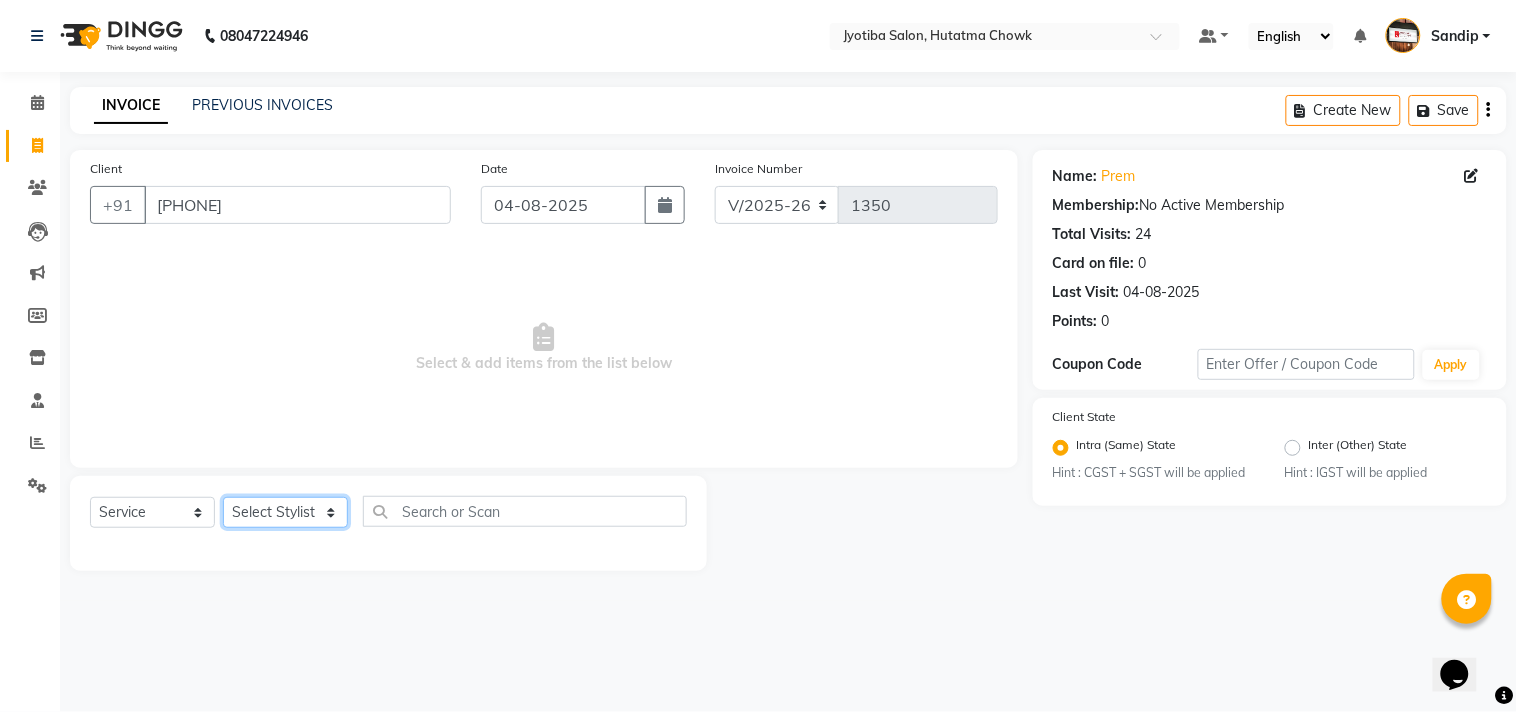 click on "Select Stylist Abdul Dinesh thakur Farman  Juned  mahadev Munna  prem RAHUL Sandip Suresh yasin" 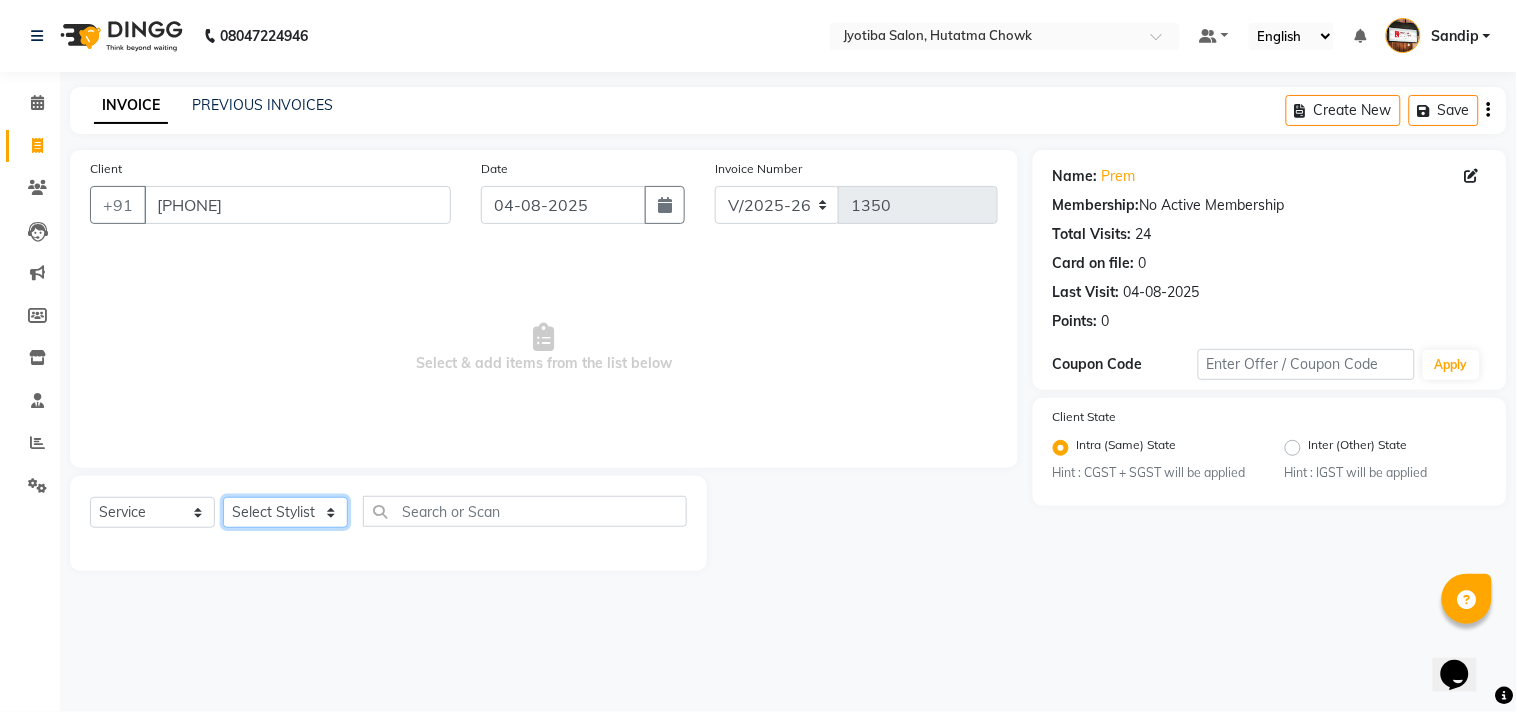 select on "7206" 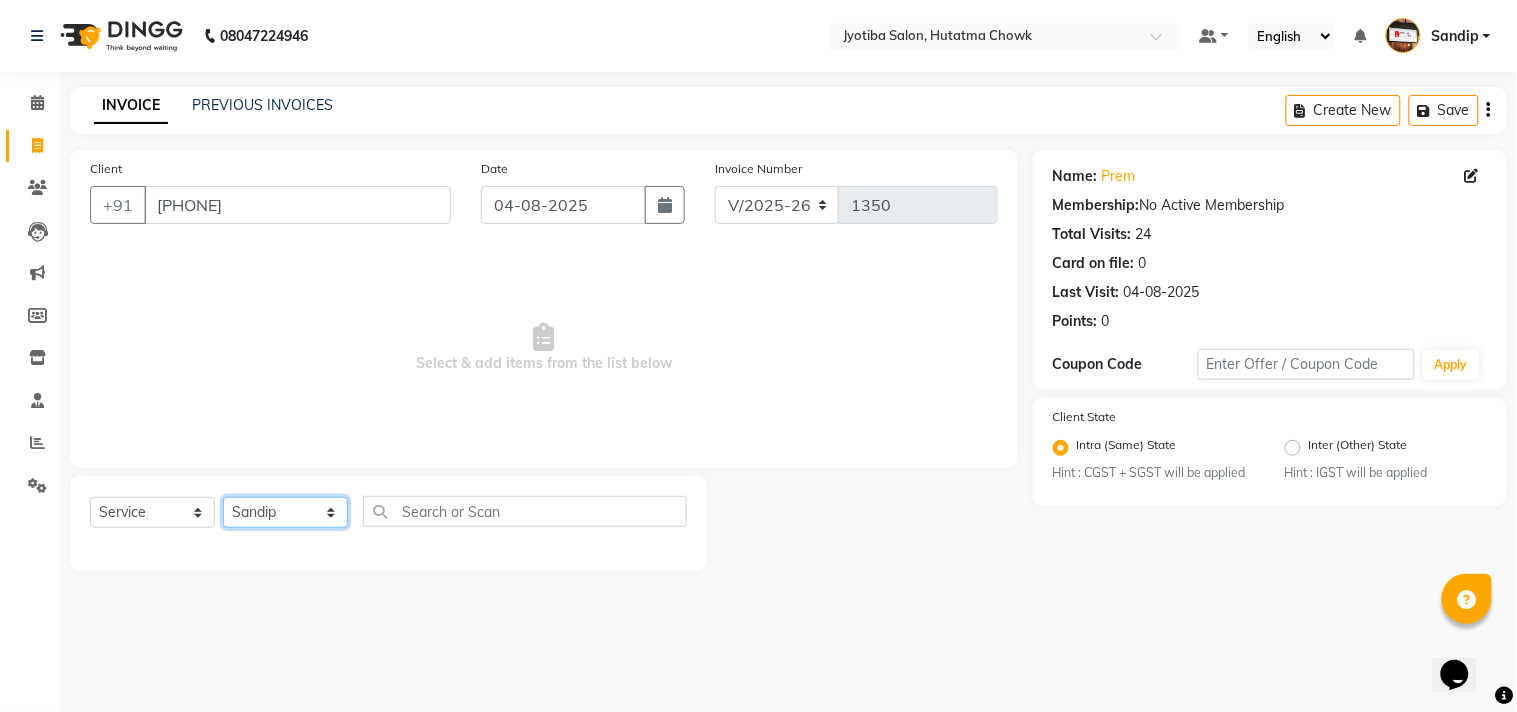 click on "Select Stylist Abdul Dinesh thakur Farman  Juned  mahadev Munna  prem RAHUL Sandip Suresh yasin" 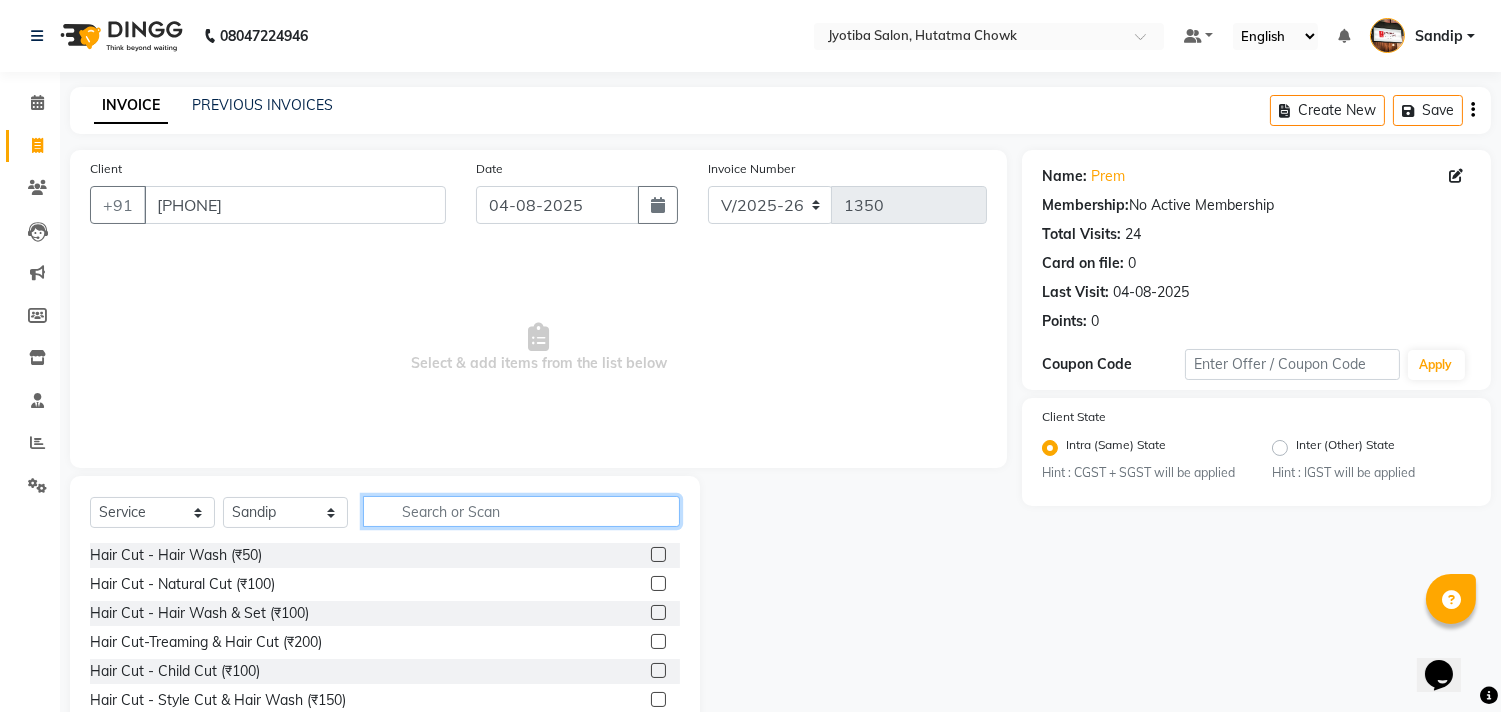 click 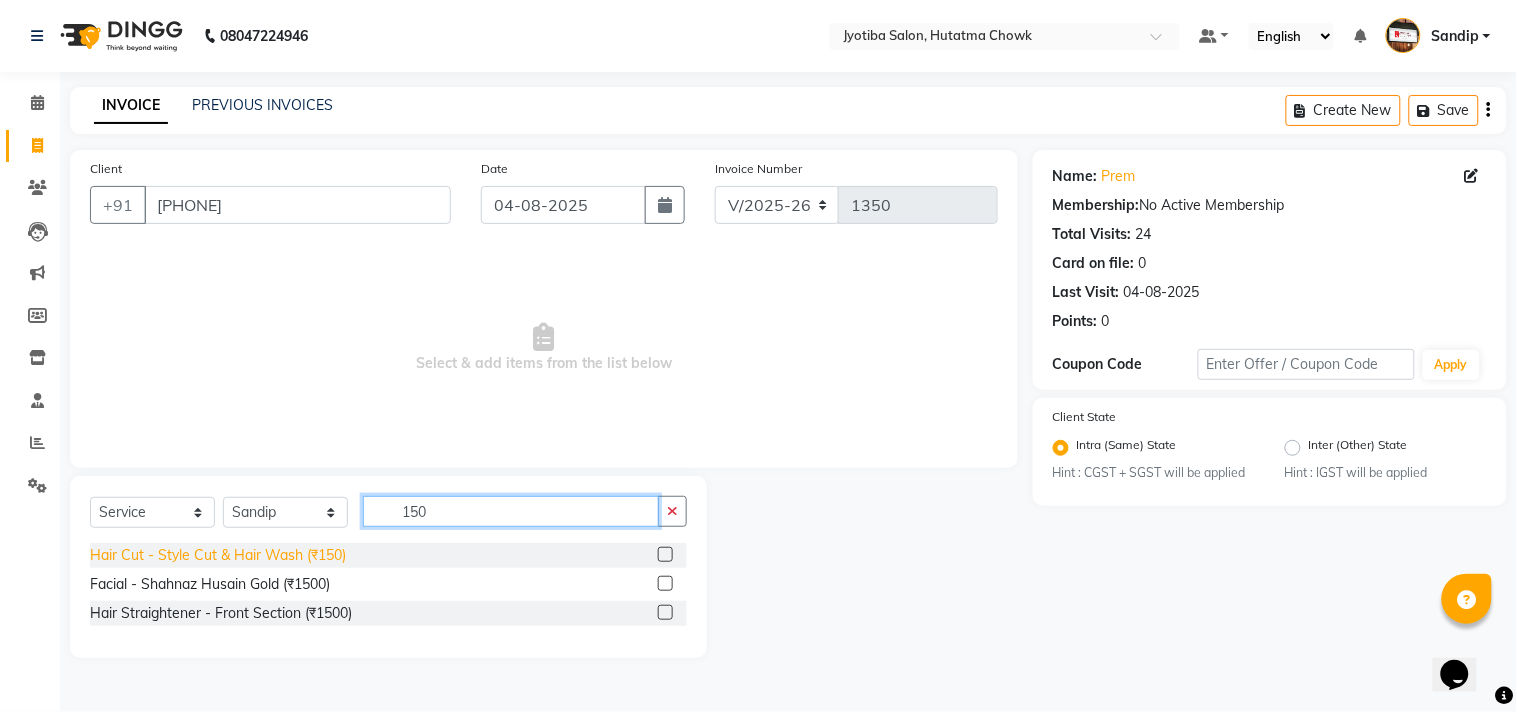 type on "150" 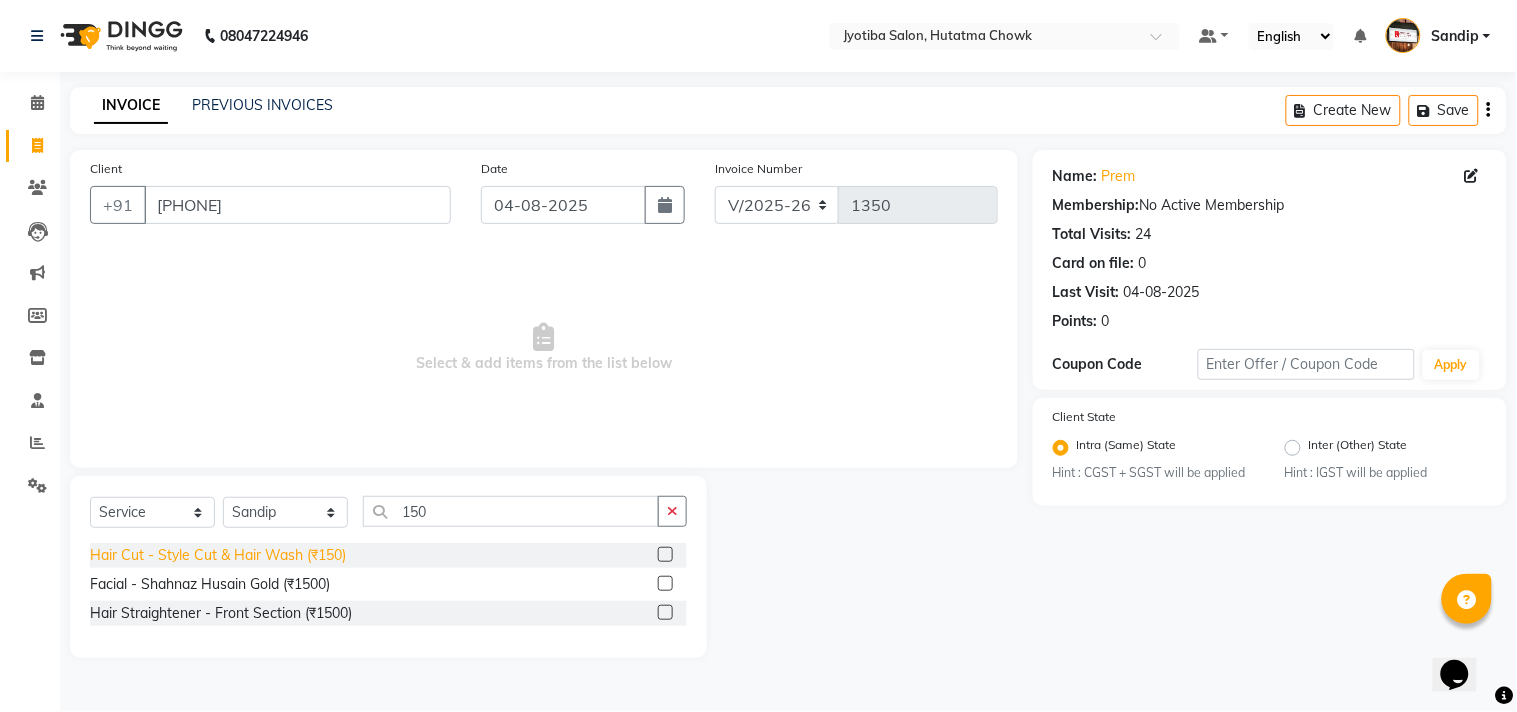 click on "Hair Cut - Style Cut & Hair Wash (₹150)" 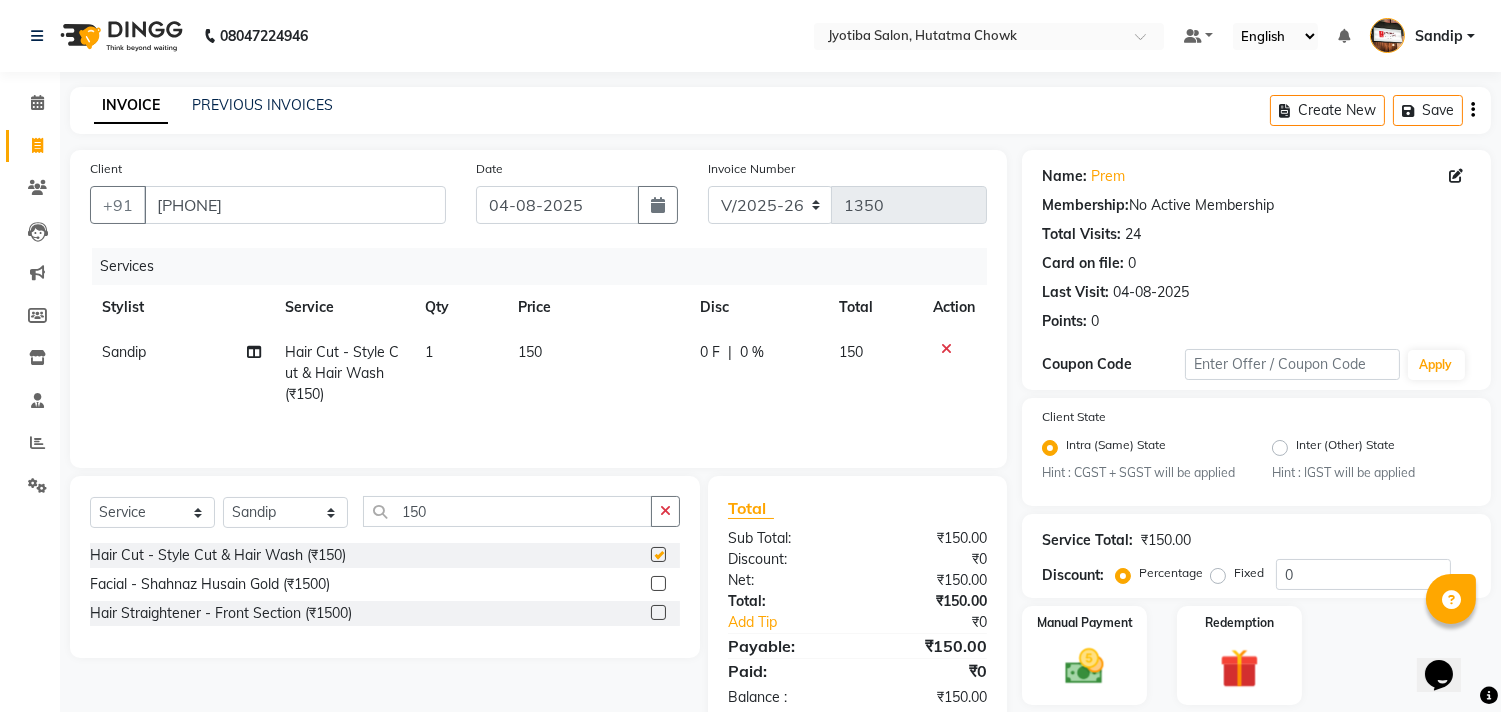 checkbox on "false" 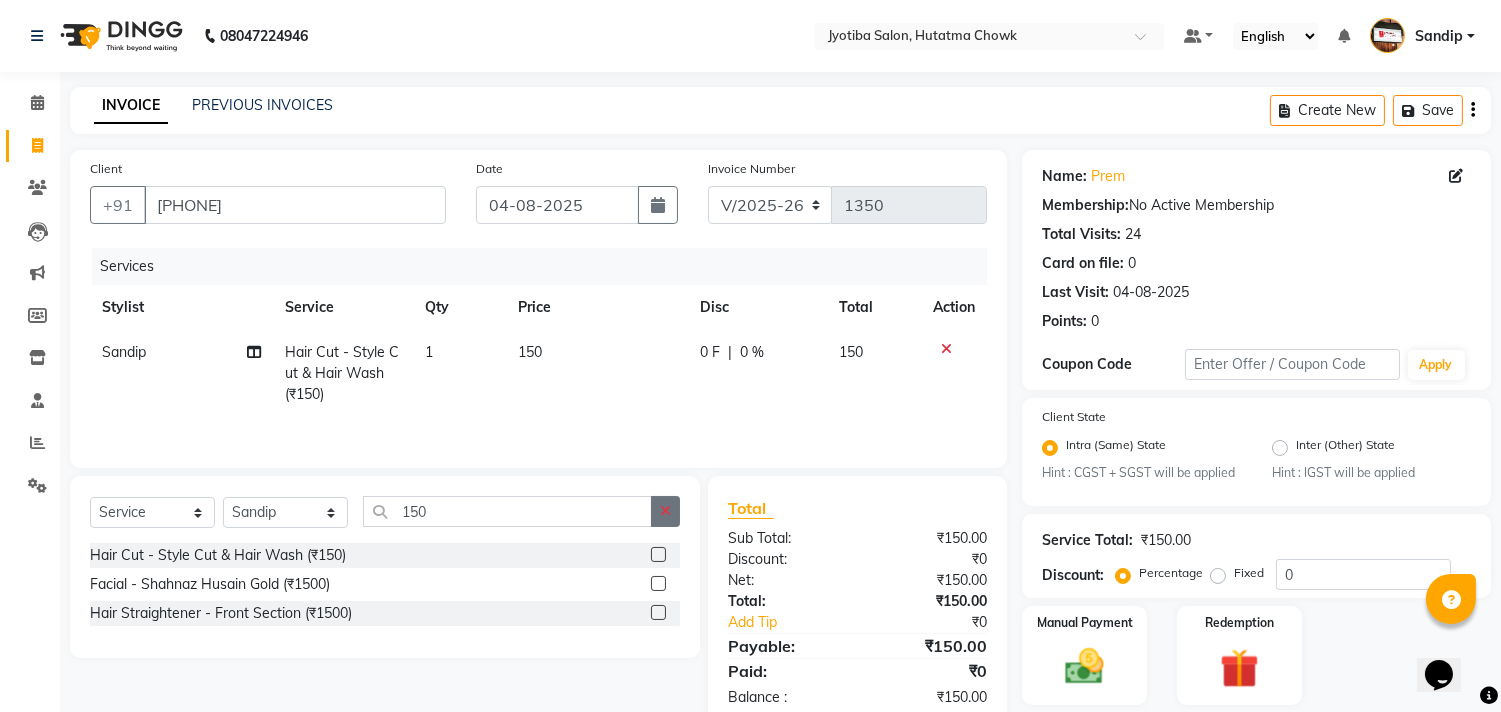 click 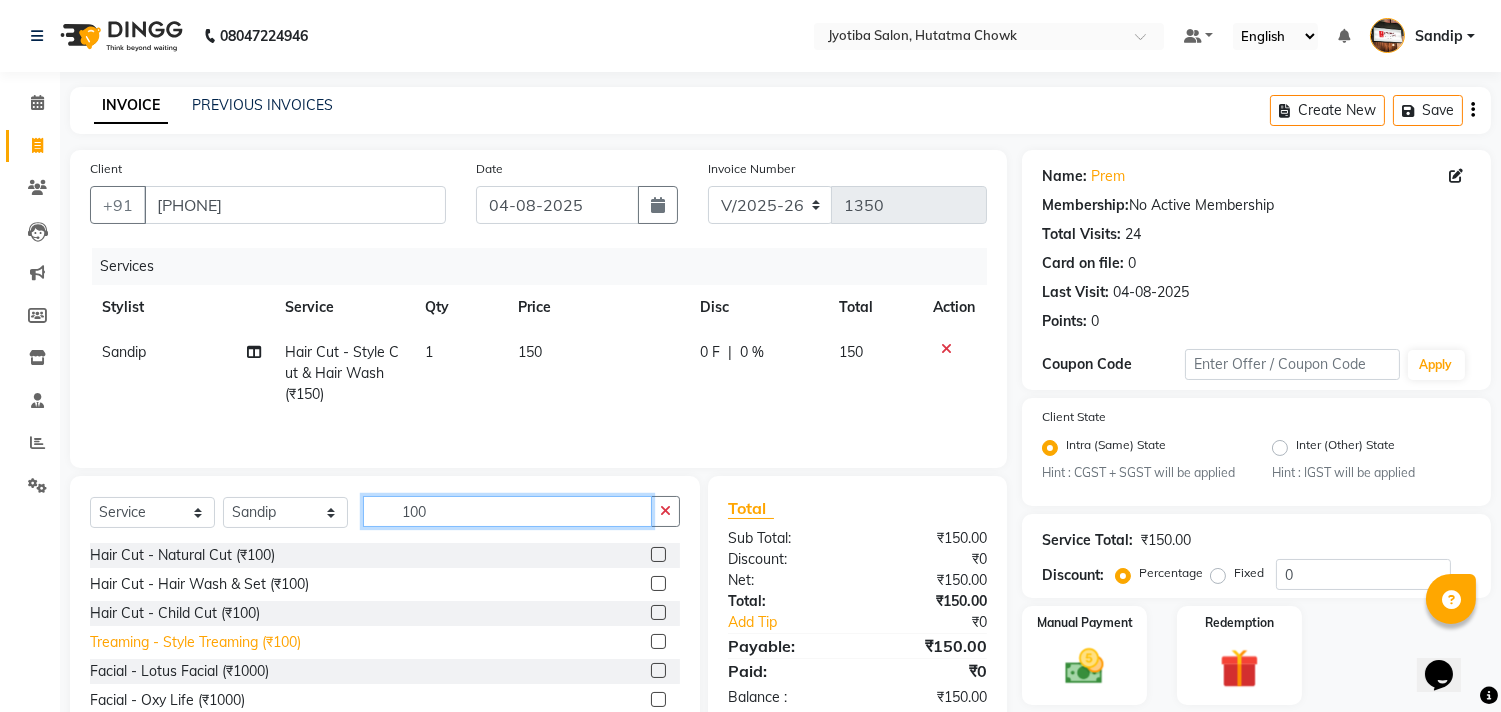 type on "100" 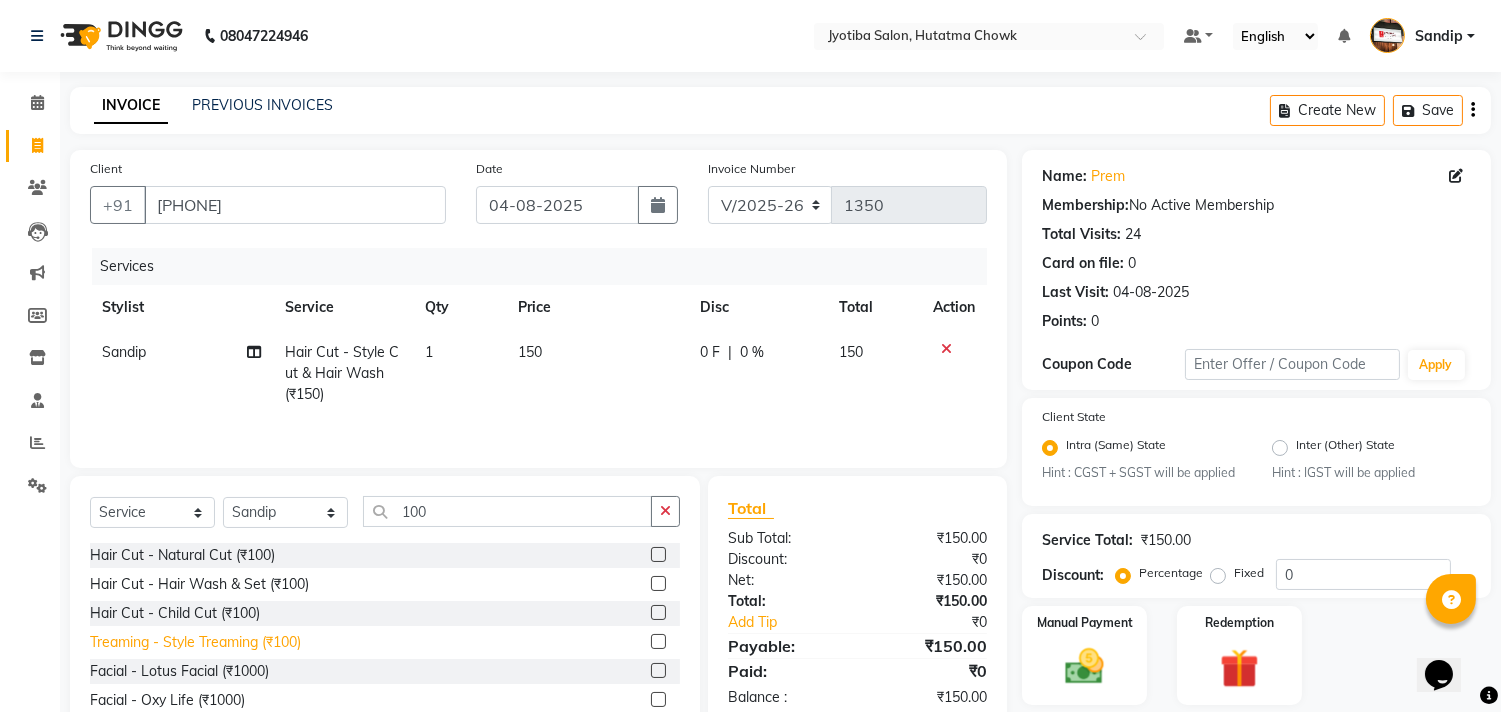 click on "Treaming - Style Treaming (₹100)" 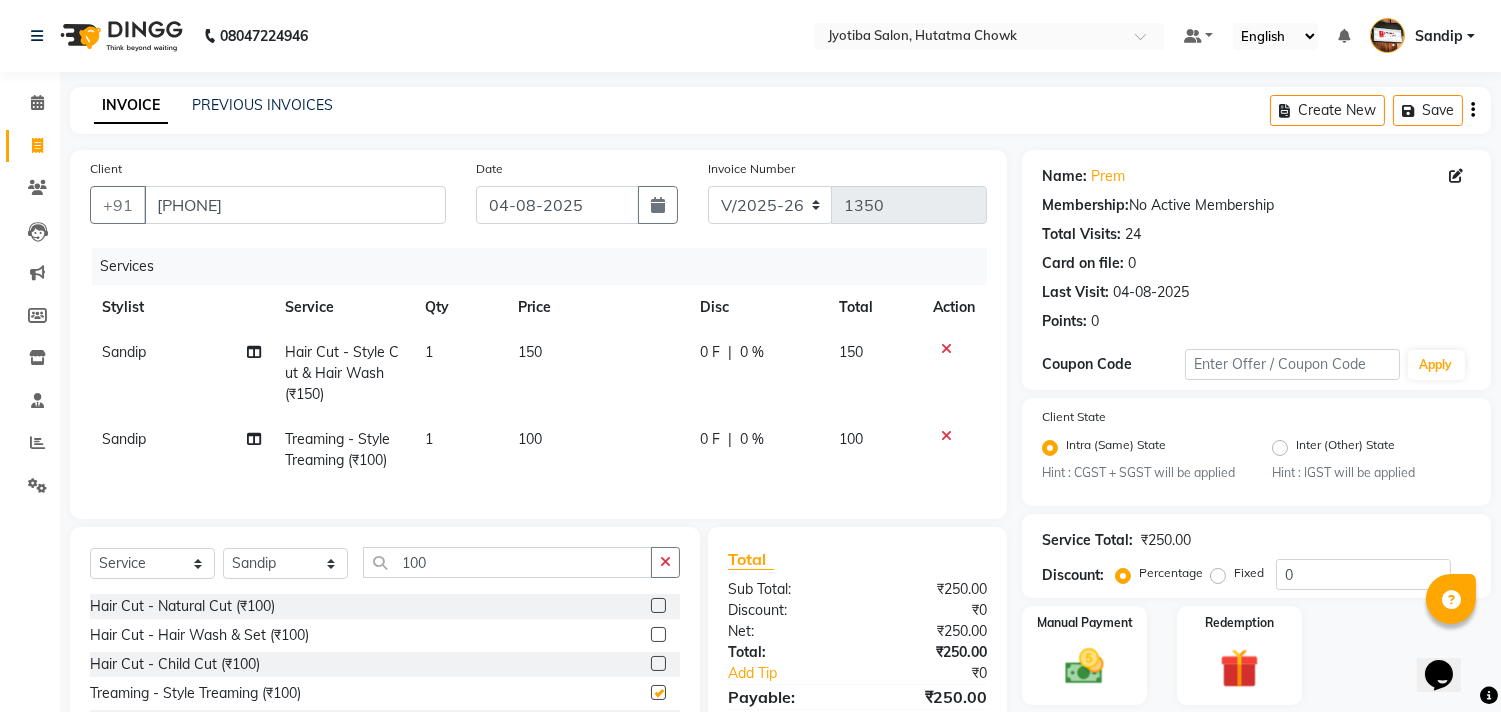 checkbox on "false" 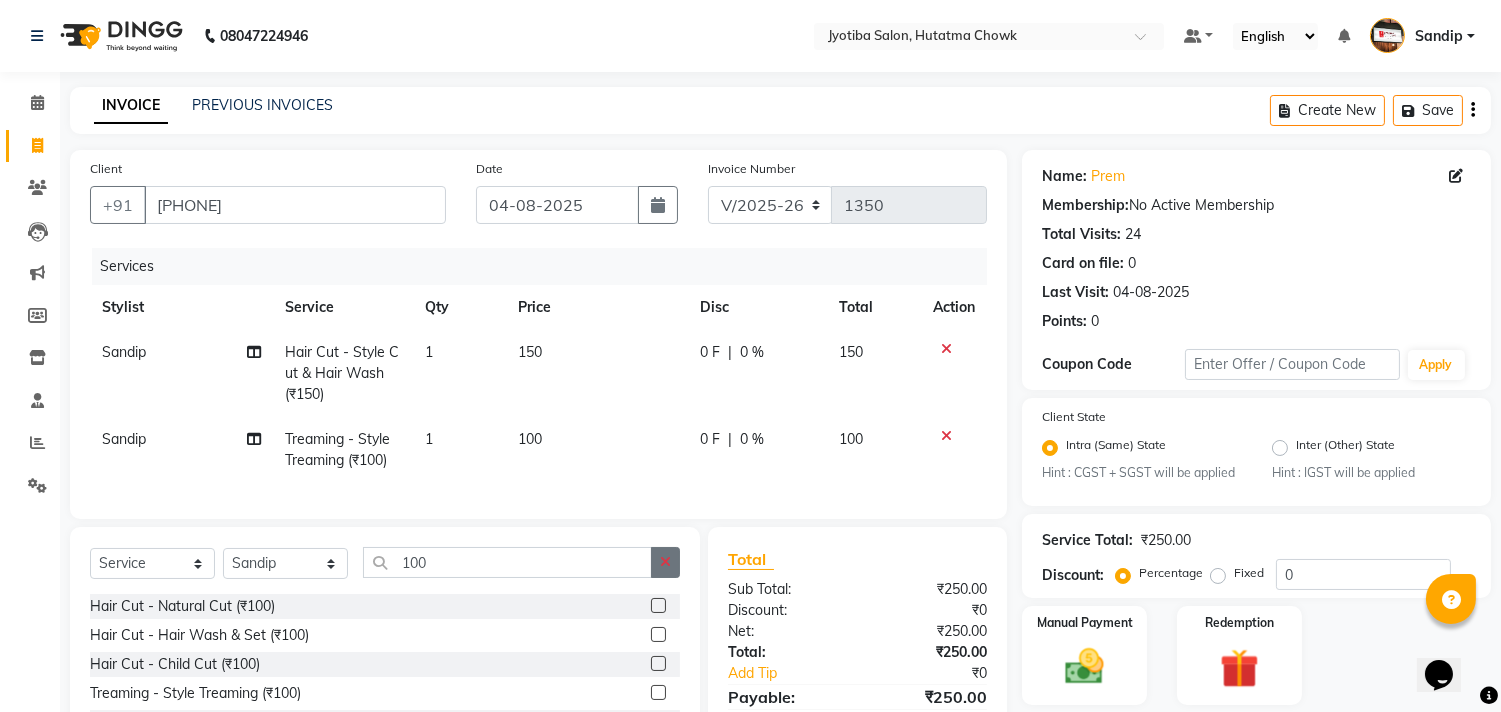 click 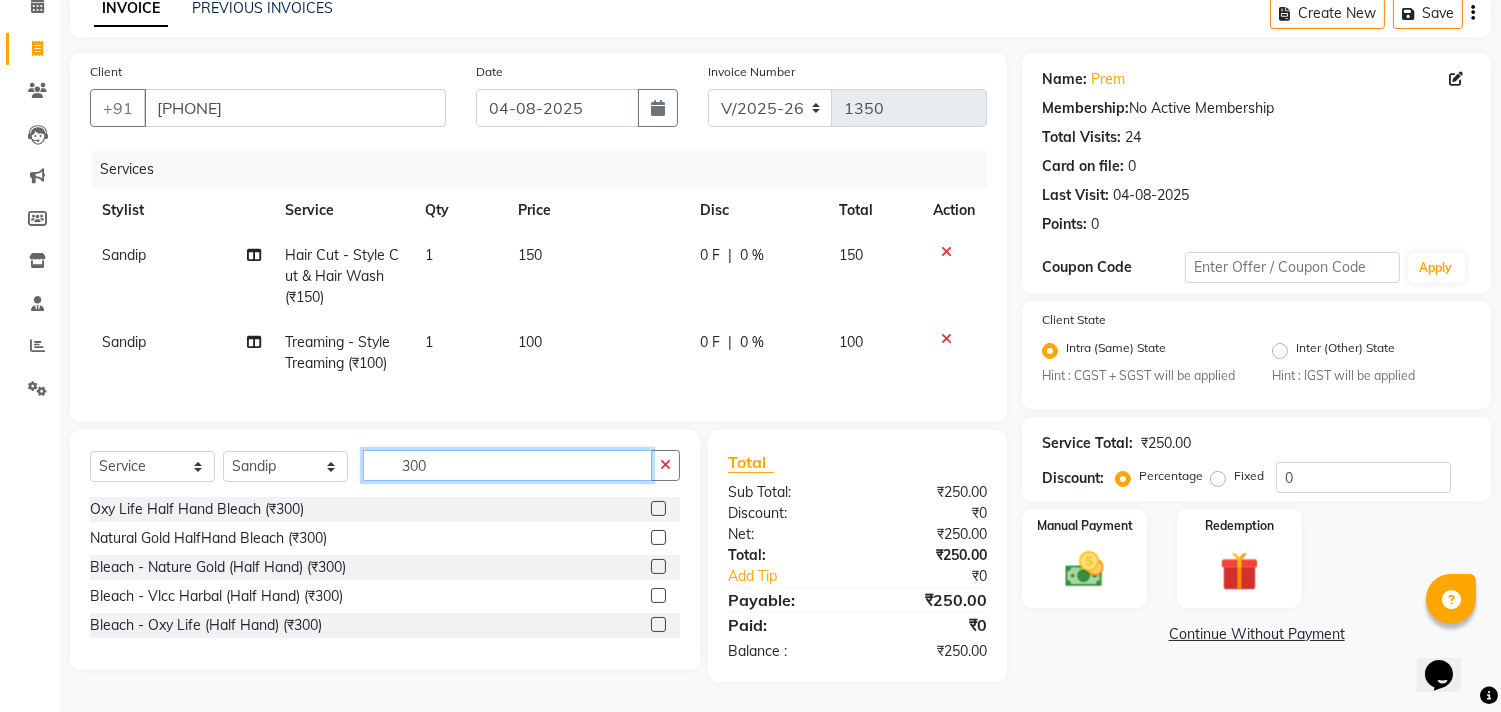 scroll, scrollTop: 113, scrollLeft: 0, axis: vertical 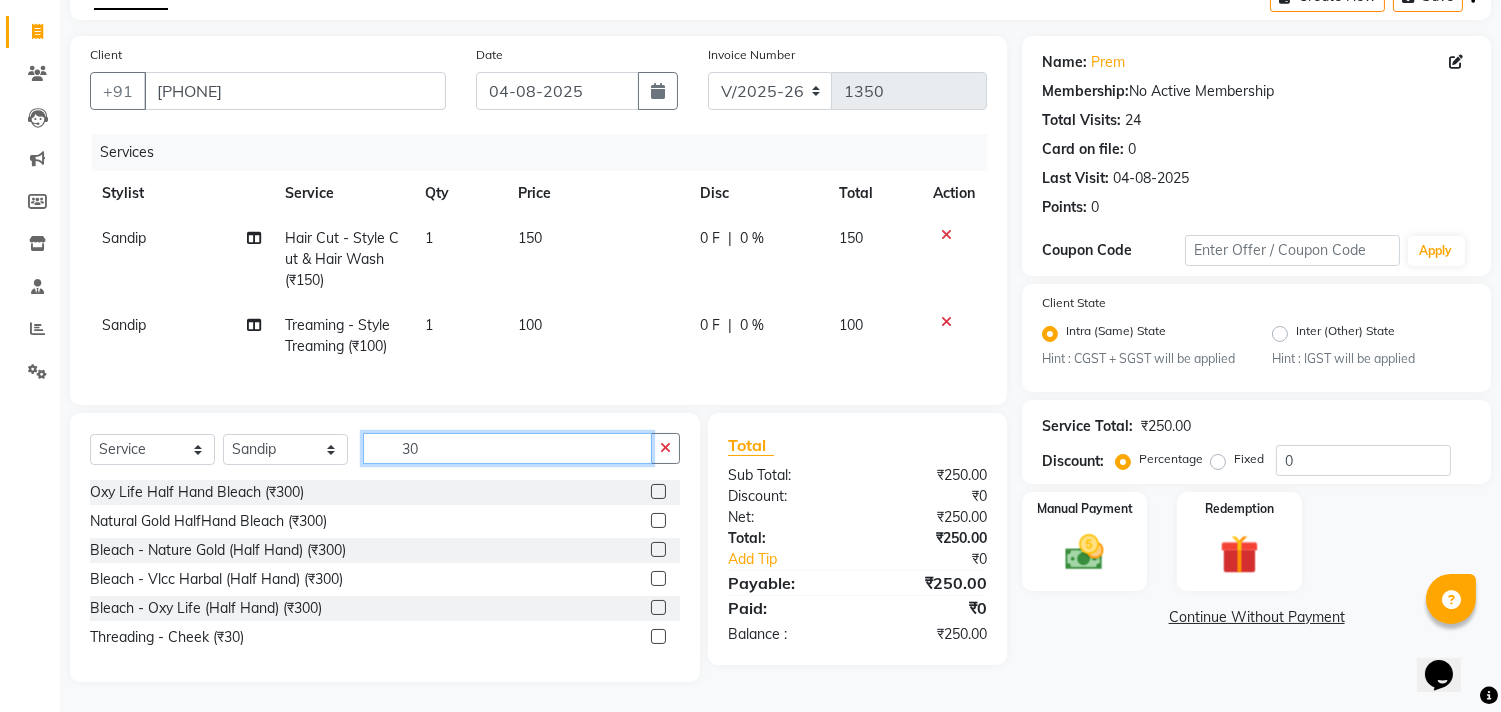 type on "3" 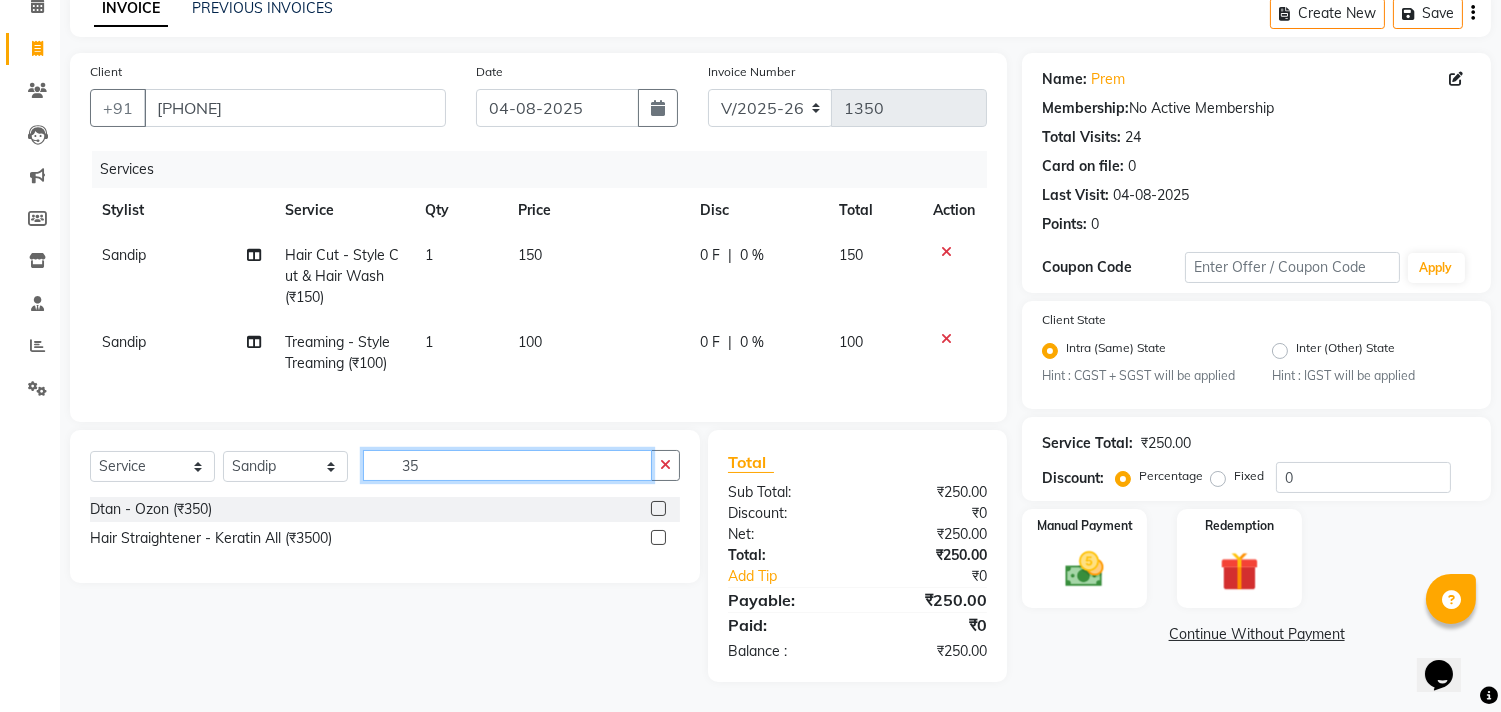 scroll, scrollTop: 113, scrollLeft: 0, axis: vertical 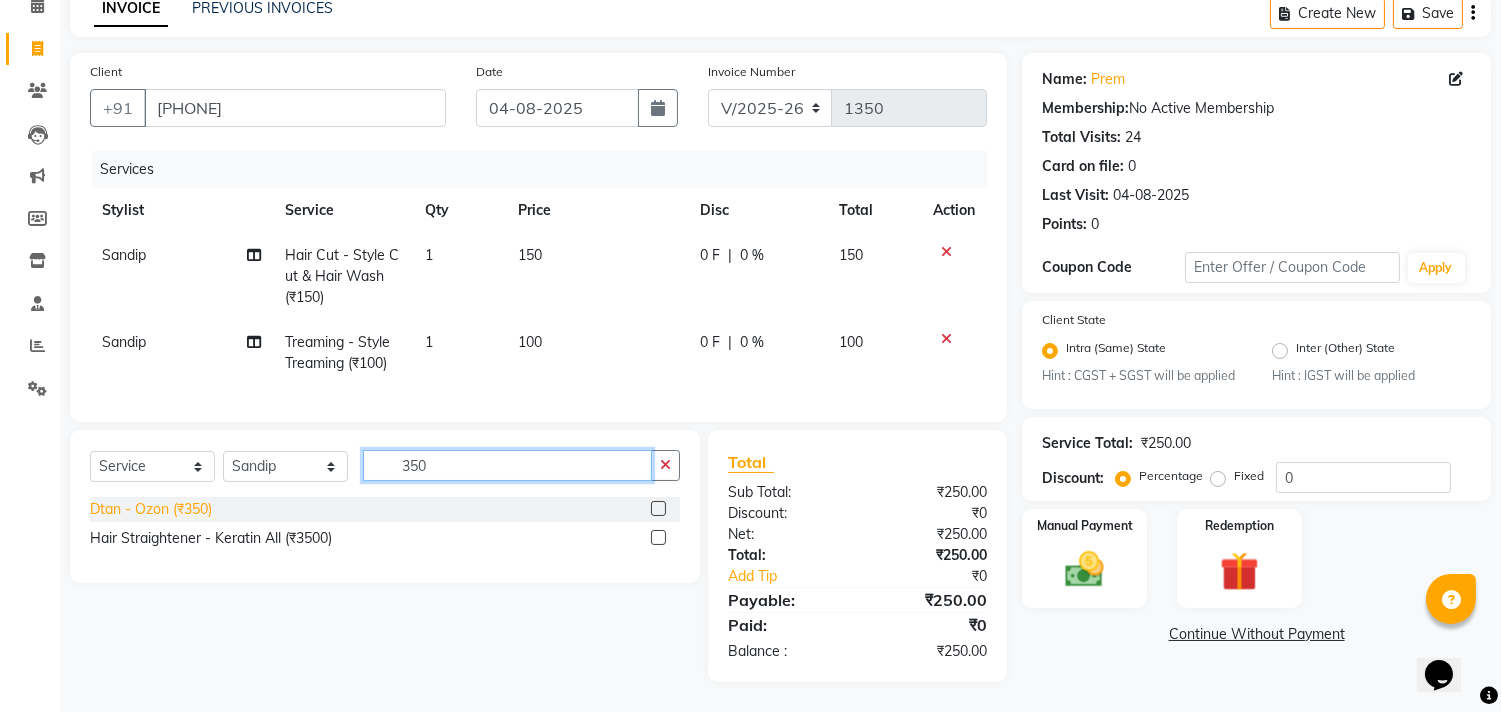 type on "350" 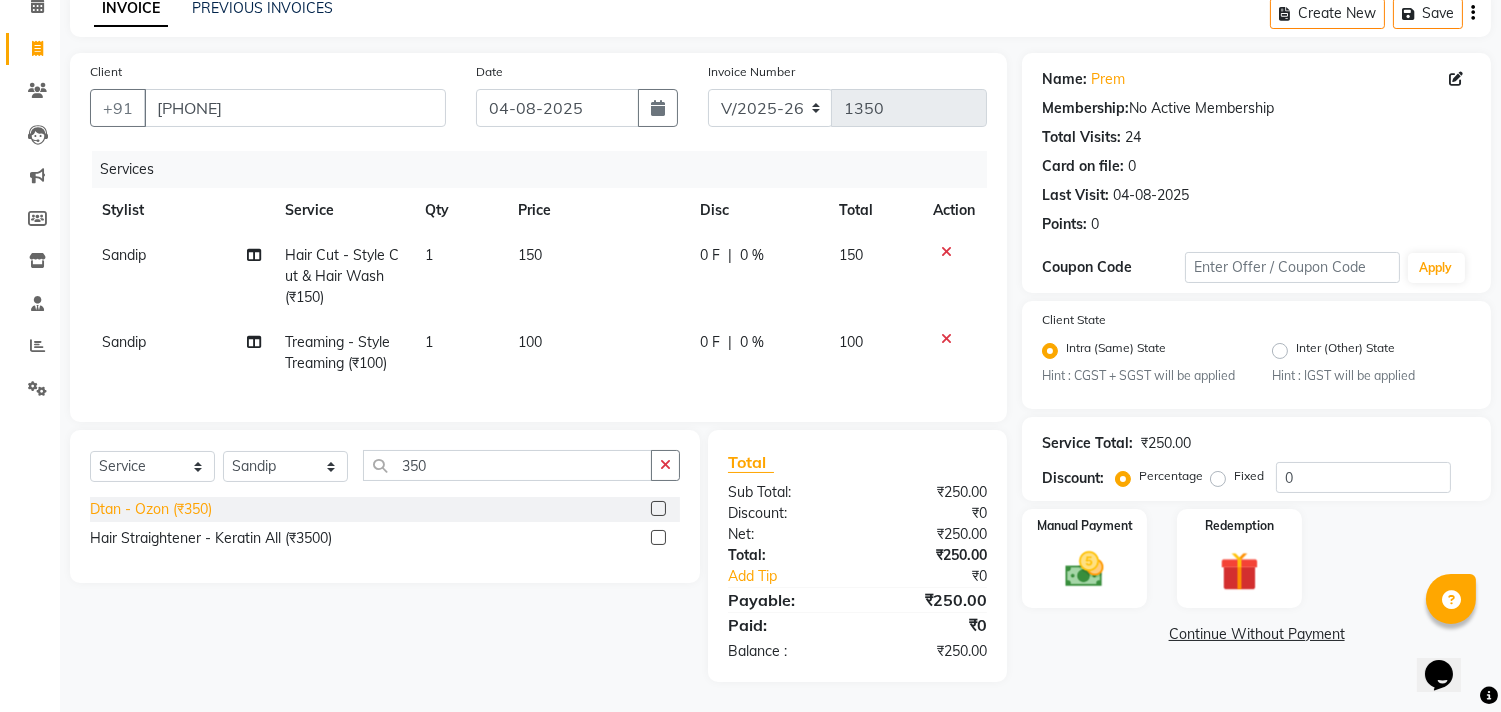 click on "Dtan - Ozon (₹350)" 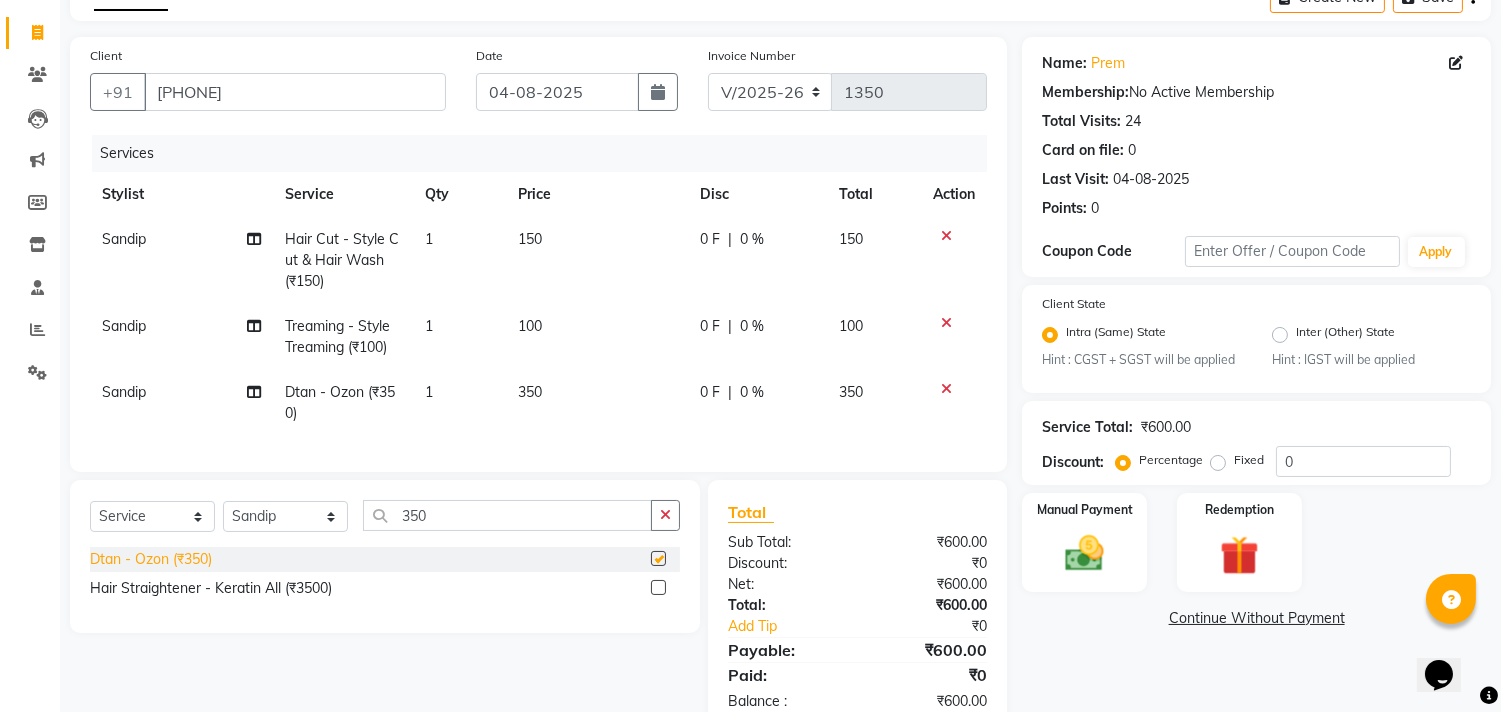 checkbox on "false" 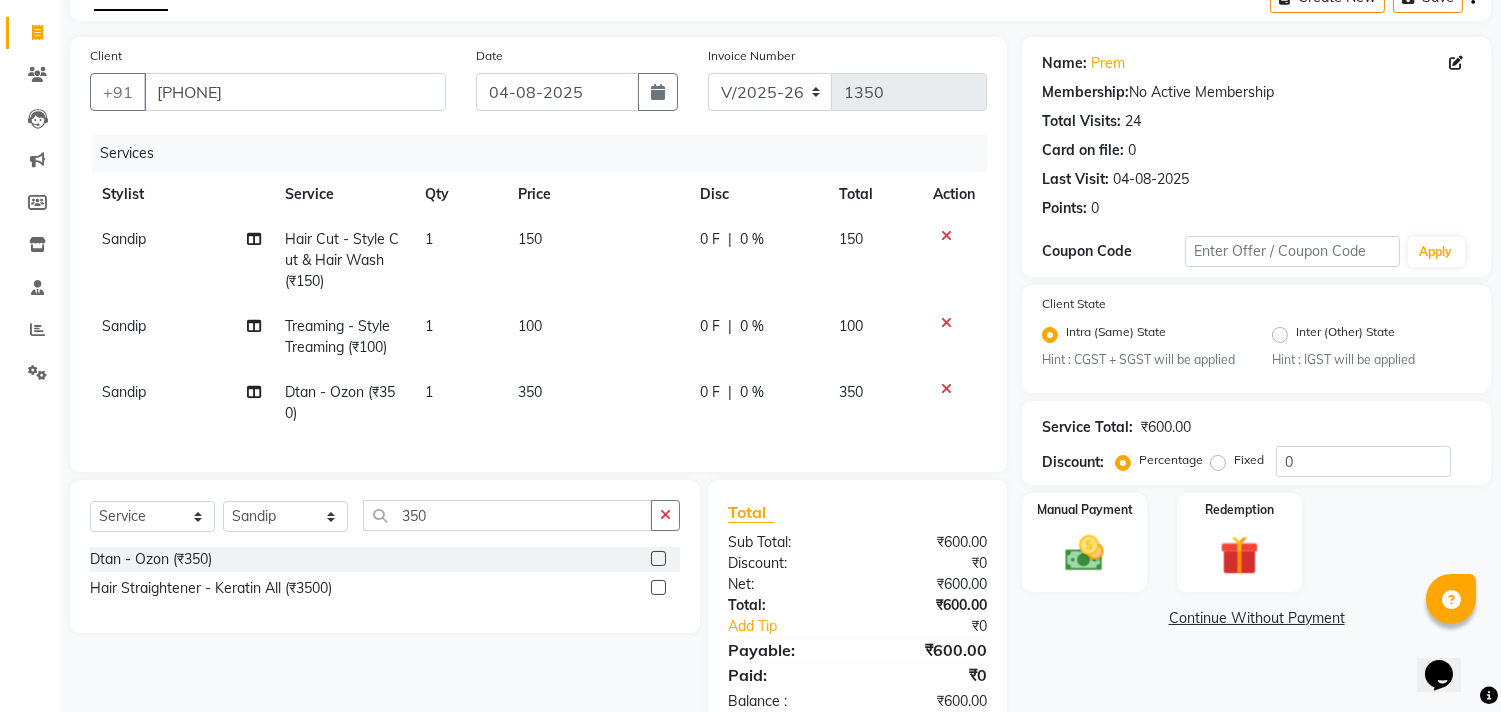 scroll, scrollTop: 180, scrollLeft: 0, axis: vertical 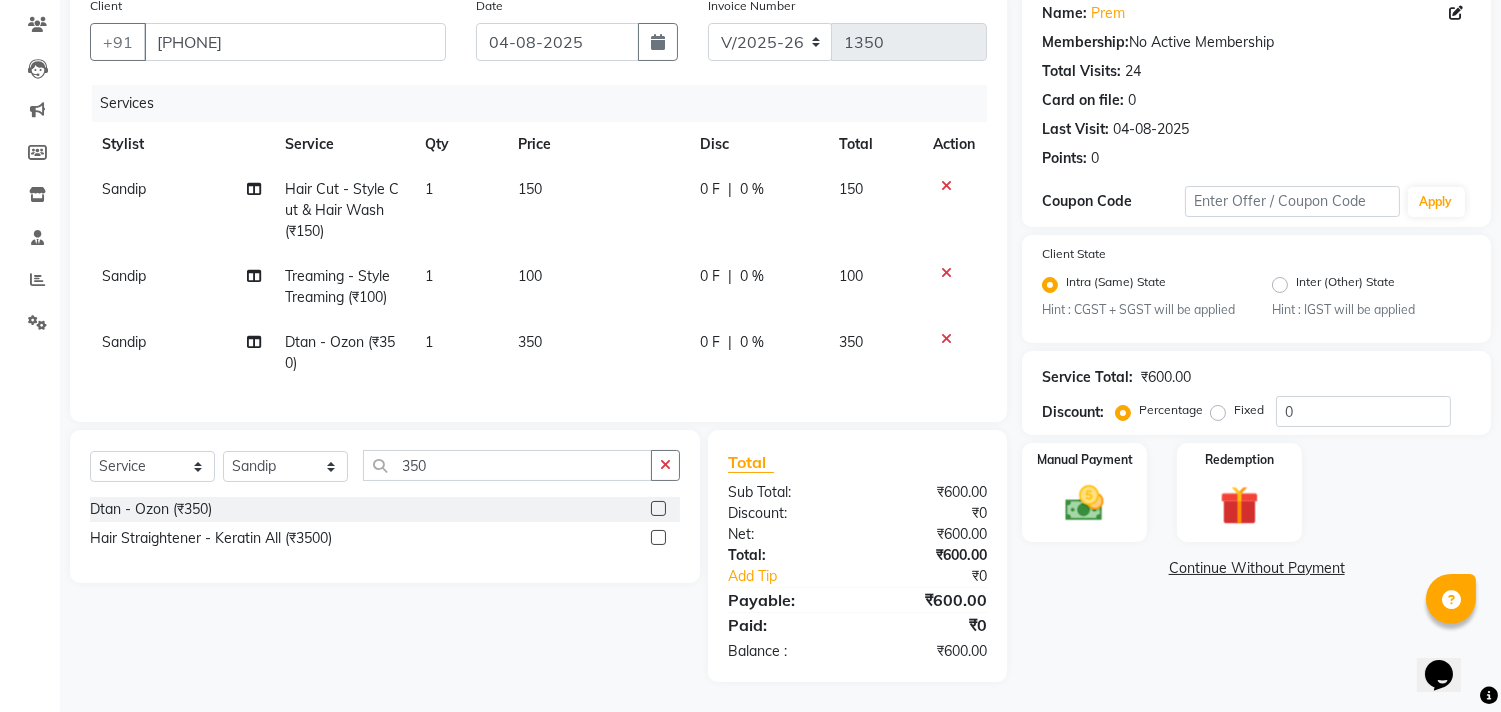 click on "Continue Without Payment" 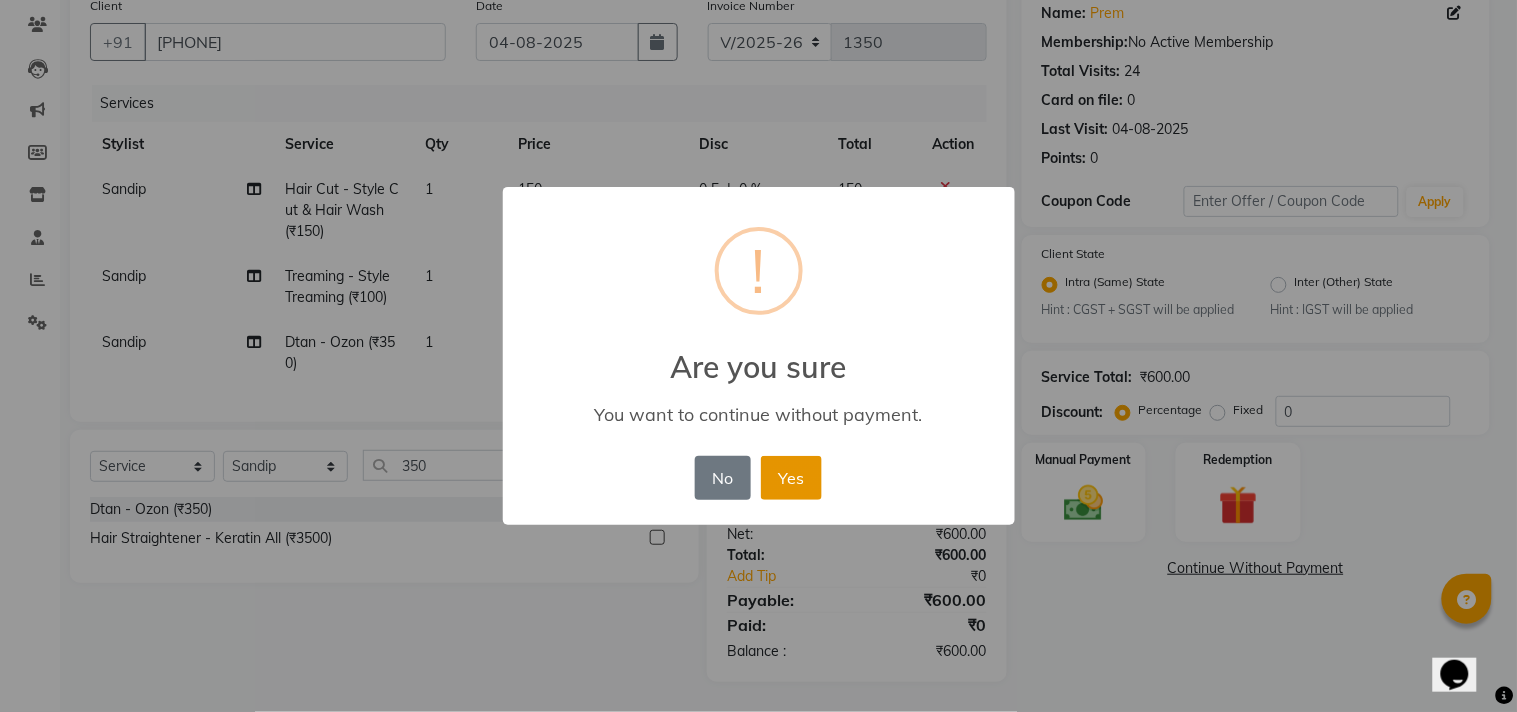 click on "Yes" at bounding box center [791, 478] 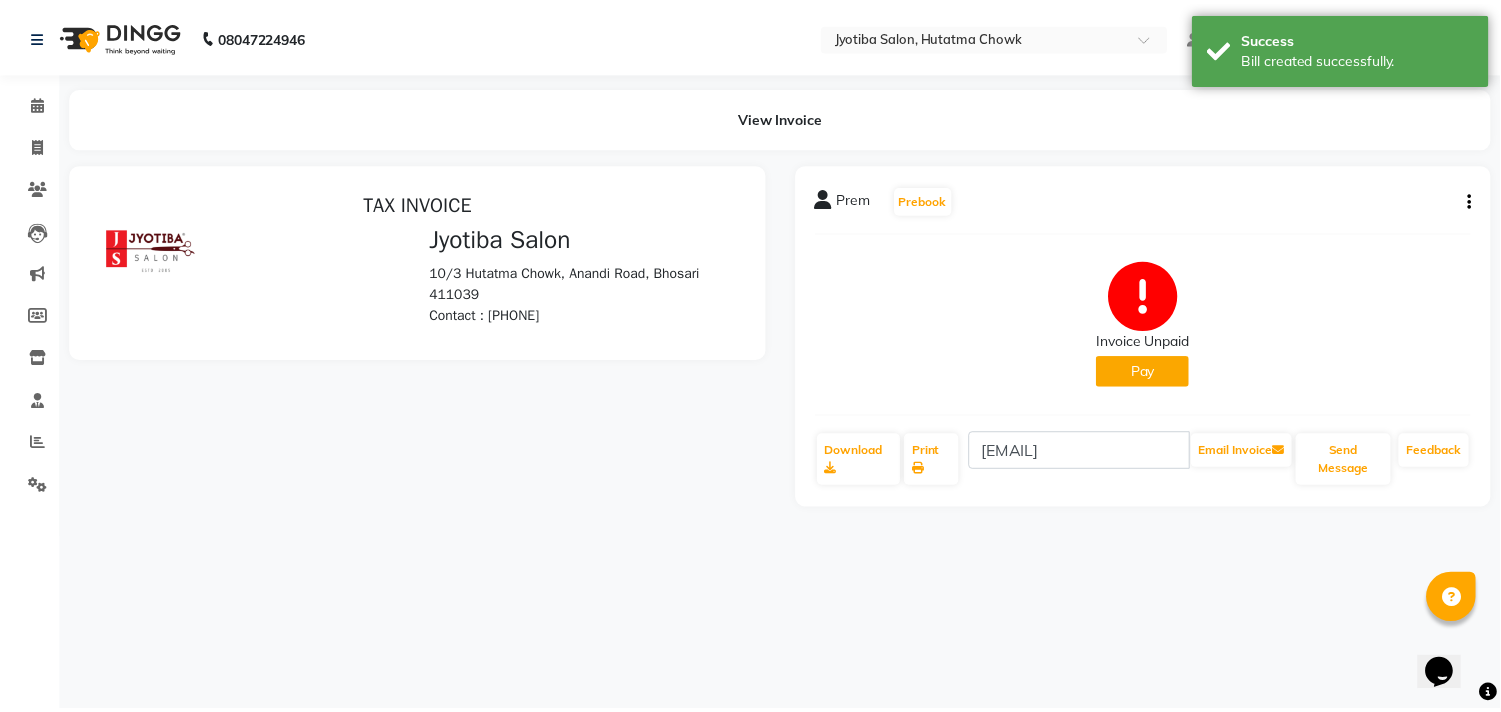 scroll, scrollTop: 0, scrollLeft: 0, axis: both 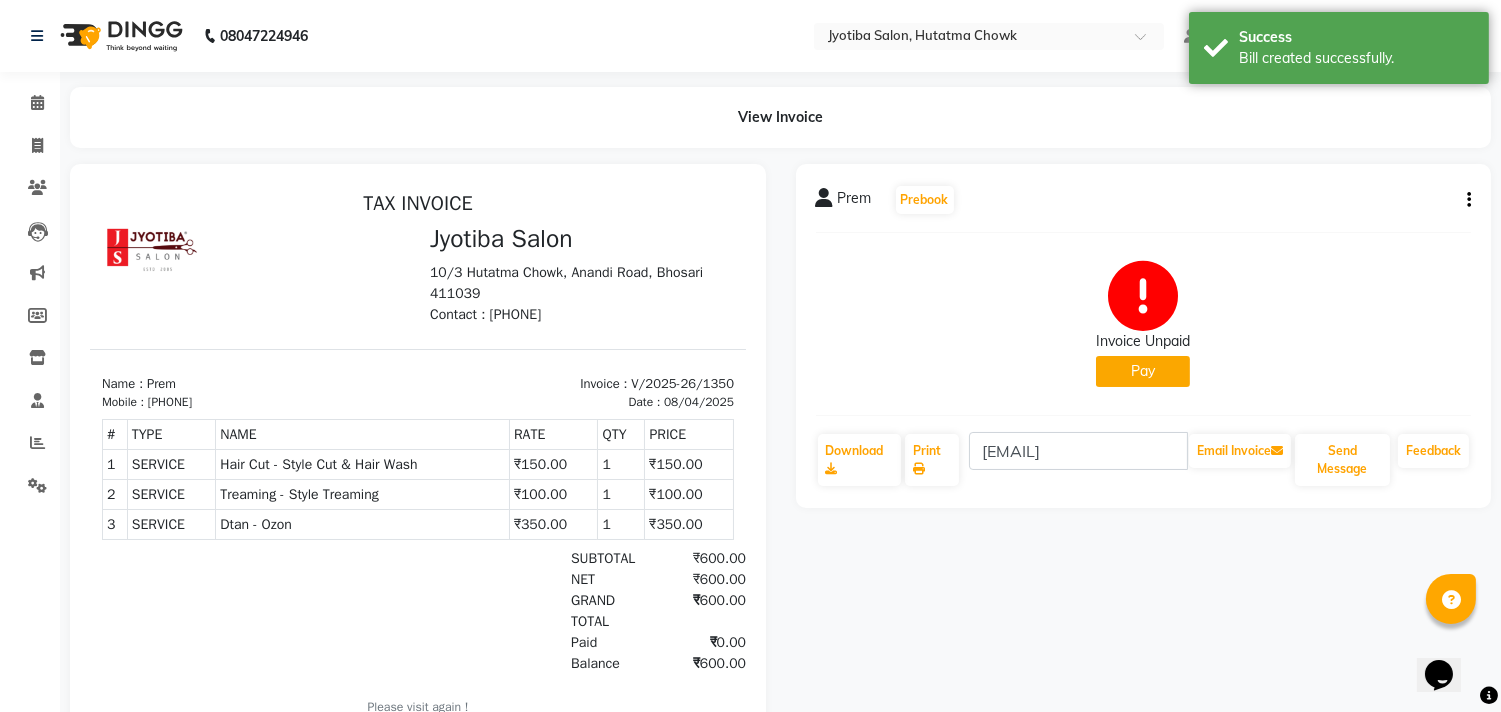click on "Pay" 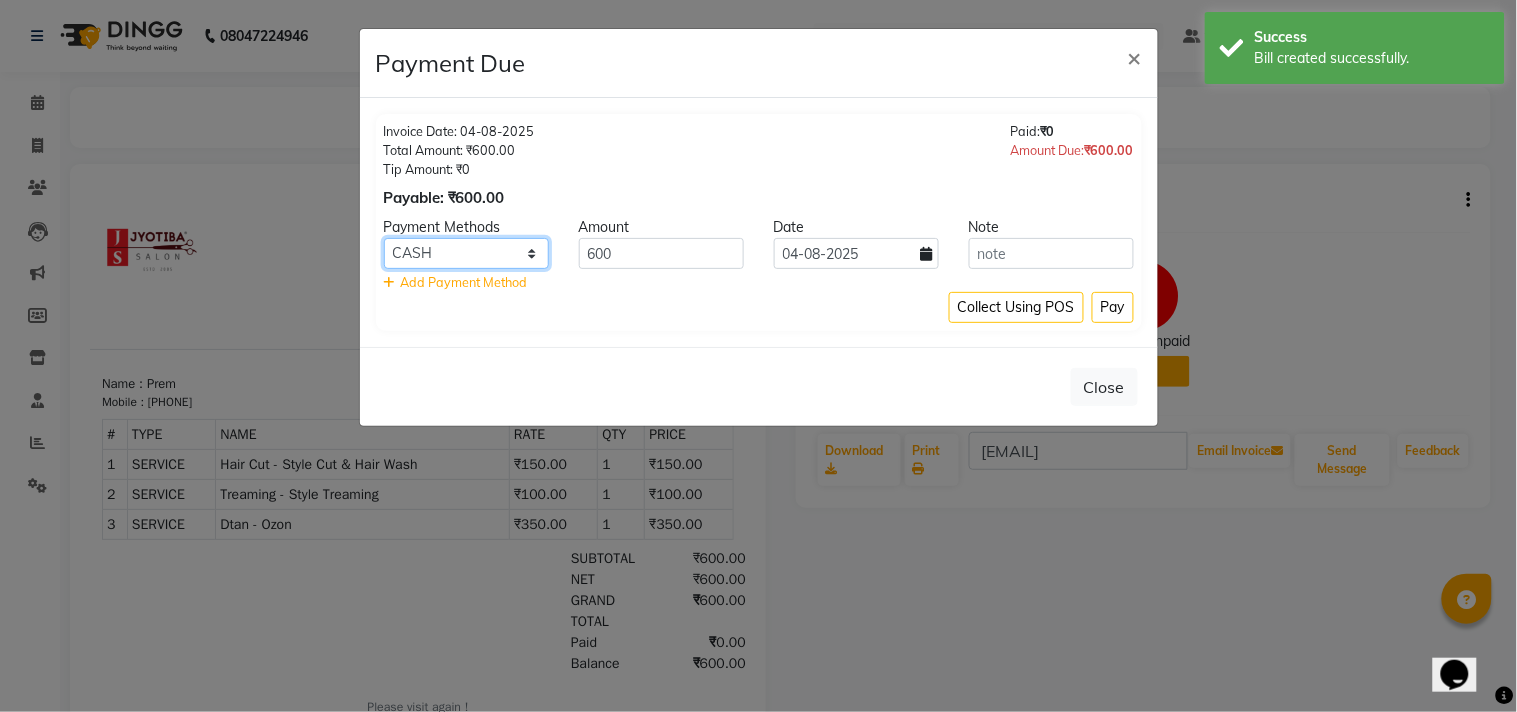 click on "CASH ONLINE CARD" 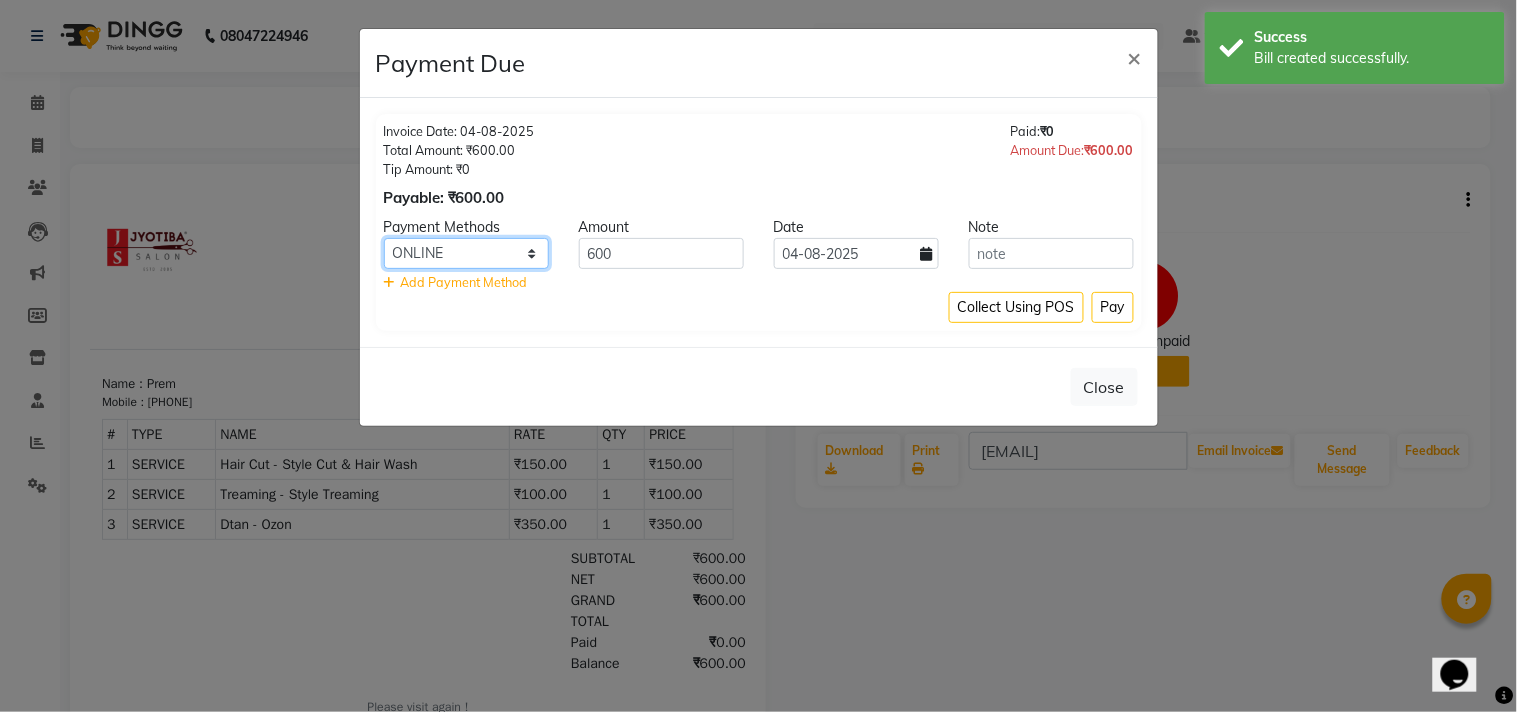 click on "CASH ONLINE CARD" 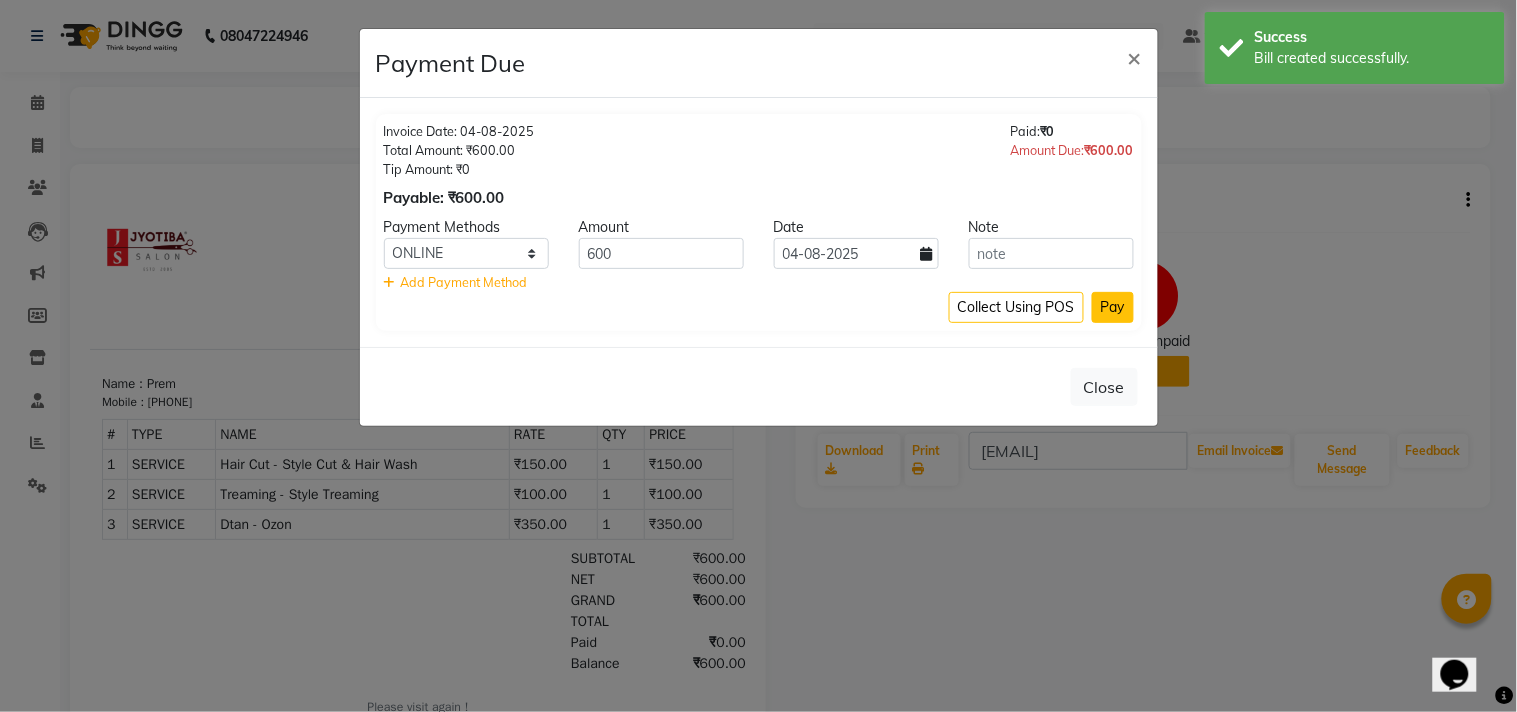 click on "Pay" 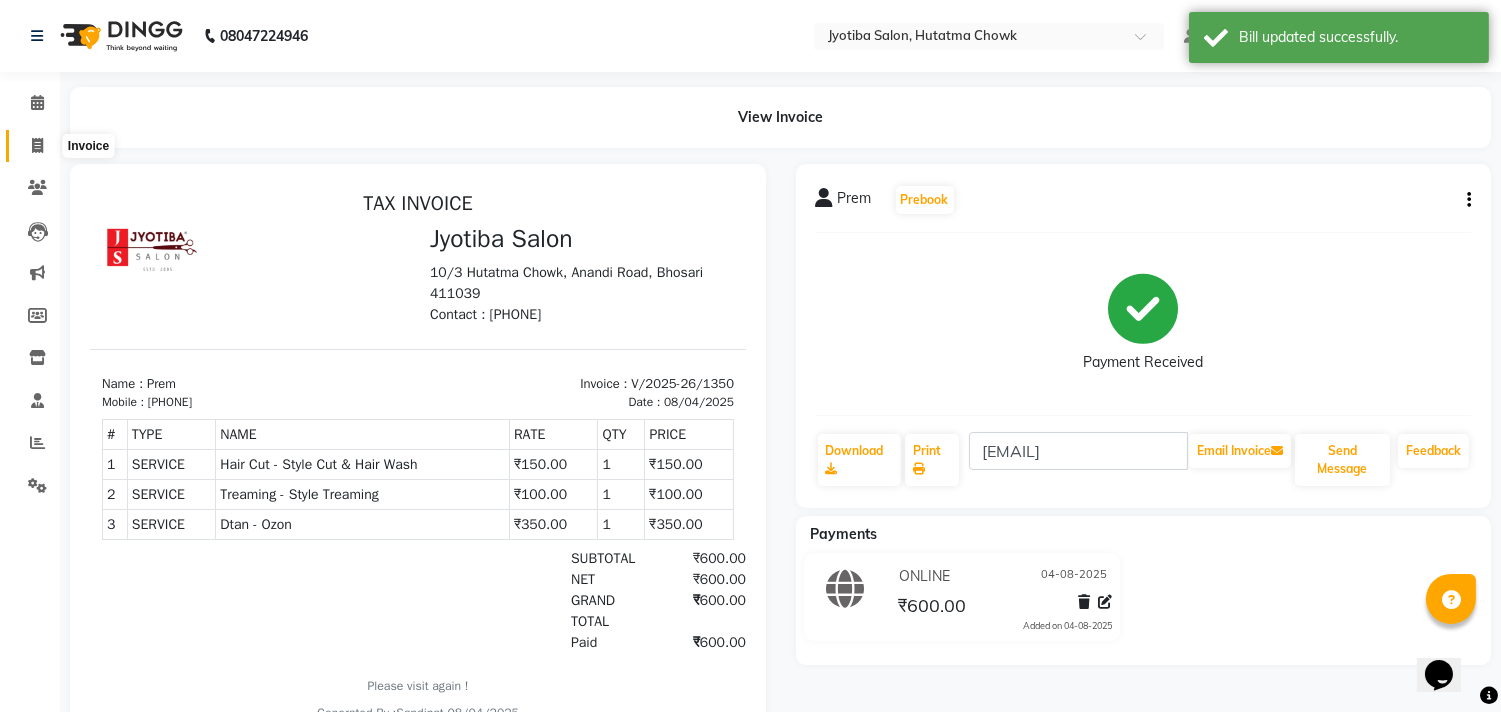 click 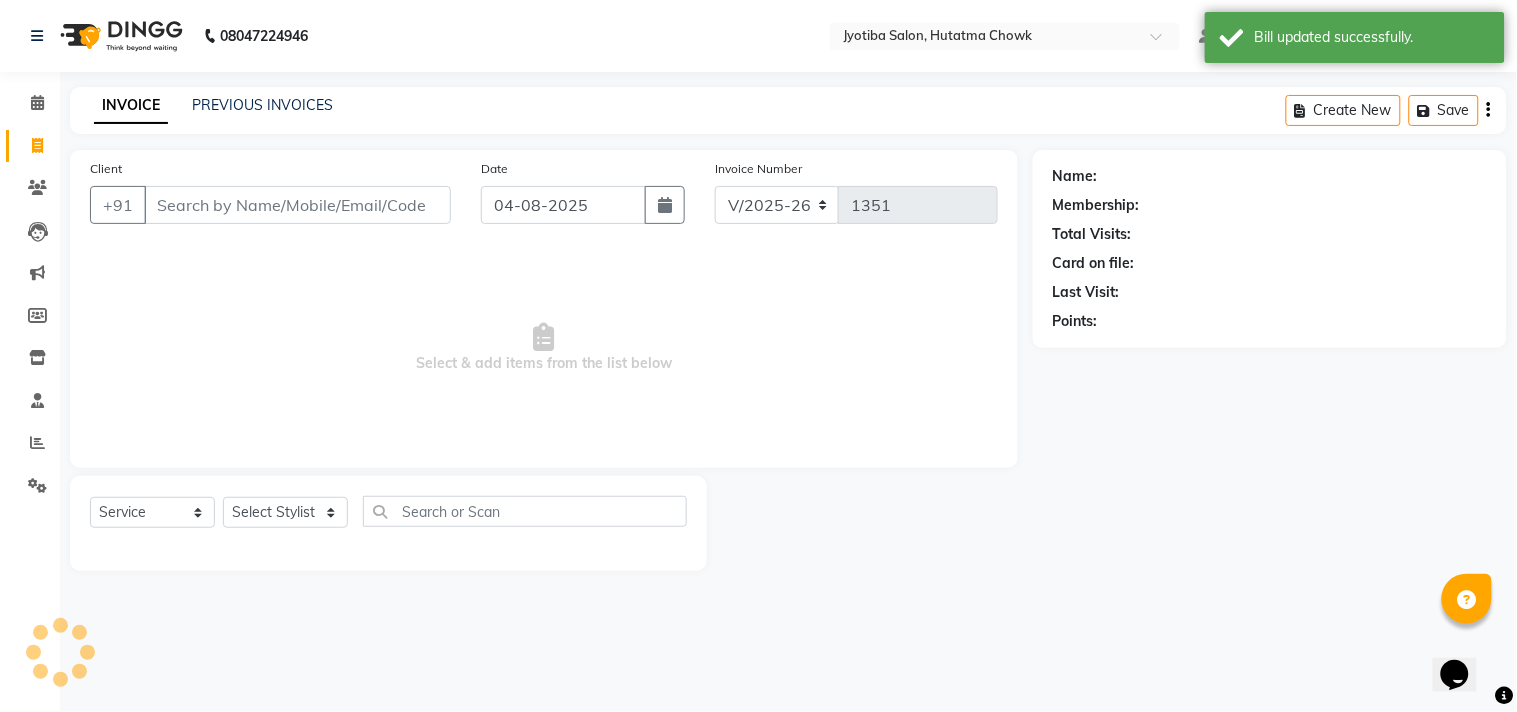 select on "membership" 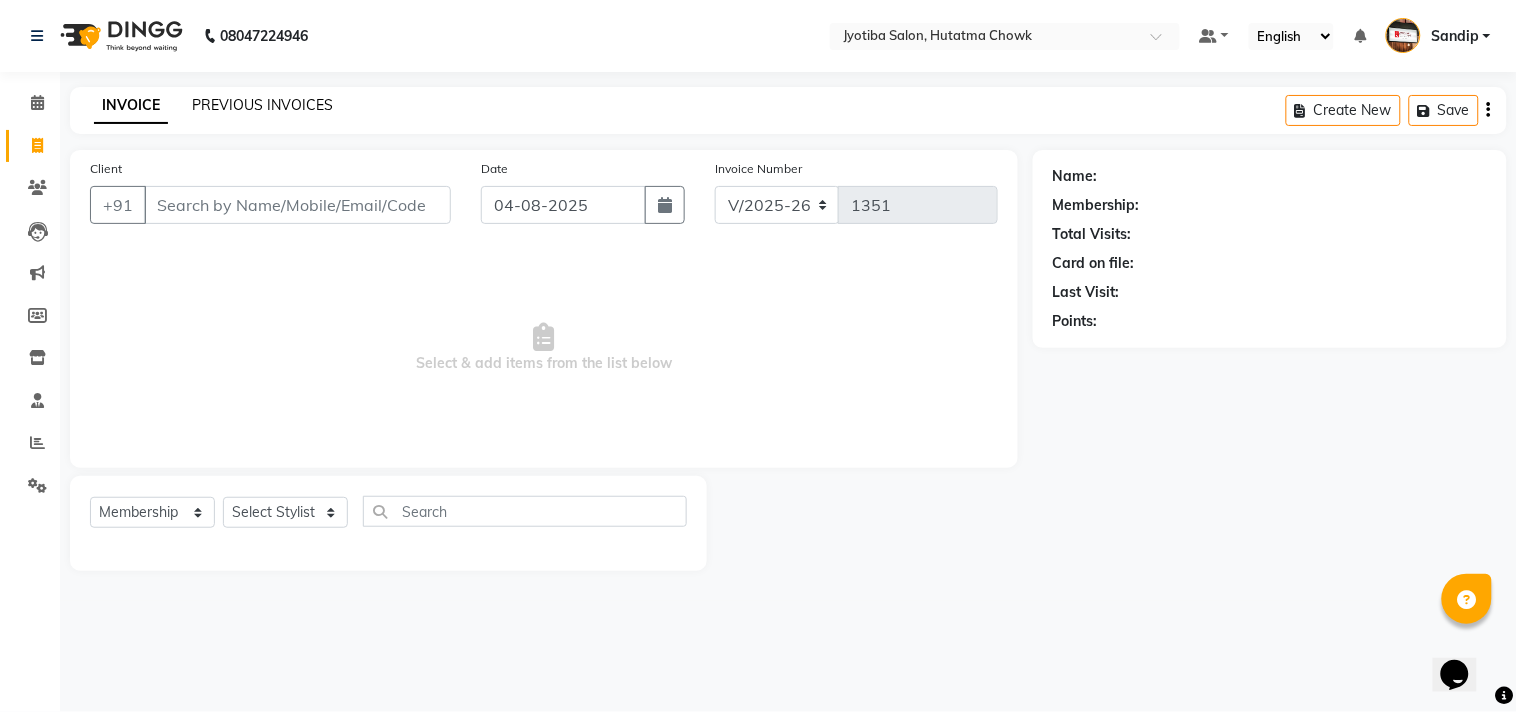 click on "PREVIOUS INVOICES" 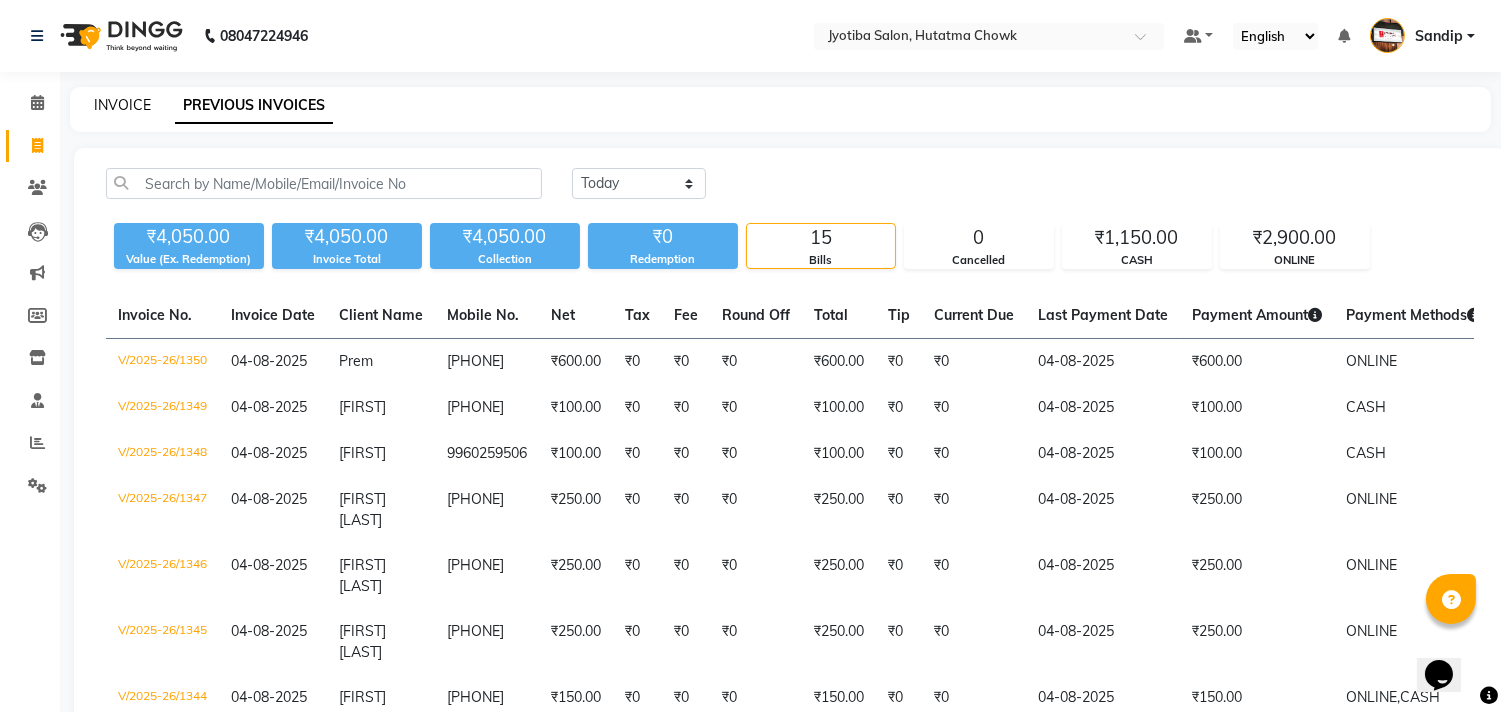 click on "INVOICE" 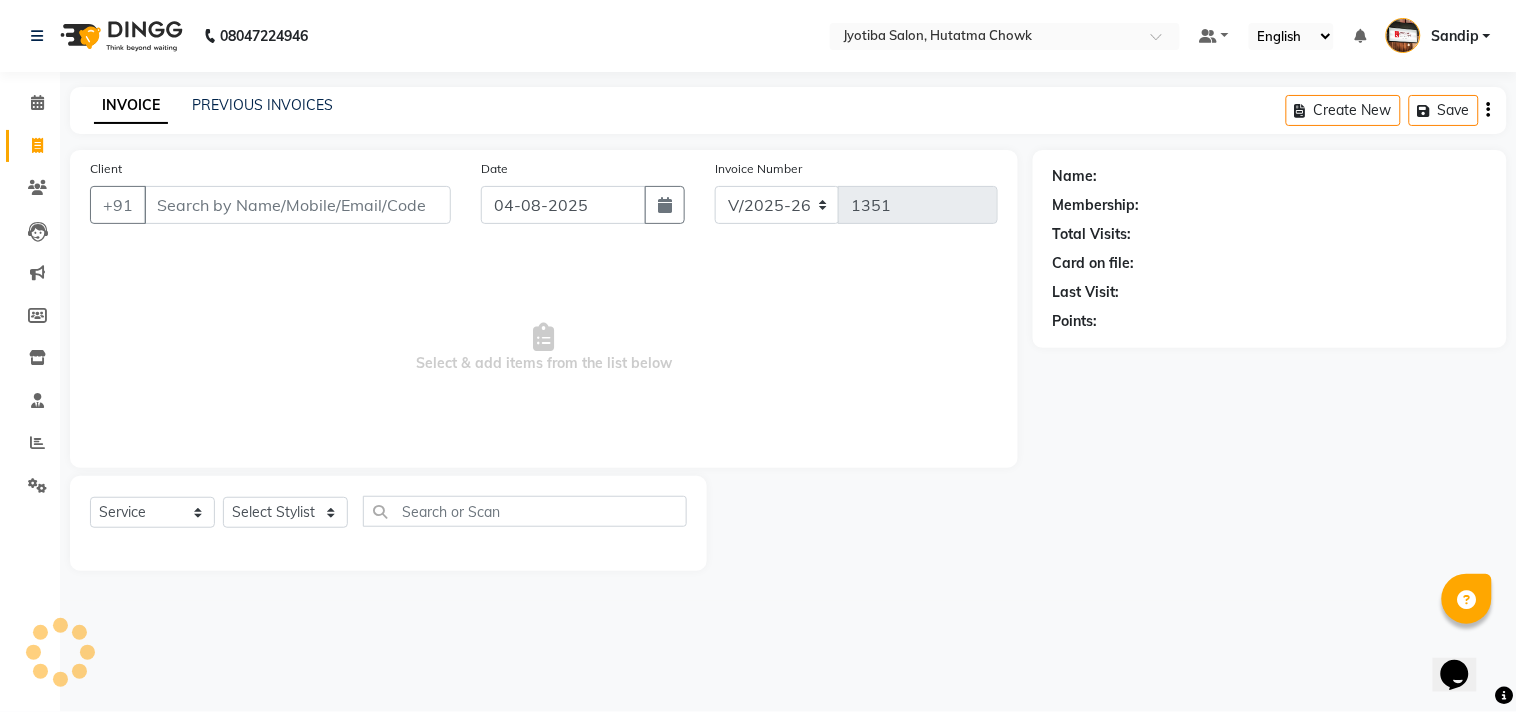 select on "membership" 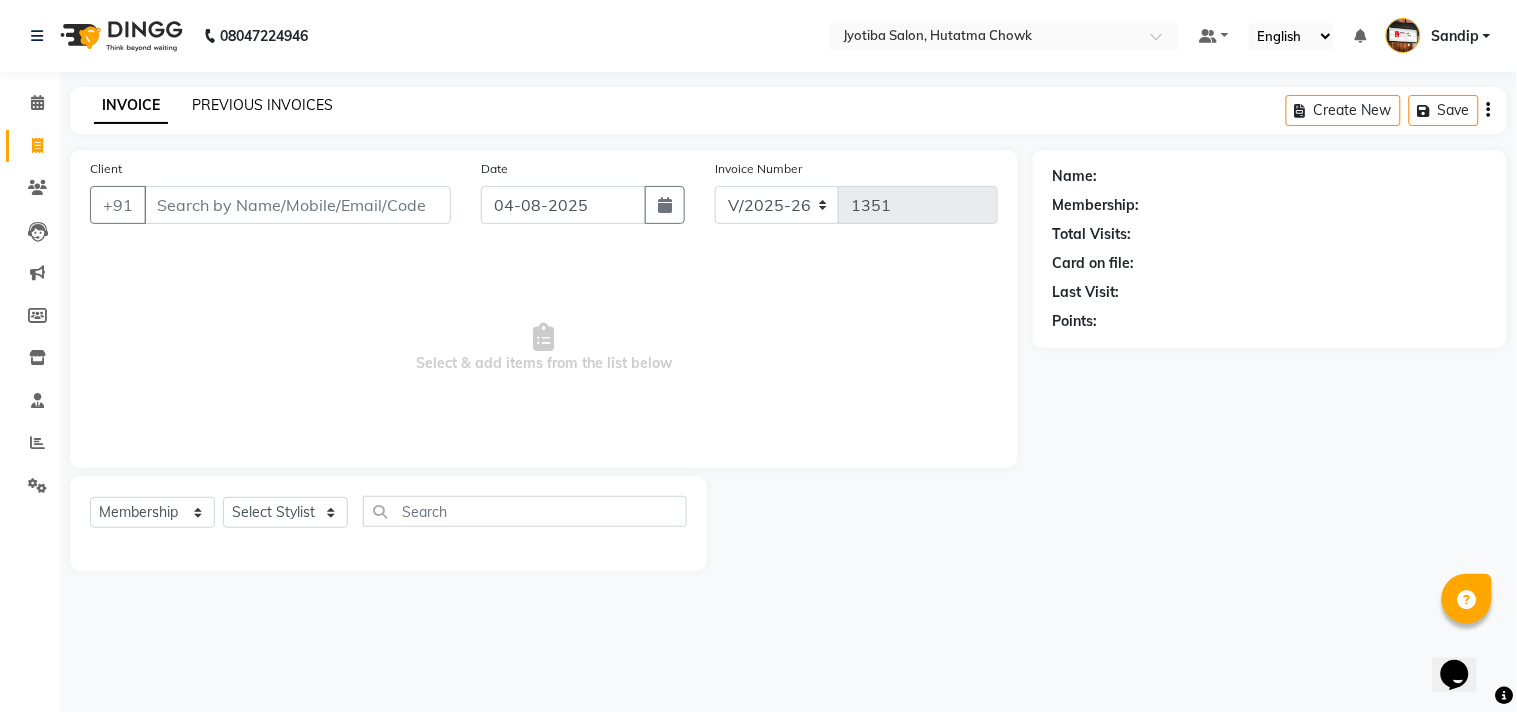 click on "PREVIOUS INVOICES" 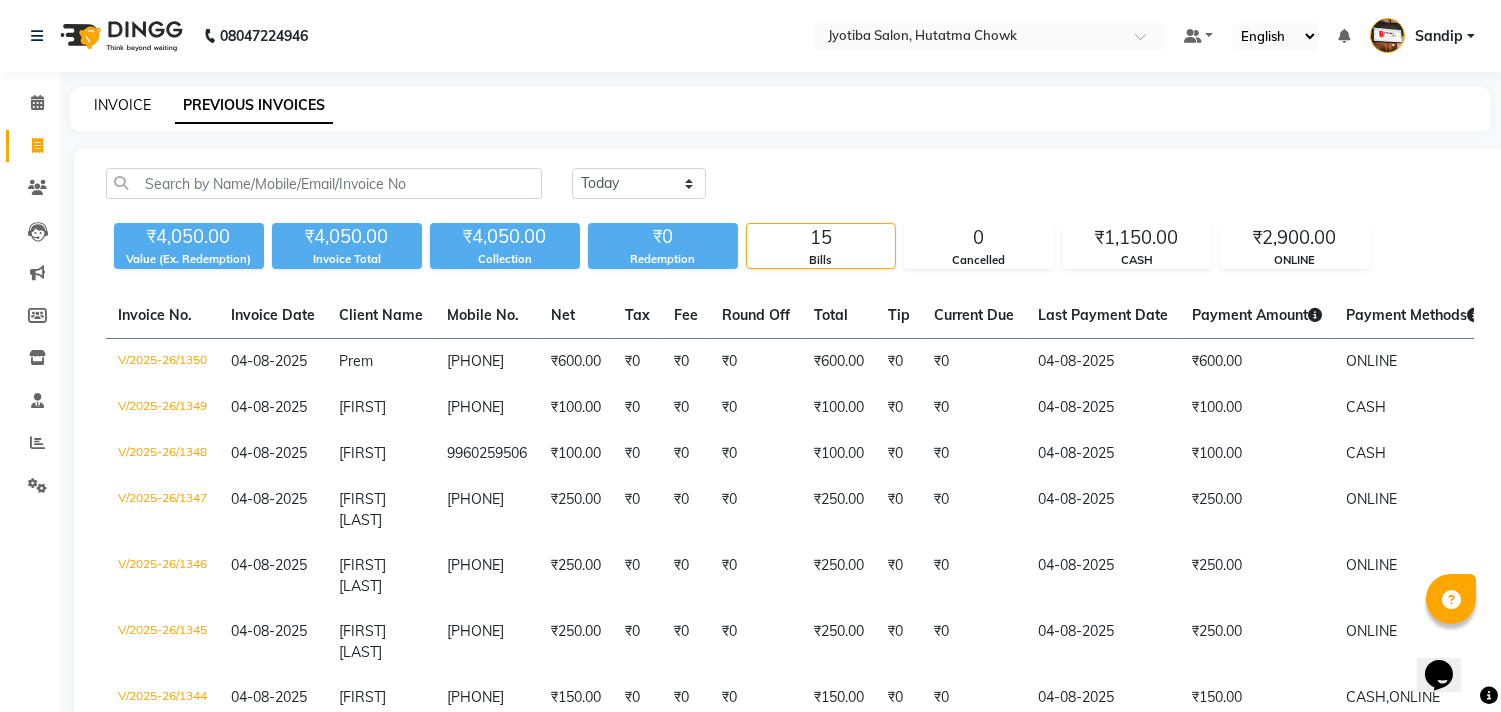 click on "INVOICE" 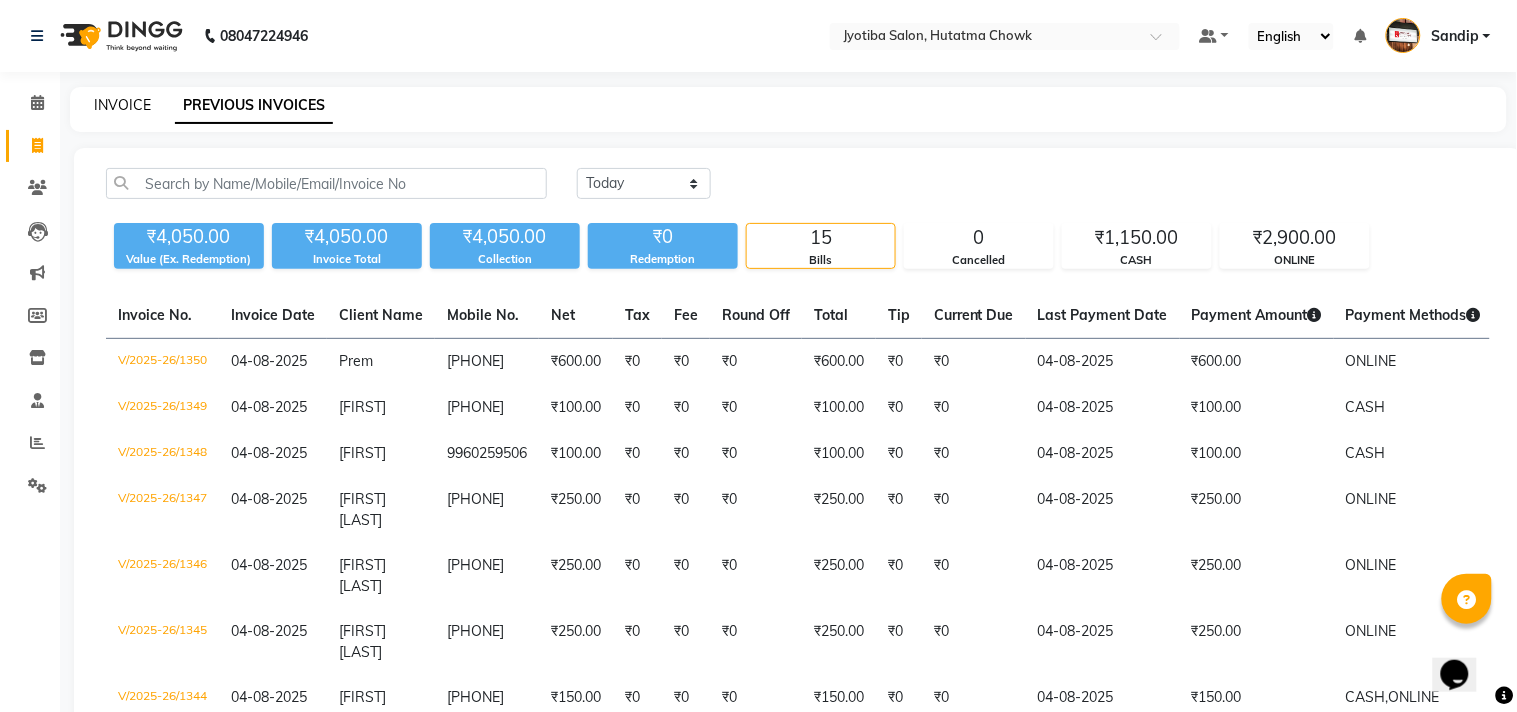 select on "556" 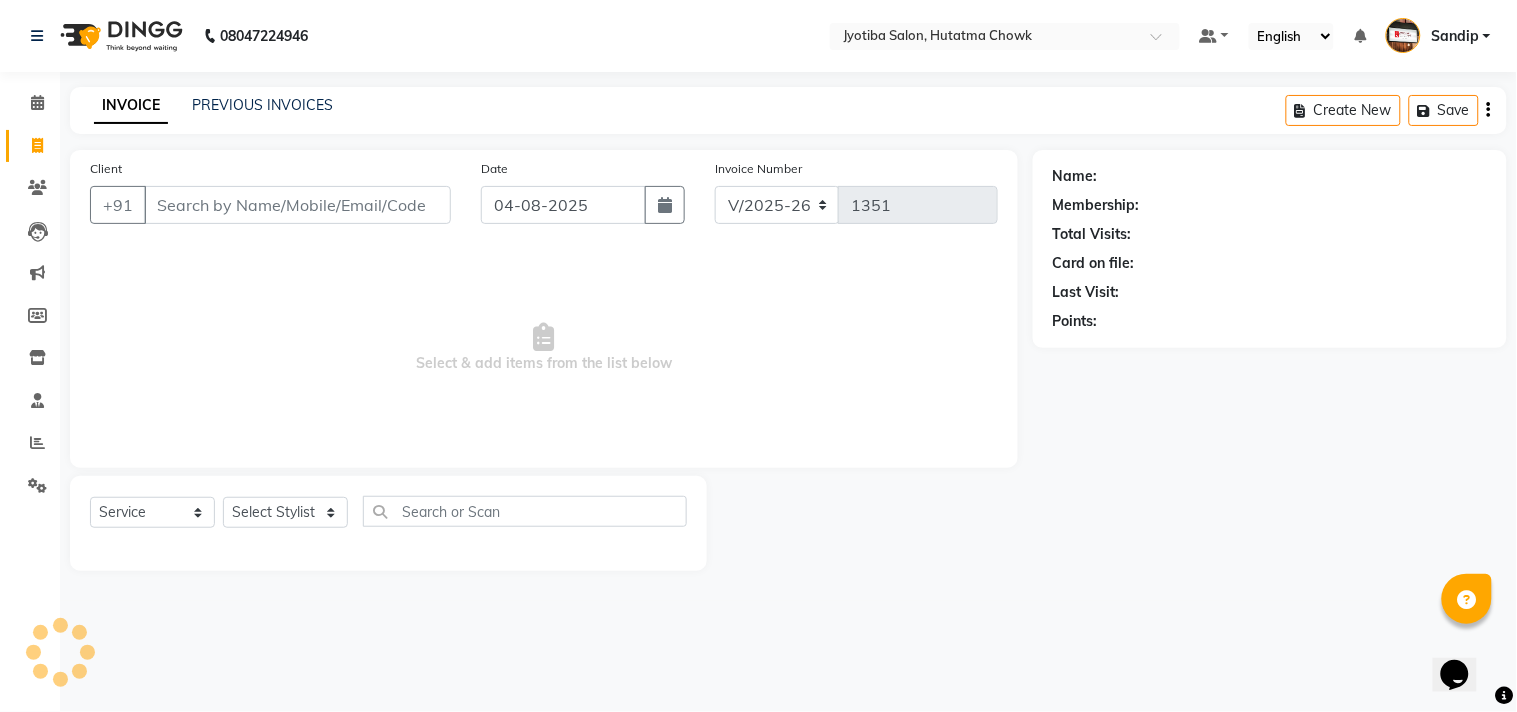 select on "membership" 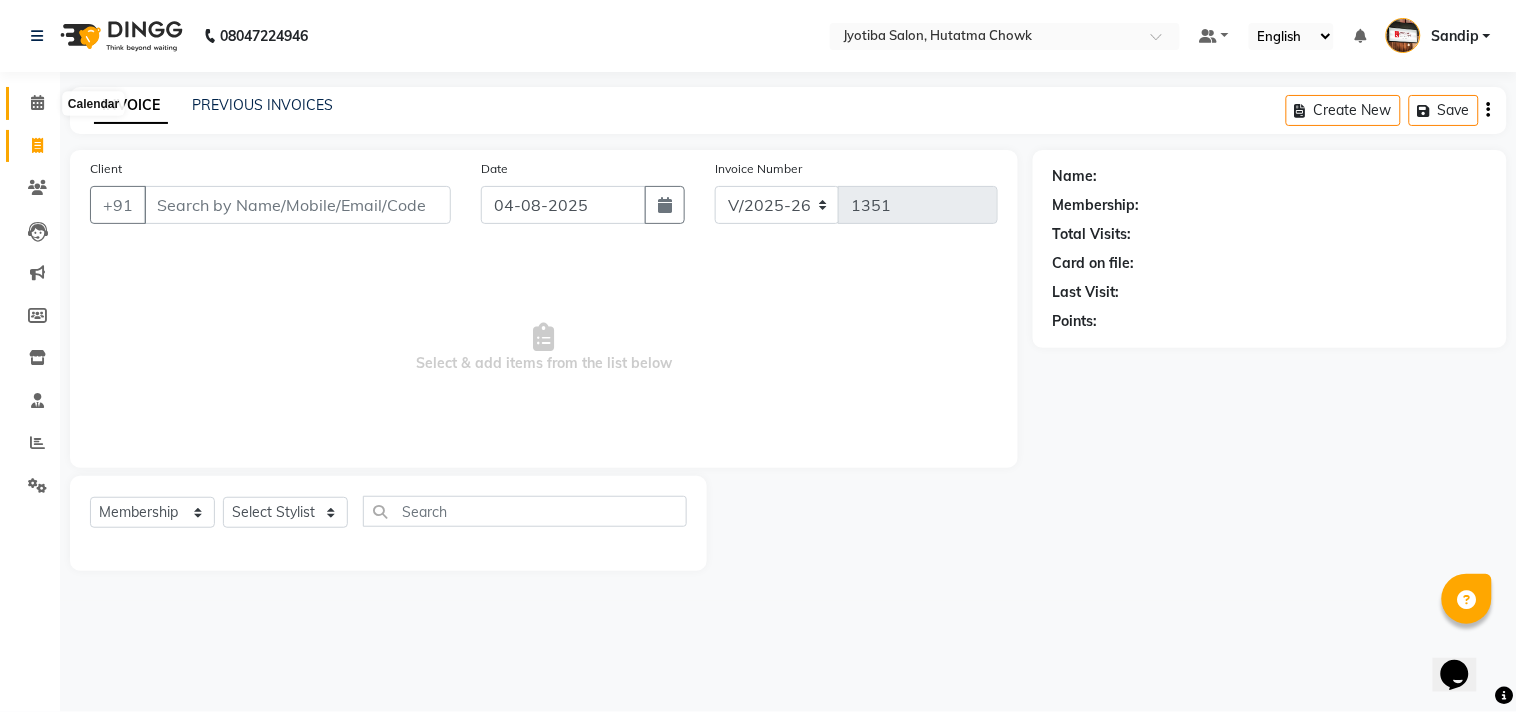 click 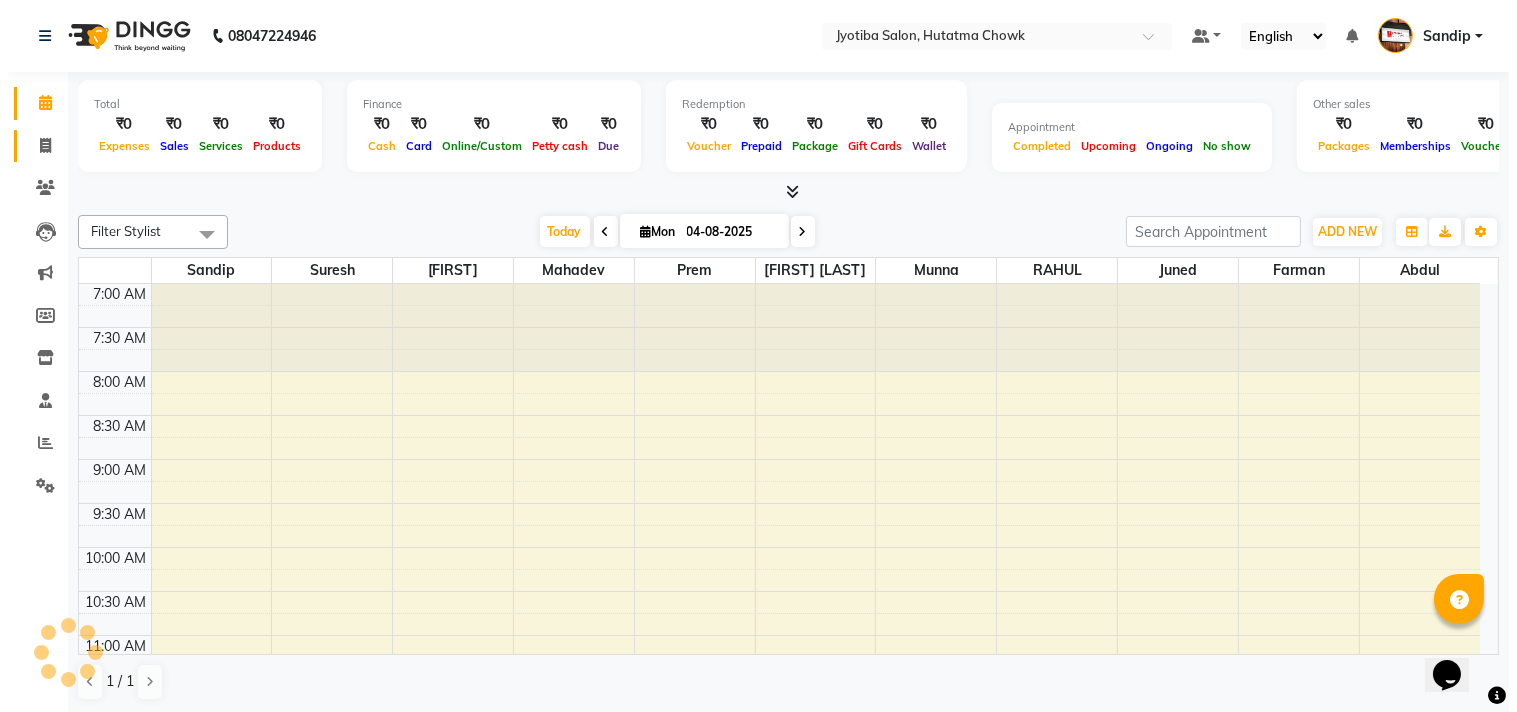 scroll, scrollTop: 0, scrollLeft: 0, axis: both 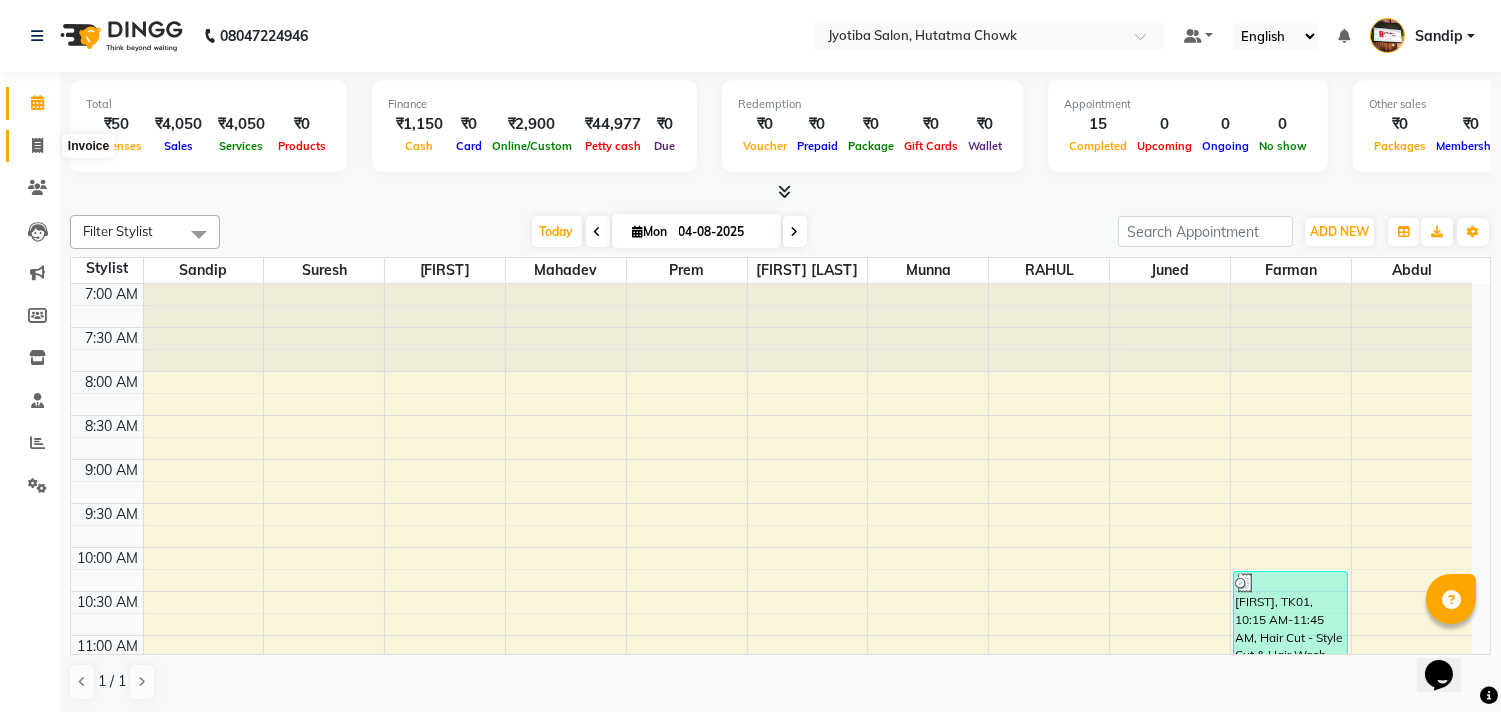 click 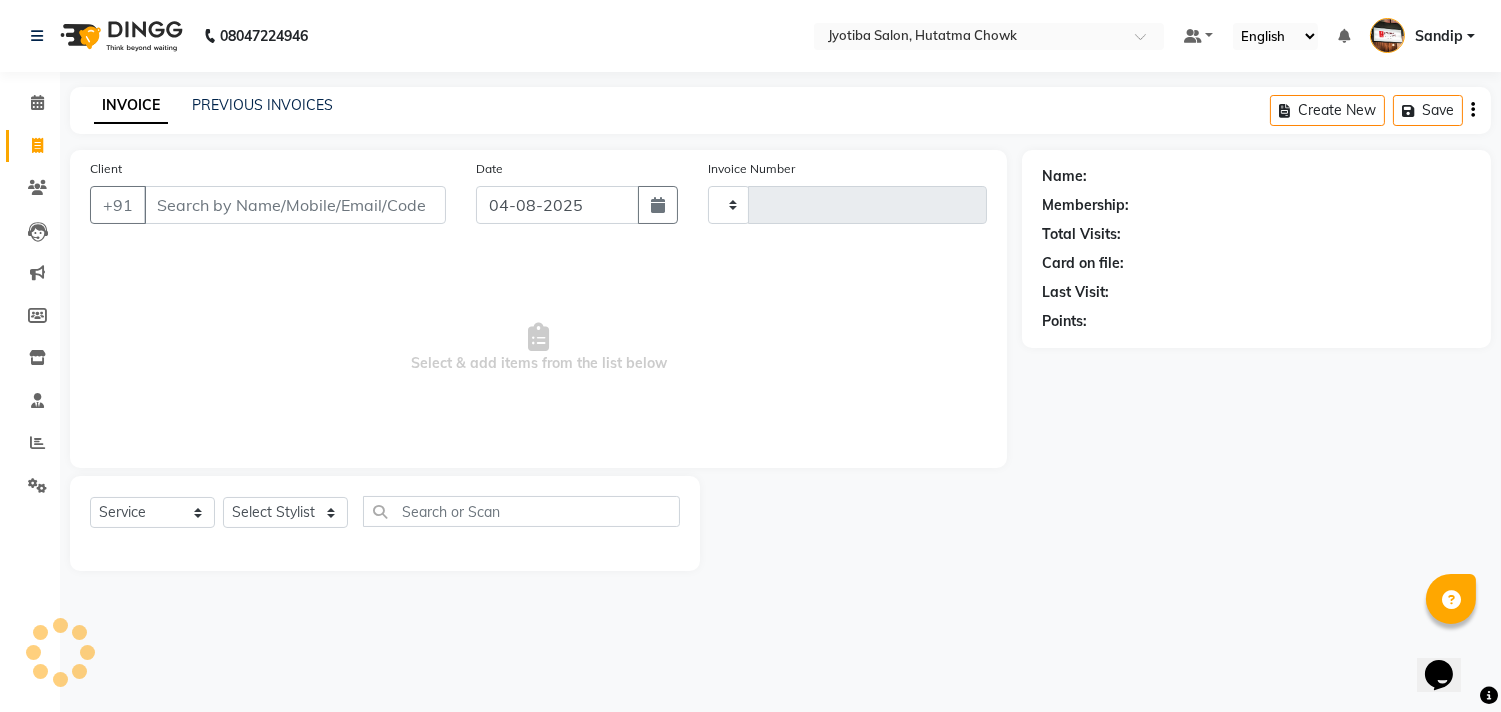 type on "1351" 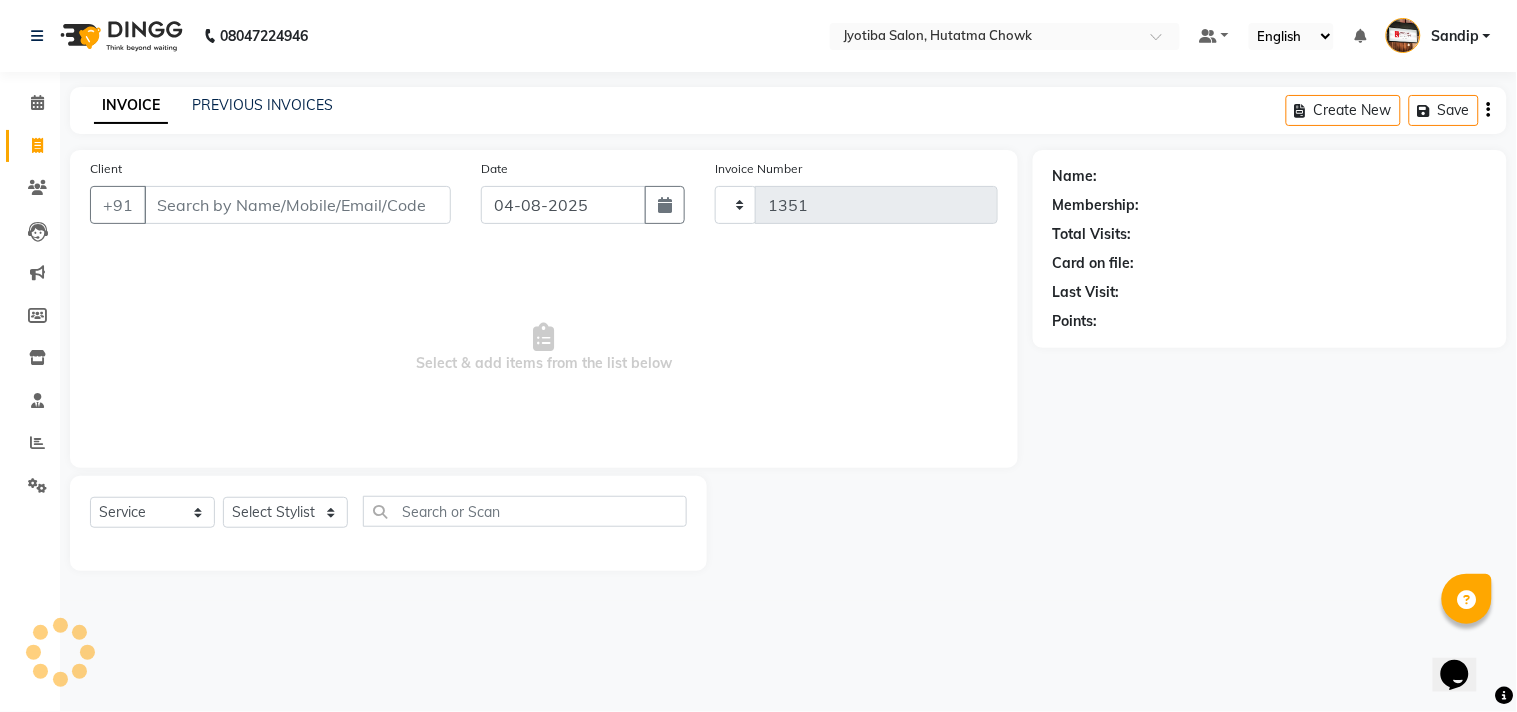 select on "556" 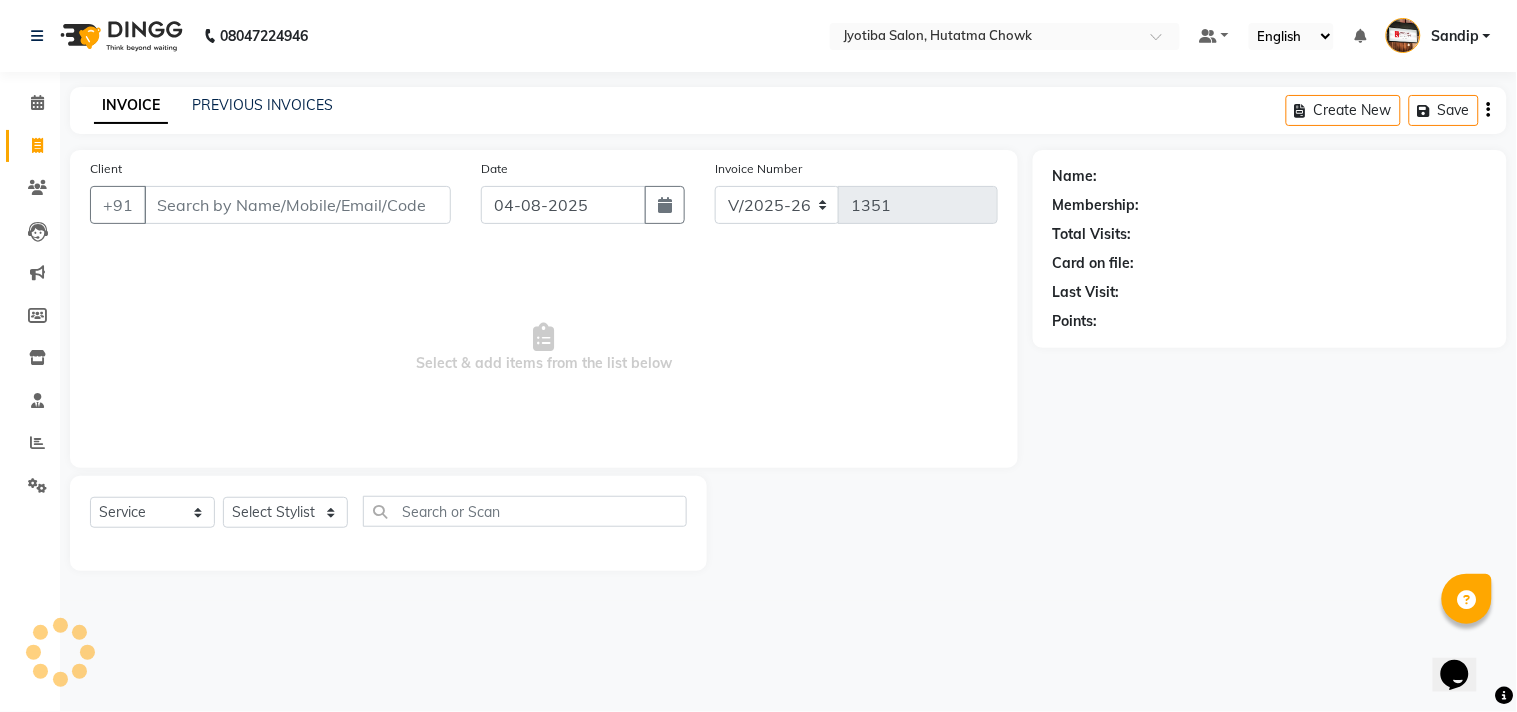 select on "membership" 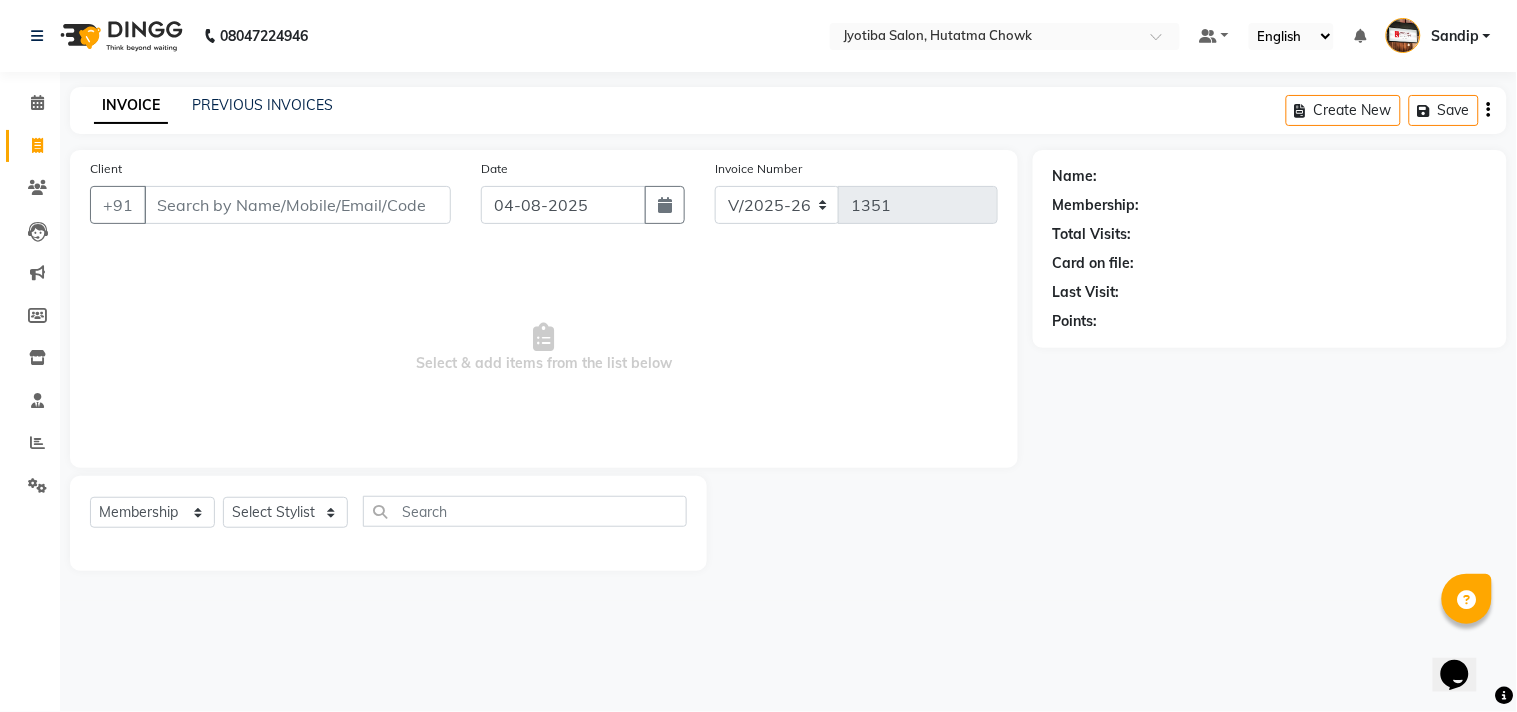 type 